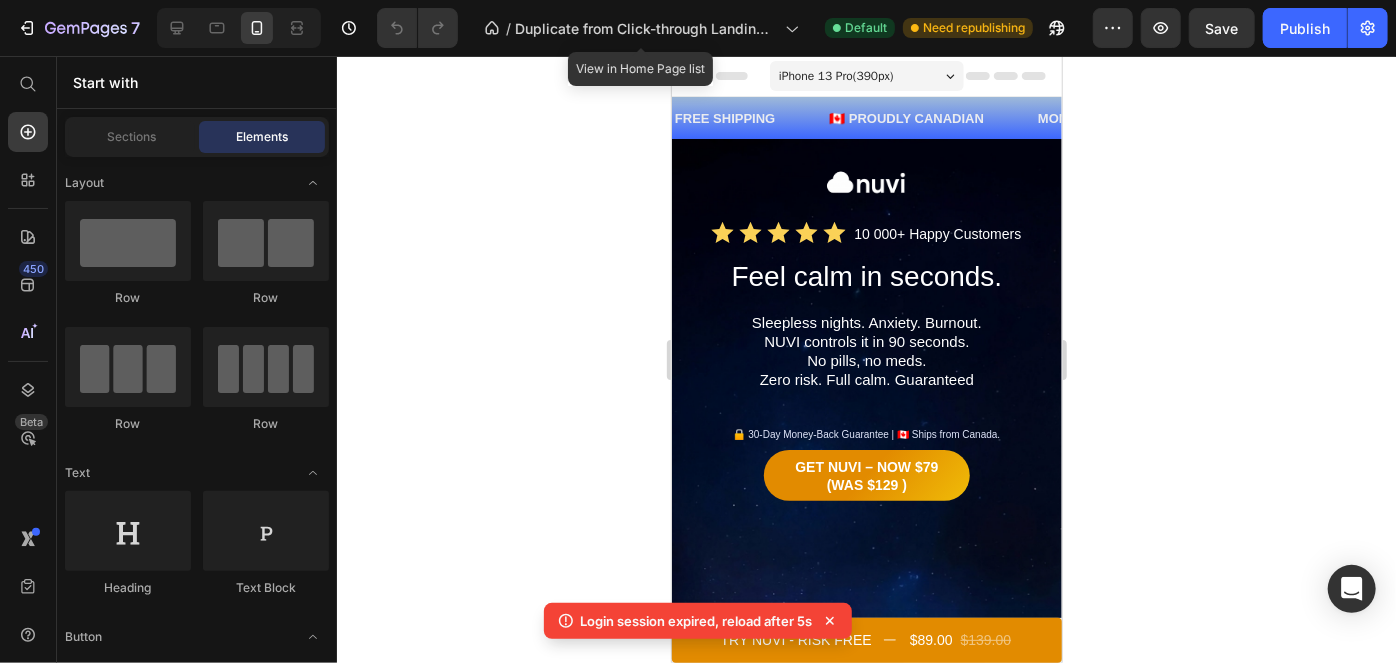 scroll, scrollTop: 0, scrollLeft: 0, axis: both 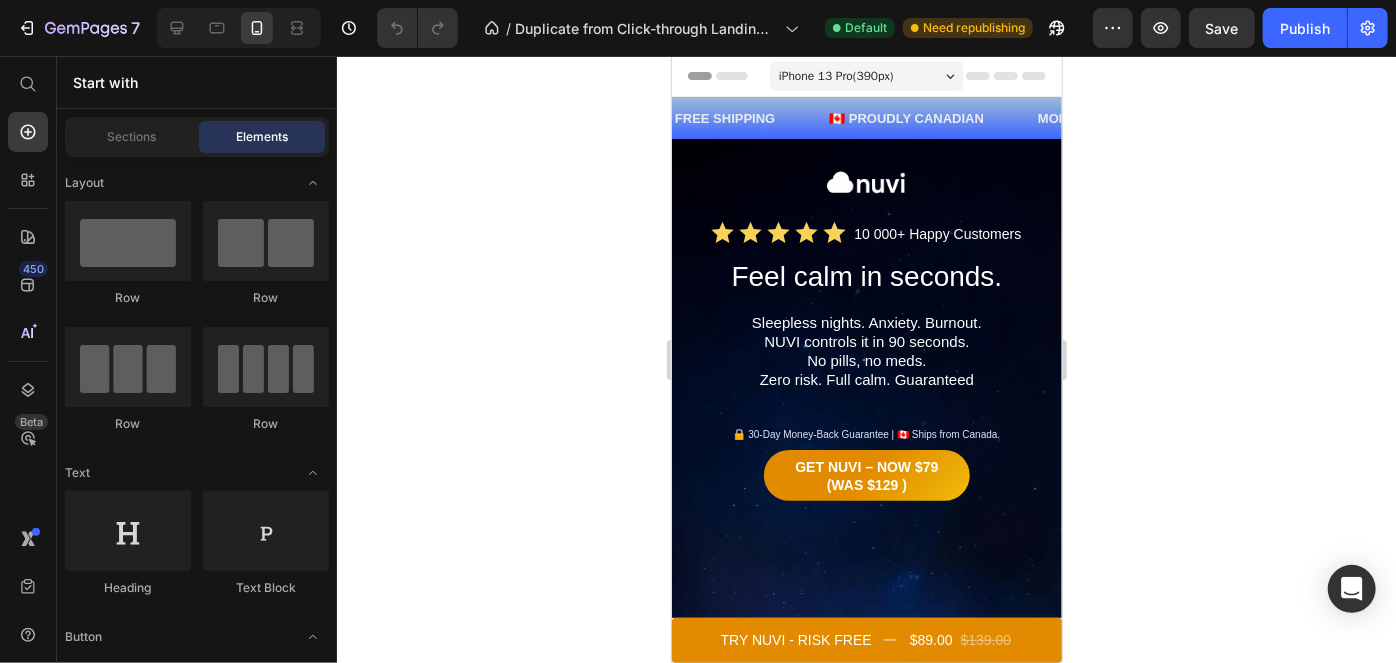 click on "Feel calm in seconds. Heading Sleepless nights. Anxiety. Burnout.   NUVI controls it in 90 seconds.  No pills, no meds. Zero risk. Full calm. Guaranteed Text Block 🔒 30-Day Money-Back Guarantee | 🇨🇦 Ships from Canada. Text Block Get NUVI – Now $79   (Was $129 ) Button" at bounding box center (866, 579) 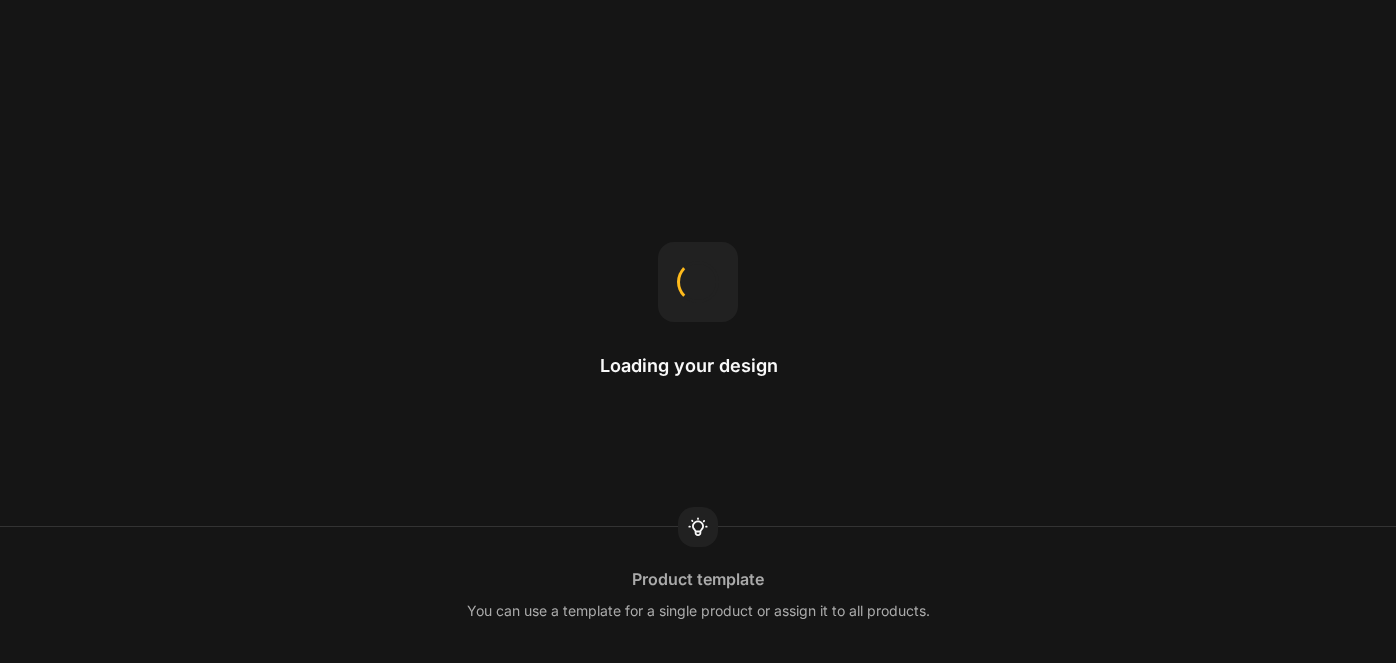 scroll, scrollTop: 0, scrollLeft: 0, axis: both 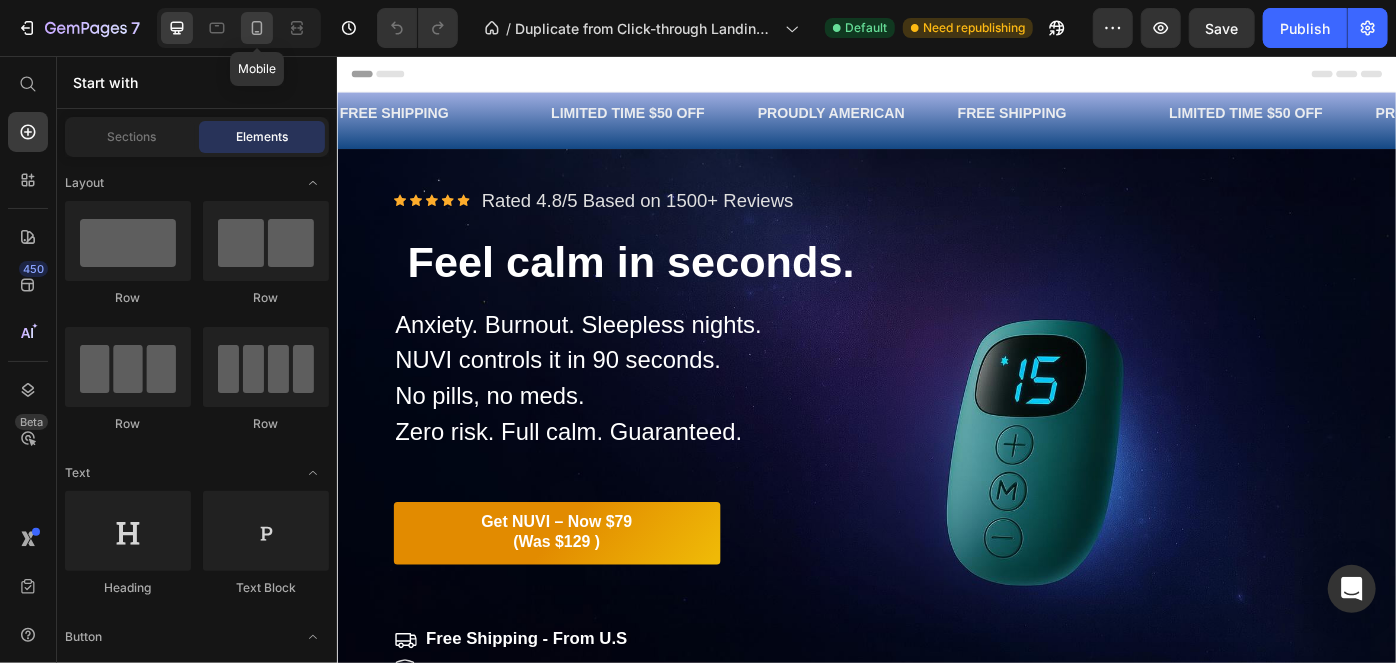 click 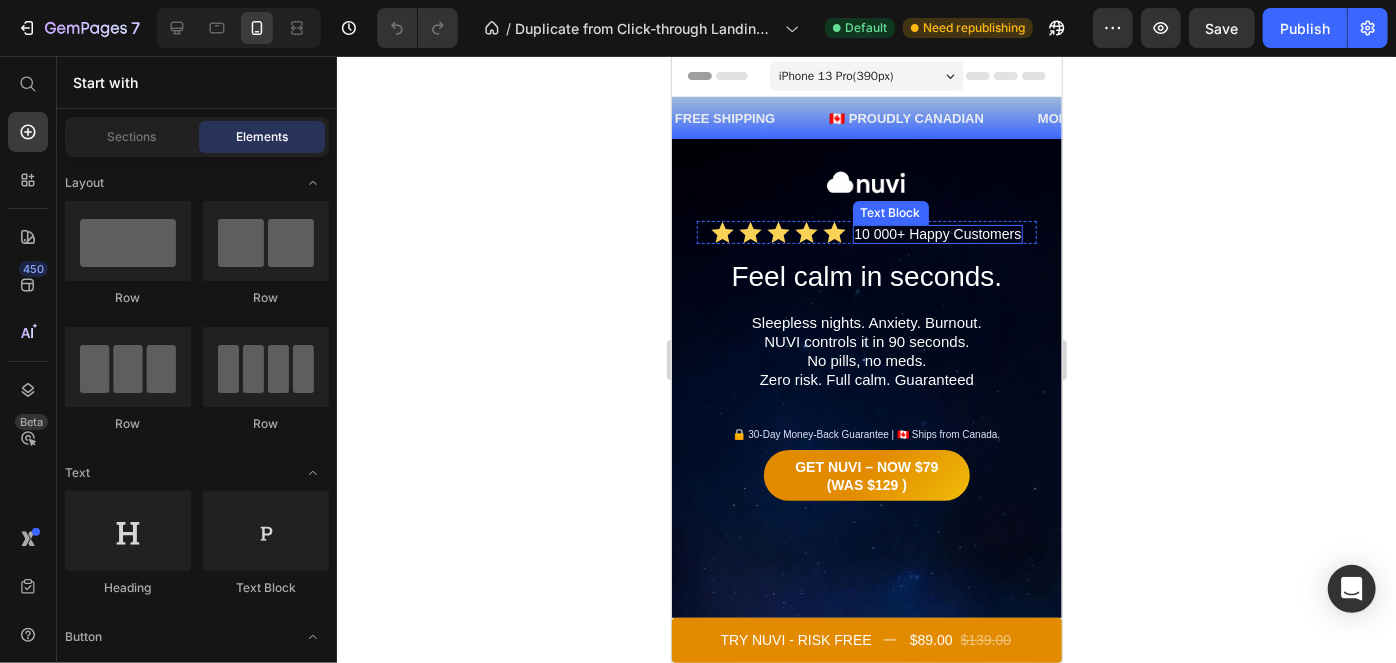 click on "10 000+ Happy Customers" at bounding box center [937, 233] 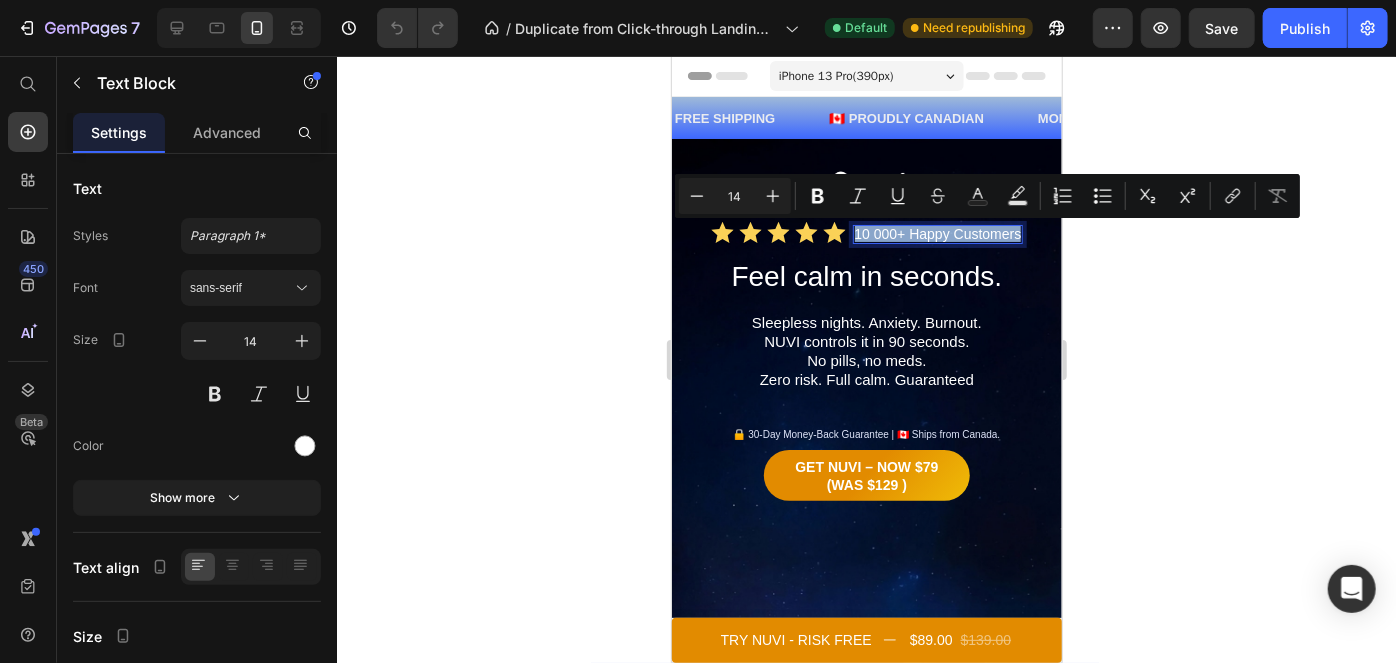 click on "10 000+ Happy Customers" at bounding box center [937, 233] 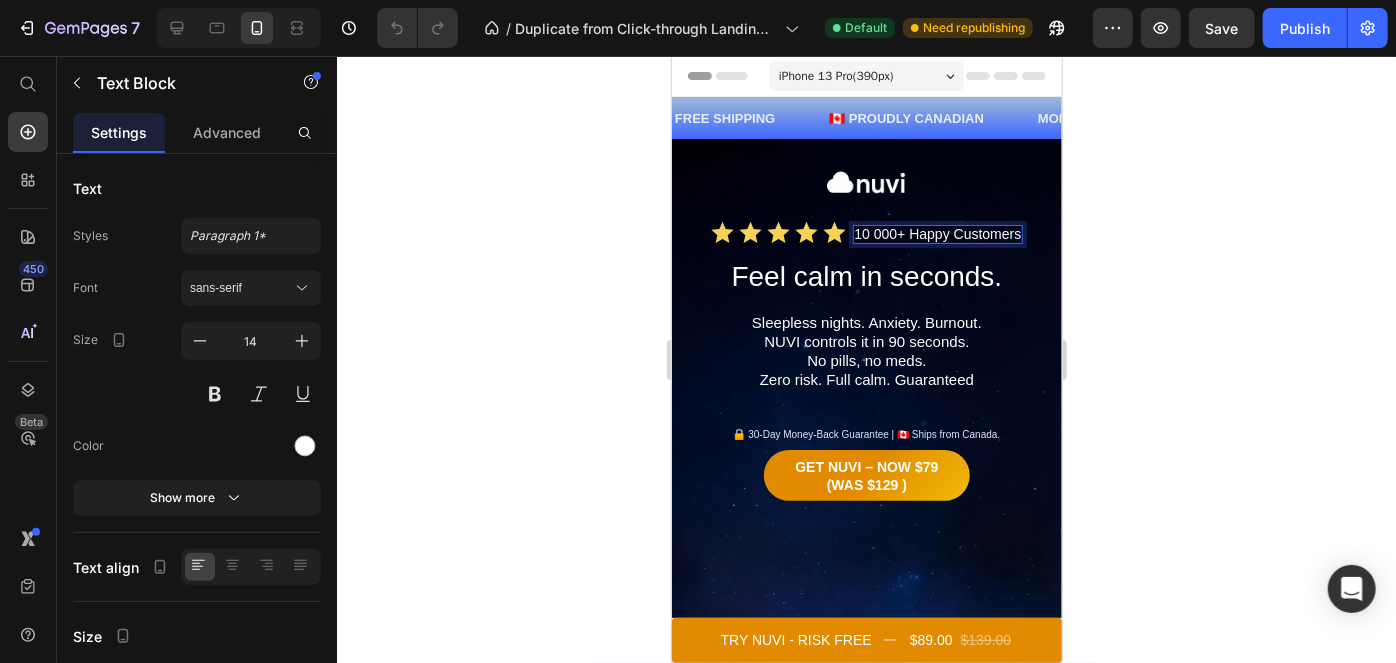 click on "10 000+ Happy Customers" at bounding box center (937, 233) 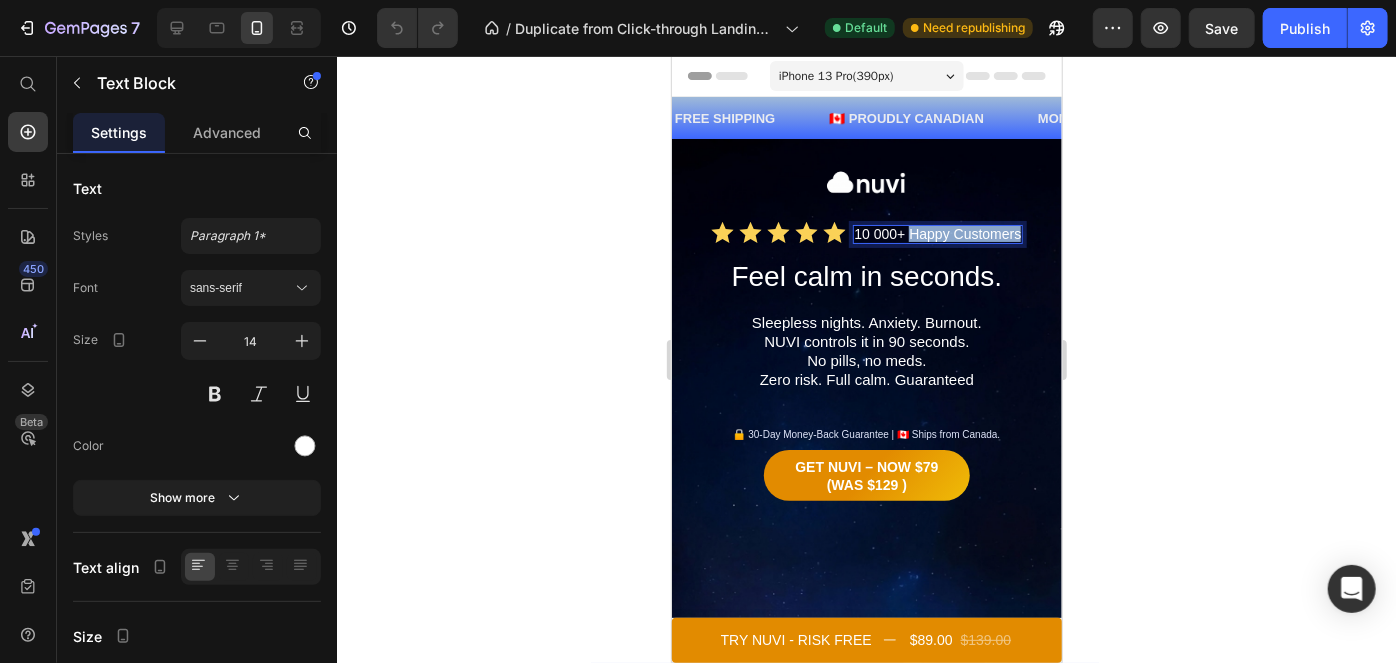 drag, startPoint x: 1013, startPoint y: 232, endPoint x: 903, endPoint y: 232, distance: 110 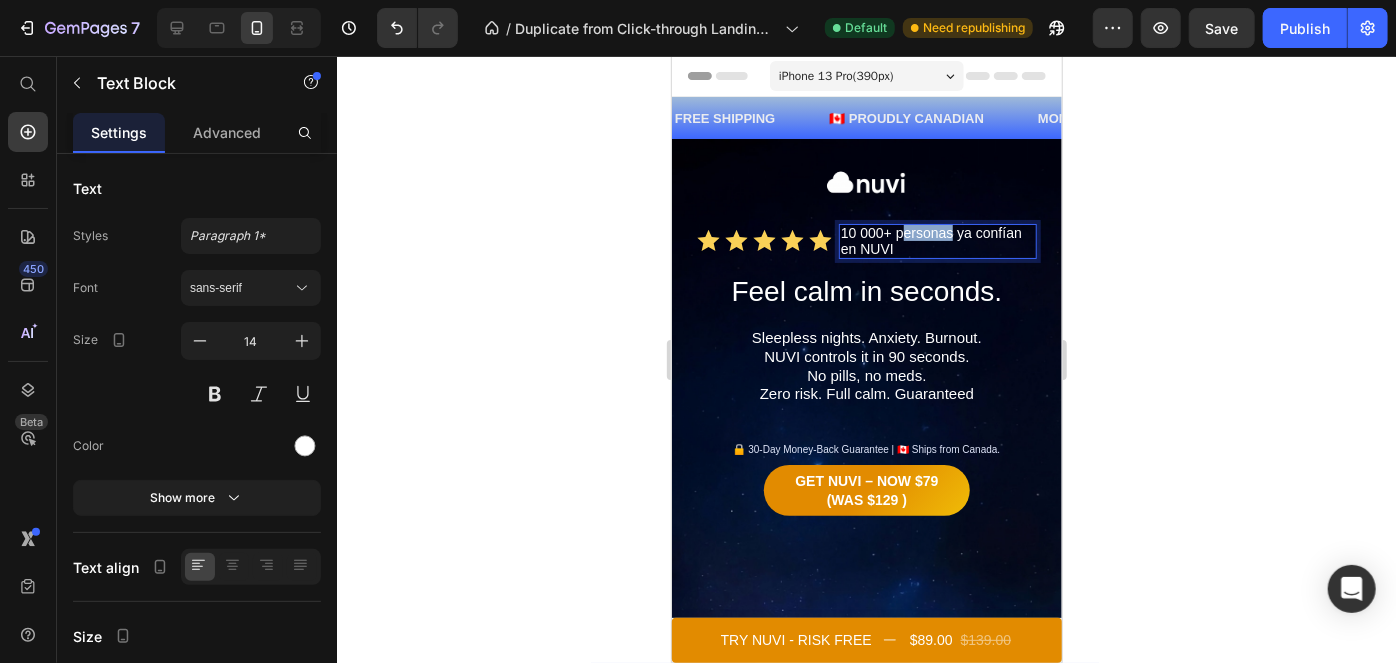 drag, startPoint x: 952, startPoint y: 231, endPoint x: 899, endPoint y: 232, distance: 53.009434 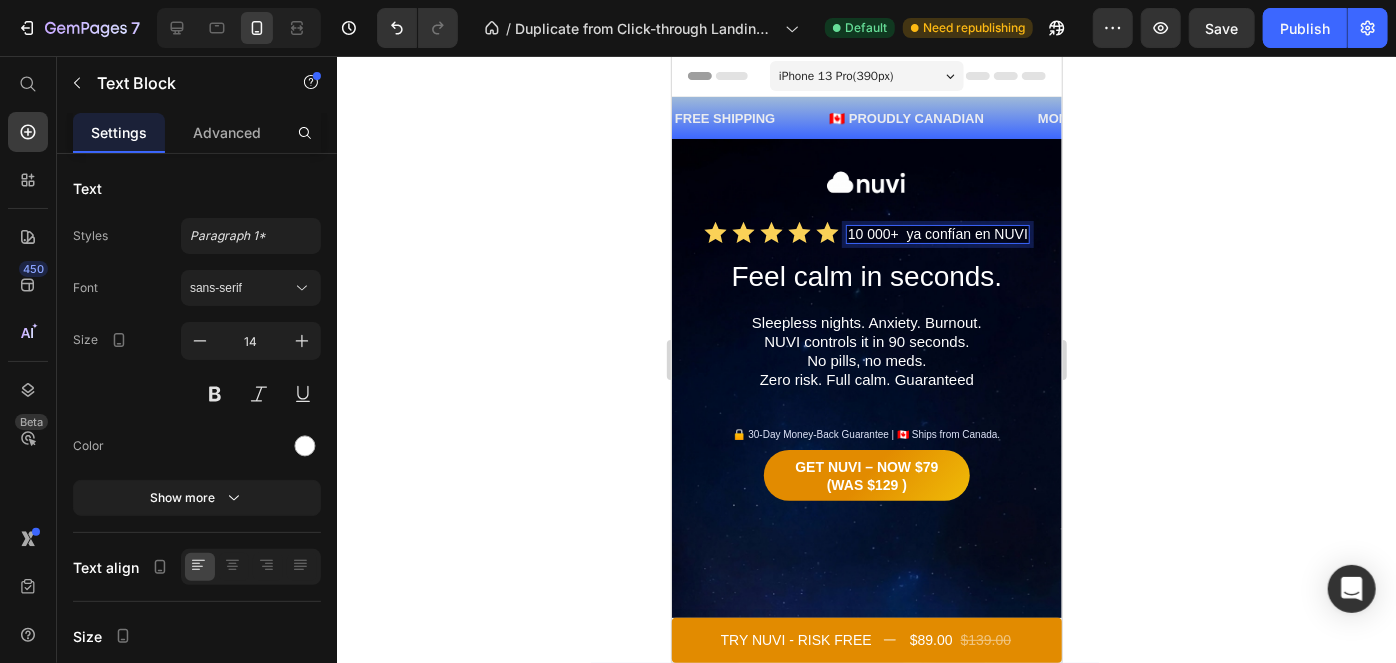 click on "10 000+  ya confían en NUVI" at bounding box center (937, 233) 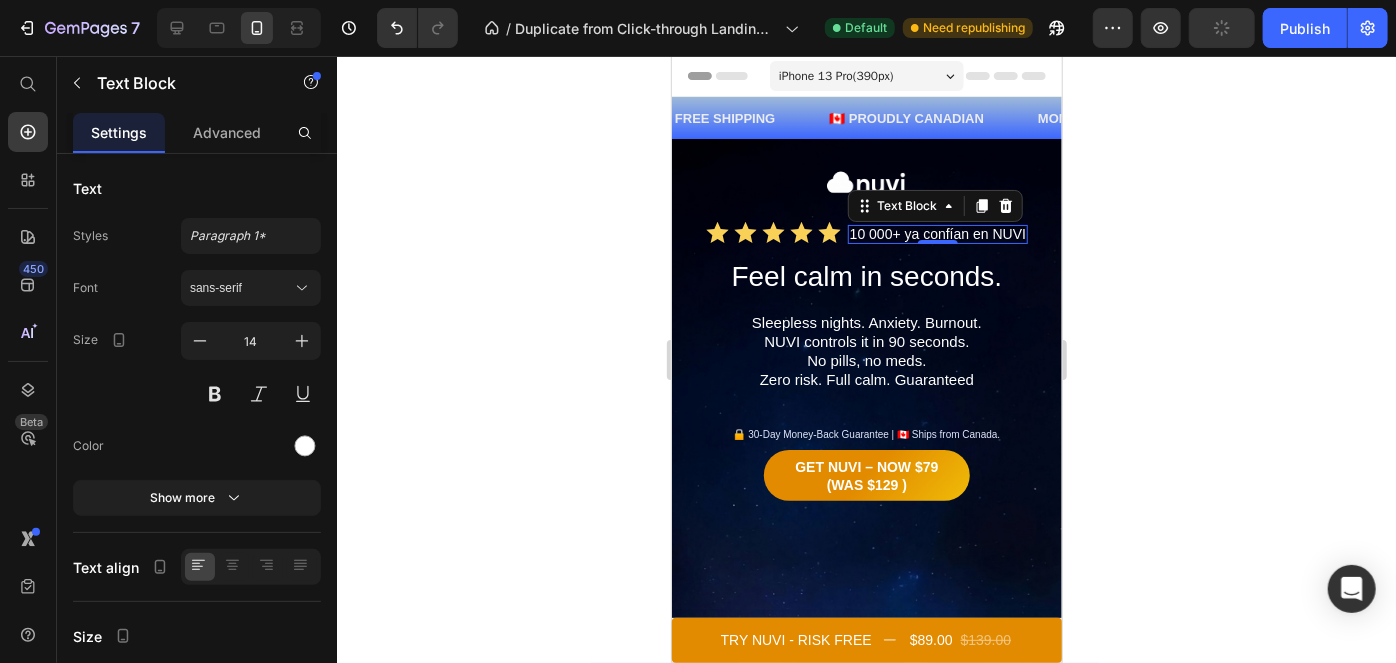 click 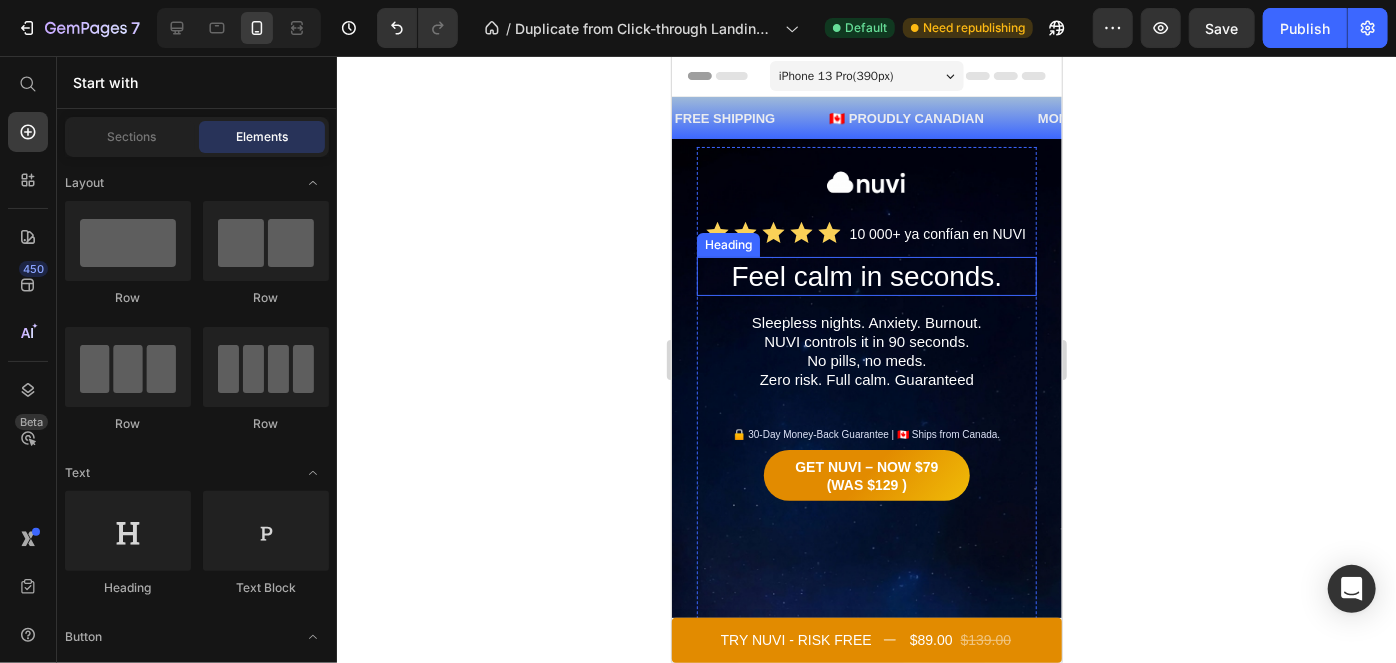 click on "Feel calm in seconds." at bounding box center [866, 275] 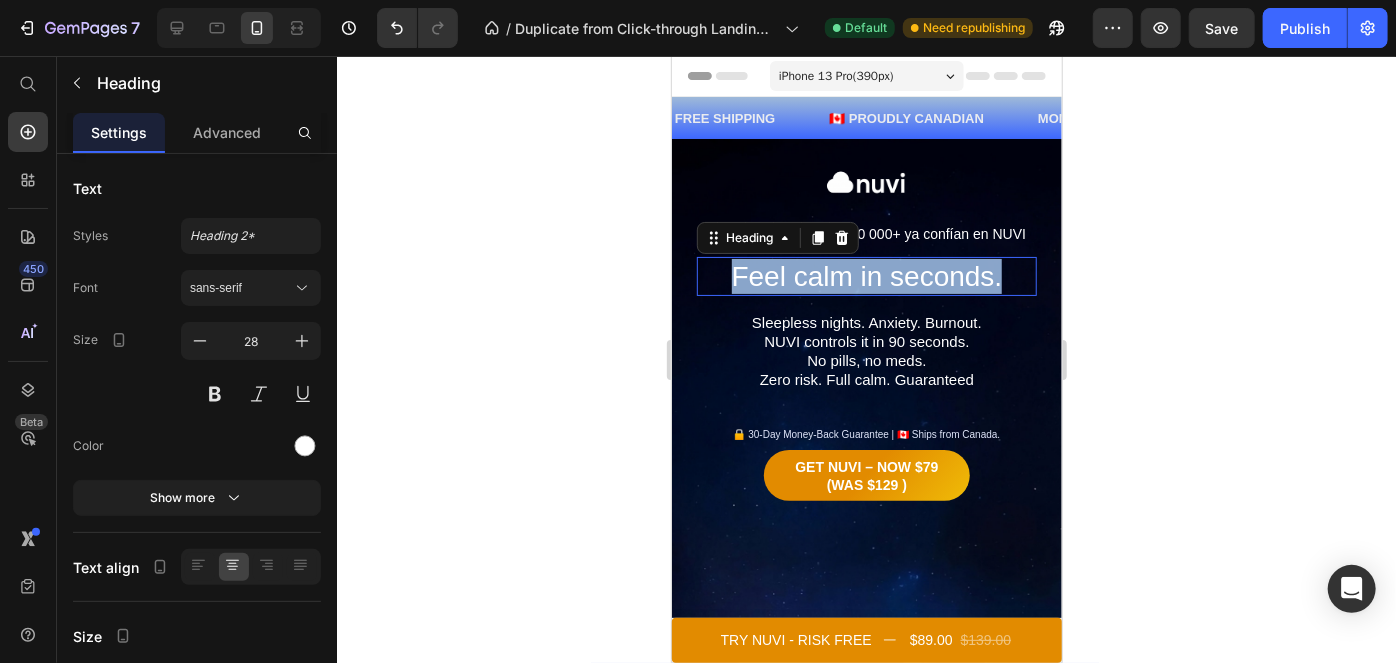 click on "Feel calm in seconds." at bounding box center (866, 275) 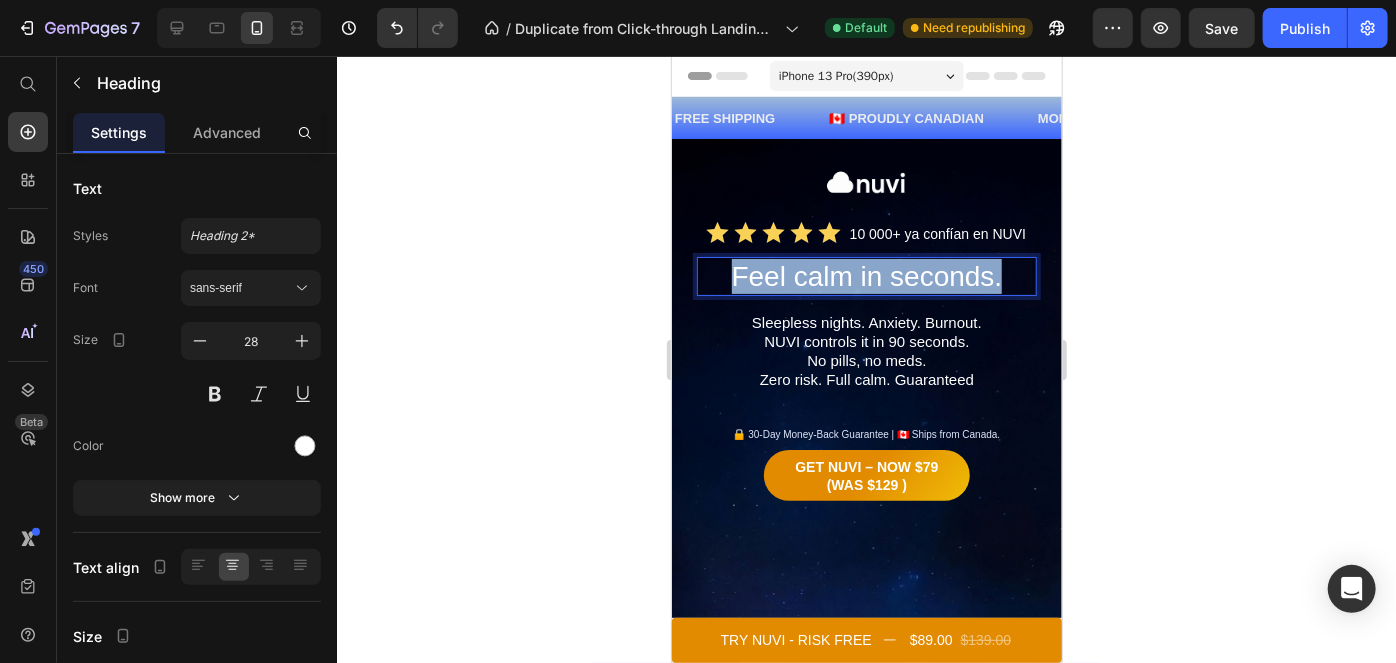 click on "Feel calm in seconds." at bounding box center (866, 275) 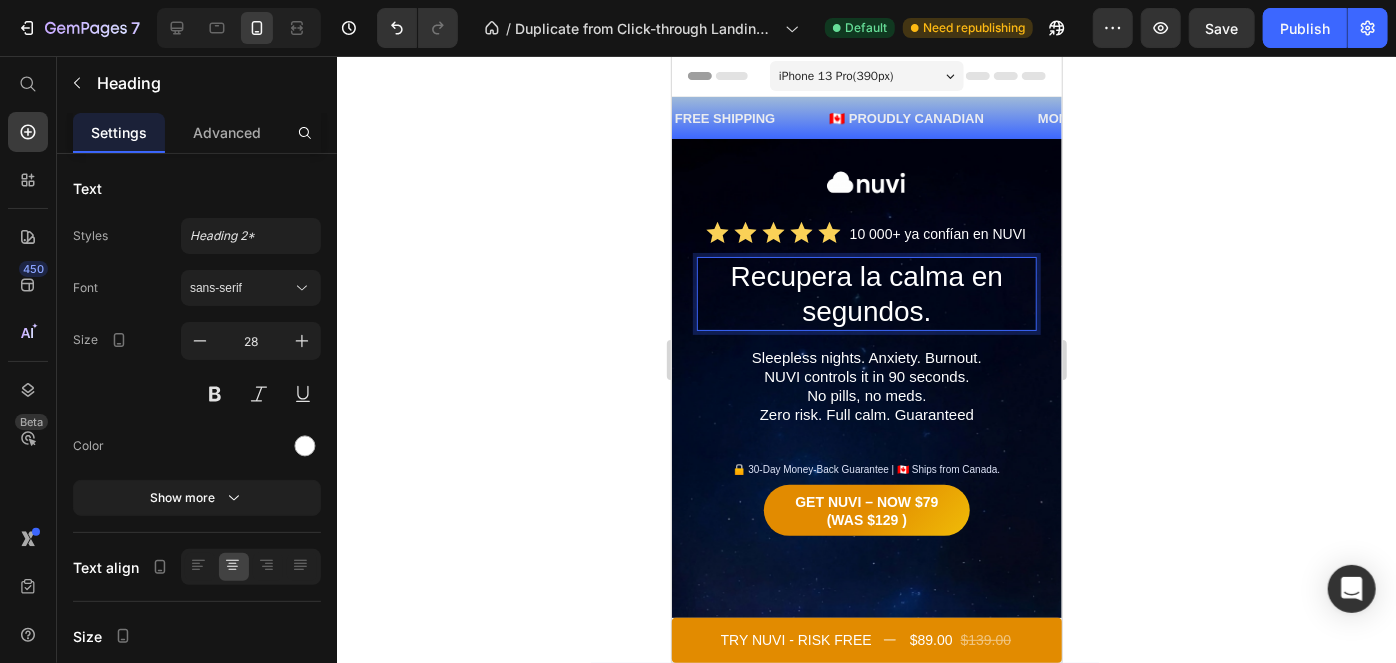 click 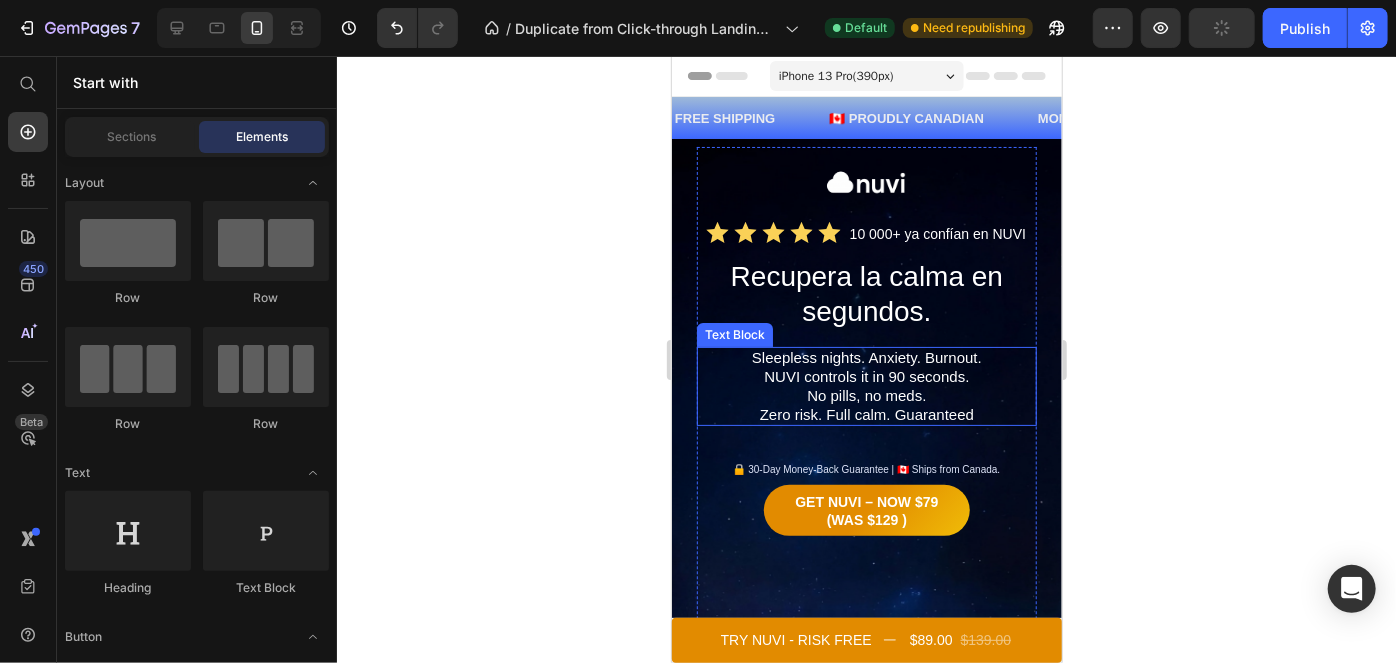 click on "Sleepless nights. Anxiety. Burnout." at bounding box center [866, 357] 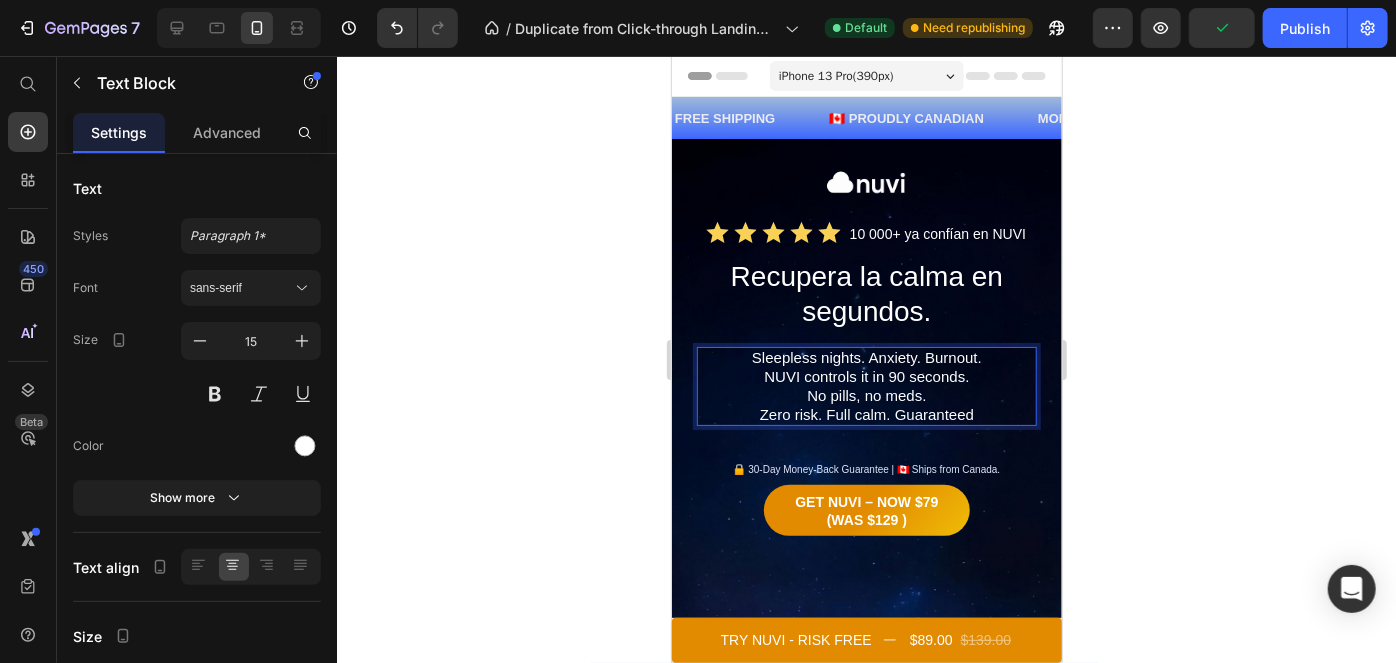 click on "Sleepless nights. Anxiety. Burnout." at bounding box center [866, 357] 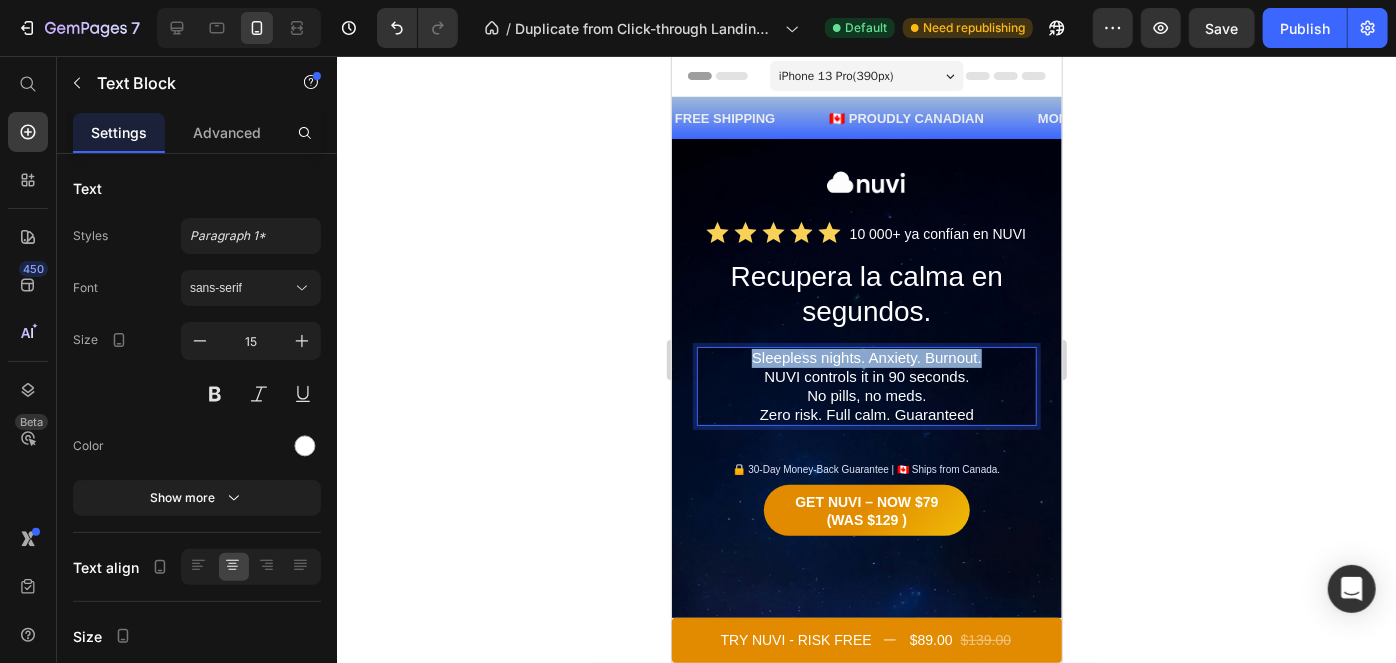 drag, startPoint x: 743, startPoint y: 354, endPoint x: 971, endPoint y: 362, distance: 228.1403 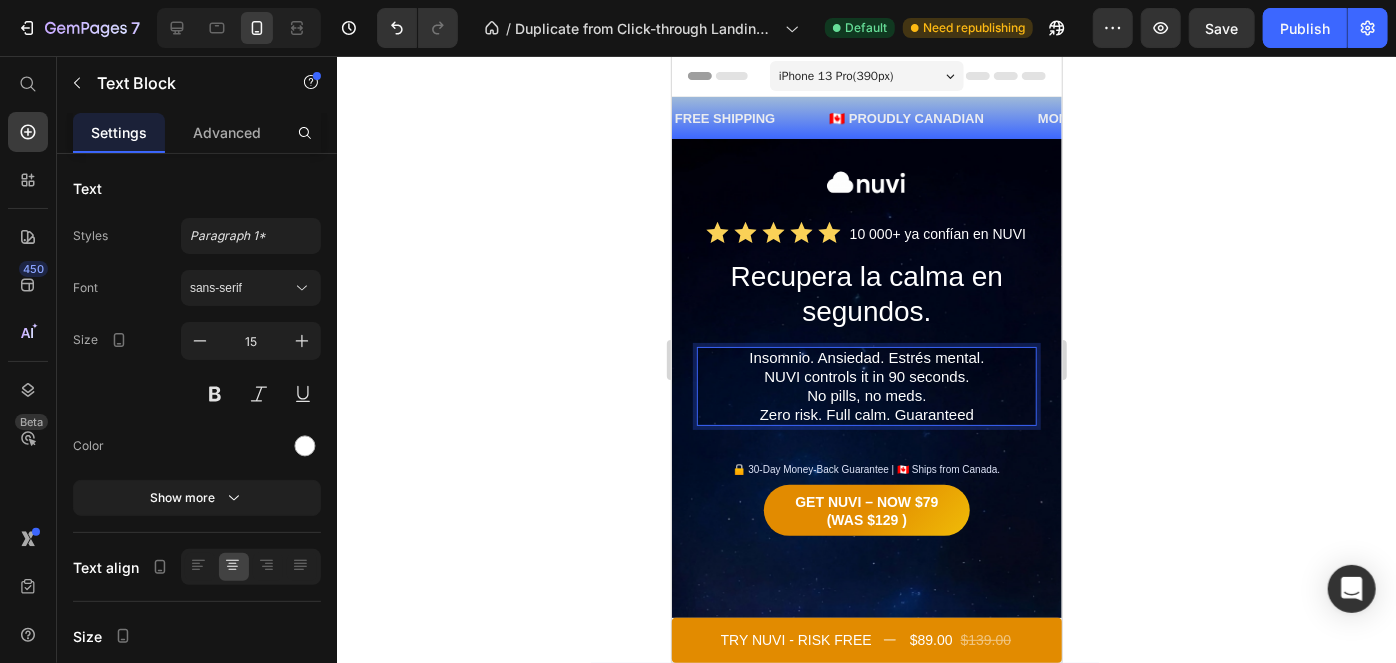 click on "NUVI controls it in 90 seconds." at bounding box center [866, 376] 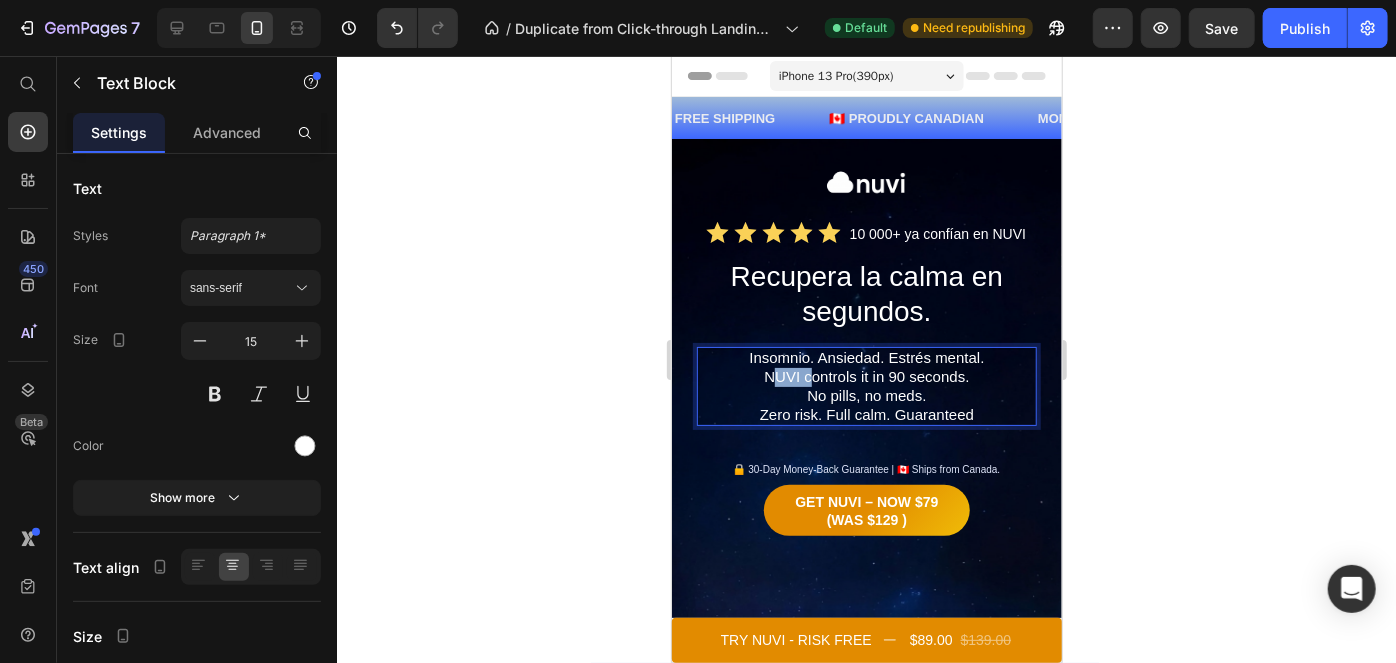 click on "NUVI controls it in 90 seconds." at bounding box center (866, 376) 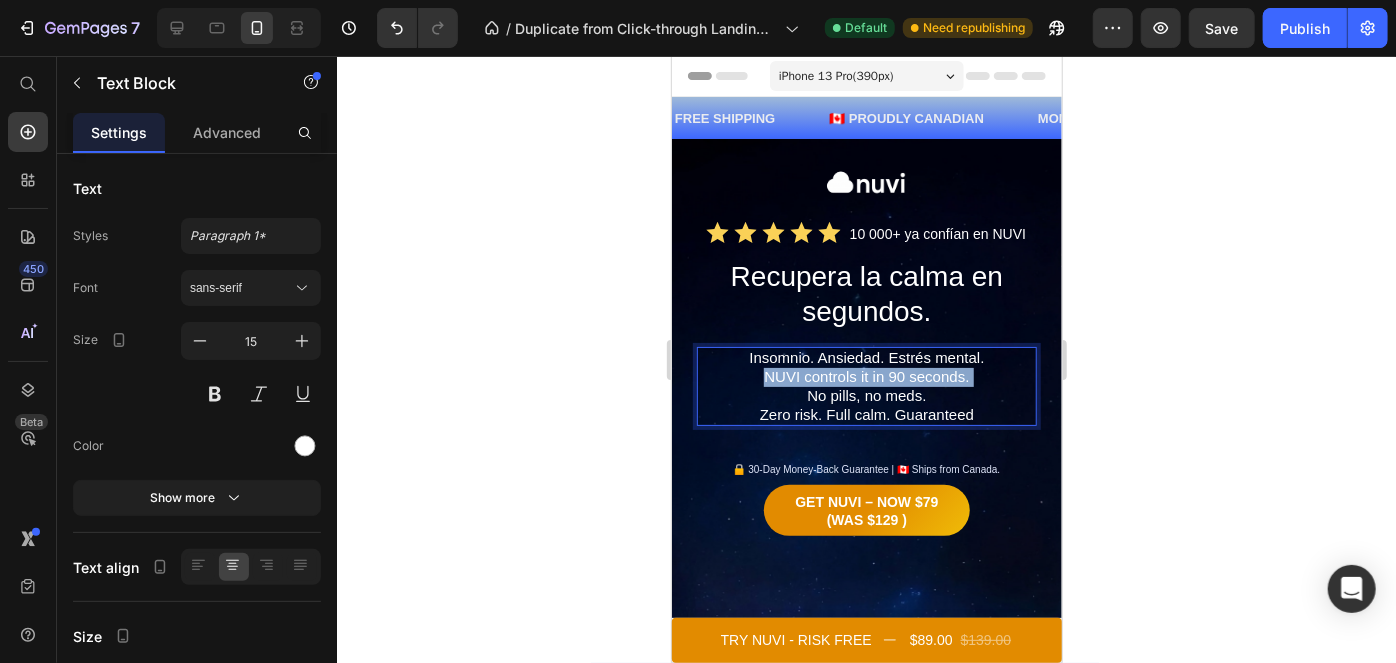 click on "NUVI controls it in 90 seconds." at bounding box center [866, 376] 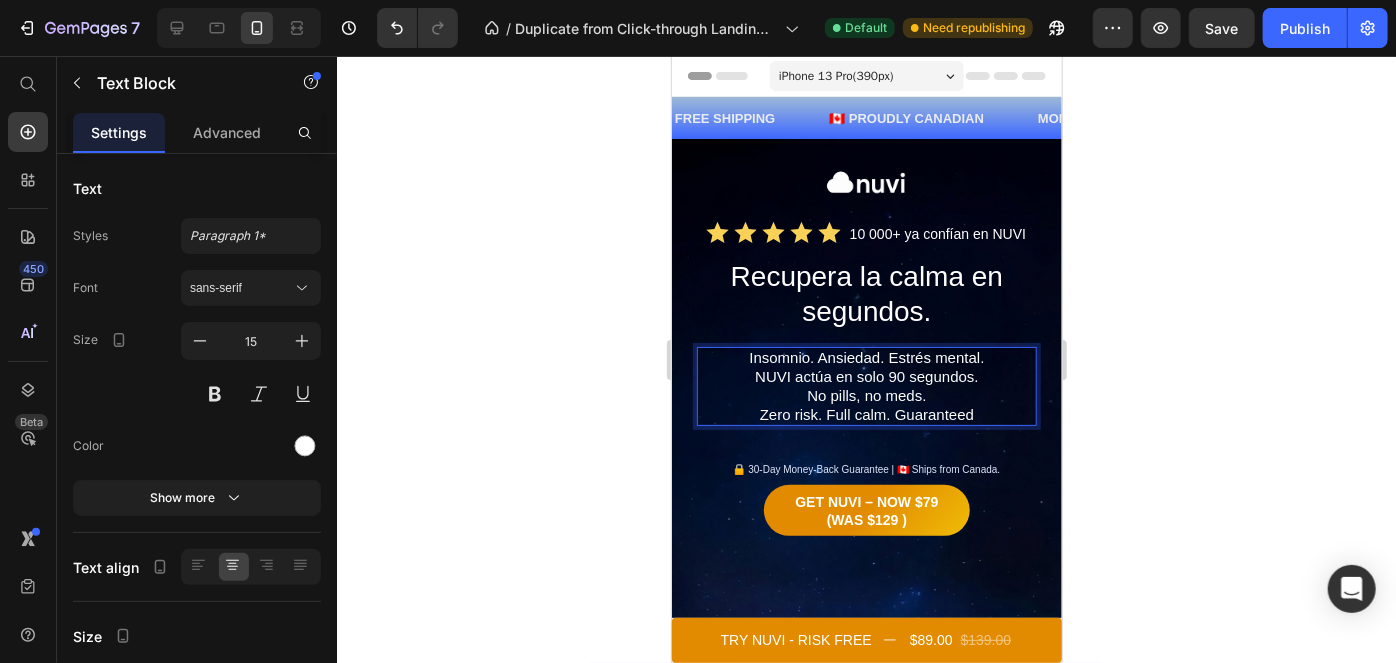 click on "No pills, no meds. Zero risk. Full calm. Guaranteed" at bounding box center (866, 405) 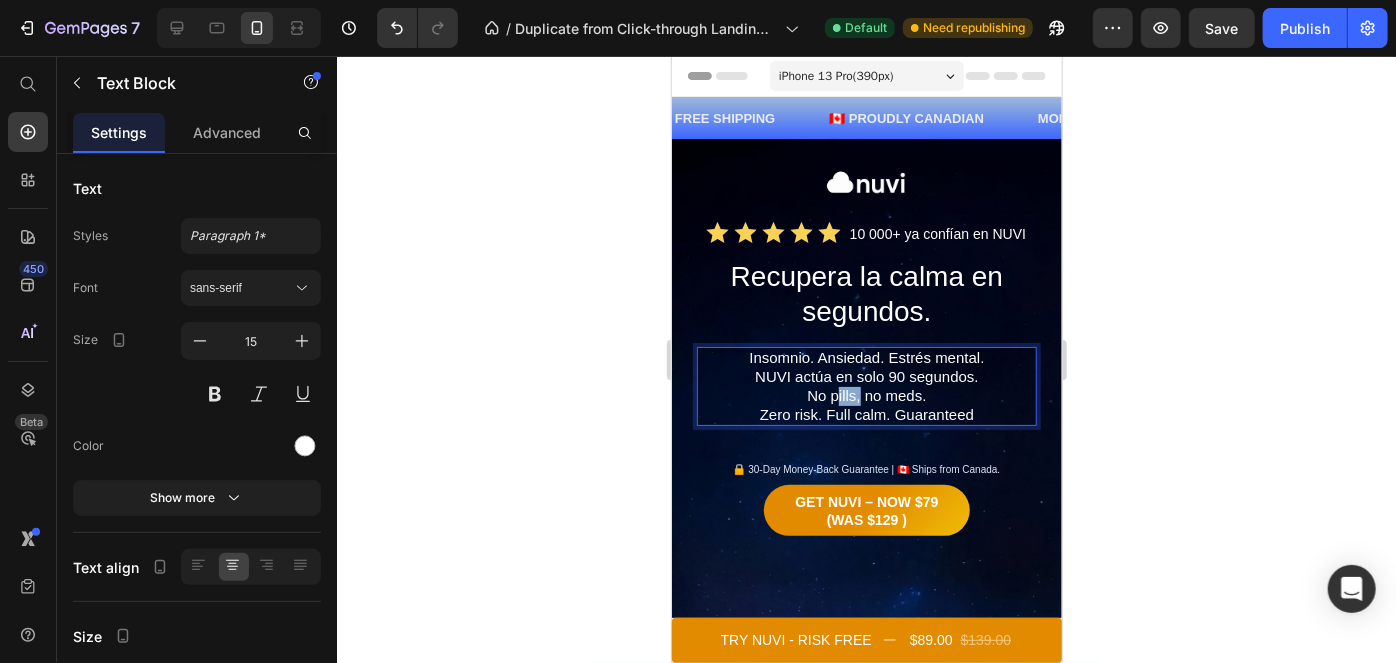 click on "No pills, no meds. Zero risk. Full calm. Guaranteed" at bounding box center (866, 405) 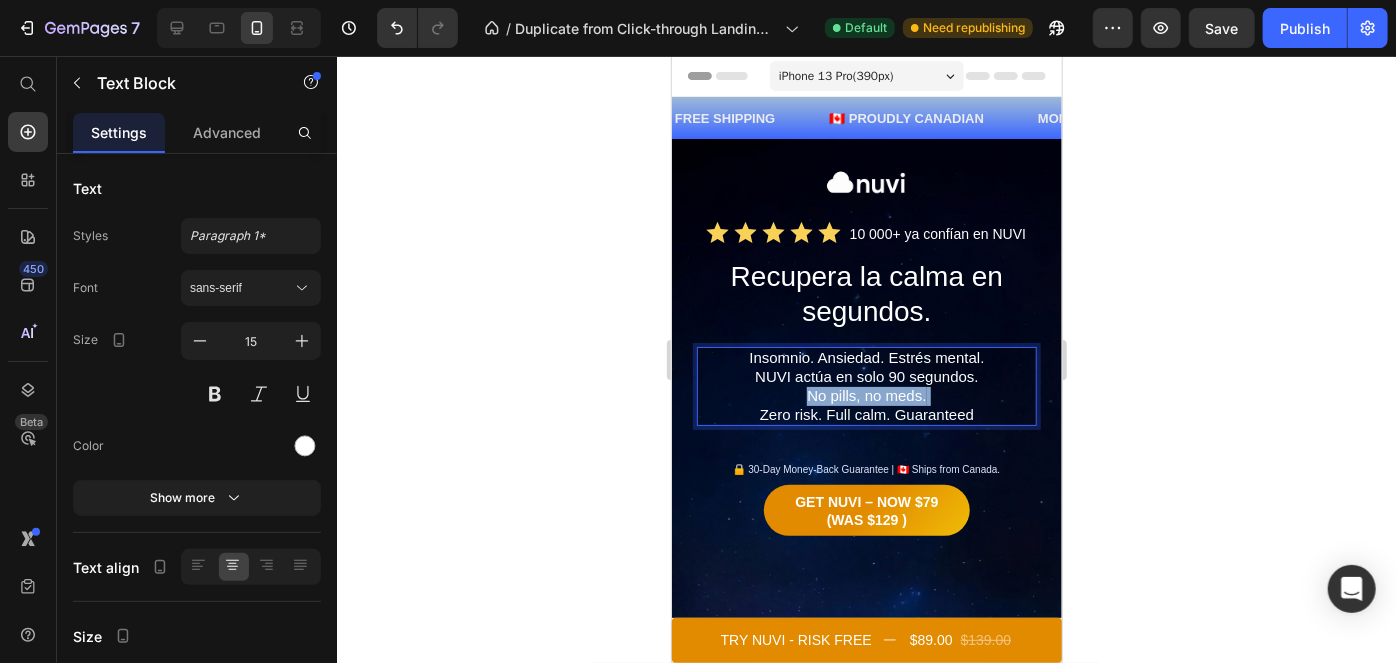click on "No pills, no meds. Zero risk. Full calm. Guaranteed" at bounding box center [866, 405] 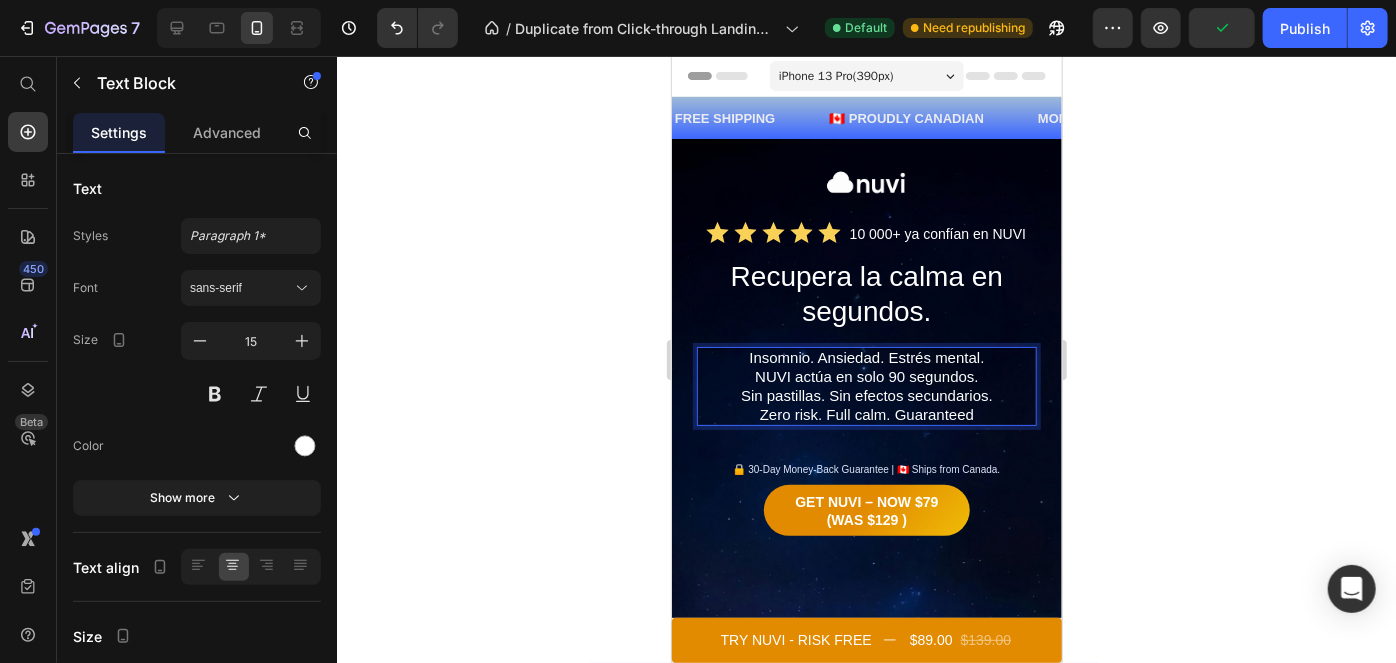click on "Zero risk. Full calm. Guaranteed" at bounding box center [866, 414] 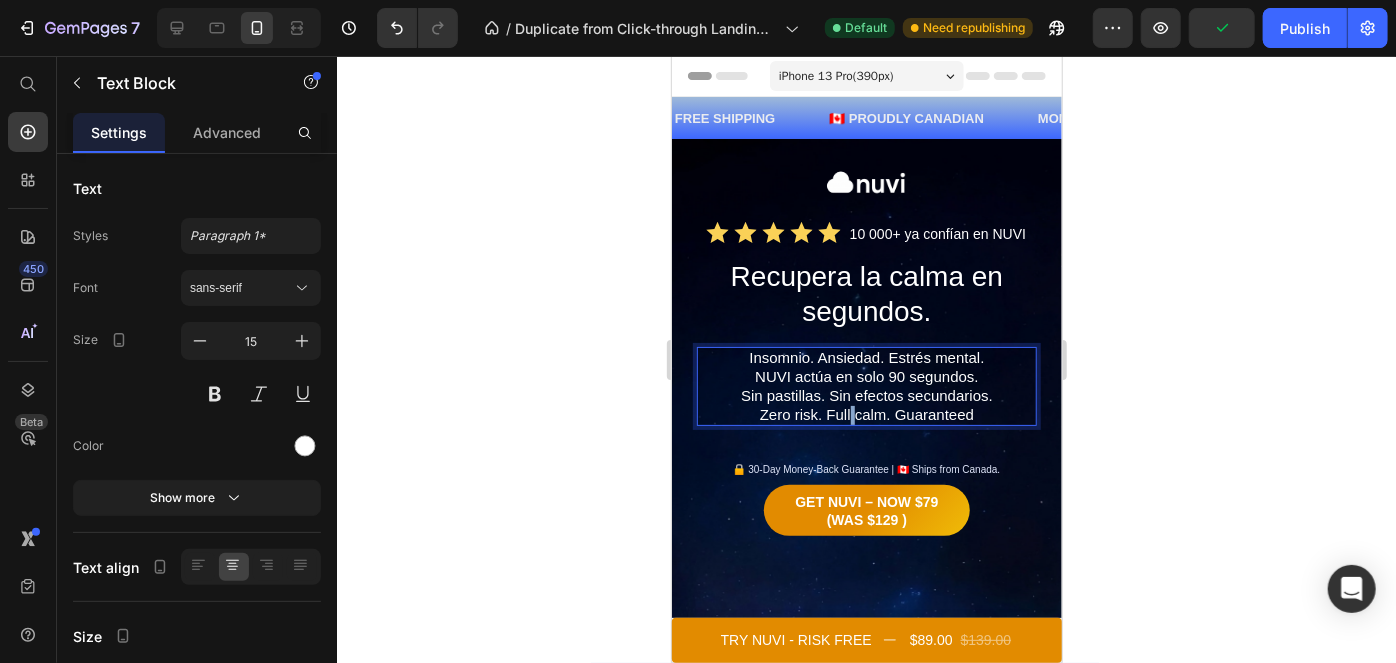 click on "Zero risk. Full calm. Guaranteed" at bounding box center [866, 414] 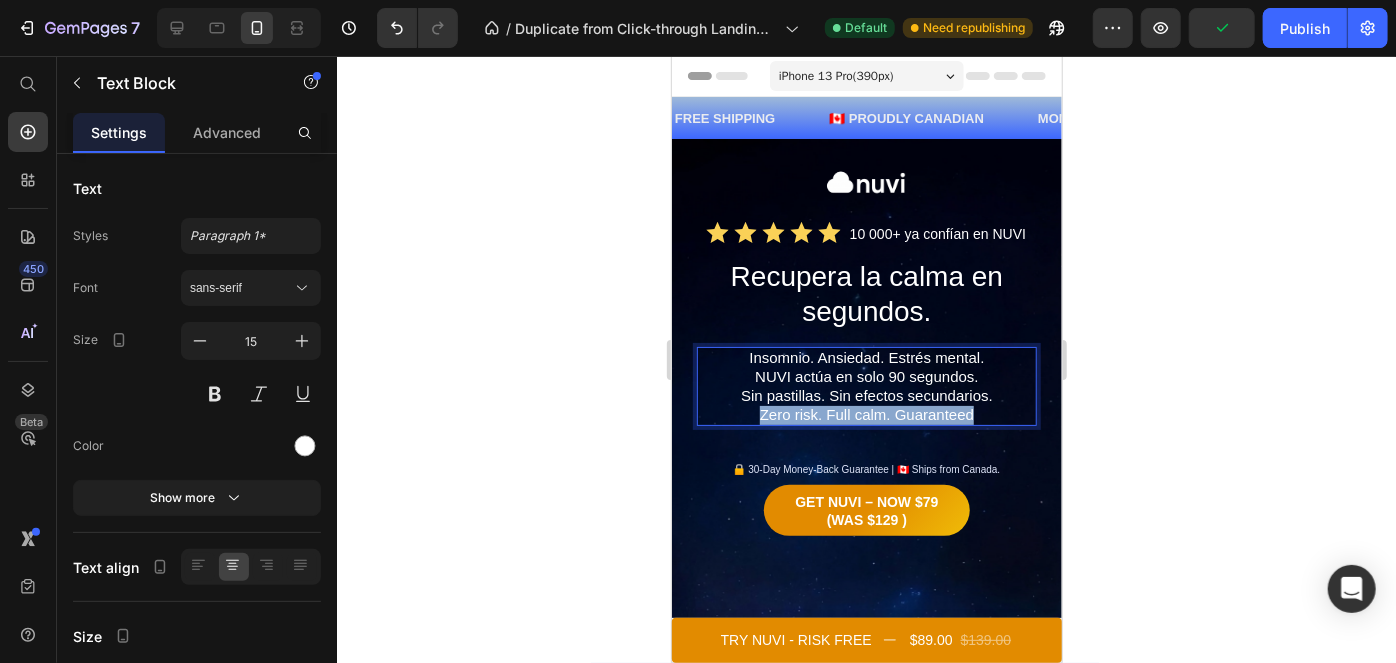 click on "Zero risk. Full calm. Guaranteed" at bounding box center [866, 414] 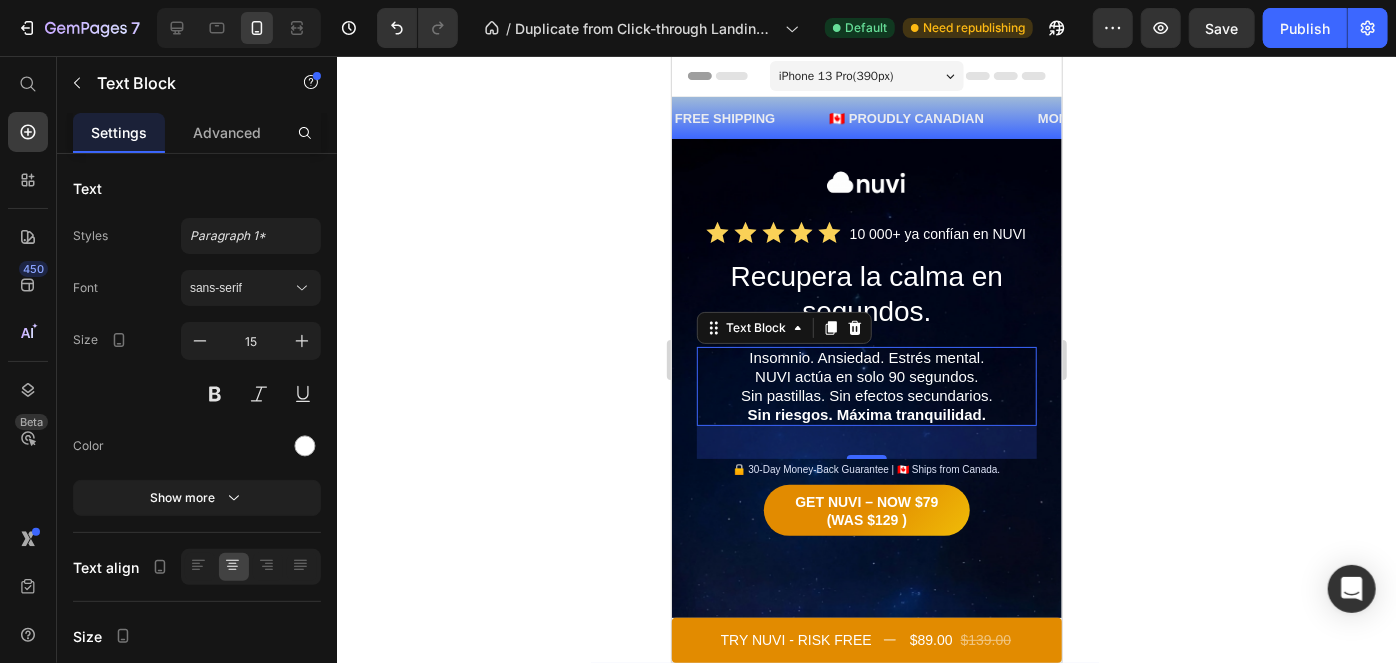 click 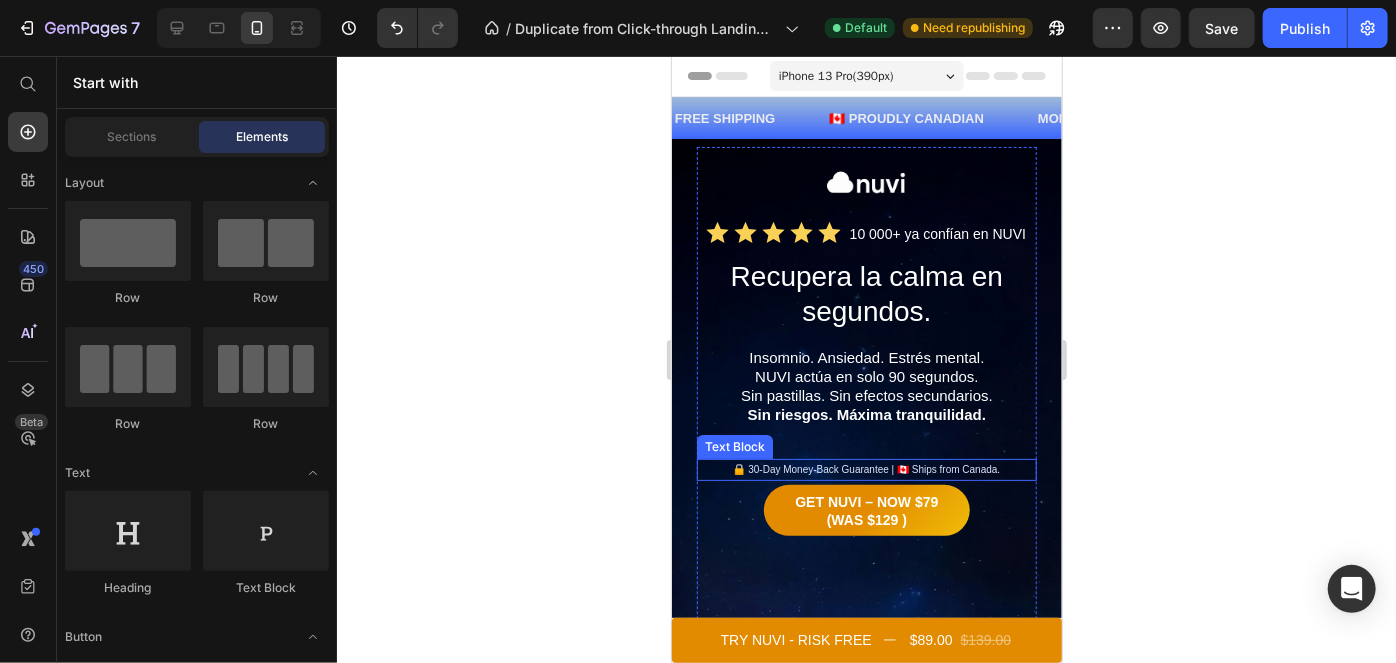 click on "🔒 30-Day Money-Back Guarantee | 🇨🇦 Ships from Canada." at bounding box center [866, 469] 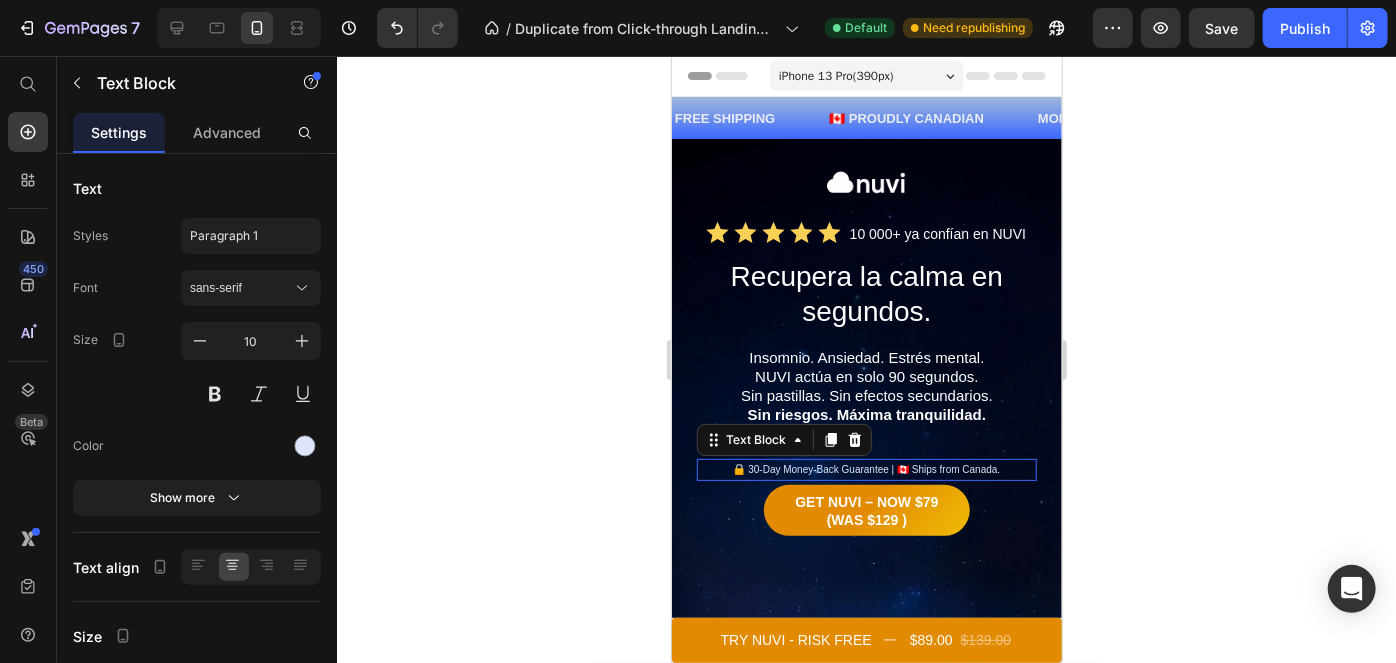 click on "🔒 30-Day Money-Back Guarantee | 🇨🇦 Ships from Canada." at bounding box center [866, 469] 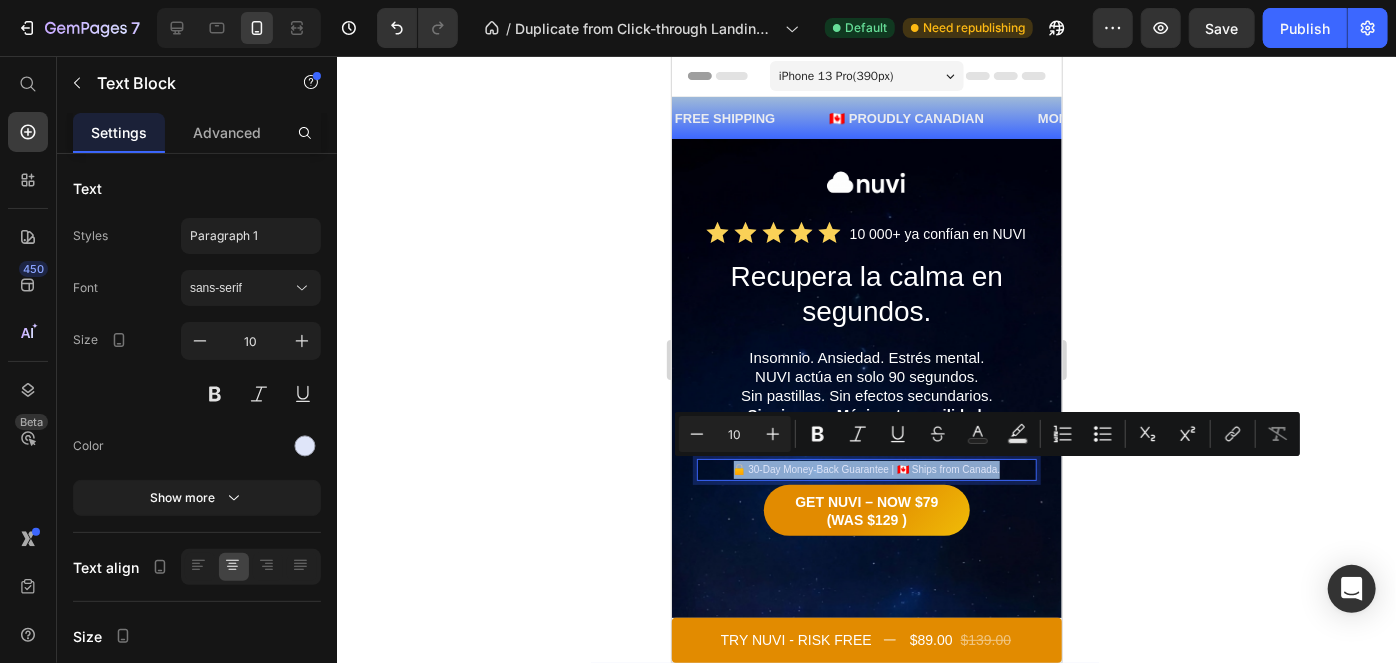 click on "🔒 30-Day Money-Back Guarantee | 🇨🇦 Ships from Canada." at bounding box center (866, 469) 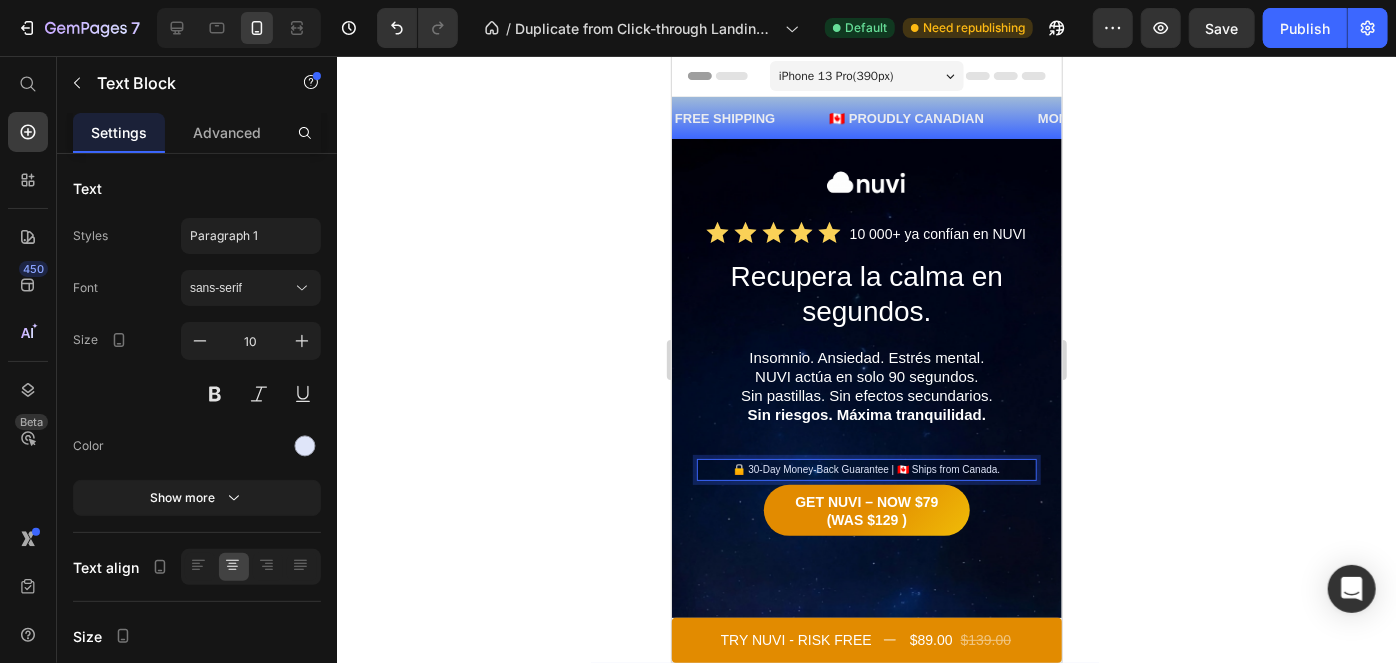 click on "🔒 30-Day Money-Back Guarantee | 🇨🇦 Ships from Canada." at bounding box center [866, 469] 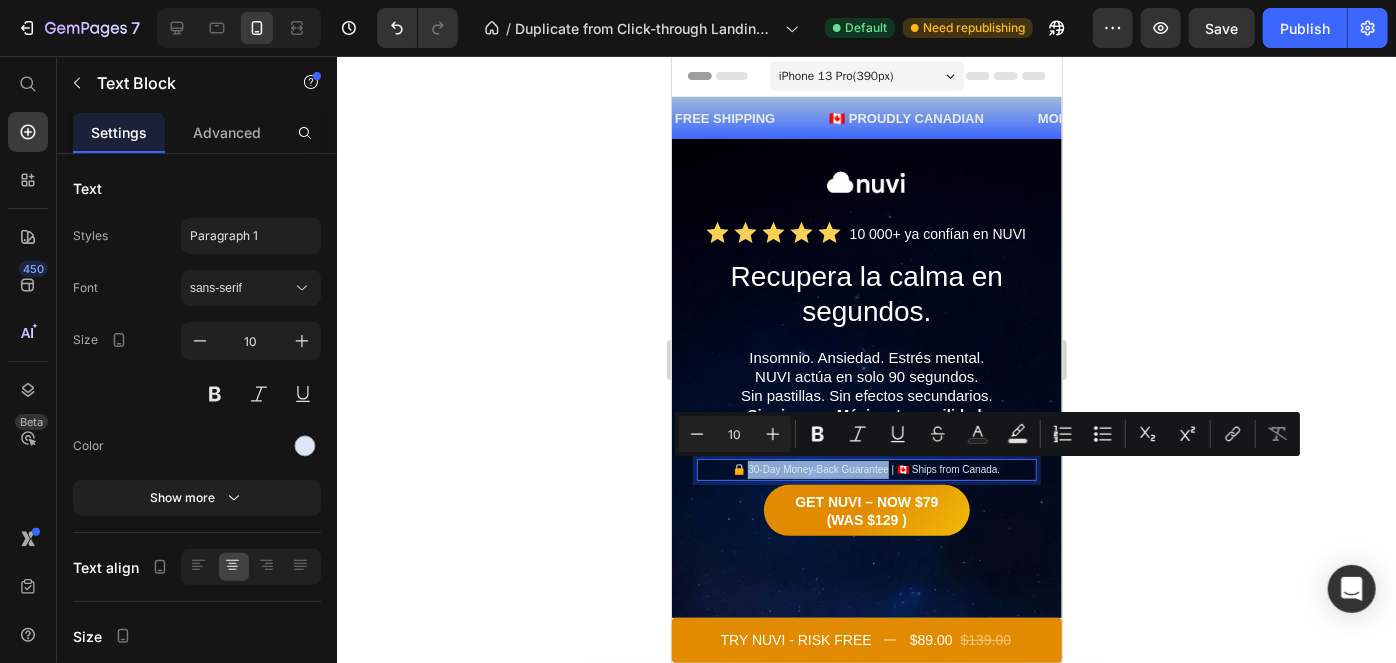 drag, startPoint x: 882, startPoint y: 467, endPoint x: 741, endPoint y: 477, distance: 141.35417 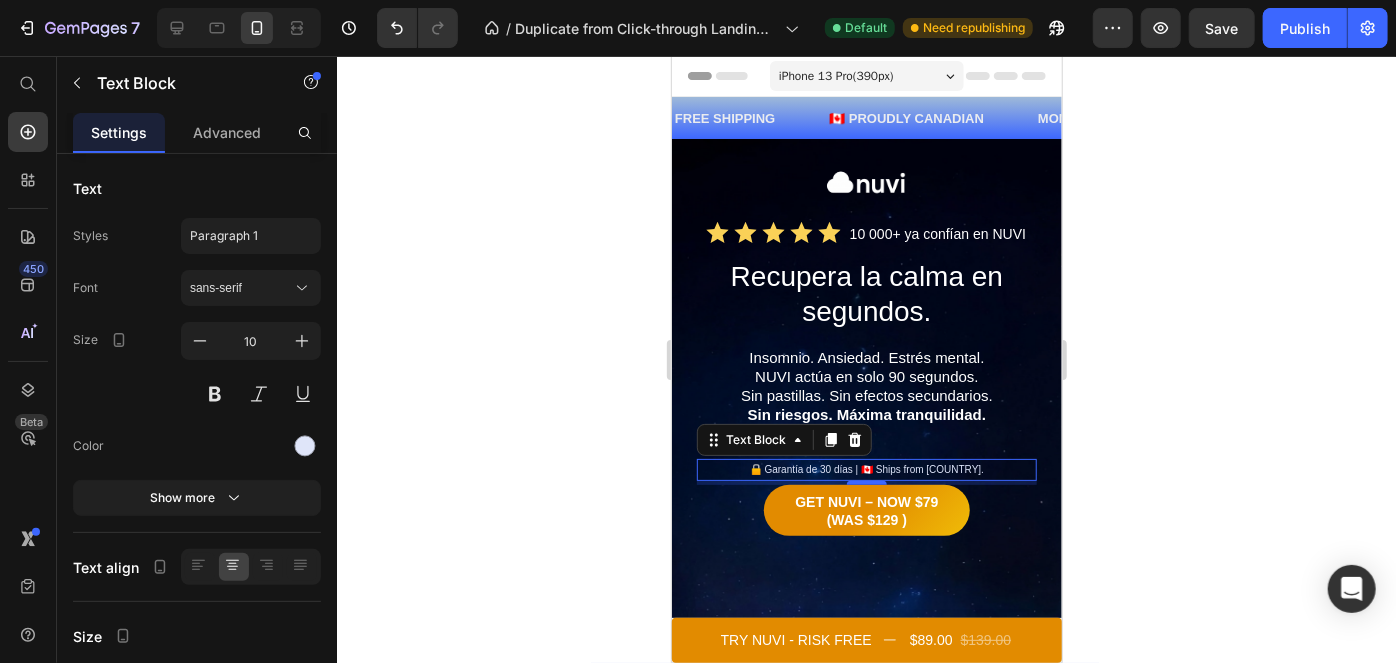 click 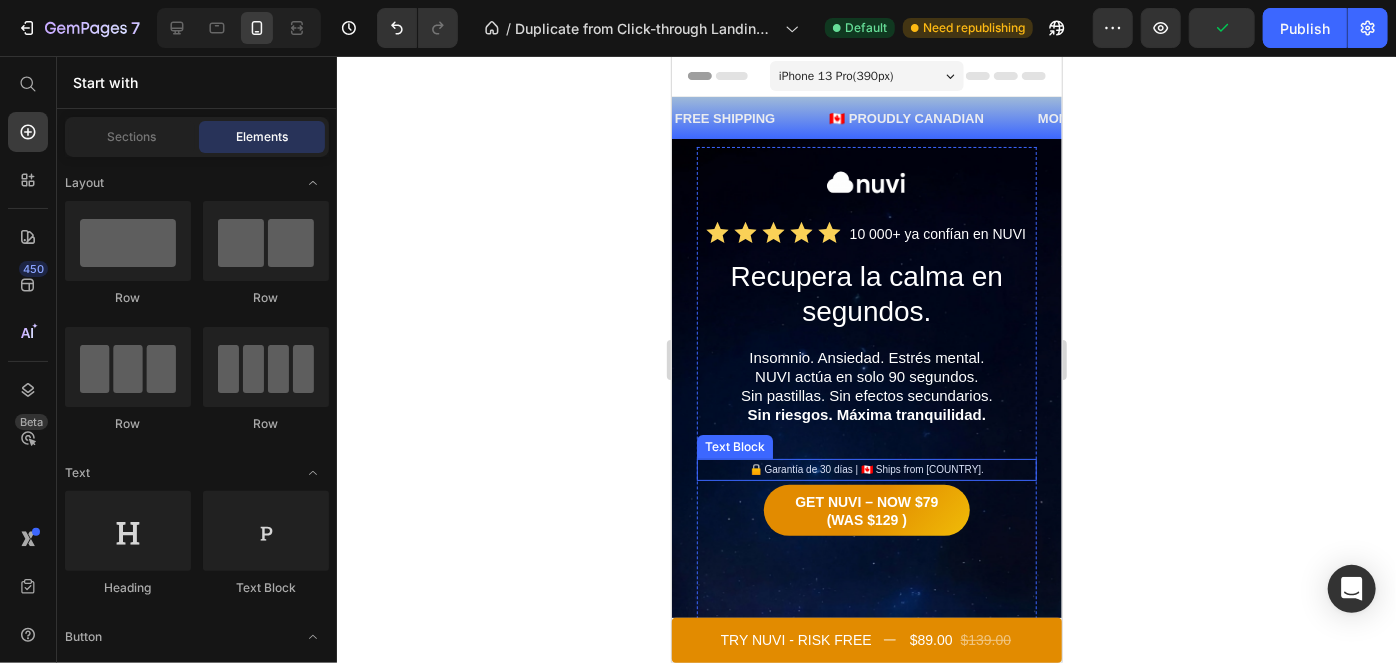 click on "🔒 Garantía de 30 días | 🇨🇦 Ships from Canada." at bounding box center [866, 469] 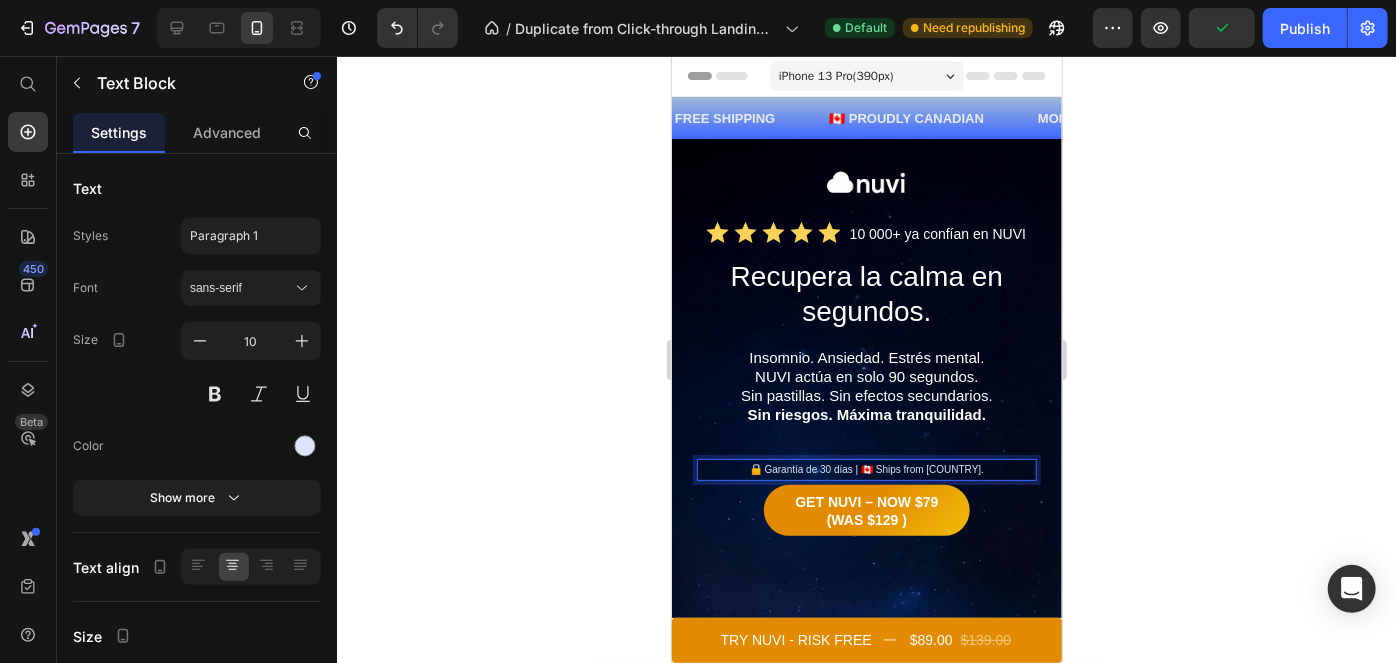 click on "🔒 Garantía de 30 días | 🇨🇦 Ships from Canada." at bounding box center (866, 469) 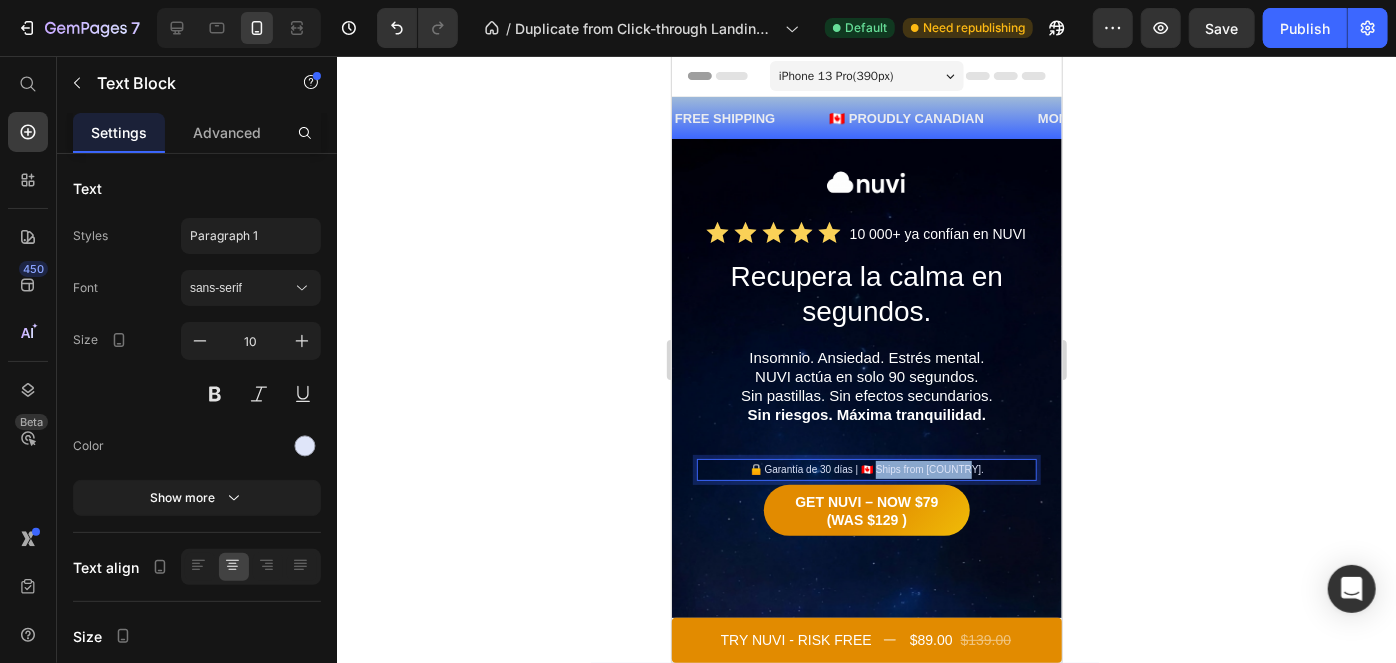 drag, startPoint x: 965, startPoint y: 463, endPoint x: 877, endPoint y: 476, distance: 88.95505 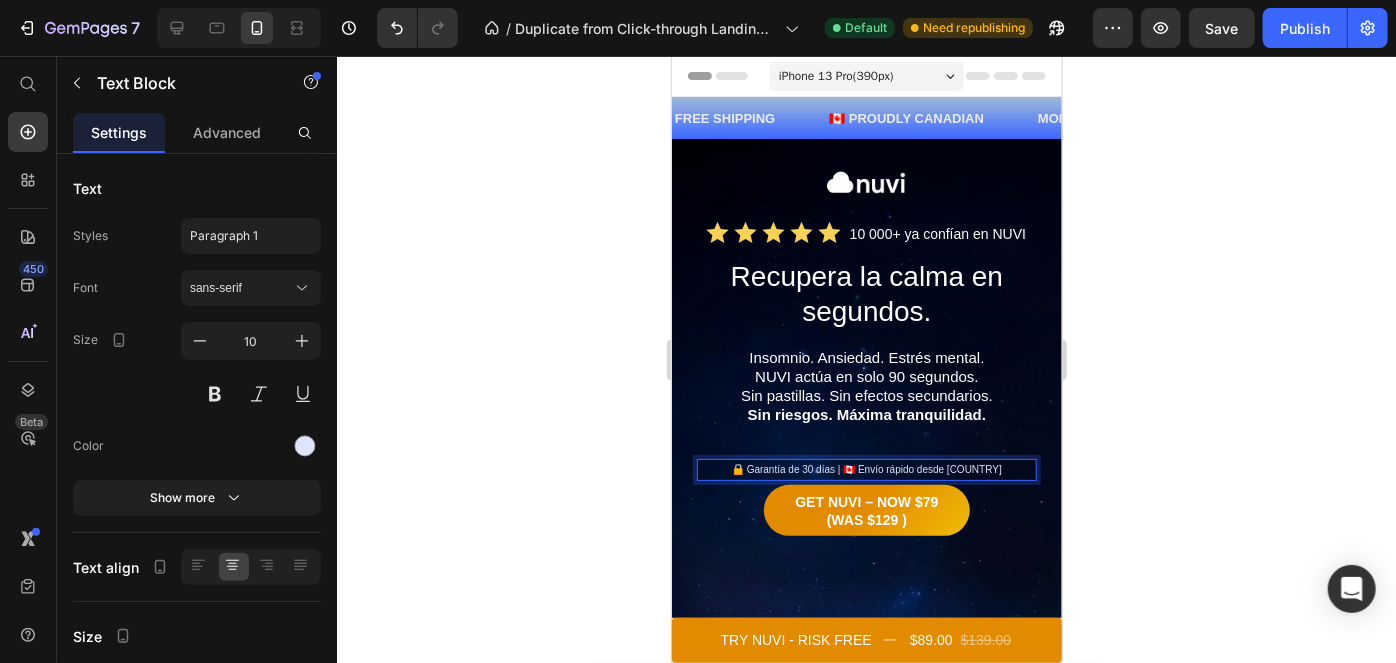 click on "🔒 Garantía de 30 días | 🇨🇦 Envío rápido desde España" at bounding box center [866, 469] 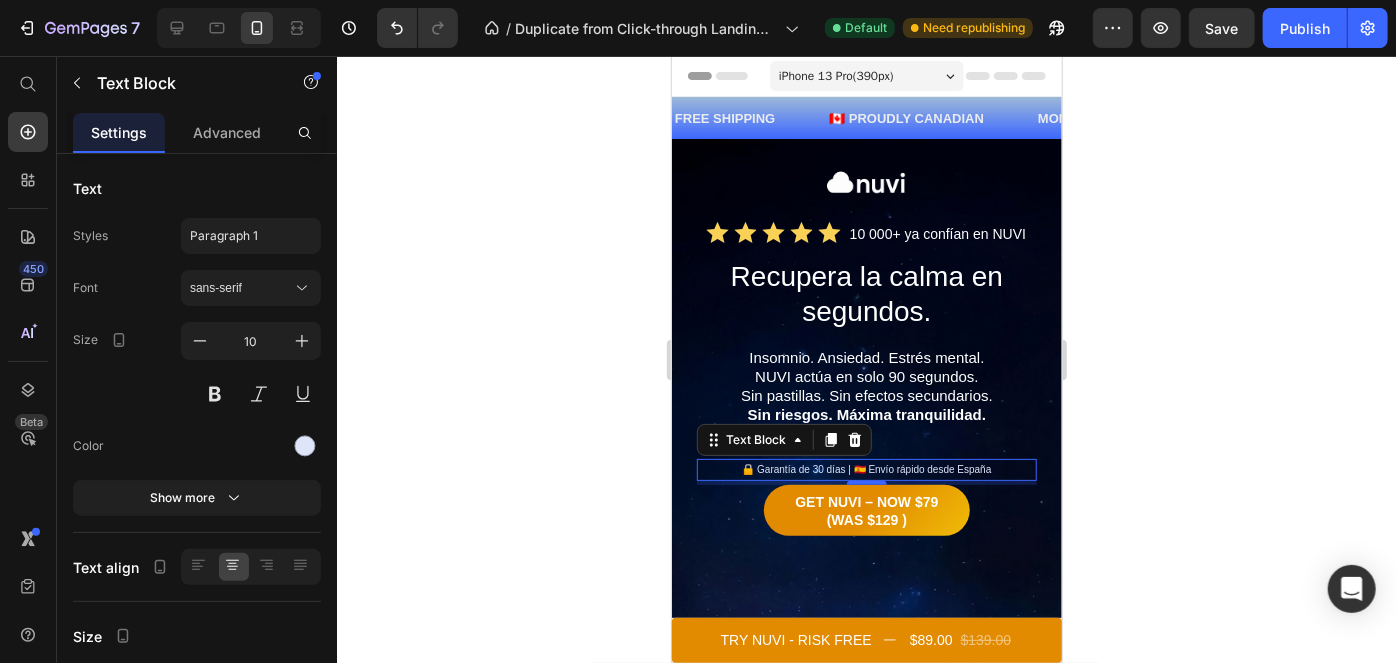 click 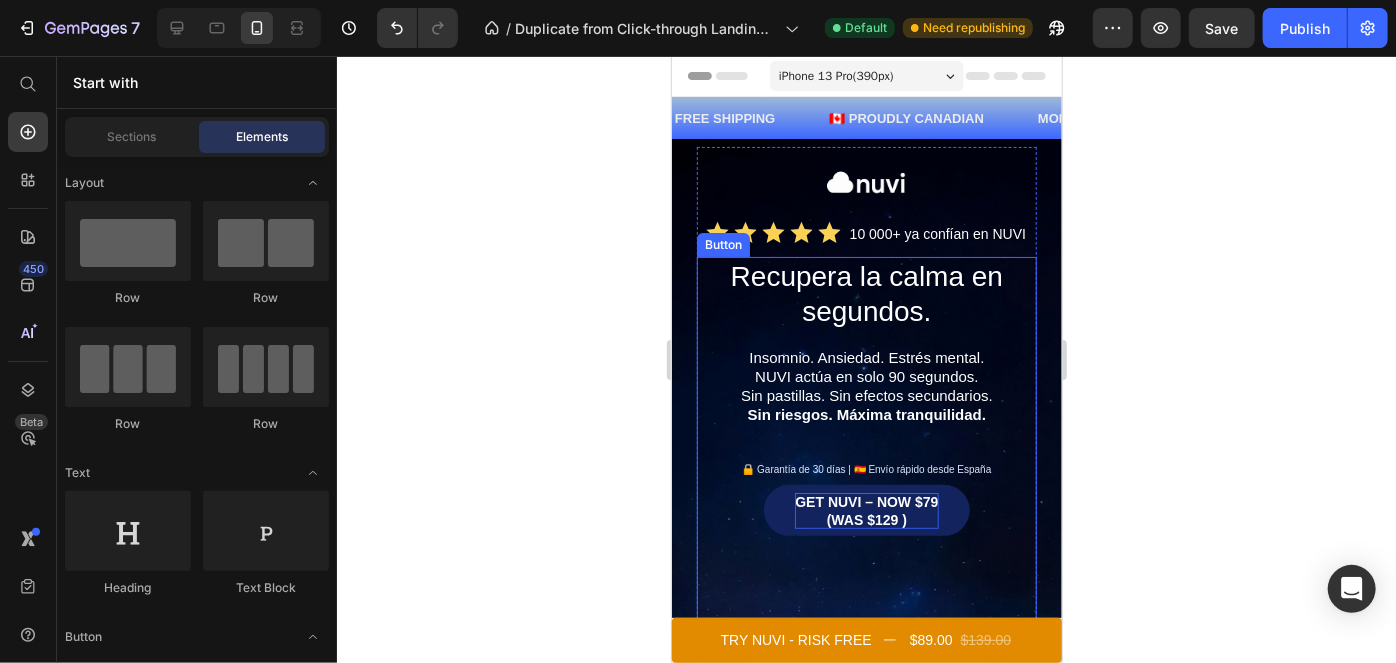 click on "Get NUVI – Now $79   (Was $129 )" at bounding box center [865, 510] 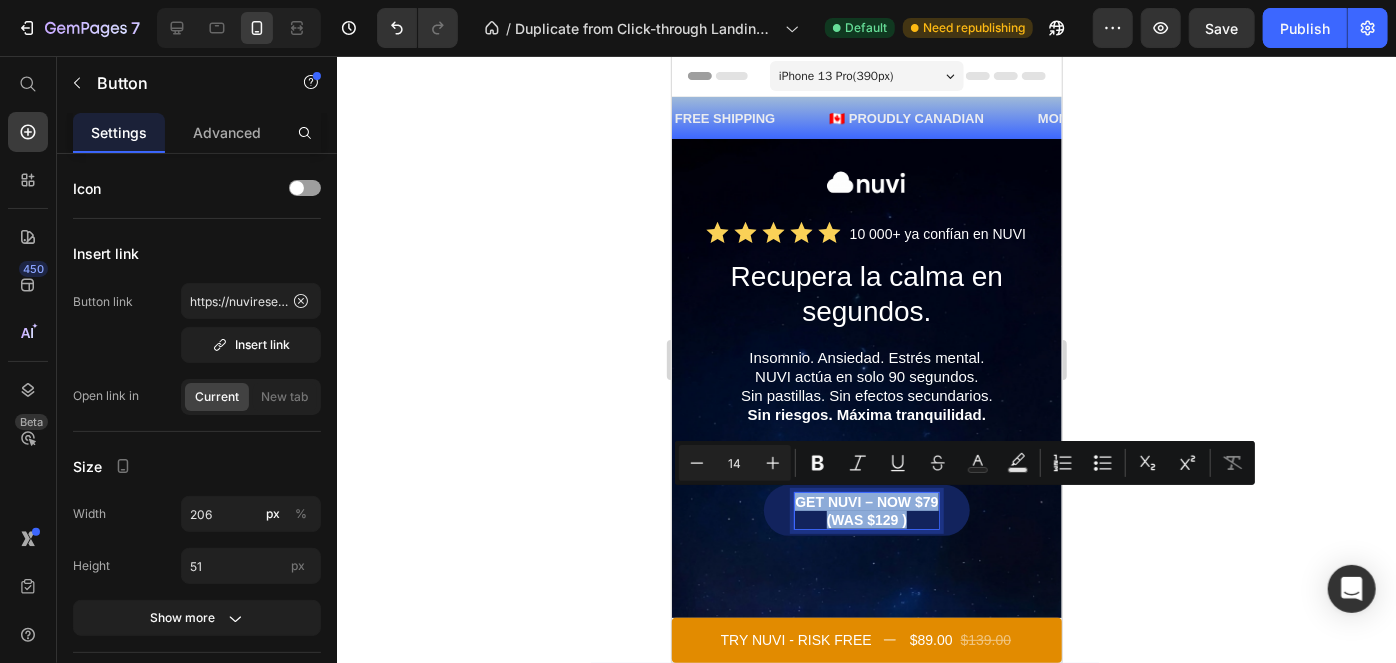 drag, startPoint x: 787, startPoint y: 501, endPoint x: 903, endPoint y: 519, distance: 117.388245 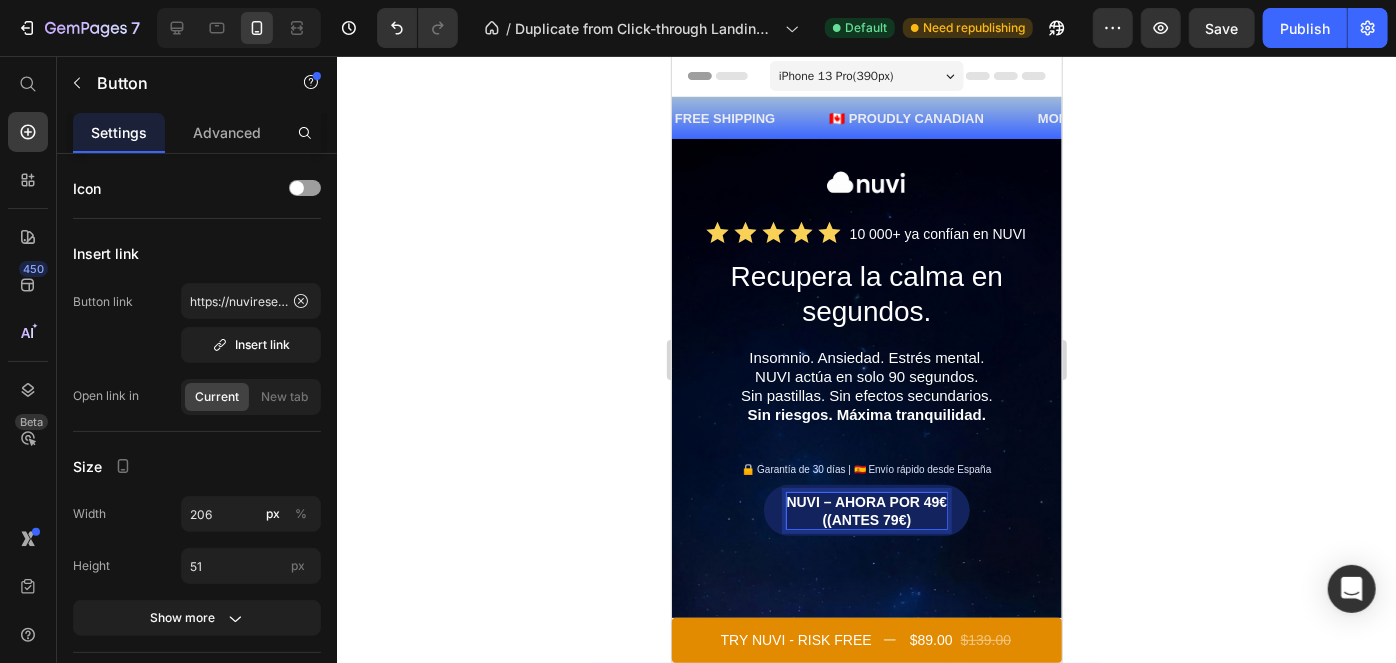 click on "NUVI – AHORA POR 49€ (( ANTES 79€ )" at bounding box center (866, 510) 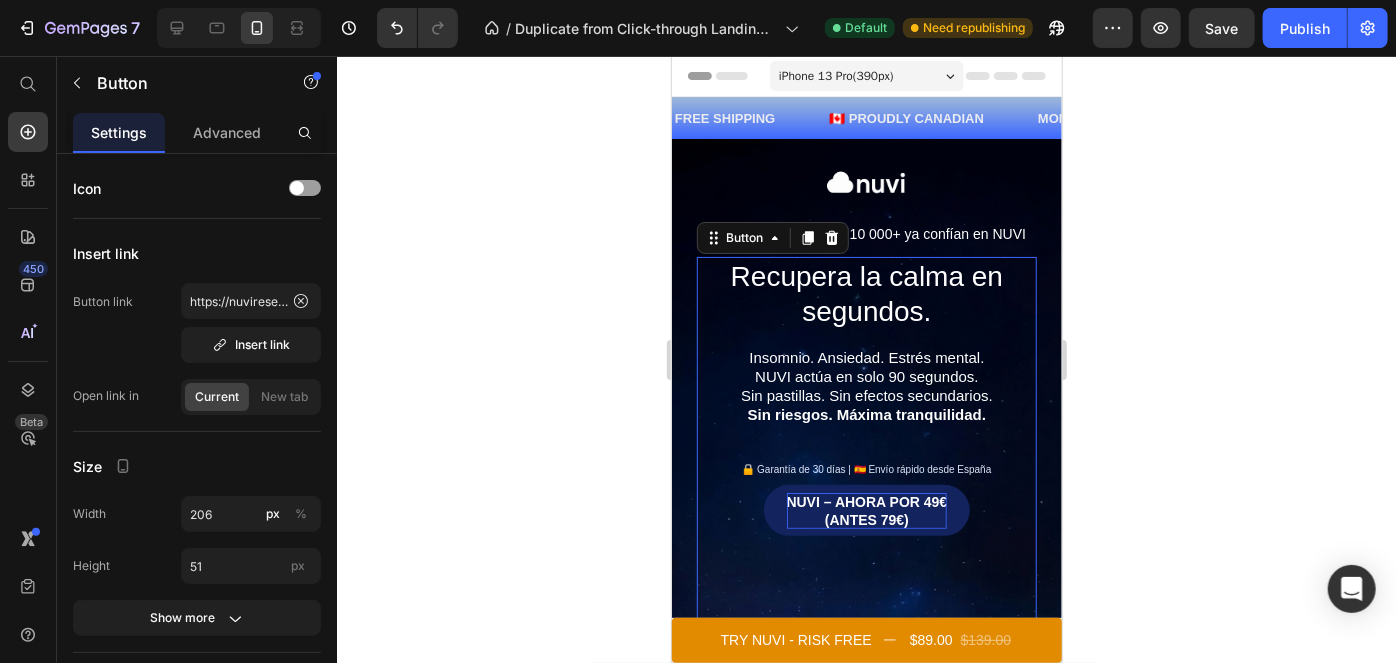 click 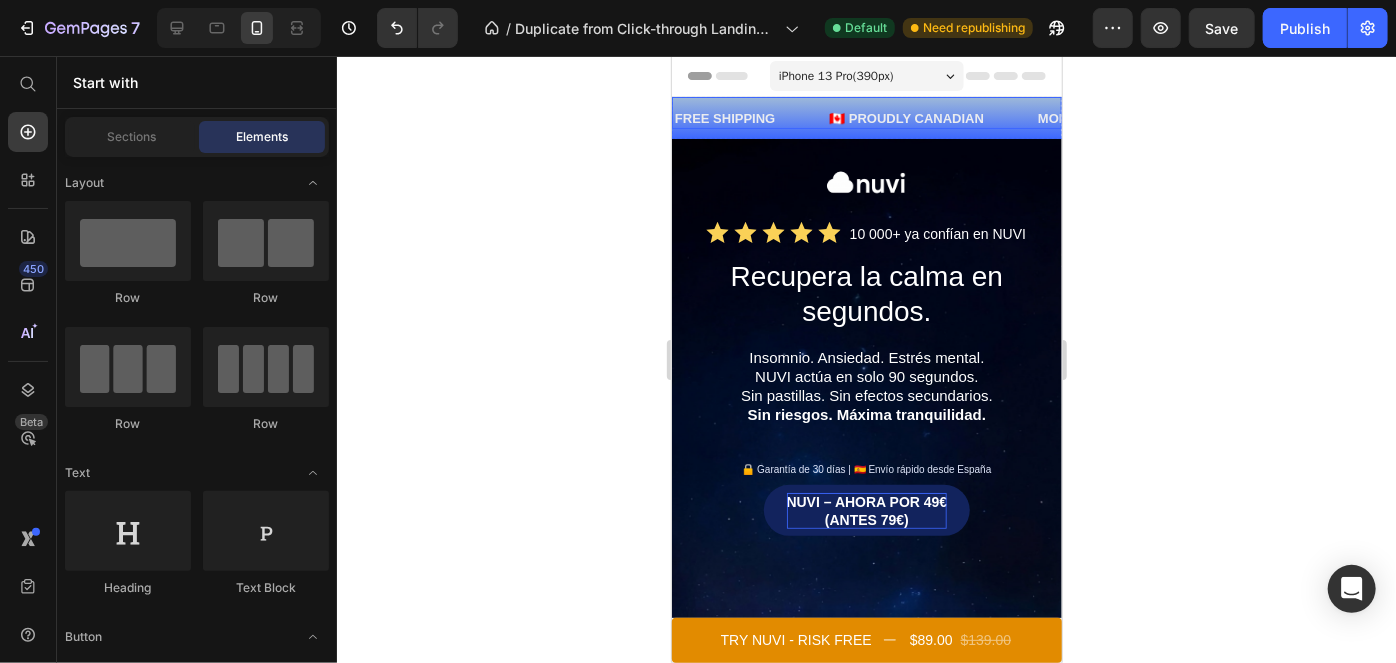 click on "FREE SHIPPING Text" at bounding box center (749, 117) 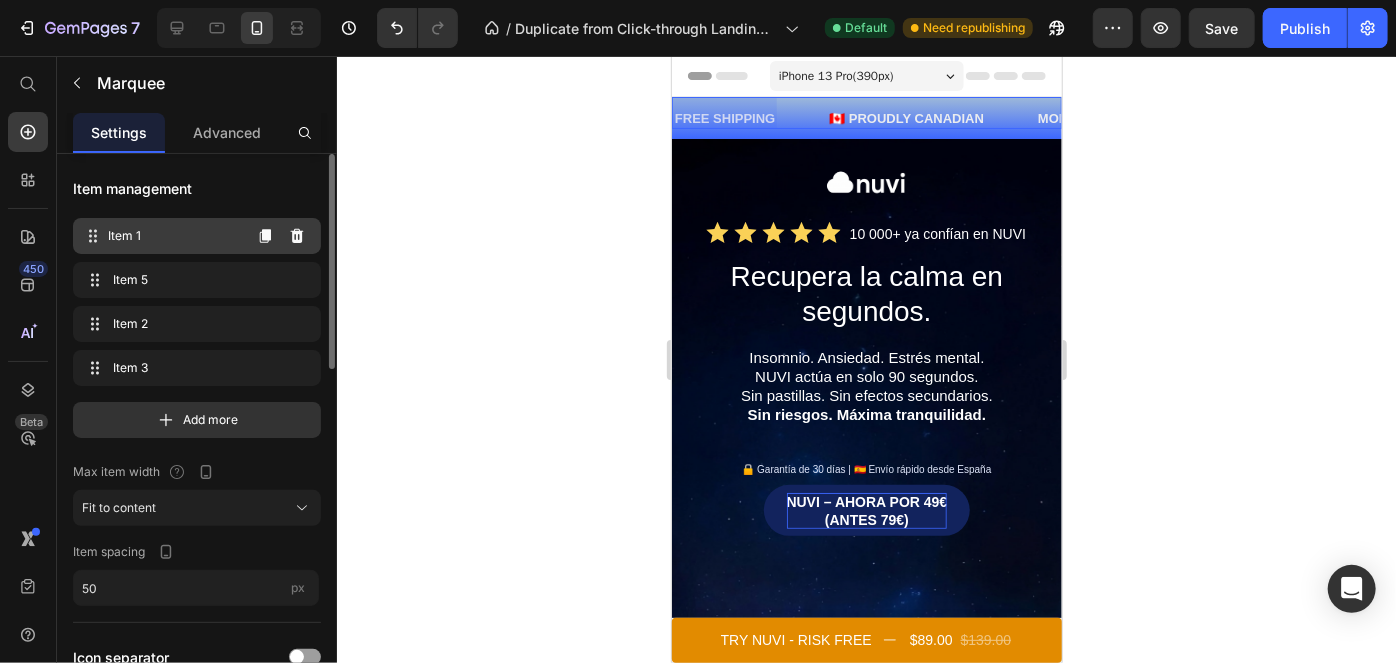 click on "Item 1" at bounding box center [174, 236] 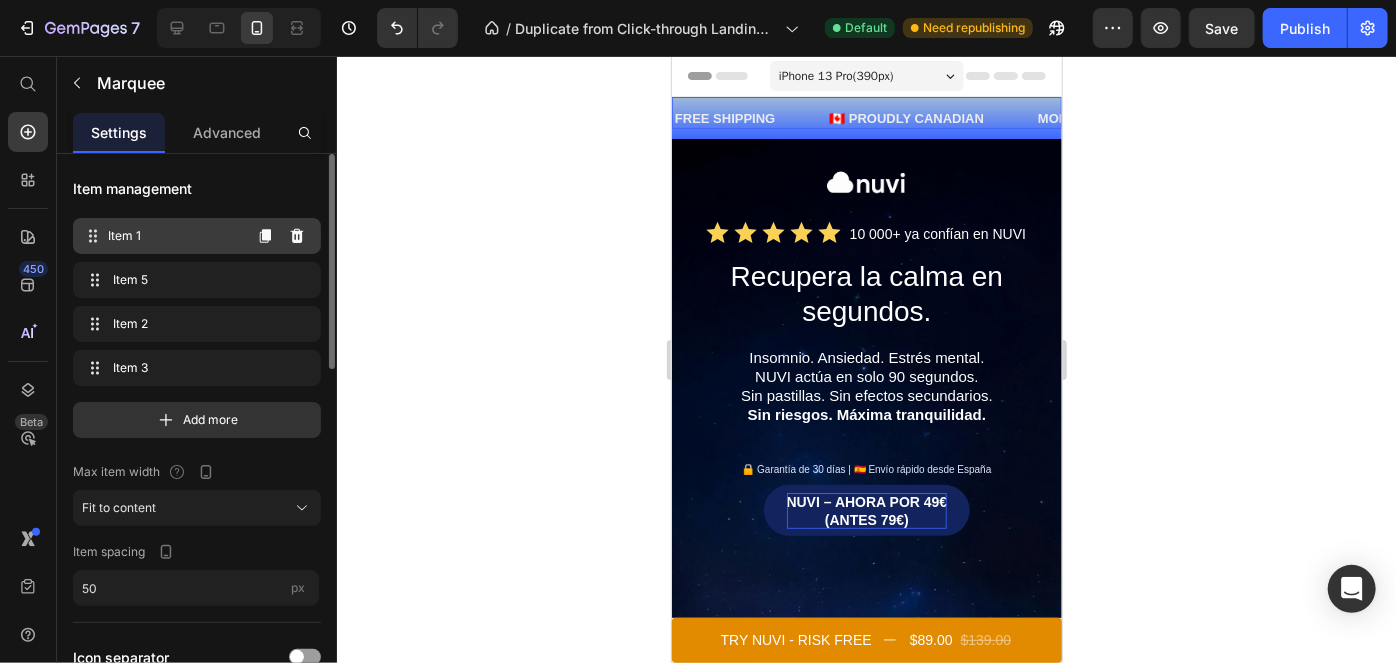 click on "Item 1" at bounding box center [174, 236] 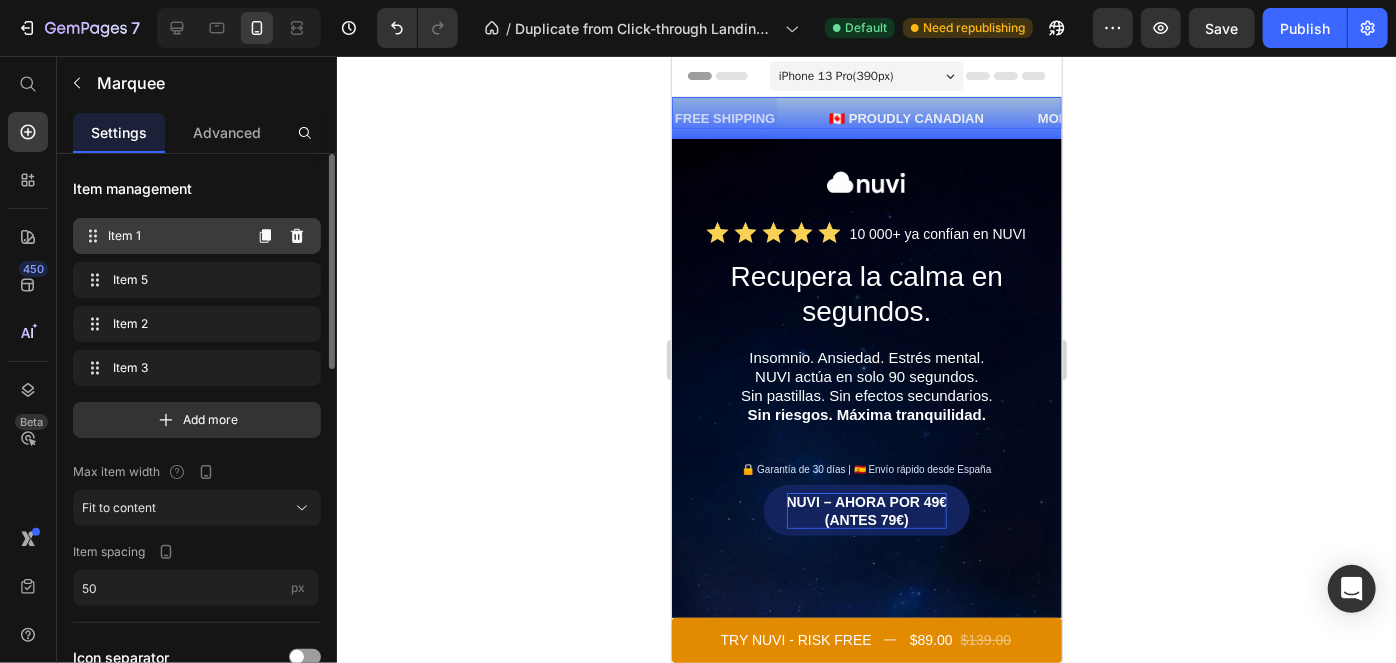 click on "Item 1" at bounding box center [174, 236] 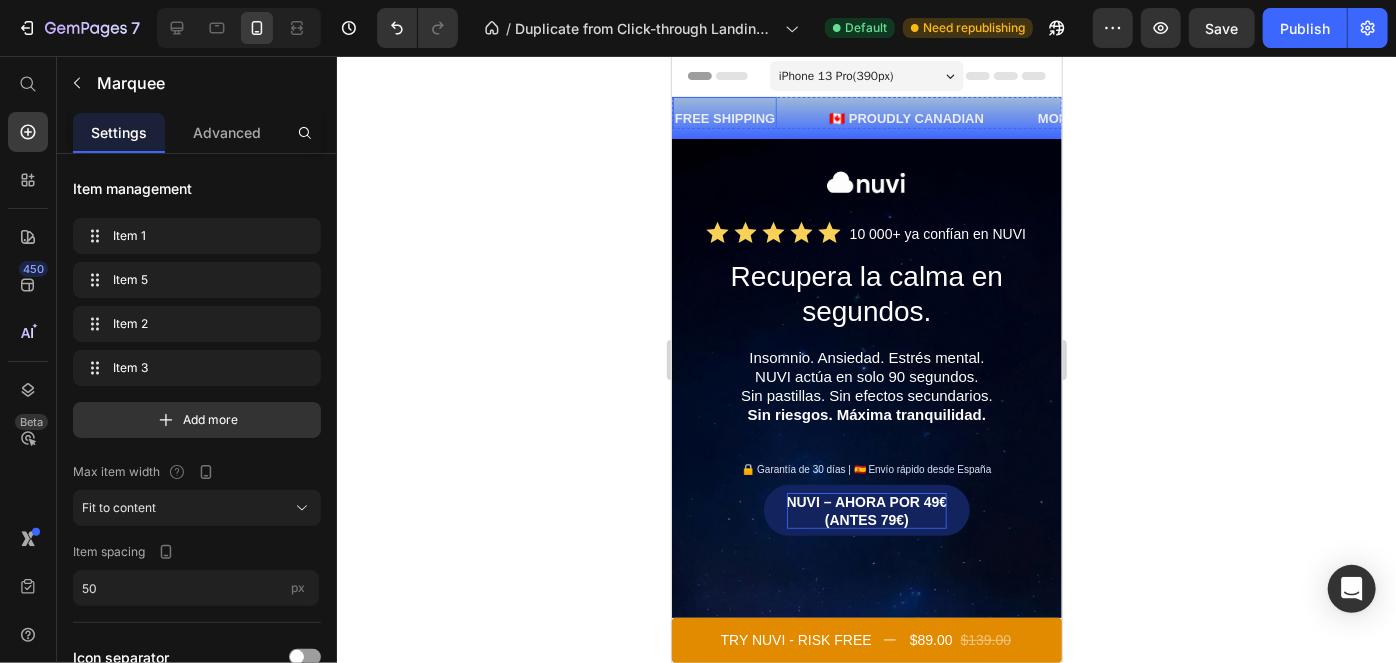 click on "FREE SHIPPING" at bounding box center [724, 117] 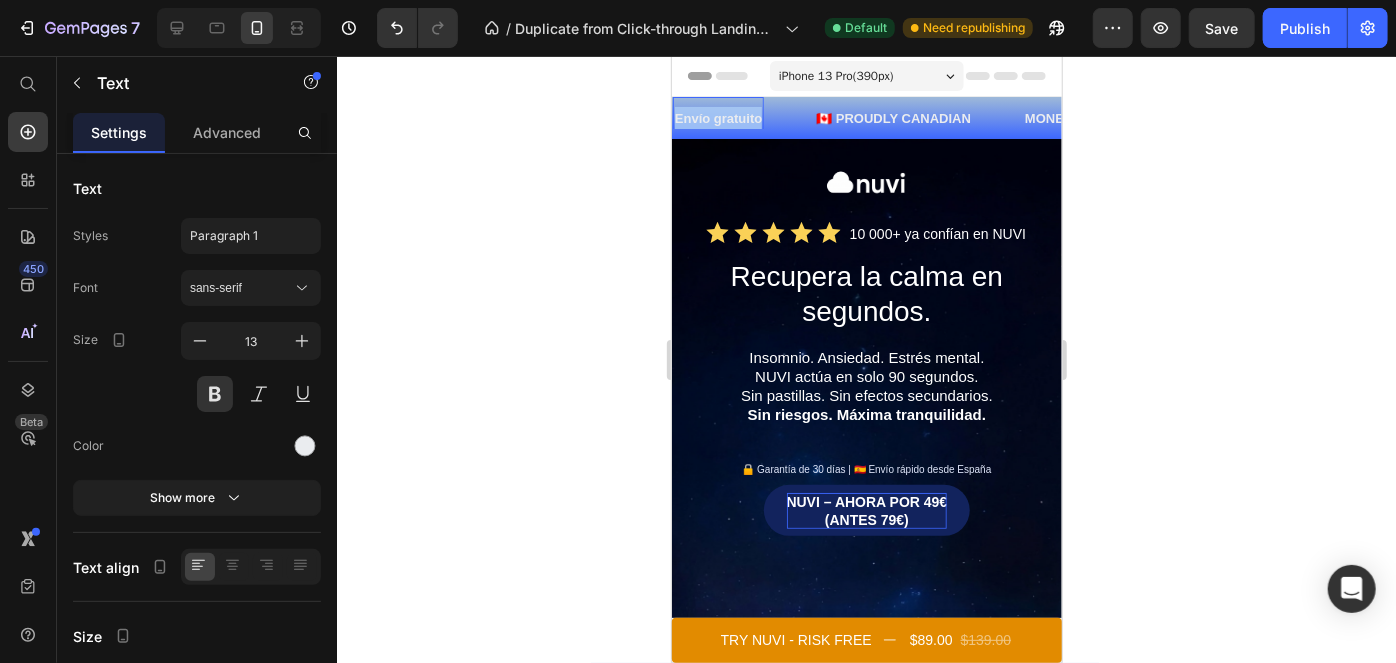 drag, startPoint x: 758, startPoint y: 115, endPoint x: 665, endPoint y: 126, distance: 93.64828 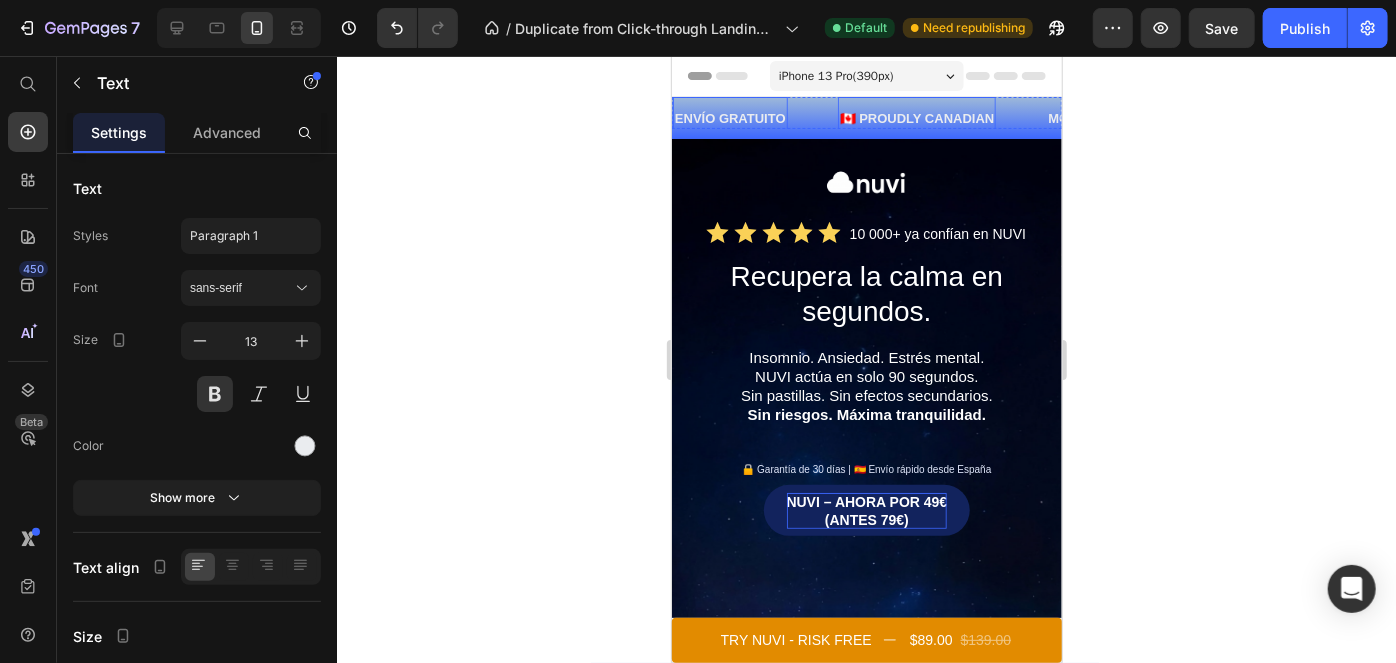 click on "🇨🇦 PROUDLY CANADIAN" at bounding box center (916, 117) 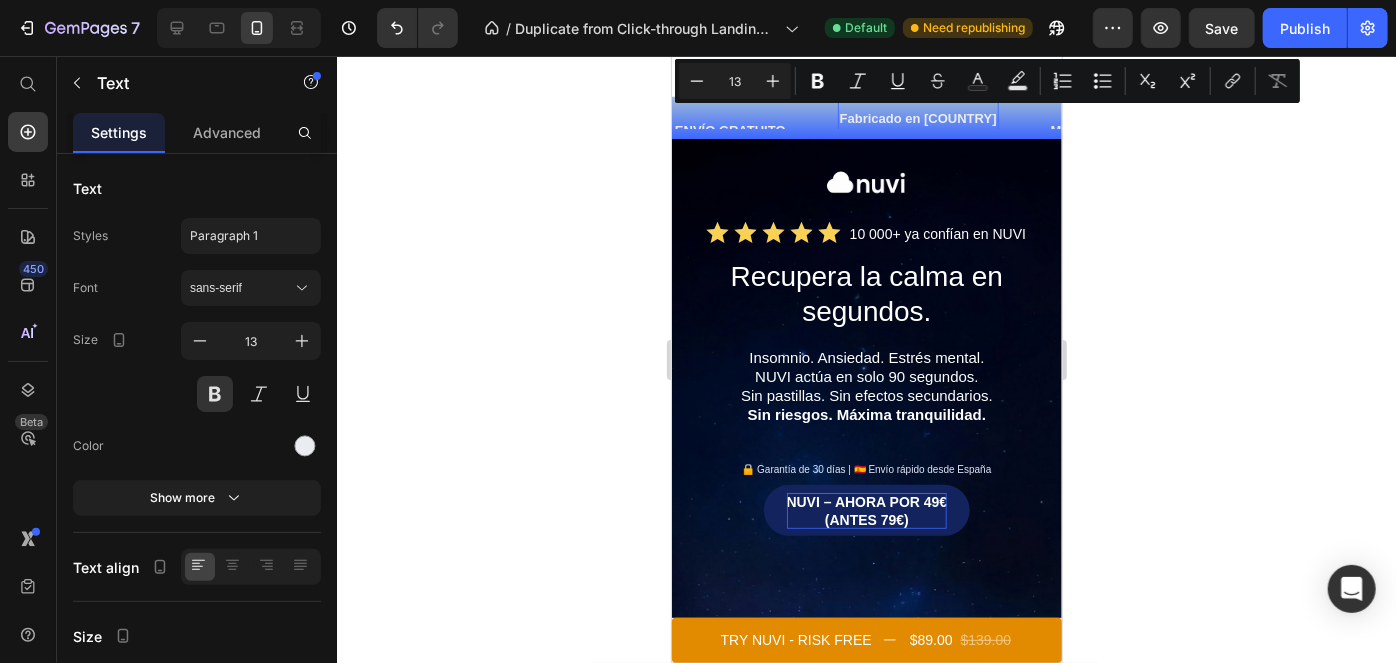 scroll, scrollTop: 34, scrollLeft: 0, axis: vertical 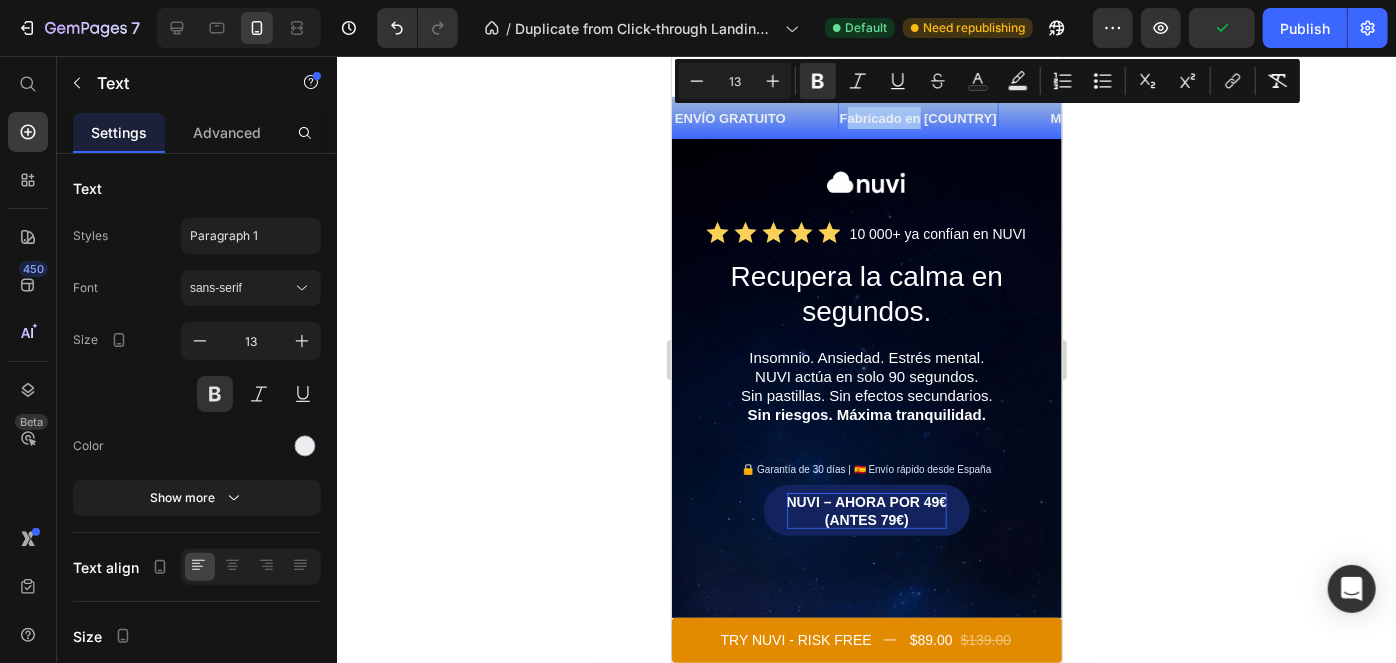 drag, startPoint x: 919, startPoint y: 115, endPoint x: 844, endPoint y: 117, distance: 75.026665 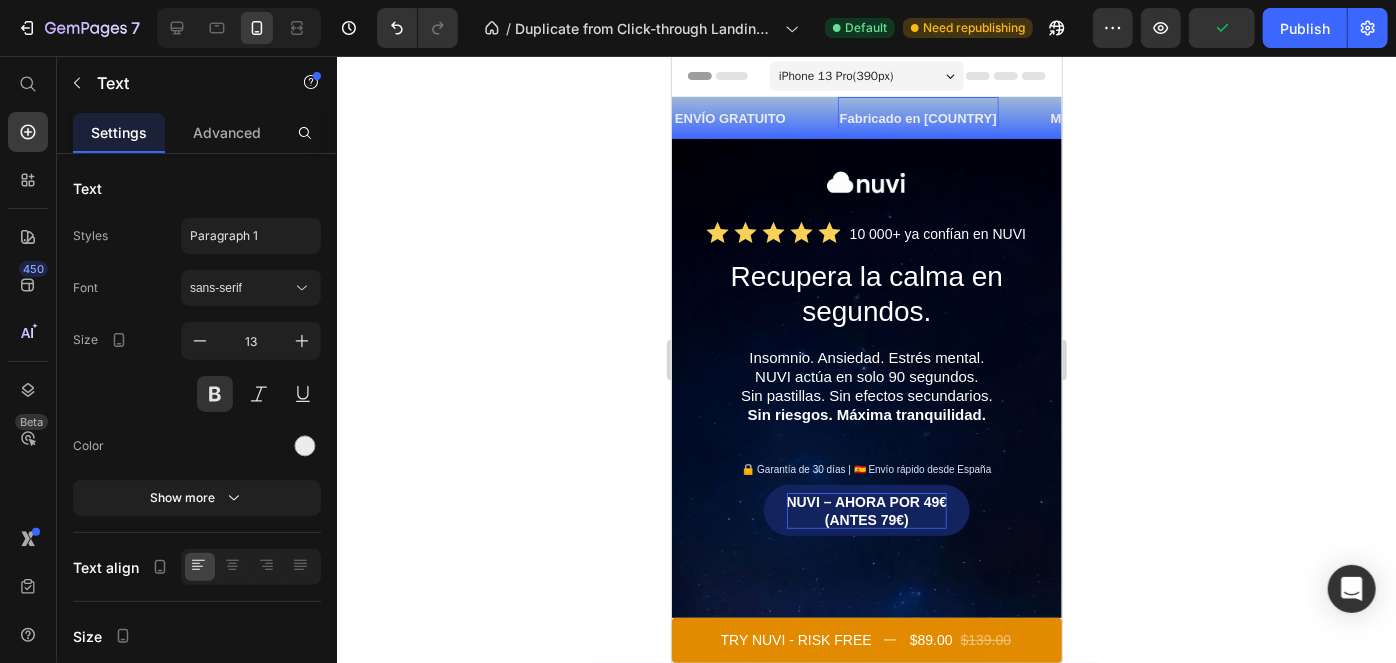 click on "Fabricado en España" at bounding box center (917, 117) 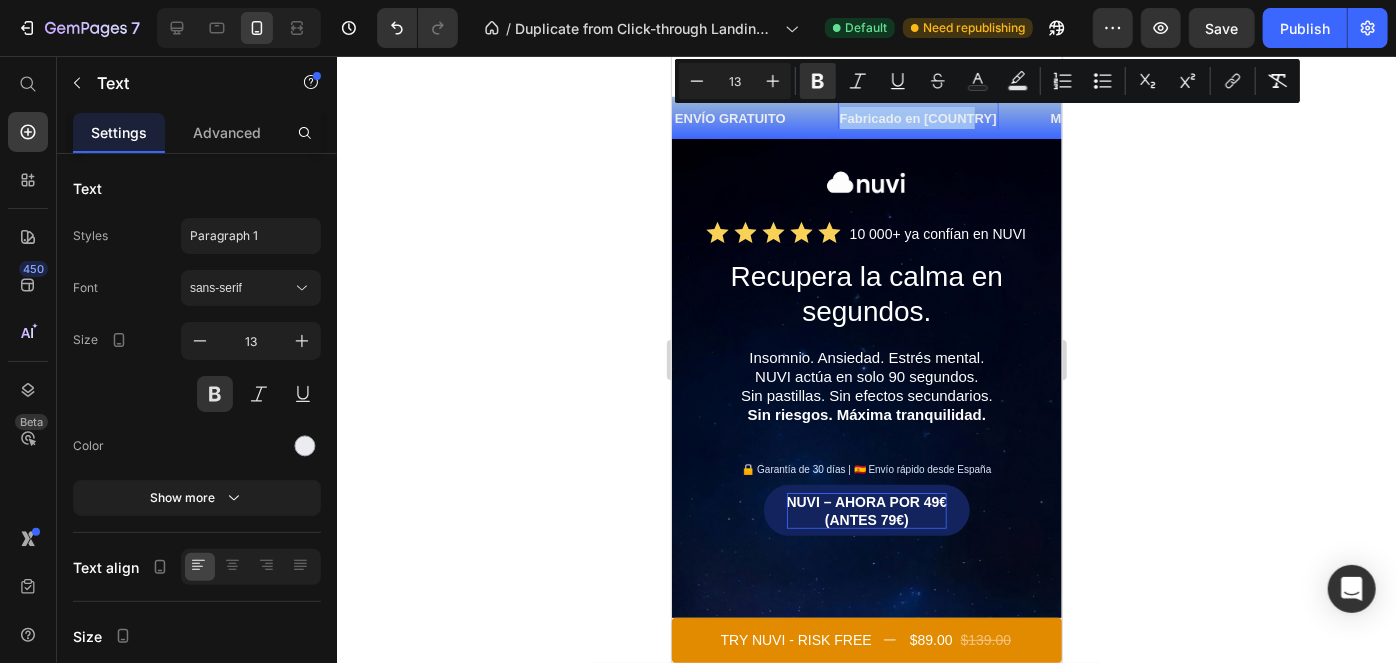 drag, startPoint x: 968, startPoint y: 114, endPoint x: 834, endPoint y: 114, distance: 134 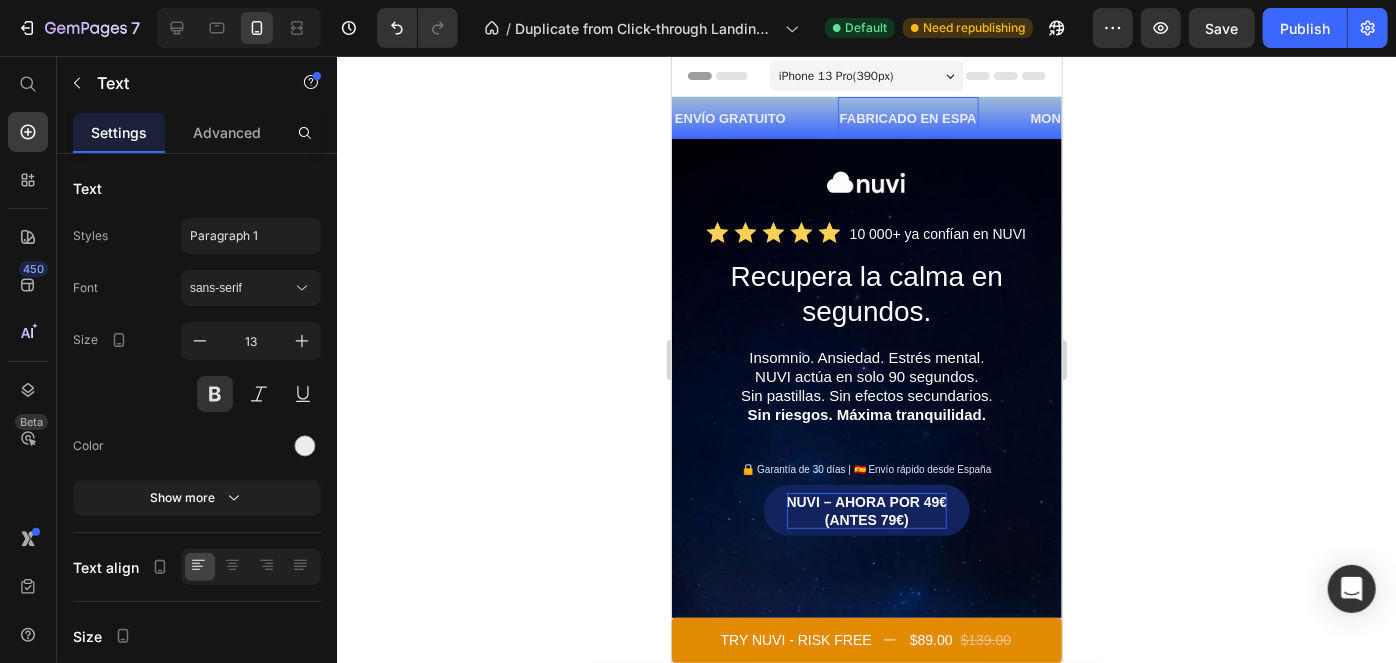 click on "FABRICADO EN ESPA" at bounding box center (907, 117) 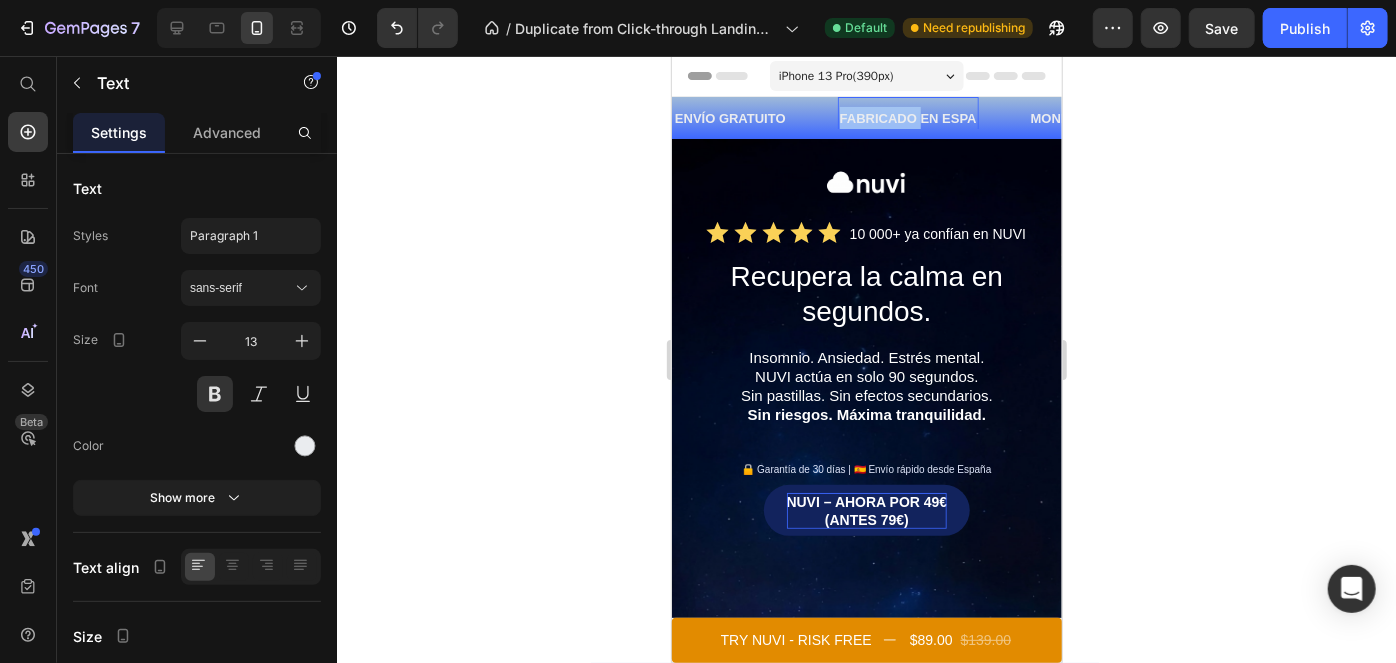 click on "FABRICADO EN ESPA" at bounding box center [907, 117] 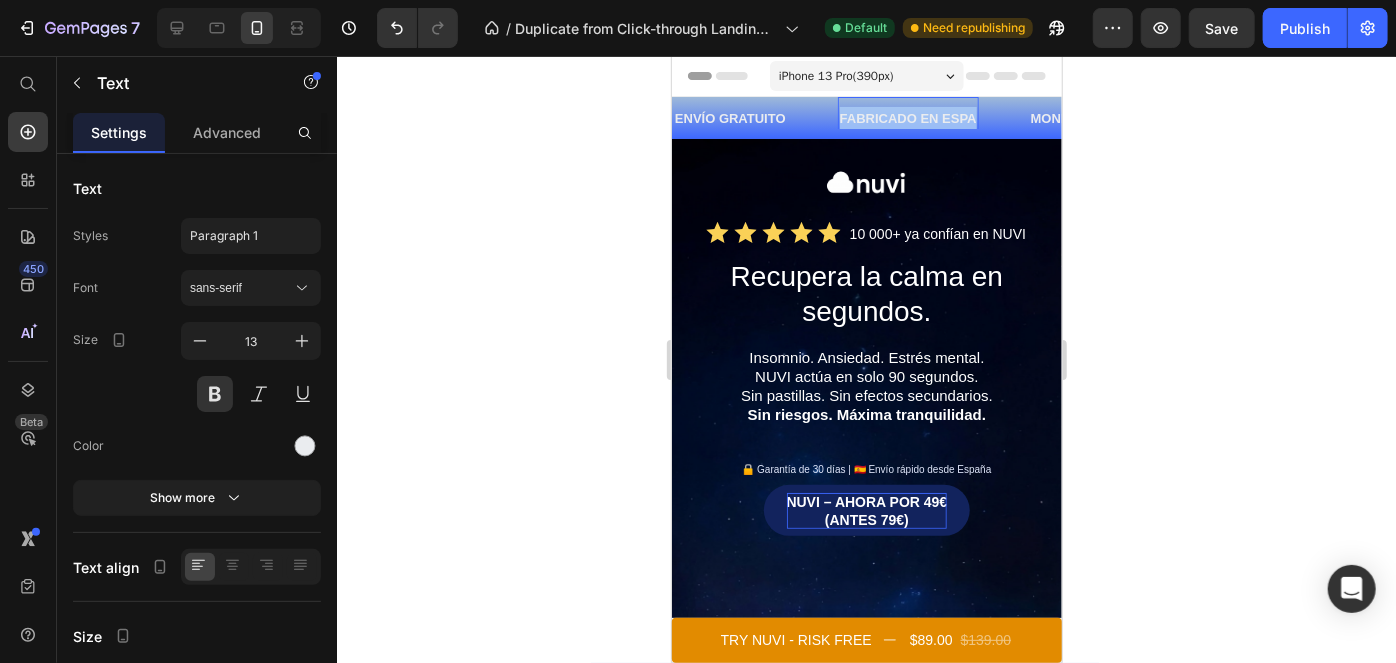 click on "FABRICADO EN ESPA" at bounding box center [907, 117] 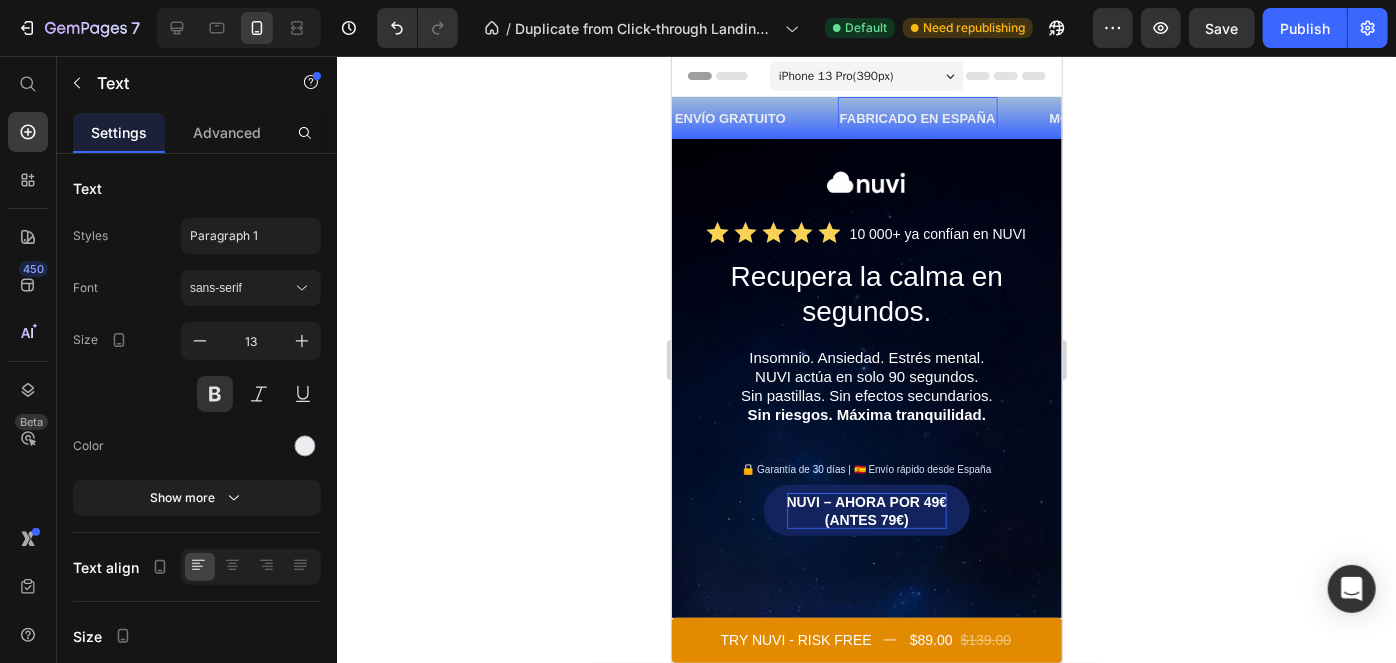 click 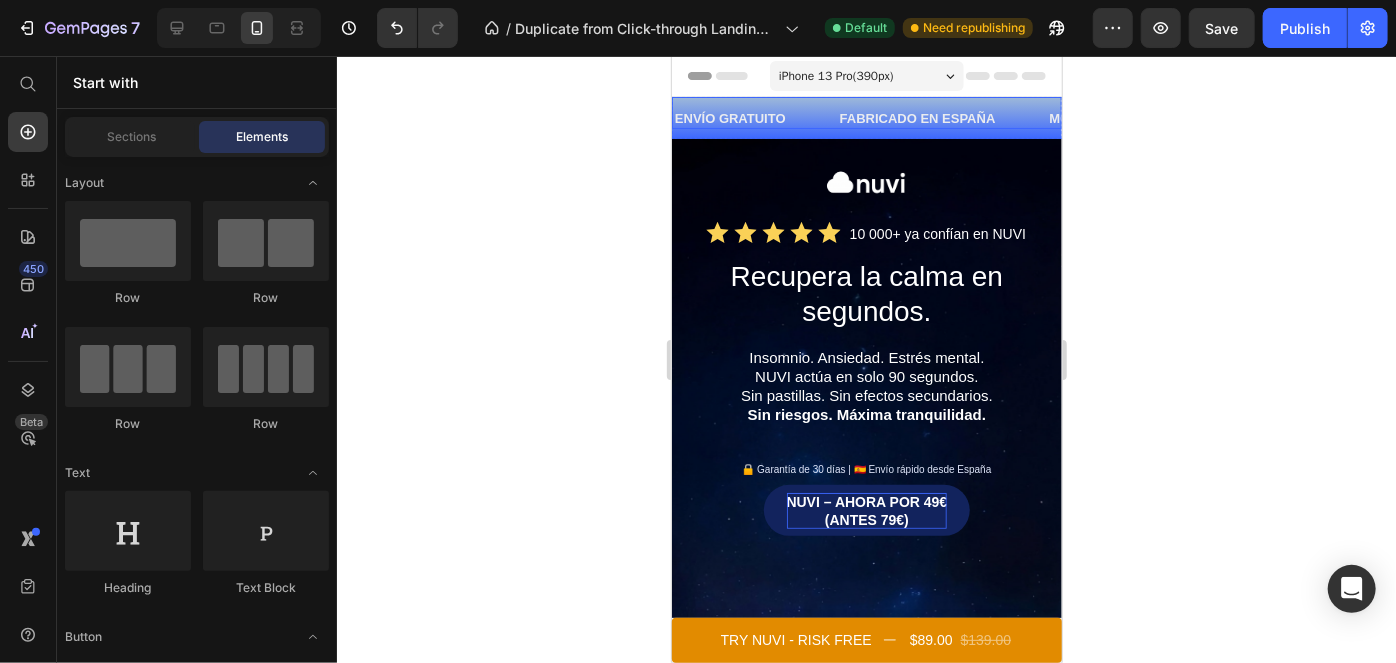 click on "ENVÍO GRATUITO Text" at bounding box center [754, 117] 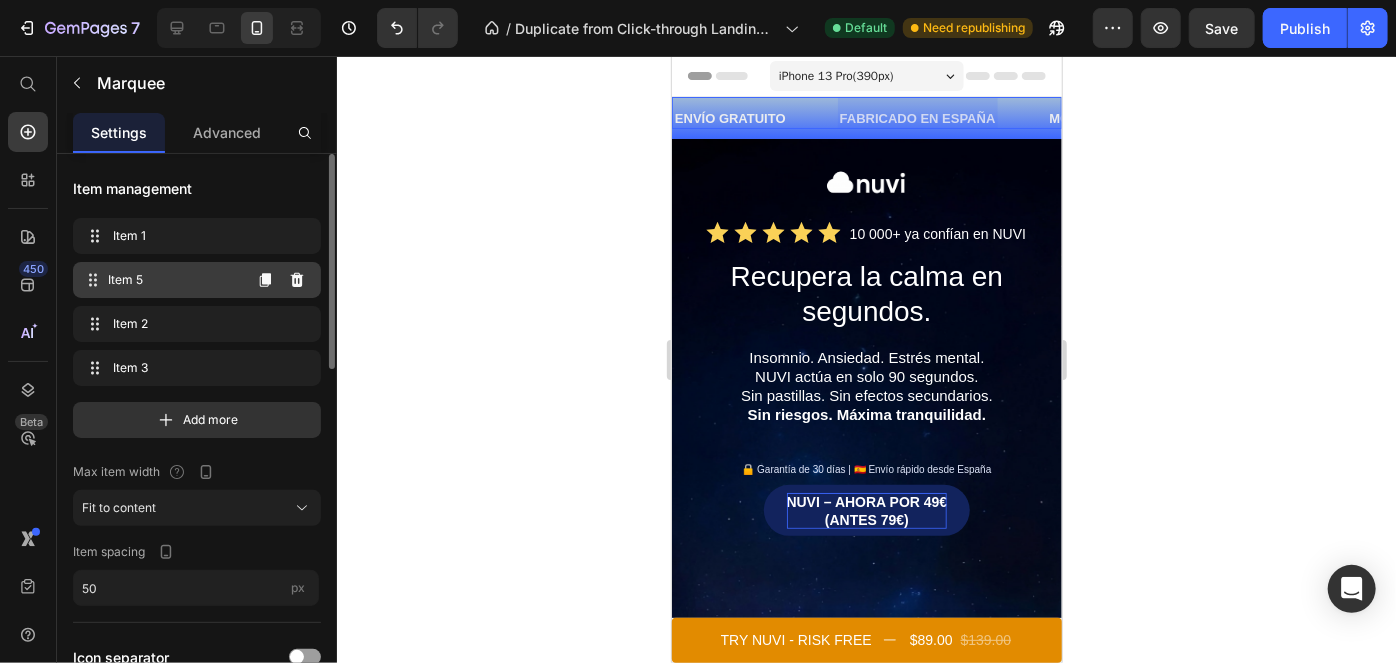 click 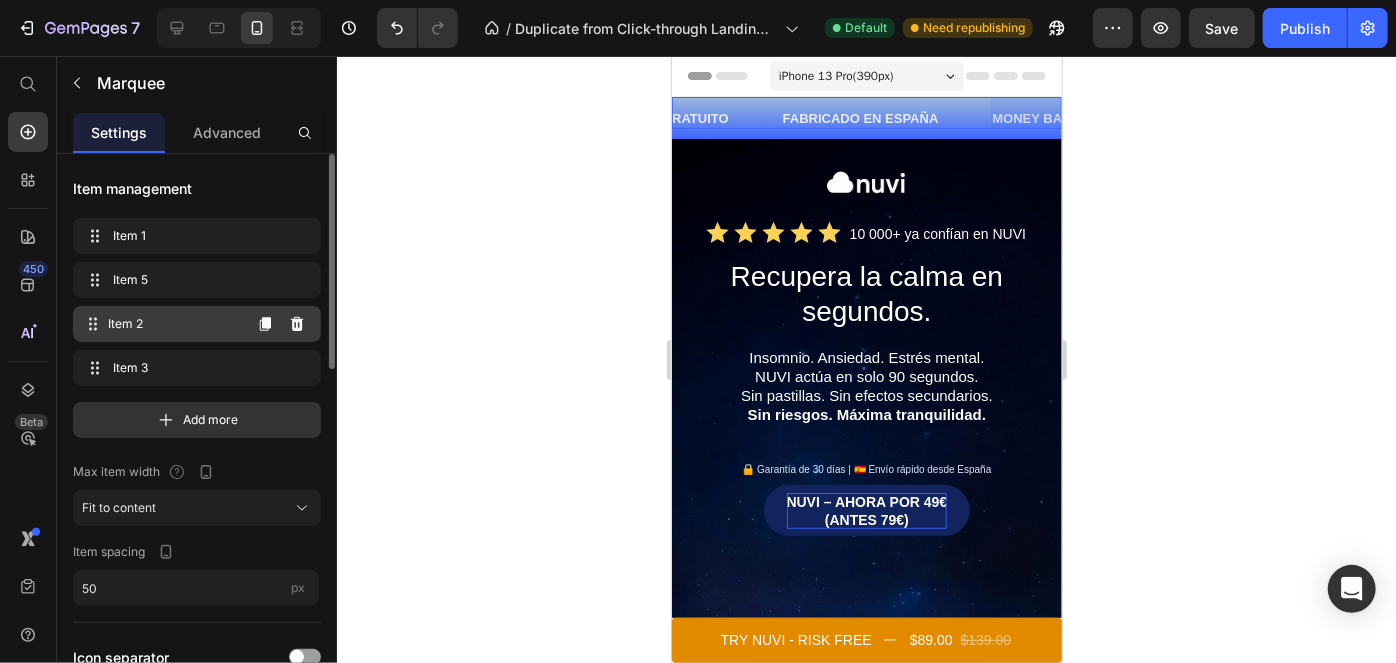 click on "Item 2" at bounding box center (174, 324) 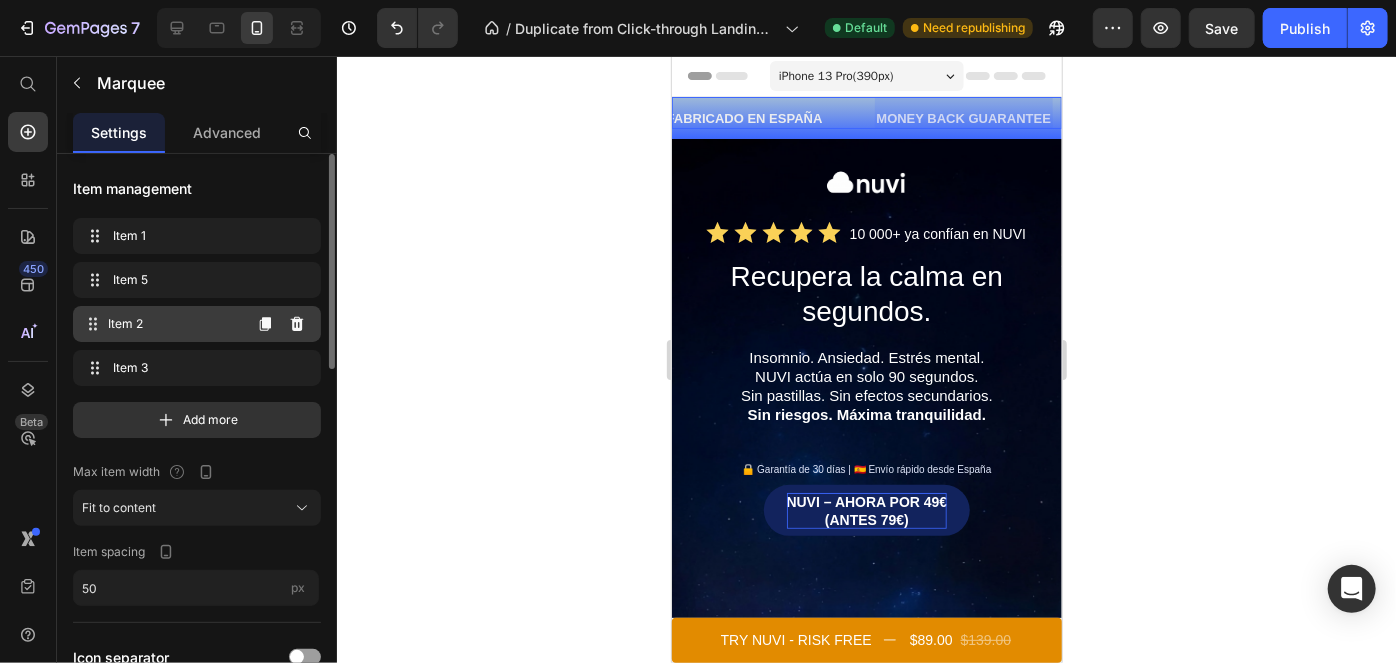 scroll, scrollTop: 0, scrollLeft: 276, axis: horizontal 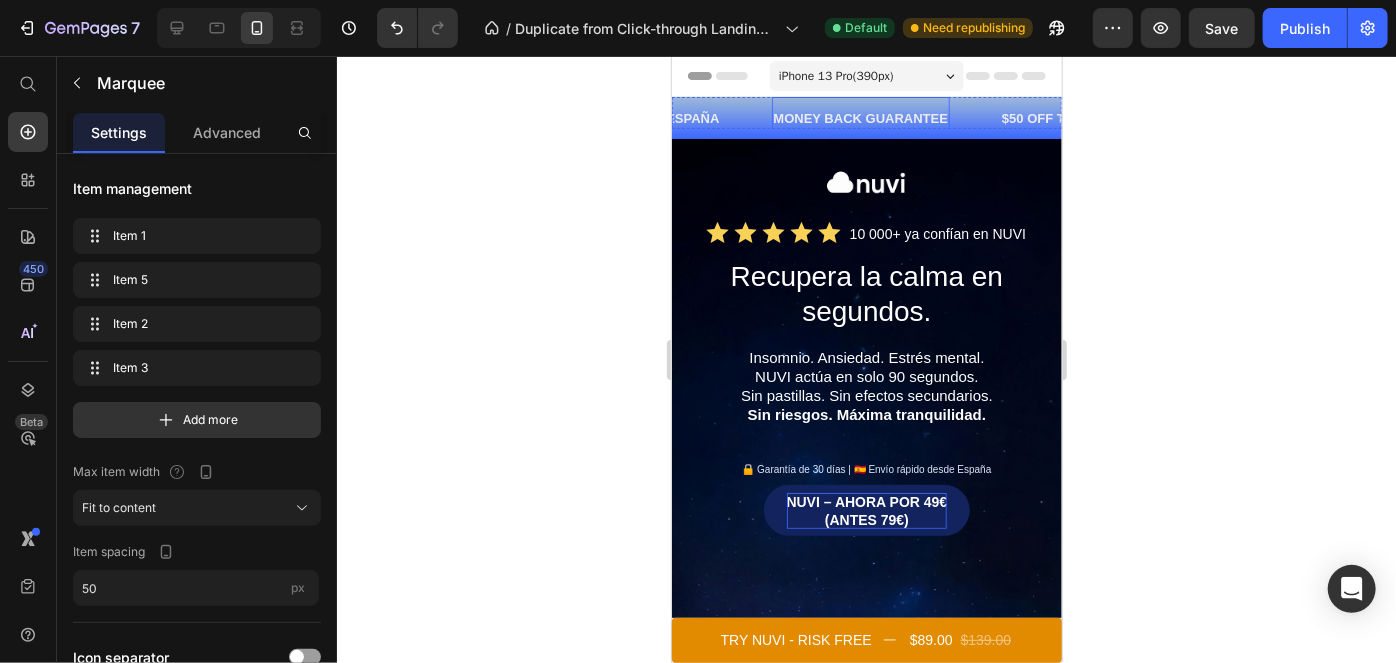 click on "MONEY BACK GUARANTEE" at bounding box center [860, 117] 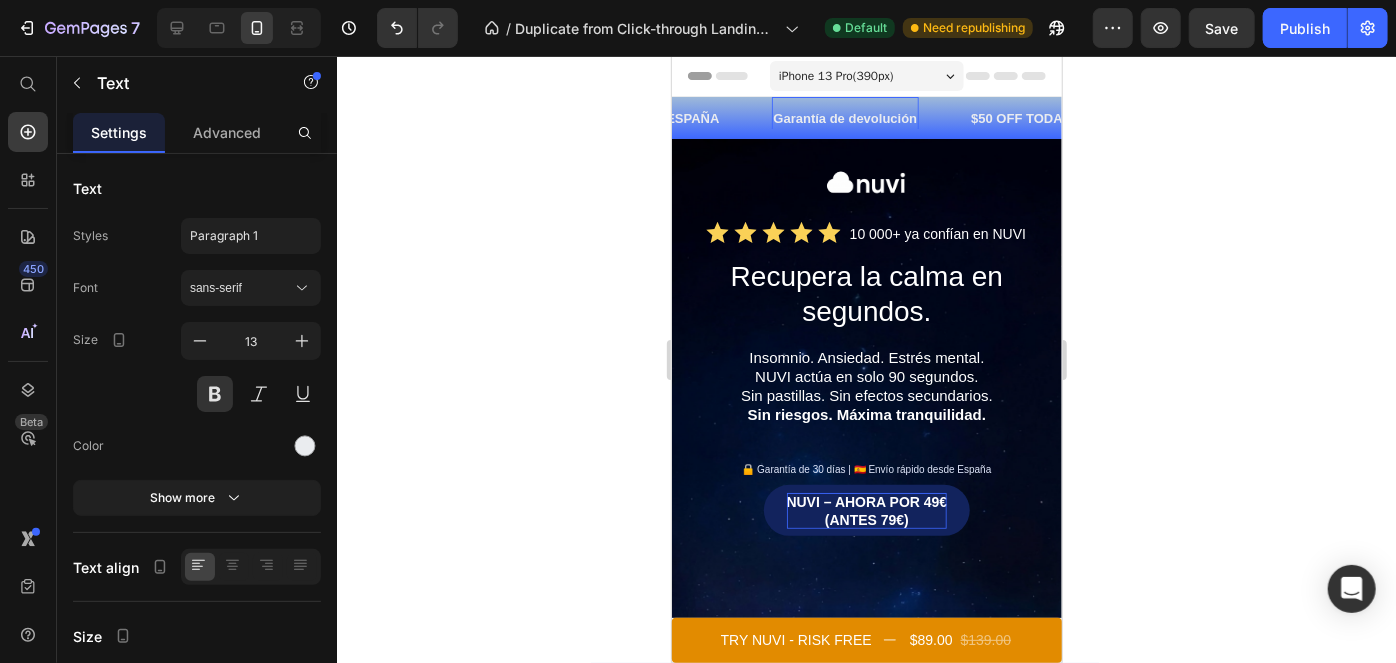 click on "Garantía de devolución" at bounding box center (845, 117) 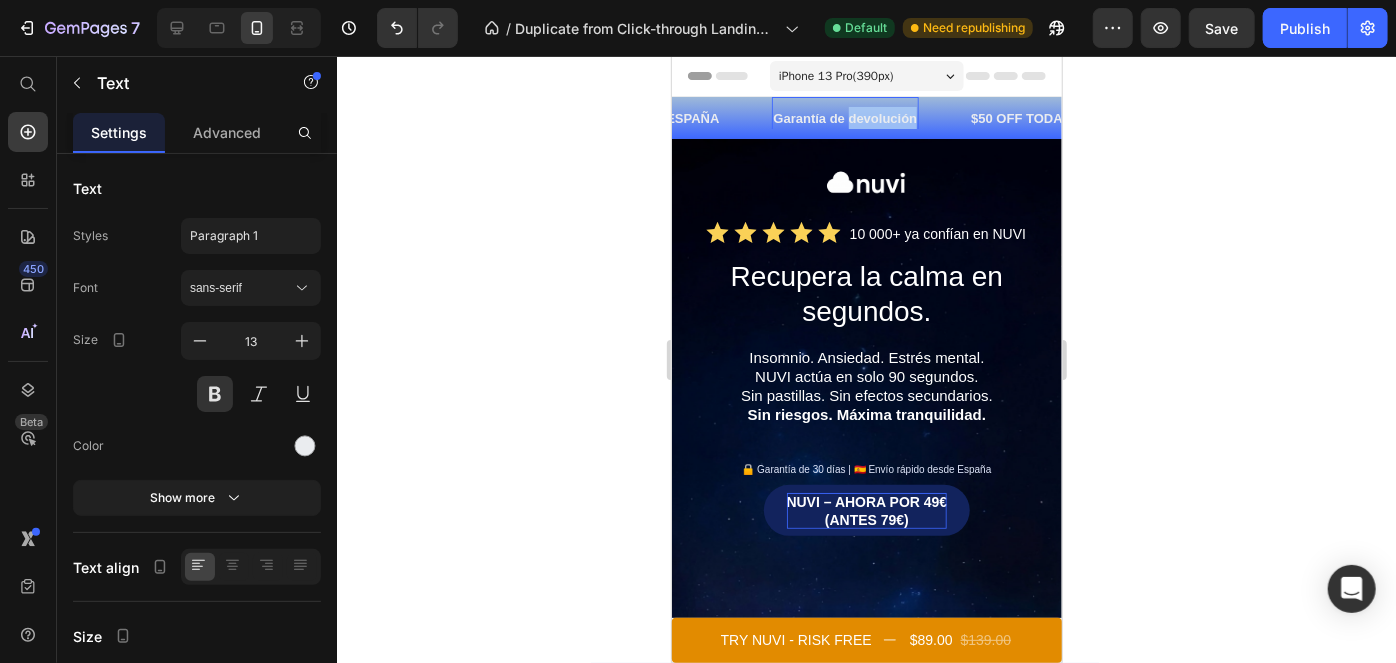 click on "Garantía de devolución" at bounding box center [845, 117] 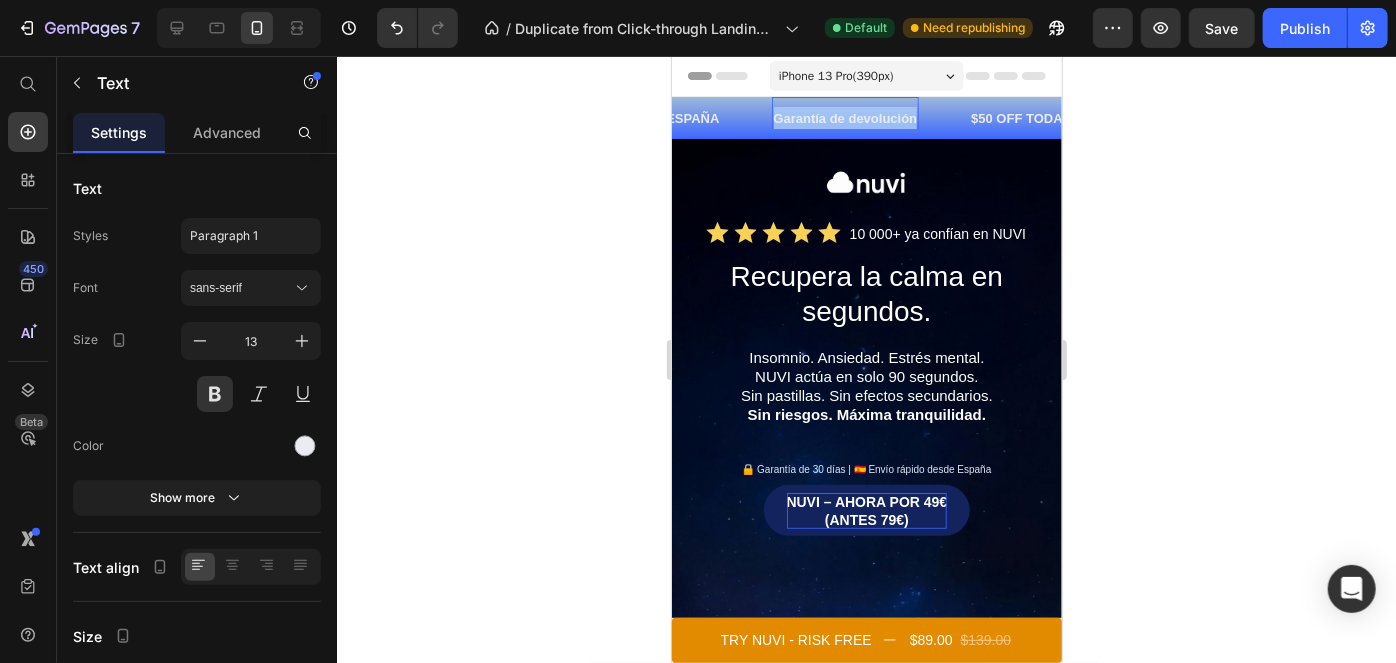 click on "Garantía de devolución" at bounding box center [845, 117] 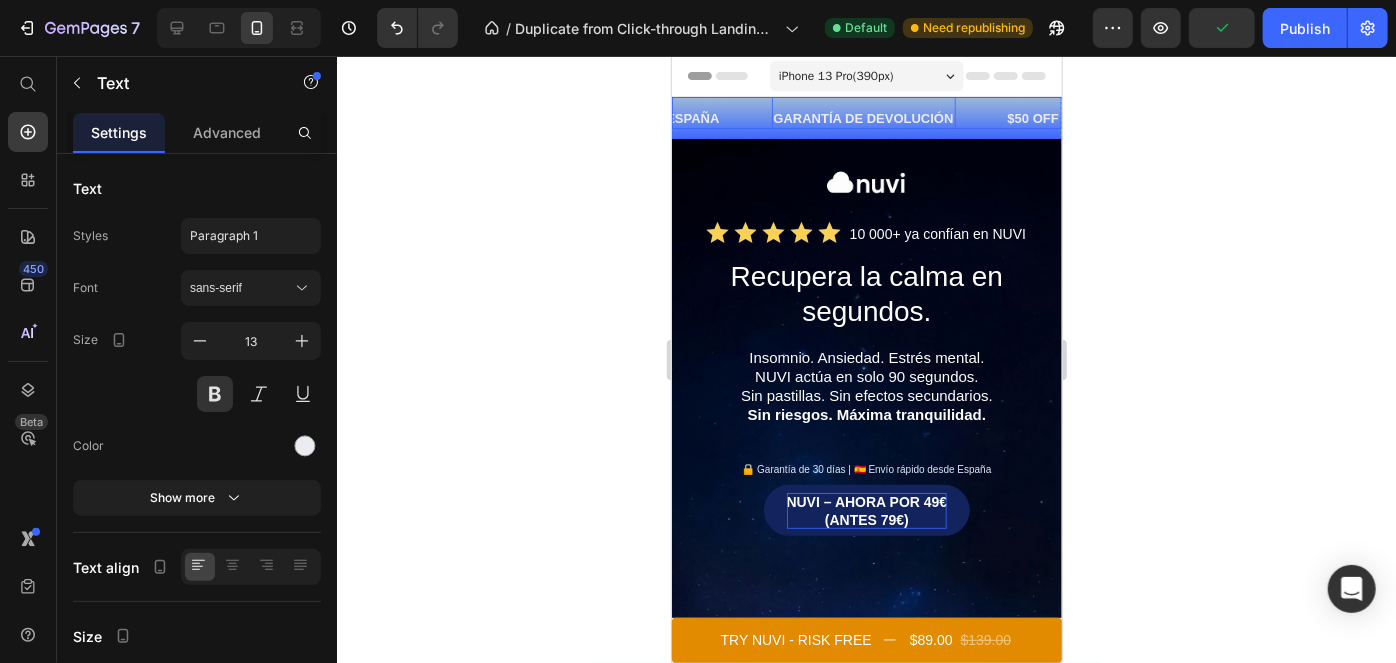 click on "FABRICADO EN ESPAÑA Text" at bounding box center (666, 117) 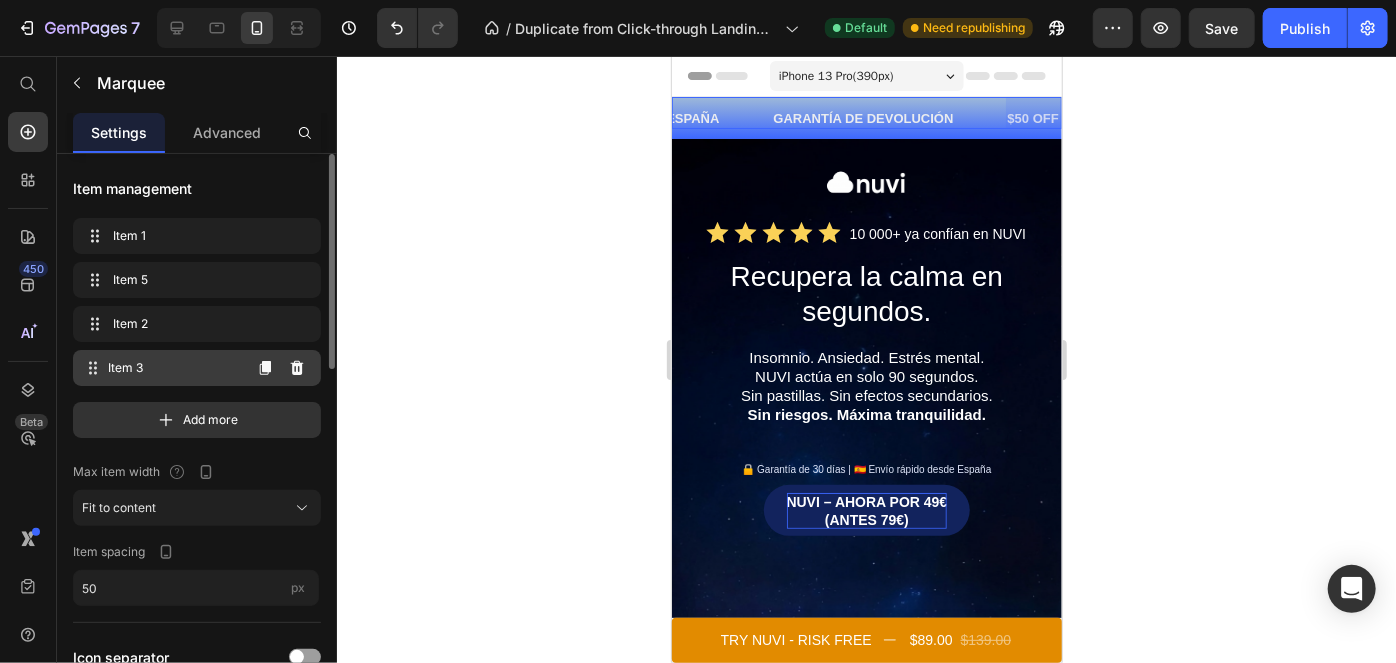 click on "Item 3" at bounding box center [174, 368] 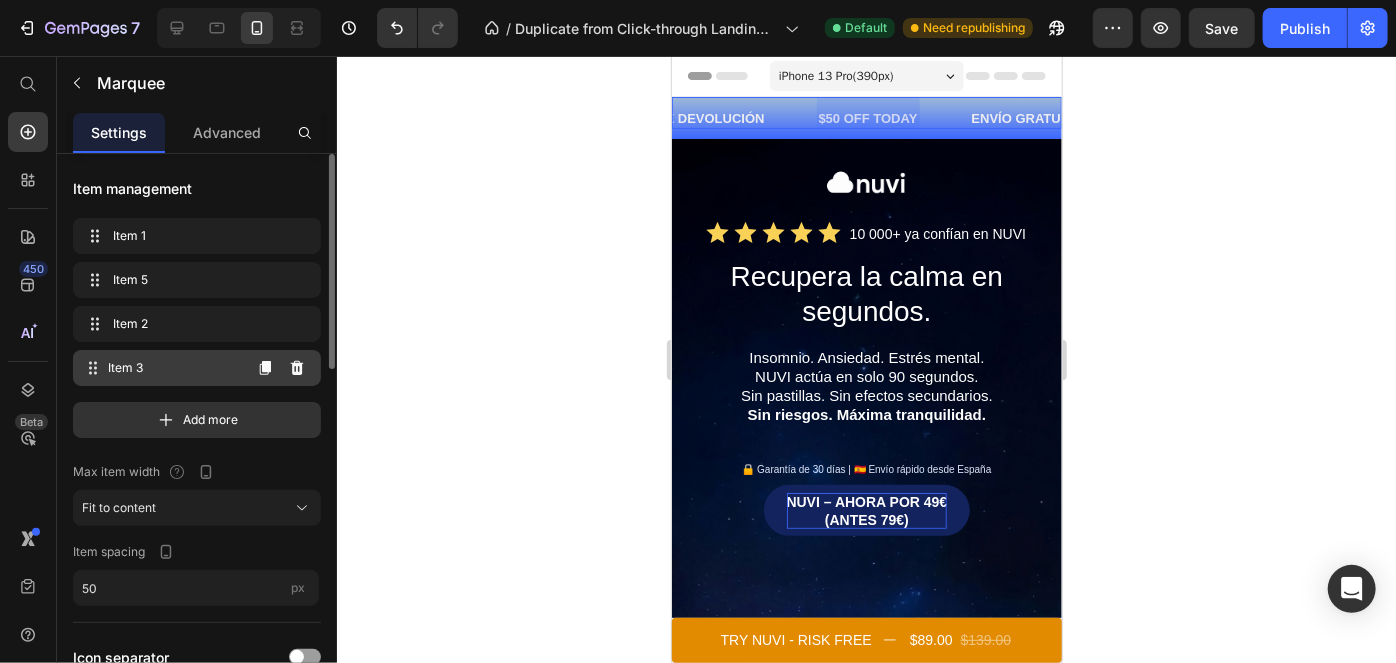 scroll, scrollTop: 0, scrollLeft: 474, axis: horizontal 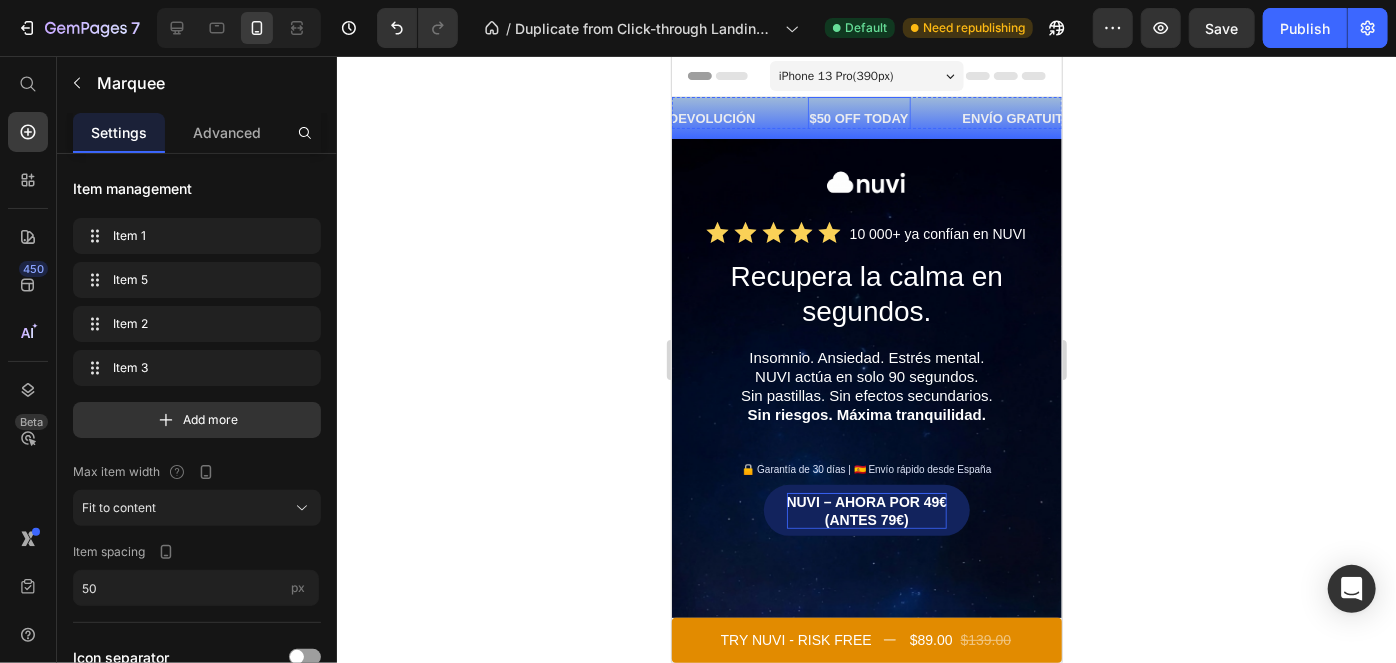 click on "$50 OFF TODAY" at bounding box center (858, 117) 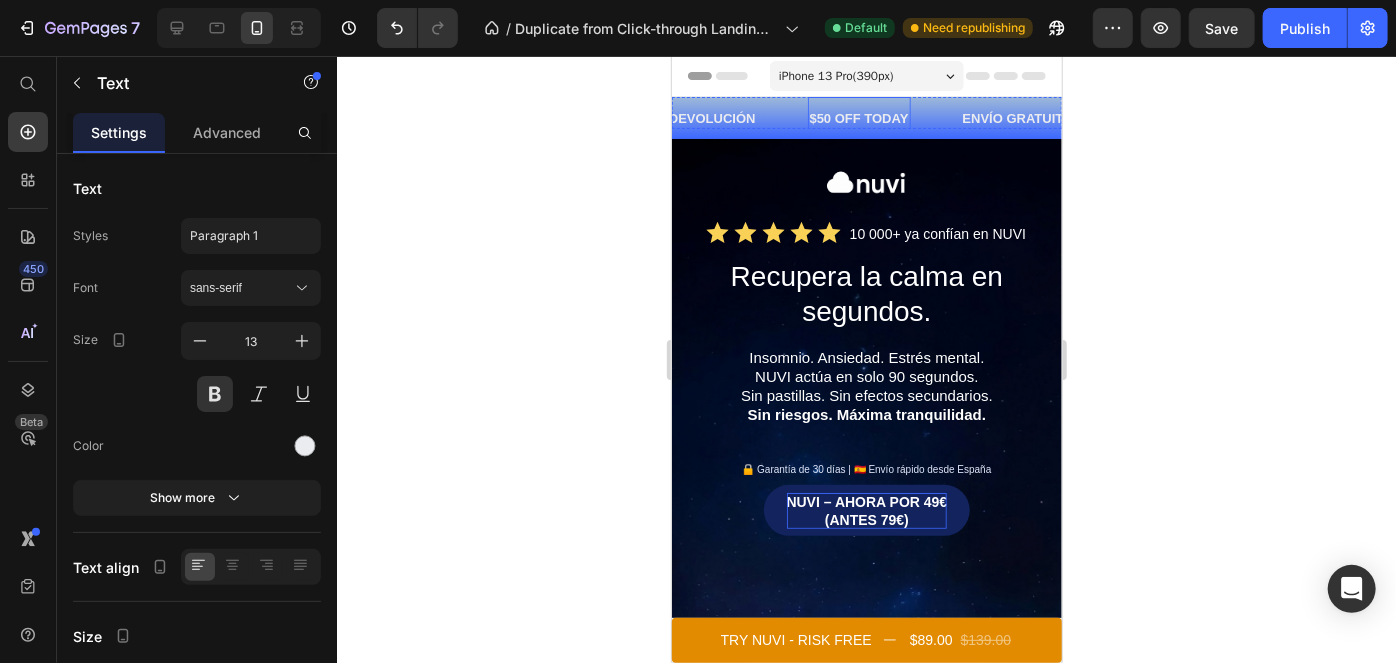 click on "$50 OFF TODAY" at bounding box center (858, 117) 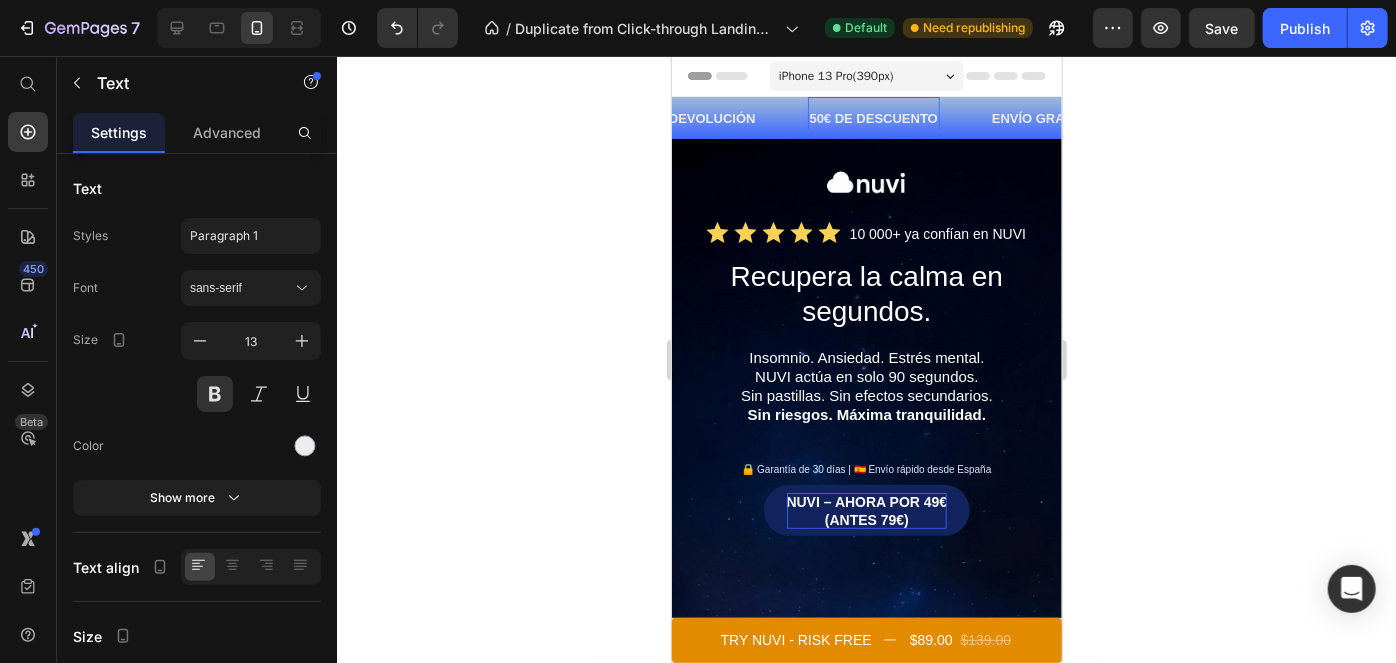 click 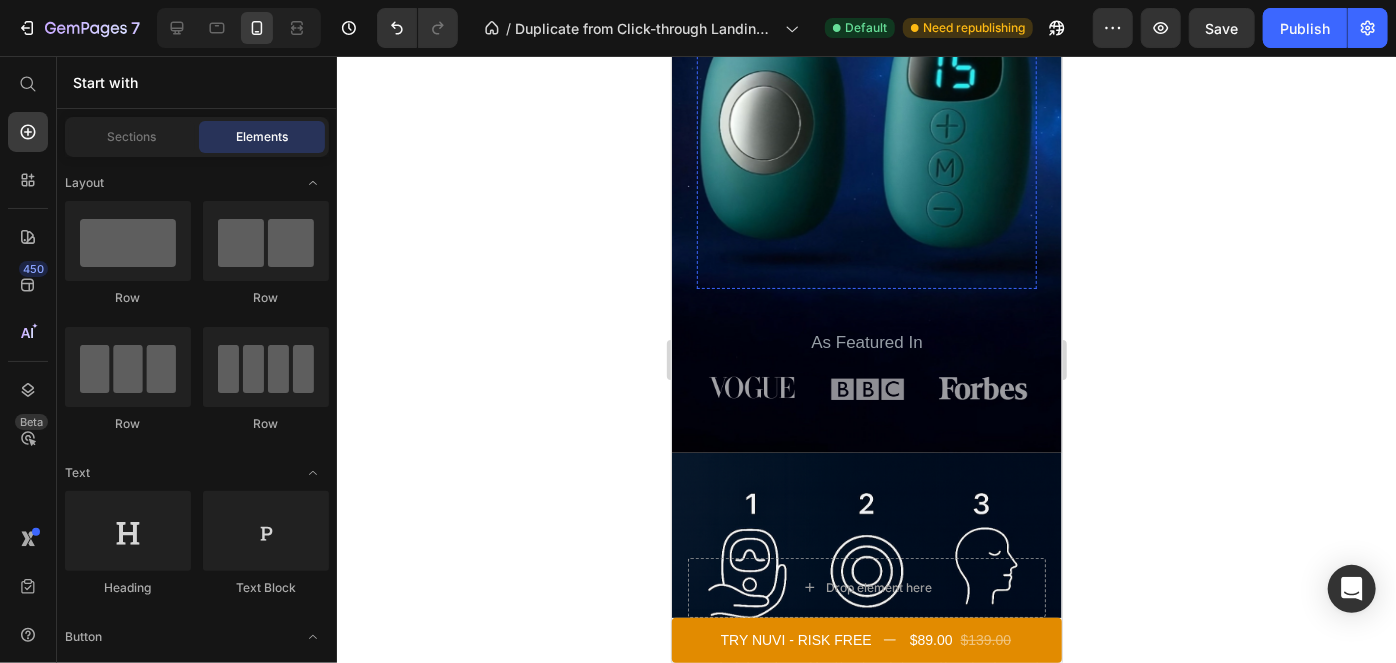 scroll, scrollTop: 568, scrollLeft: 0, axis: vertical 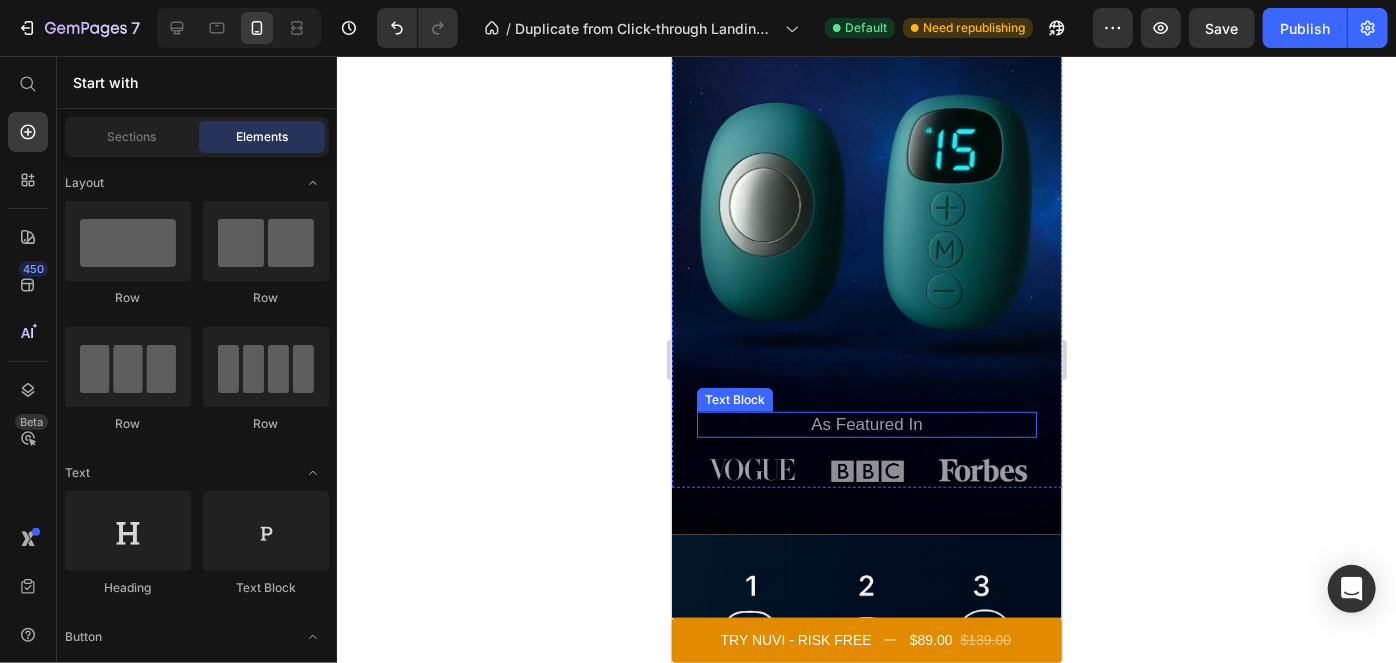 click on "As Featured In" at bounding box center (866, 423) 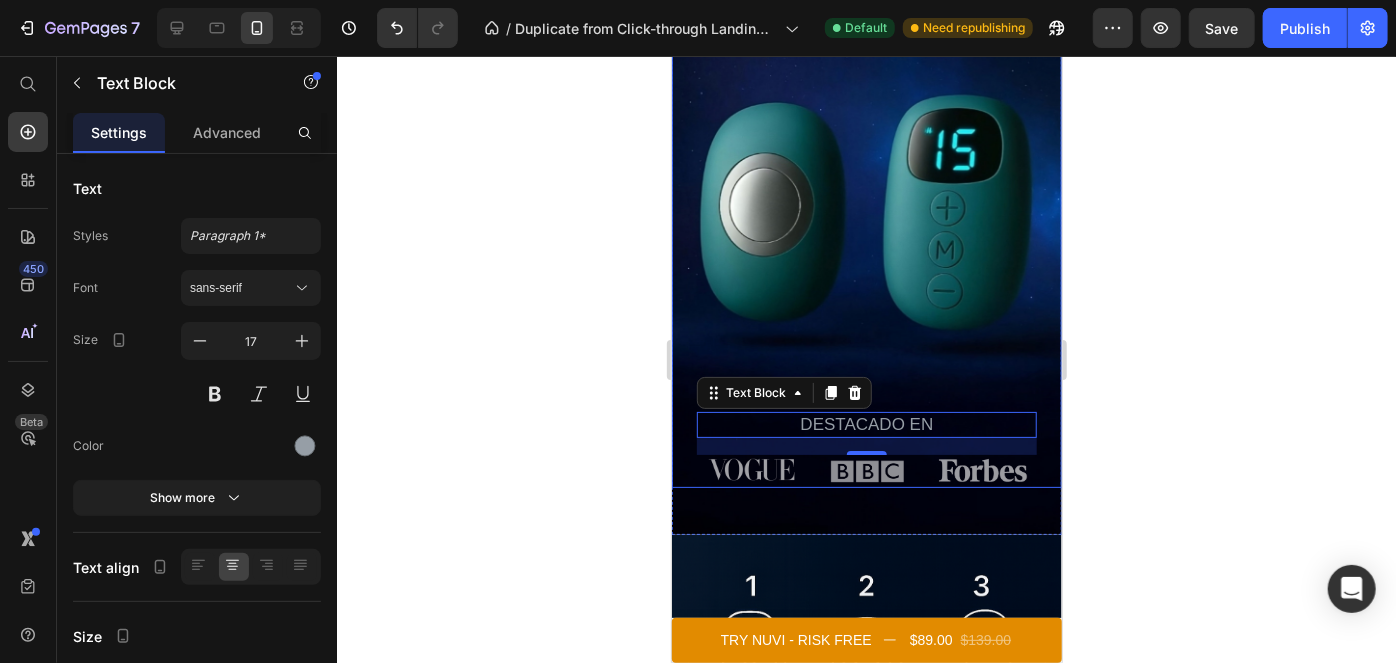 click 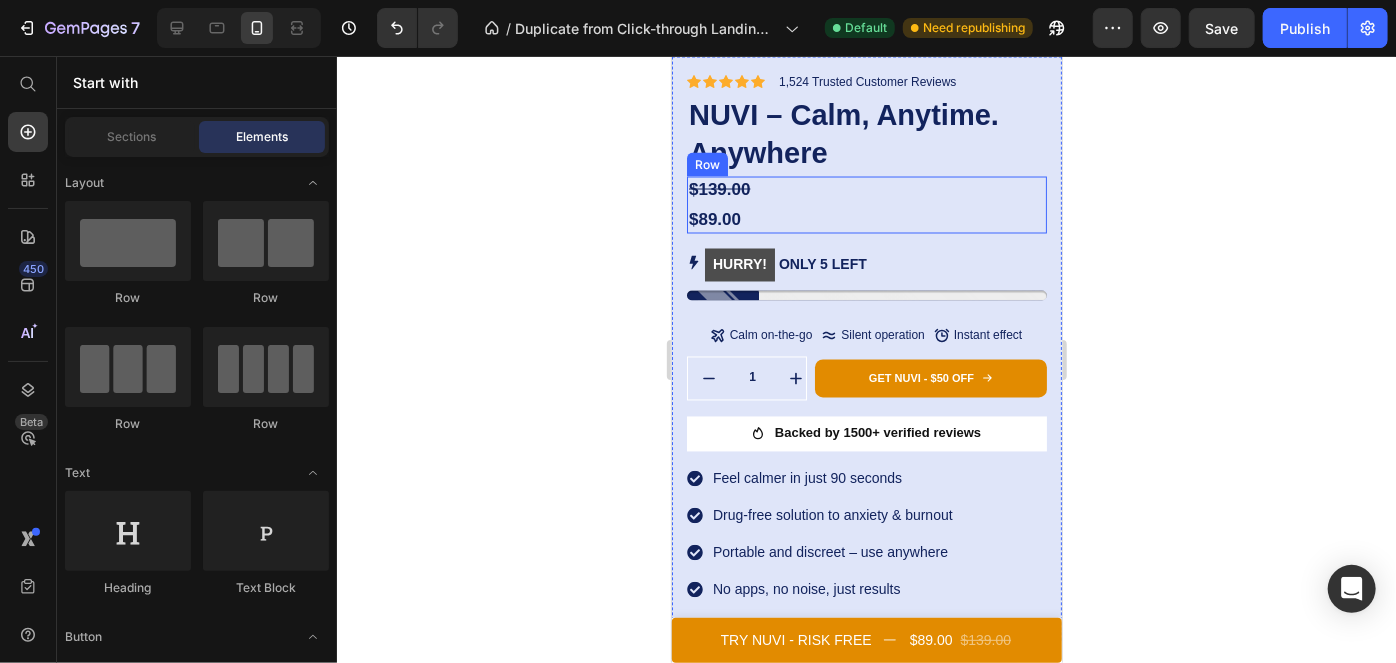 scroll, scrollTop: 1723, scrollLeft: 0, axis: vertical 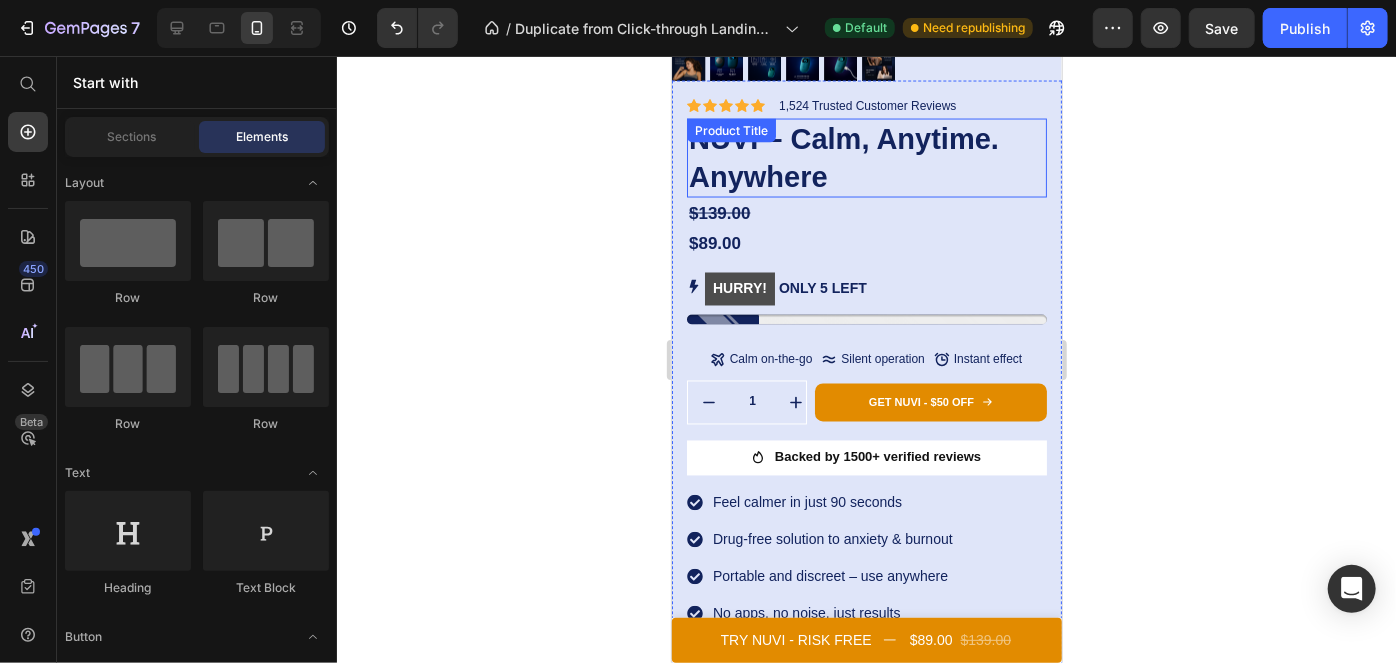 click on "NUVI – Calm, Anytime. Anywhere" at bounding box center [866, 157] 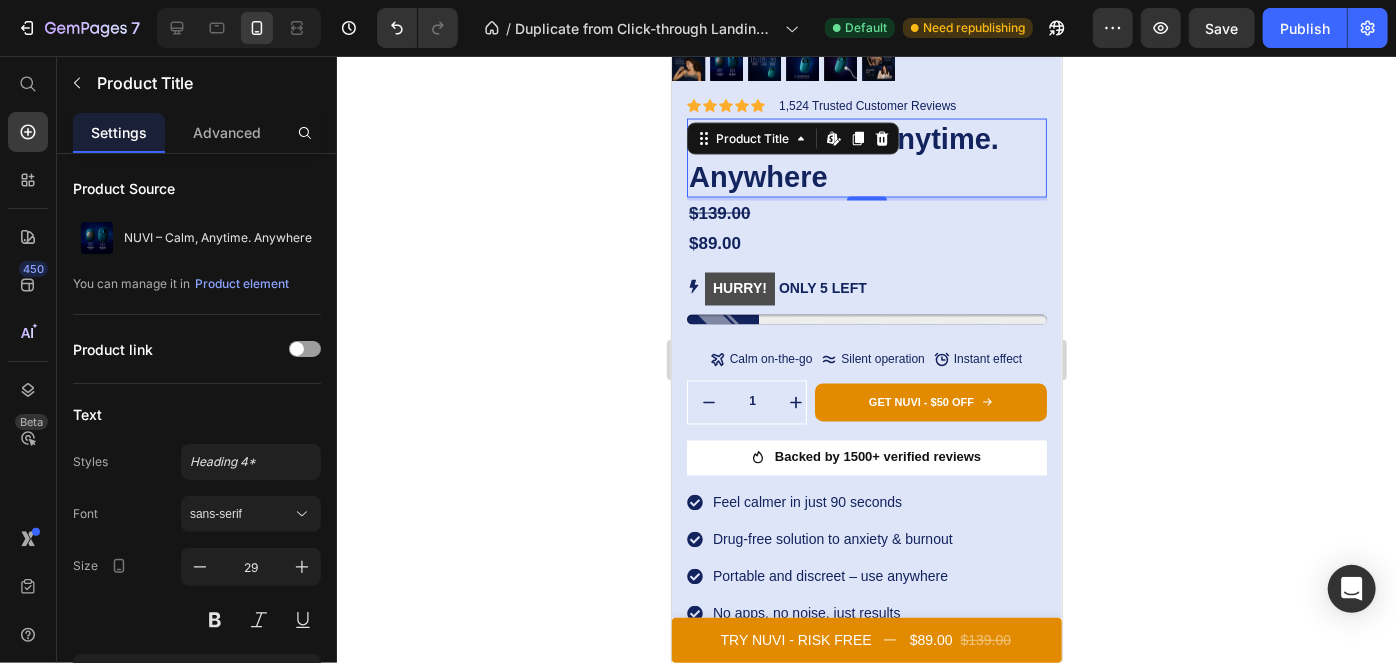 click on "NUVI – Calm, Anytime. Anywhere" at bounding box center [866, 157] 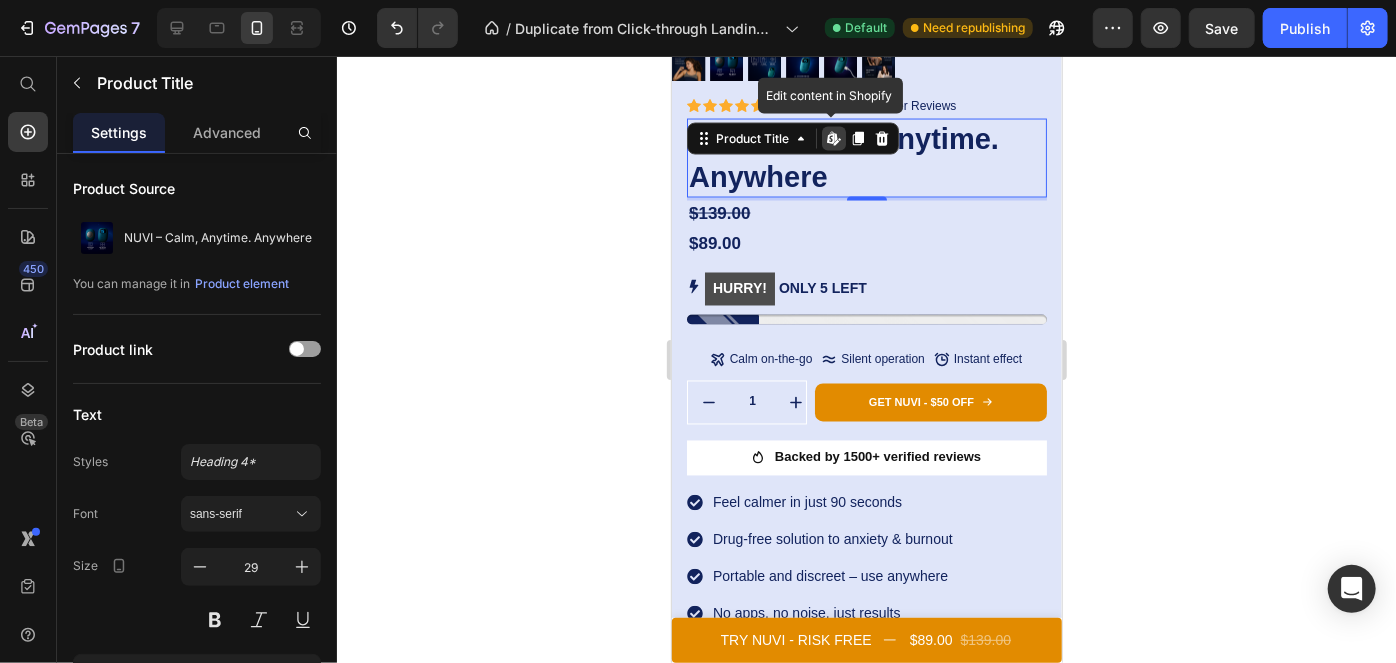 click on "NUVI – Calm, Anytime. Anywhere" at bounding box center [866, 157] 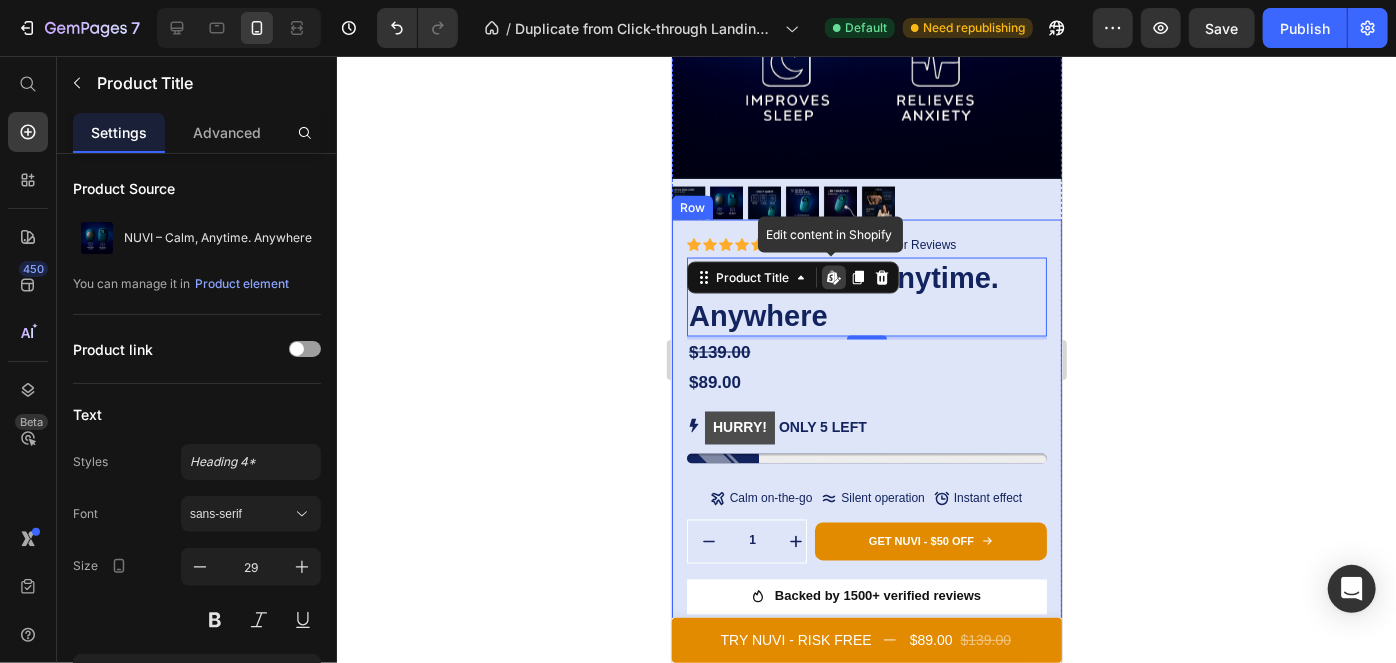 scroll, scrollTop: 1631, scrollLeft: 0, axis: vertical 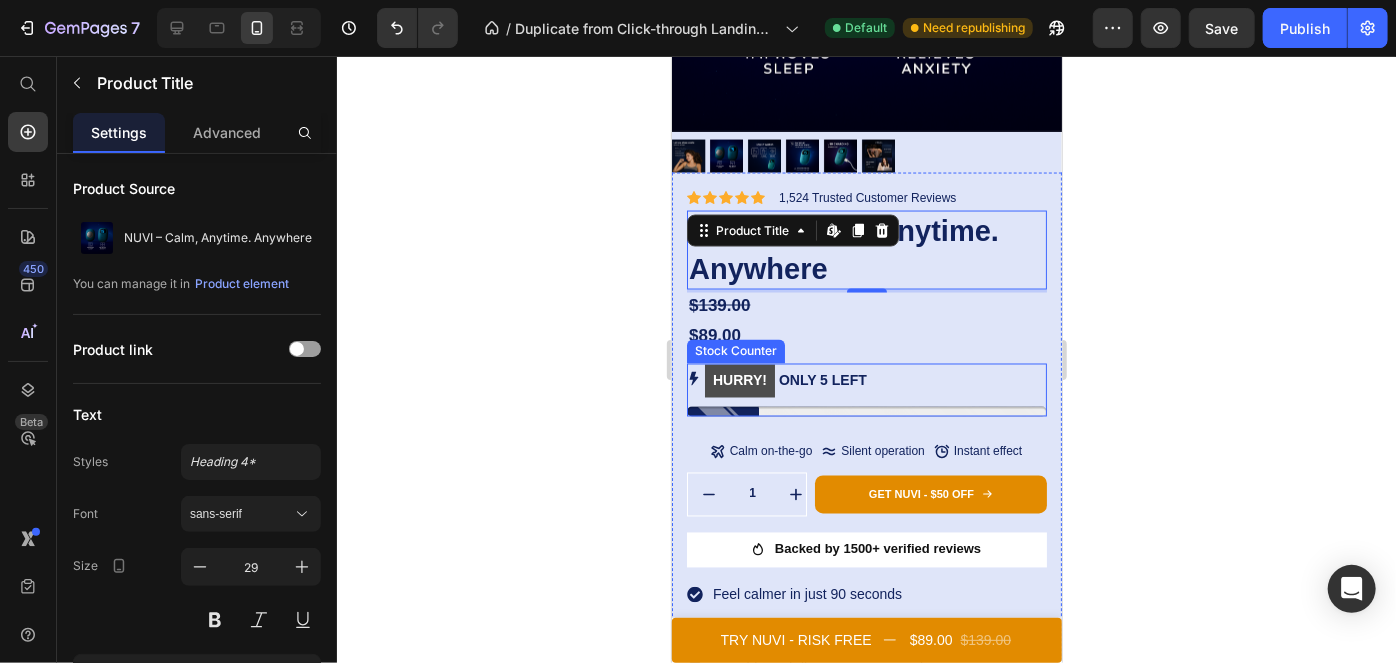 click on "HURRY!  ONLY 5 LEFT" at bounding box center (785, 380) 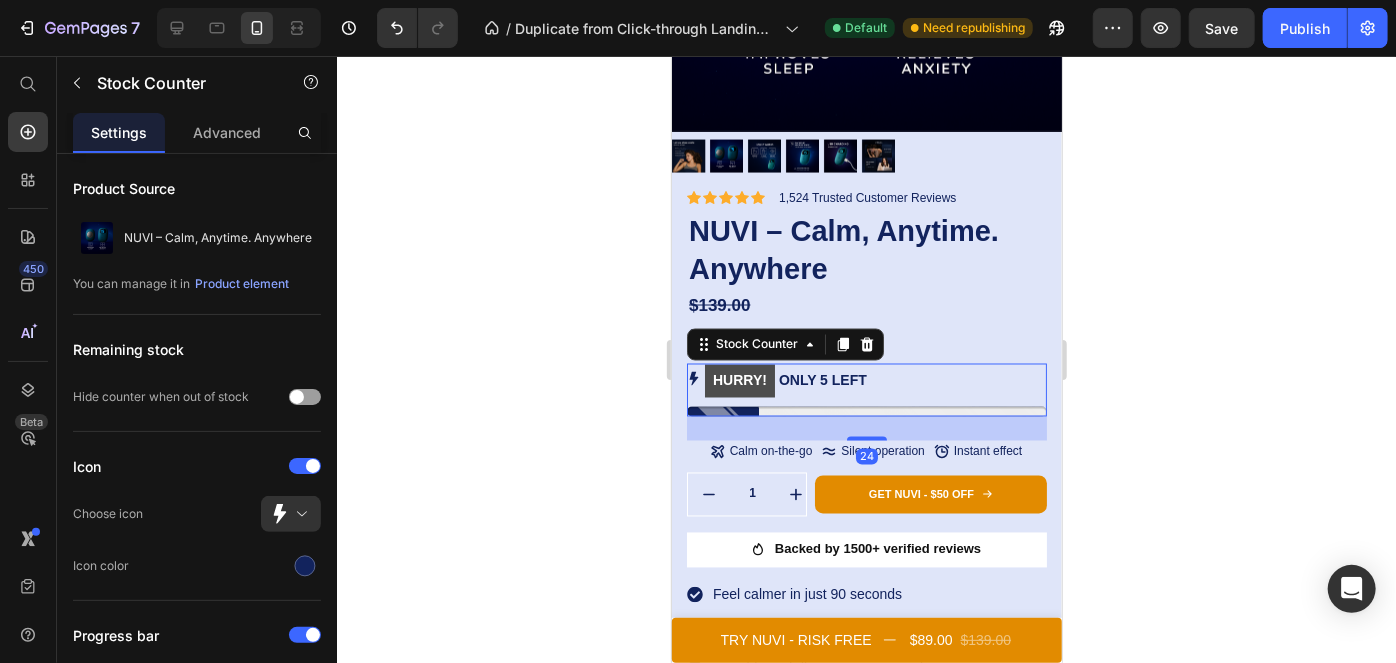 click on "HURRY!" at bounding box center [739, 380] 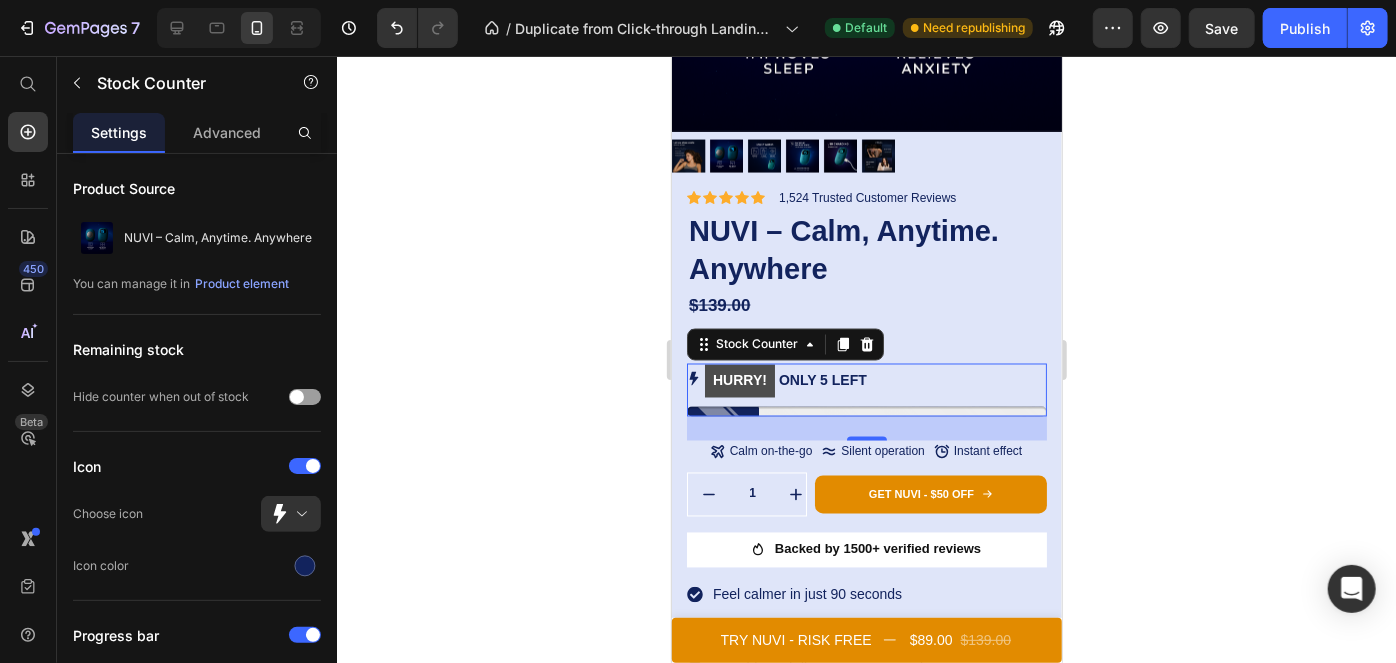 click on "HURRY!" at bounding box center [739, 380] 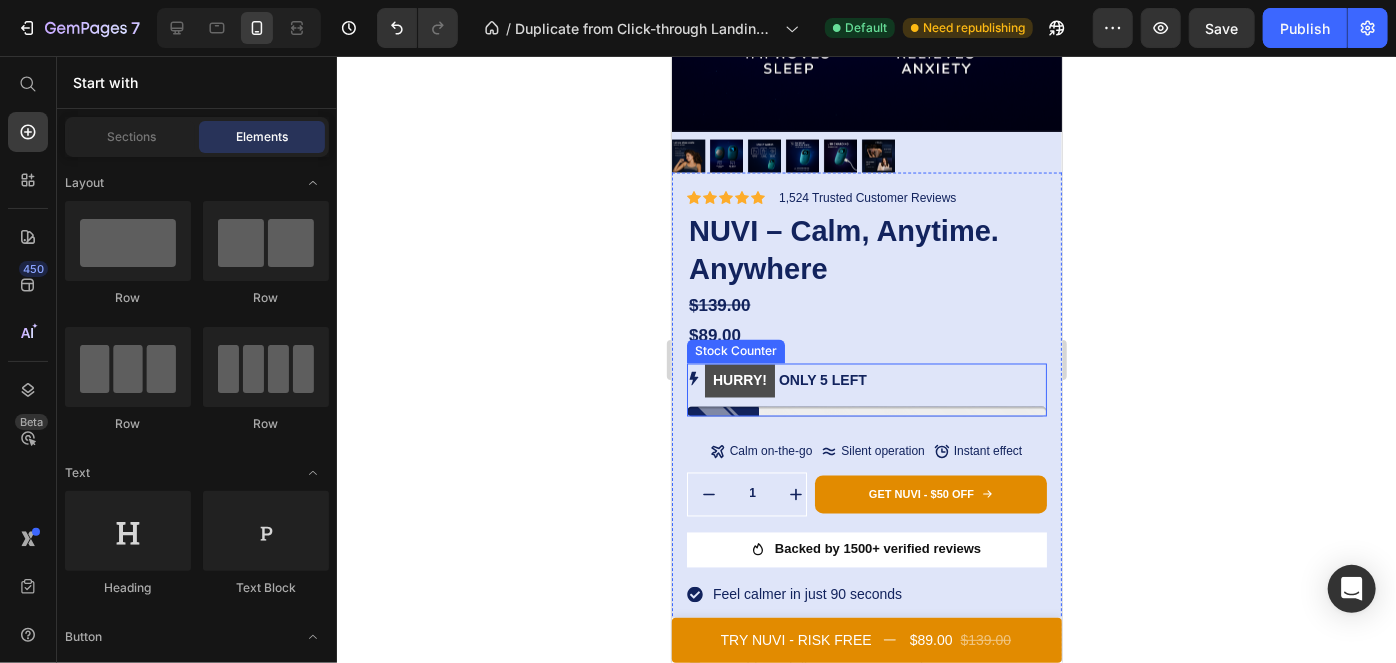 click on "HURRY!  ONLY 5 LEFT" at bounding box center (866, 380) 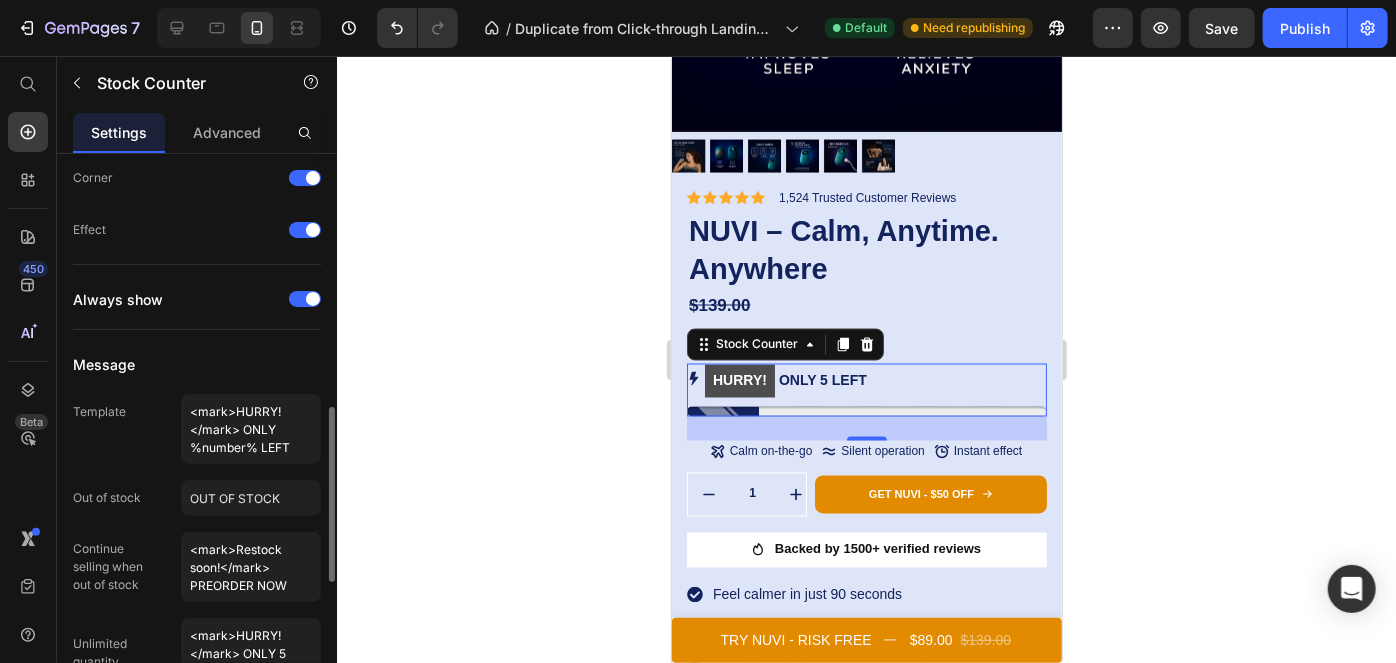 scroll, scrollTop: 704, scrollLeft: 0, axis: vertical 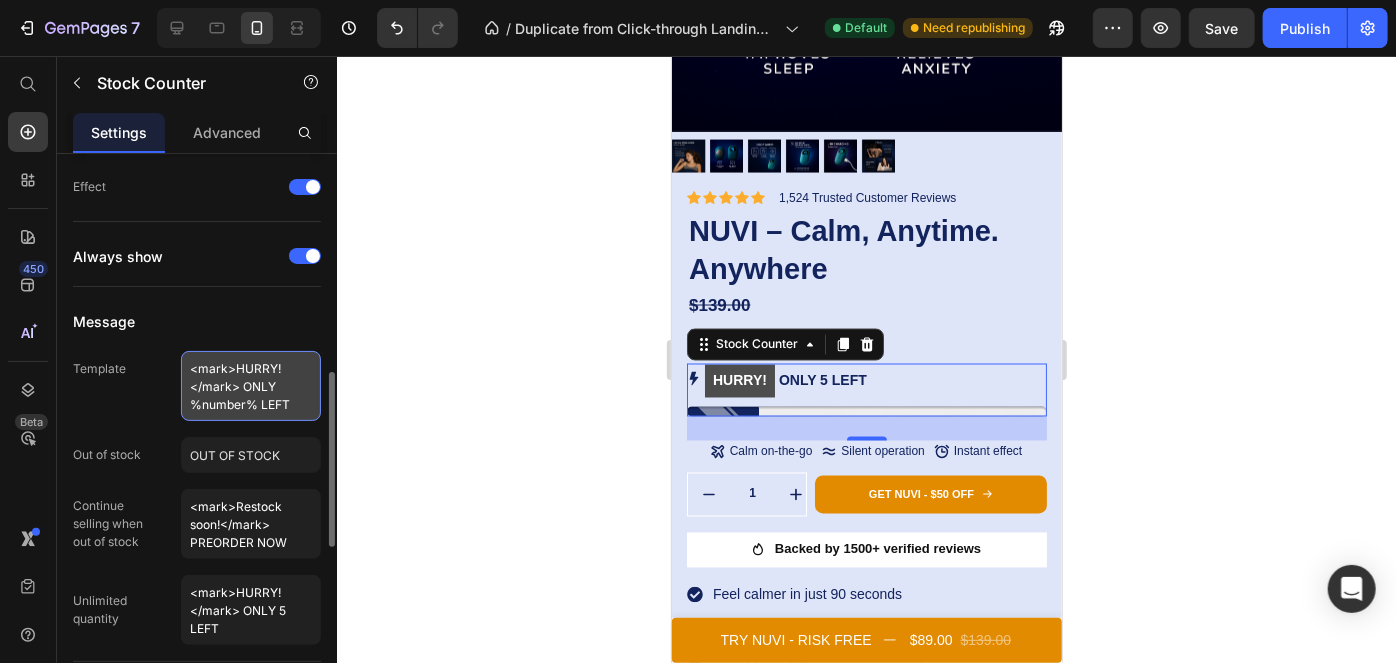 click on "<mark>HURRY!</mark> ONLY %number% LEFT" at bounding box center [251, 386] 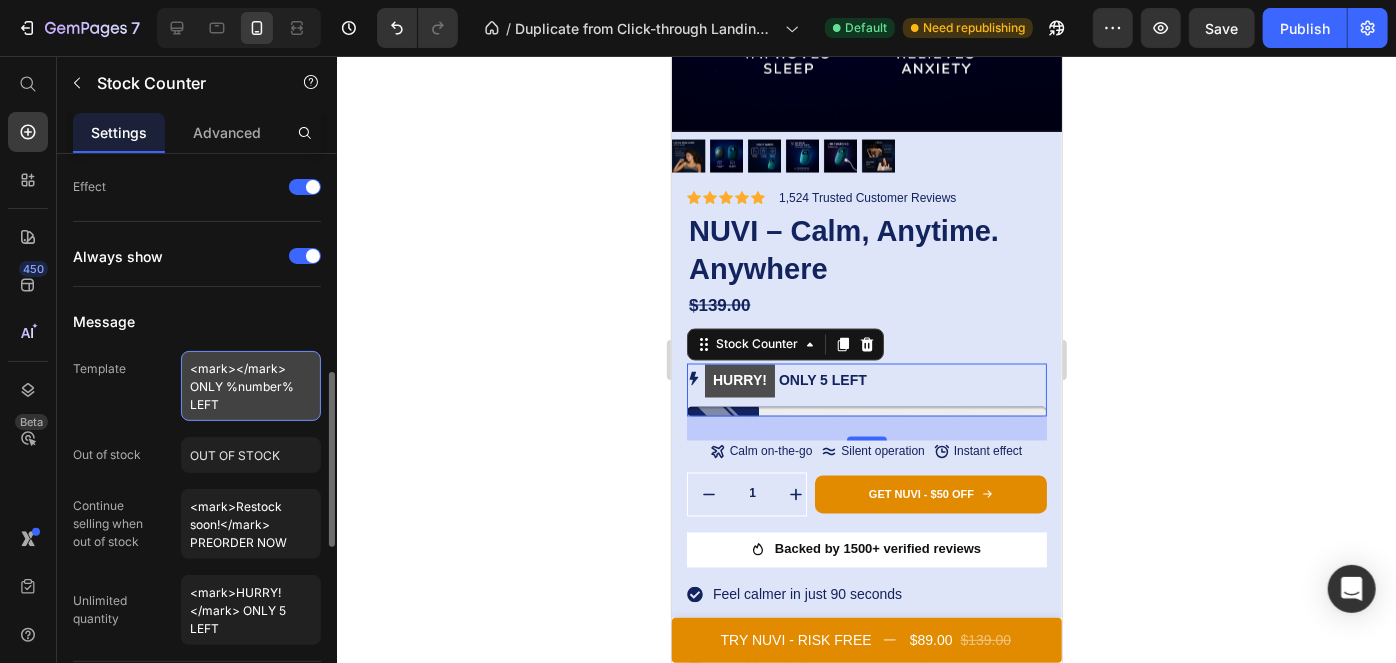 paste on "RÁPIDO!" 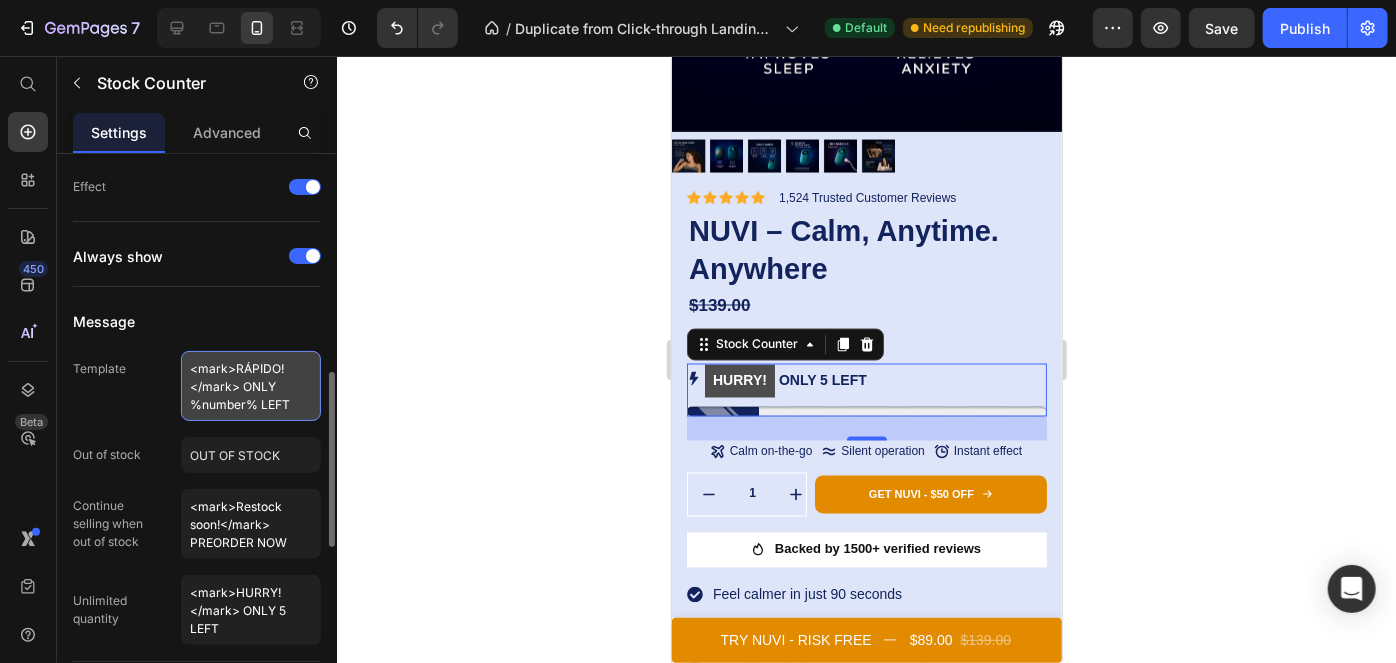 click on "<mark>RÁPIDO!</mark> ONLY %number% LEFT" at bounding box center (251, 386) 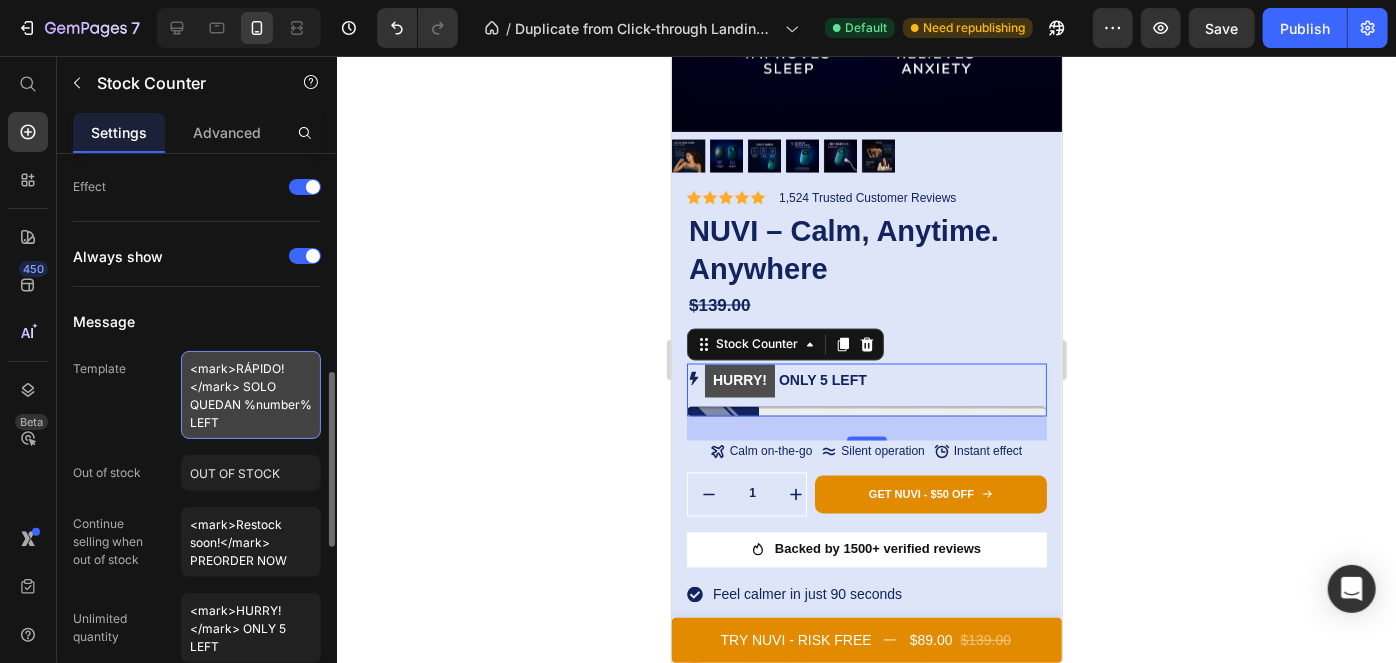 click on "<mark>RÁPIDO!</mark> SOLO QUEDAN %number% LEFT" at bounding box center (251, 395) 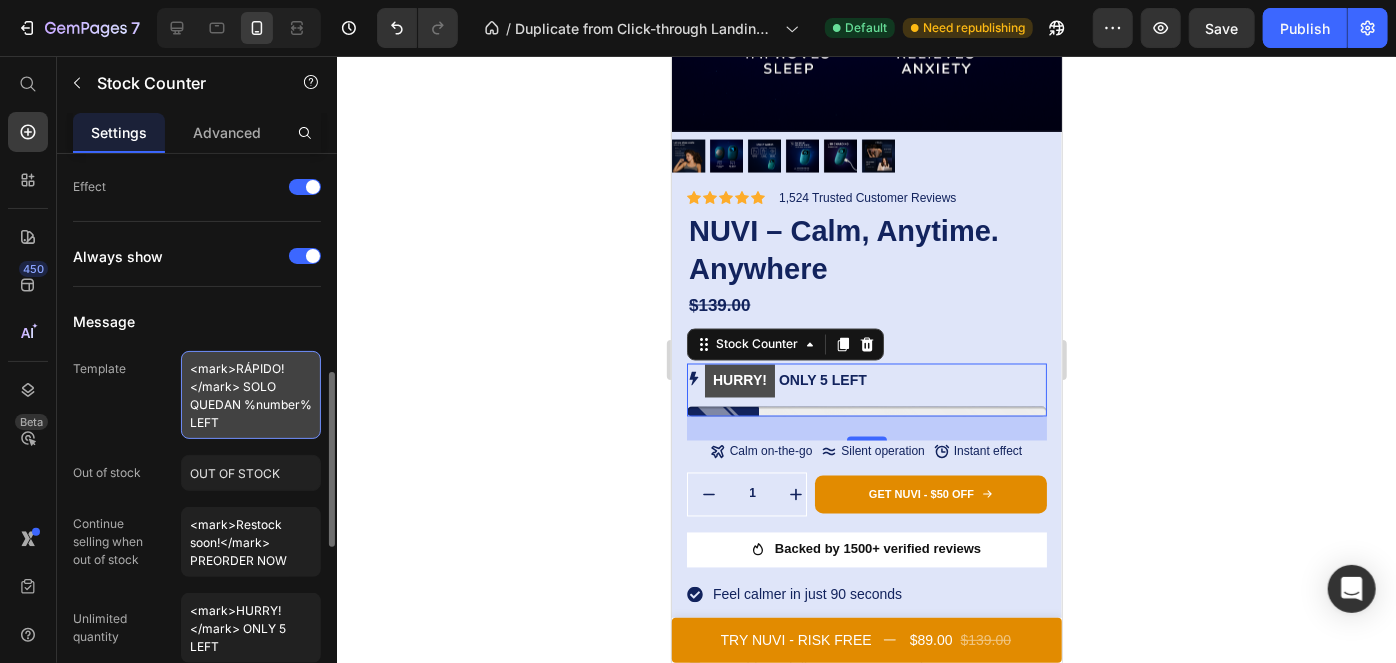 click on "<mark>RÁPIDO!</mark> SOLO QUEDAN %number% LEFT" at bounding box center [251, 395] 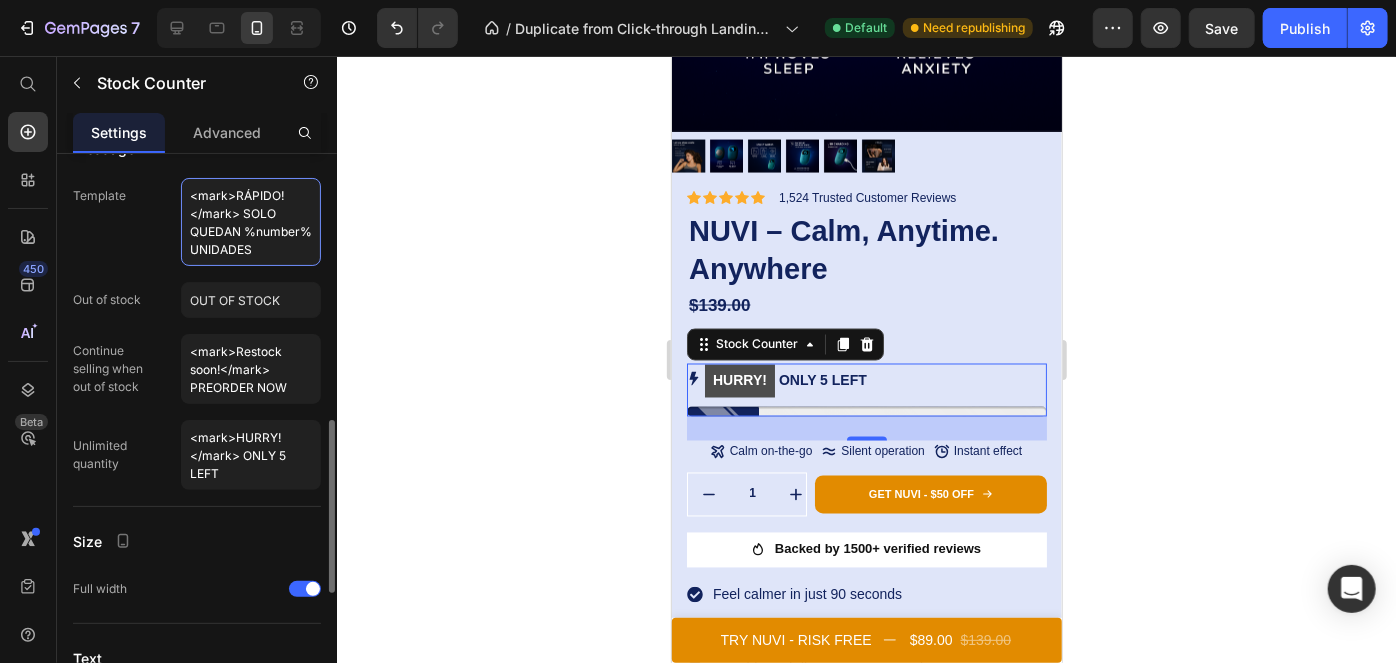 scroll, scrollTop: 874, scrollLeft: 0, axis: vertical 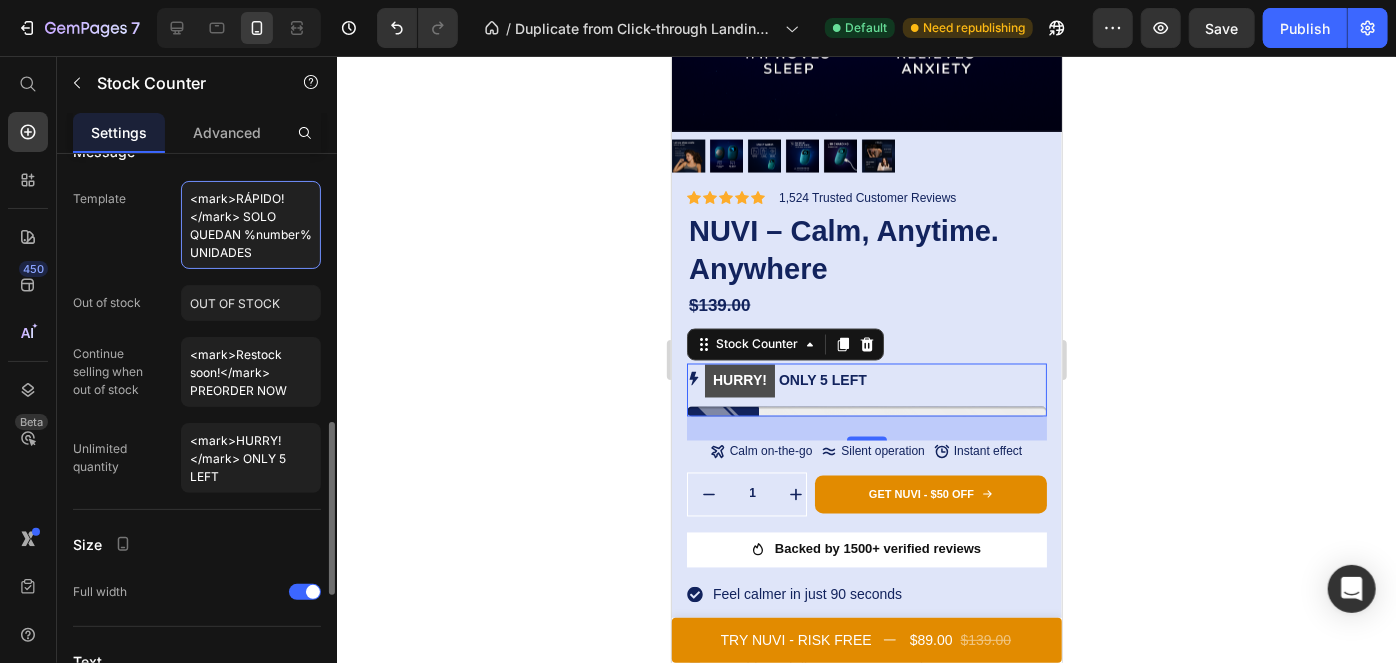 type on "<mark>RÁPIDO!</mark> SOLO QUEDAN %number% UNIDADES" 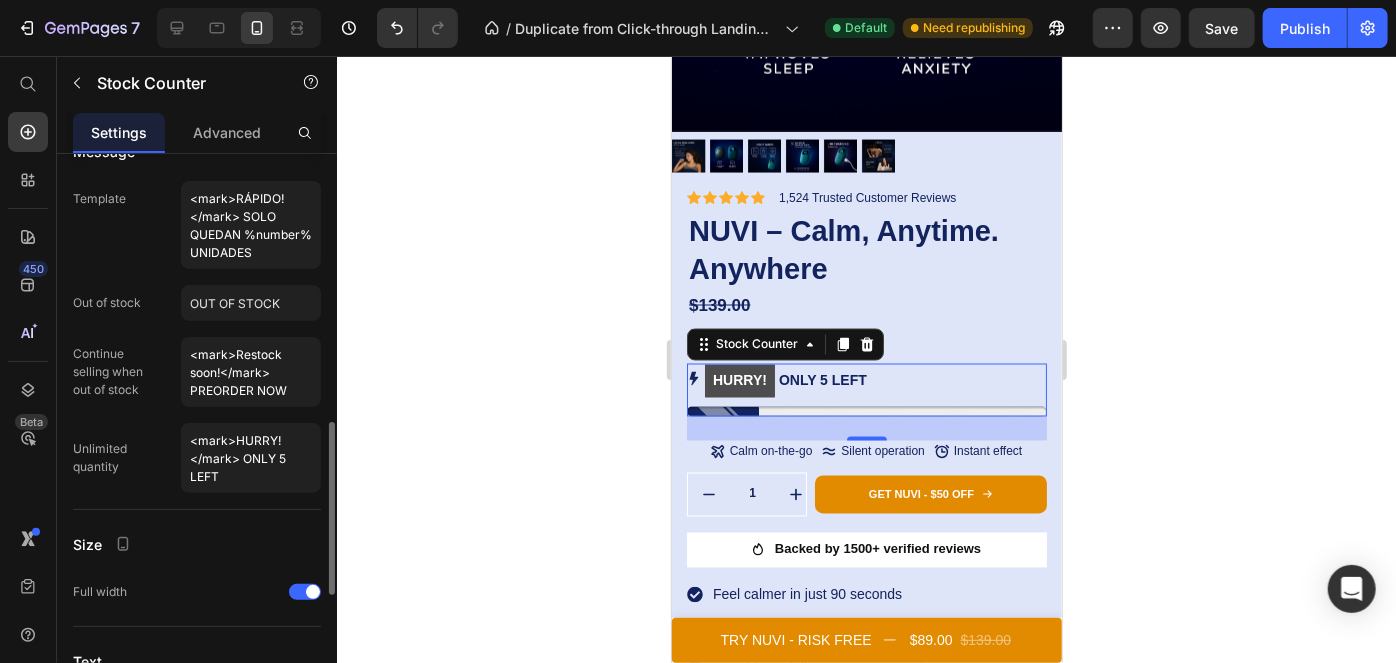 click on "Template <mark>RÁPIDO!</mark> SOLO QUEDAN %number% UNIDADES" 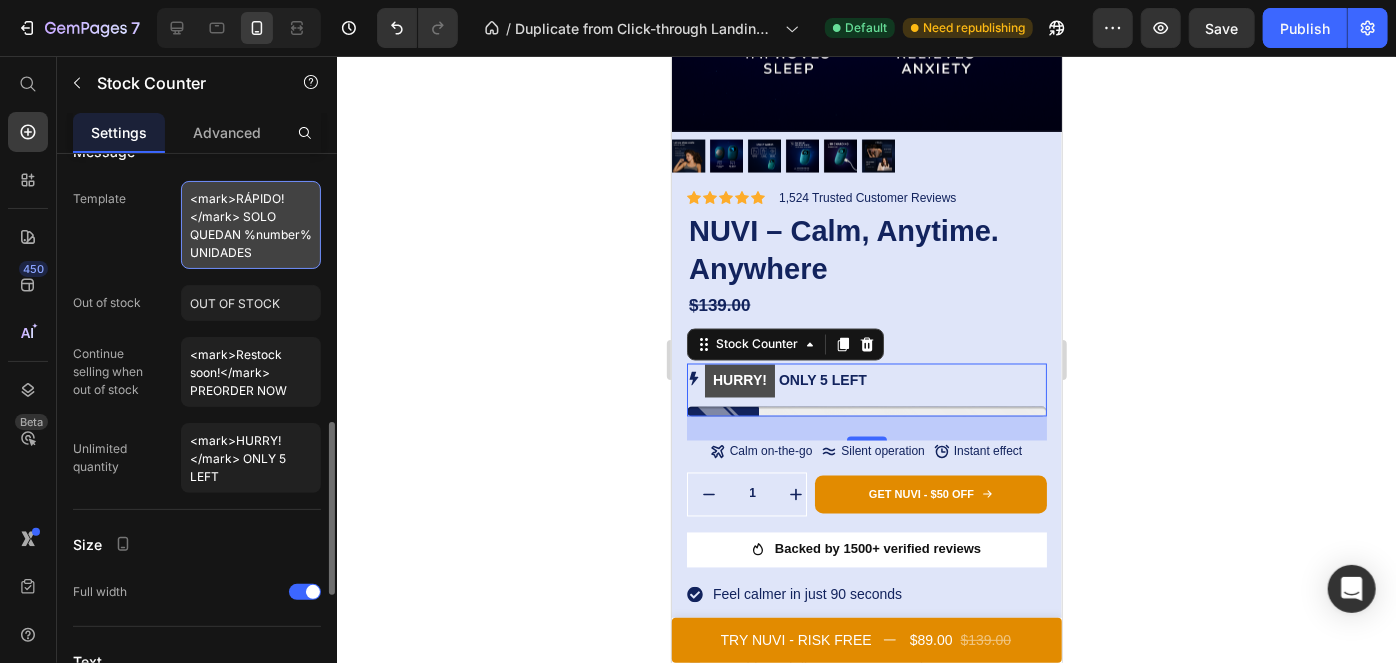 drag, startPoint x: 234, startPoint y: 193, endPoint x: 284, endPoint y: 192, distance: 50.01 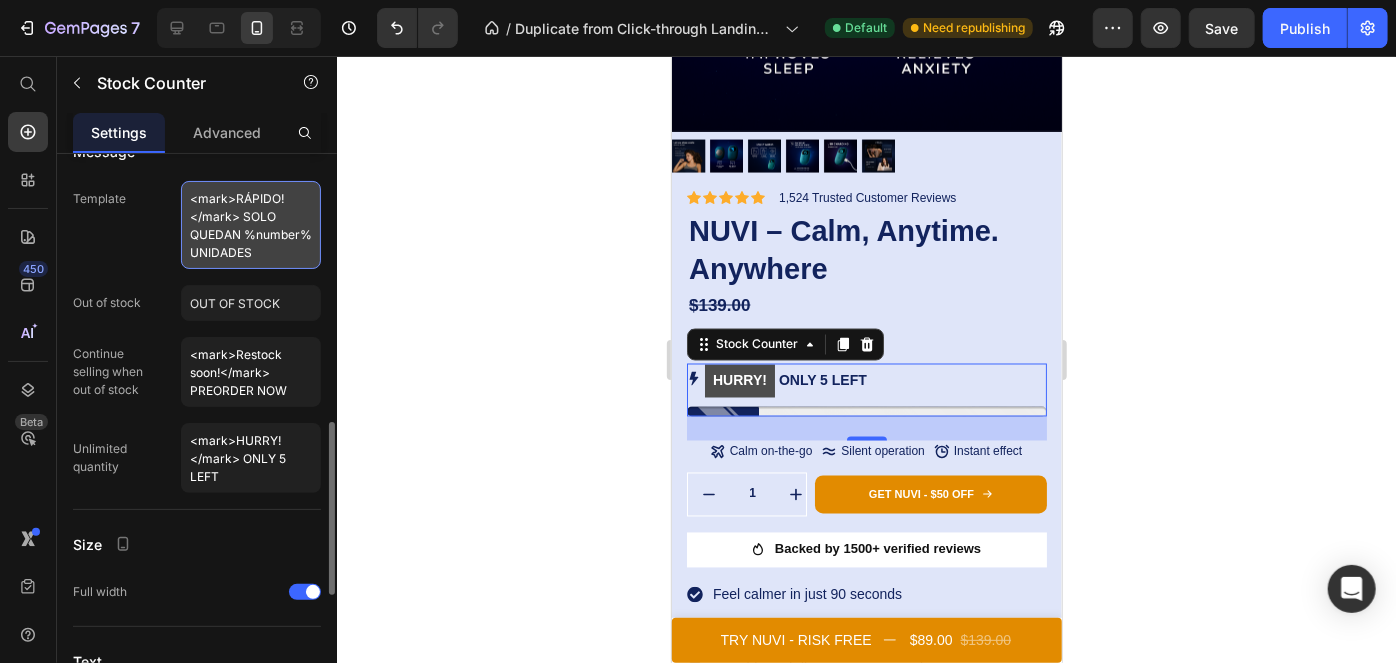 click on "<mark>RÁPIDO!</mark> SOLO QUEDAN %number% UNIDADES" at bounding box center [251, 225] 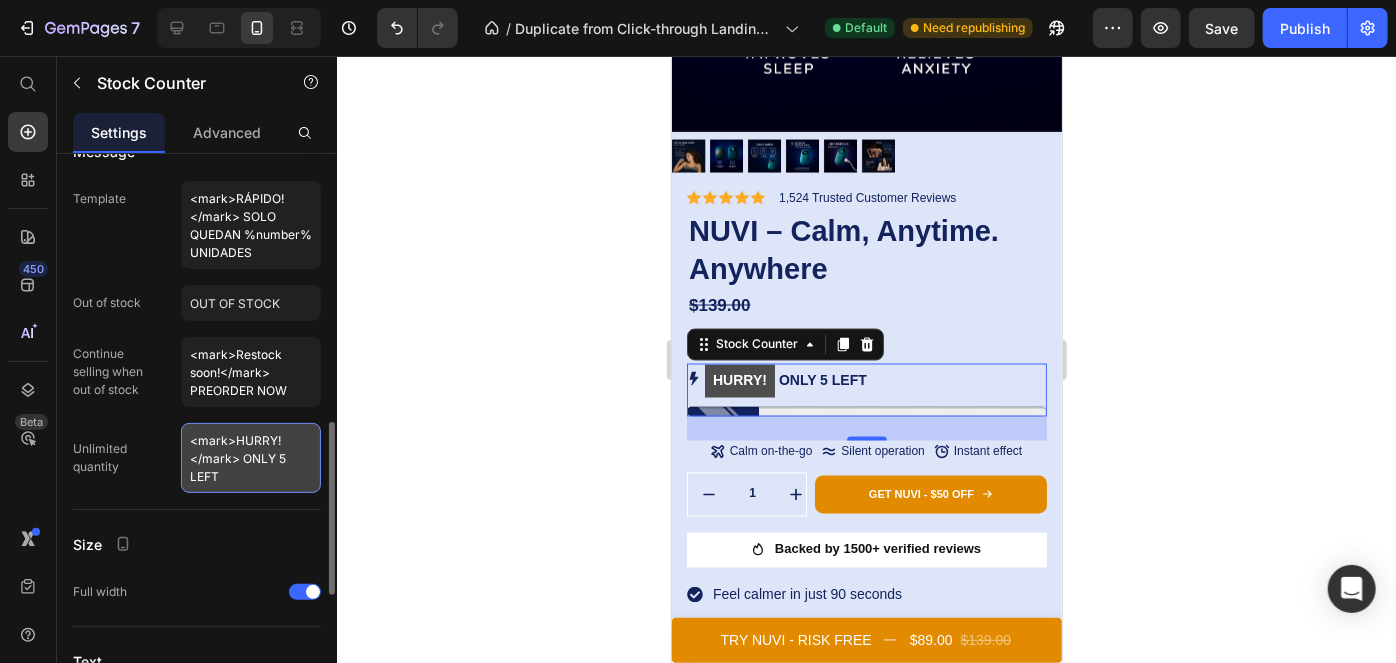 click on "<mark>HURRY!</mark> ONLY 5 LEFT" at bounding box center (251, 458) 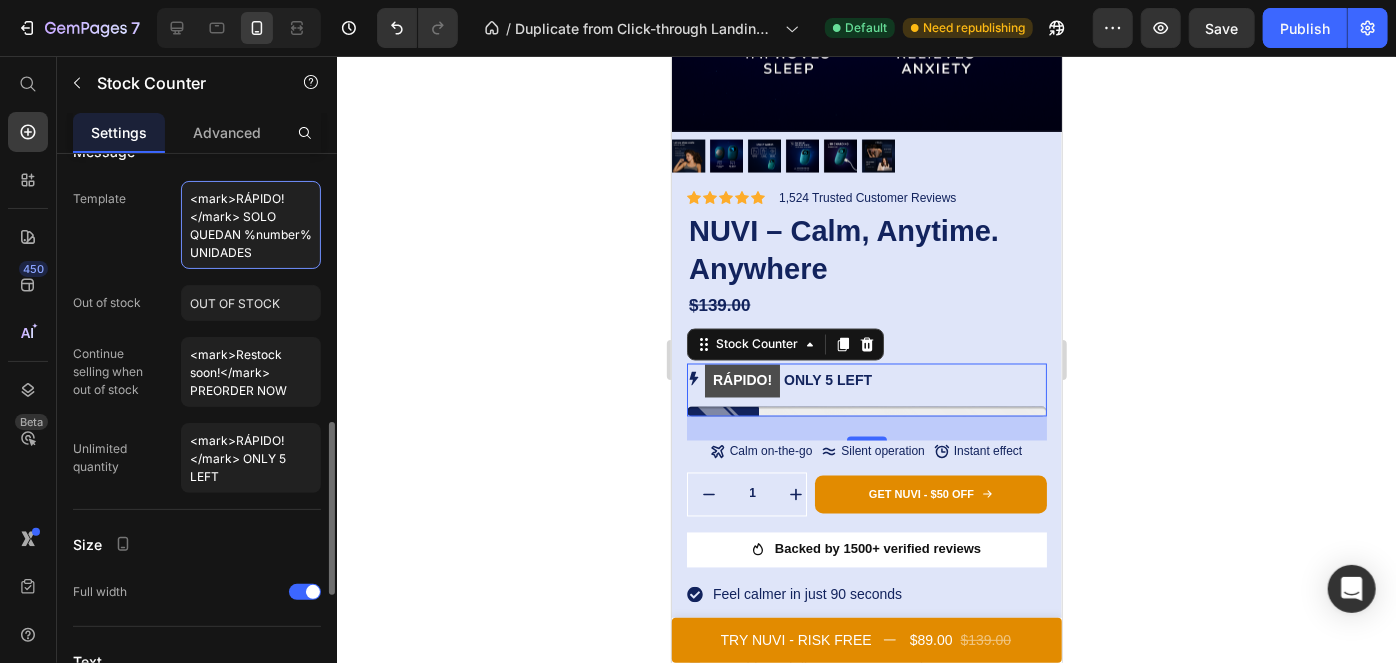 drag, startPoint x: 241, startPoint y: 209, endPoint x: 286, endPoint y: 267, distance: 73.409805 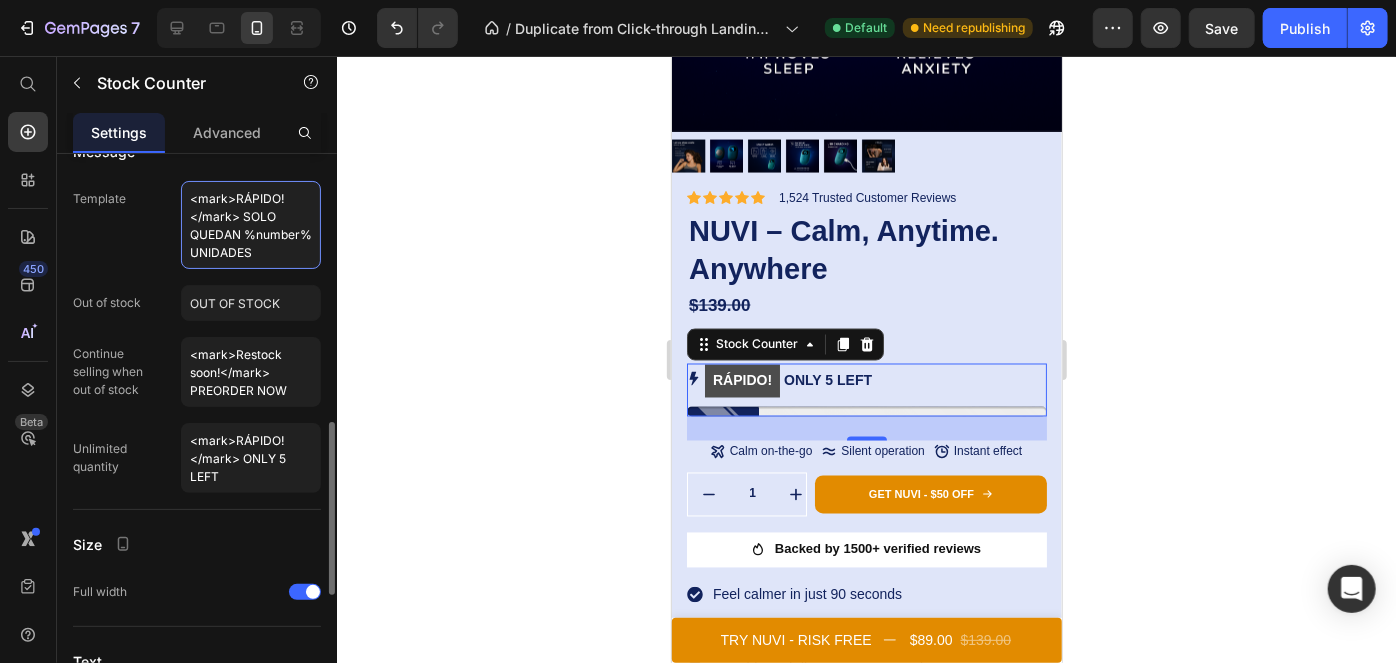 click on "Message Template <mark>RÁPIDO!</mark> SOLO QUEDAN %number% UNIDADES Out of stock OUT OF STOCK Continue   selling when   out of stock <mark>Restock soon!</mark> PREORDER NOW Unlimited   quantity <mark>RÁPIDO!</mark> ONLY 5 LEFT" 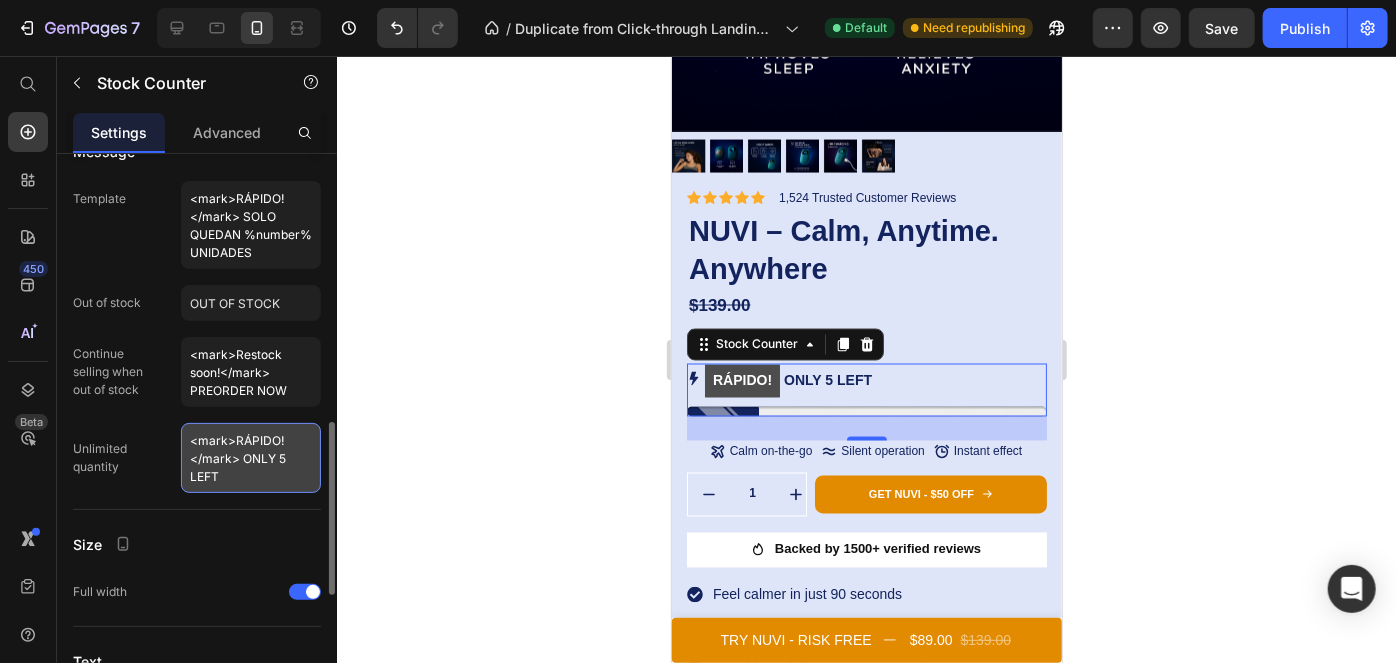 drag, startPoint x: 242, startPoint y: 452, endPoint x: 308, endPoint y: 478, distance: 70.93659 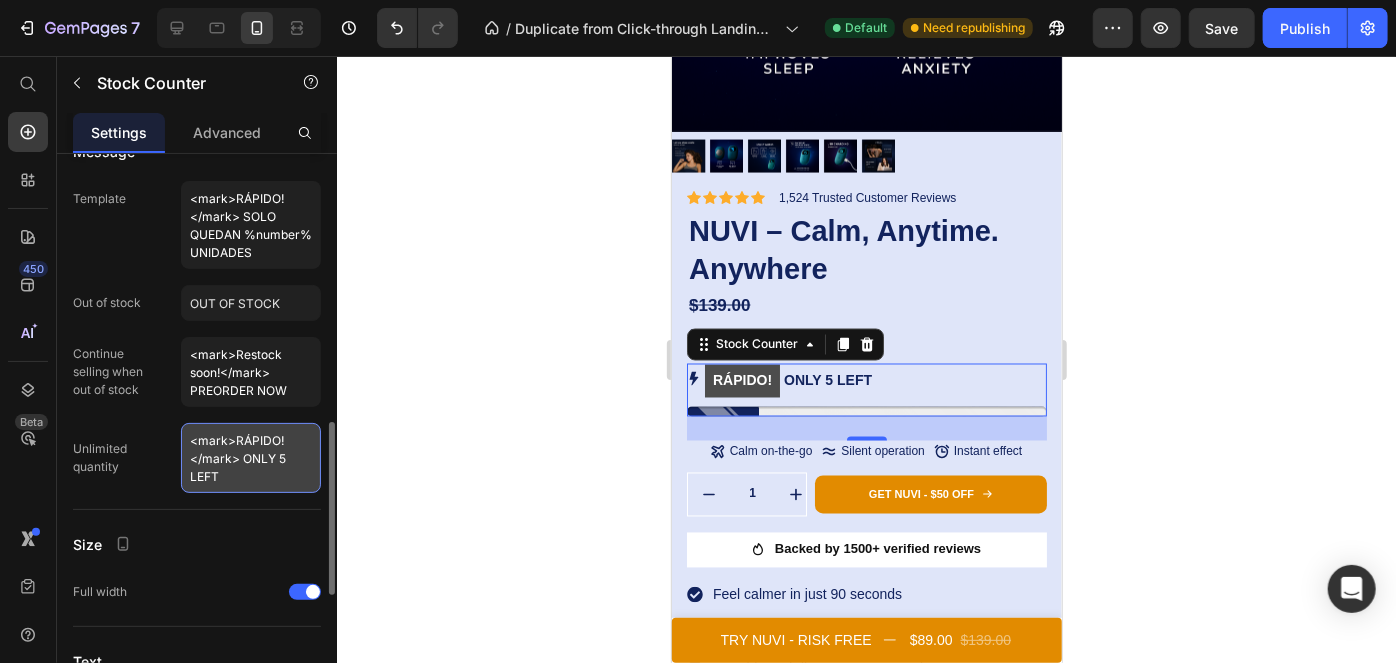 paste on "SOLO QUEDAN %number% UNIDADES" 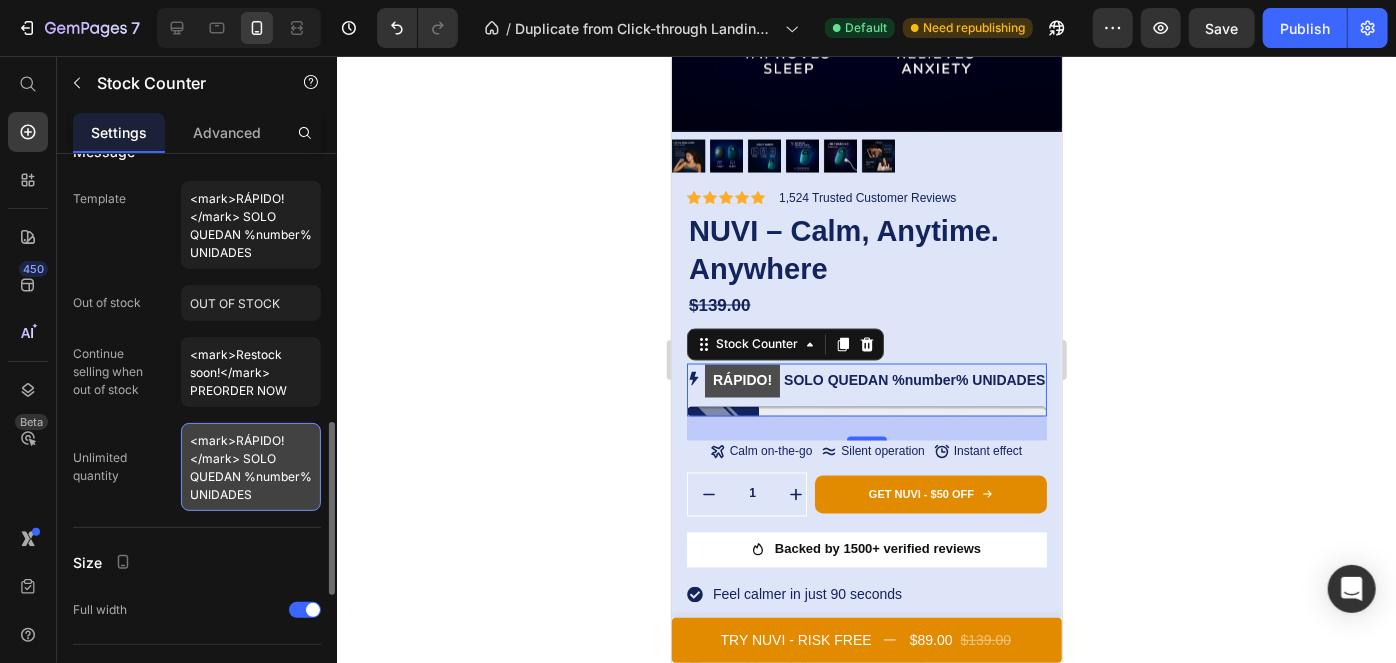 click on "<mark>RÁPIDO!</mark> SOLO QUEDAN %number% UNIDADES" at bounding box center [251, 467] 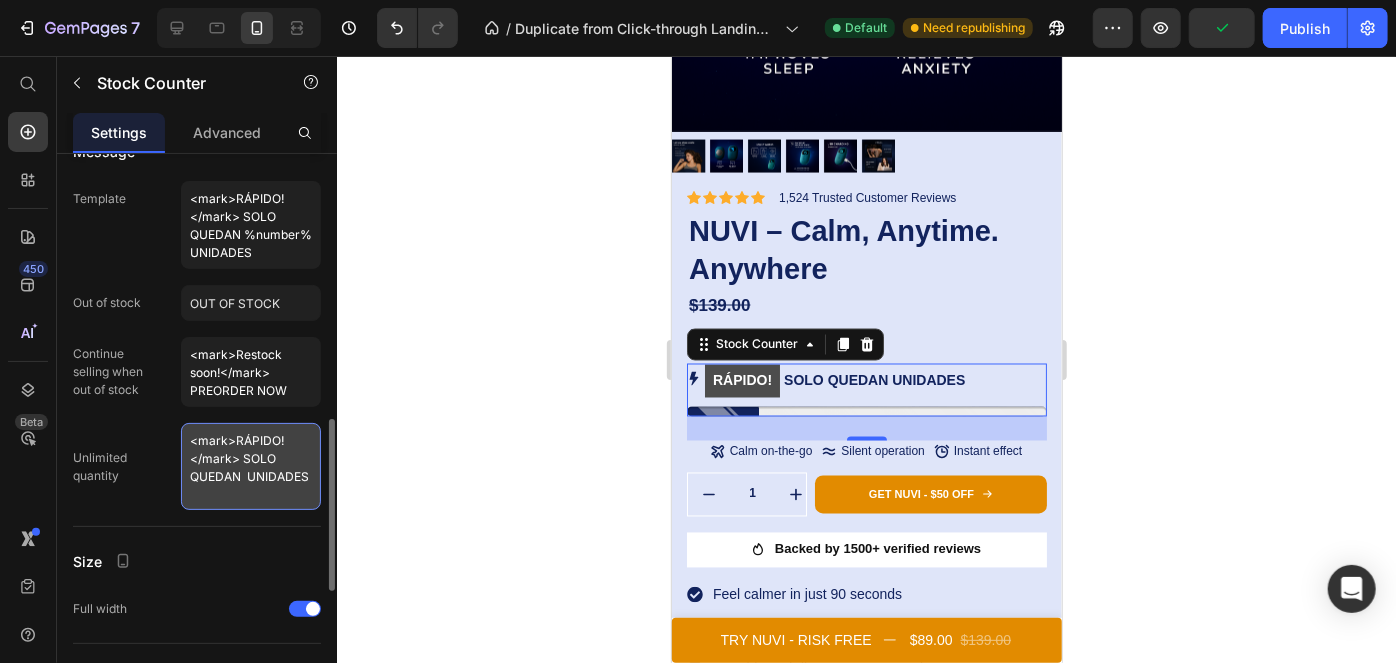 type on "<mark>RÁPIDO!</mark> SOLO QUEDAN 5 UNIDADES" 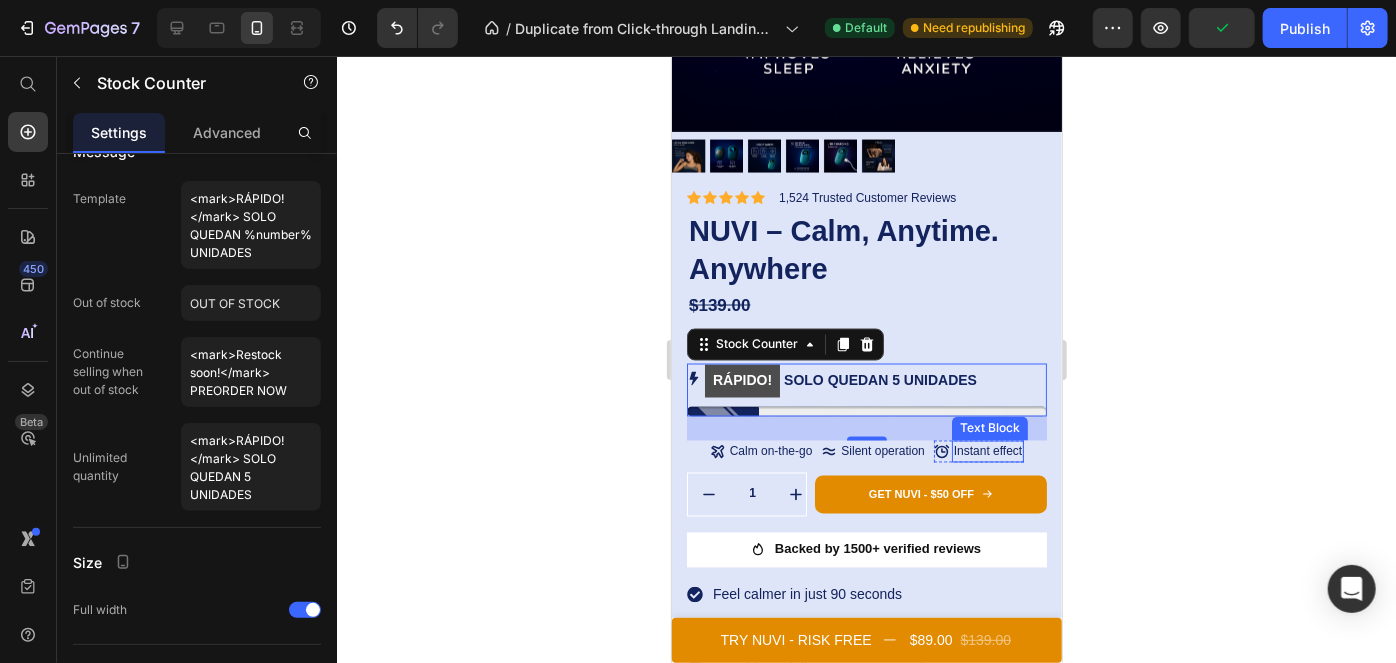 click 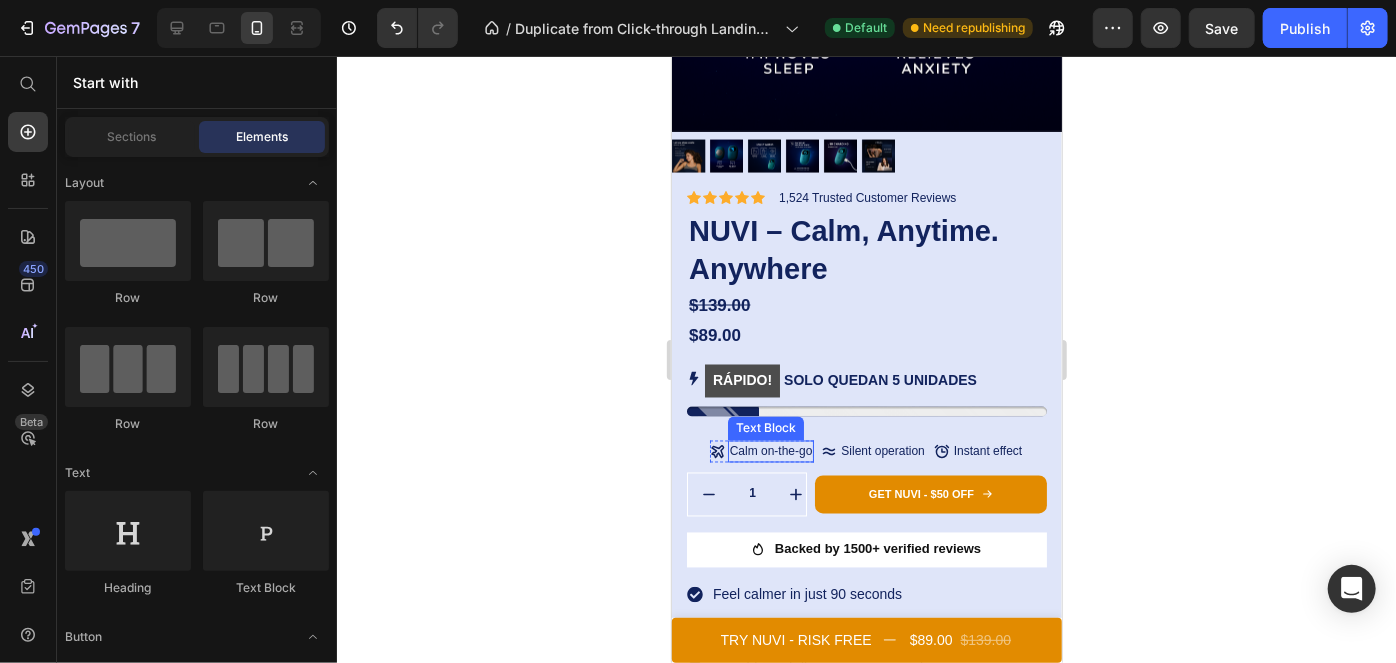 click on "Calm on-the-go" at bounding box center (770, 451) 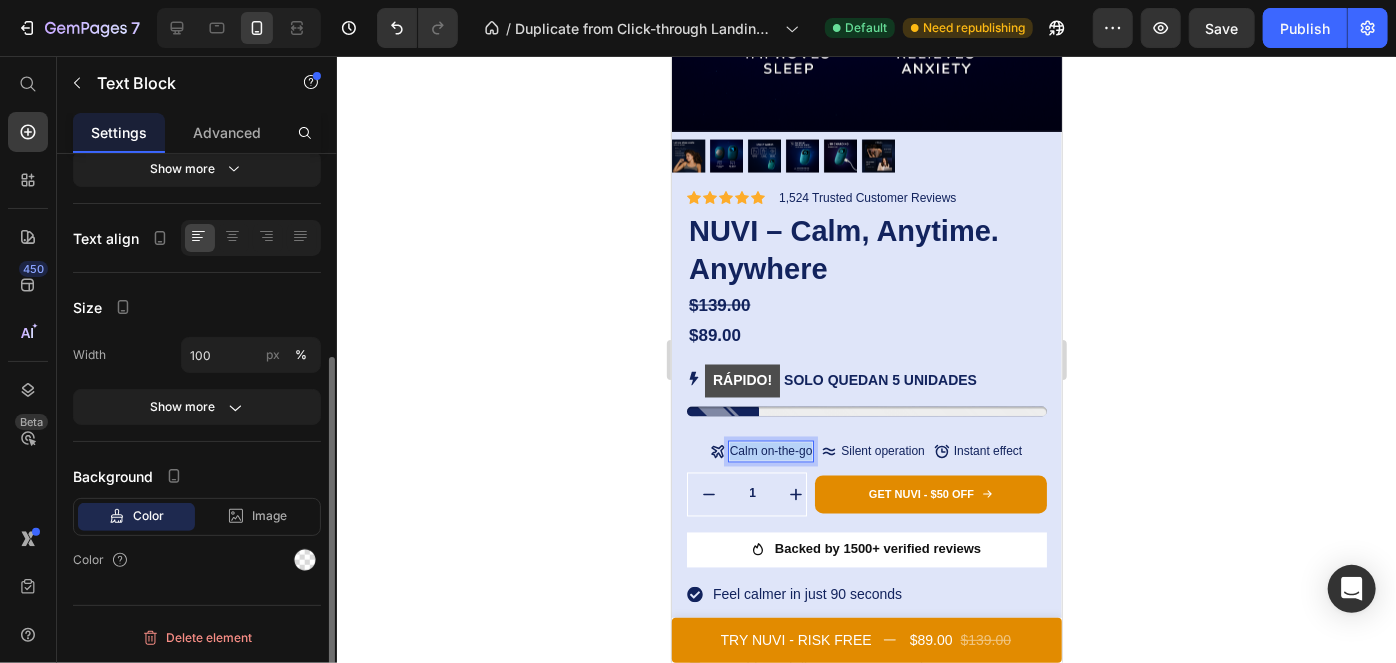 scroll, scrollTop: 0, scrollLeft: 0, axis: both 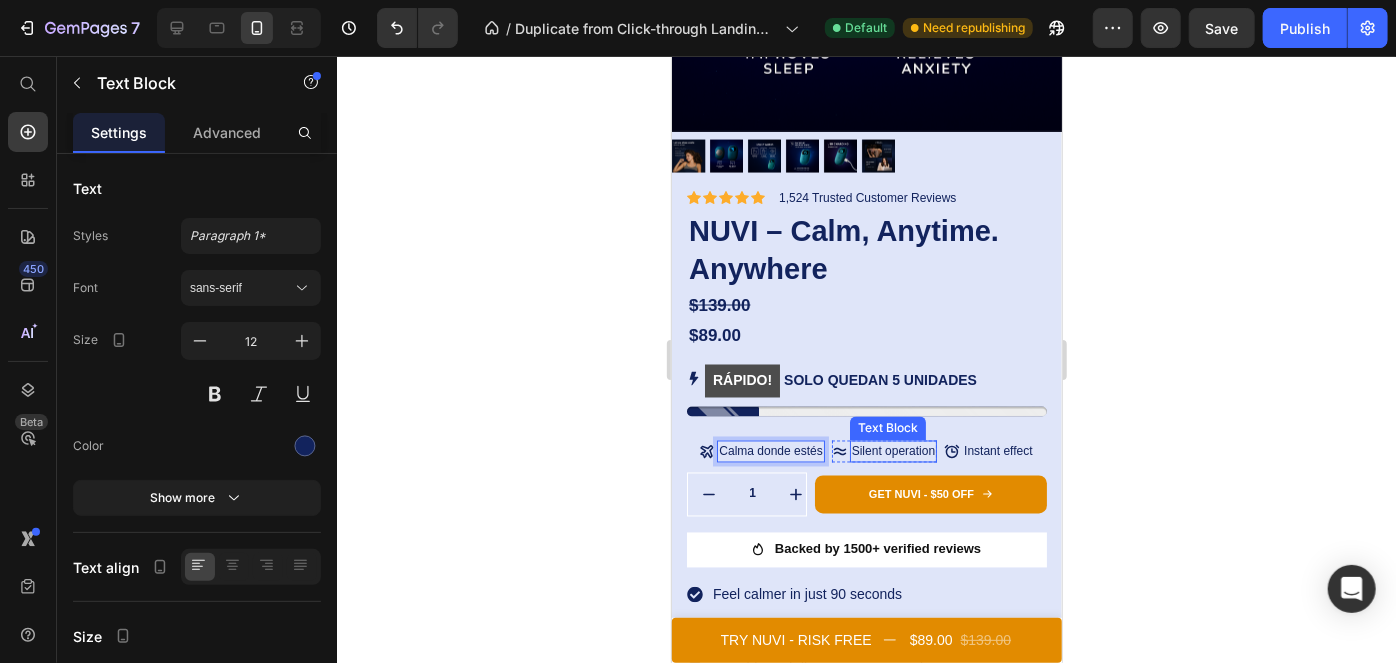 click on "Silent operation" at bounding box center [892, 451] 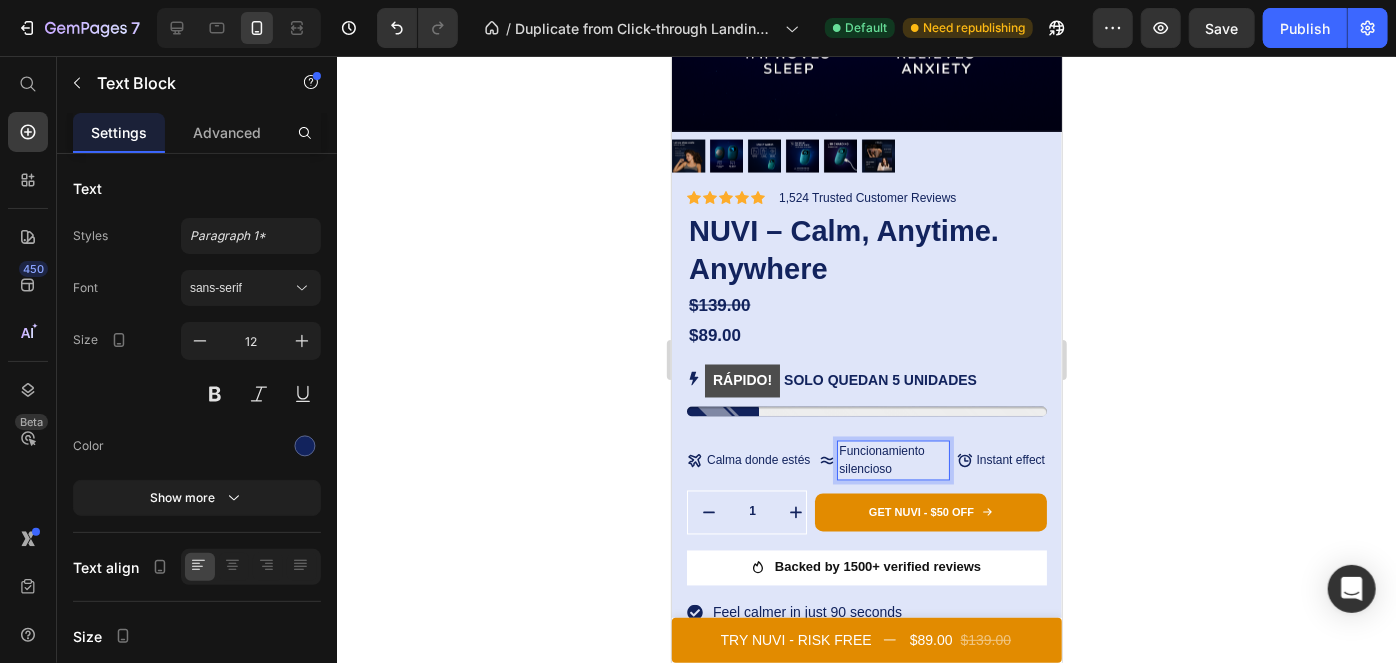 click on "Funcionamiento silencioso" at bounding box center [892, 460] 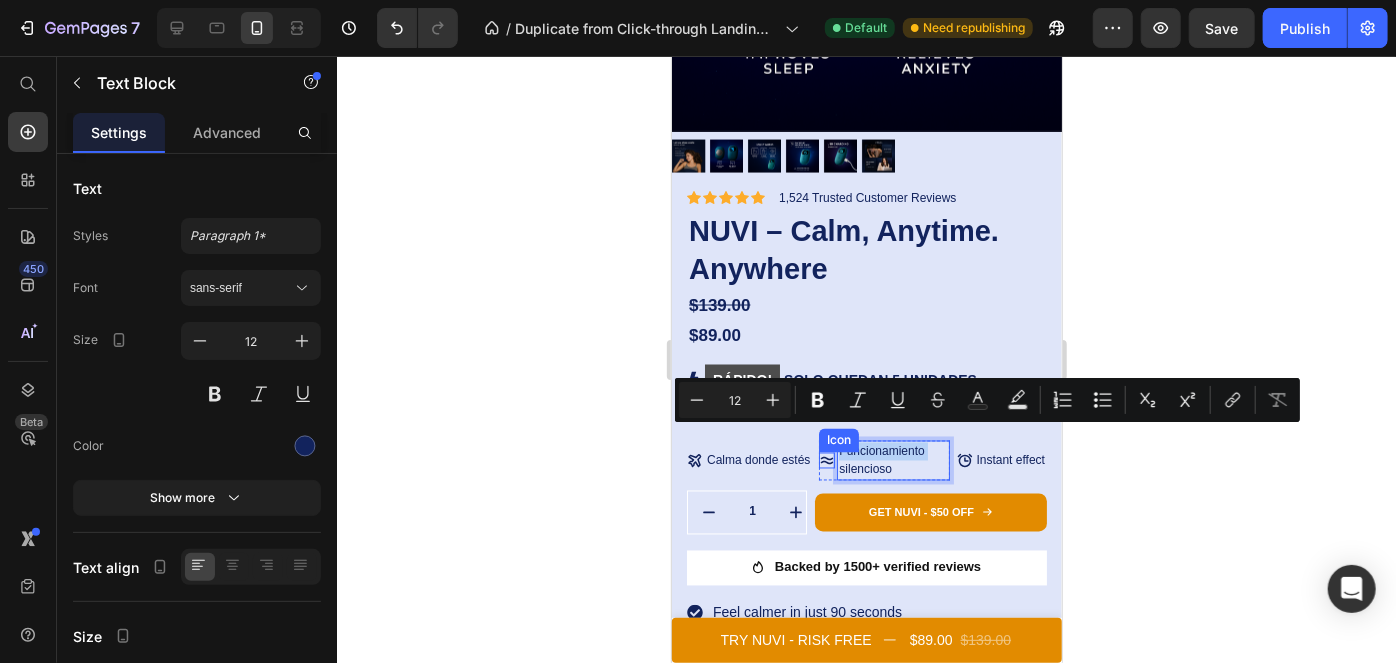 drag, startPoint x: 918, startPoint y: 434, endPoint x: 826, endPoint y: 440, distance: 92.19544 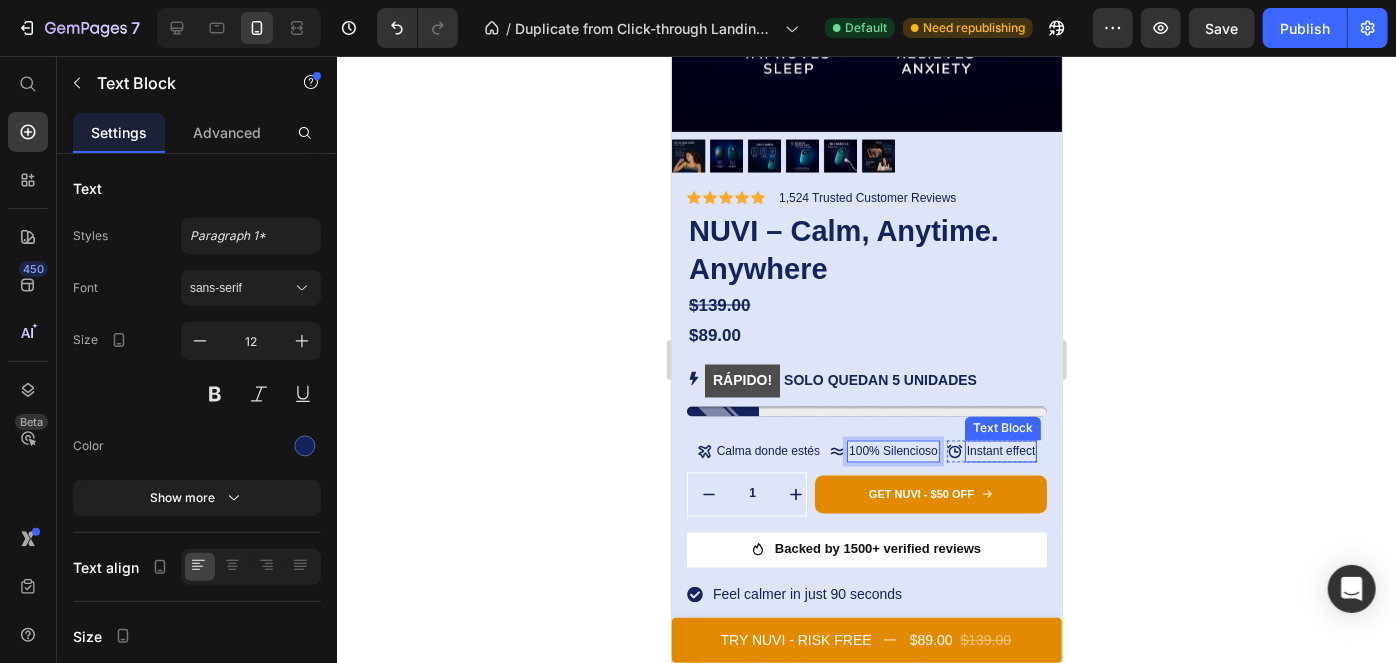 click on "Instant effect" at bounding box center [1000, 451] 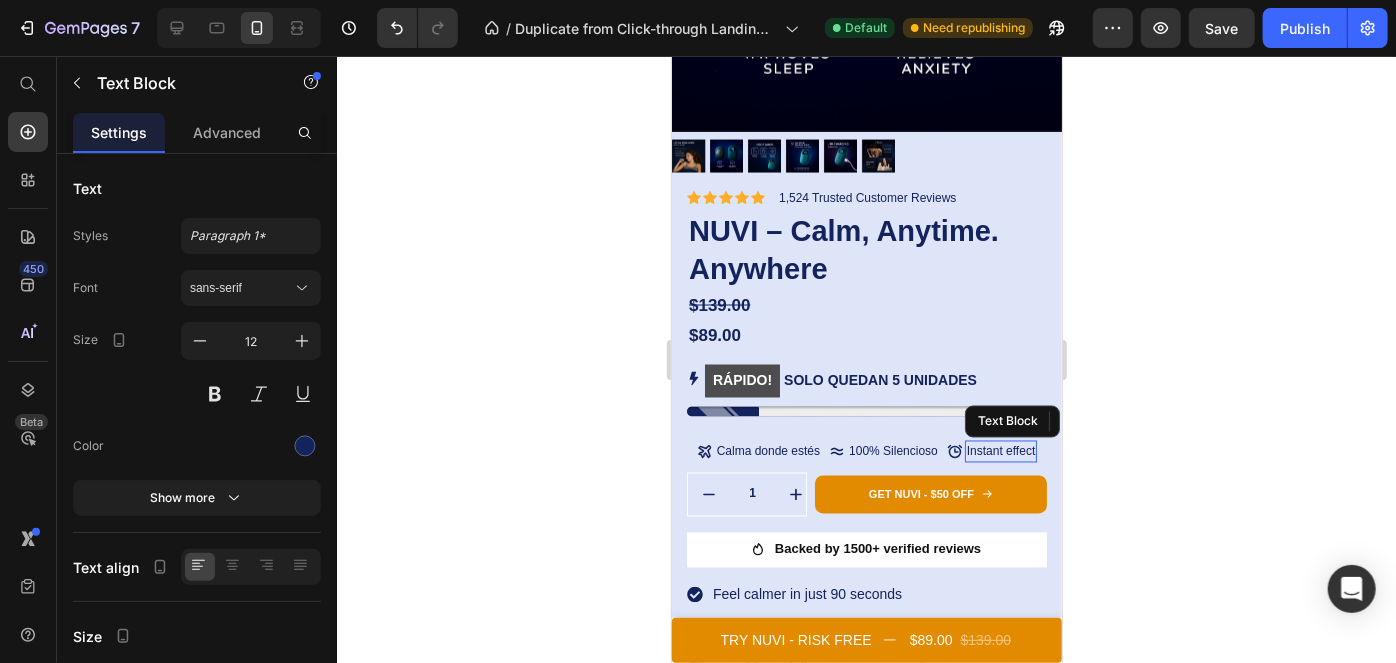 click on "Instant effect" at bounding box center (1000, 451) 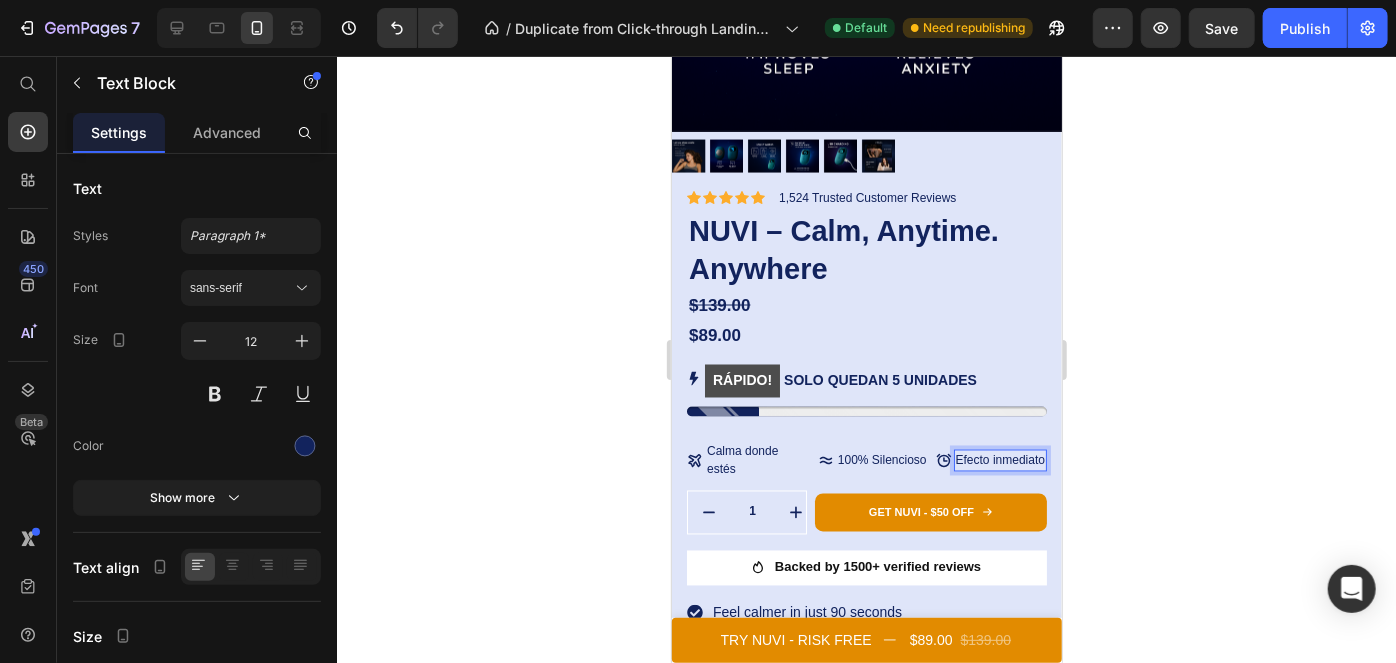 click on "Efecto inmediato" at bounding box center (999, 460) 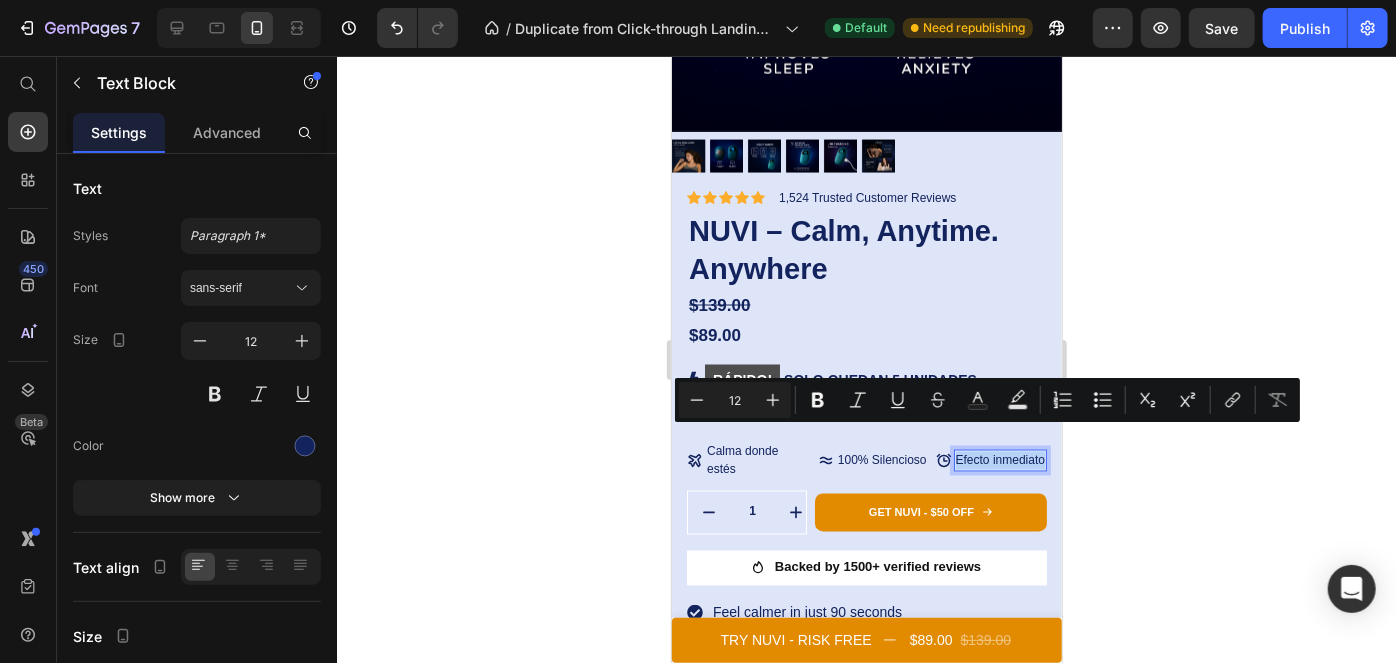 drag, startPoint x: 994, startPoint y: 451, endPoint x: 942, endPoint y: 434, distance: 54.708317 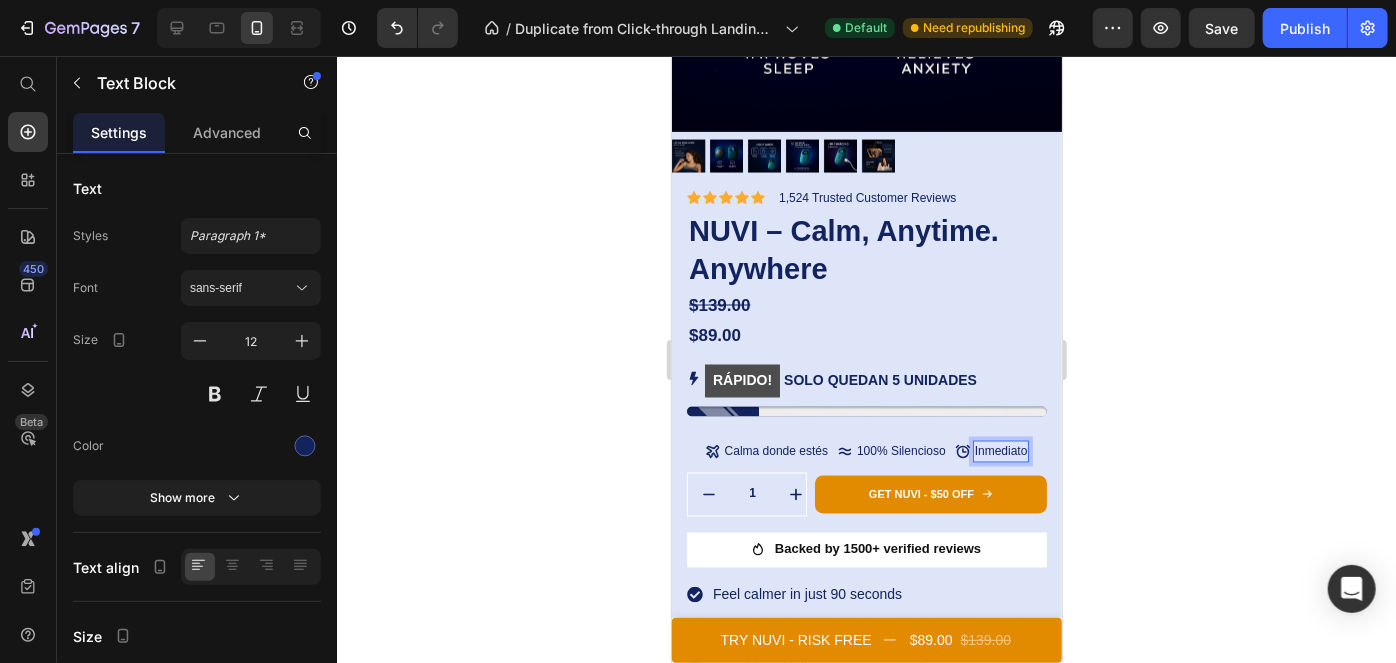 click 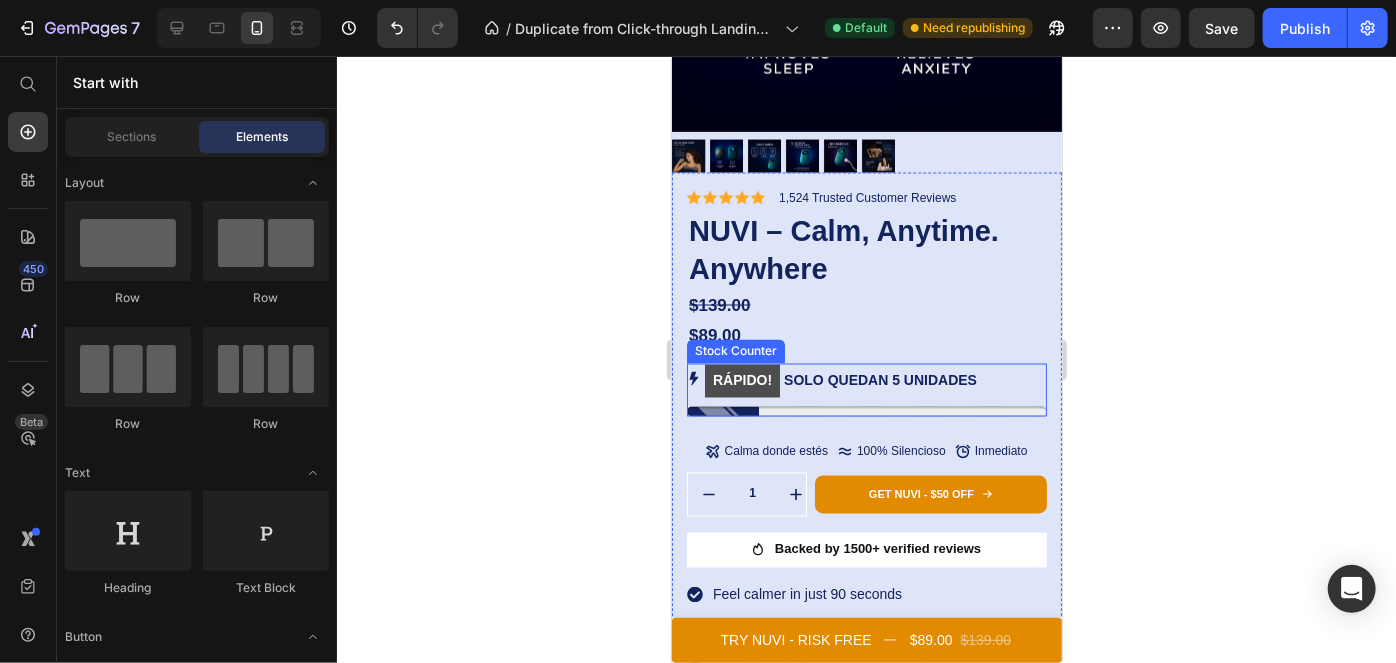 scroll, scrollTop: 1665, scrollLeft: 0, axis: vertical 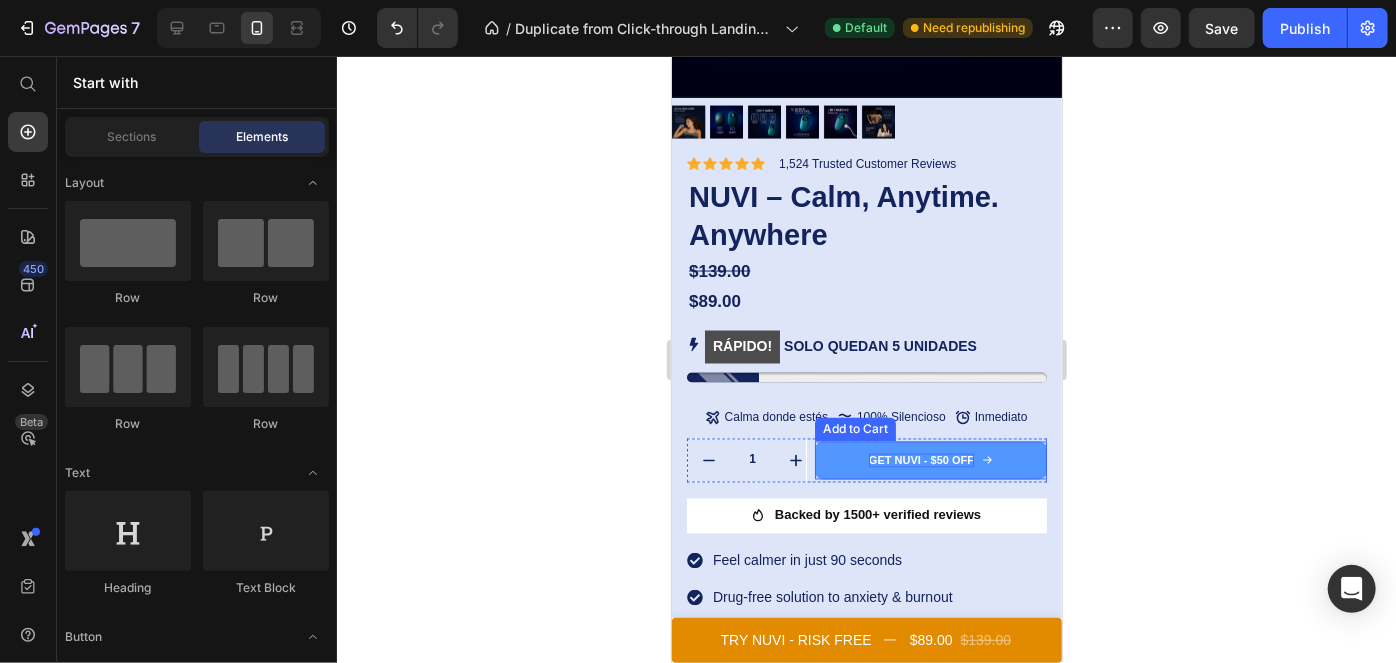 click on "Get NUVI - $50 OFF" at bounding box center [920, 460] 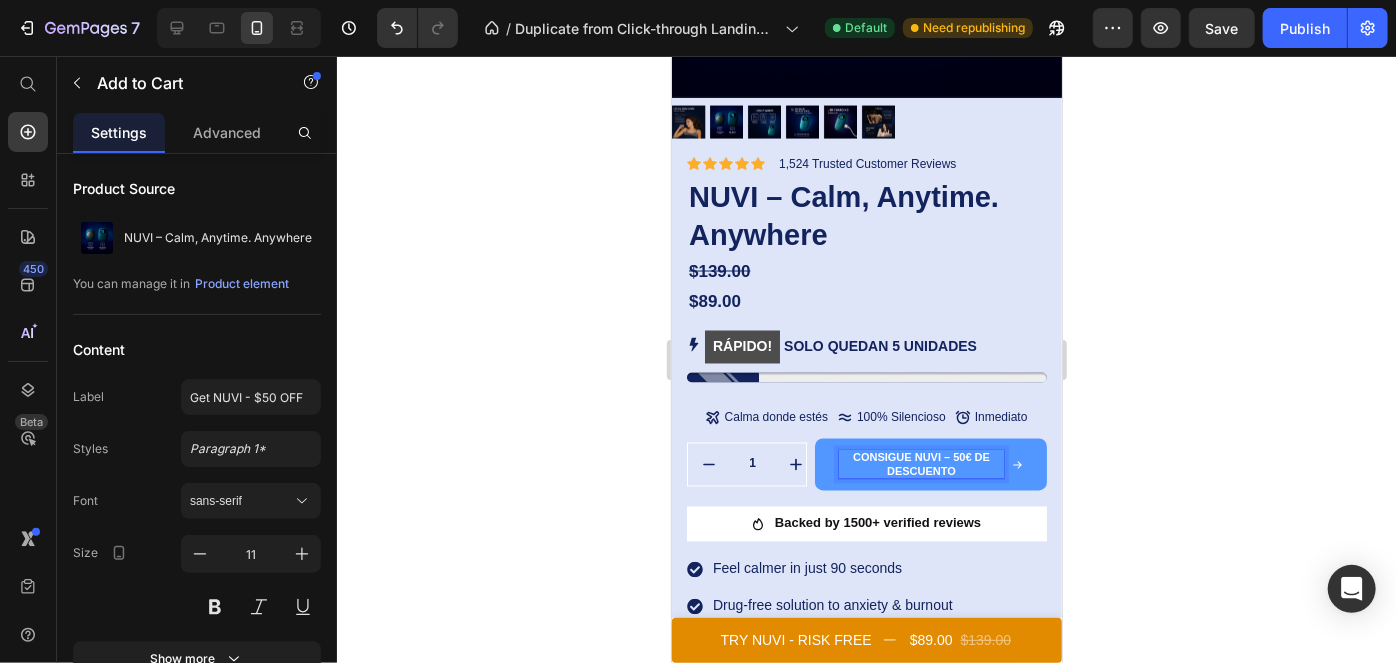 scroll, scrollTop: 1663, scrollLeft: 0, axis: vertical 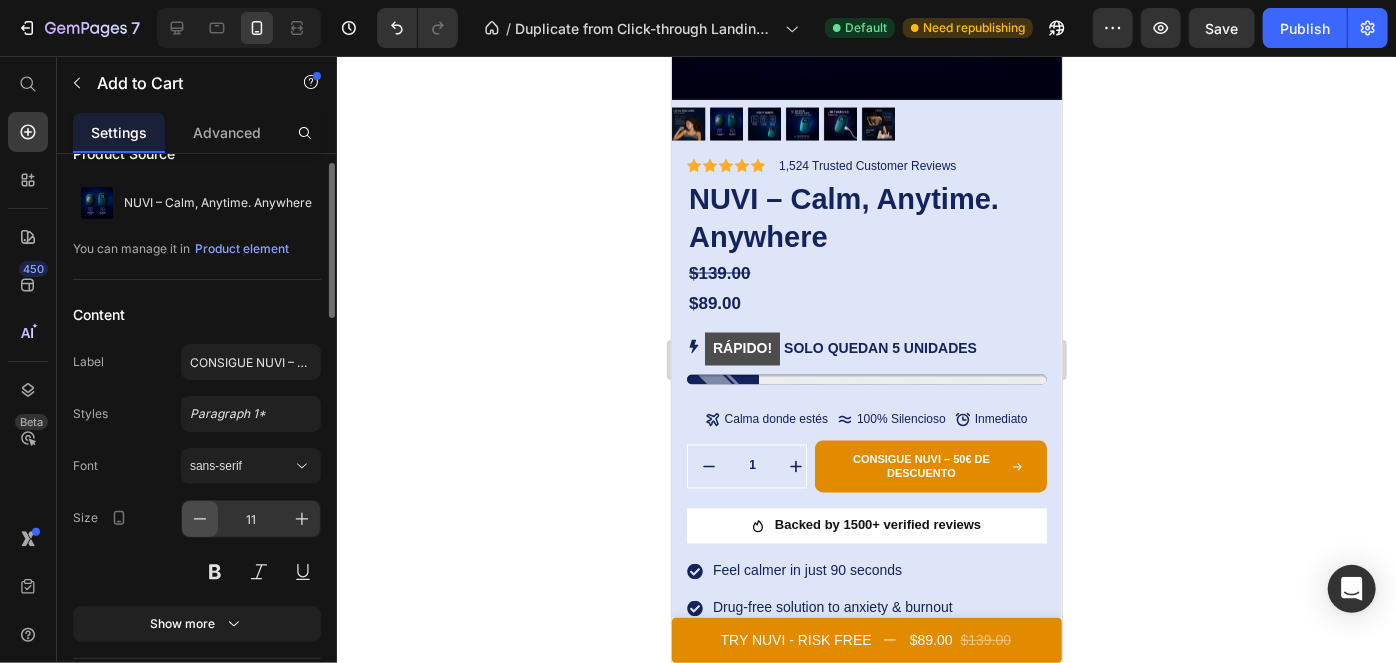 click 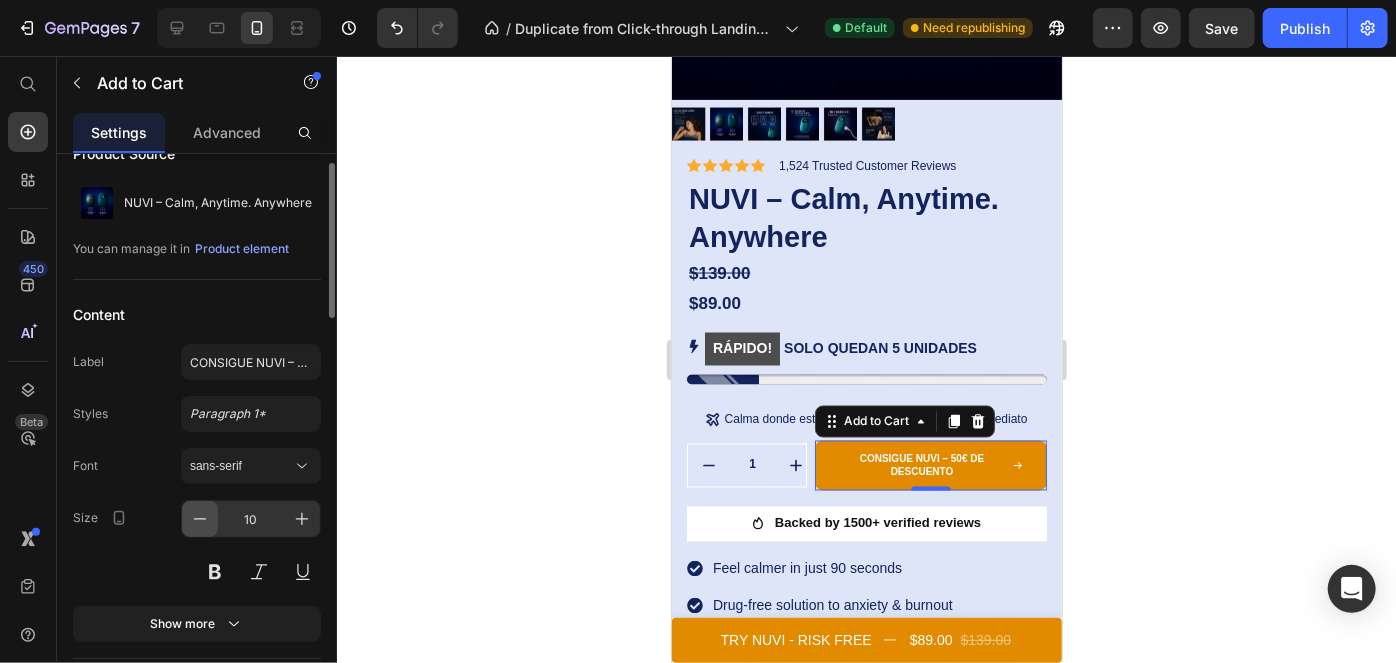 click 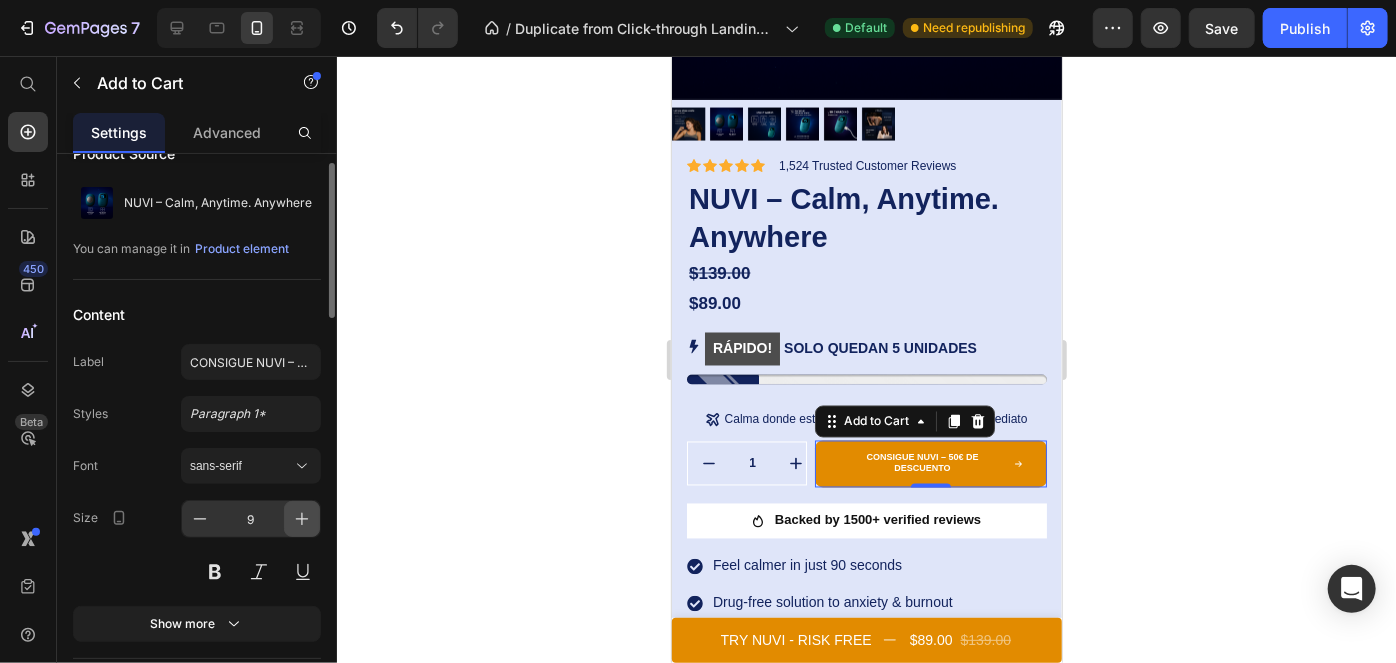 click 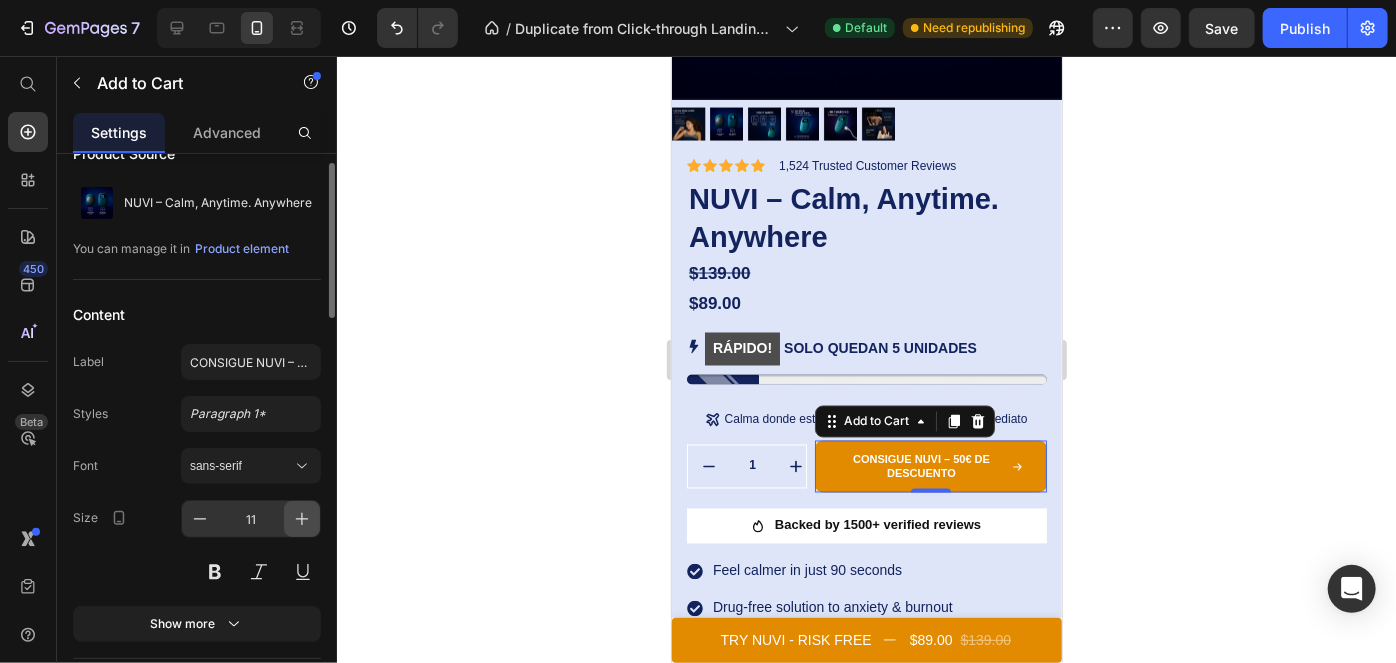 click 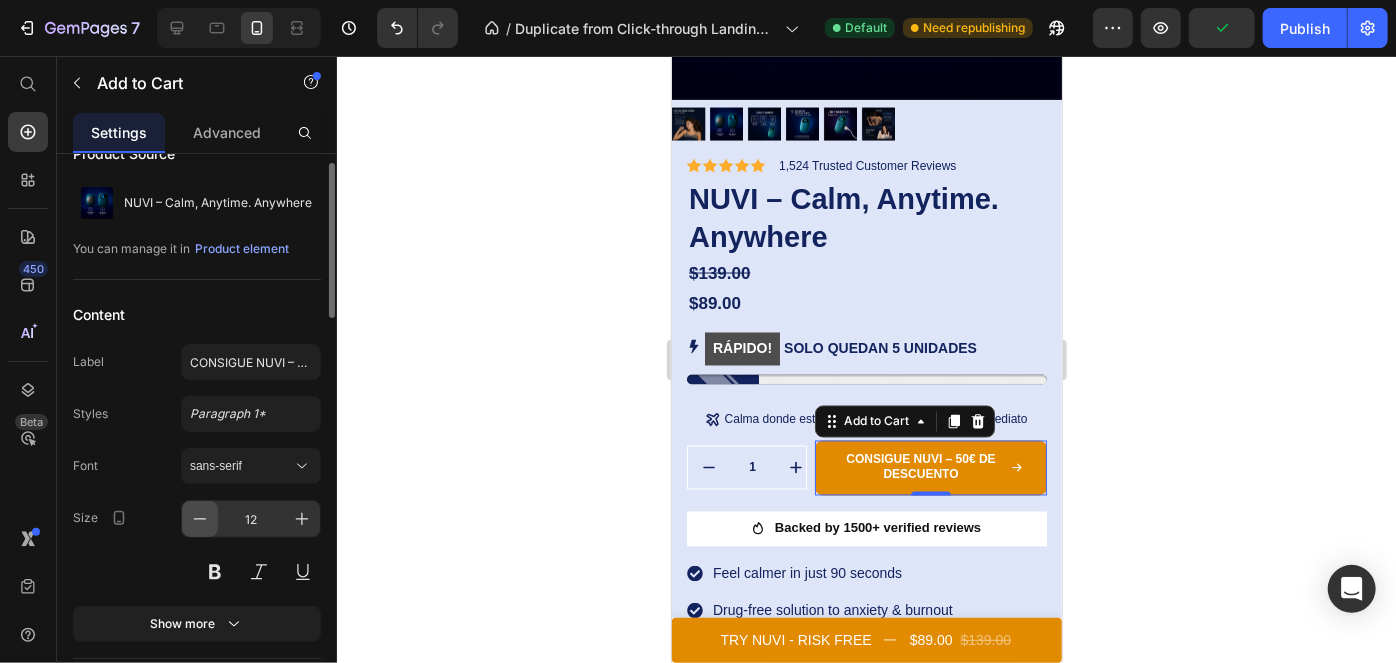 click 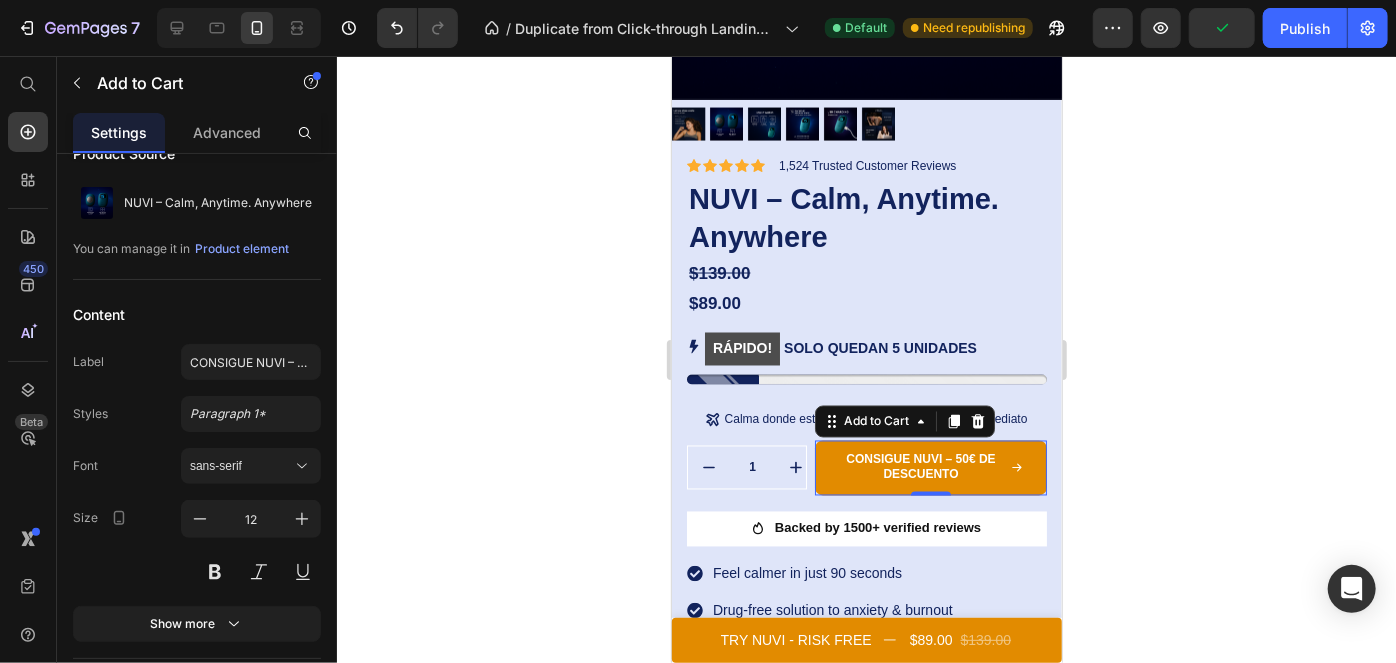 type on "11" 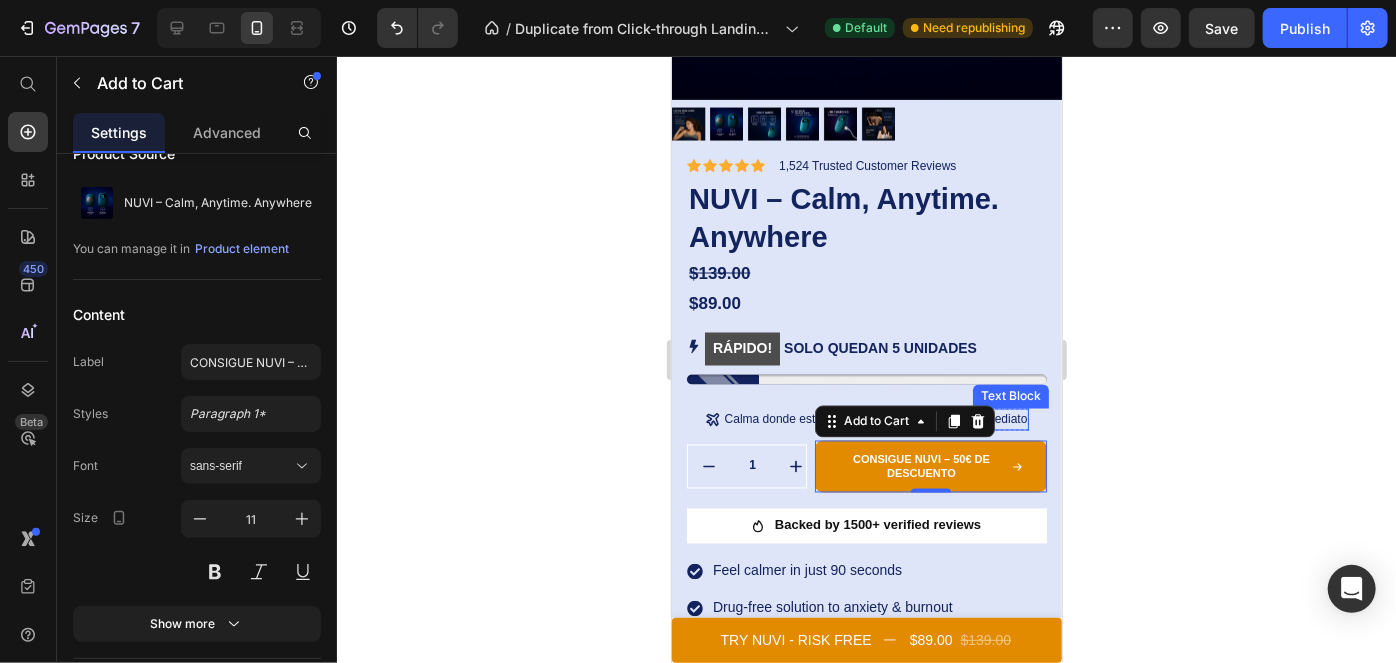 click 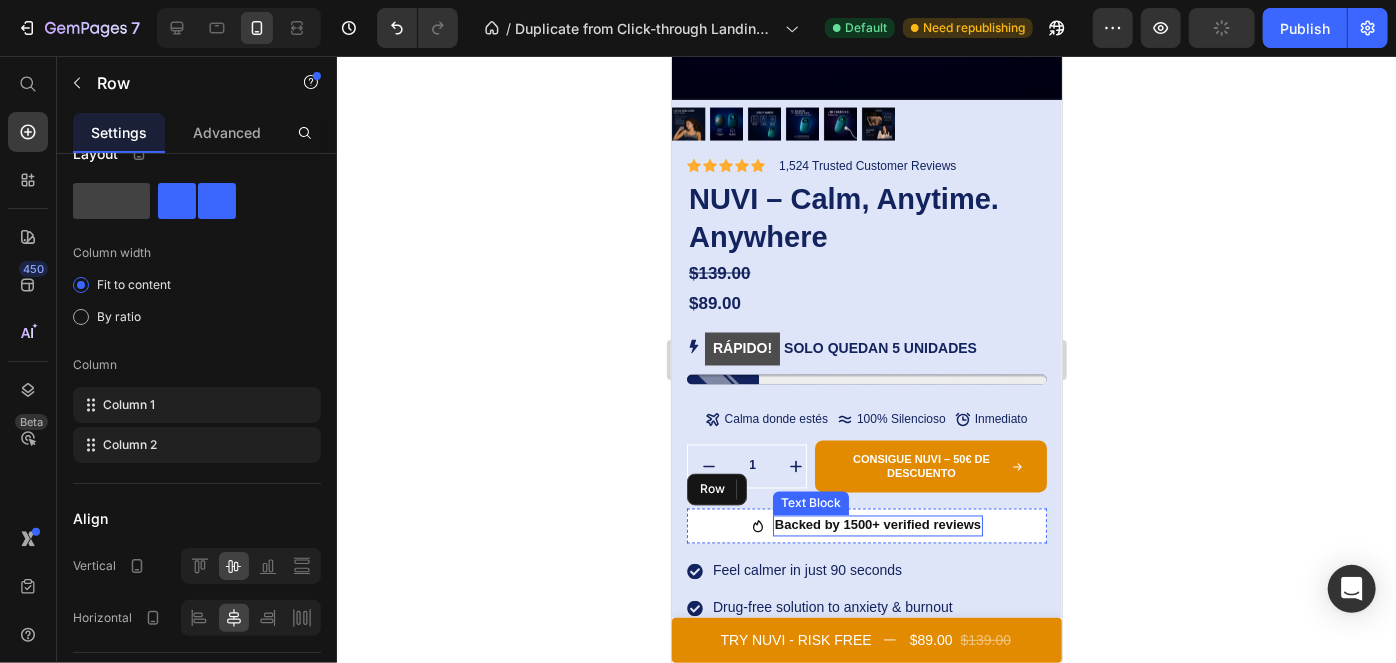 drag, startPoint x: 762, startPoint y: 510, endPoint x: 778, endPoint y: 509, distance: 16.03122 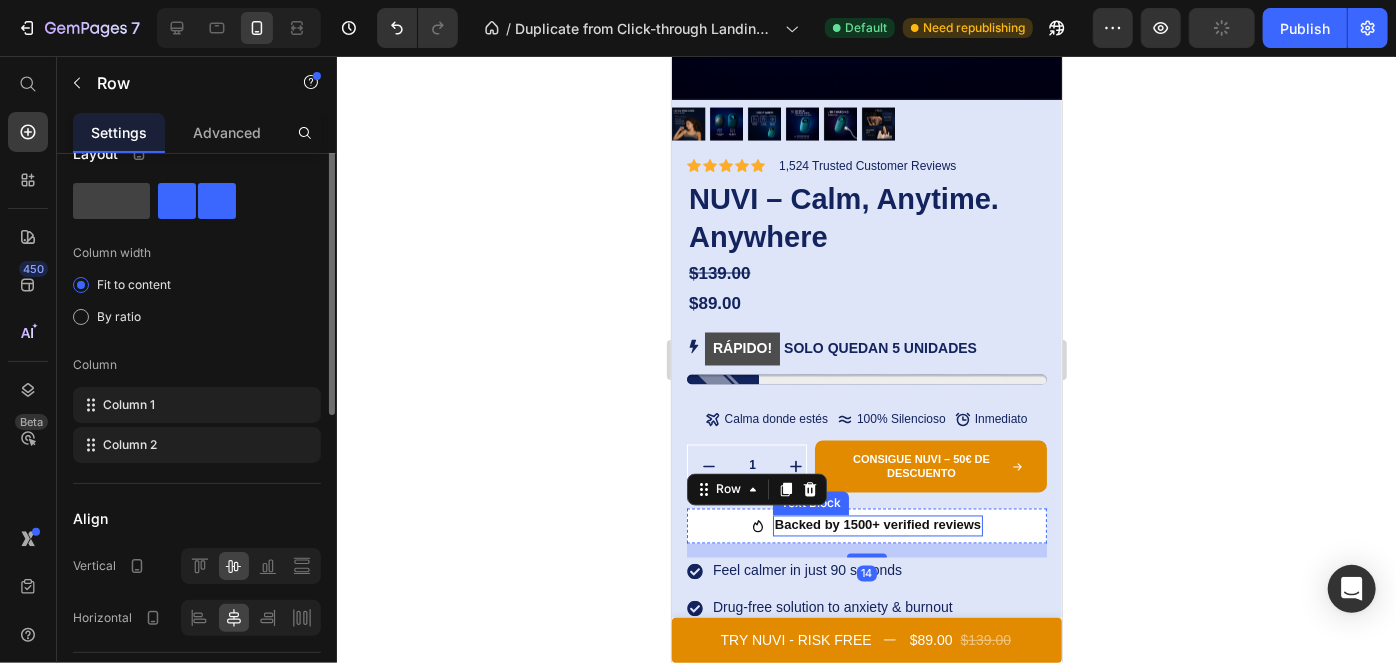 scroll, scrollTop: 0, scrollLeft: 0, axis: both 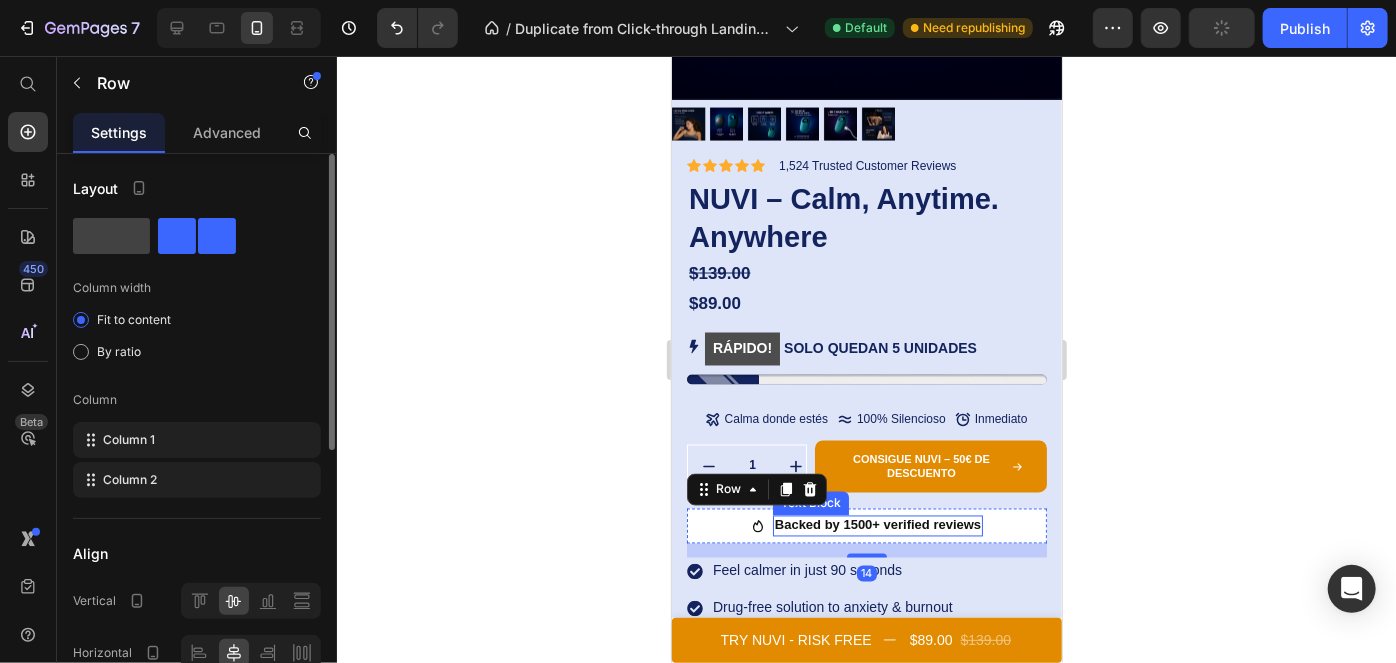 click on "Backed by 1500+ verified reviews" at bounding box center [877, 525] 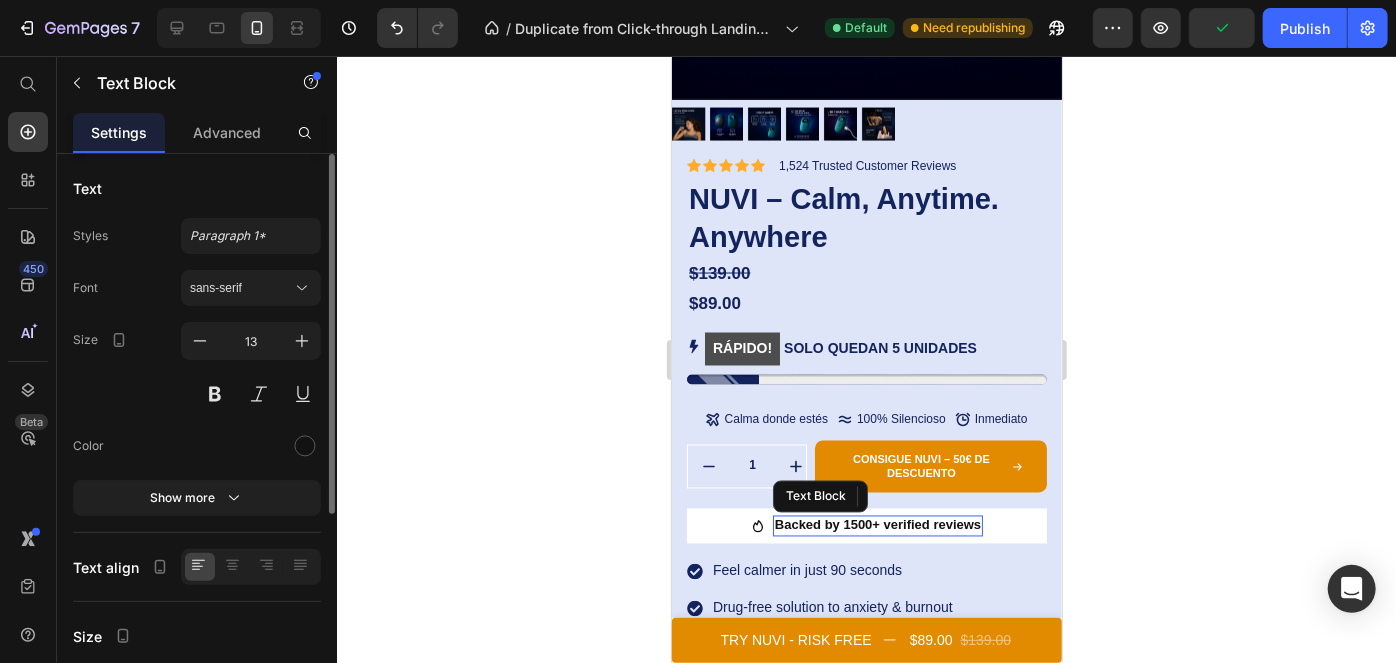 click on "Backed by 1500+ verified reviews" at bounding box center (877, 525) 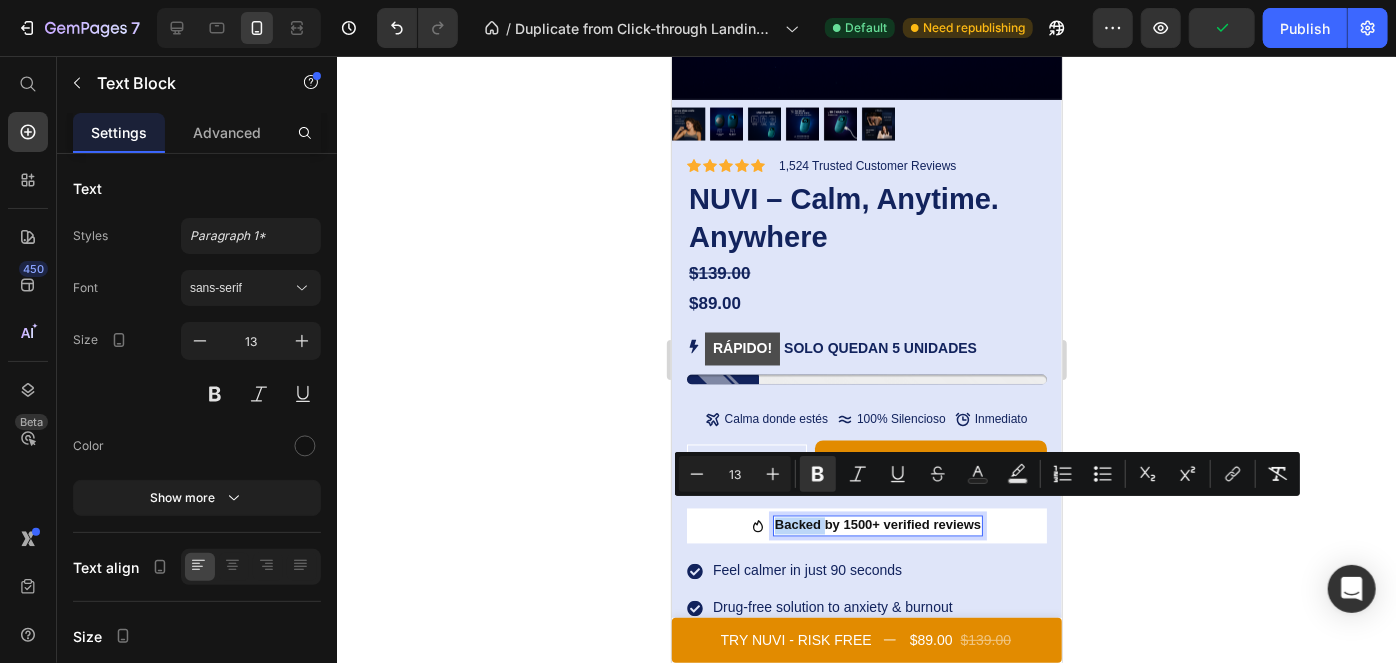 click on "Backed by 1500+ verified reviews" at bounding box center [877, 524] 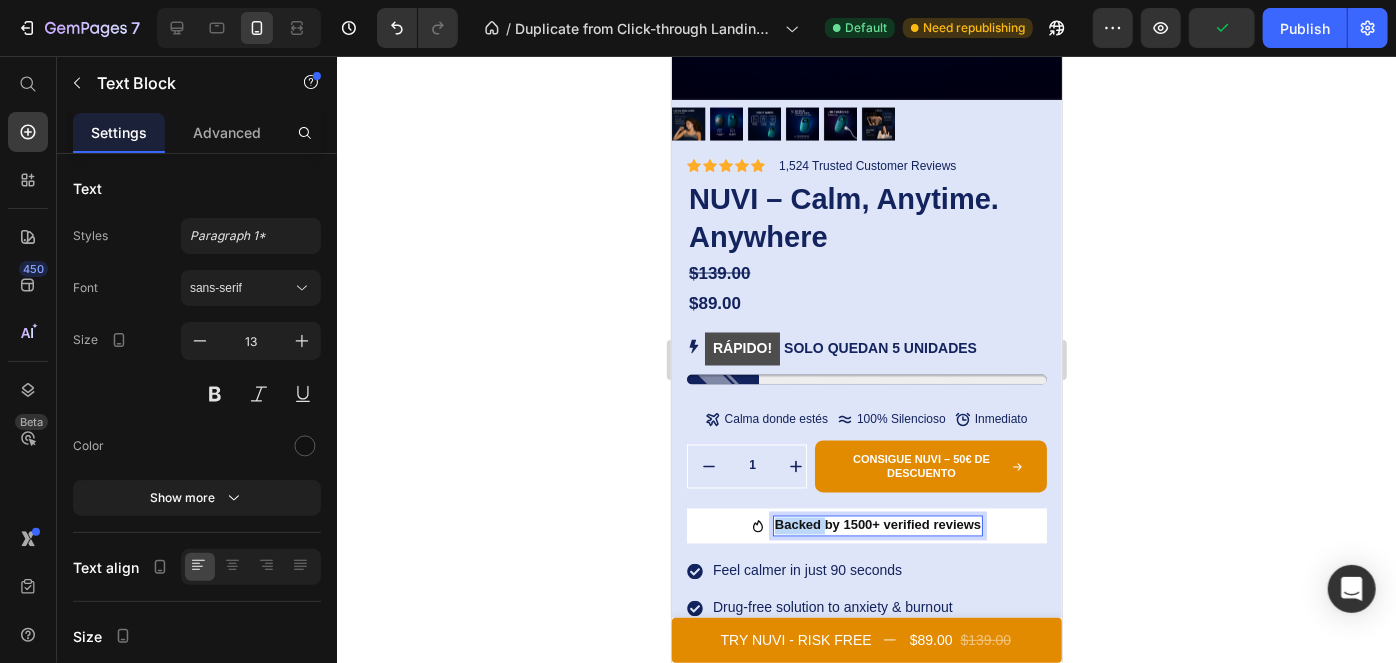 click on "Backed by 1500+ verified reviews" at bounding box center (877, 524) 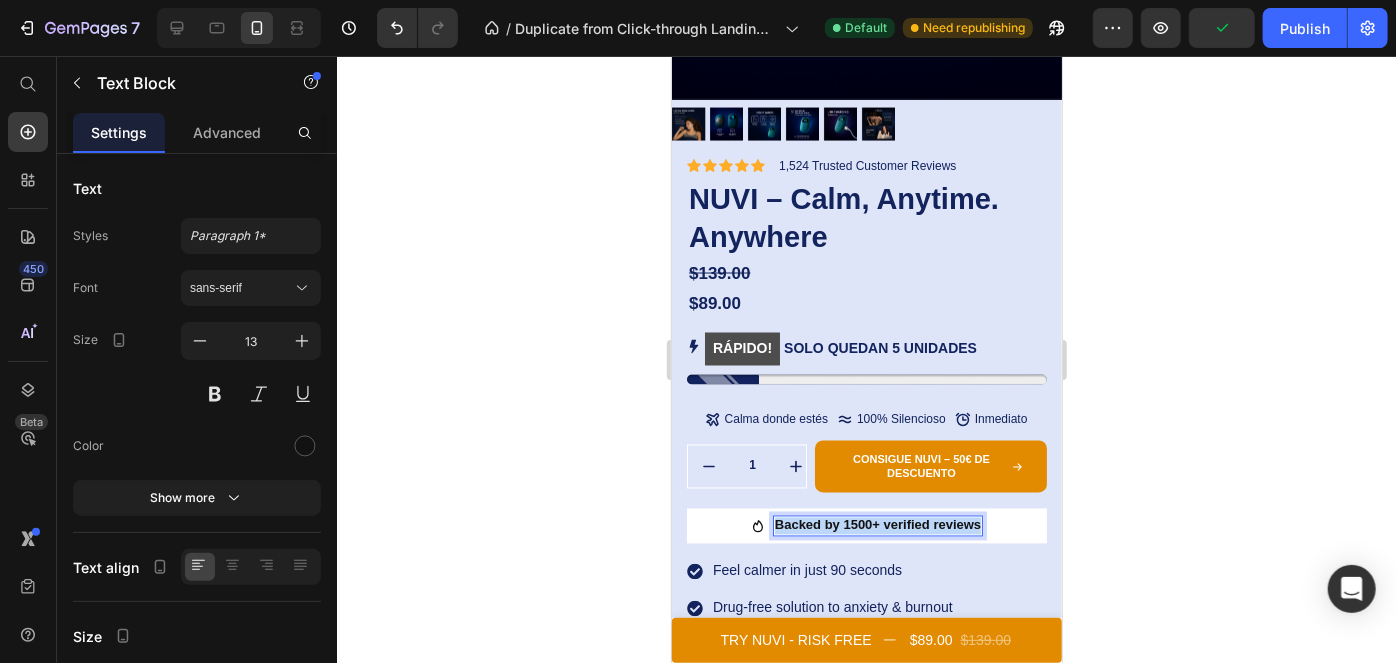 click on "Backed by 1500+ verified reviews" at bounding box center [877, 524] 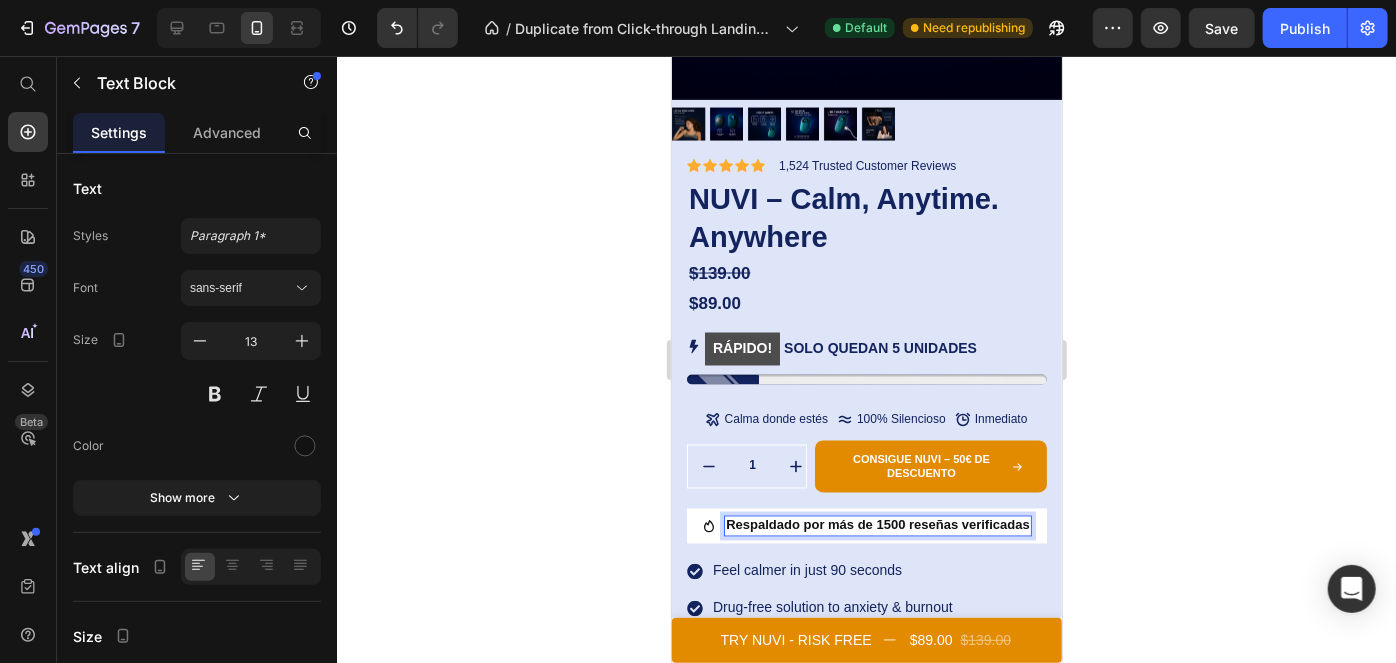 click on "Respaldado por más de 1500 reseñas verificadas" at bounding box center (877, 524) 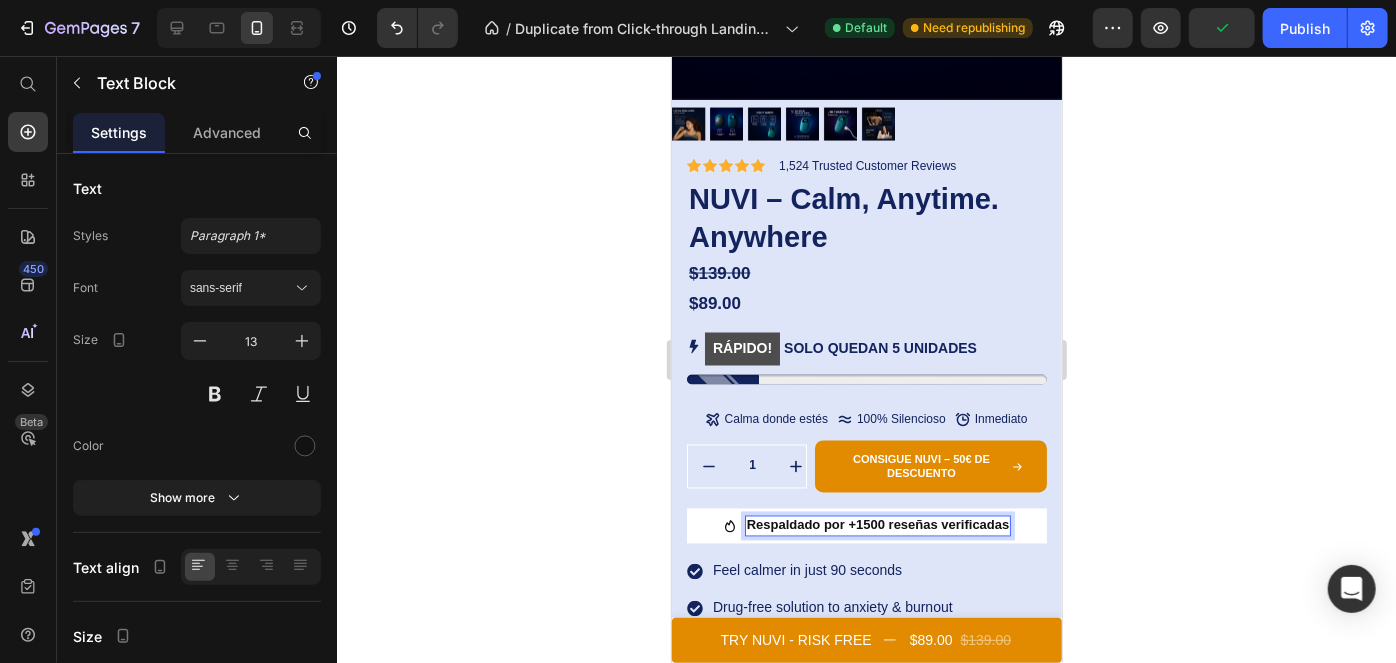 click 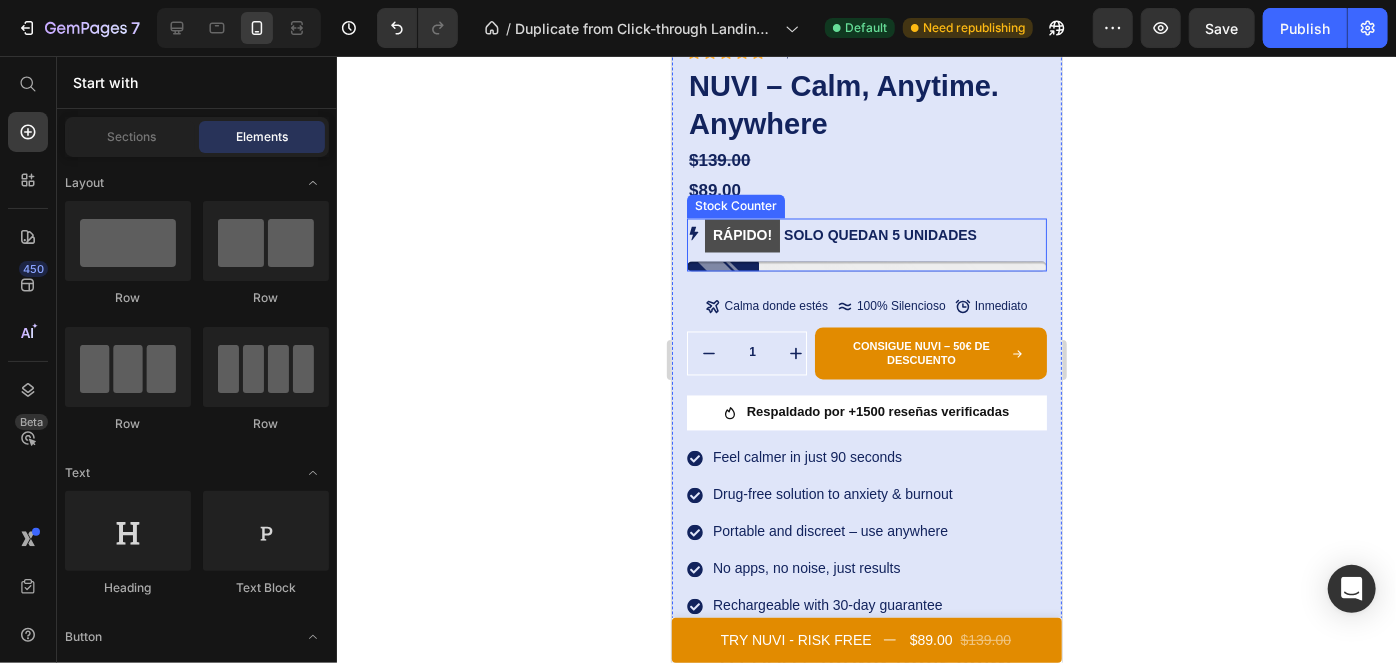 scroll, scrollTop: 1874, scrollLeft: 0, axis: vertical 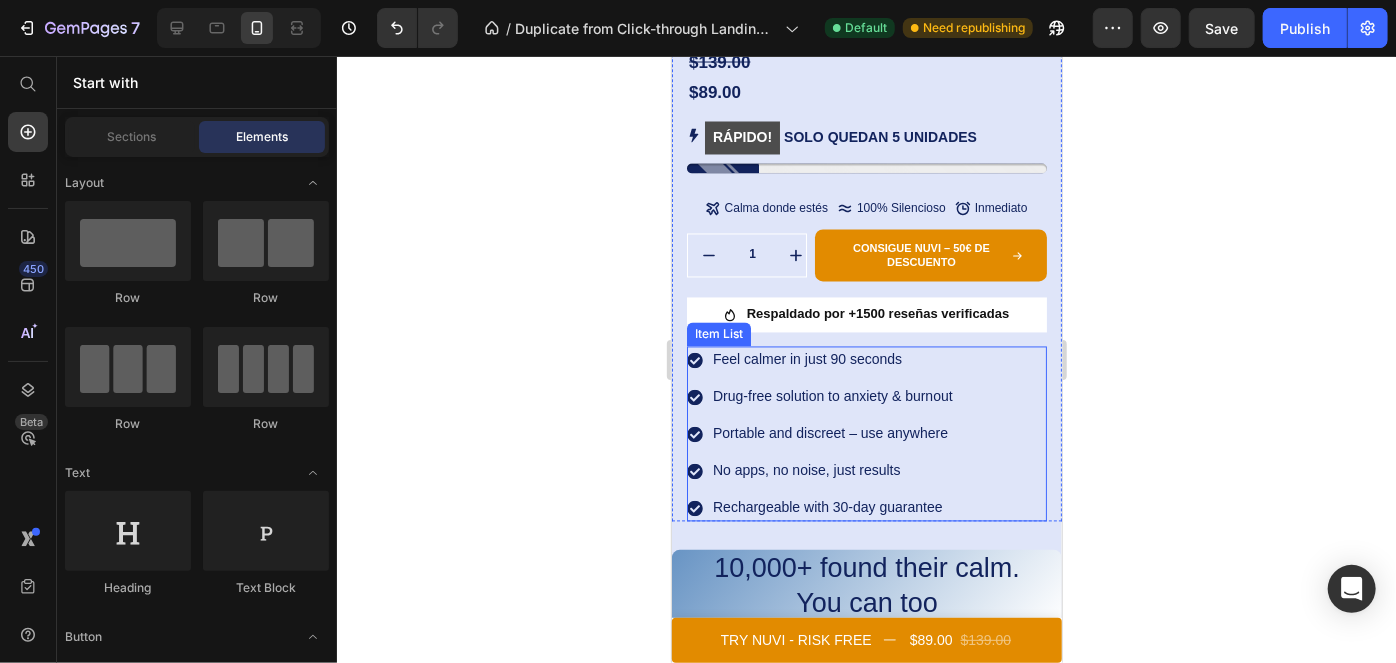click on "Feel calmer in just 90 seconds" at bounding box center [832, 359] 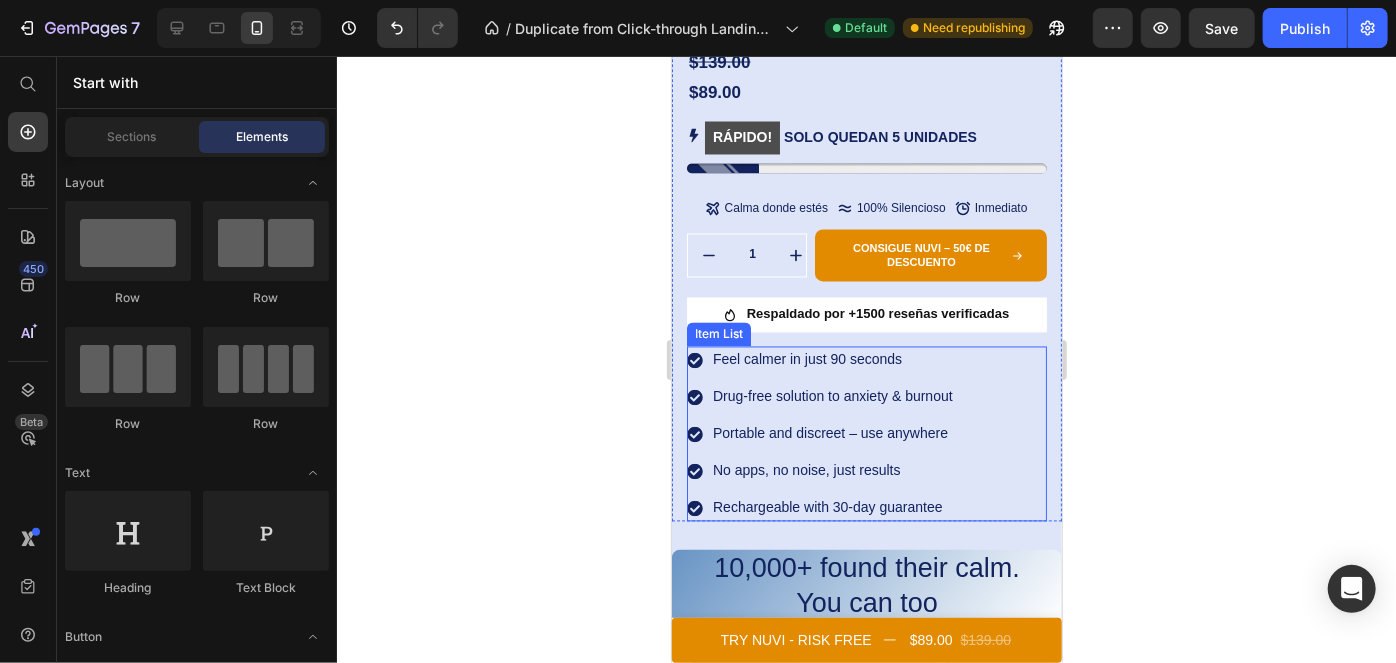 click on "Feel calmer in just 90 seconds" at bounding box center [832, 359] 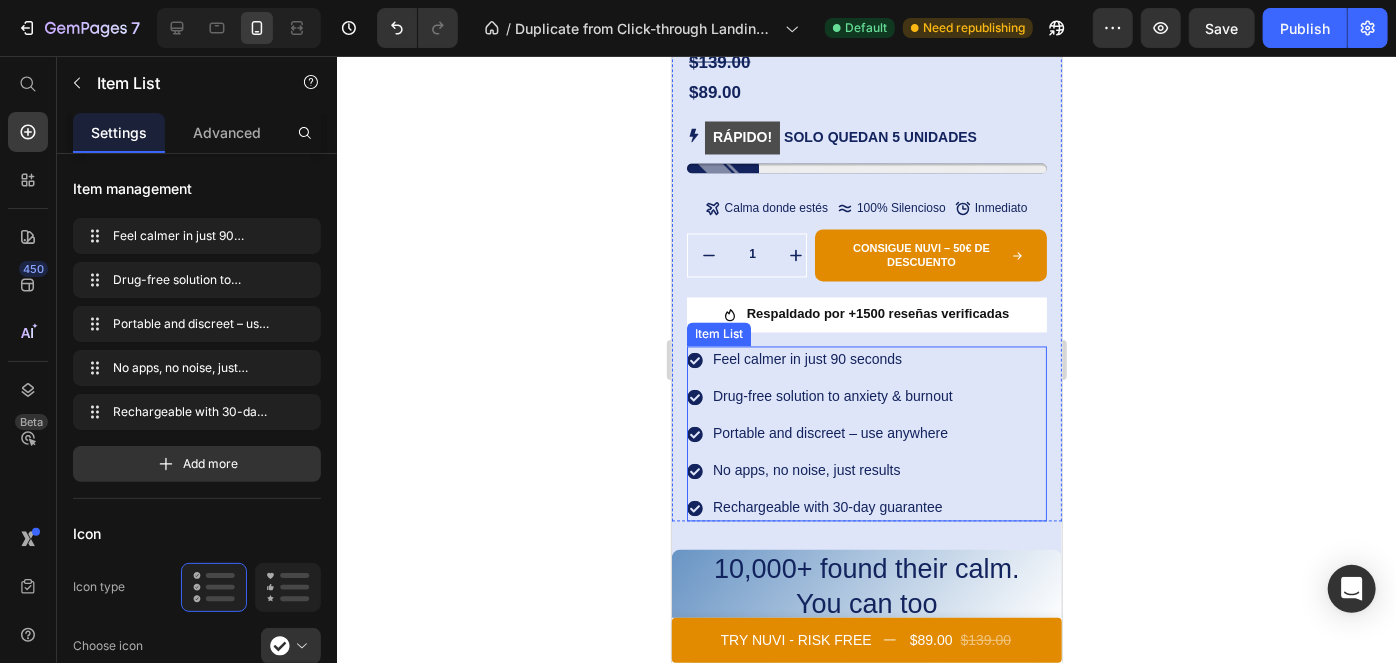 click on "Feel calmer in just 90 seconds" at bounding box center (832, 359) 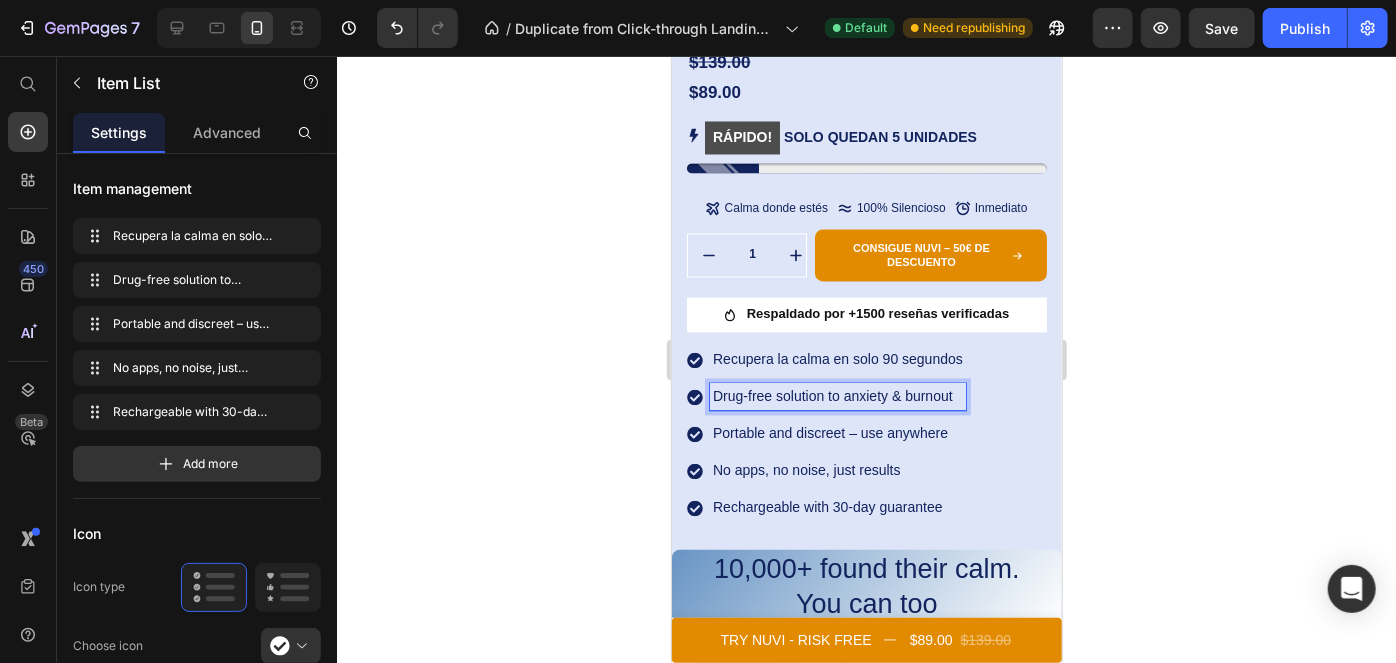 click on "Drug-free solution to anxiety & burnout" at bounding box center [837, 396] 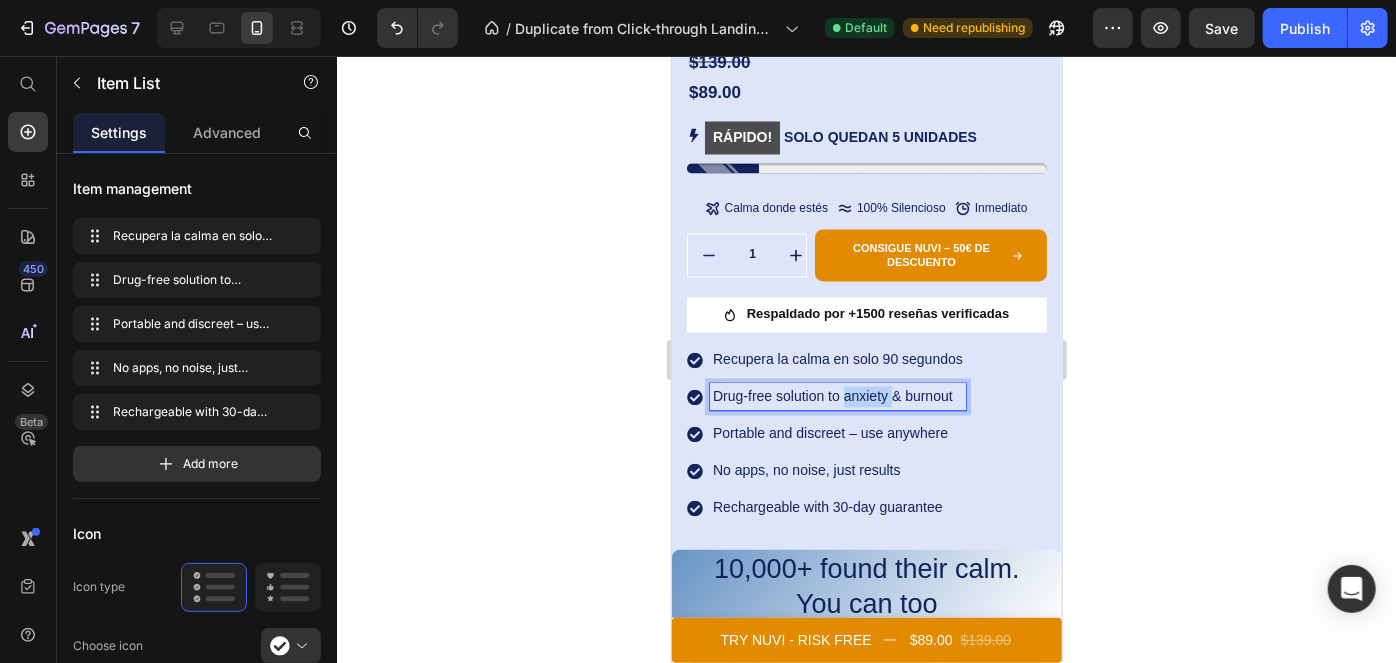 click on "Drug-free solution to anxiety & burnout" at bounding box center [837, 396] 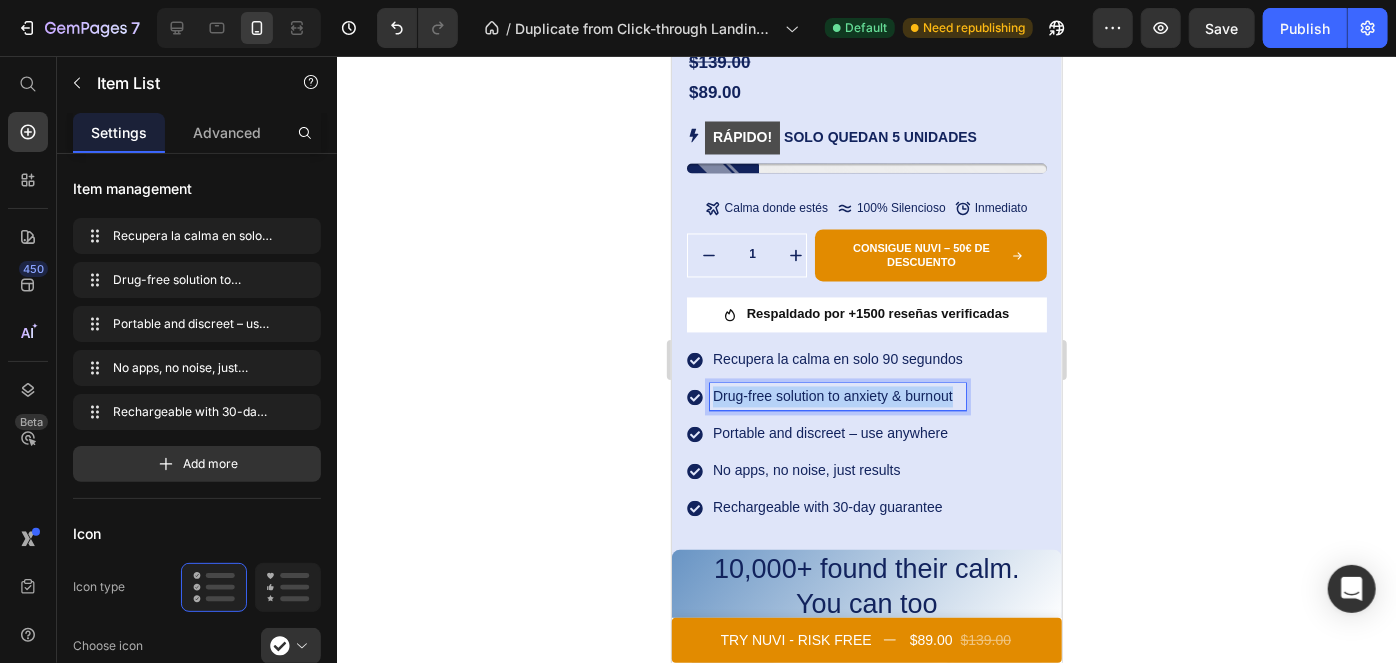 click on "Drug-free solution to anxiety & burnout" at bounding box center [837, 396] 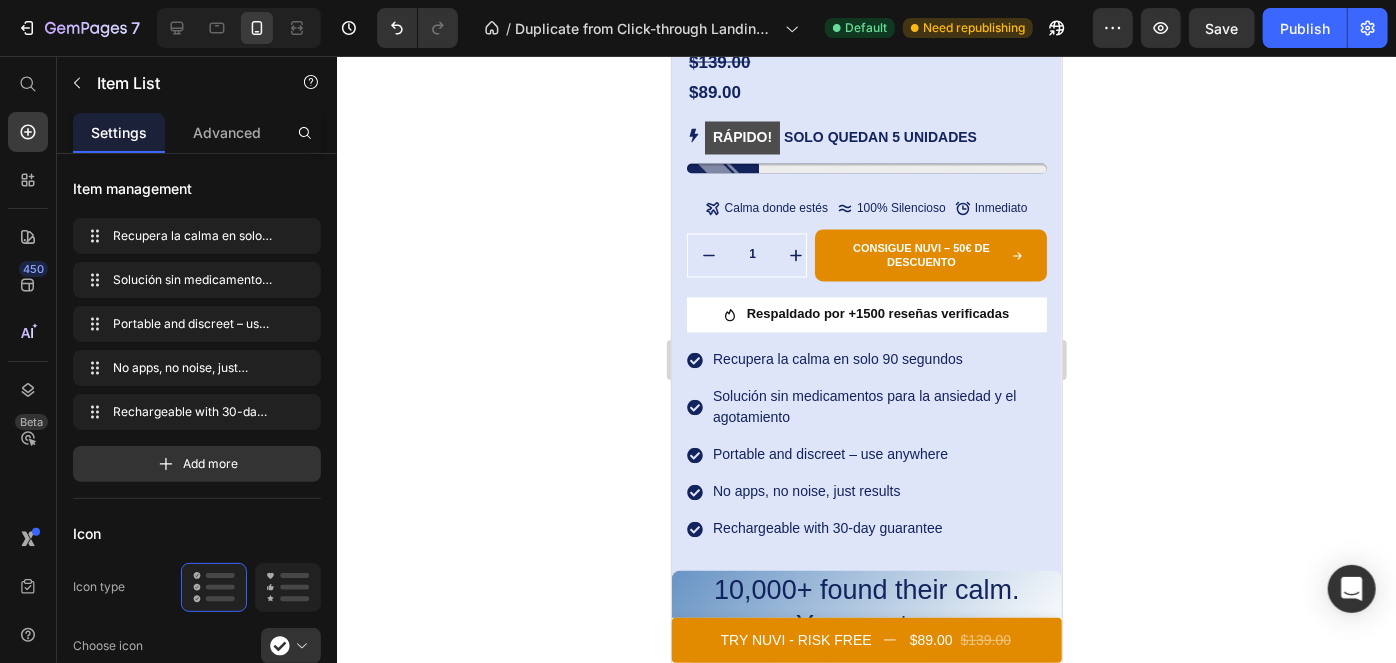click 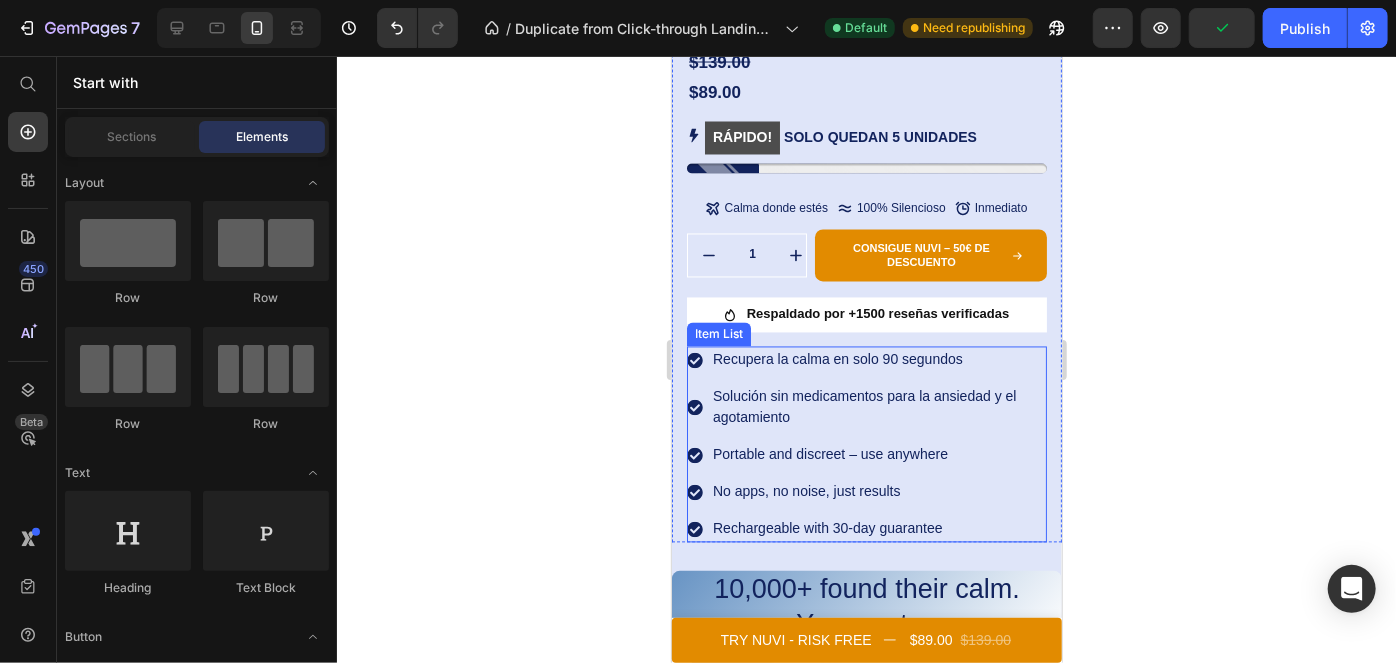 click on "Portable and discreet – use anywhere" at bounding box center (877, 454) 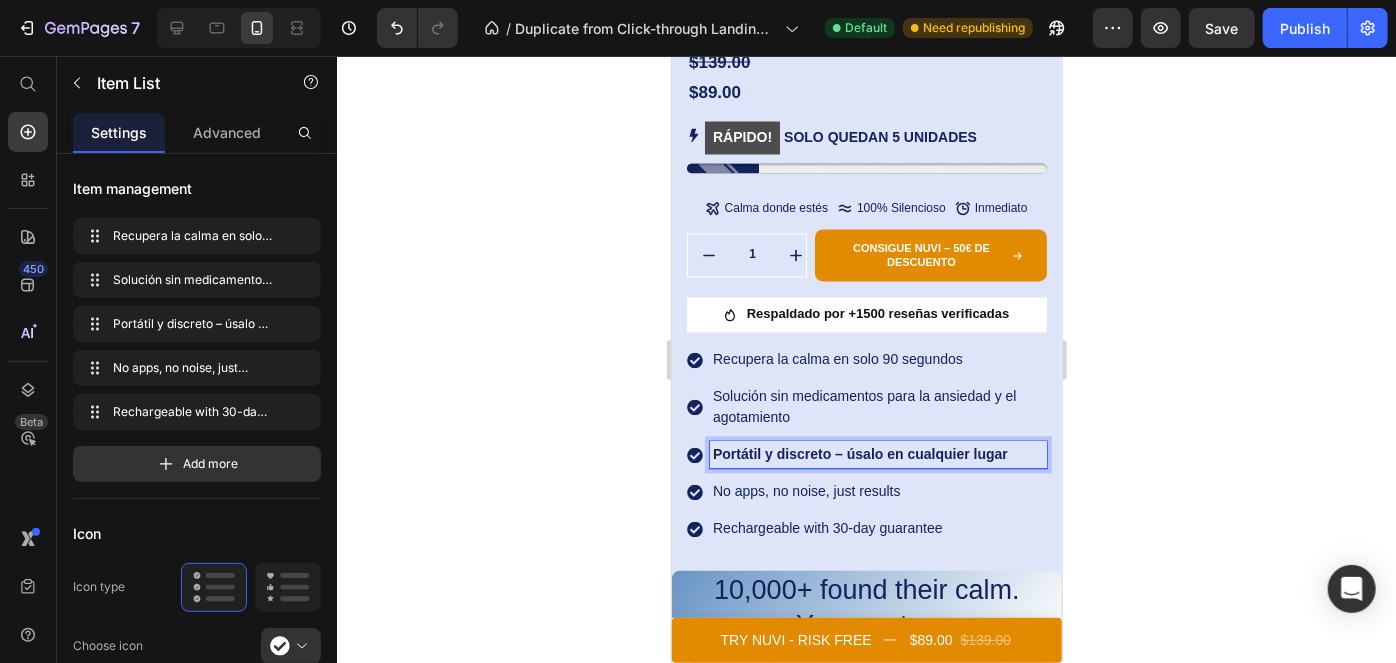 click on "Portátil y discreto – úsalo en cualquier lugar" at bounding box center (859, 454) 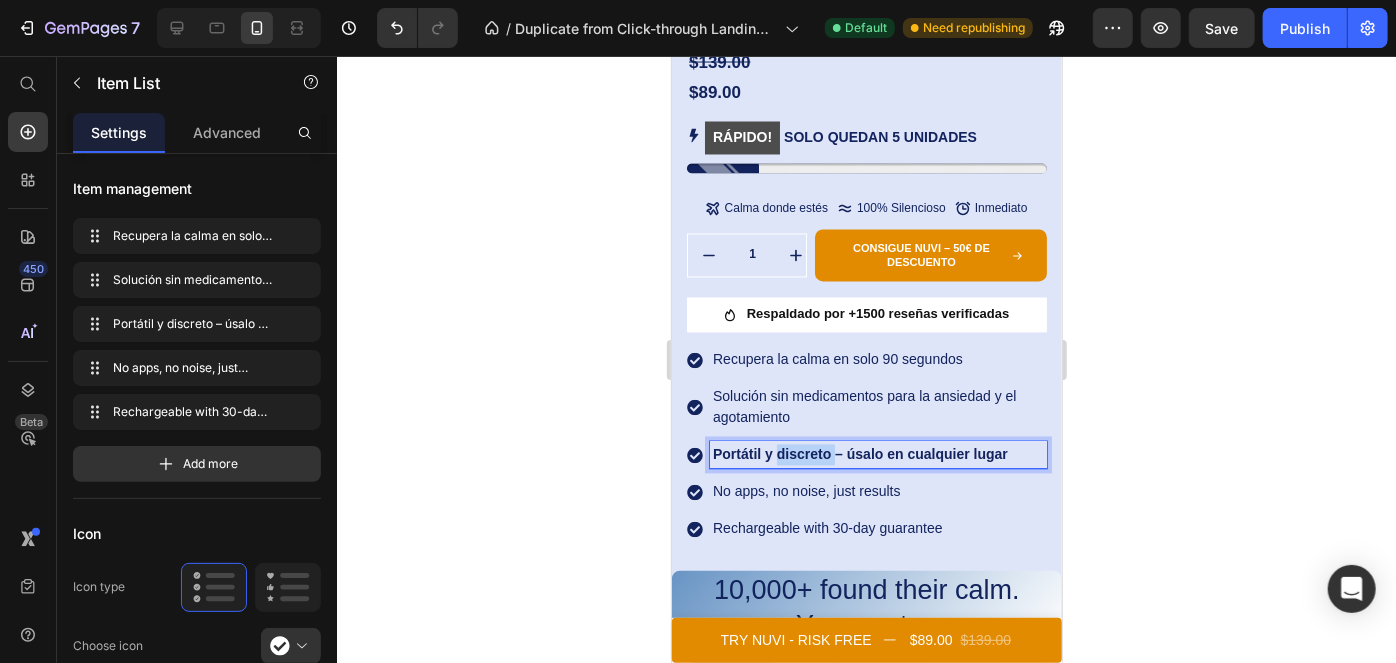 click on "Portátil y discreto – úsalo en cualquier lugar" at bounding box center (859, 454) 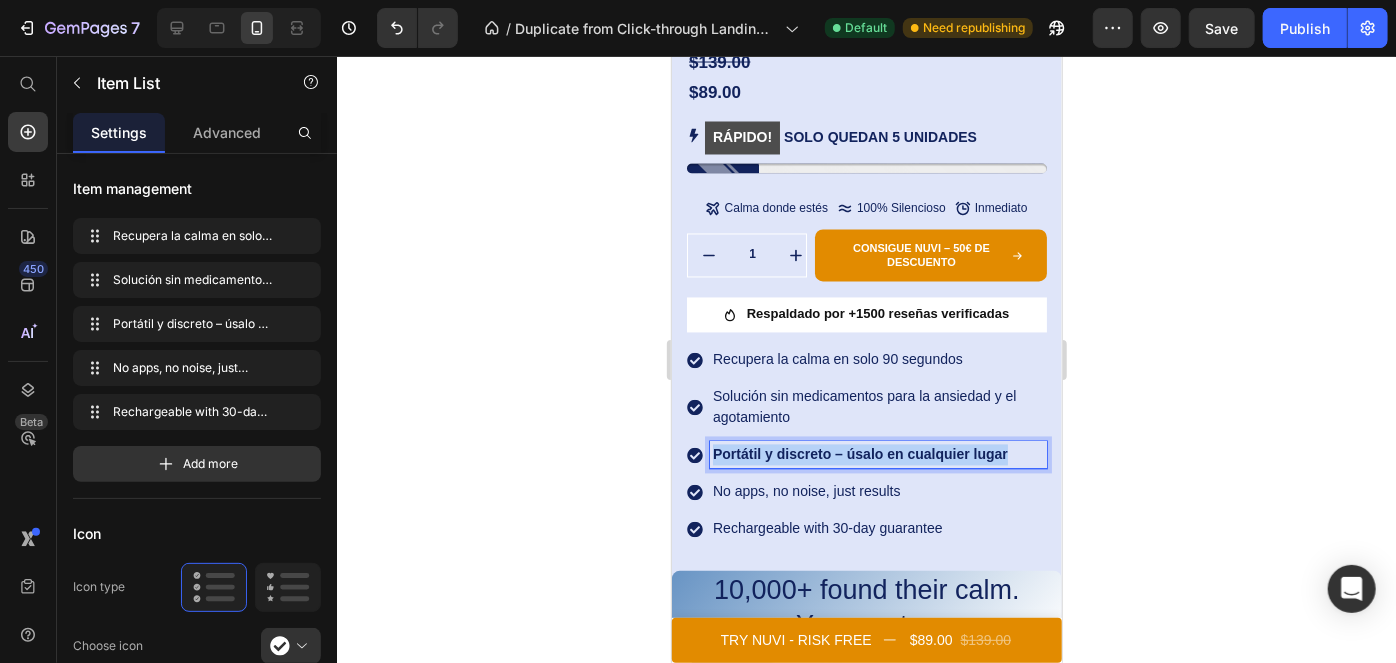 click on "Portátil y discreto – úsalo en cualquier lugar" at bounding box center (859, 454) 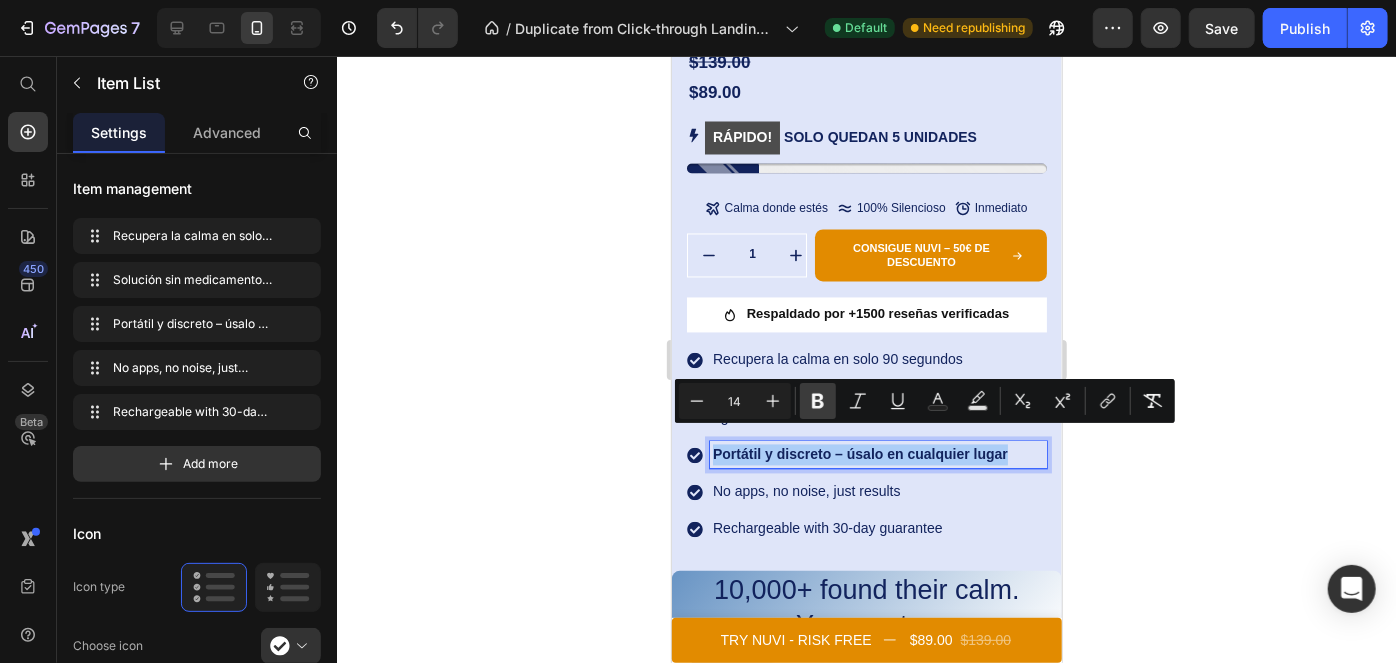 click 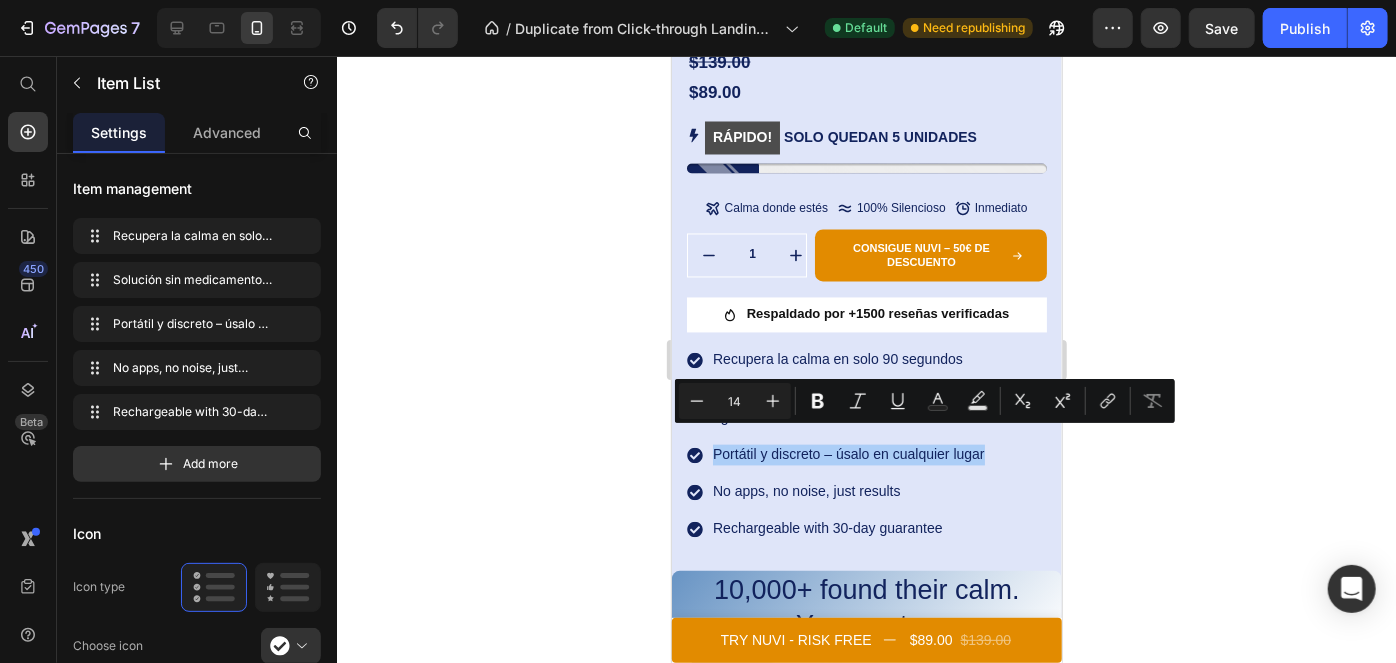 click 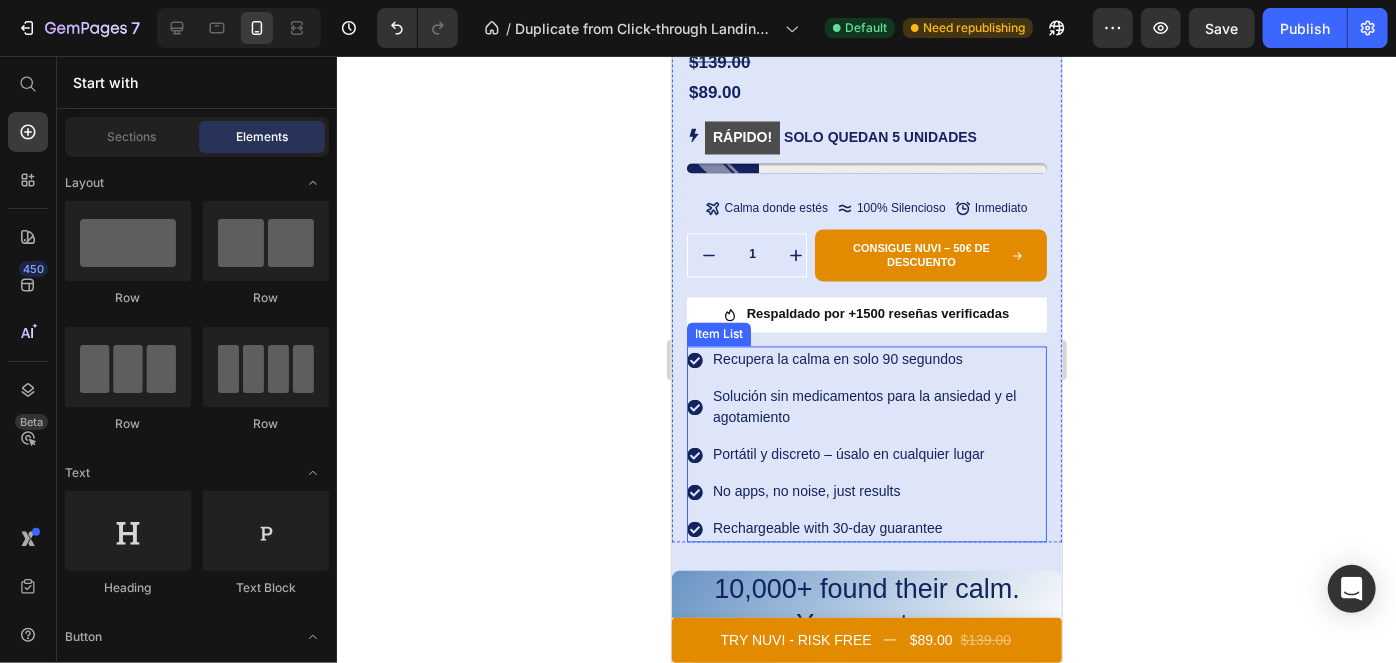 click on "No apps, no noise, just results" at bounding box center (877, 491) 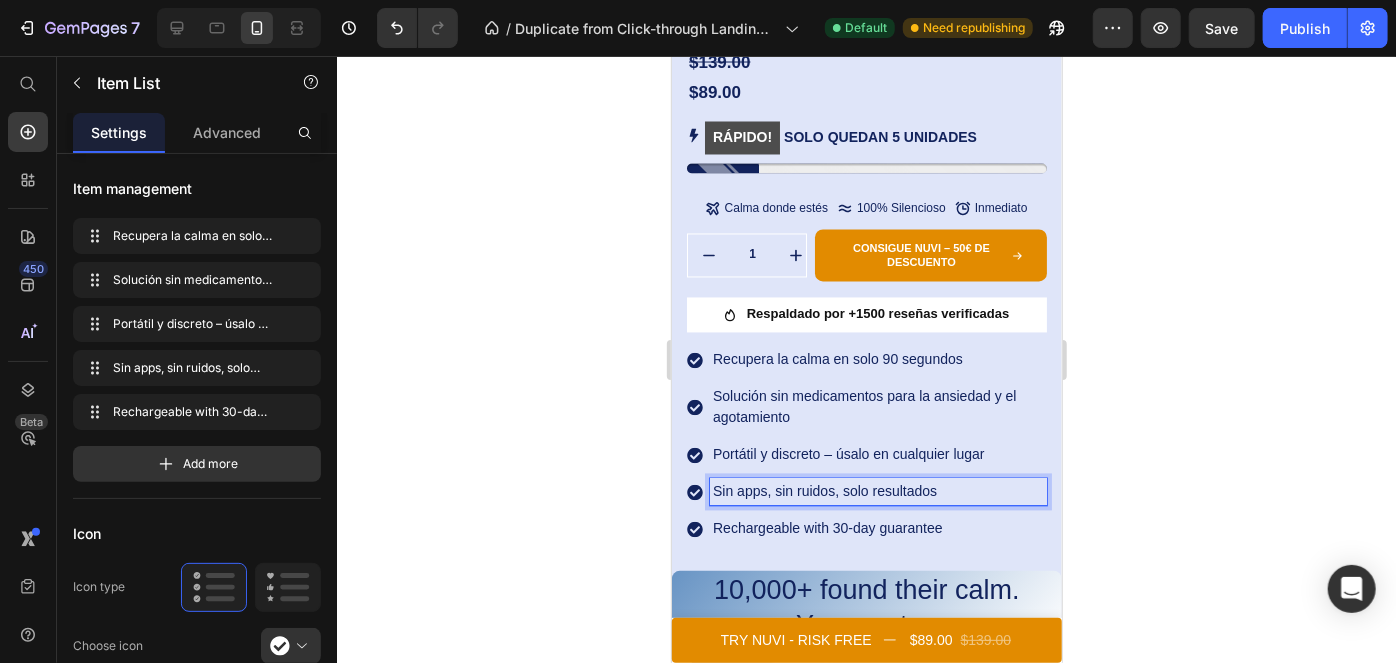 click on "Rechargeable with 30-day guarantee" at bounding box center [877, 528] 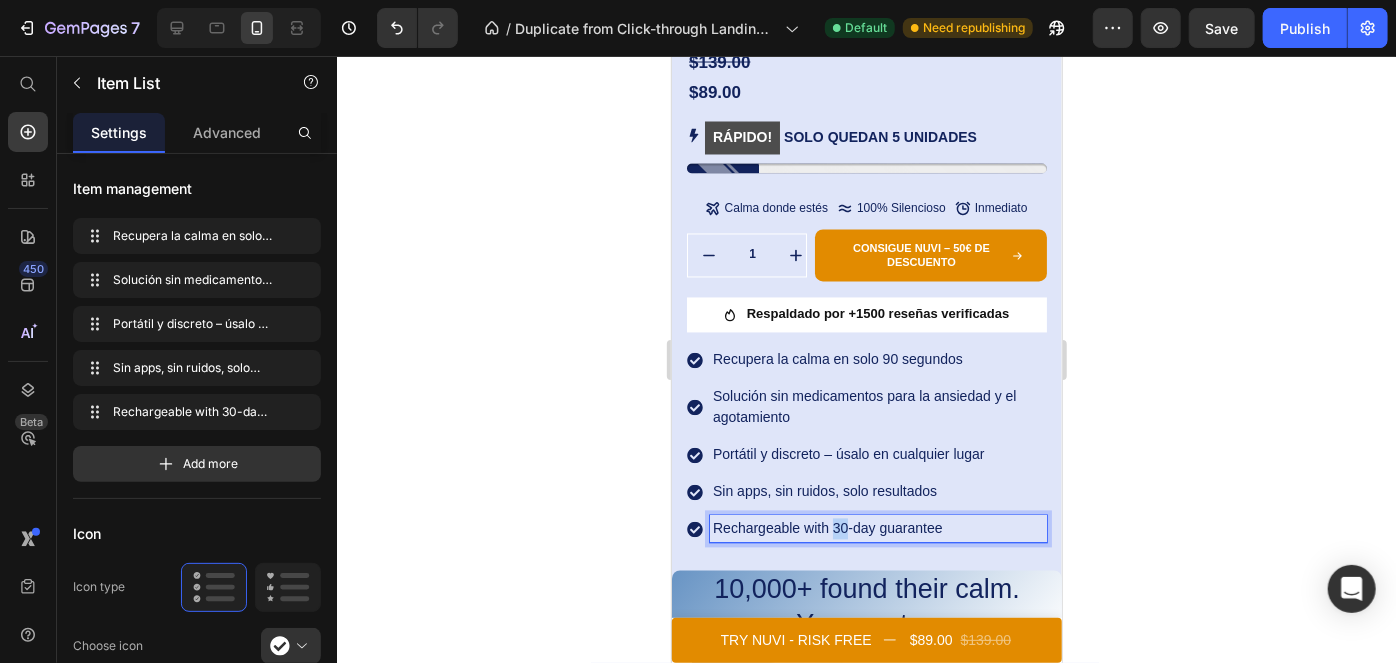 click on "Rechargeable with 30-day guarantee" at bounding box center (877, 528) 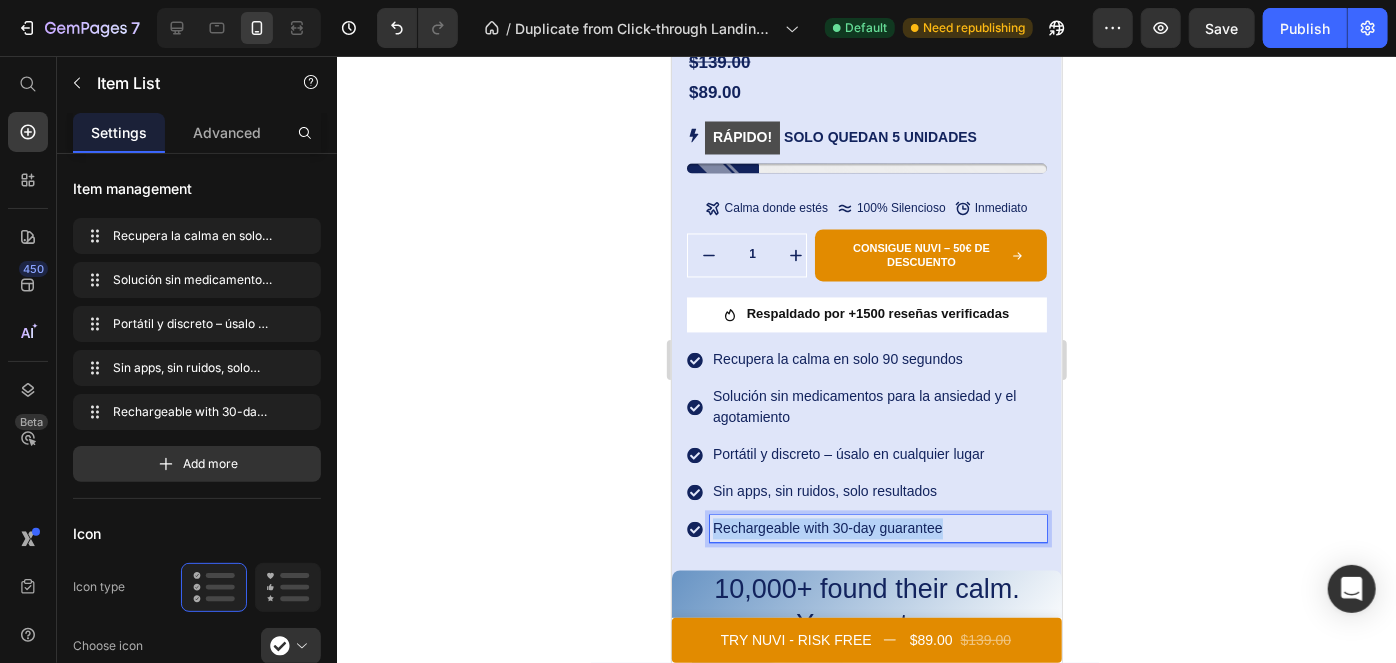 click on "Rechargeable with 30-day guarantee" at bounding box center (877, 528) 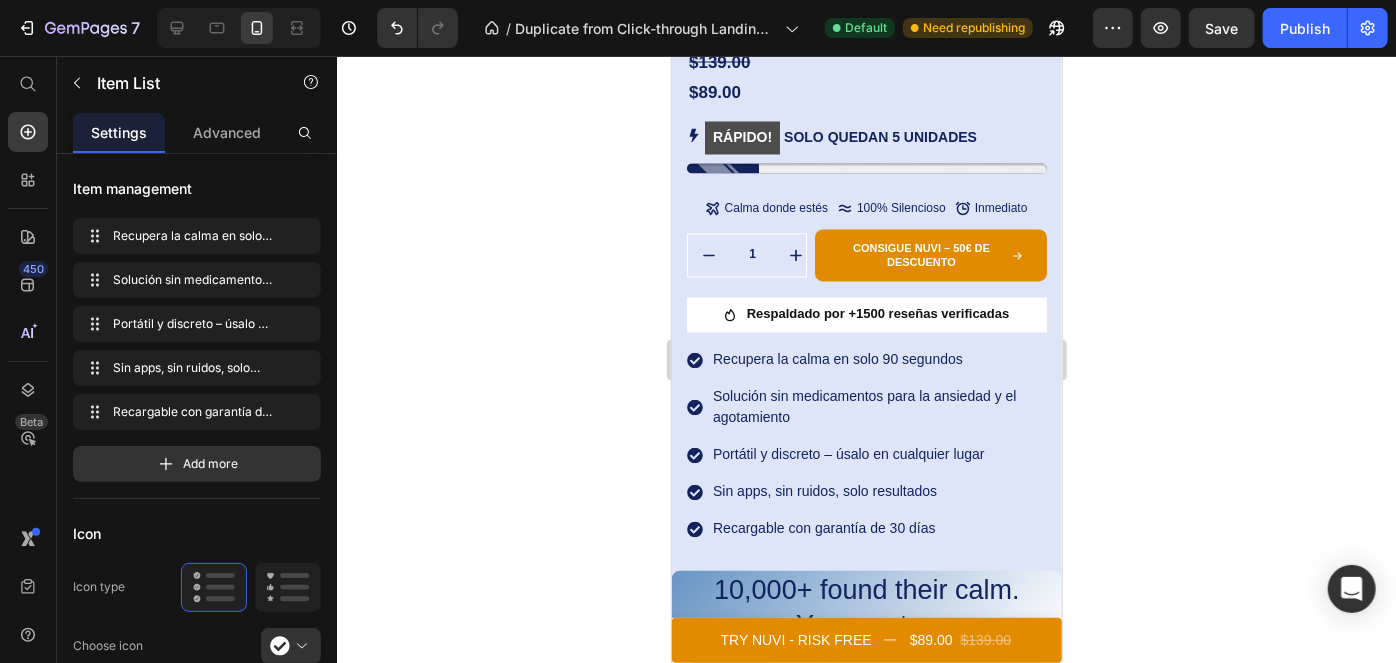 click 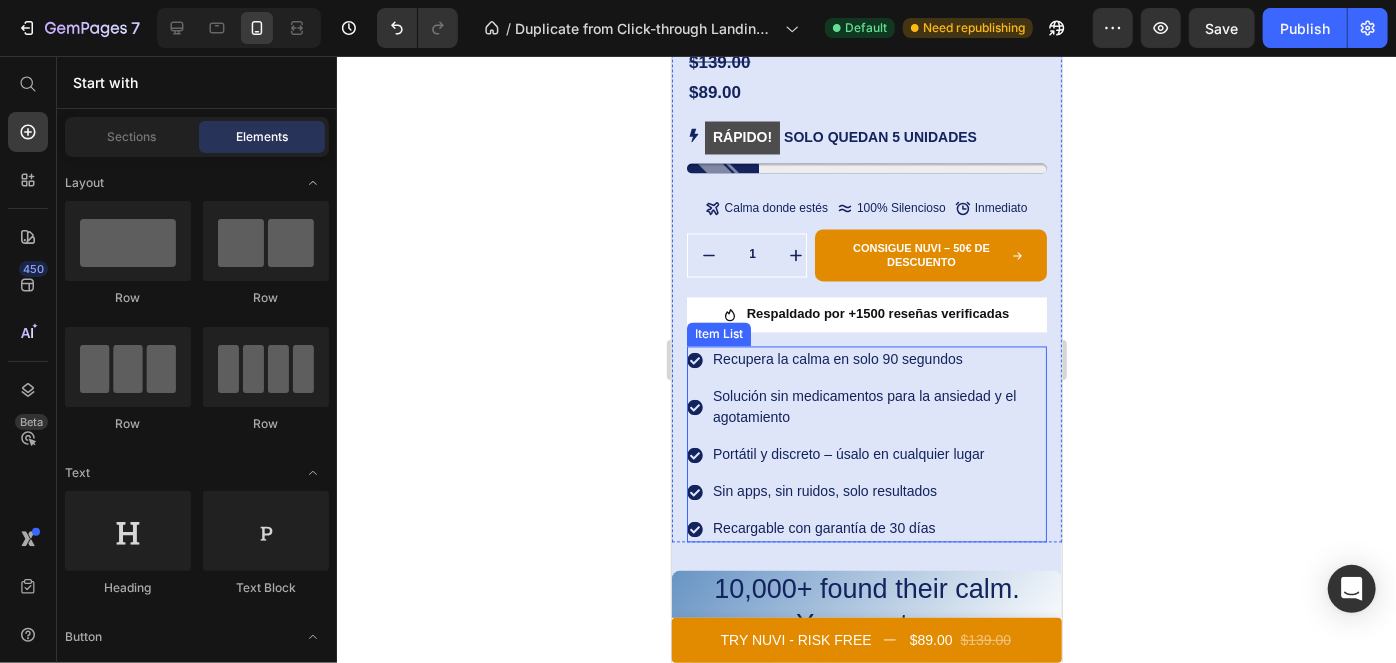 click on "Solución sin medicamentos para la ansiedad y el agotamiento" at bounding box center (877, 407) 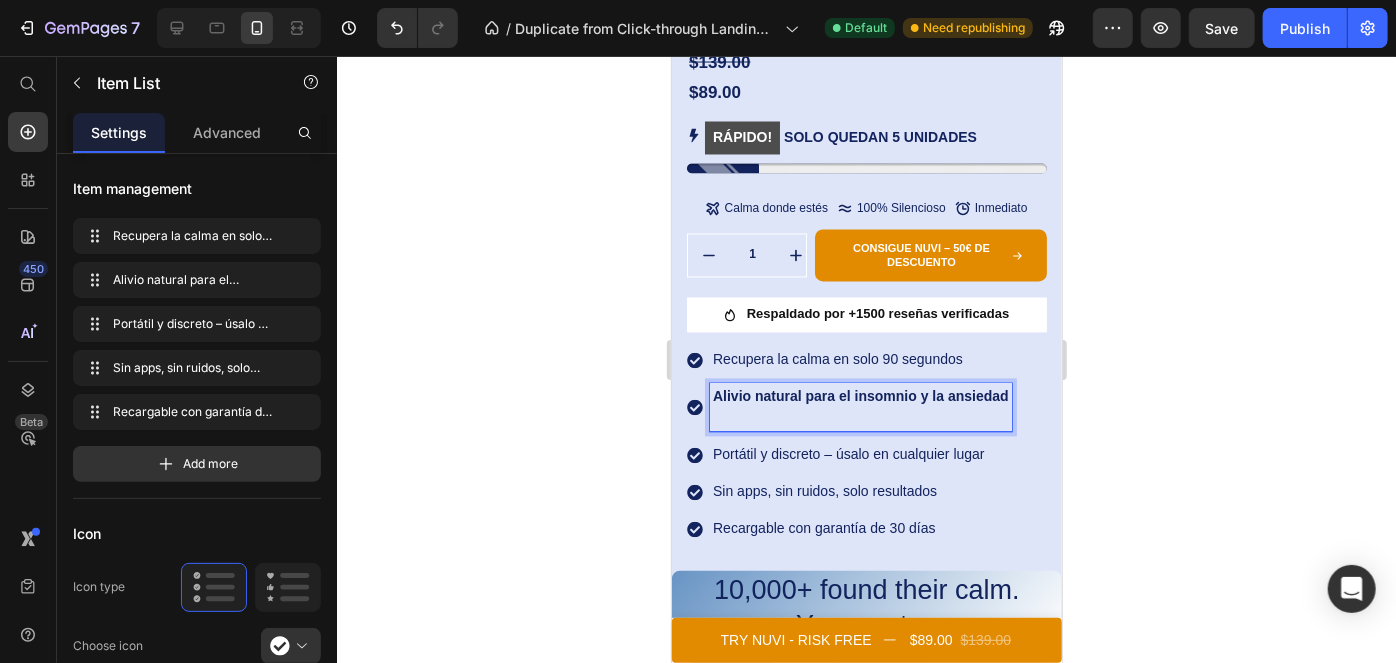 click on "Alivio natural para el insomnio y la ansiedad" at bounding box center (860, 396) 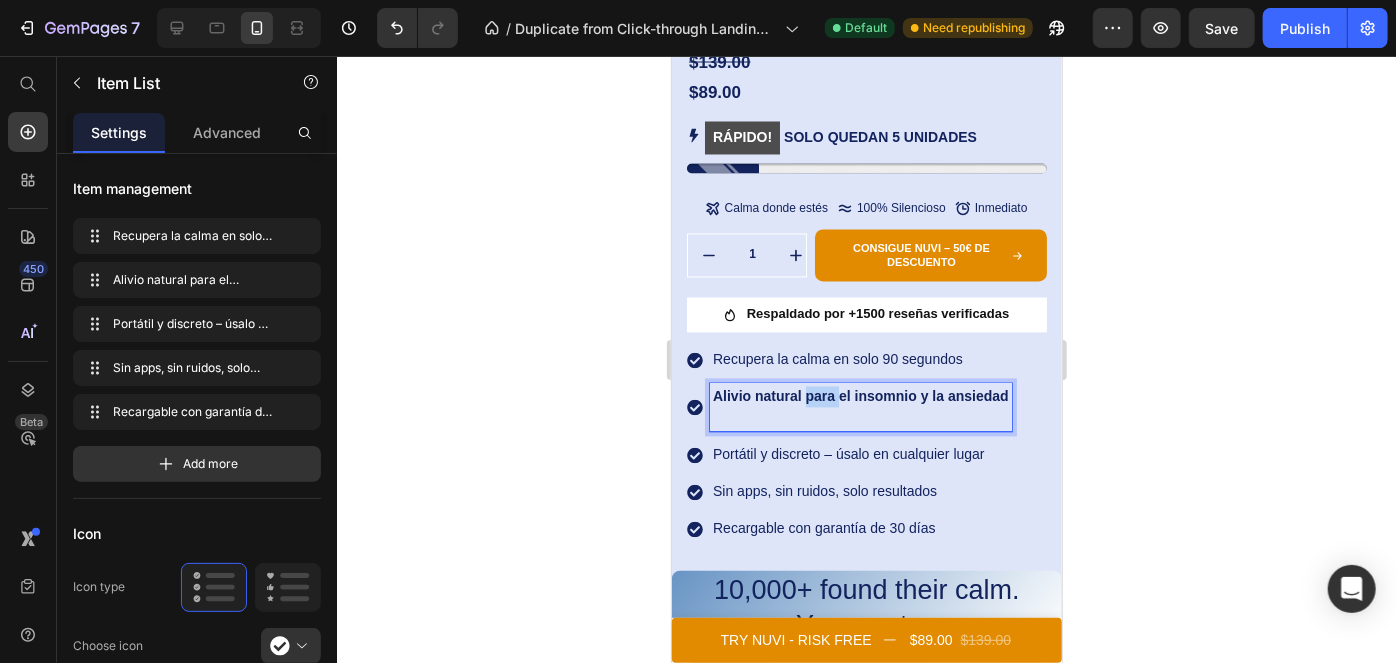click on "Alivio natural para el insomnio y la ansiedad" at bounding box center (860, 396) 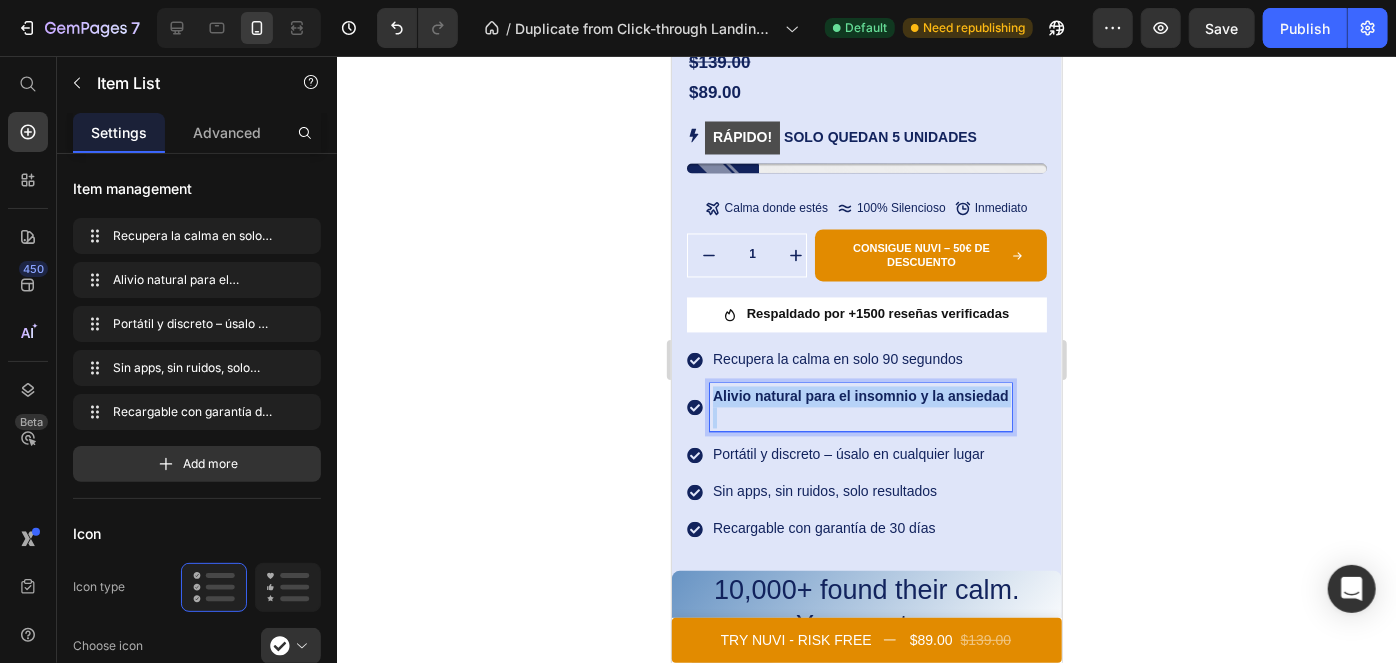 click on "Alivio natural para el insomnio y la ansiedad" at bounding box center (860, 396) 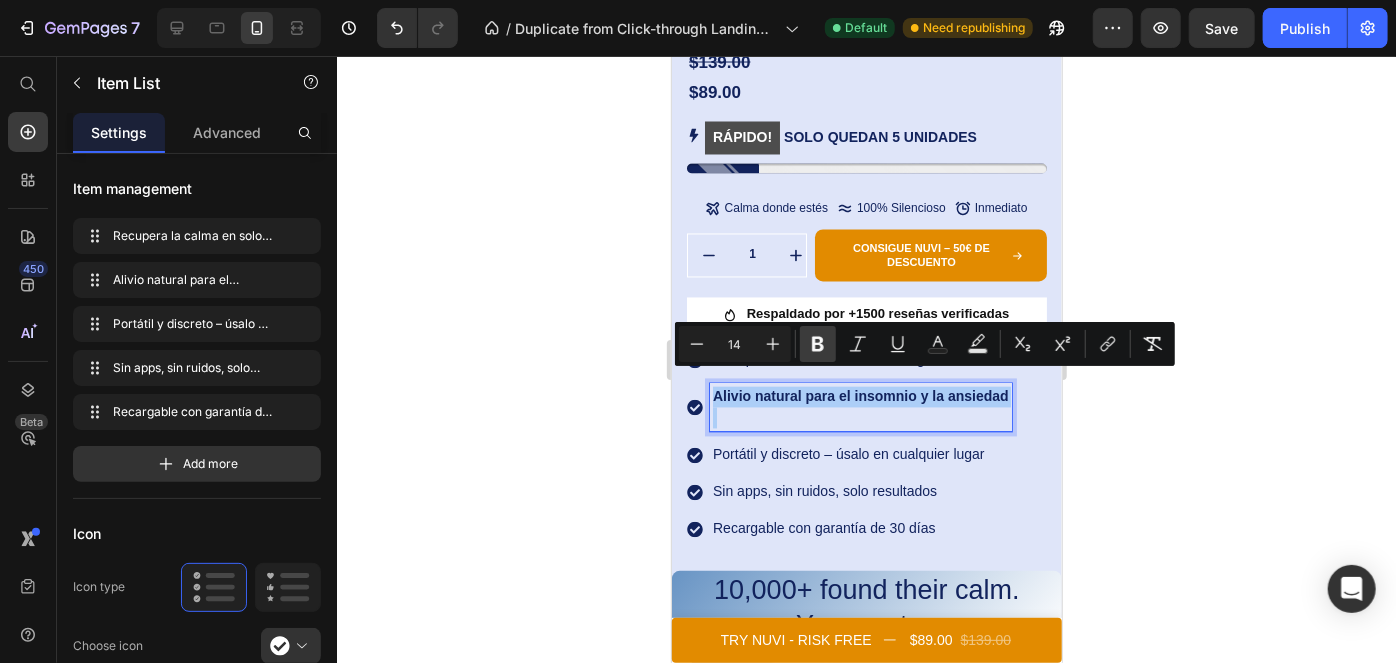 click 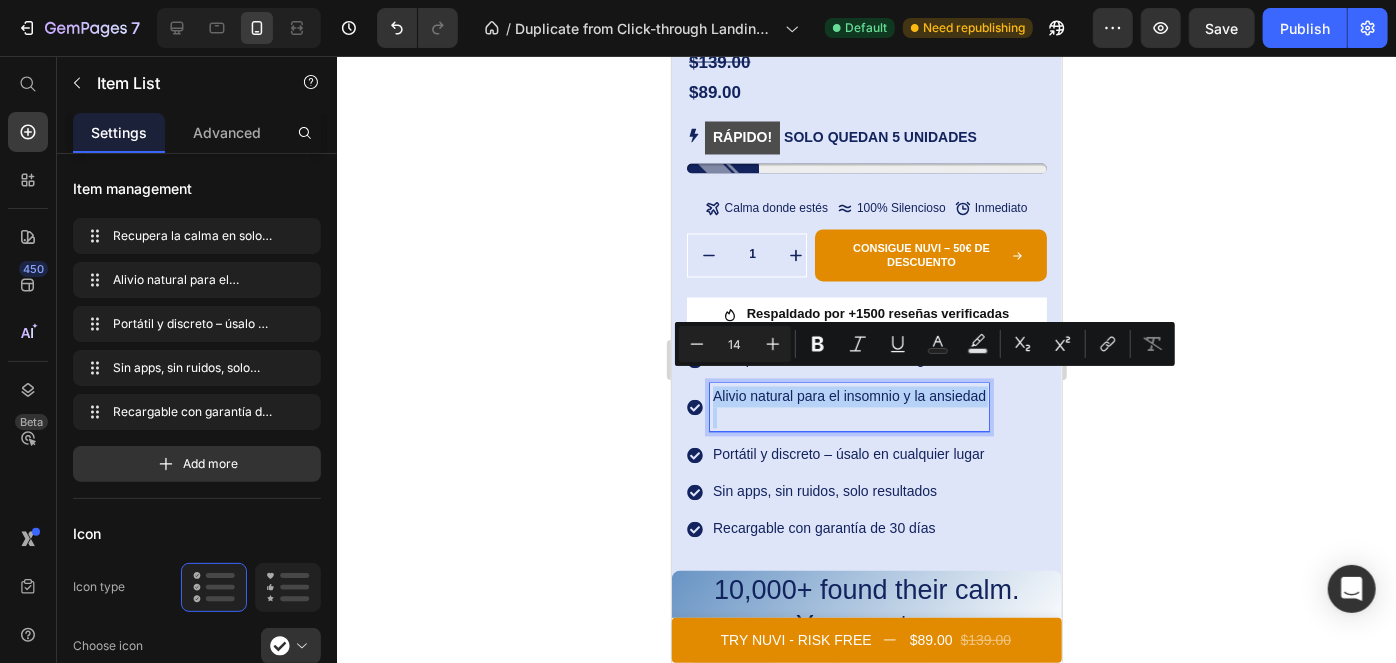 click at bounding box center [848, 417] 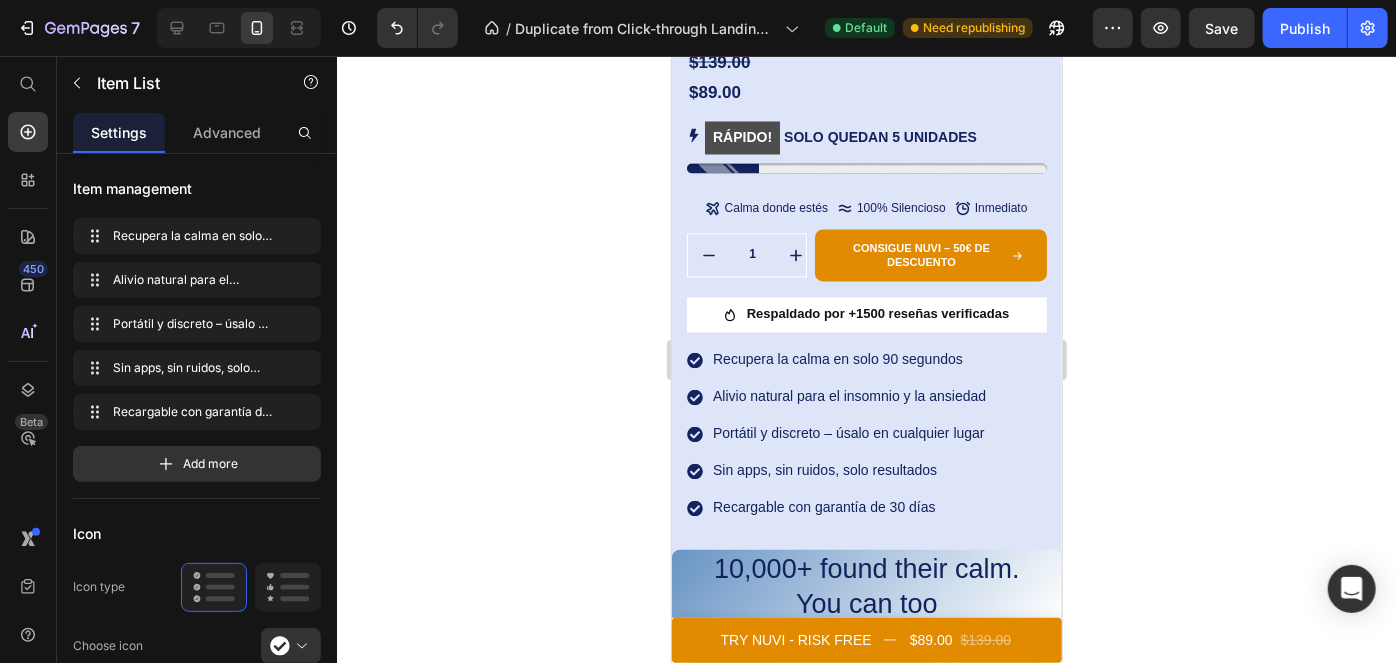 click on "Recupera la calma en solo 90 segundos Alivio natural para el insomnio y la ansiedad Portátil y discreto – úsalo en cualquier lugar Sin apps, sin ruidos, solo resultados Recargable con garantía de 30 días" at bounding box center [837, 433] 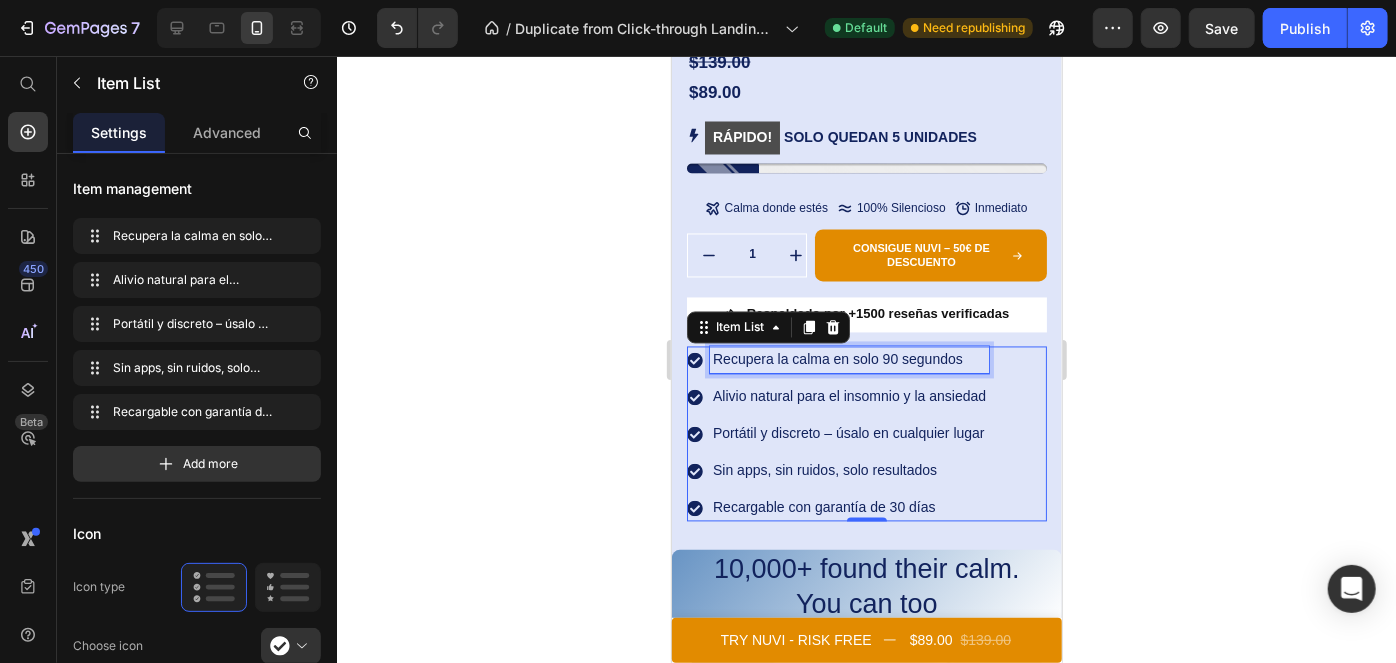 click on "Recupera la calma en solo 90 segundos" at bounding box center (848, 359) 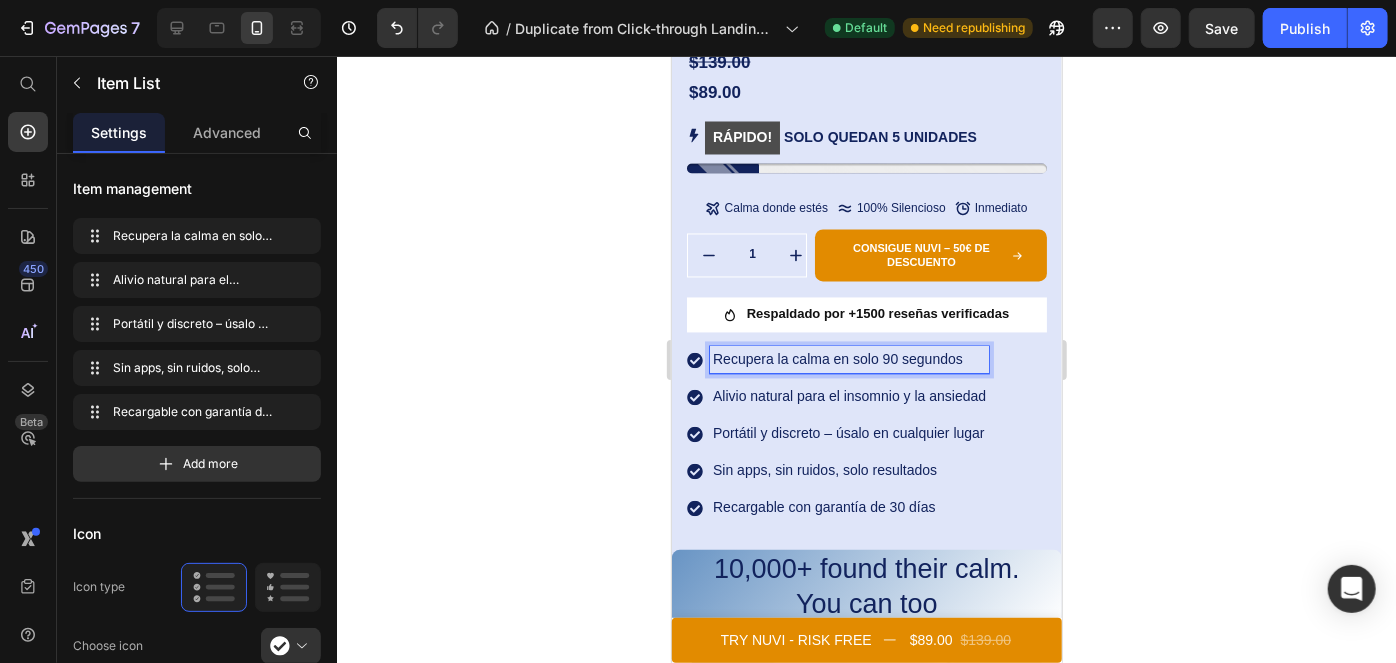 click on "Recupera la calma en solo 90 segundos" at bounding box center [848, 359] 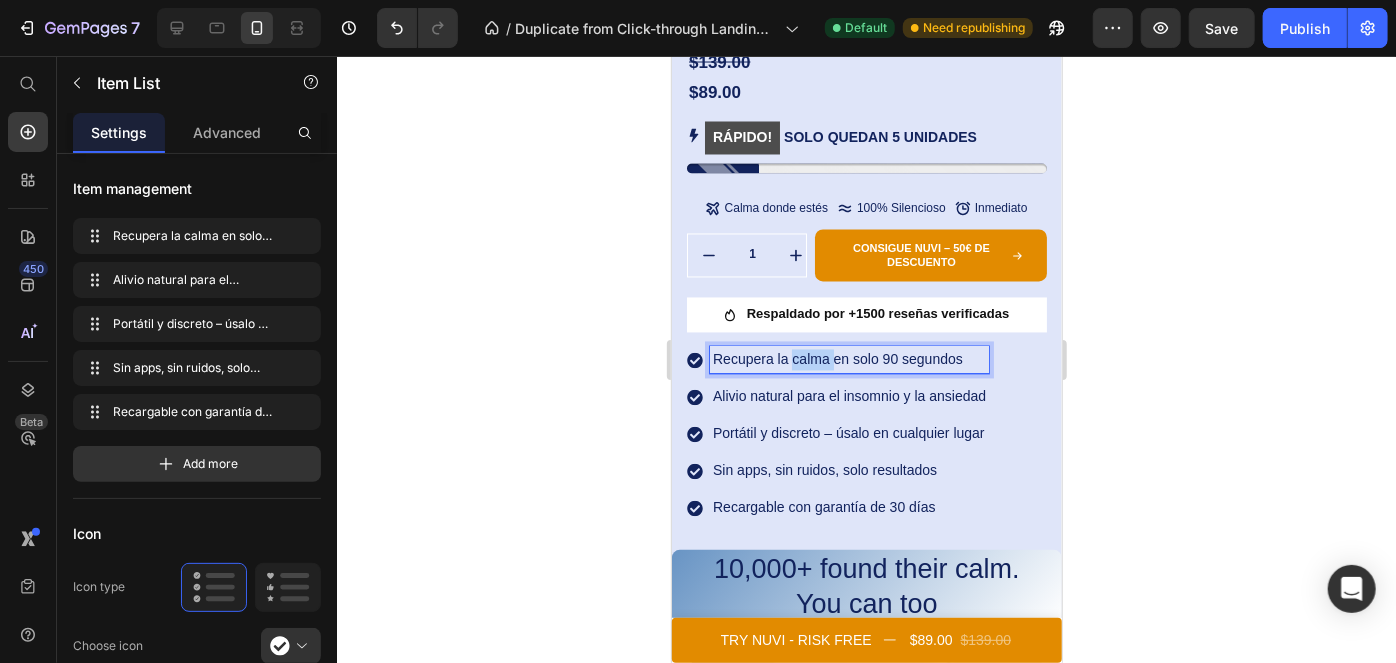 click on "Recupera la calma en solo 90 segundos" at bounding box center (848, 359) 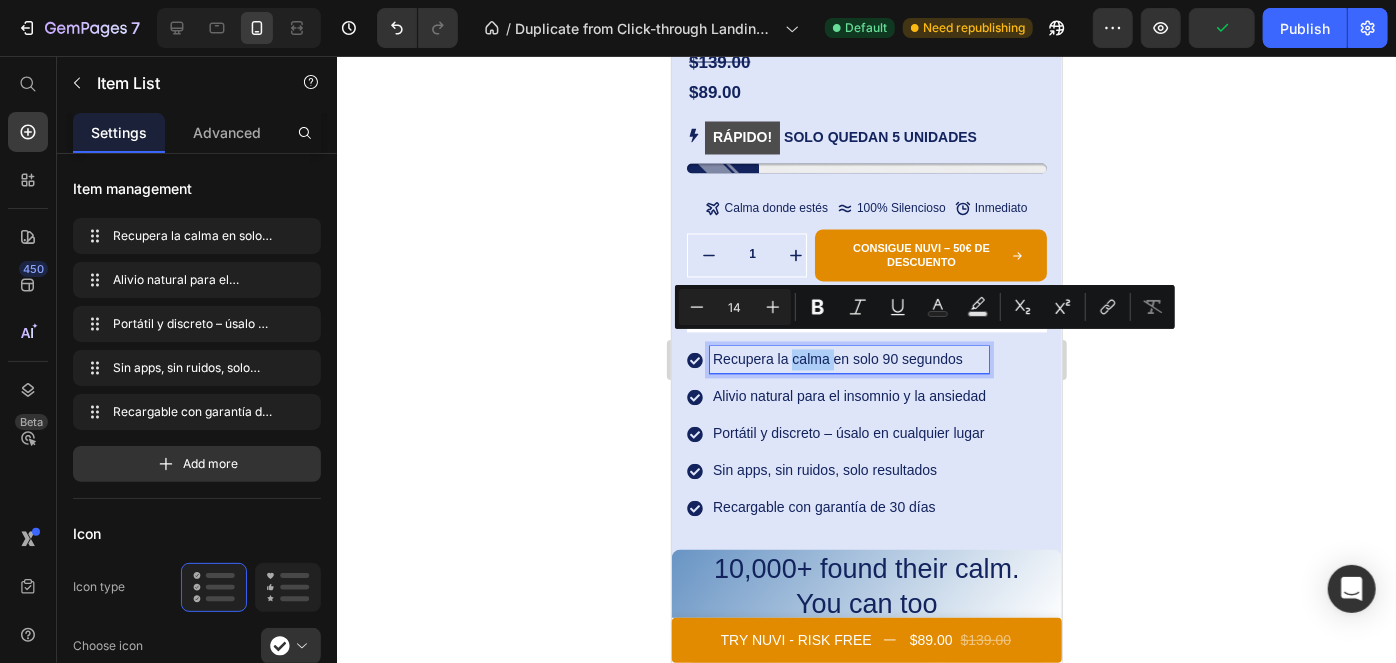 drag, startPoint x: 136, startPoint y: 313, endPoint x: 554, endPoint y: 449, distance: 439.56796 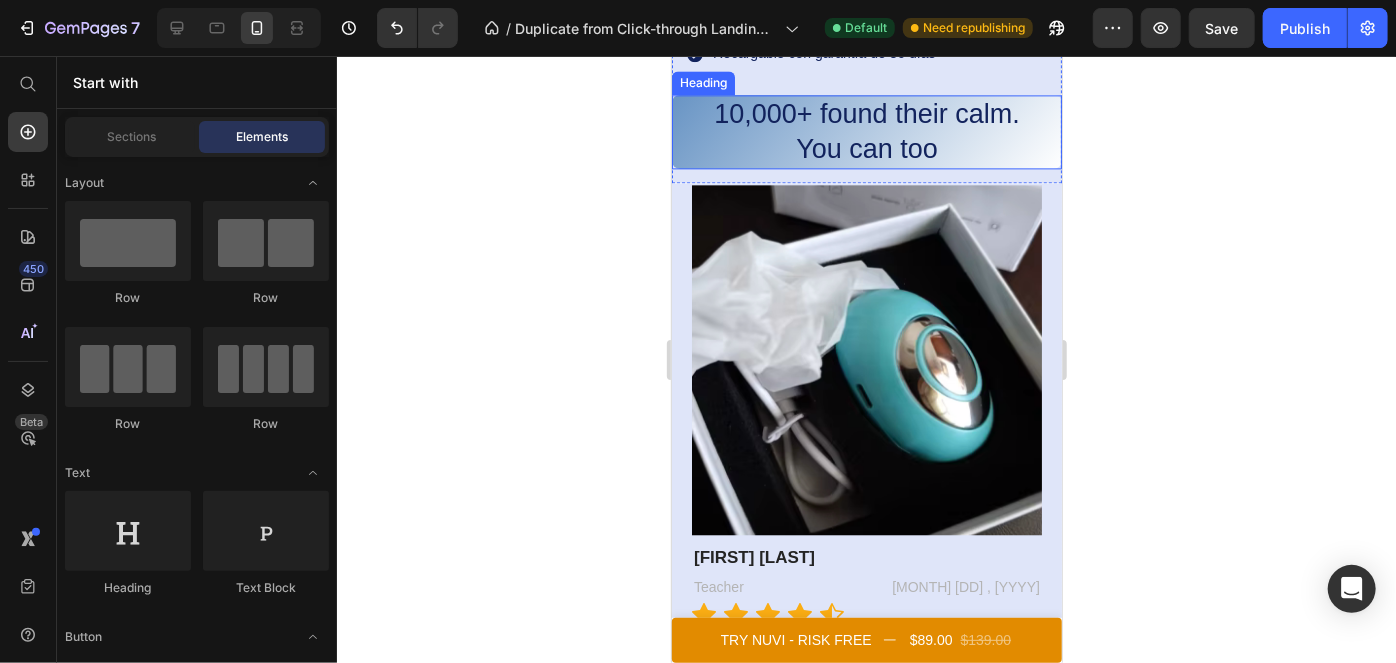 scroll, scrollTop: 2307, scrollLeft: 0, axis: vertical 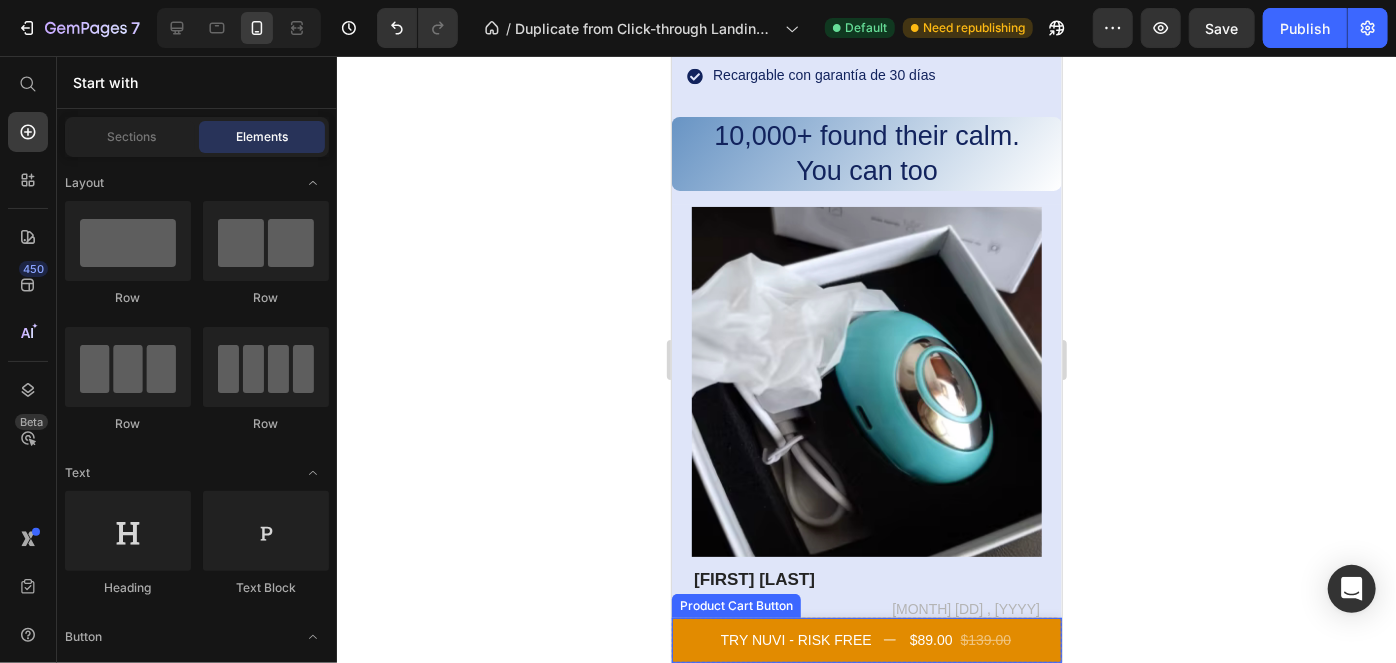 click 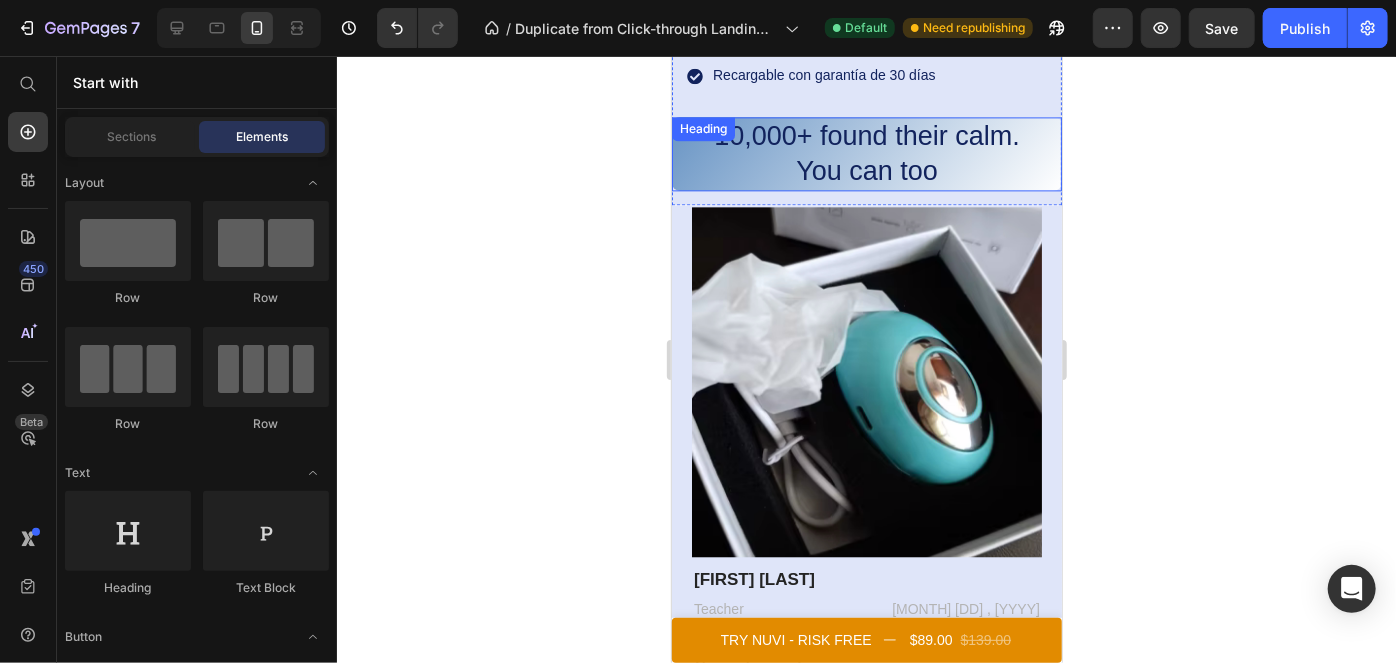 click on "10,000+ found their calm.  You can too" at bounding box center (866, 153) 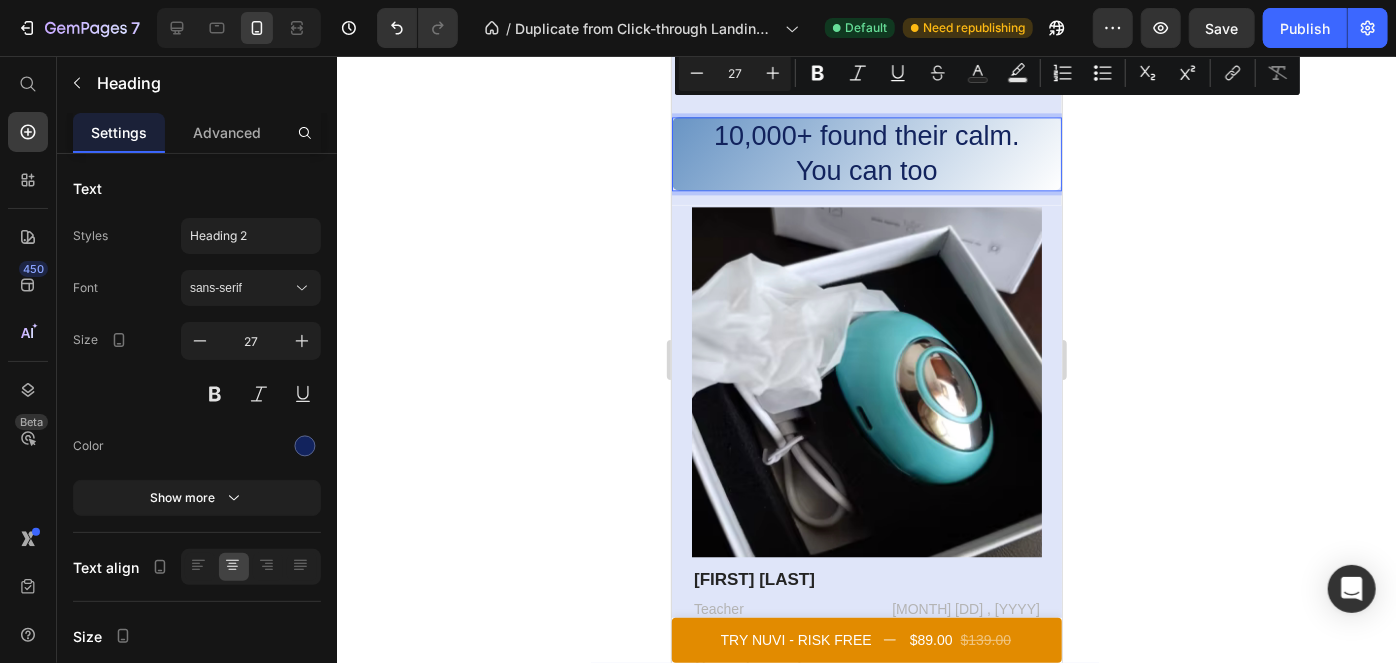 click on "10,000+ found their calm.  You can too" at bounding box center (866, 153) 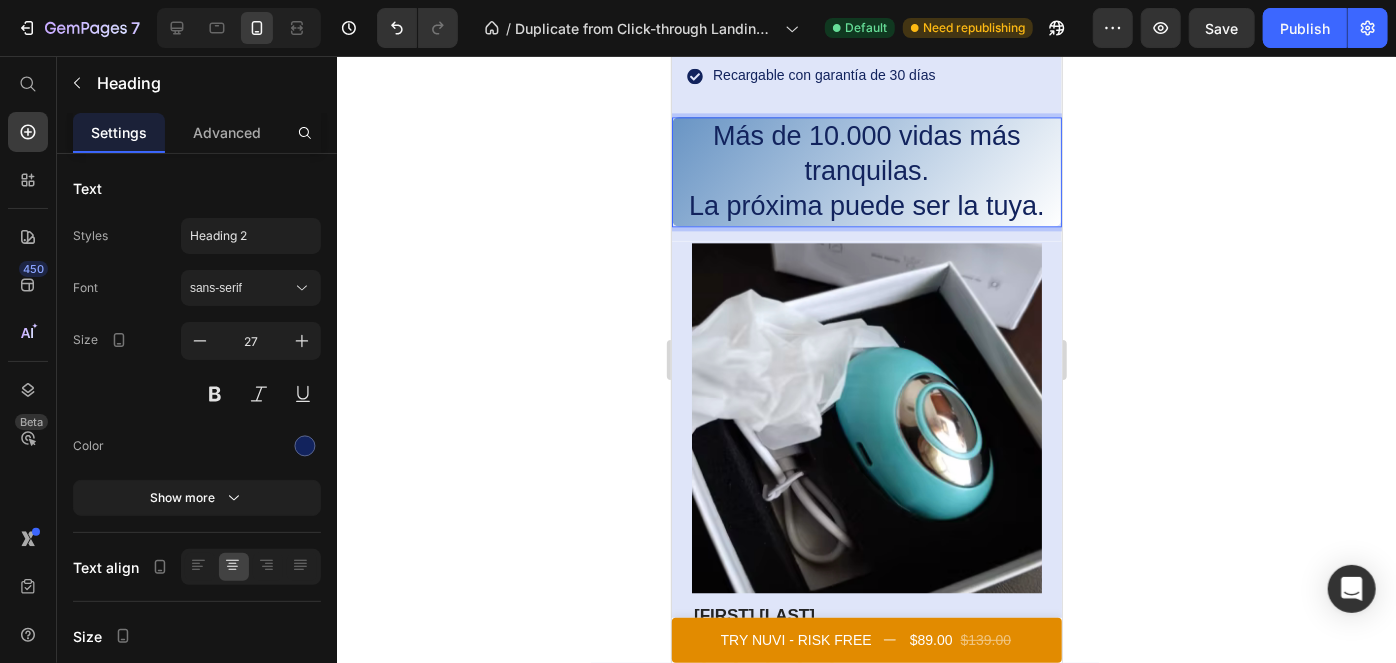 click on "Más de 10.000 vidas más tranquilas. La próxima puede ser la tuya." at bounding box center (866, 170) 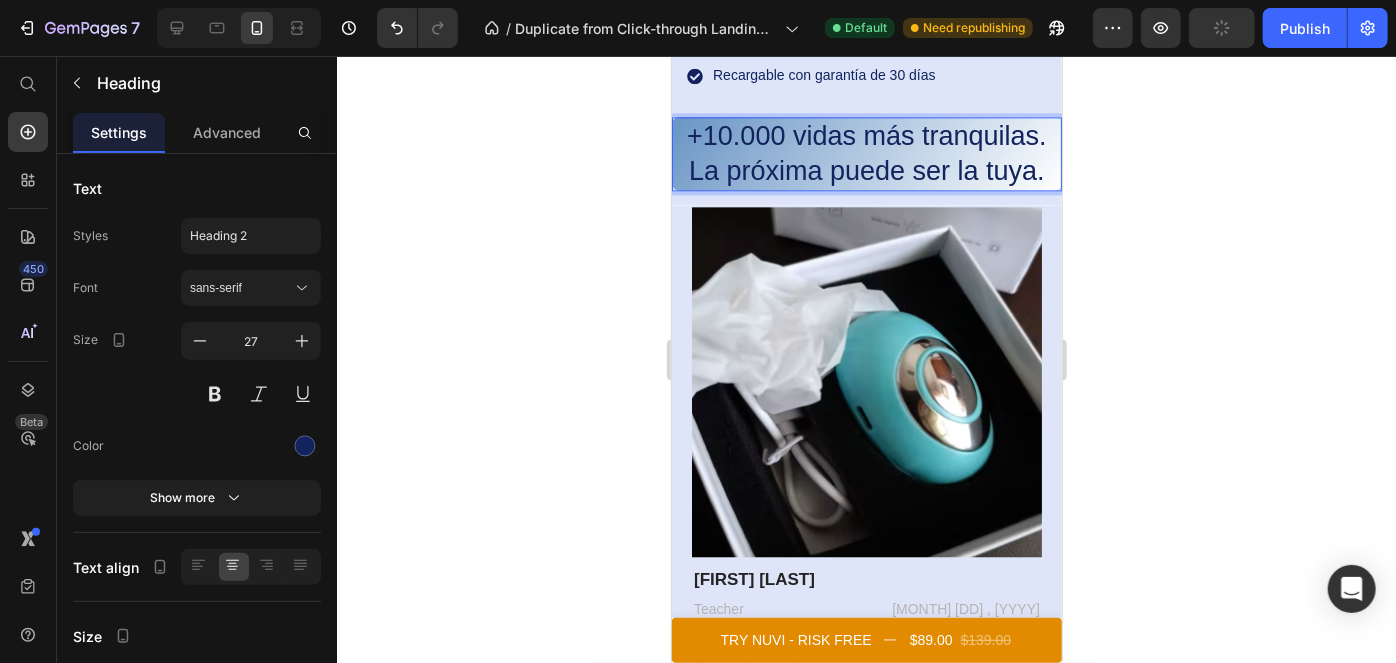 click on "+10.000 vidas más tranquilas. La próxima puede ser la tuya." at bounding box center (866, 153) 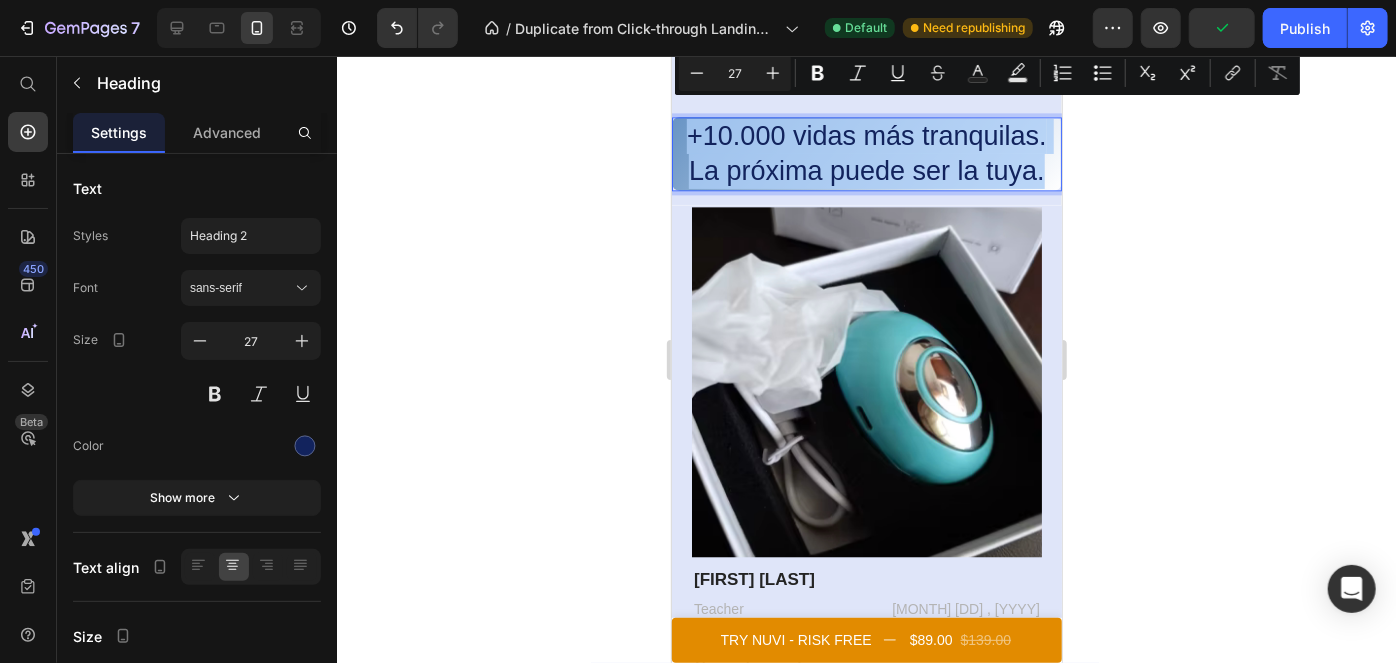 drag, startPoint x: 1035, startPoint y: 154, endPoint x: 676, endPoint y: 109, distance: 361.80936 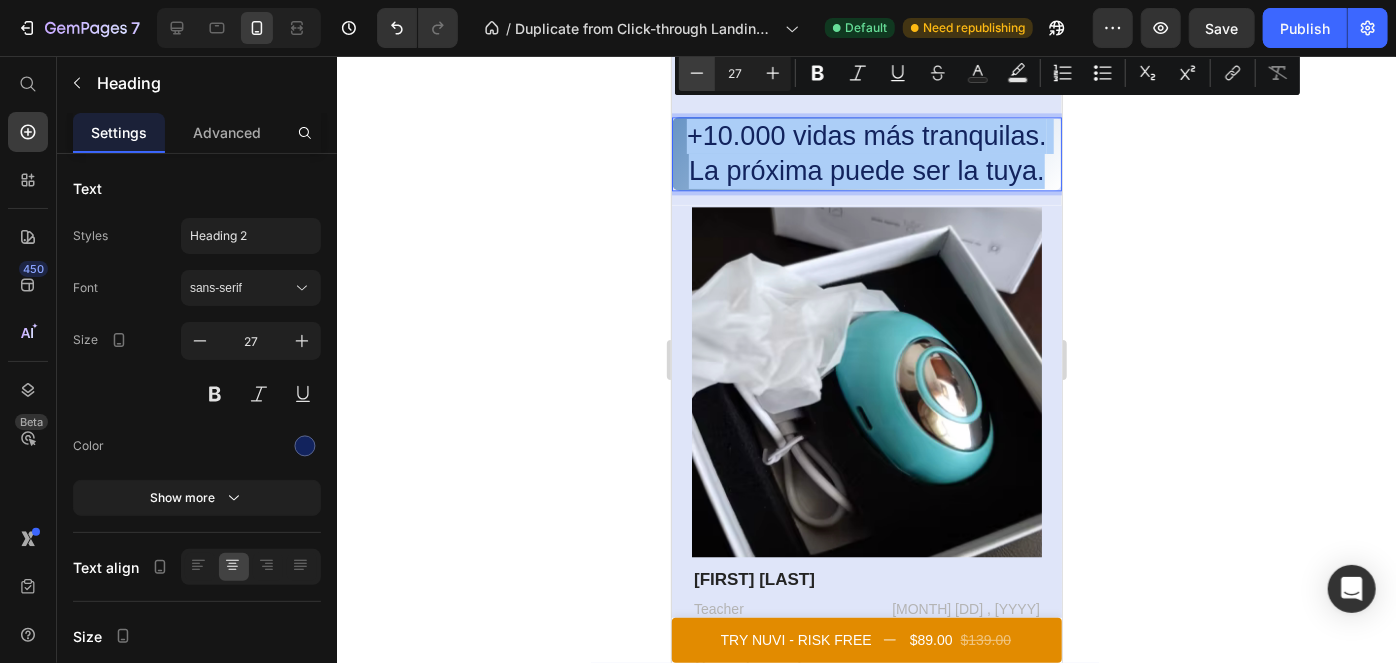 click 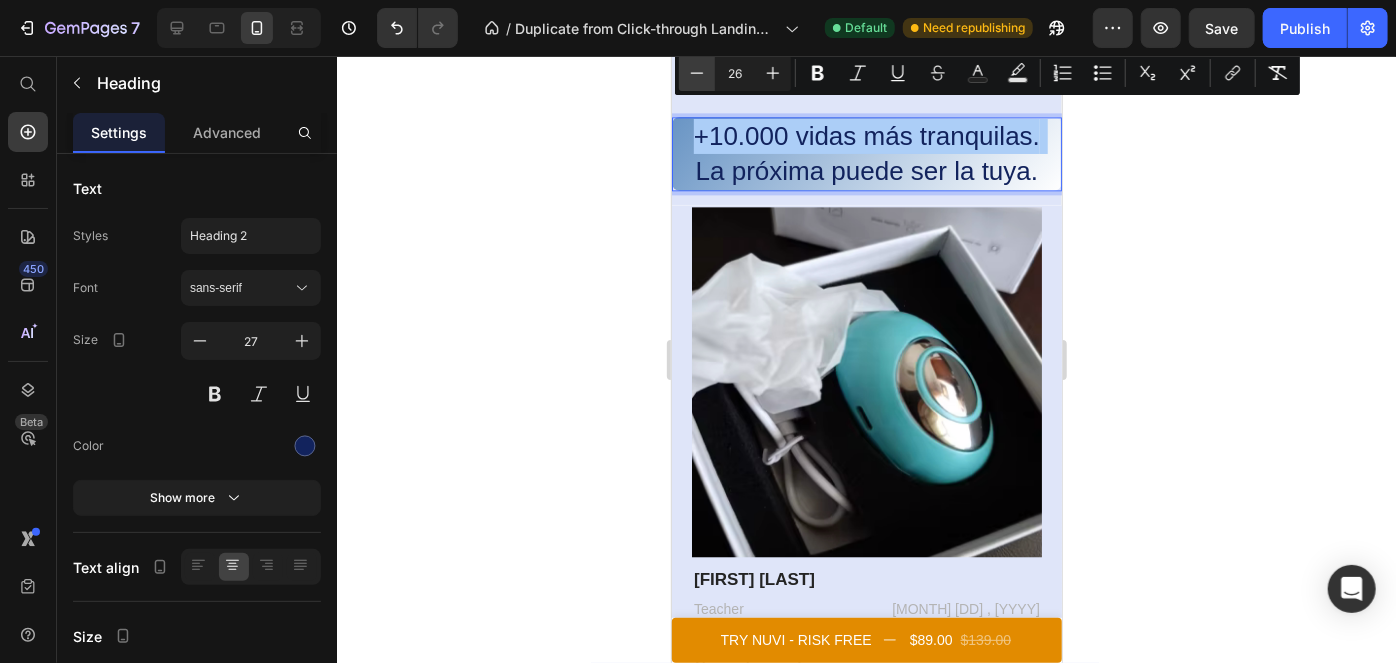 click 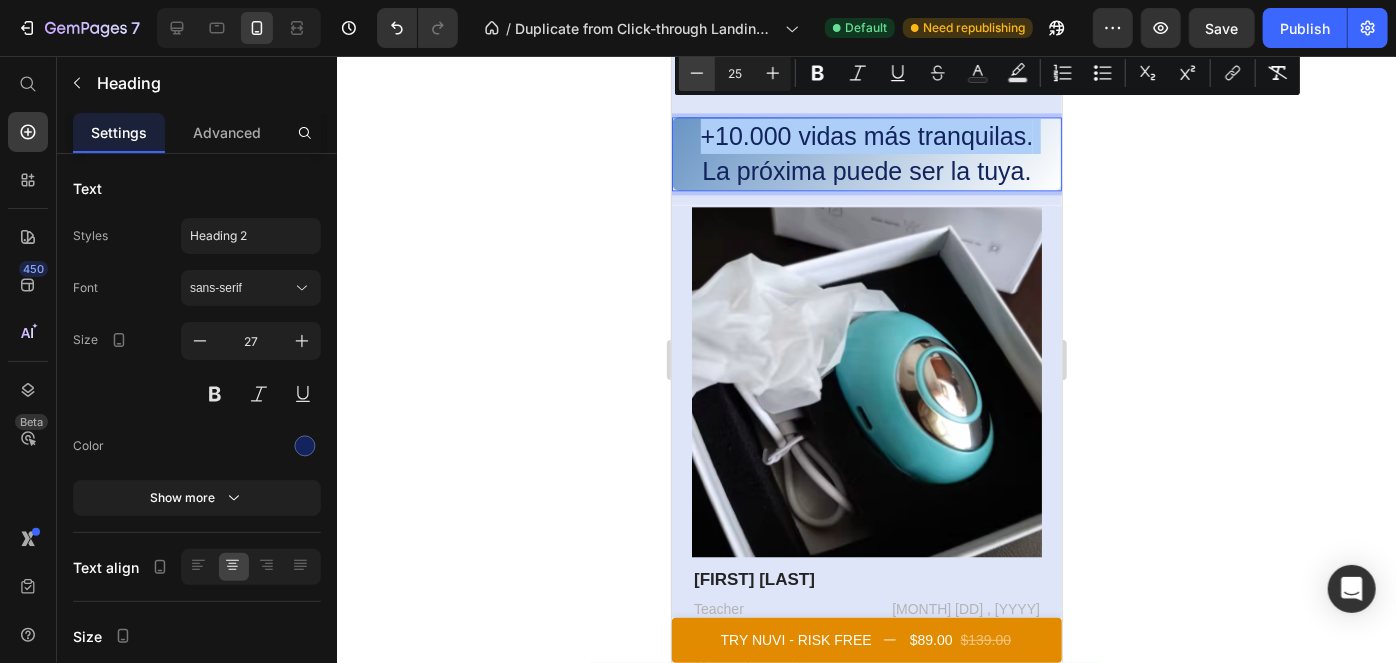 click 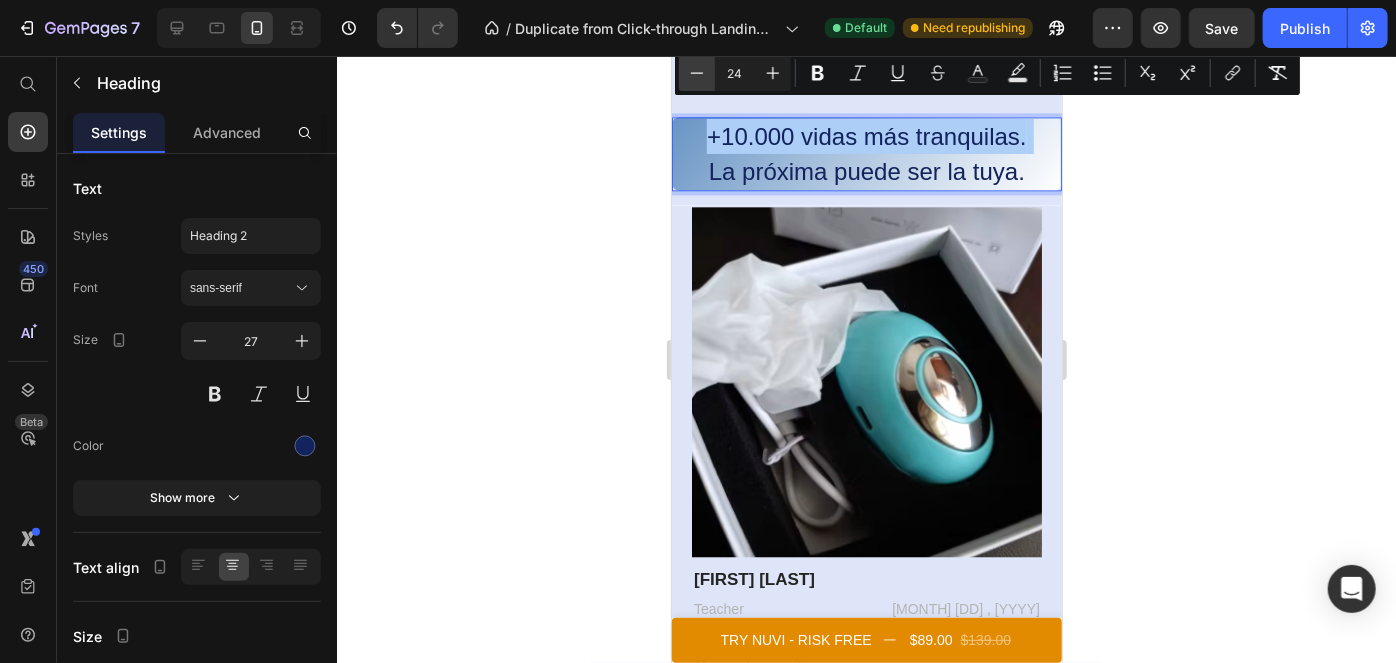 click 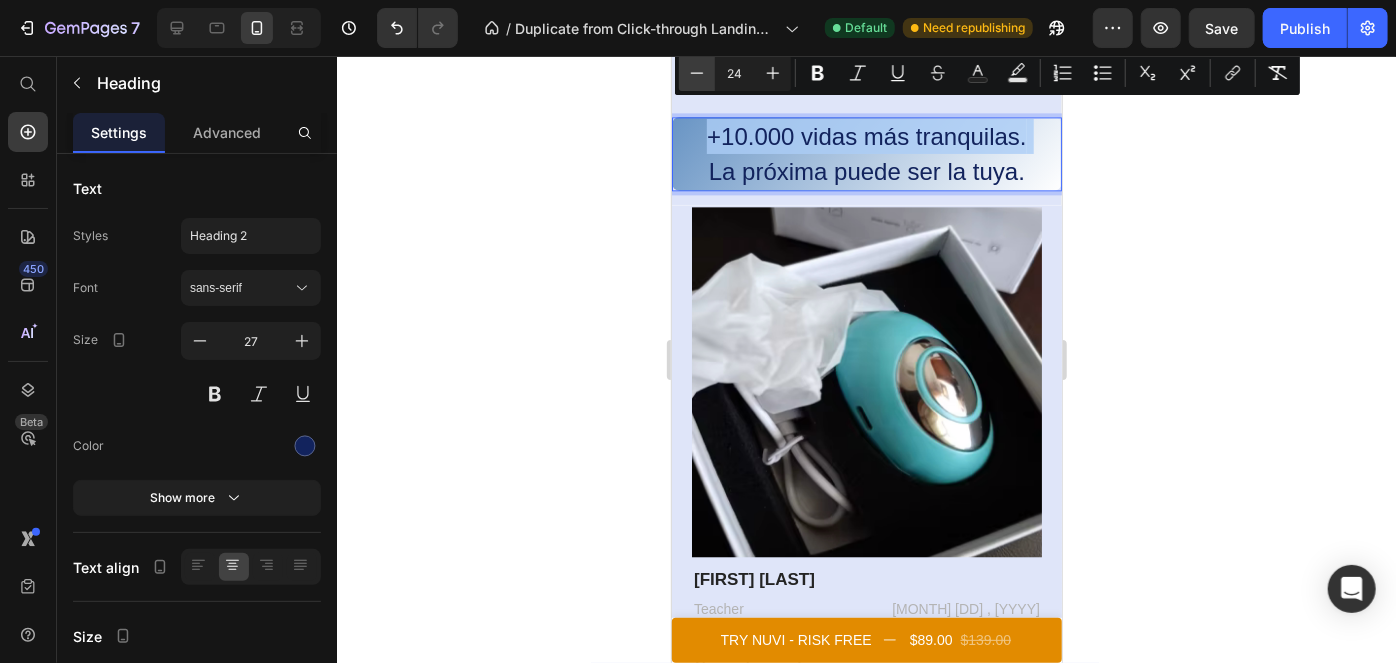 type on "23" 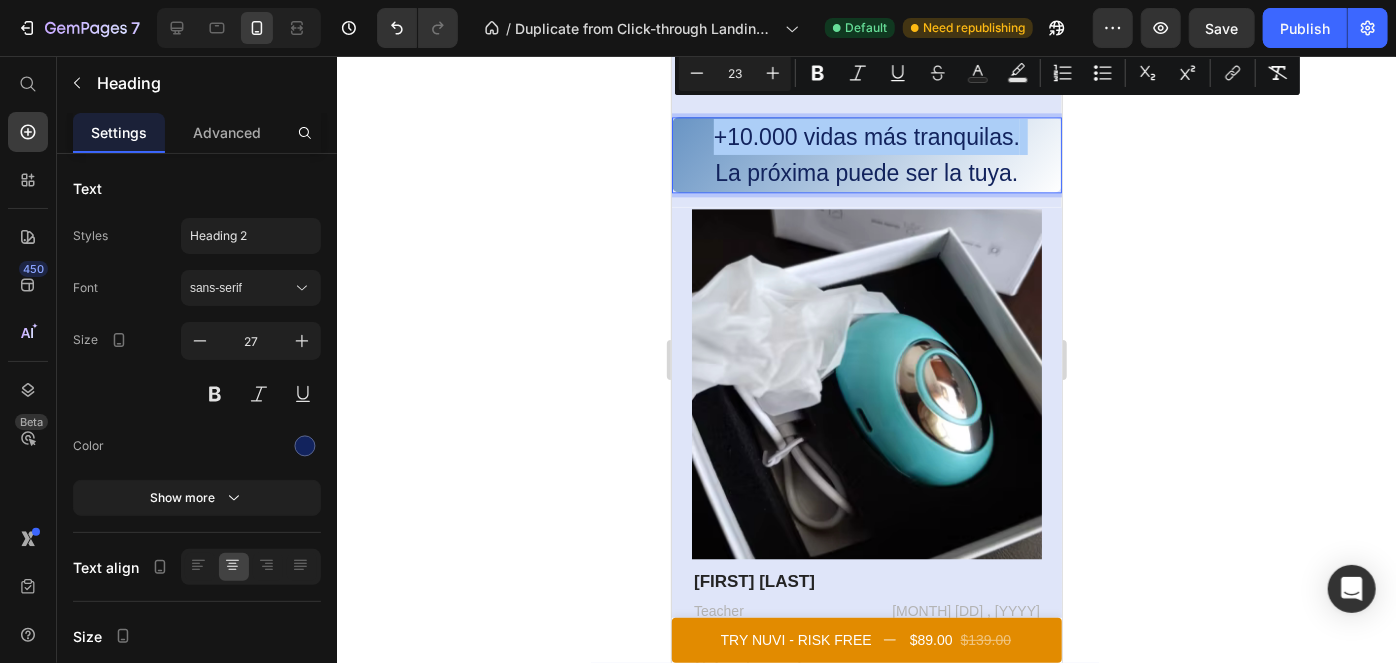 click 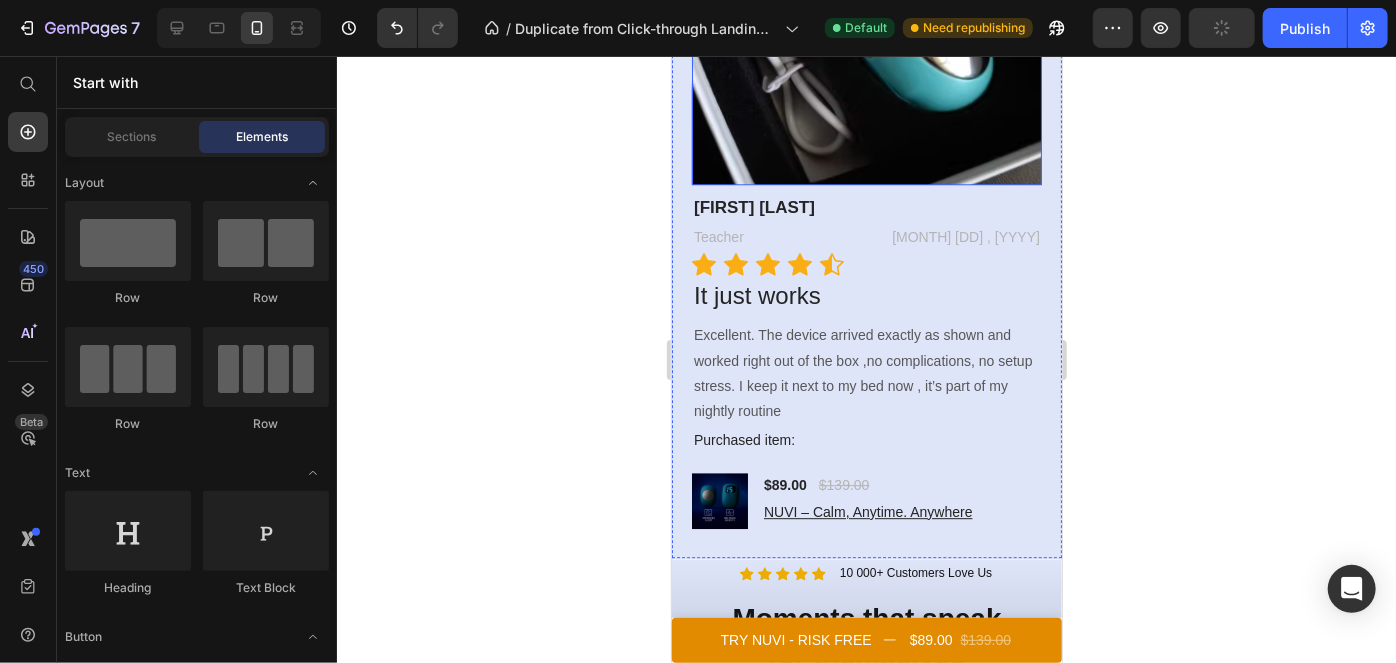 scroll, scrollTop: 2666, scrollLeft: 0, axis: vertical 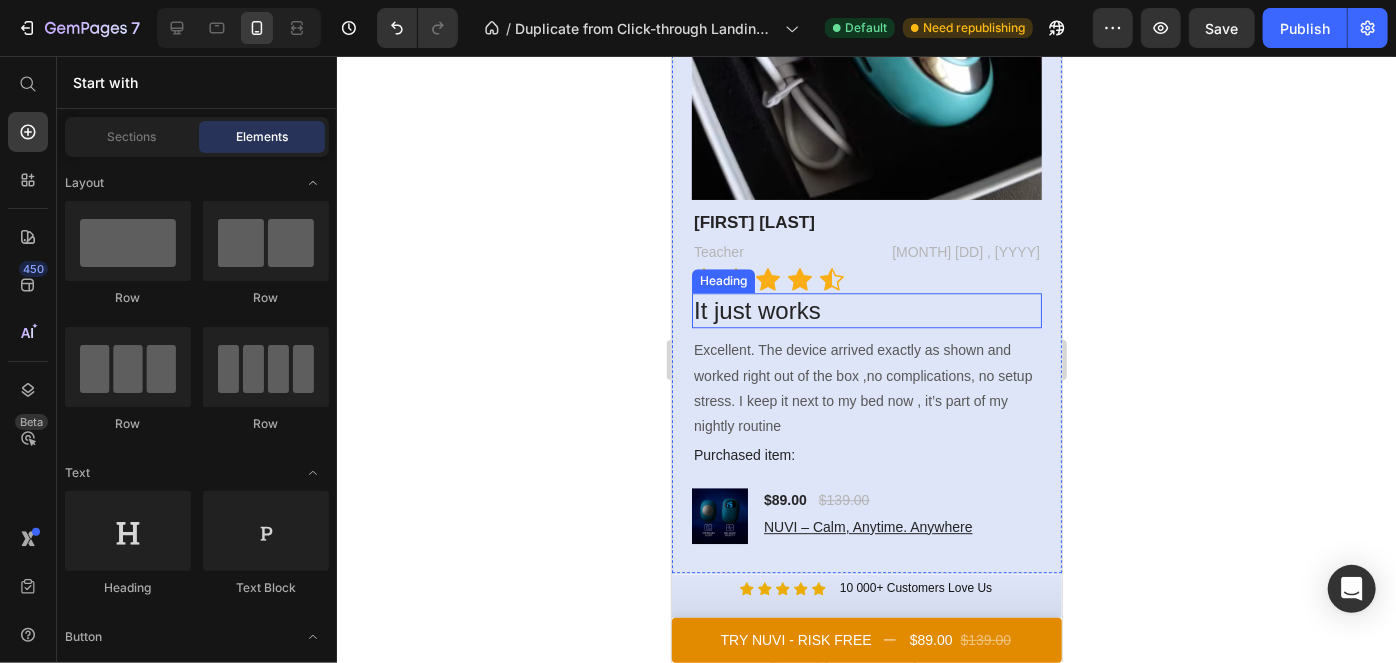 click on "It just works" at bounding box center [866, 309] 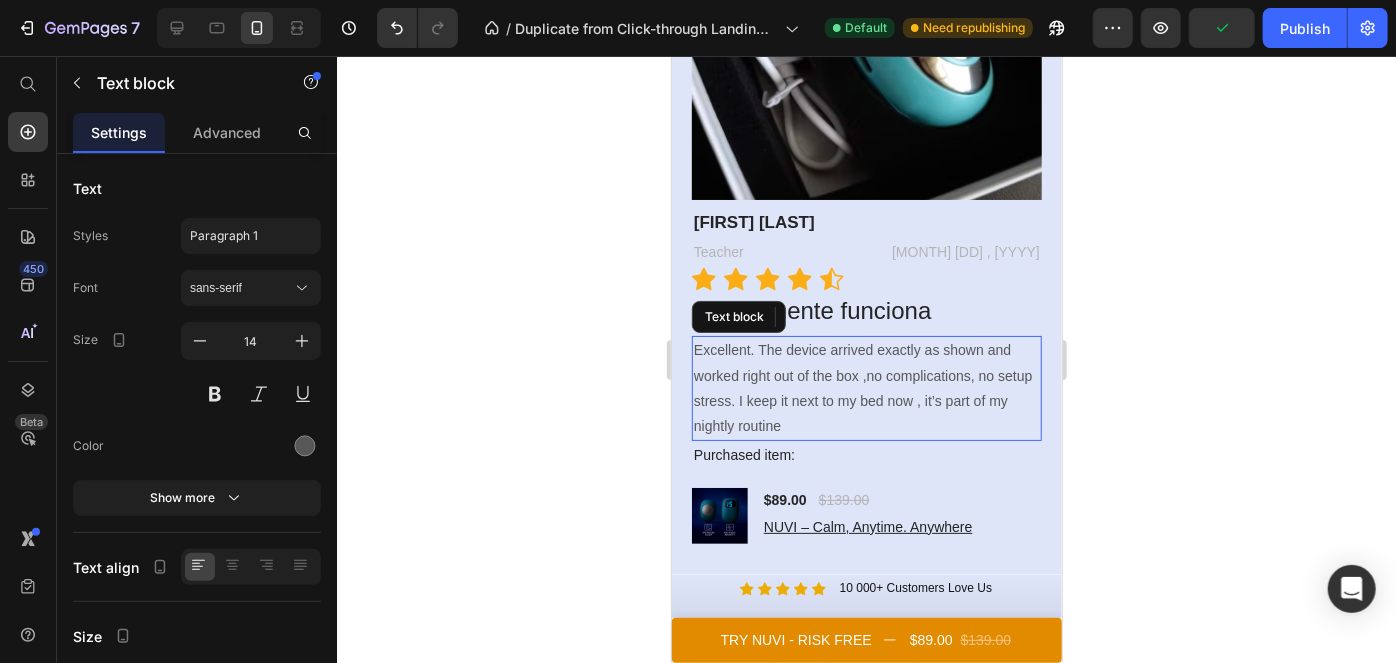click on "Excellent. The device arrived exactly as shown and worked right out of the box ,no complications, no setup stress. I keep it next to my bed now , it’s part of my nightly routine" at bounding box center (866, 387) 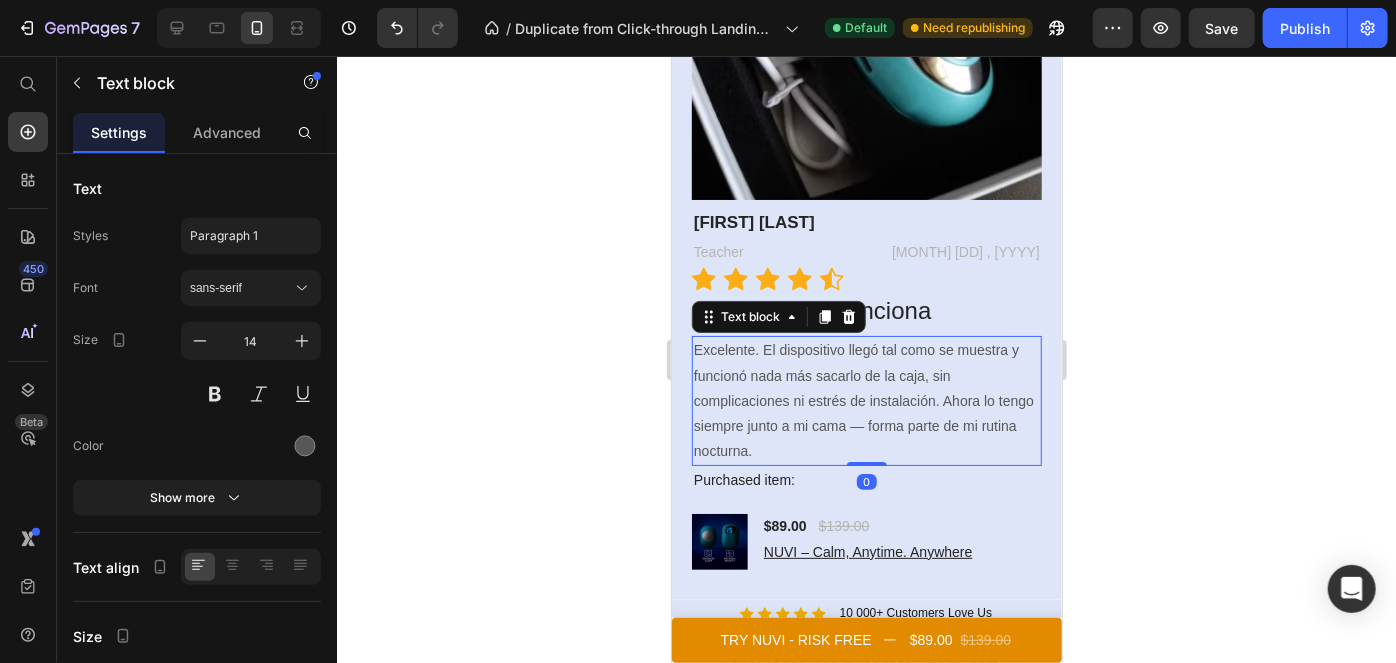 click 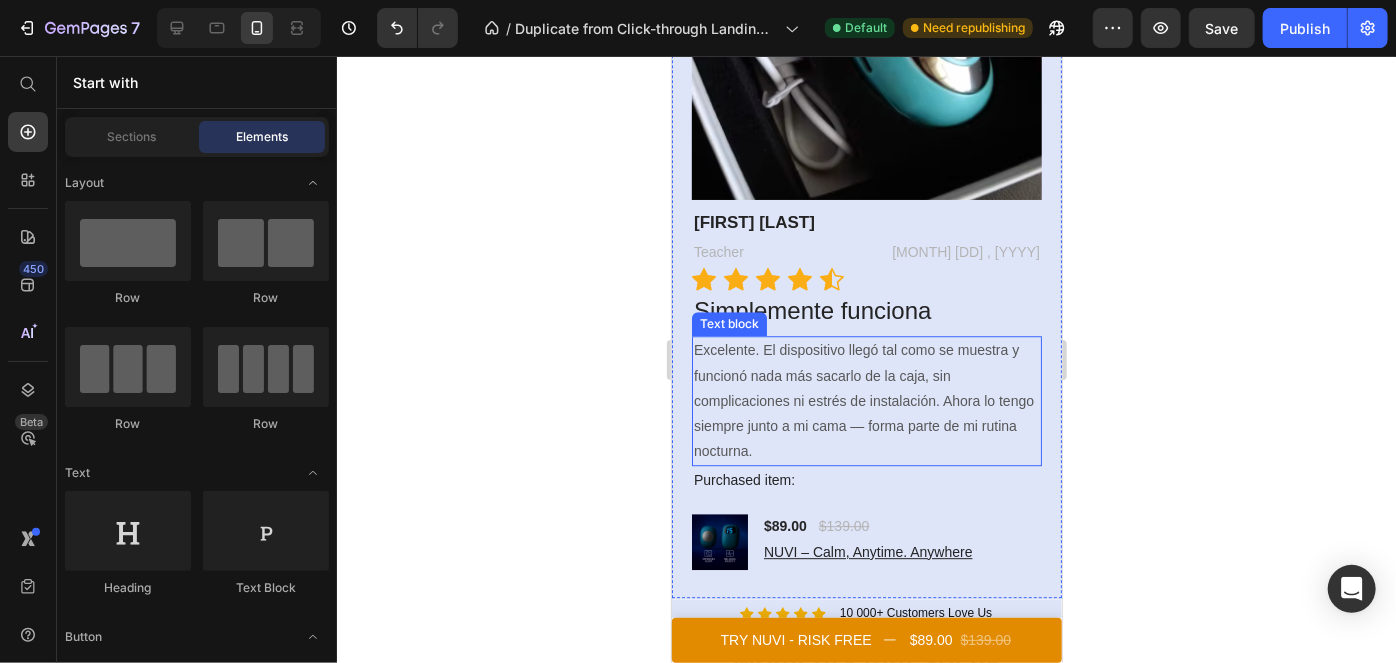click on "Excelente. El dispositivo llegó tal como se muestra y funcionó nada más sacarlo de la caja, sin complicaciones ni estrés de instalación. Ahora lo tengo siempre junto a mi cama — forma parte de mi rutina nocturna." at bounding box center (866, 400) 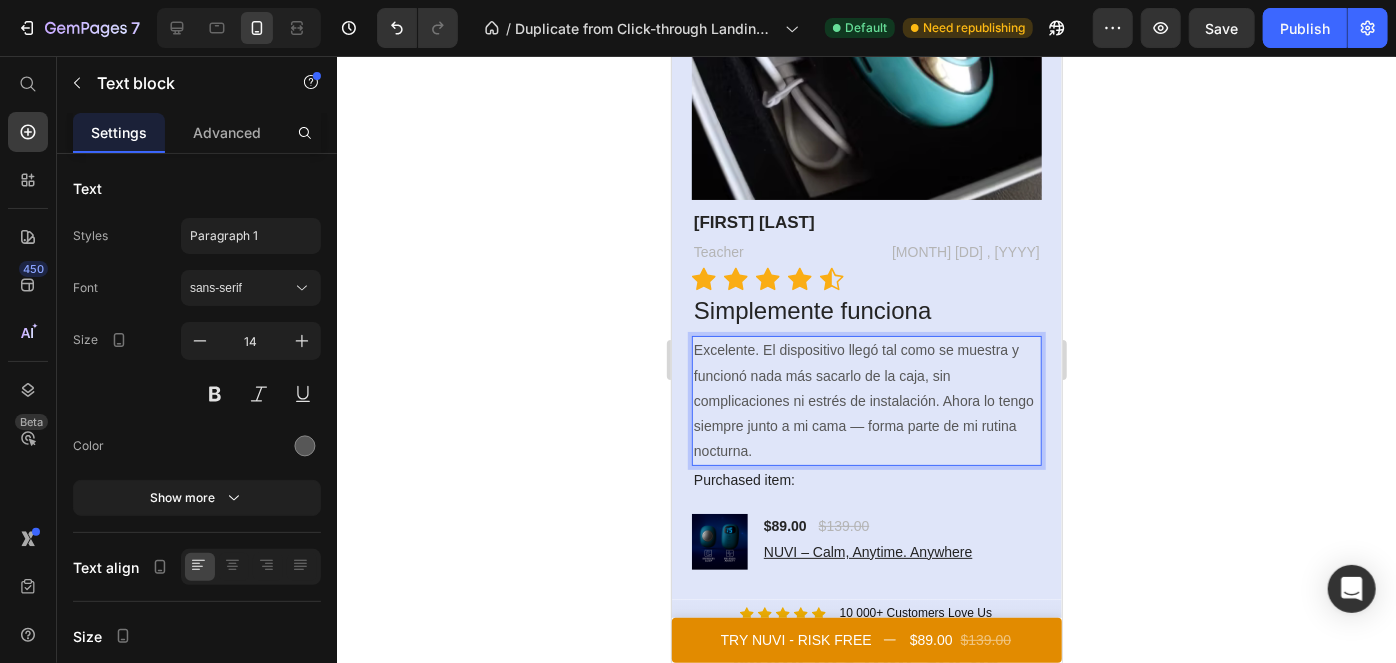 click on "Excelente. El dispositivo llegó tal como se muestra y funcionó nada más sacarlo de la caja, sin complicaciones ni estrés de instalación. Ahora lo tengo siempre junto a mi cama — forma parte de mi rutina nocturna." at bounding box center (866, 400) 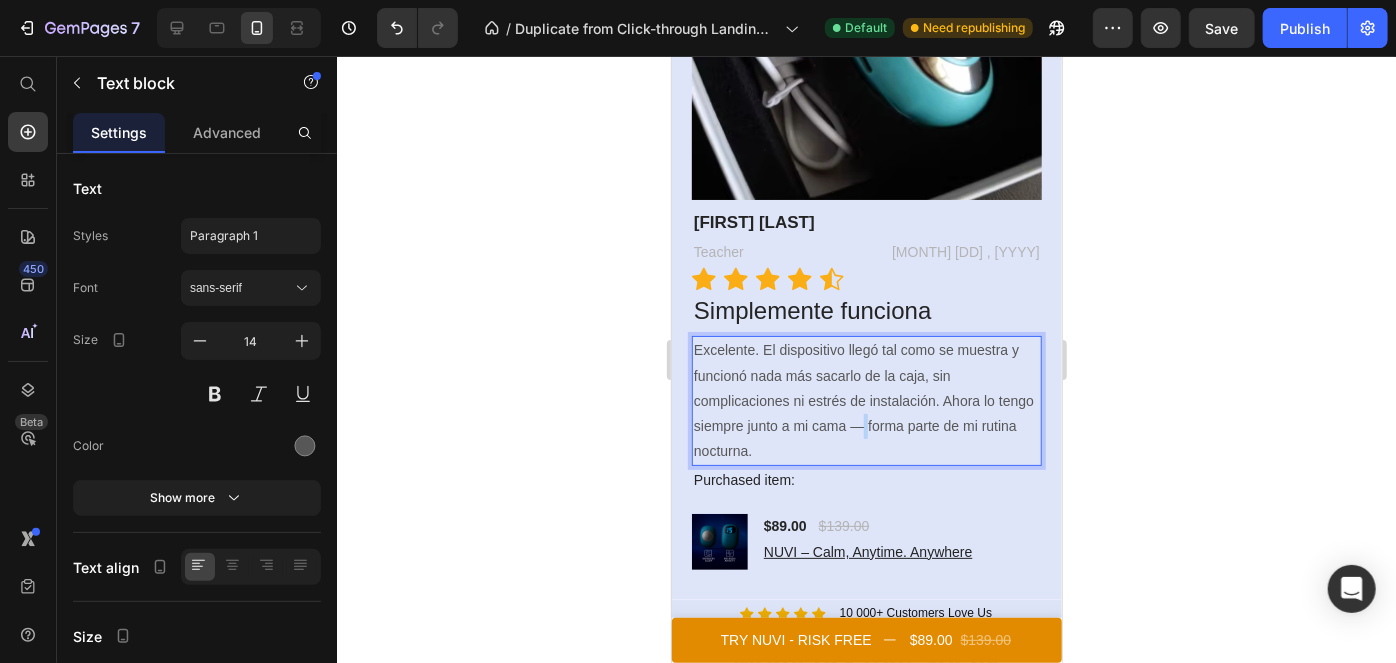 click on "Excelente. El dispositivo llegó tal como se muestra y funcionó nada más sacarlo de la caja, sin complicaciones ni estrés de instalación. Ahora lo tengo siempre junto a mi cama — forma parte de mi rutina nocturna." at bounding box center (866, 400) 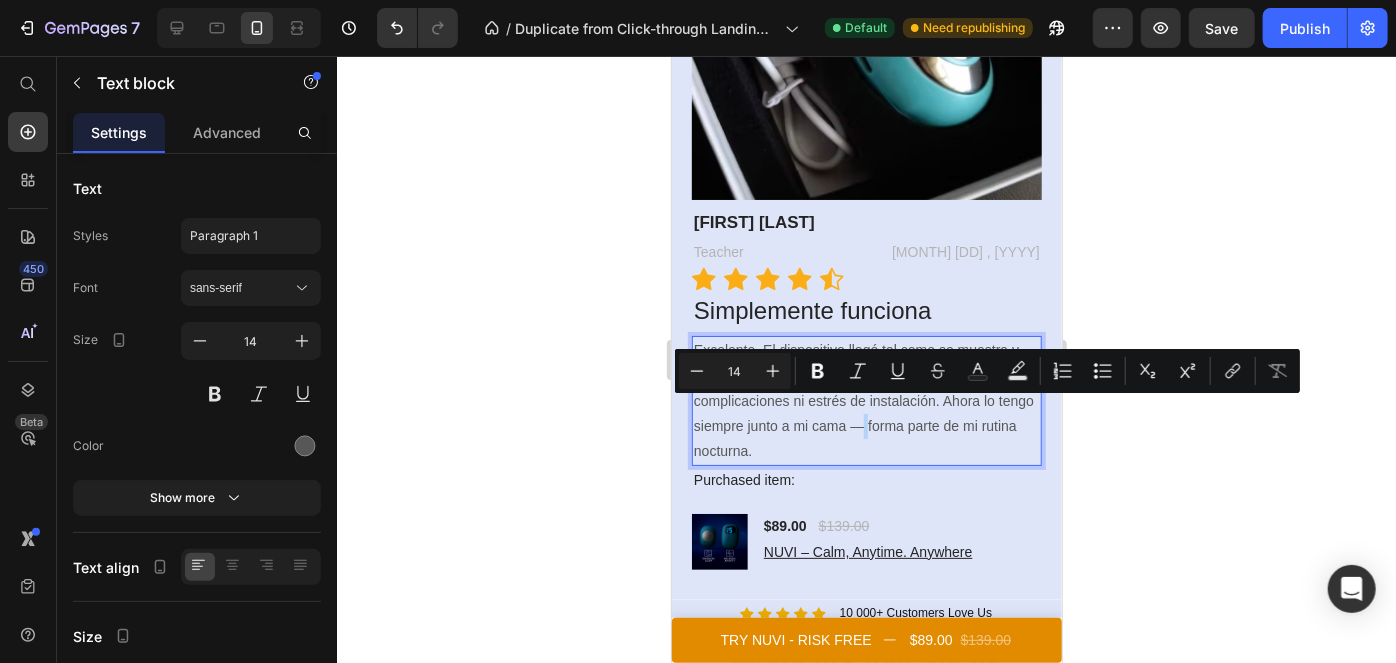 click on "Excelente. El dispositivo llegó tal como se muestra y funcionó nada más sacarlo de la caja, sin complicaciones ni estrés de instalación. Ahora lo tengo siempre junto a mi cama — forma parte de mi rutina nocturna." at bounding box center (866, 400) 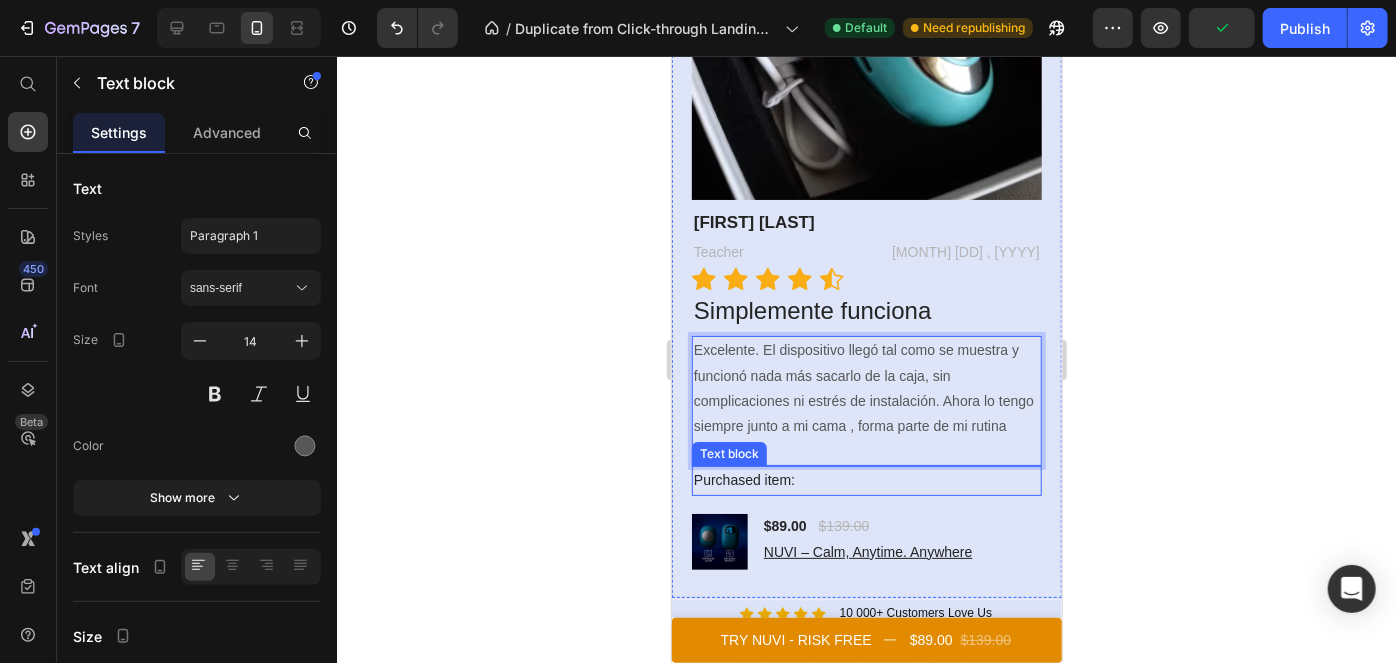 click on "Purchased item:" at bounding box center [866, 479] 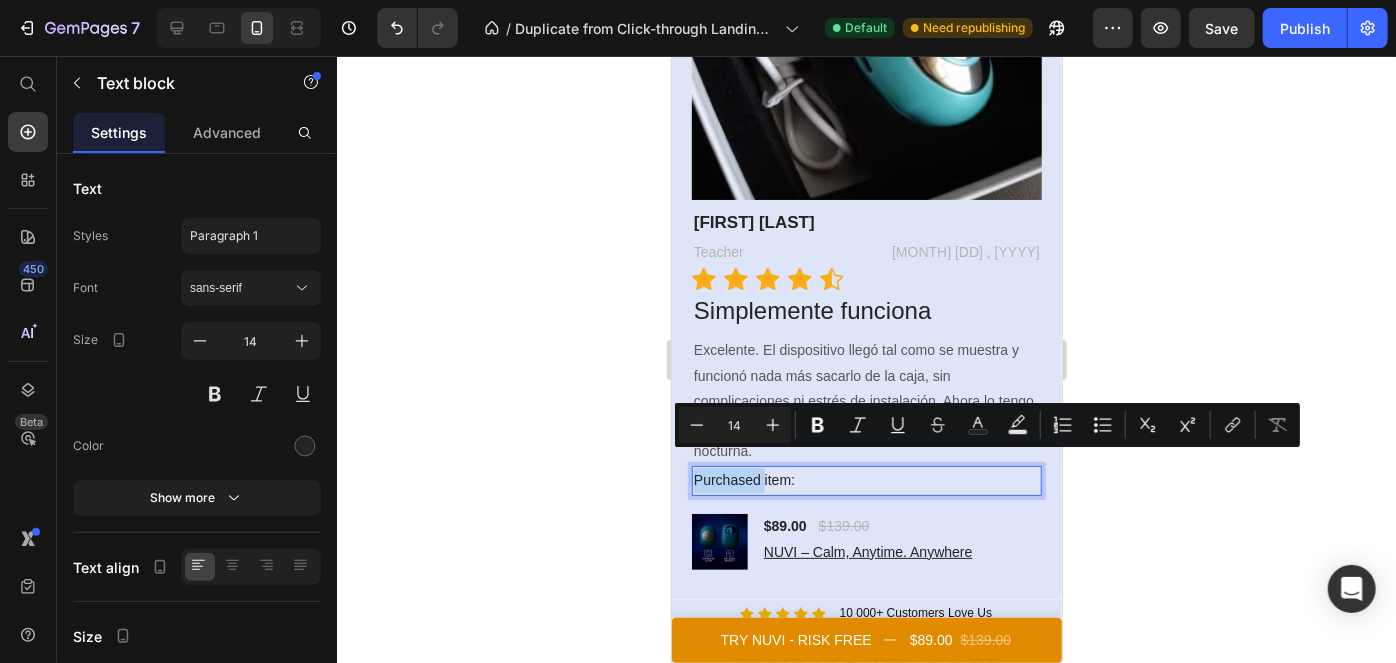 click on "Purchased item:" at bounding box center (866, 479) 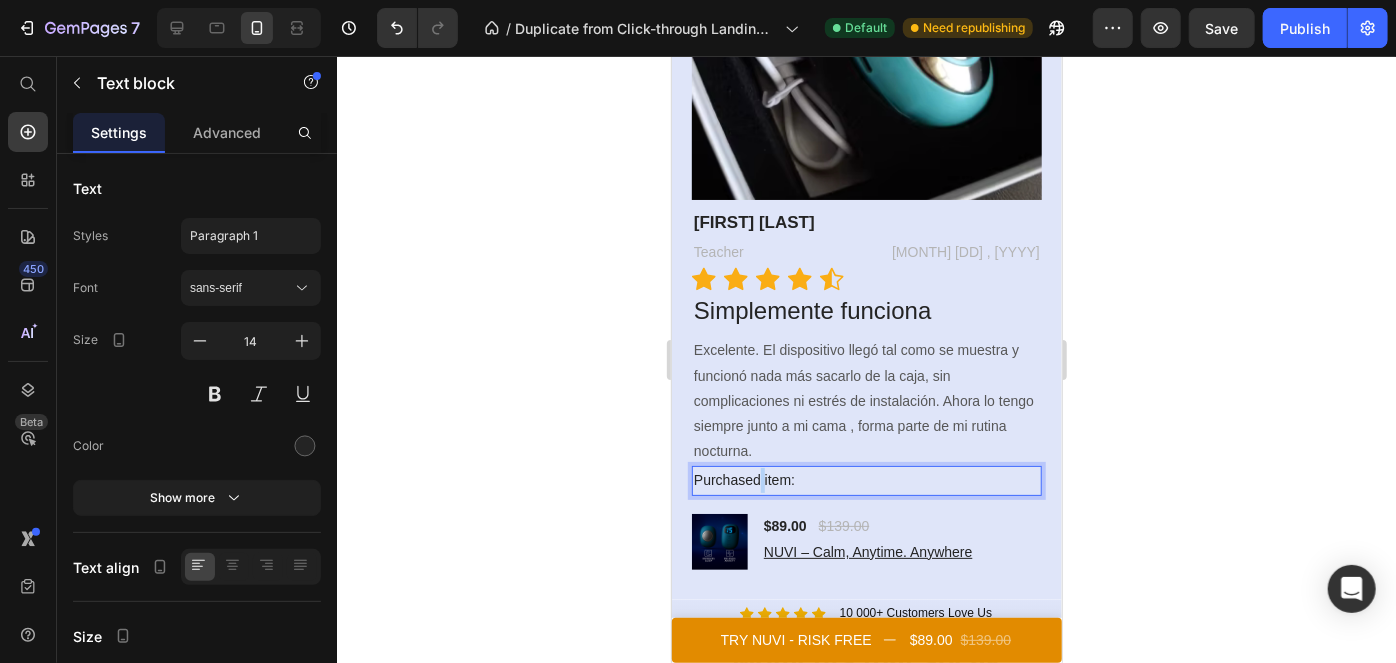 click on "Purchased item:" at bounding box center [866, 479] 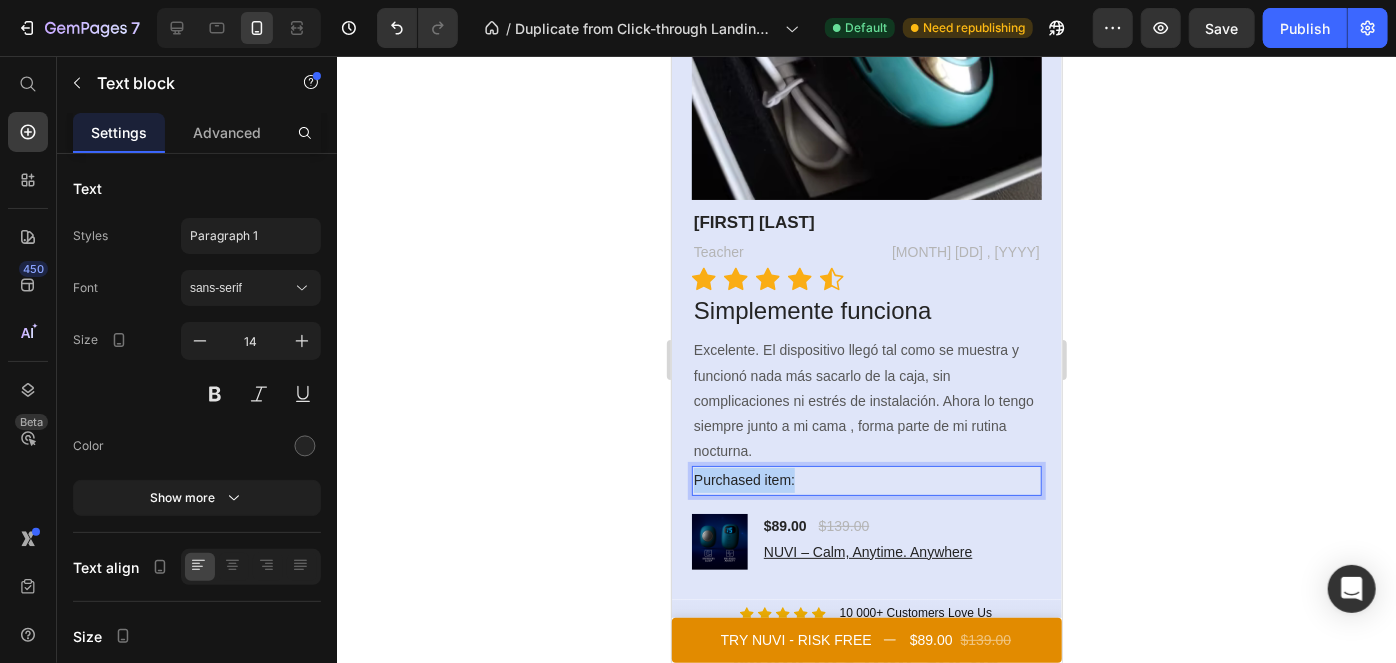 click on "Purchased item:" at bounding box center [866, 479] 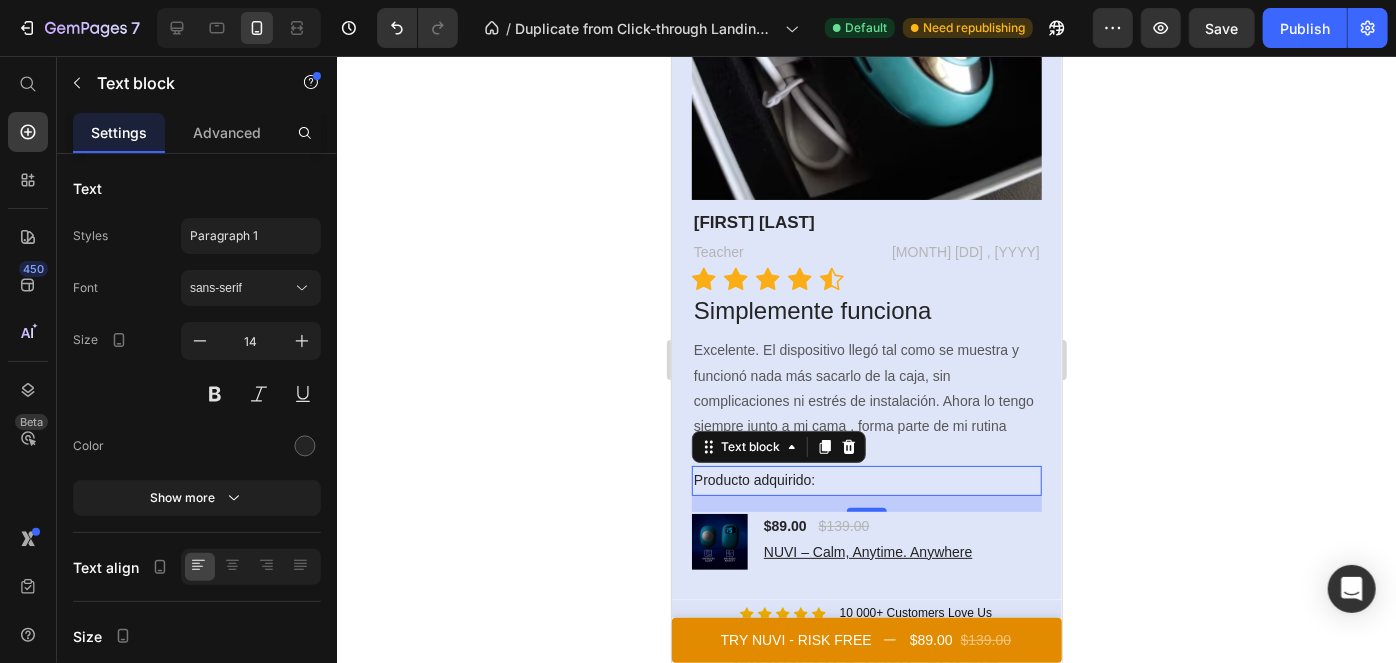 click 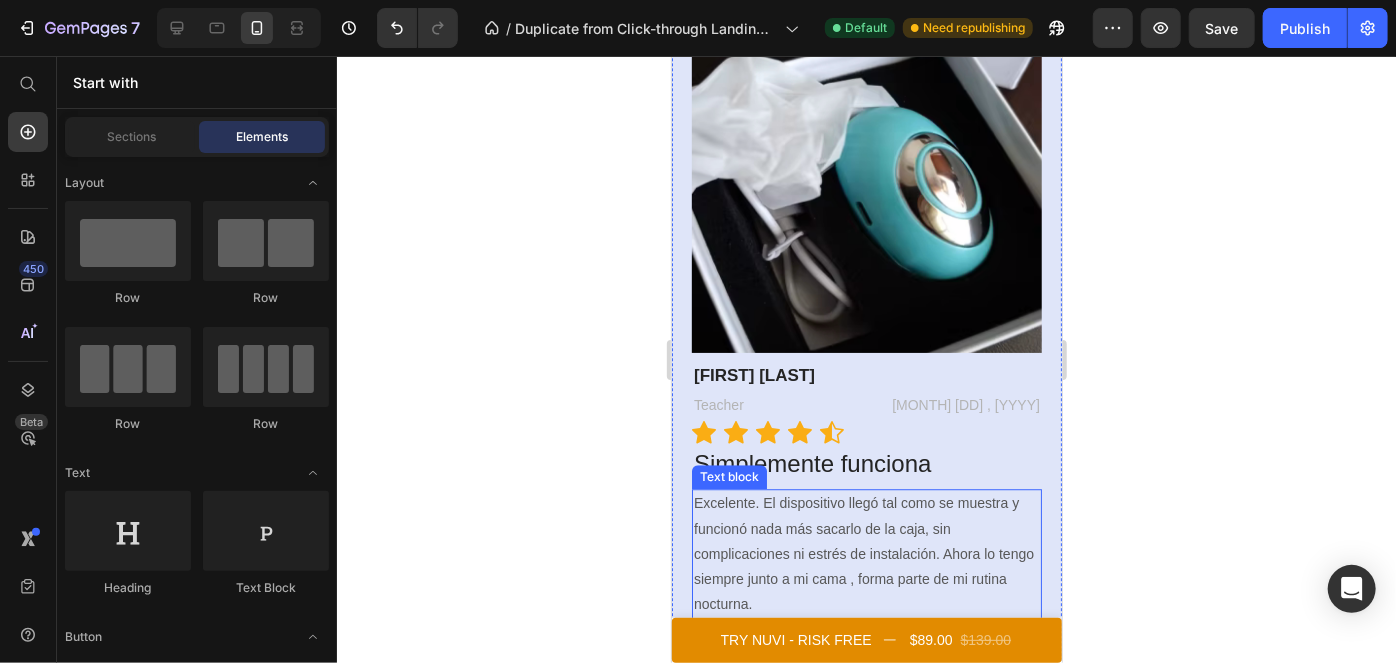 scroll, scrollTop: 2514, scrollLeft: 0, axis: vertical 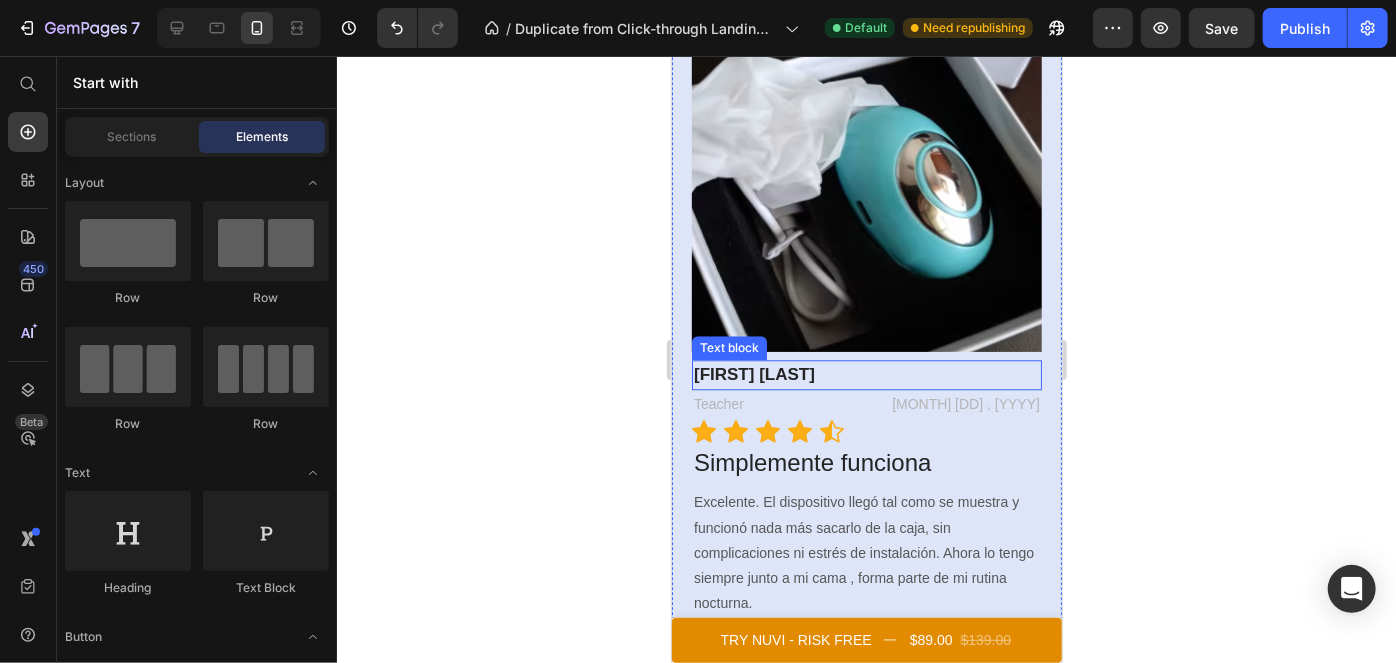 click on "Natalie Moore" at bounding box center [753, 373] 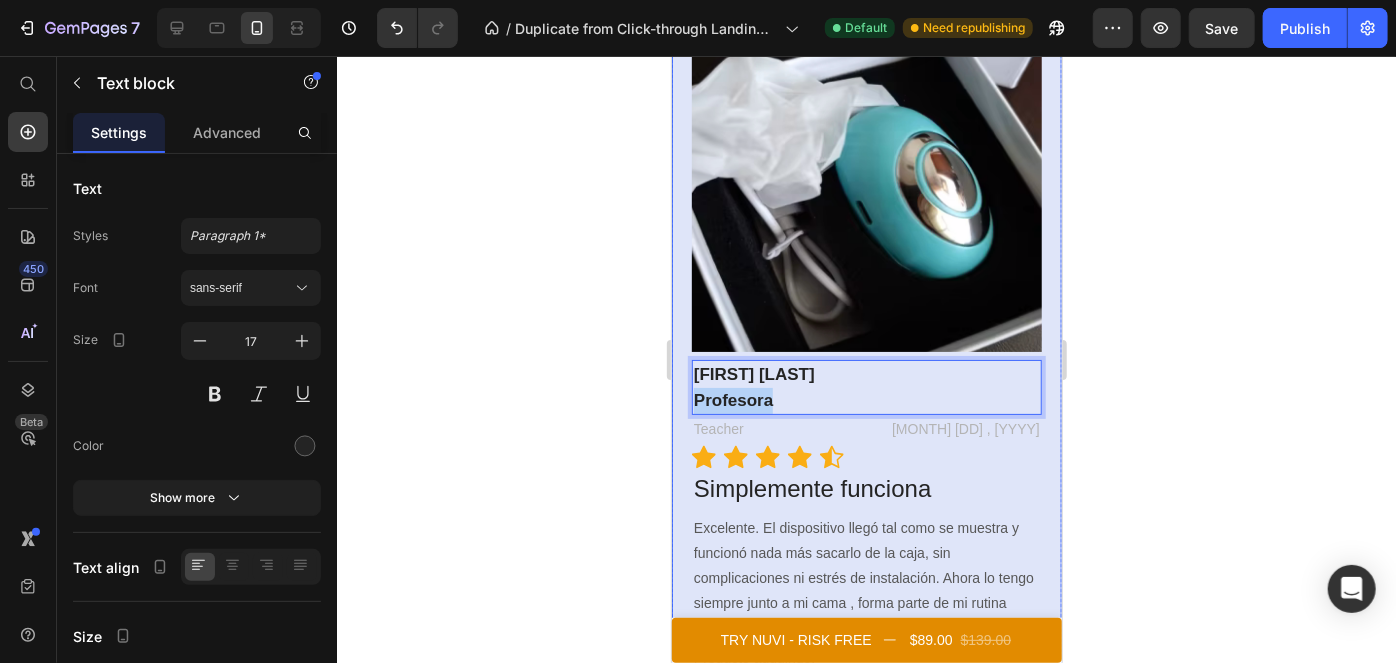 drag, startPoint x: 777, startPoint y: 374, endPoint x: 678, endPoint y: 371, distance: 99.04544 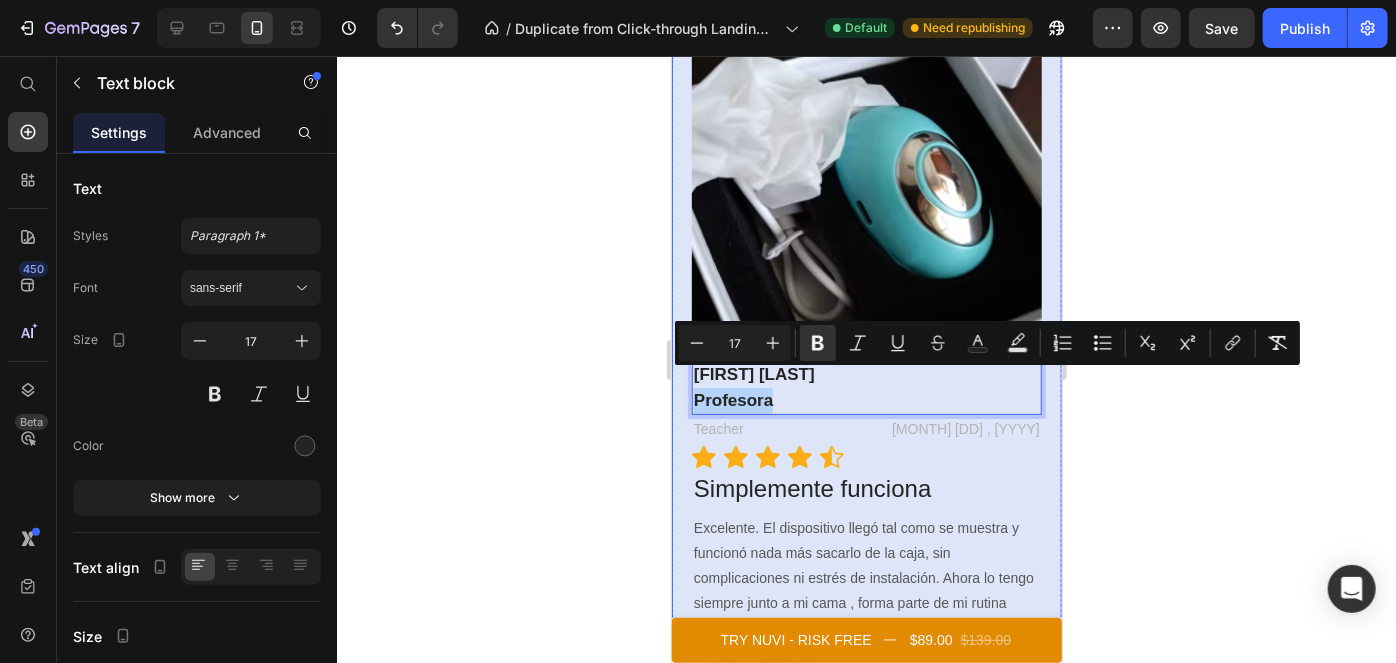 copy on "Profesora" 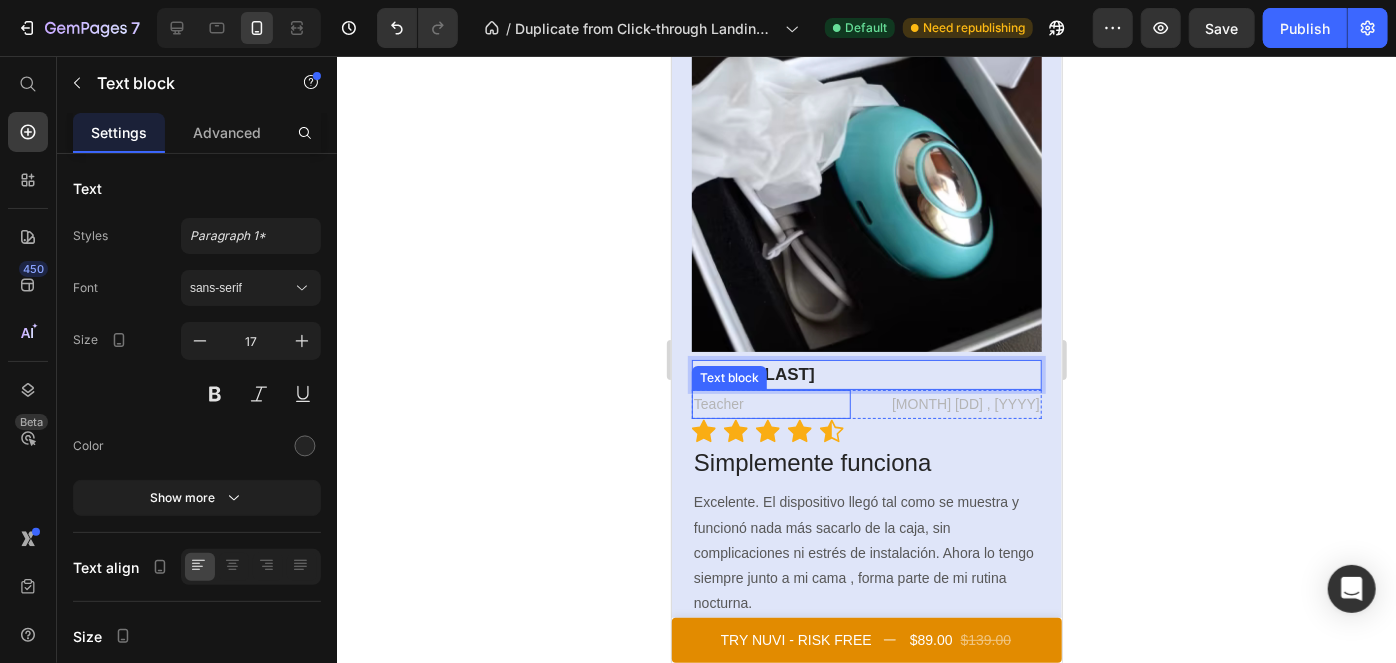 click on "Teacher" at bounding box center (770, 403) 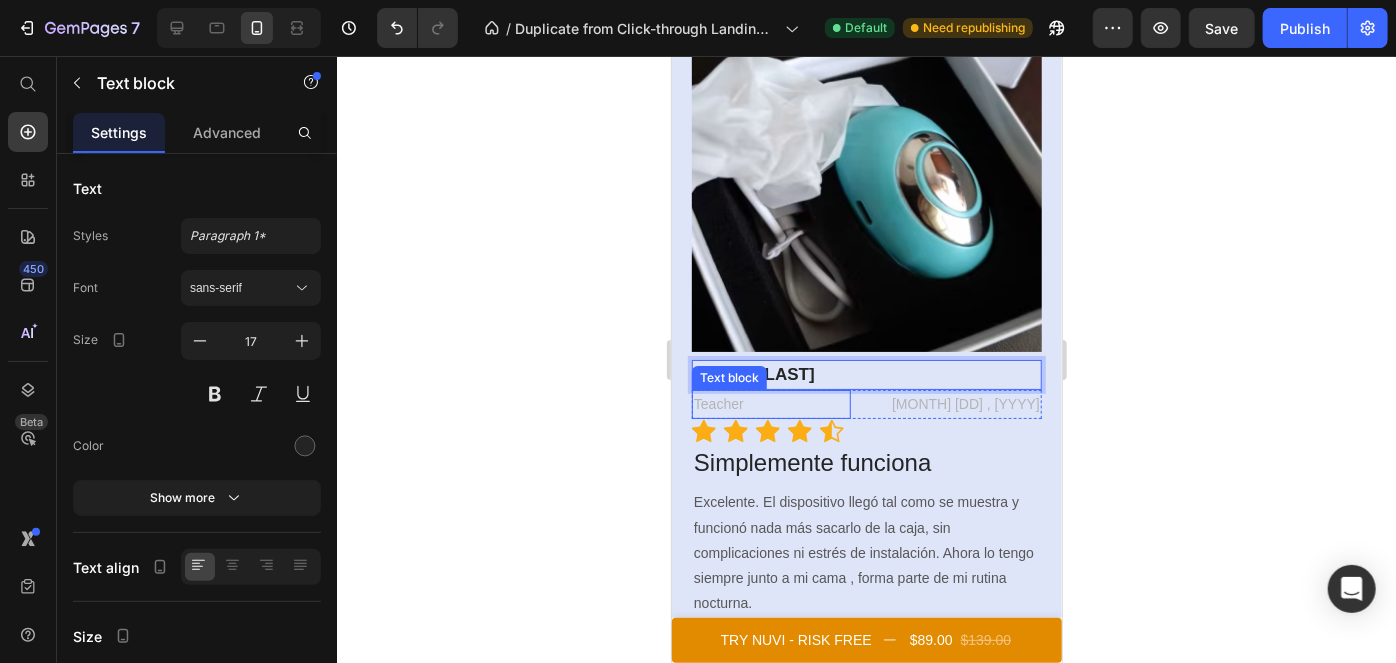 click on "Teacher" at bounding box center (770, 403) 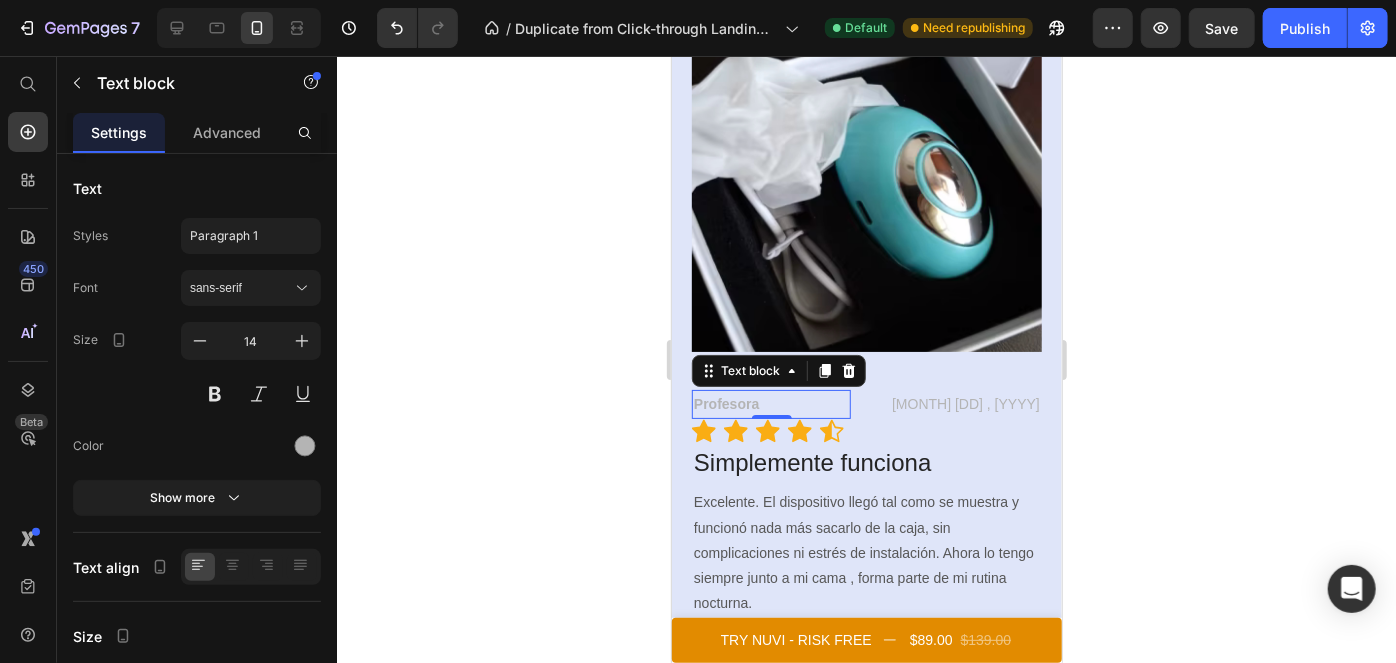 click 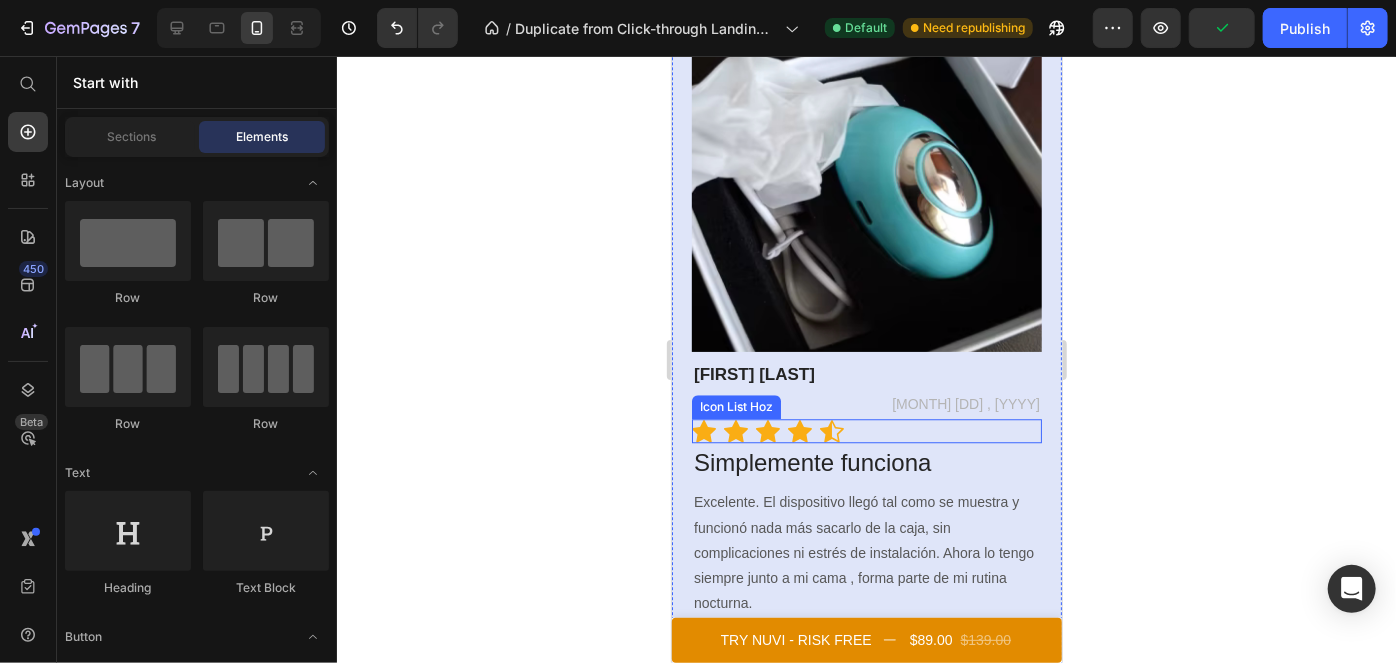 scroll, scrollTop: 2618, scrollLeft: 0, axis: vertical 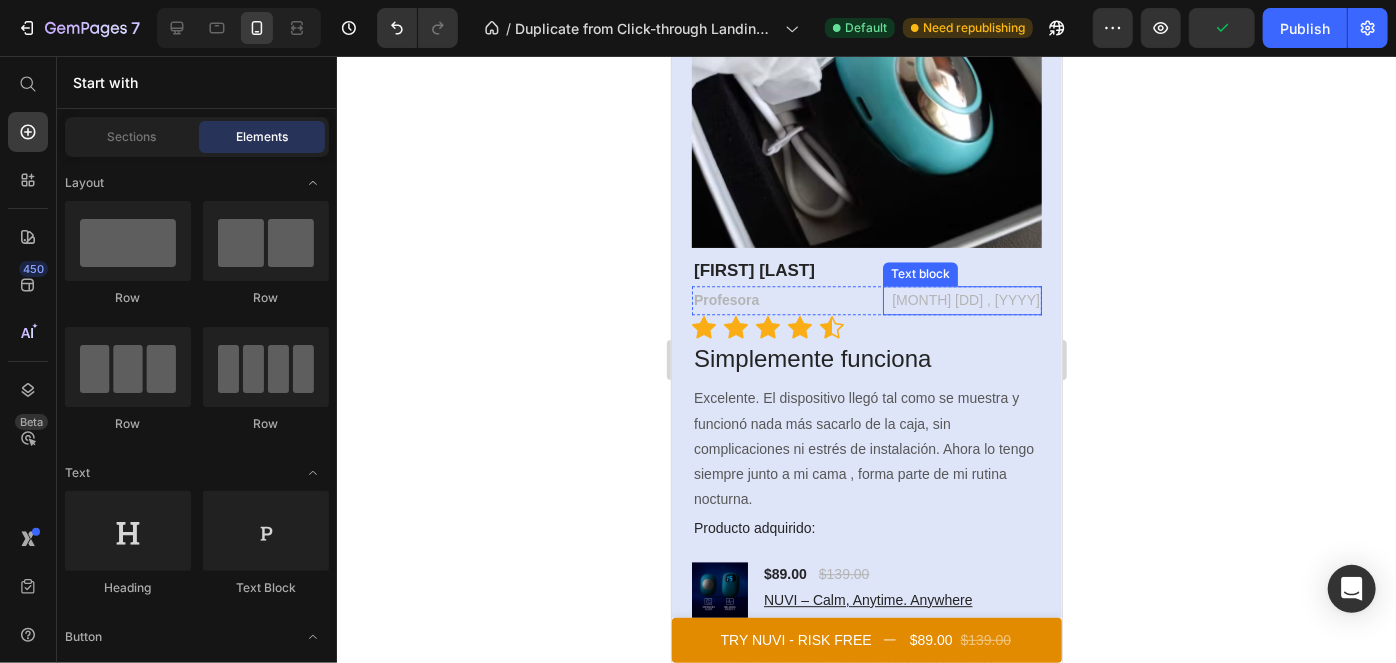 click on "June 27 , 2025" at bounding box center (961, 299) 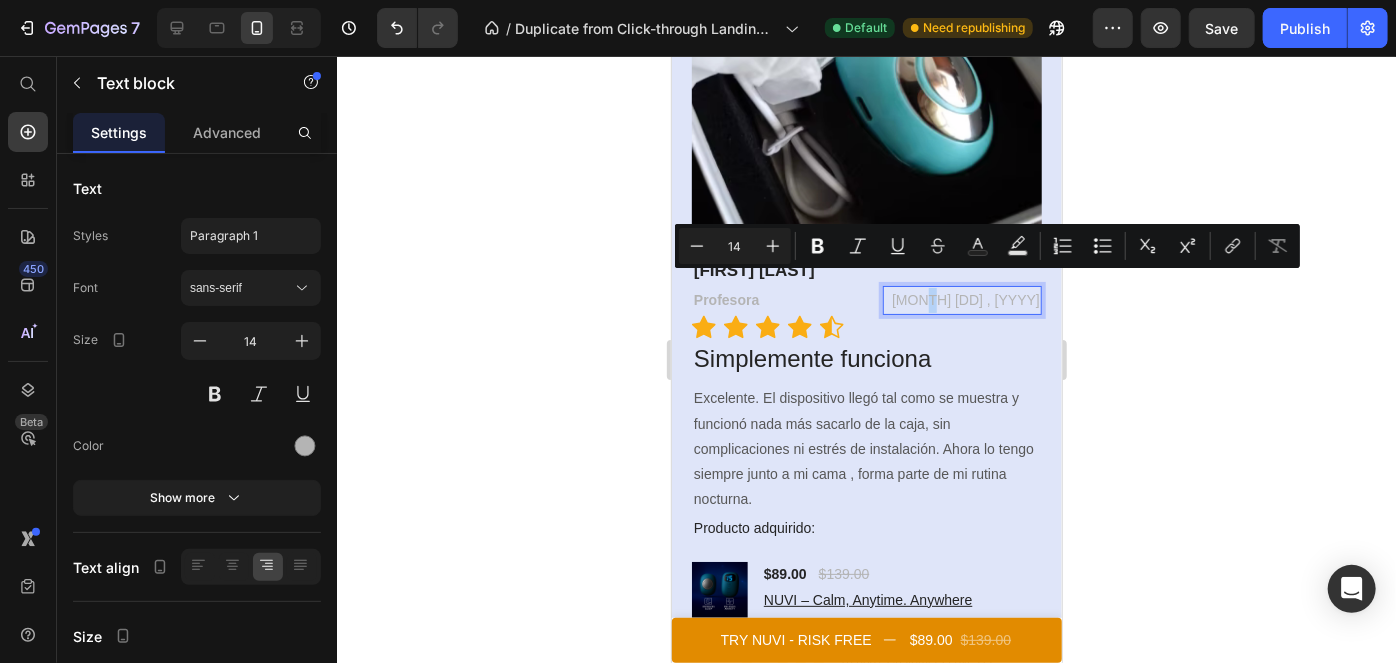 click on "June 27 , 2025" at bounding box center [961, 299] 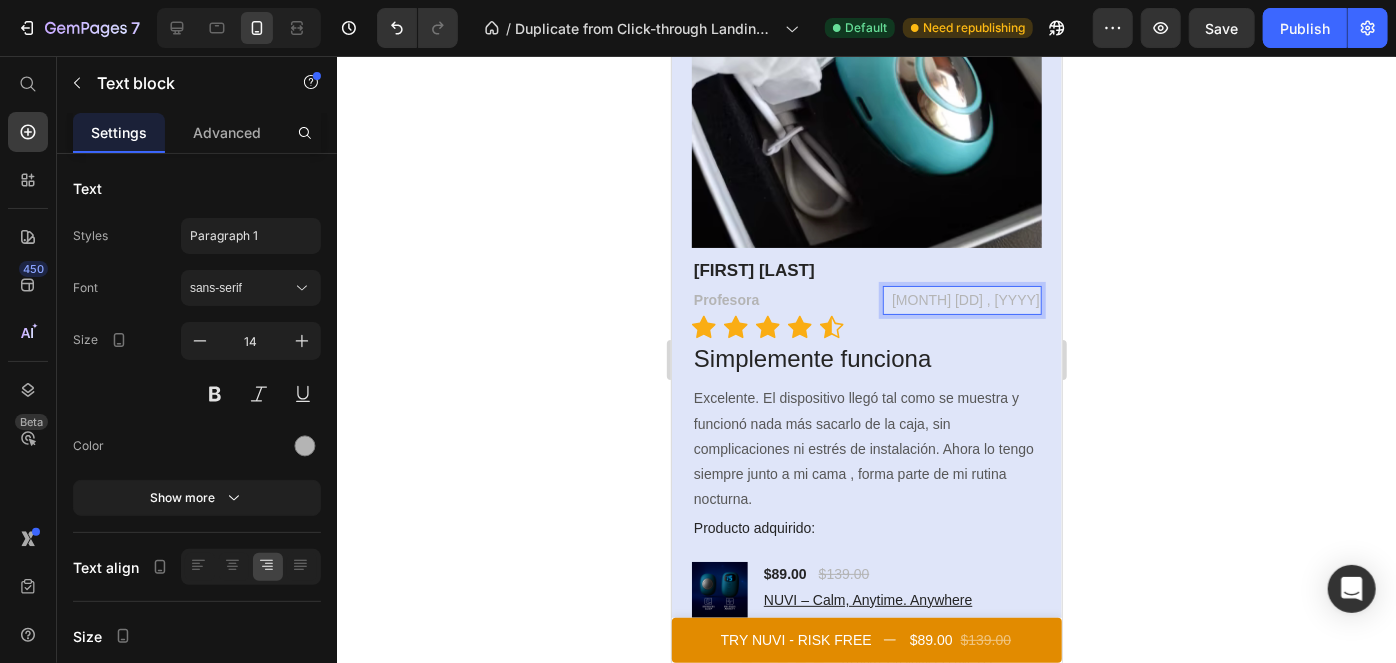 click on "June 27 , 2025" at bounding box center (961, 299) 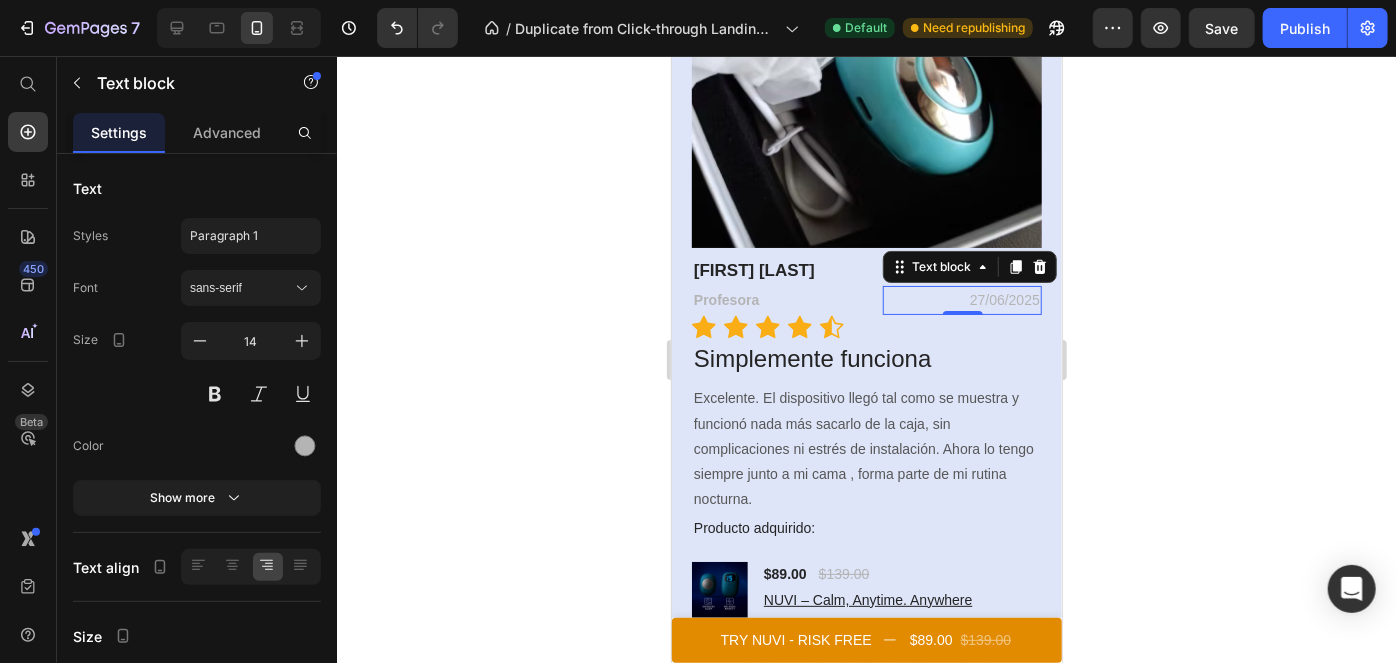 click 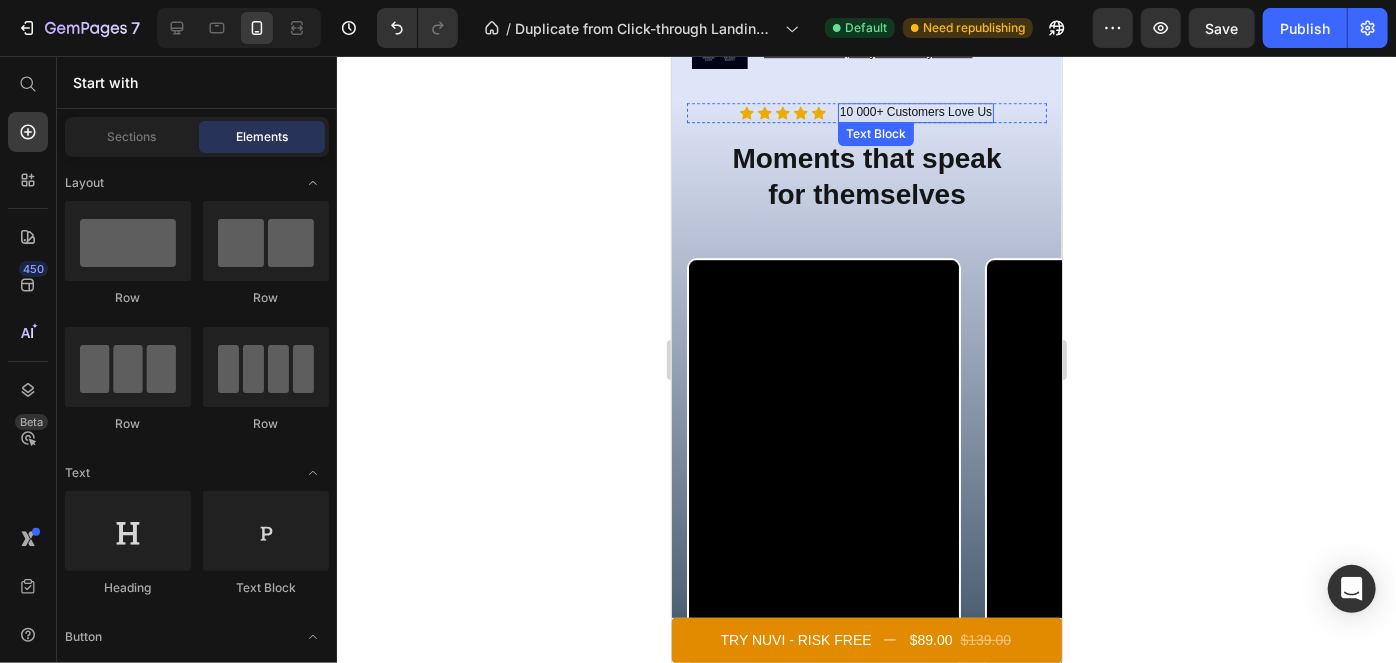 scroll, scrollTop: 3133, scrollLeft: 0, axis: vertical 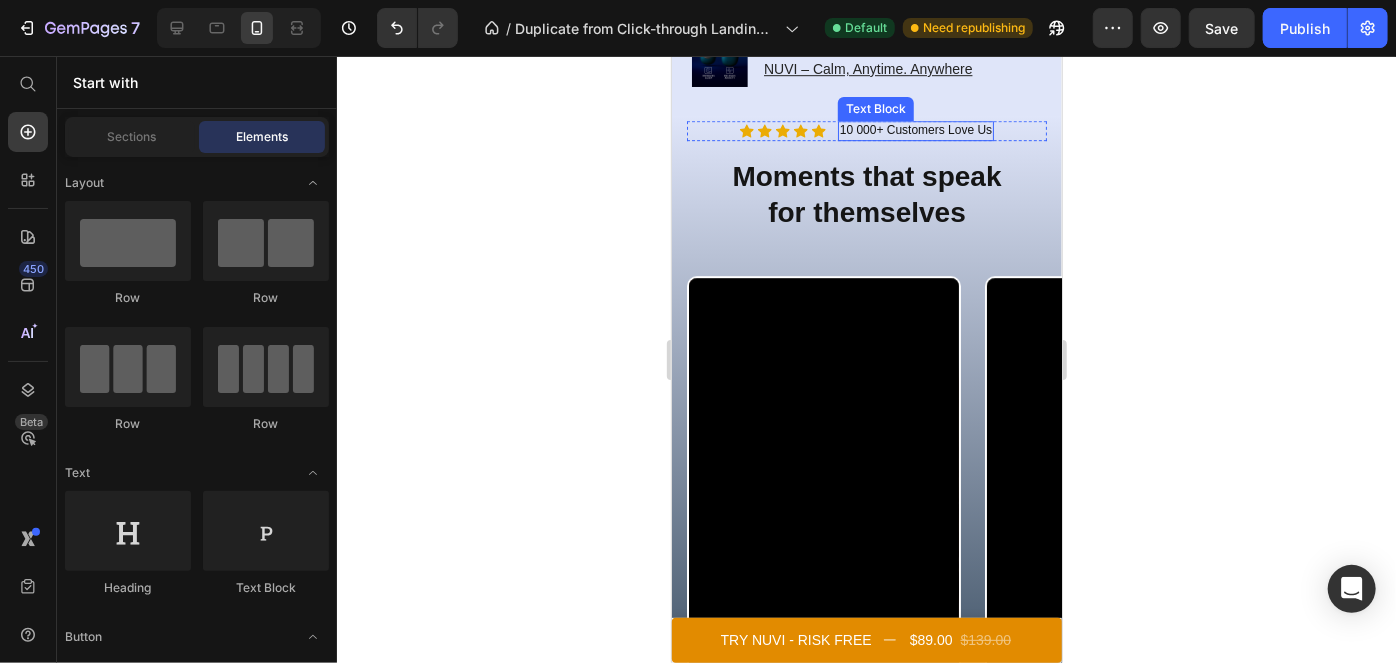 click on "10 000+ Customers Love Us" at bounding box center (915, 130) 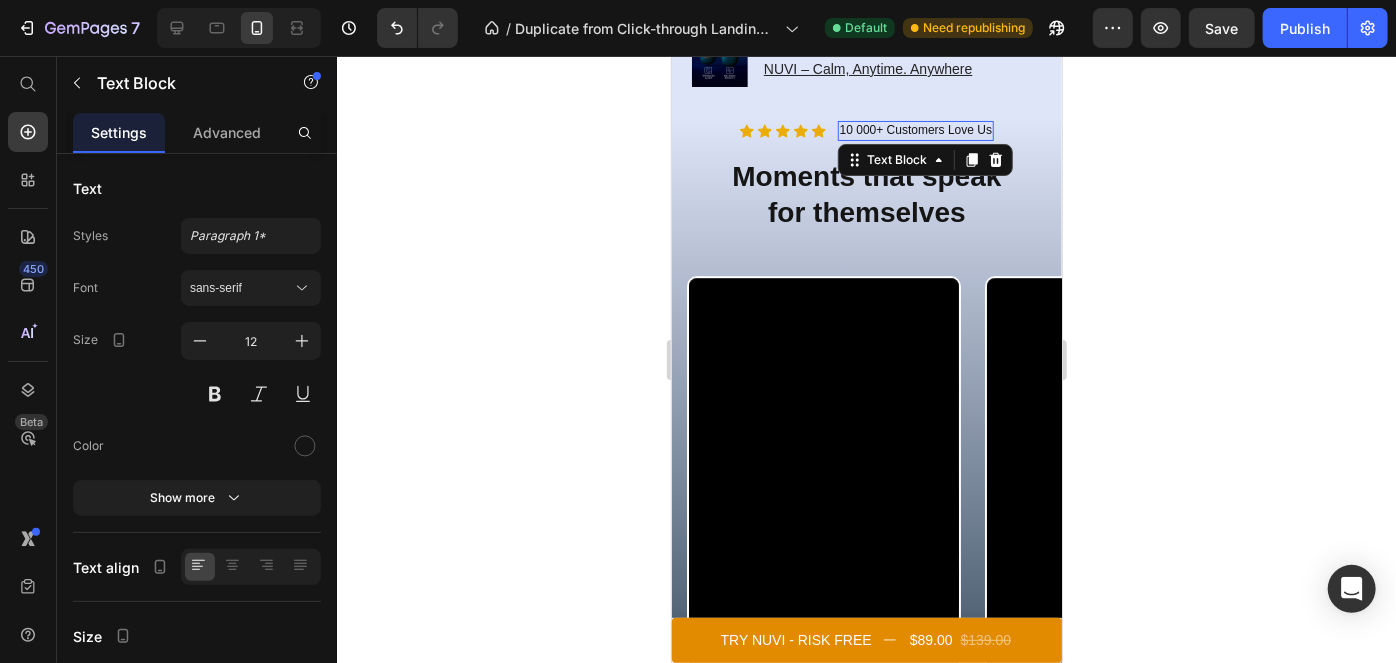 click on "10 000+ Customers Love Us" at bounding box center (915, 130) 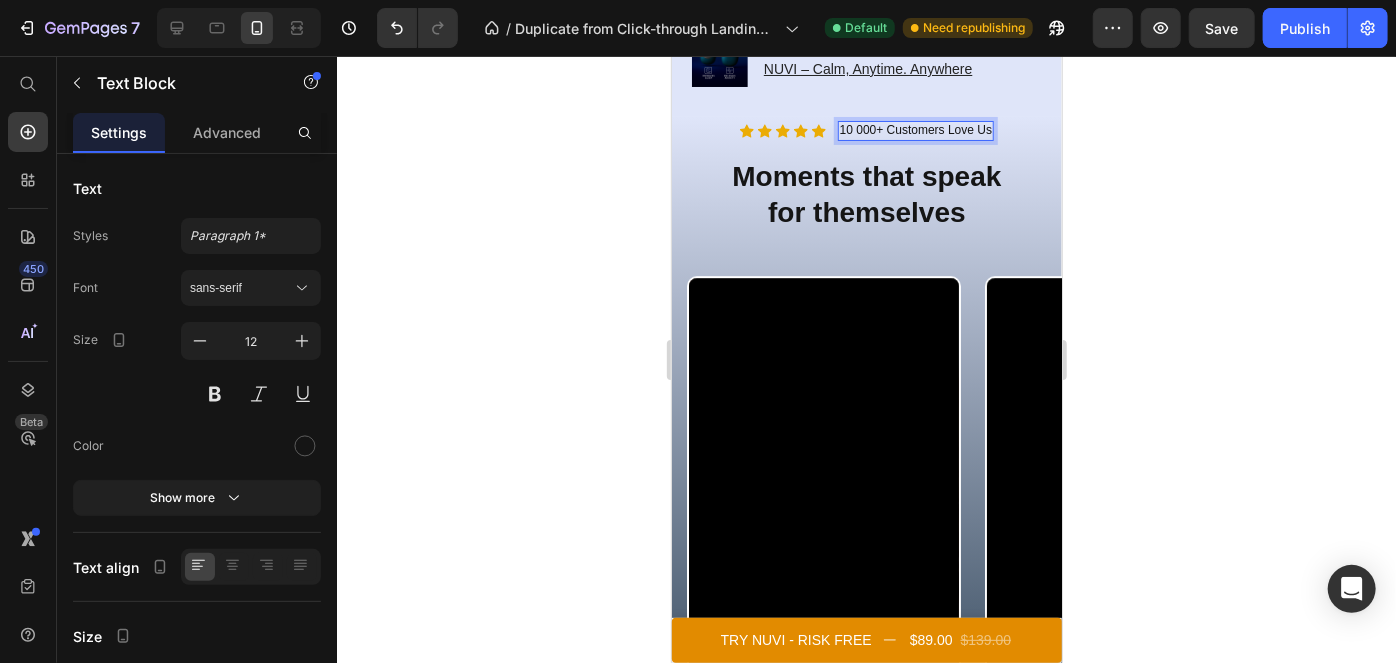 click on "10 000+ Customers Love Us" at bounding box center (915, 130) 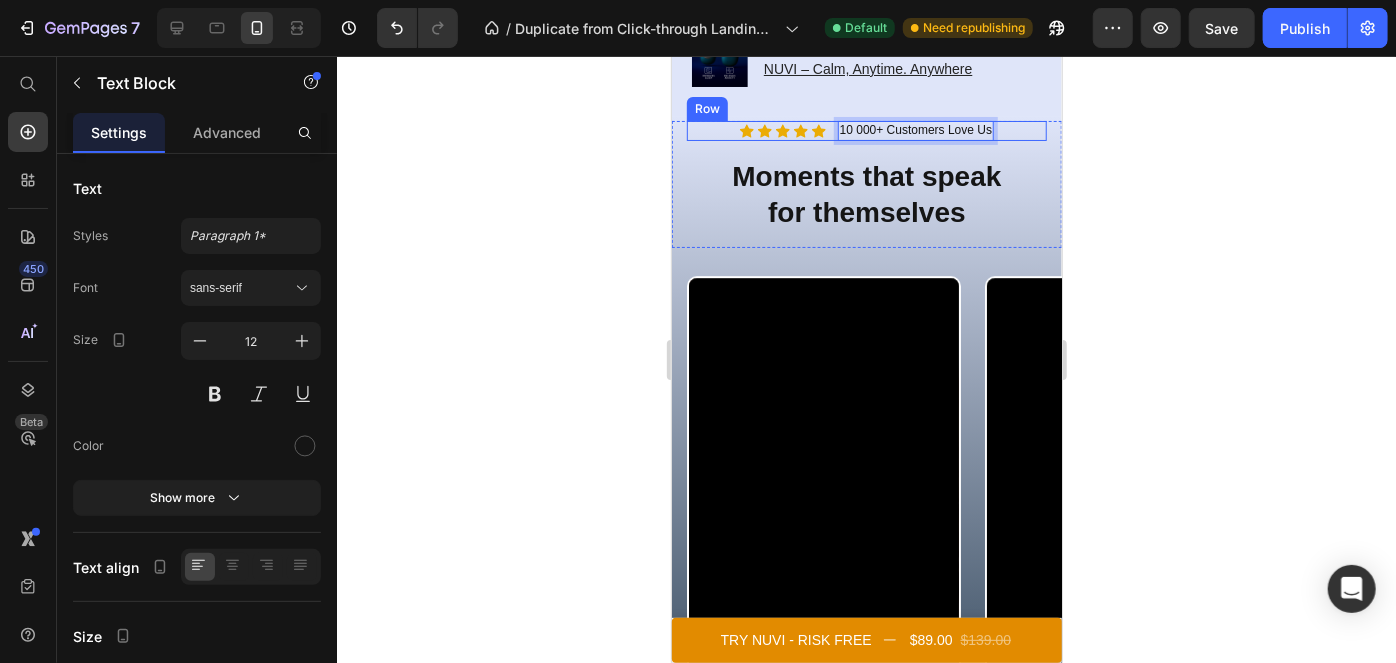 click on "Icon Icon Icon Icon Icon Icon List 10 000+ Customers Love Us Text Block   0 Row" at bounding box center (866, 130) 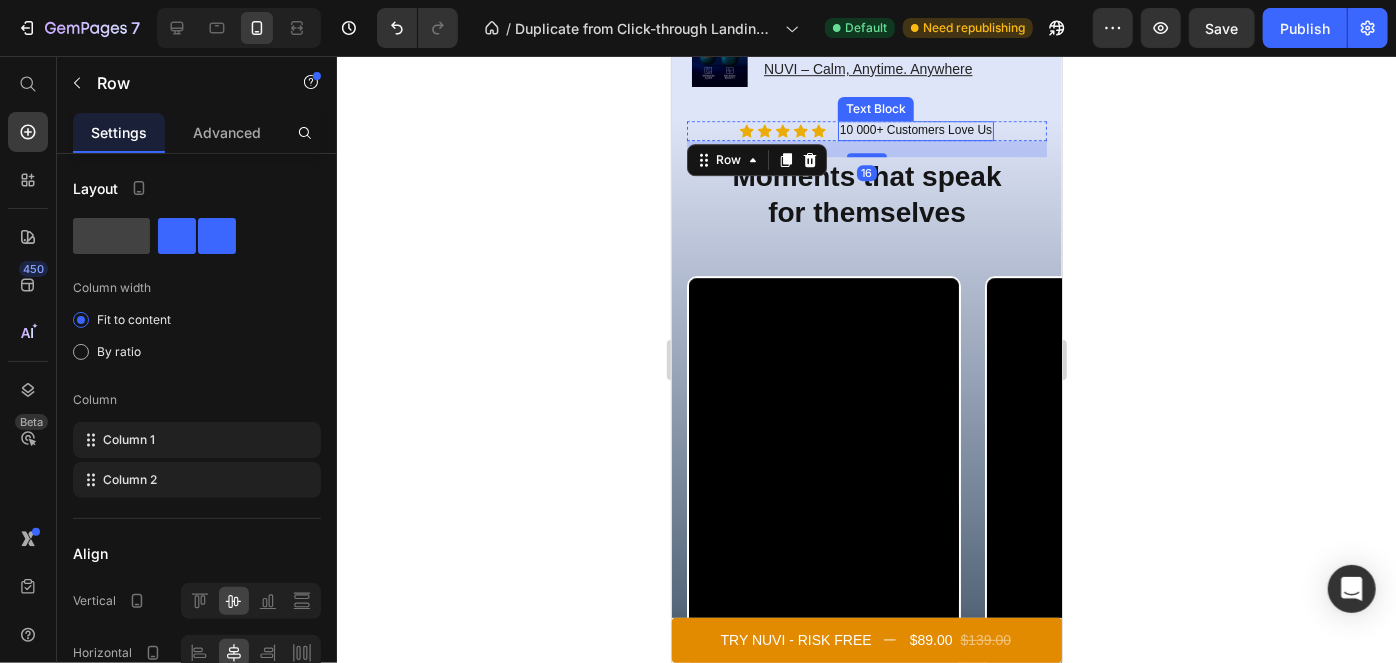 click on "10 000+ Customers Love Us" at bounding box center (915, 130) 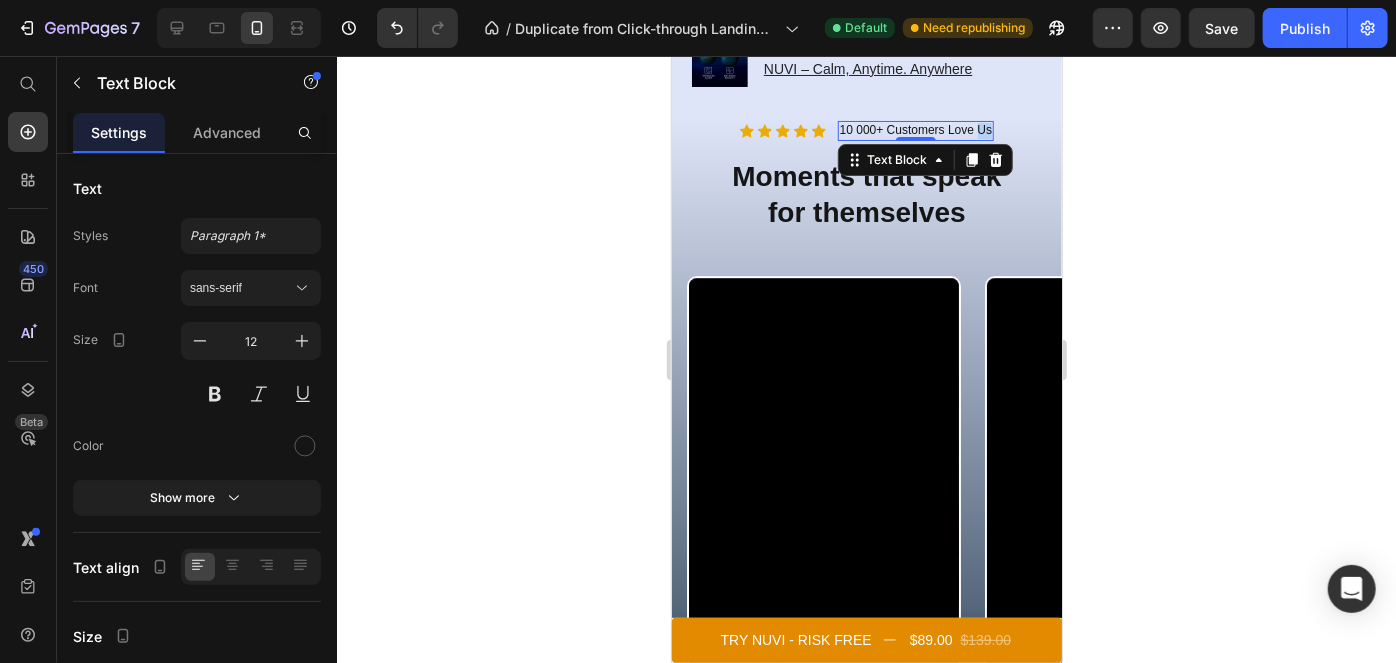 click on "10 000+ Customers Love Us" at bounding box center (915, 130) 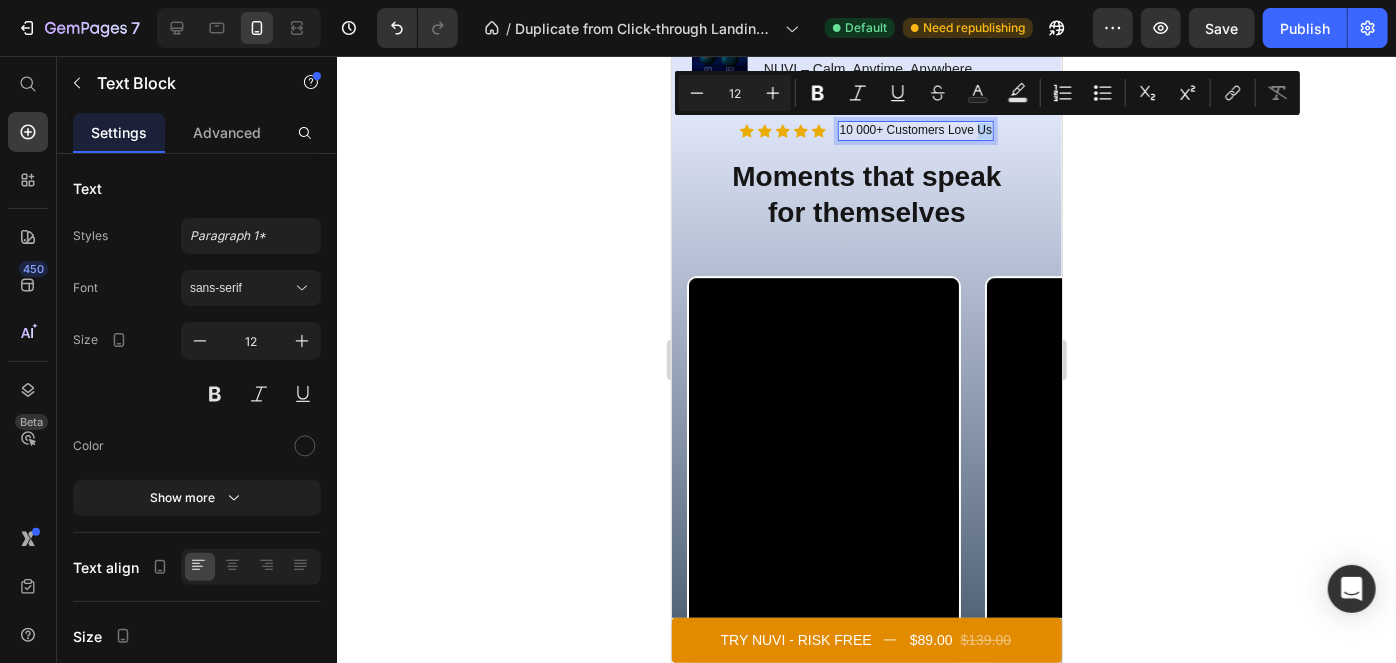 click on "10 000+ Customers Love Us" at bounding box center (915, 130) 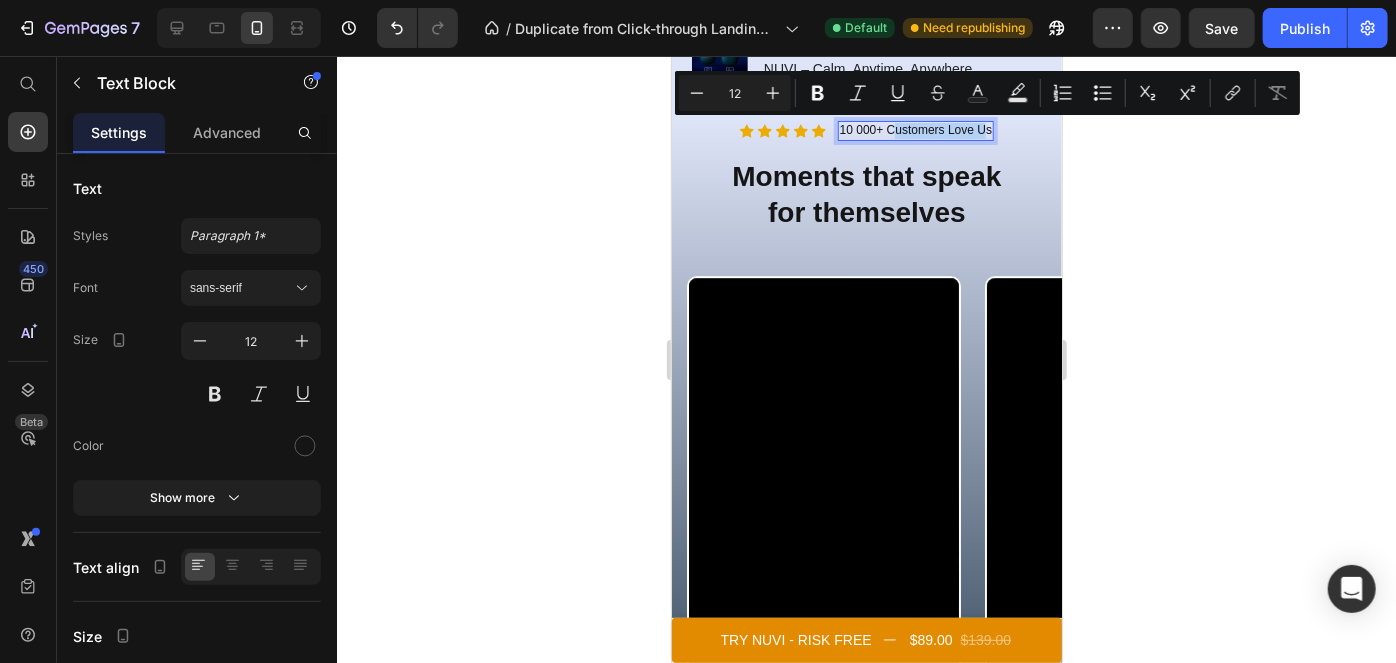 drag, startPoint x: 980, startPoint y: 129, endPoint x: 884, endPoint y: 125, distance: 96.0833 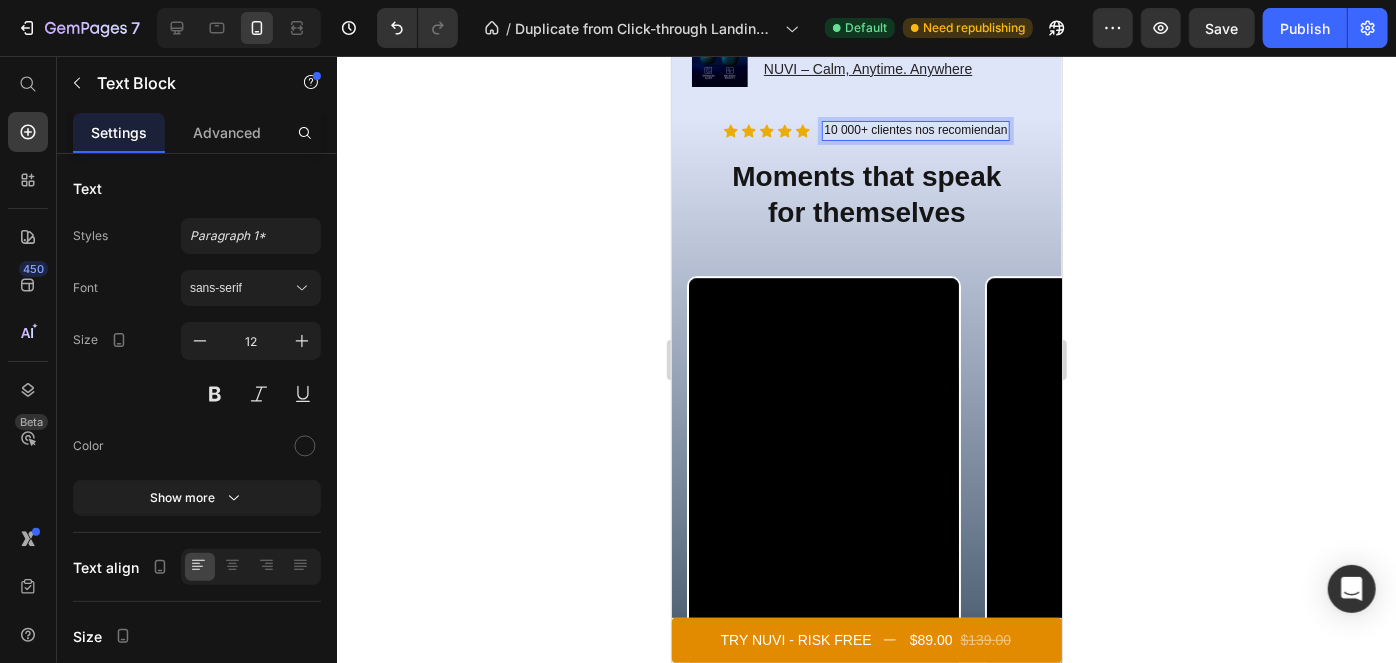 click on "10 000+ clientes nos recomiendan" at bounding box center [914, 130] 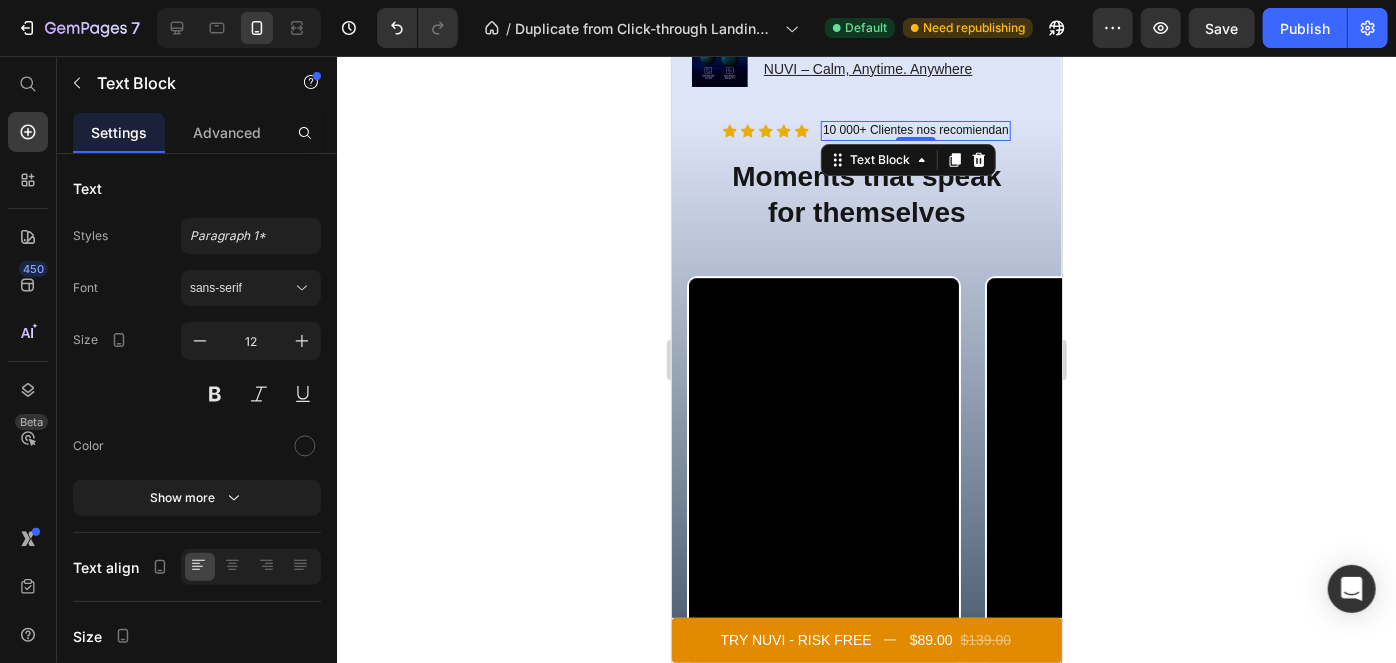 click 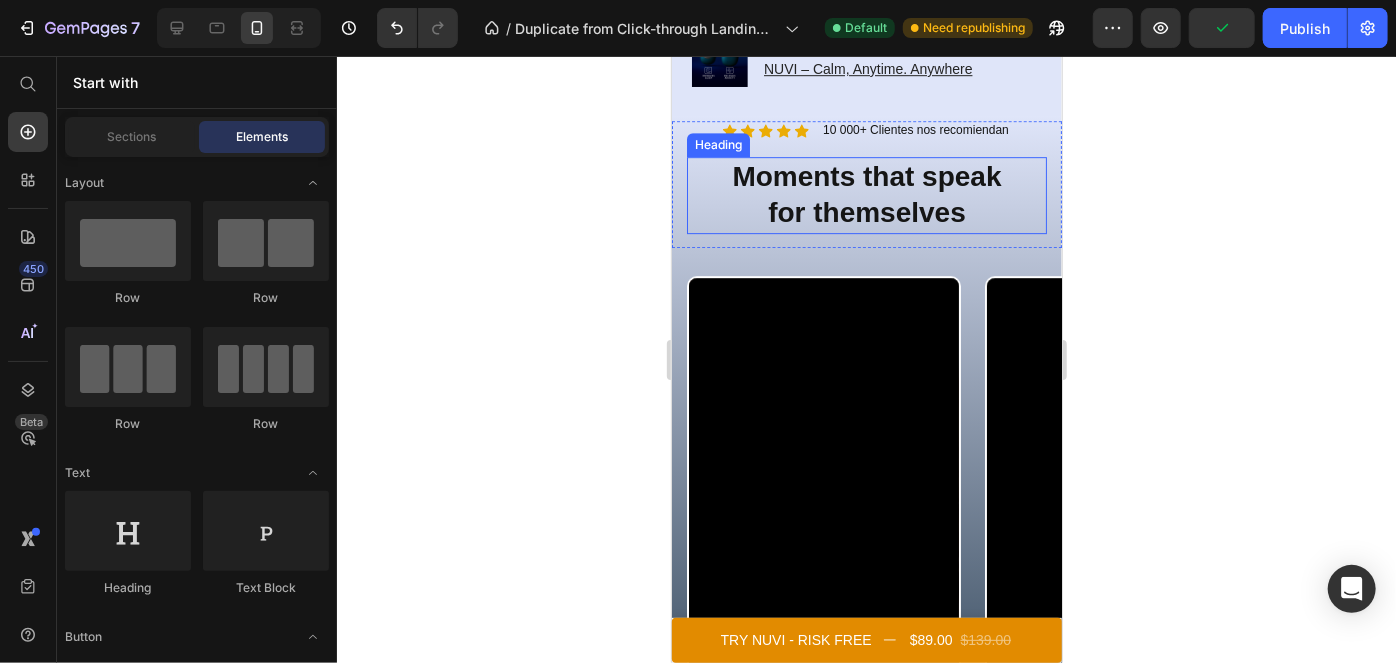 click on "Moments that speak  for themselves" at bounding box center [866, 194] 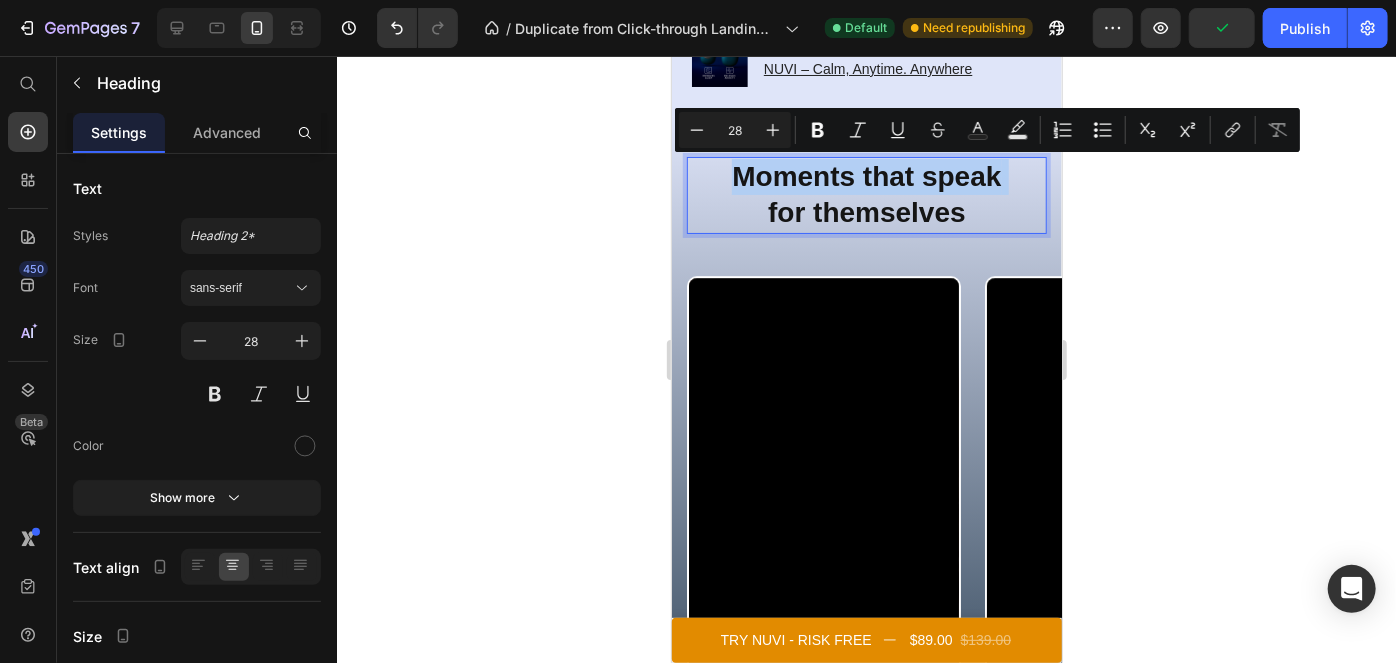 click on "Moments that speak  for themselves" at bounding box center (866, 194) 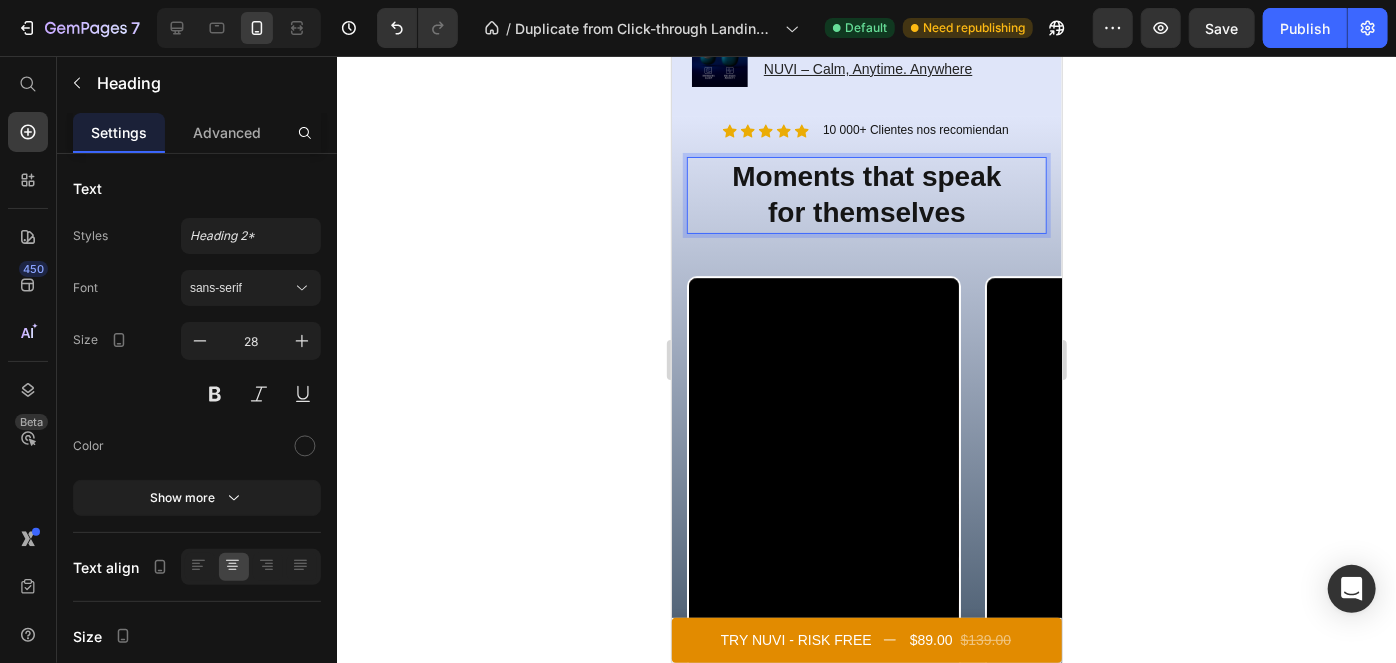 click on "Moments that speak  for themselves" at bounding box center (866, 194) 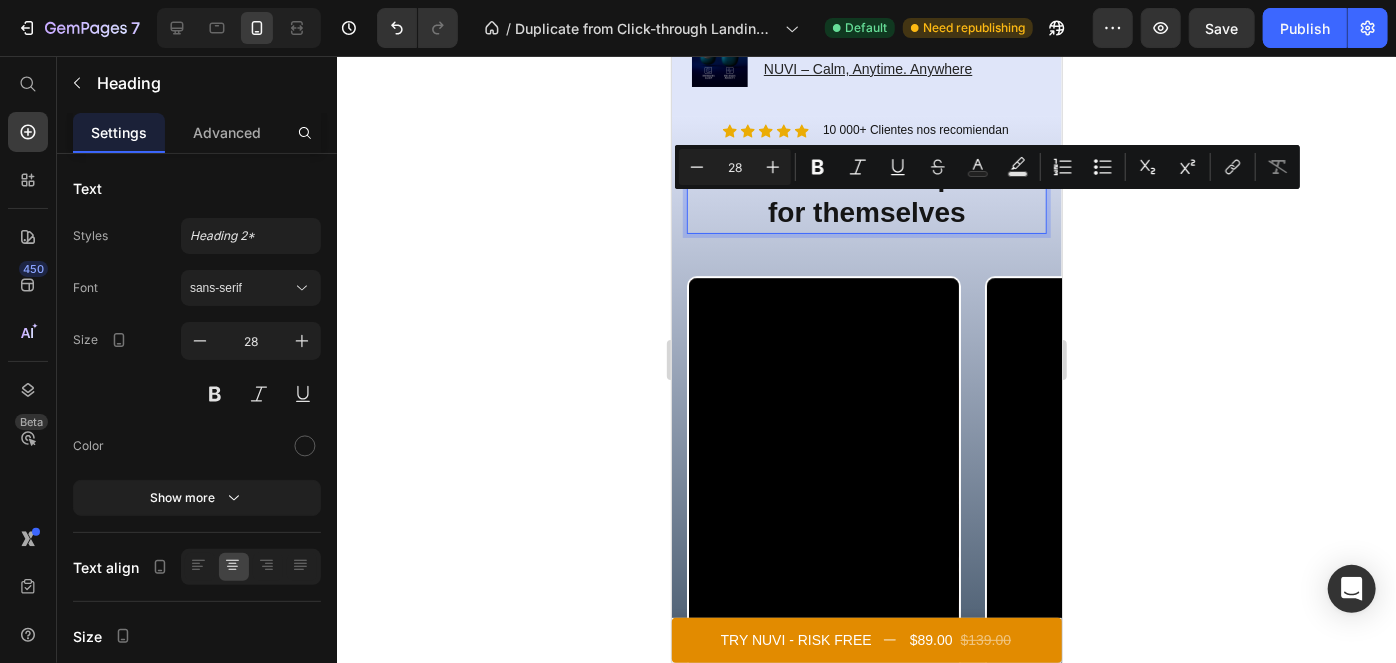 click on "Moments that speak  for themselves" at bounding box center (866, 194) 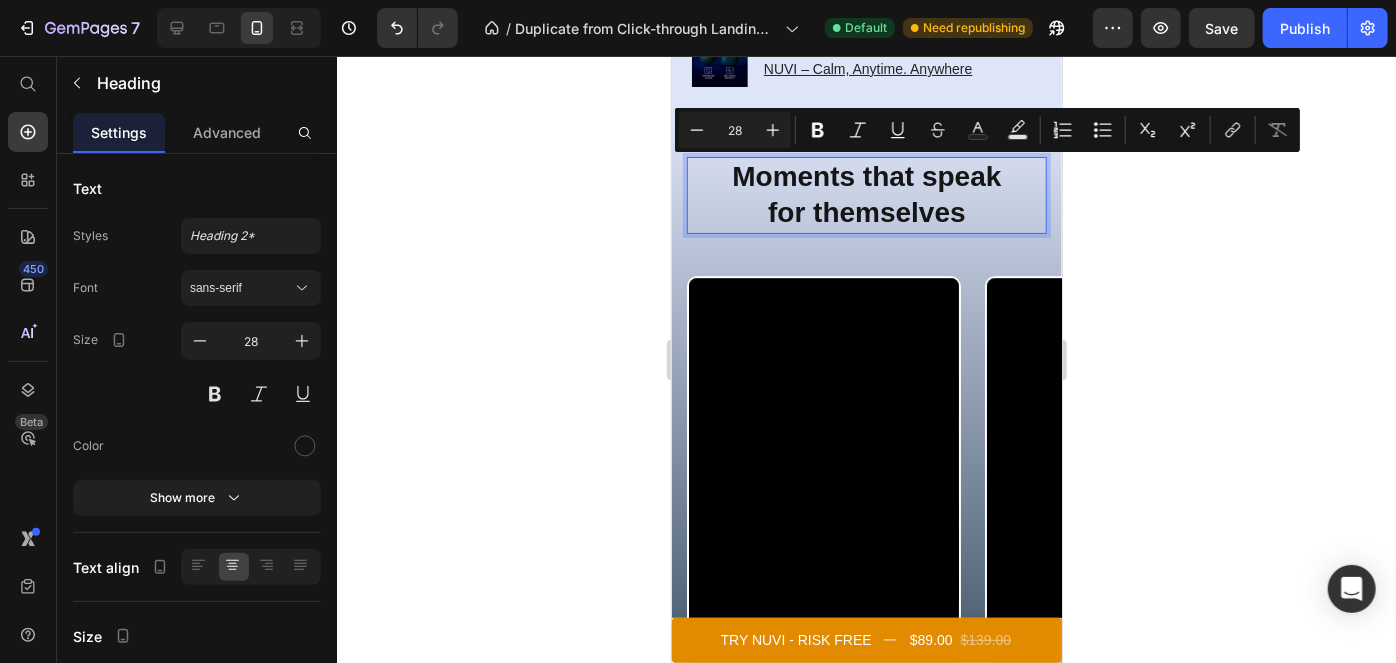 drag, startPoint x: 962, startPoint y: 212, endPoint x: 717, endPoint y: 175, distance: 247.77812 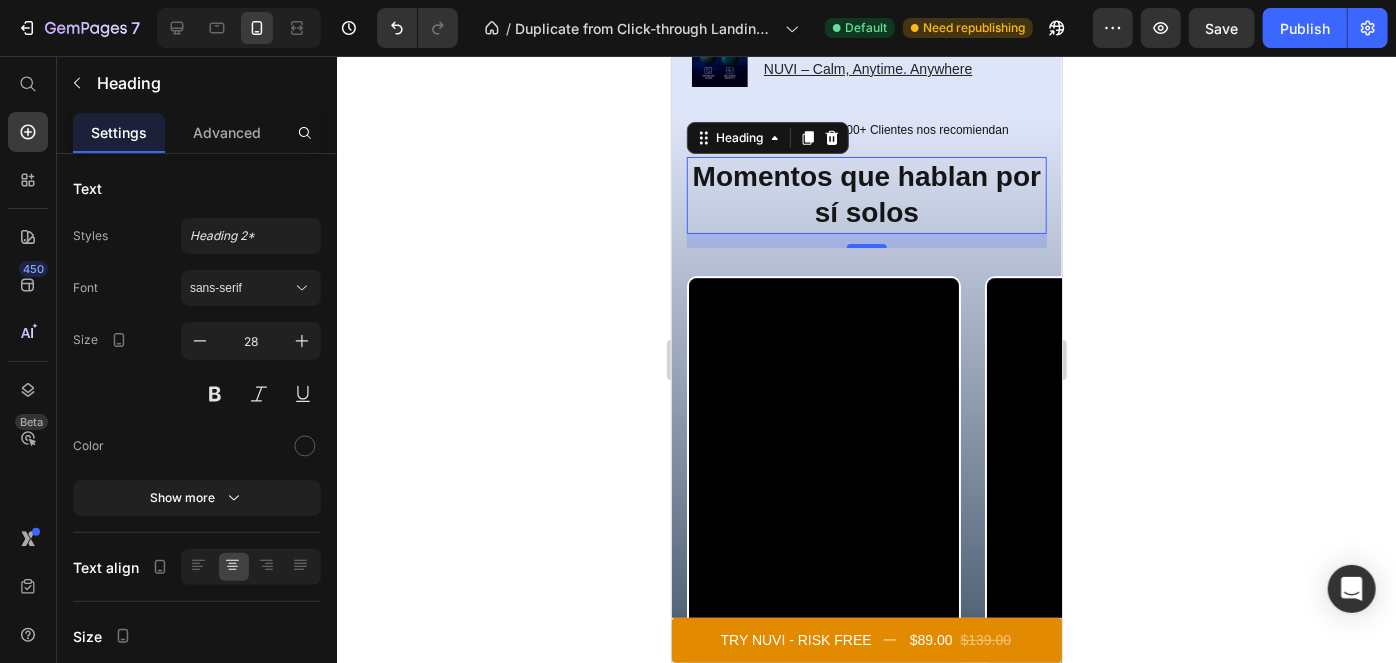 click 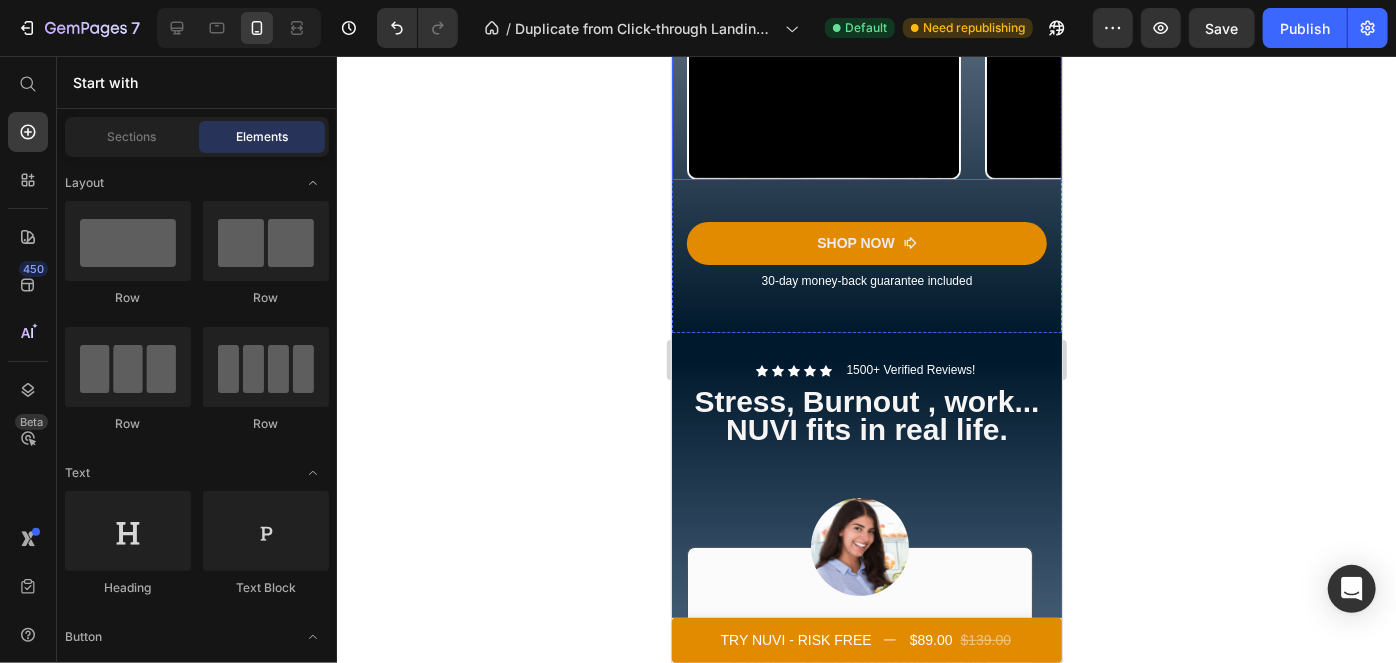 scroll, scrollTop: 3730, scrollLeft: 0, axis: vertical 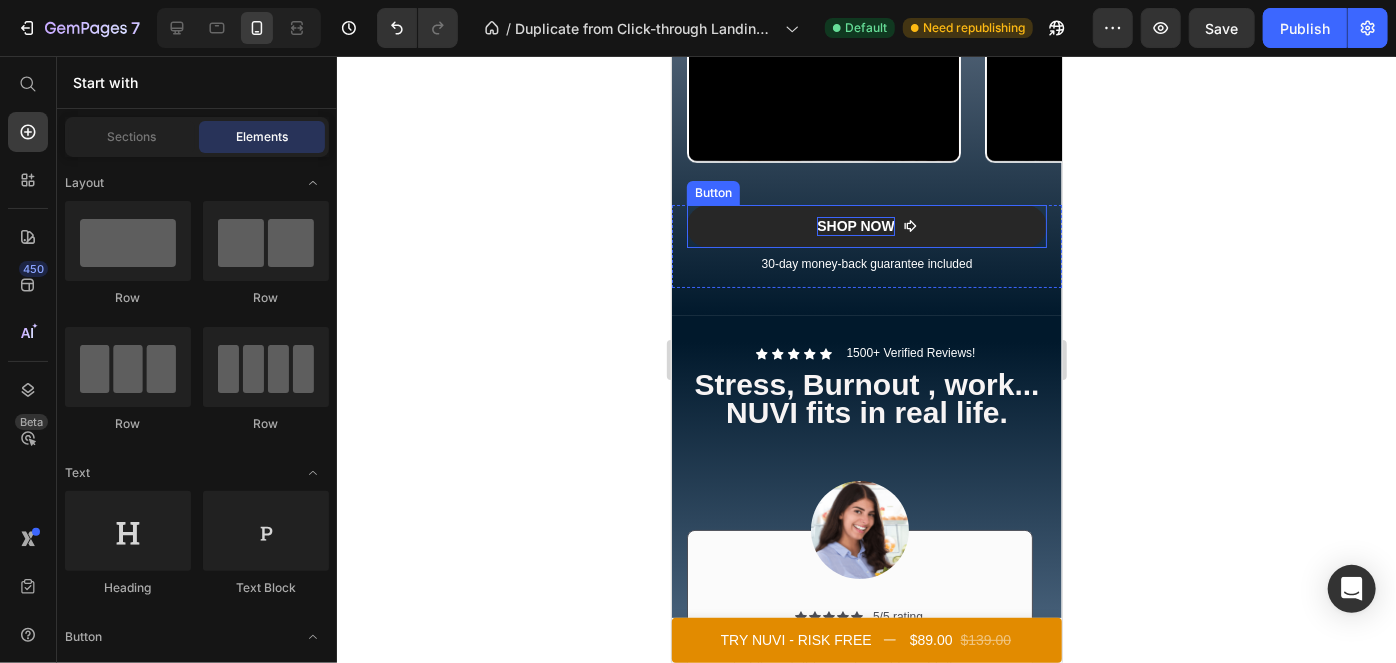 click on "SHOP NOW" at bounding box center [855, 225] 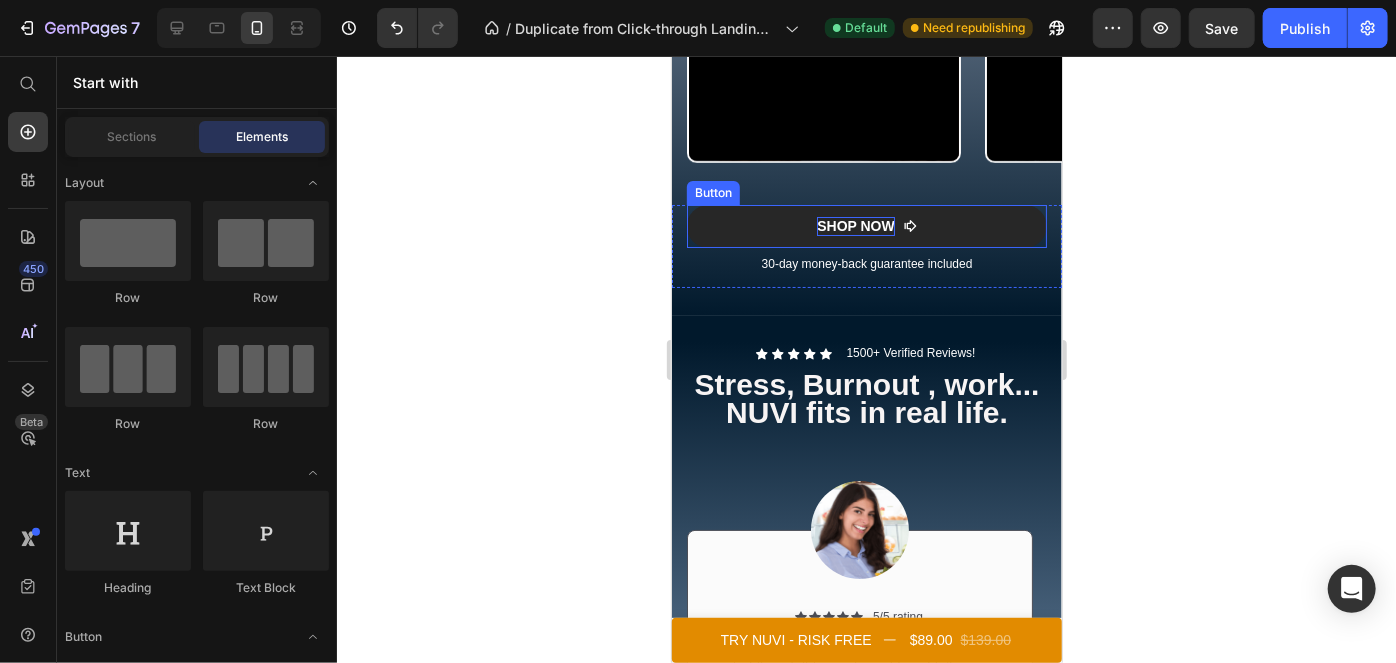 click on "SHOP NOW" at bounding box center (855, 225) 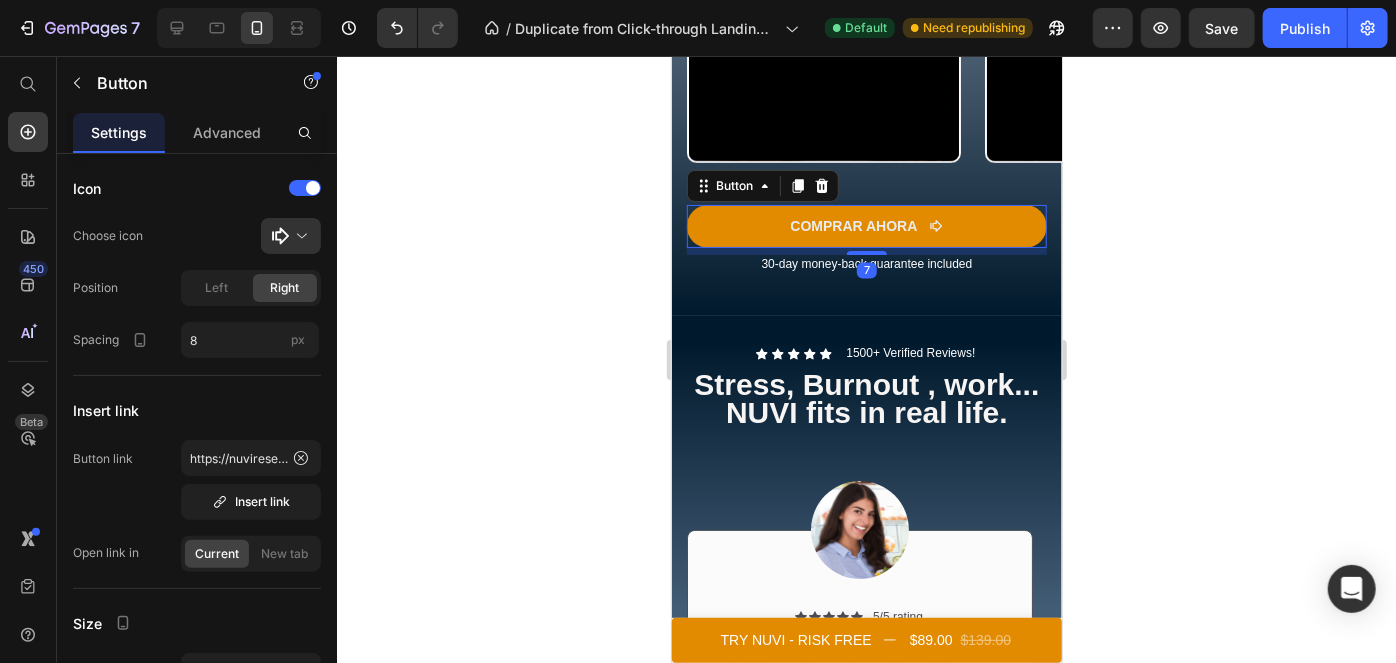 click 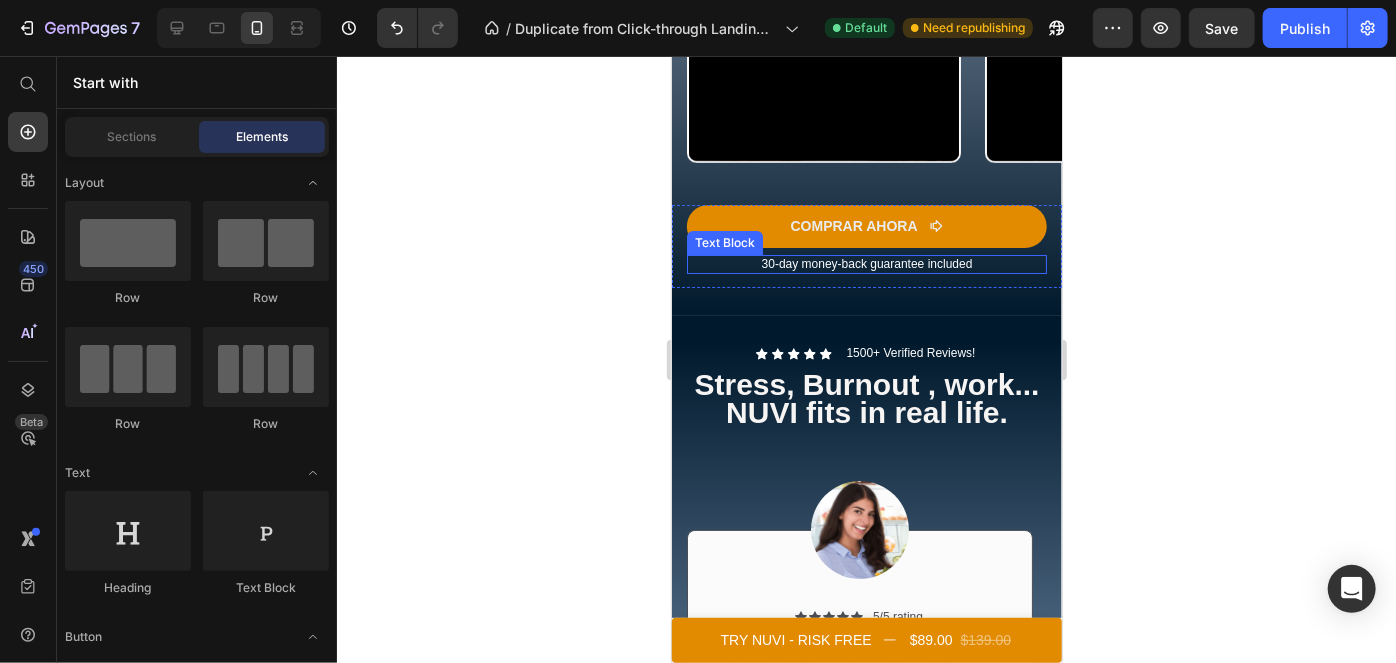 click on "30-day money-back guarantee included" at bounding box center (866, 264) 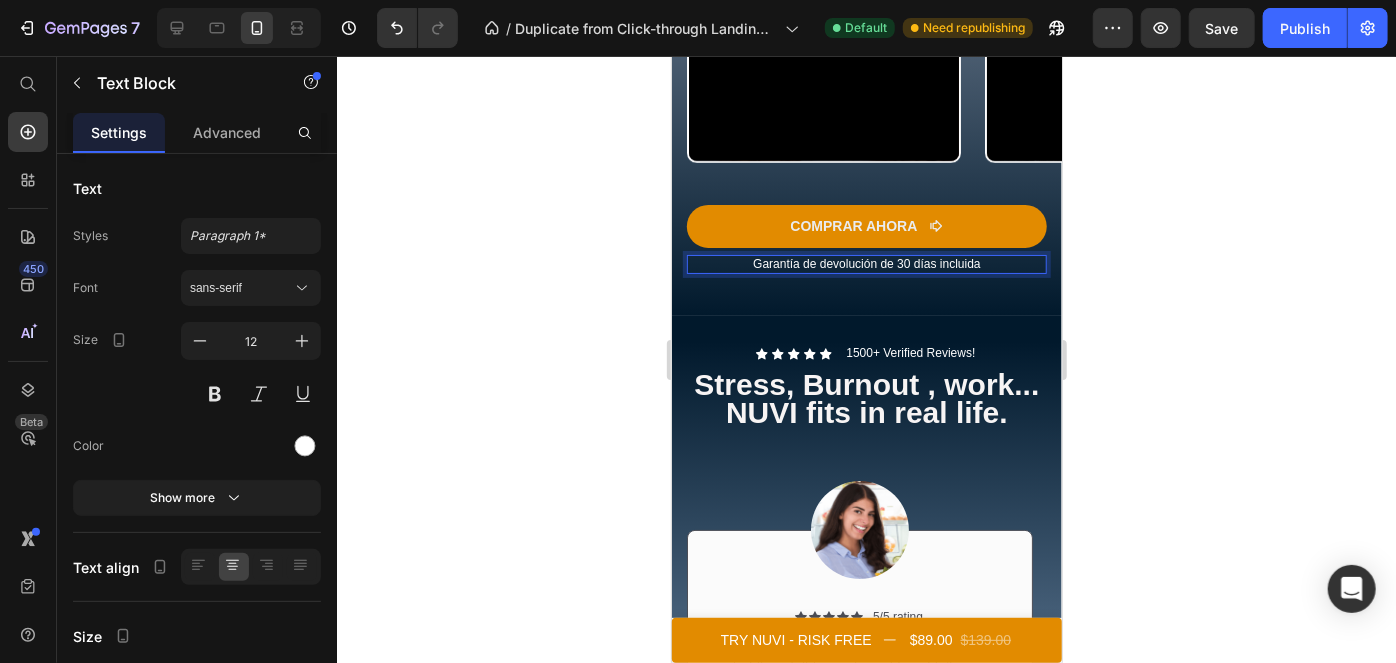 click 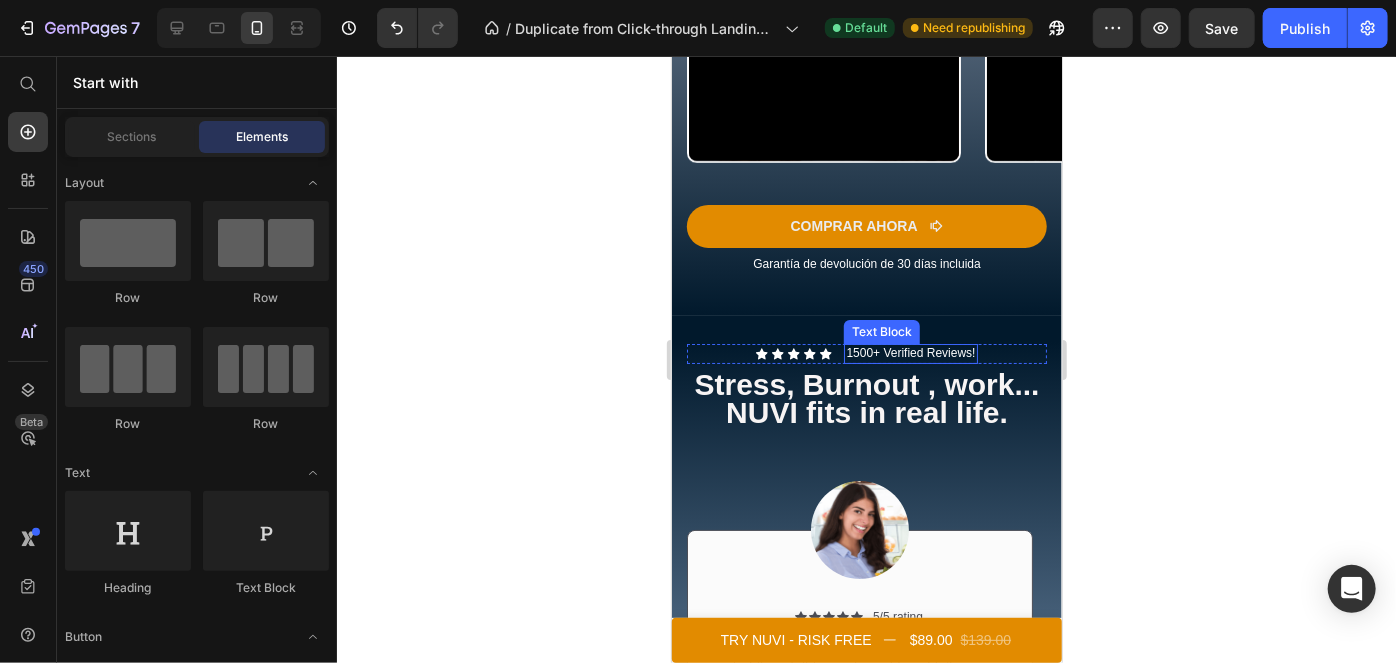 click on "1500+ Verified Reviews!" at bounding box center [909, 353] 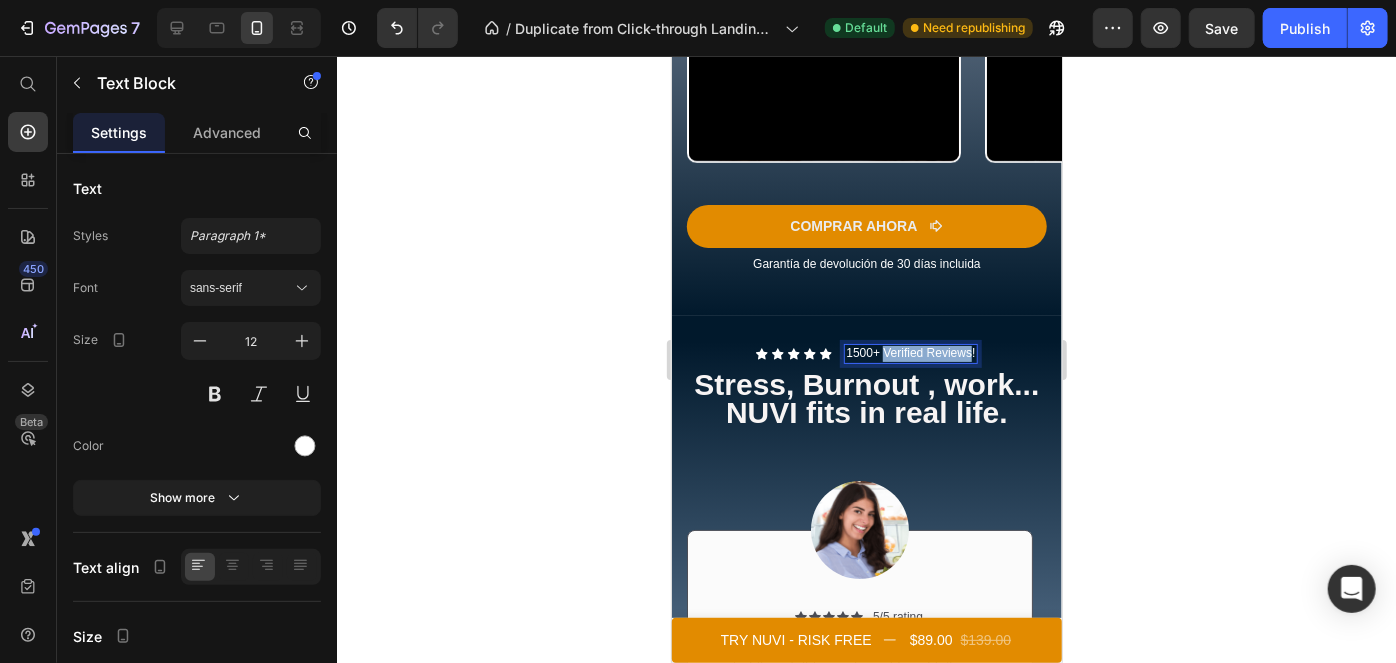drag, startPoint x: 965, startPoint y: 351, endPoint x: 874, endPoint y: 354, distance: 91.04944 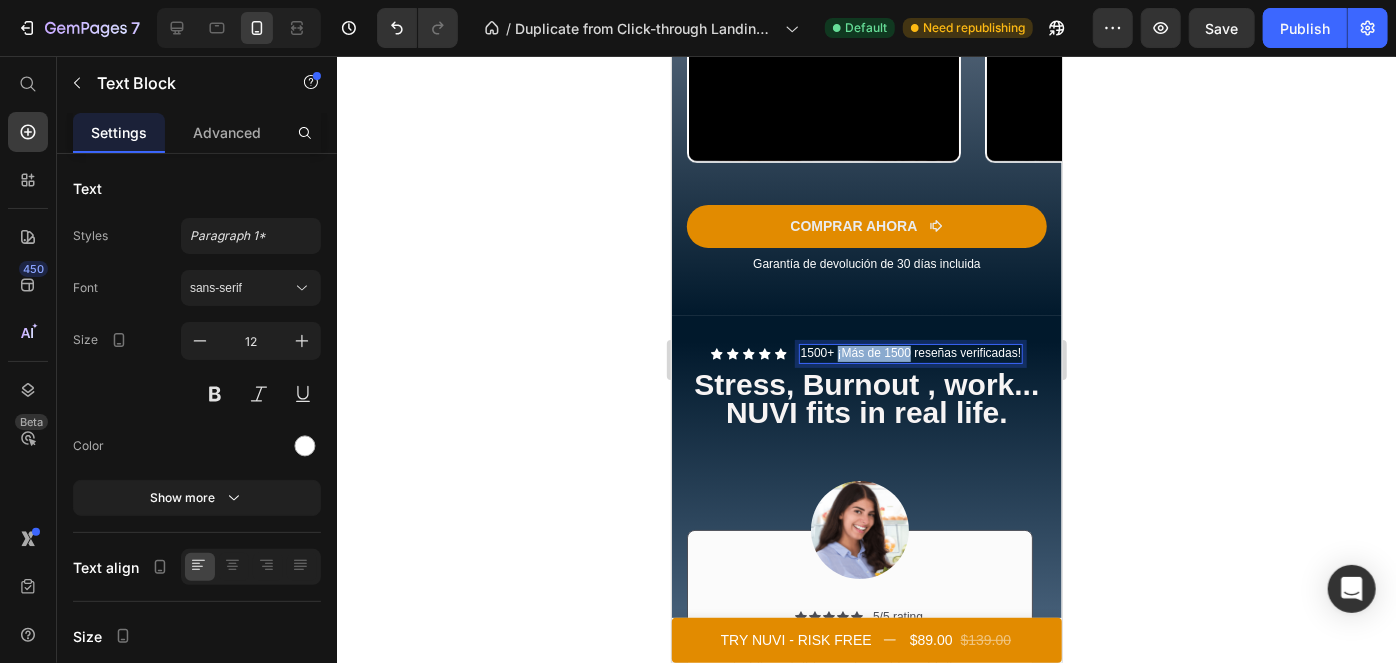 drag, startPoint x: 904, startPoint y: 349, endPoint x: 828, endPoint y: 351, distance: 76.02631 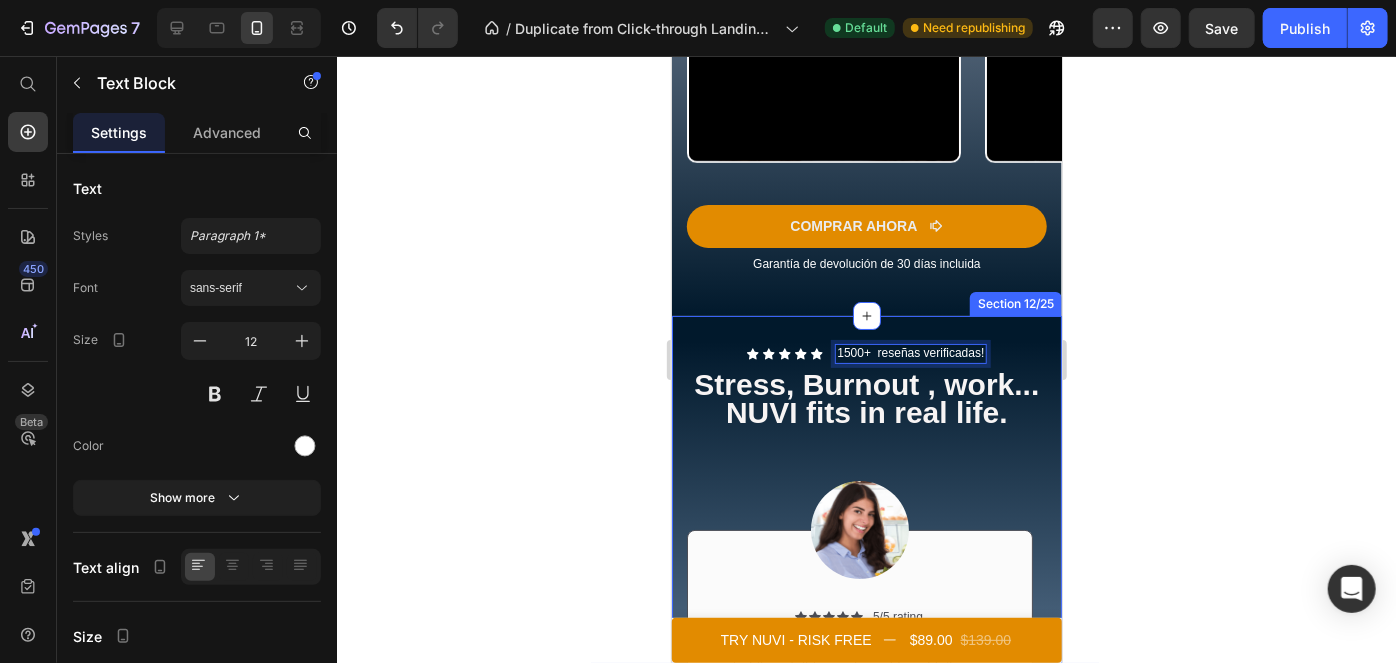 click 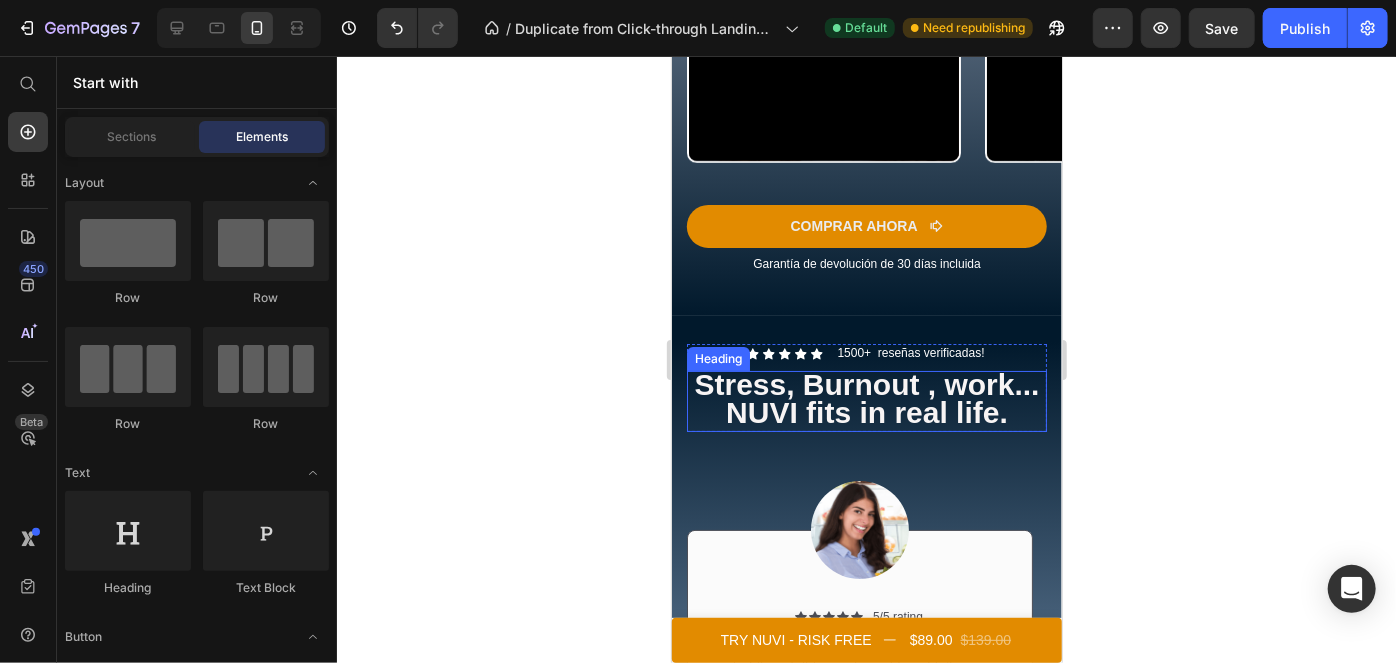 click on "Stress, Burnout , work... NUVI fits in real life." at bounding box center (865, 397) 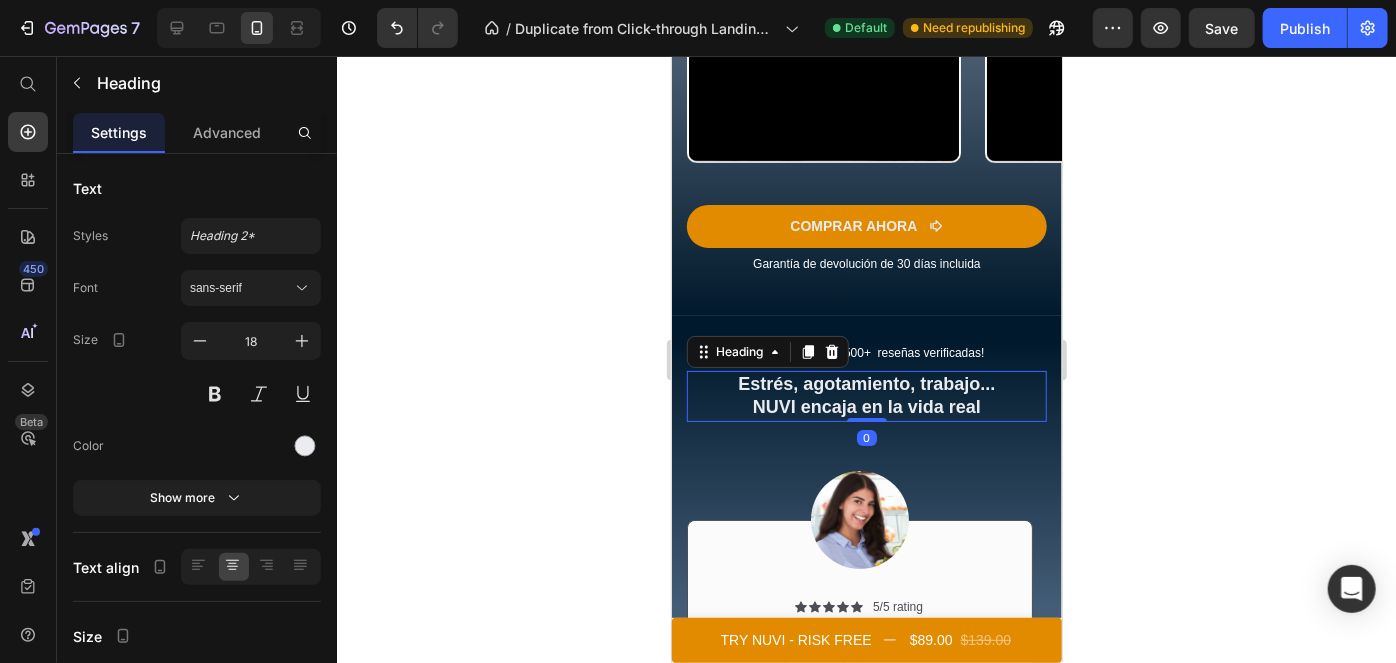 click 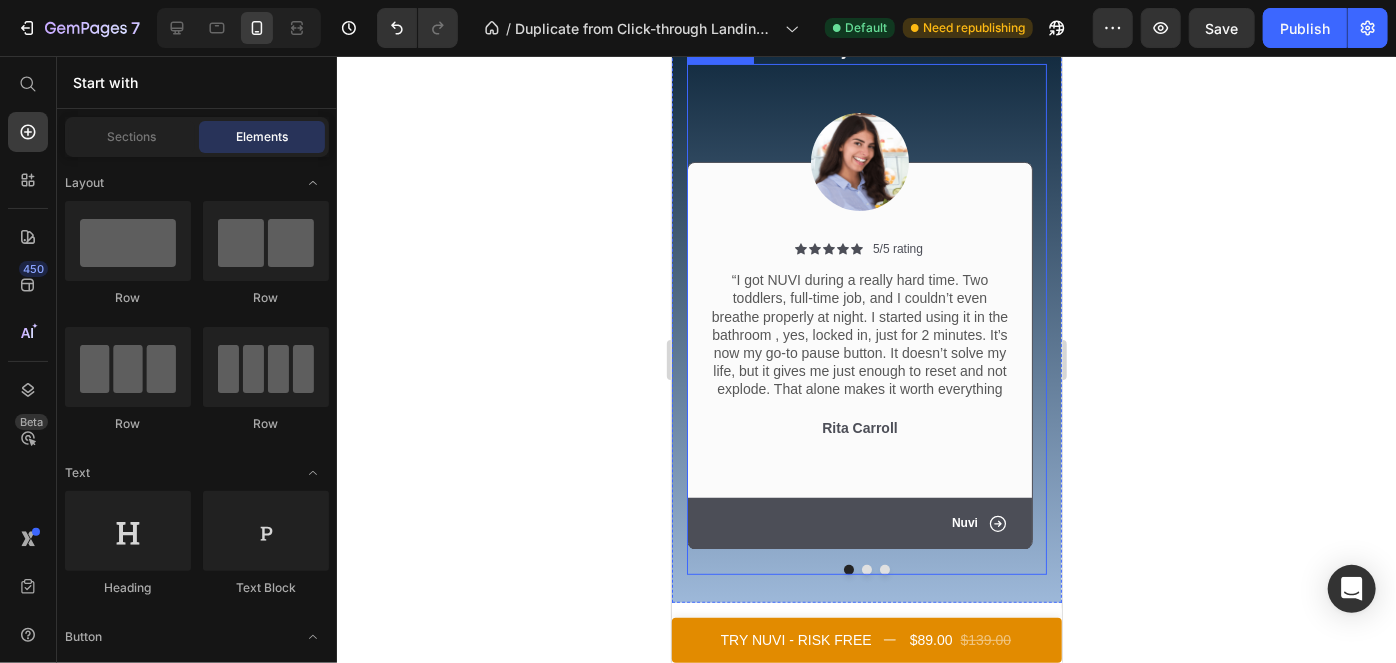 scroll, scrollTop: 4074, scrollLeft: 0, axis: vertical 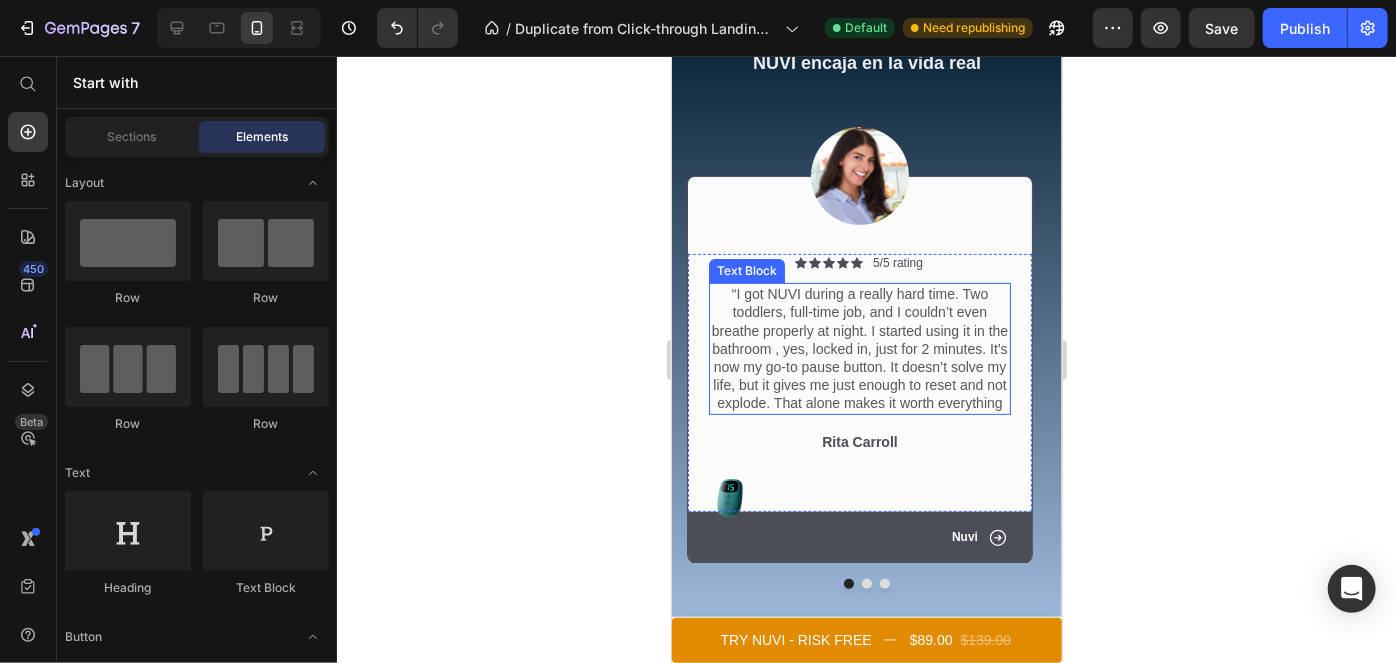 click on "“I got NUVI during a really hard time. Two toddlers, full-time job, and I couldn’t even breathe properly at night. I started using it in the bathroom , yes, locked in, just for 2 minutes. It’s now my go-to pause button. It doesn’t solve my life, but it gives me just enough to reset and not explode. That alone makes it worth everything" at bounding box center (859, 347) 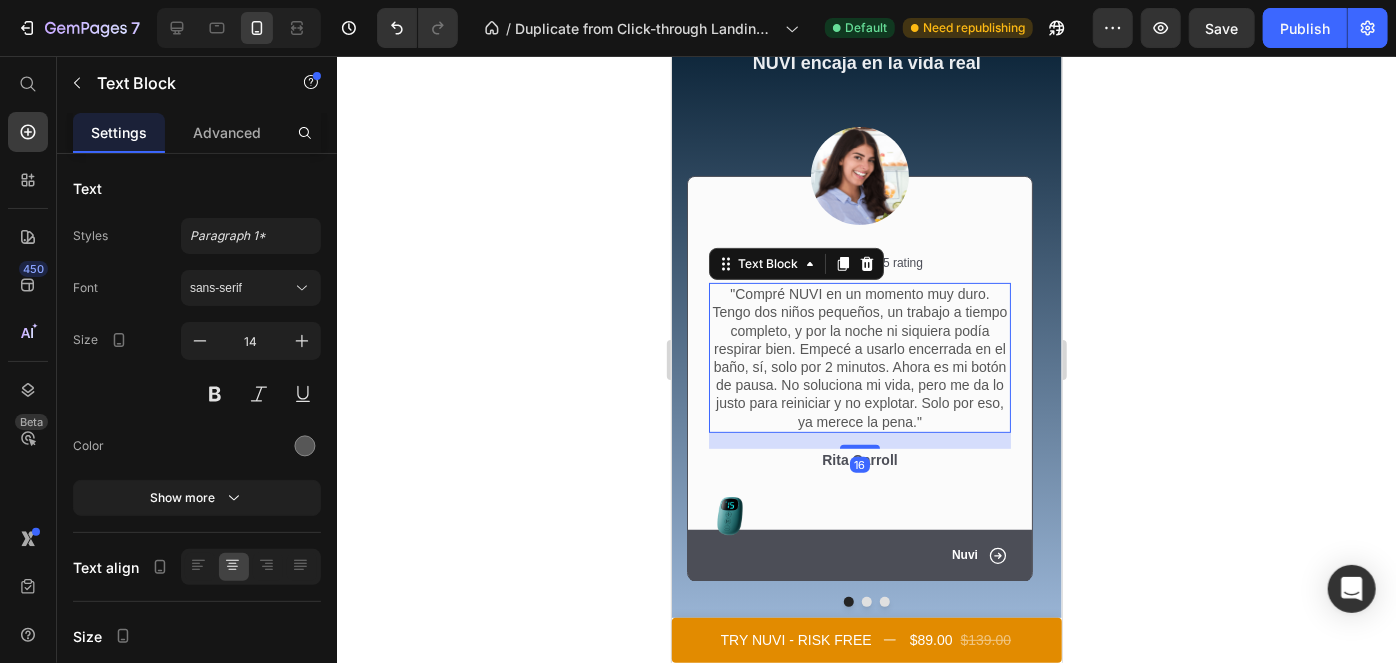click 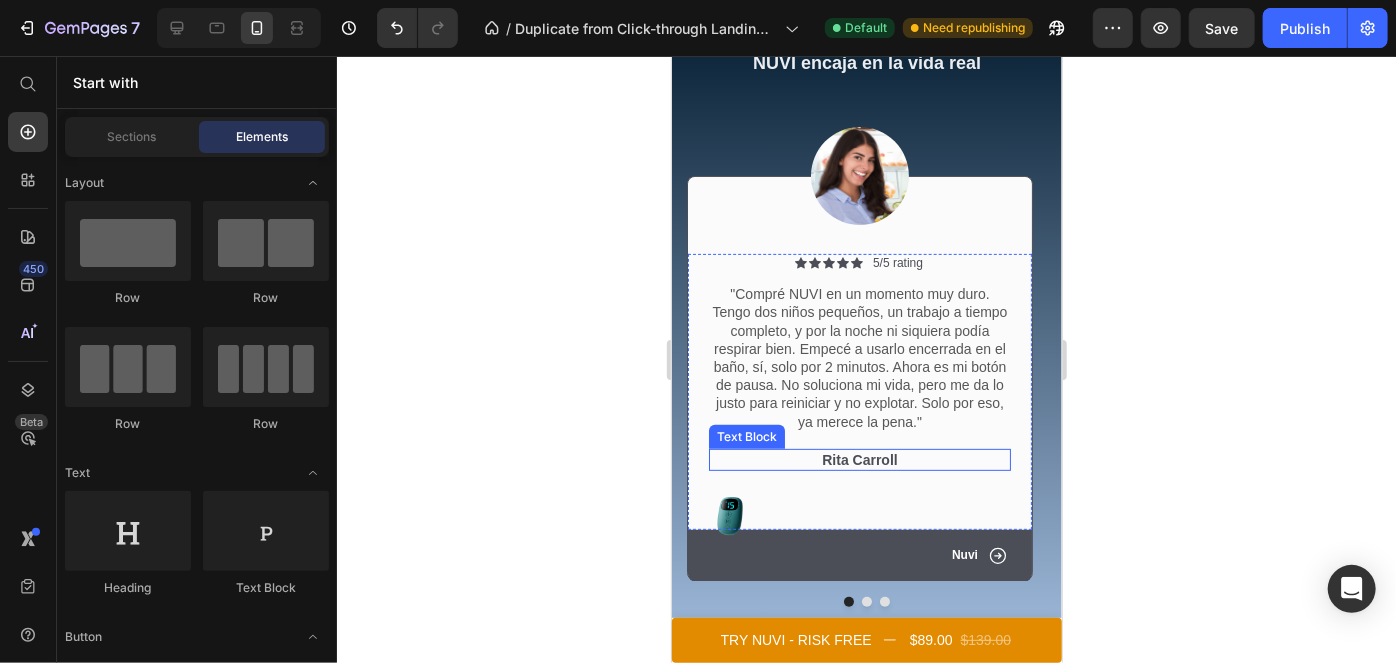 click on "Rita Carroll" at bounding box center [859, 459] 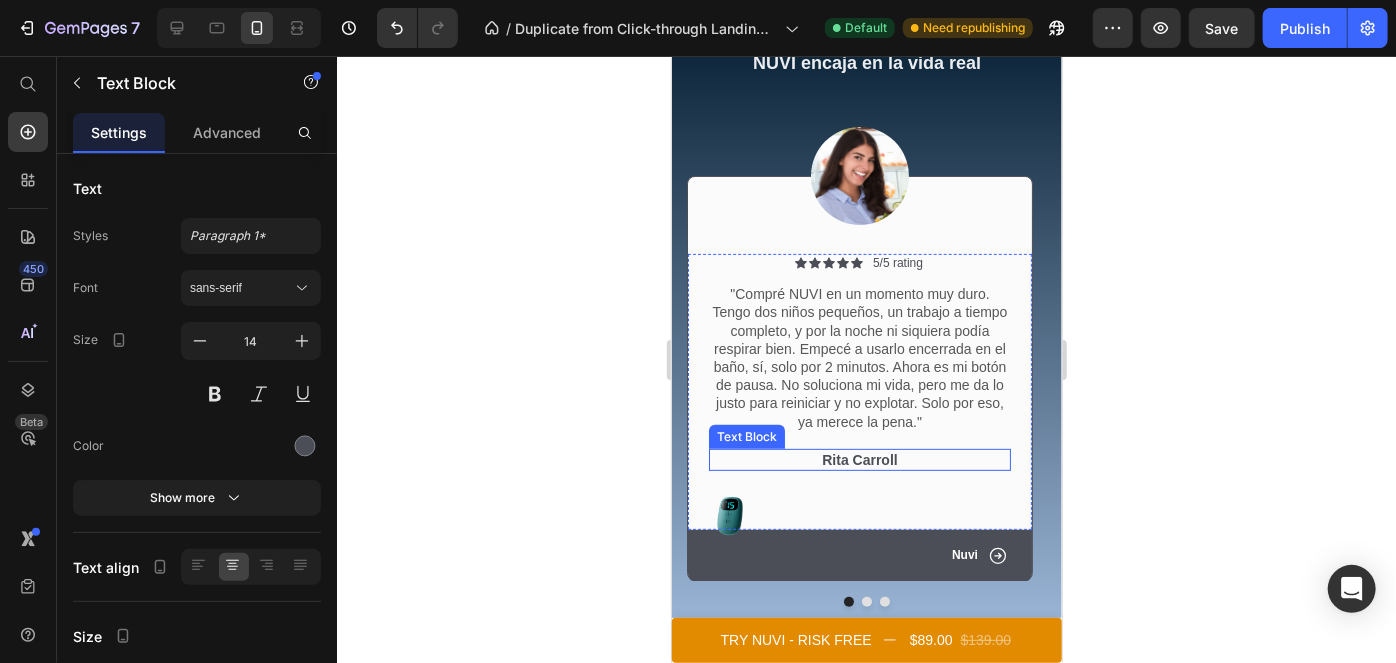 click on "Rita Carroll" at bounding box center (859, 459) 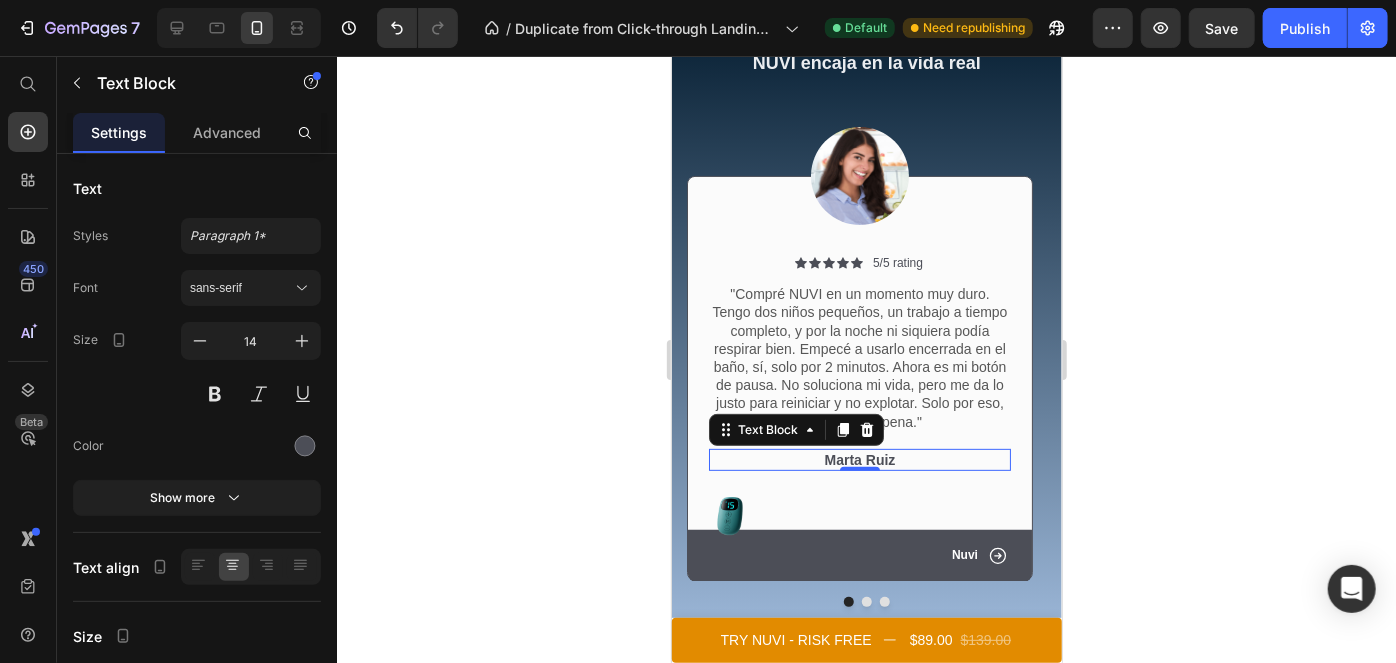 click 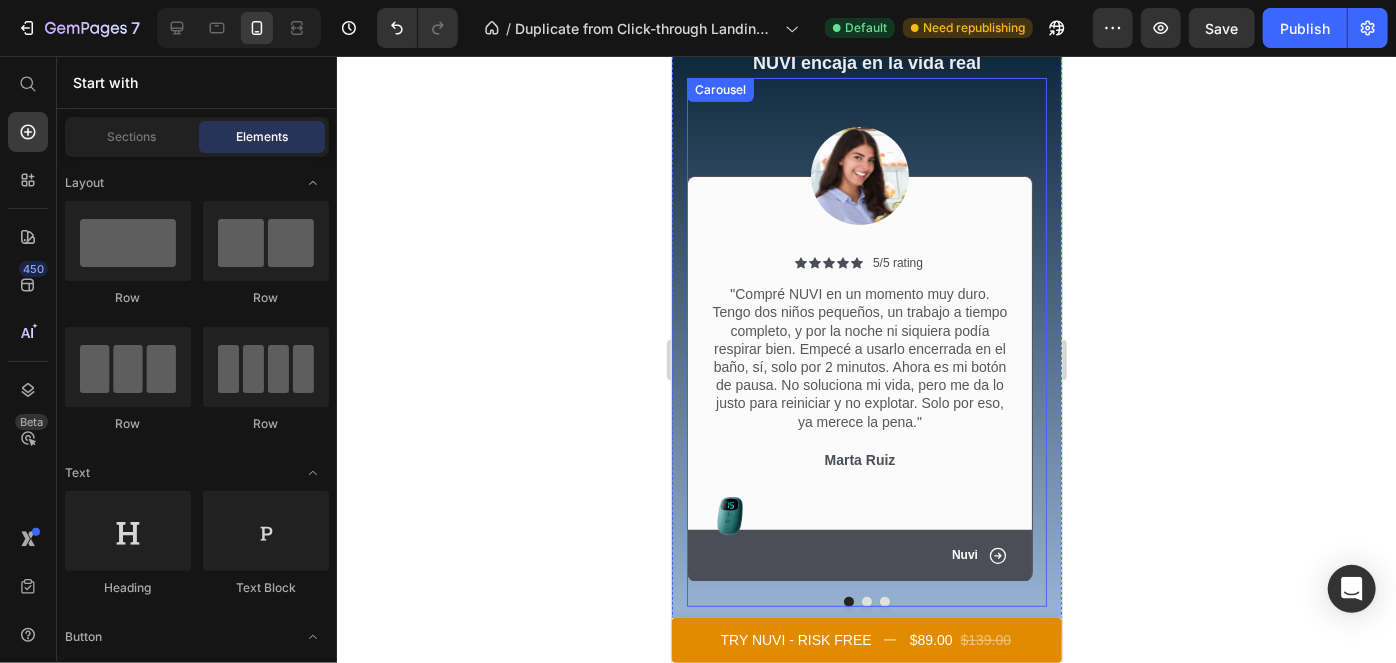 click at bounding box center (866, 601) 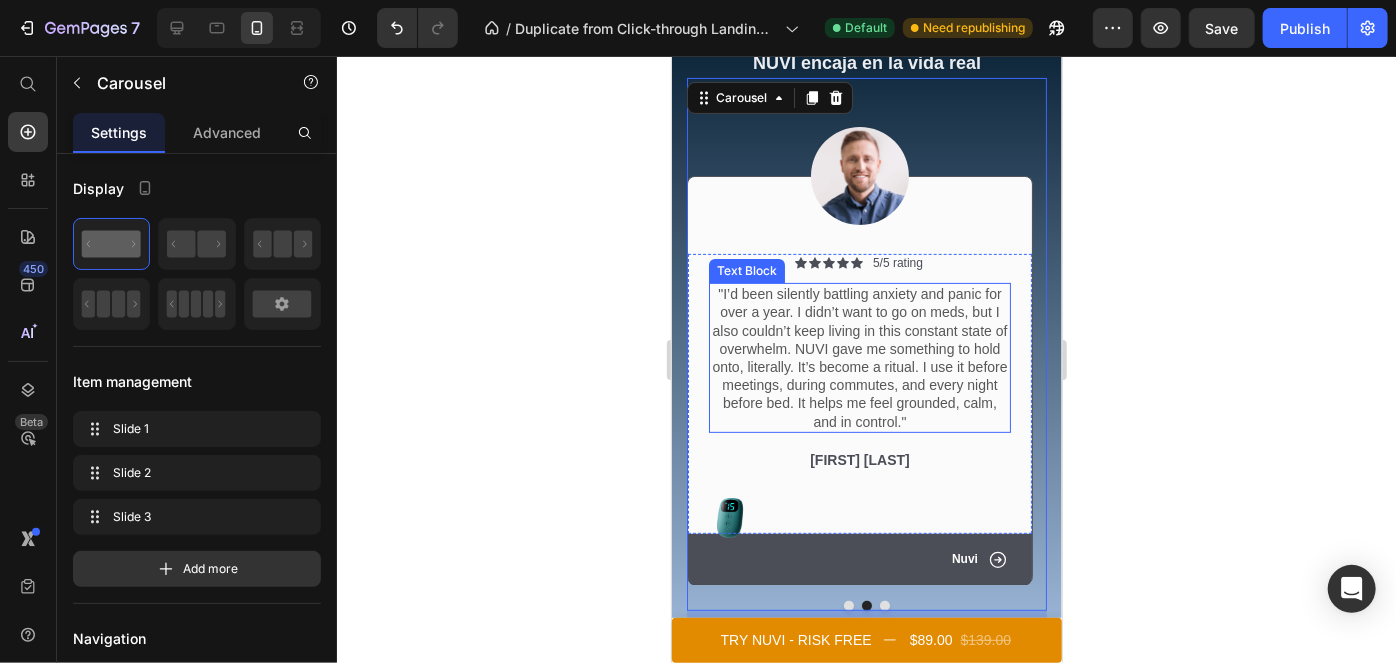 click on ""I’d been silently battling anxiety and panic for over a year. I didn’t want to go on meds, but I also couldn’t keep living in this constant state of overwhelm. NUVI gave me something to hold onto, literally. It’s become a ritual. I use it before meetings, during commutes, and every night before bed. It helps me feel grounded, calm, and in control."" at bounding box center (859, 357) 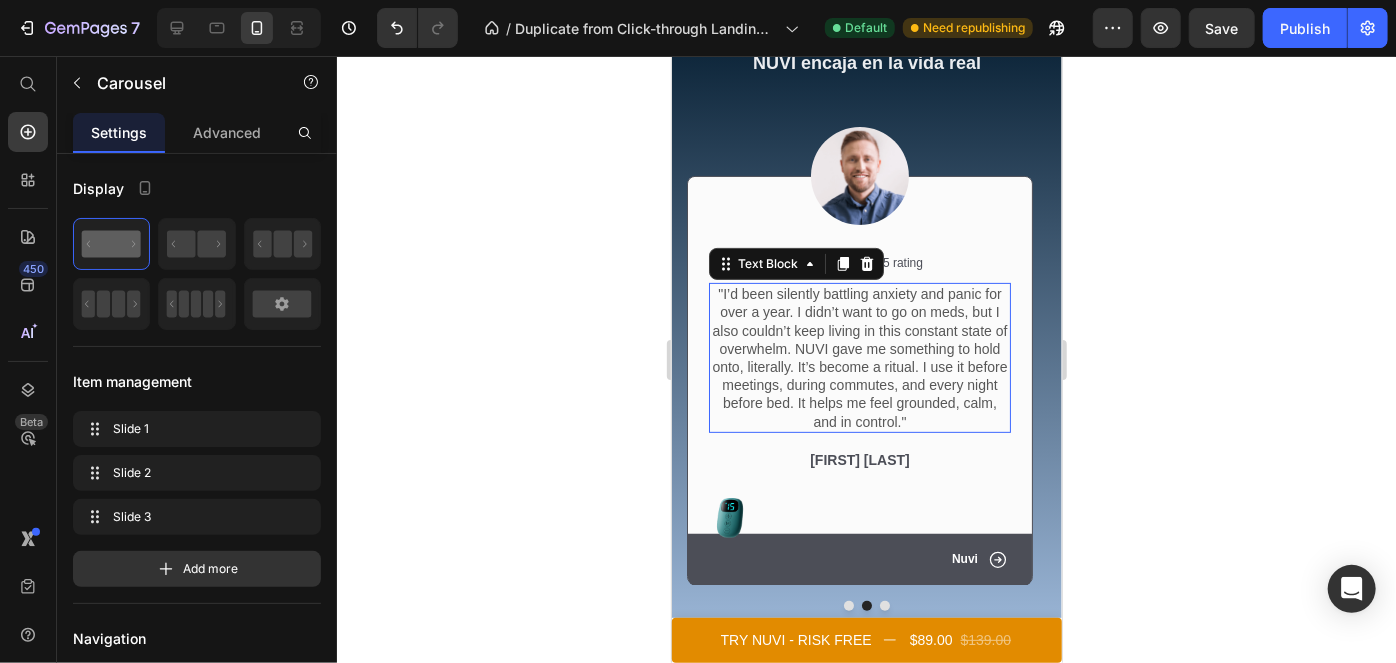 click on ""I’d been silently battling anxiety and panic for over a year. I didn’t want to go on meds, but I also couldn’t keep living in this constant state of overwhelm. NUVI gave me something to hold onto, literally. It’s become a ritual. I use it before meetings, during commutes, and every night before bed. It helps me feel grounded, calm, and in control."" at bounding box center (859, 357) 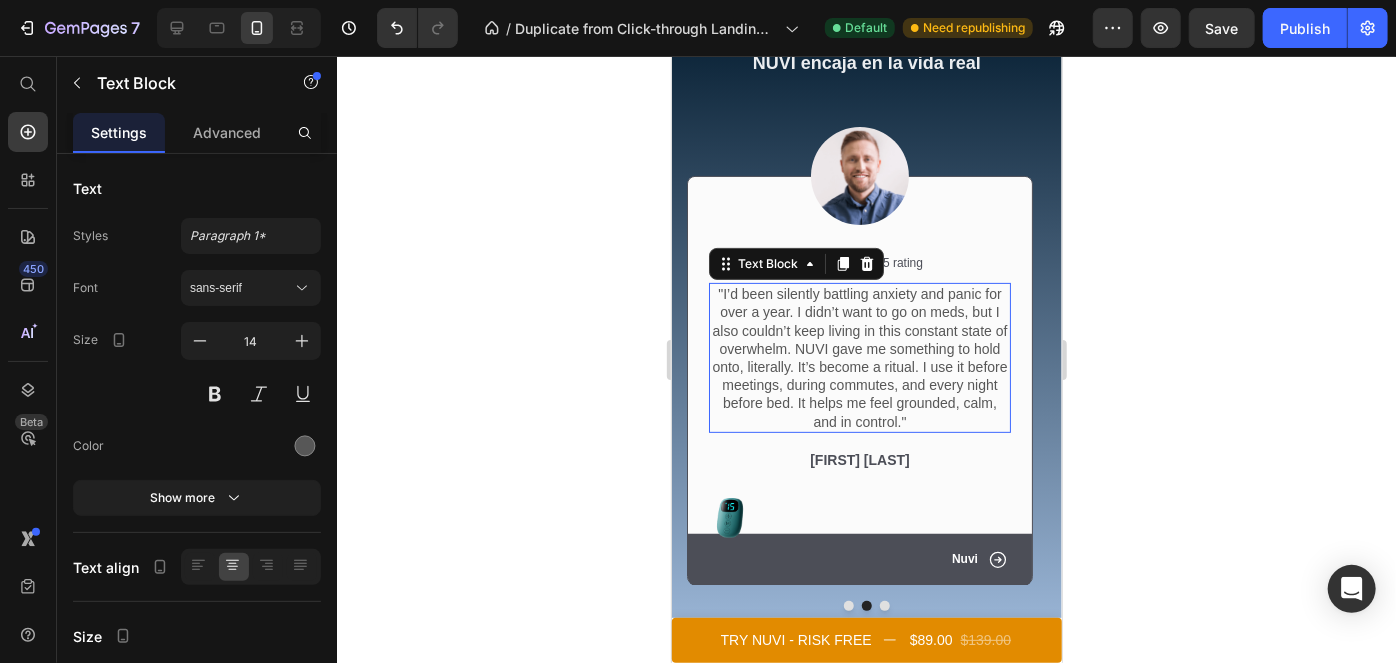 click on ""I’d been silently battling anxiety and panic for over a year. I didn’t want to go on meds, but I also couldn’t keep living in this constant state of overwhelm. NUVI gave me something to hold onto, literally. It’s become a ritual. I use it before meetings, during commutes, and every night before bed. It helps me feel grounded, calm, and in control."" at bounding box center (859, 357) 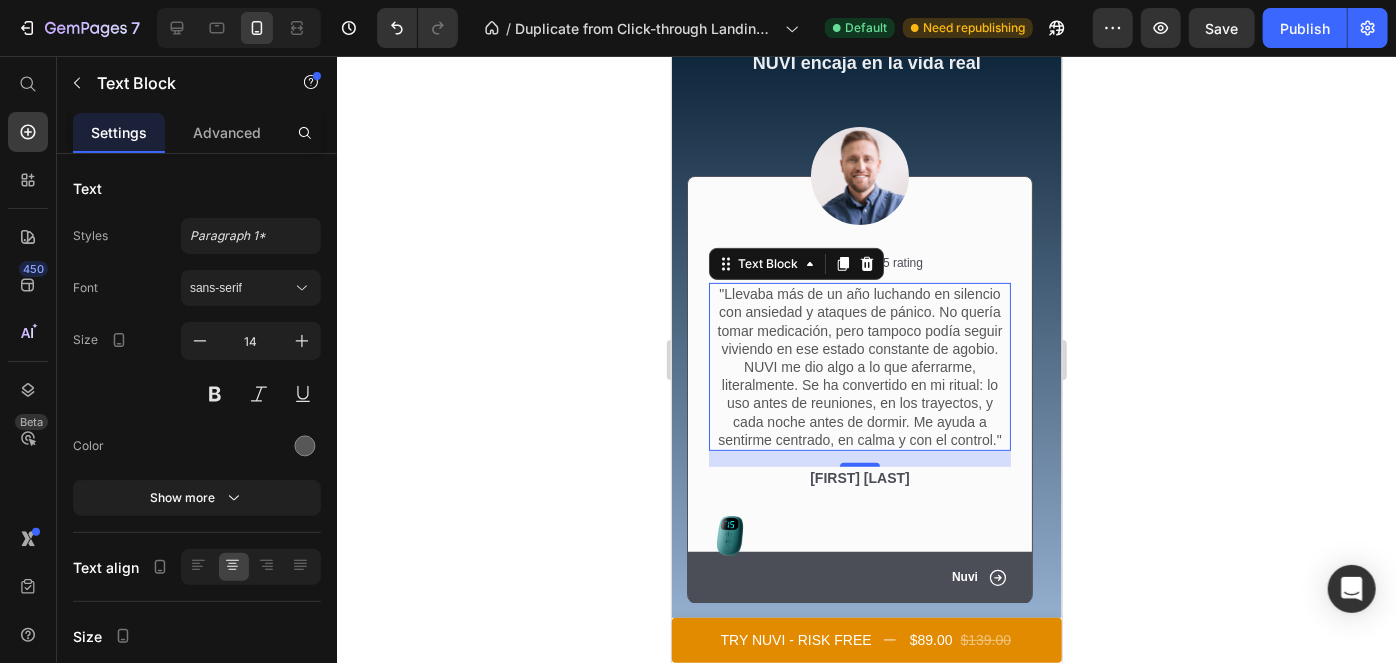 click 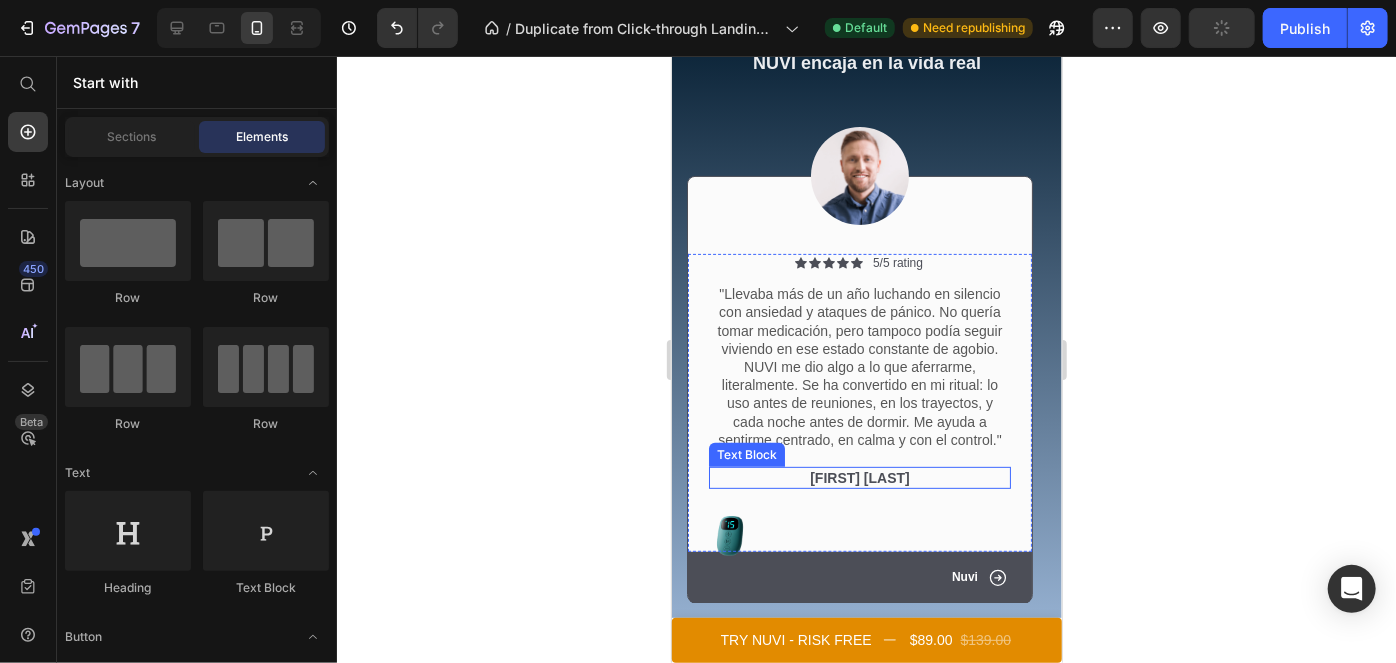 click on "Dick Rey" at bounding box center [859, 477] 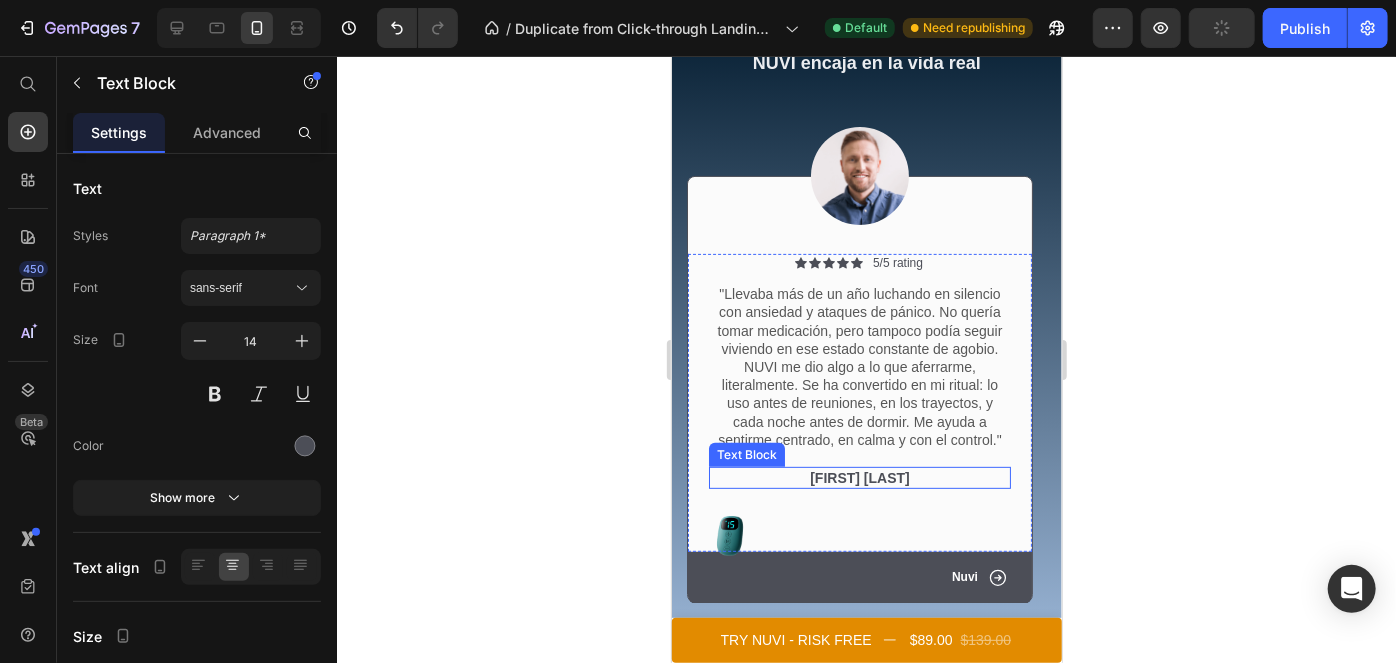 click on "Dick Rey" at bounding box center (859, 477) 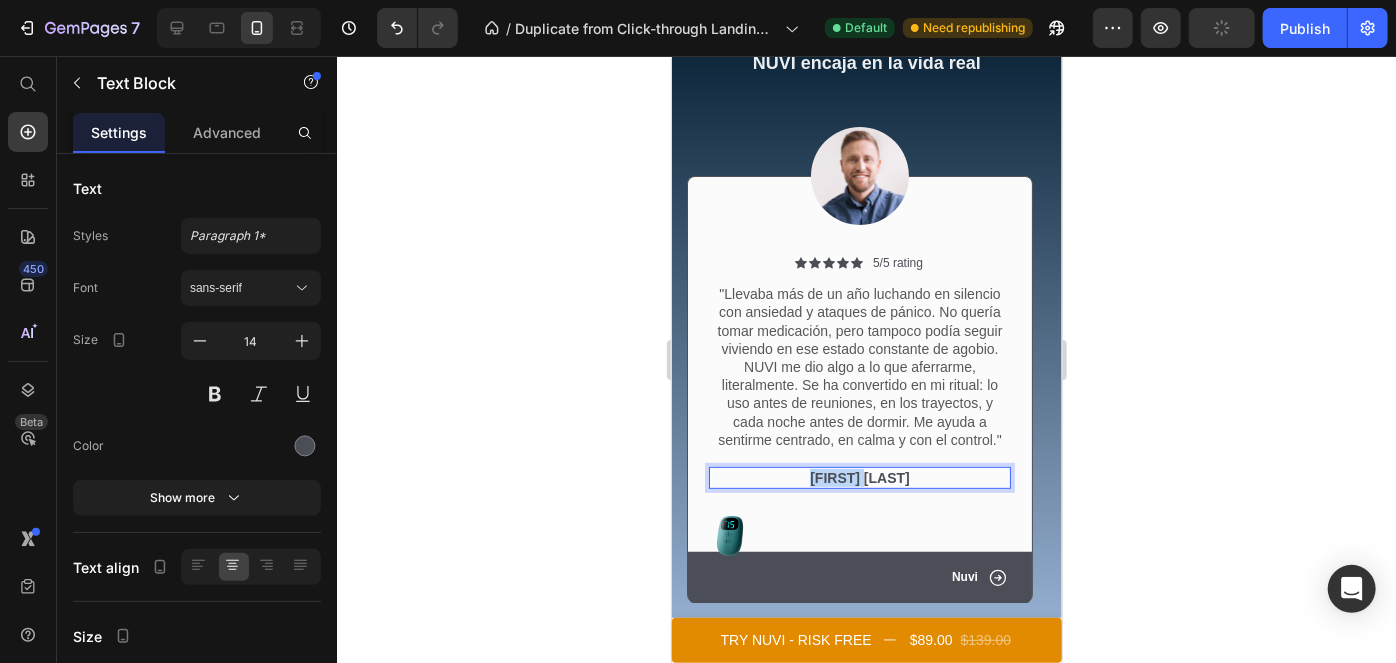 click on "Dick Rey" at bounding box center [859, 477] 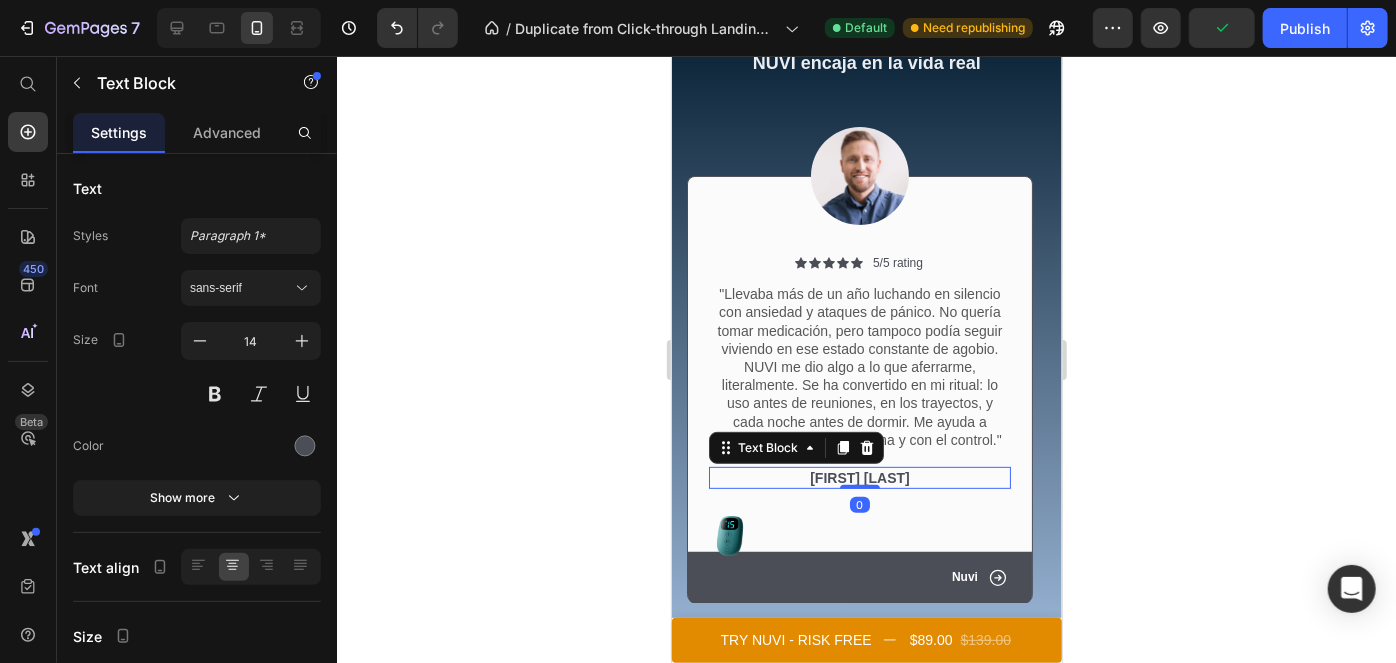 click 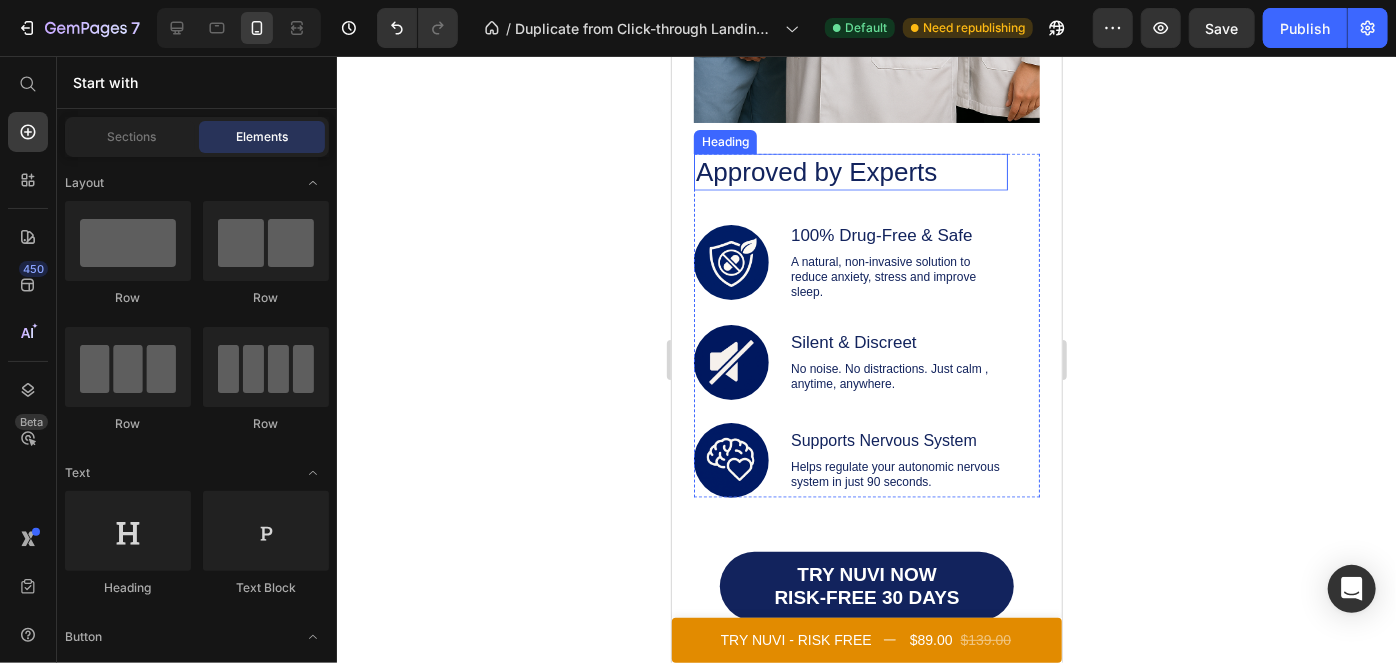 scroll, scrollTop: 5168, scrollLeft: 0, axis: vertical 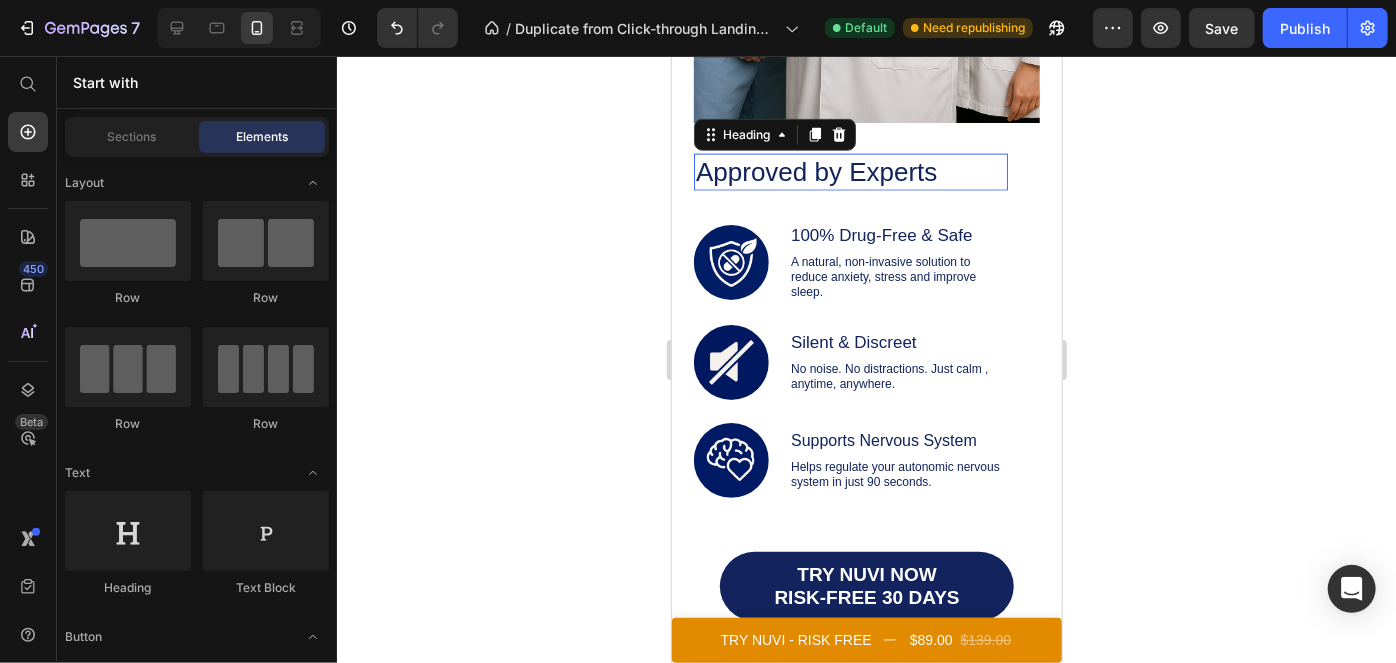 click on "Approved by Experts" at bounding box center (850, 171) 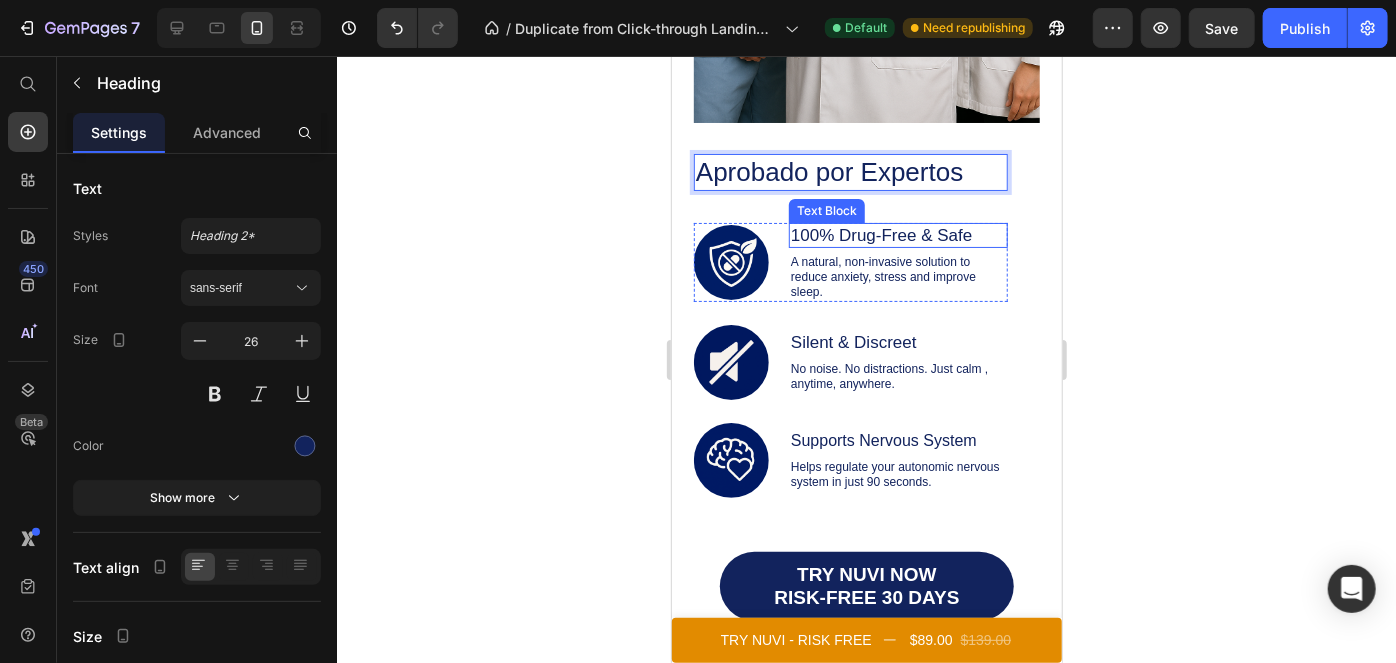 click on "100% Drug-Free & Safe" at bounding box center [897, 234] 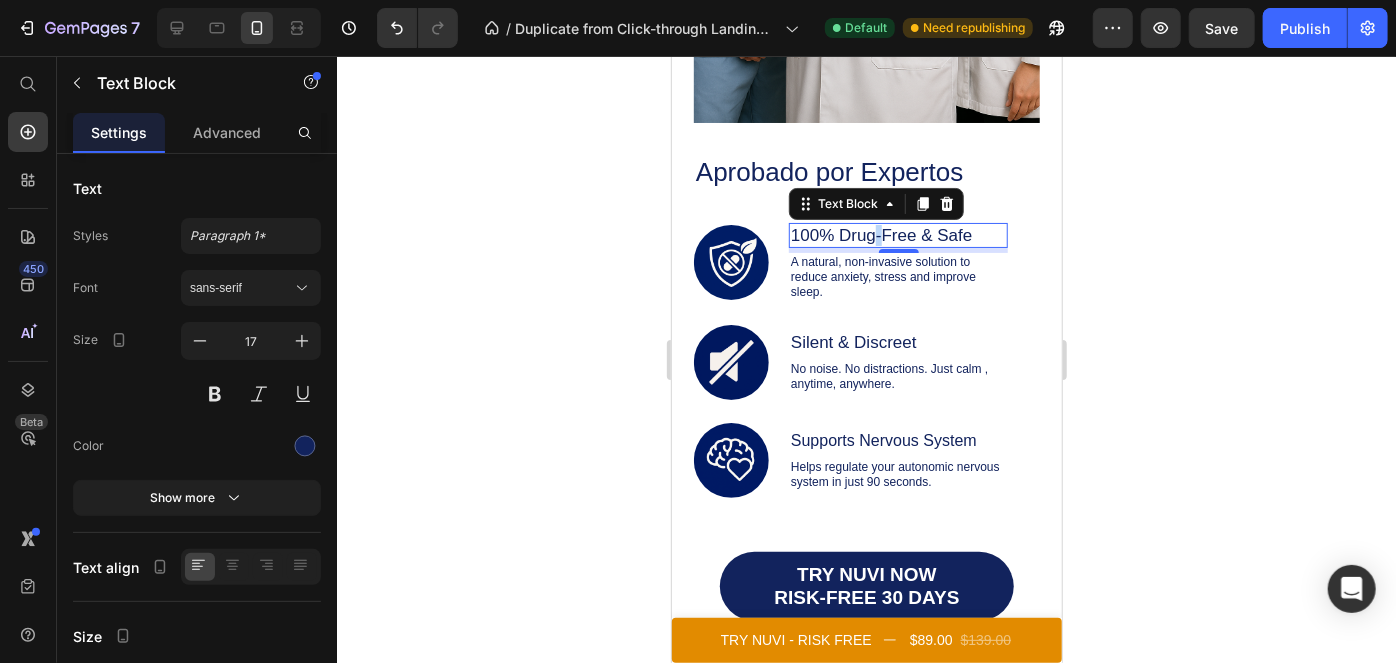 click on "100% Drug-Free & Safe" at bounding box center (897, 234) 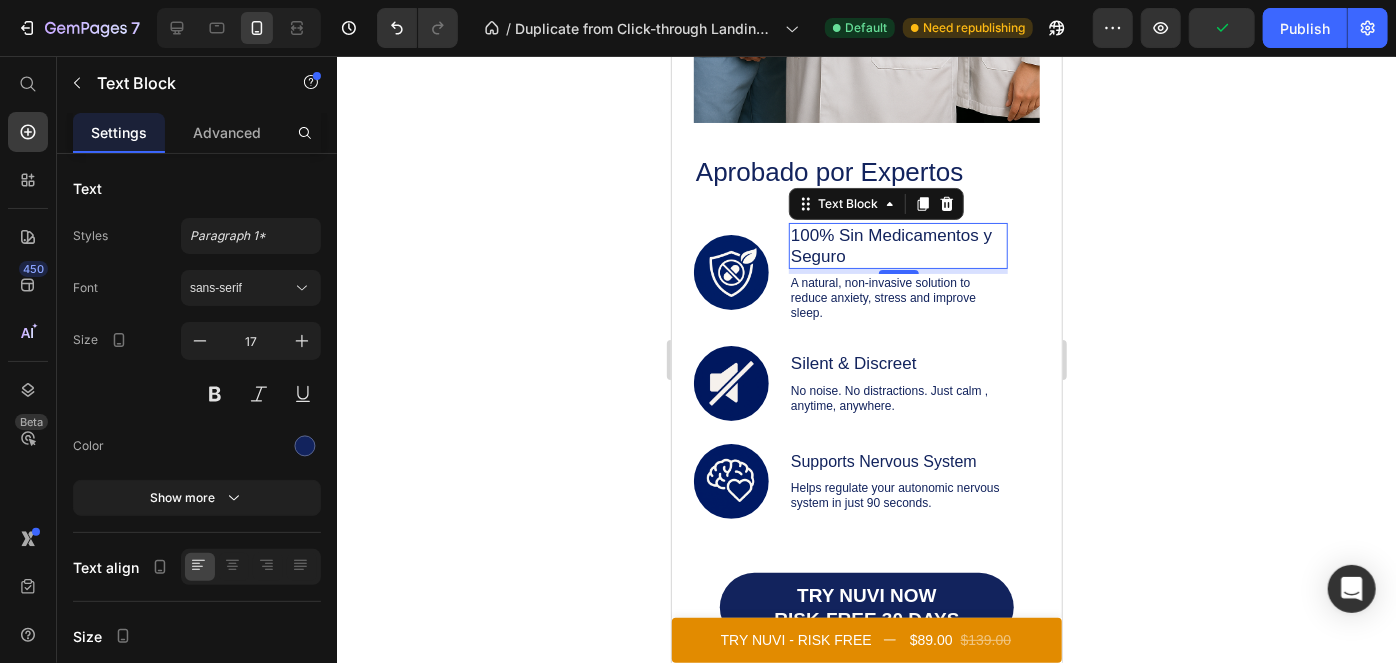 click 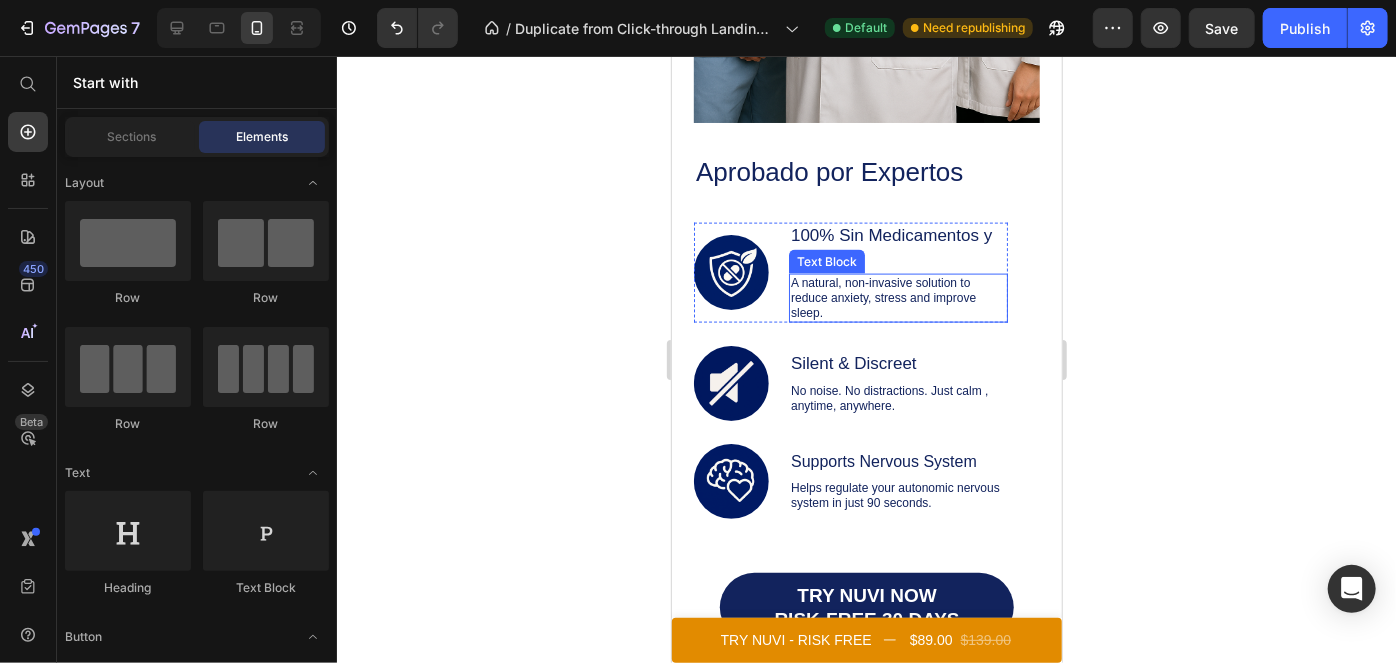click on "A natural, non-invasive solution to reduce anxiety, stress and improve sleep." at bounding box center [897, 297] 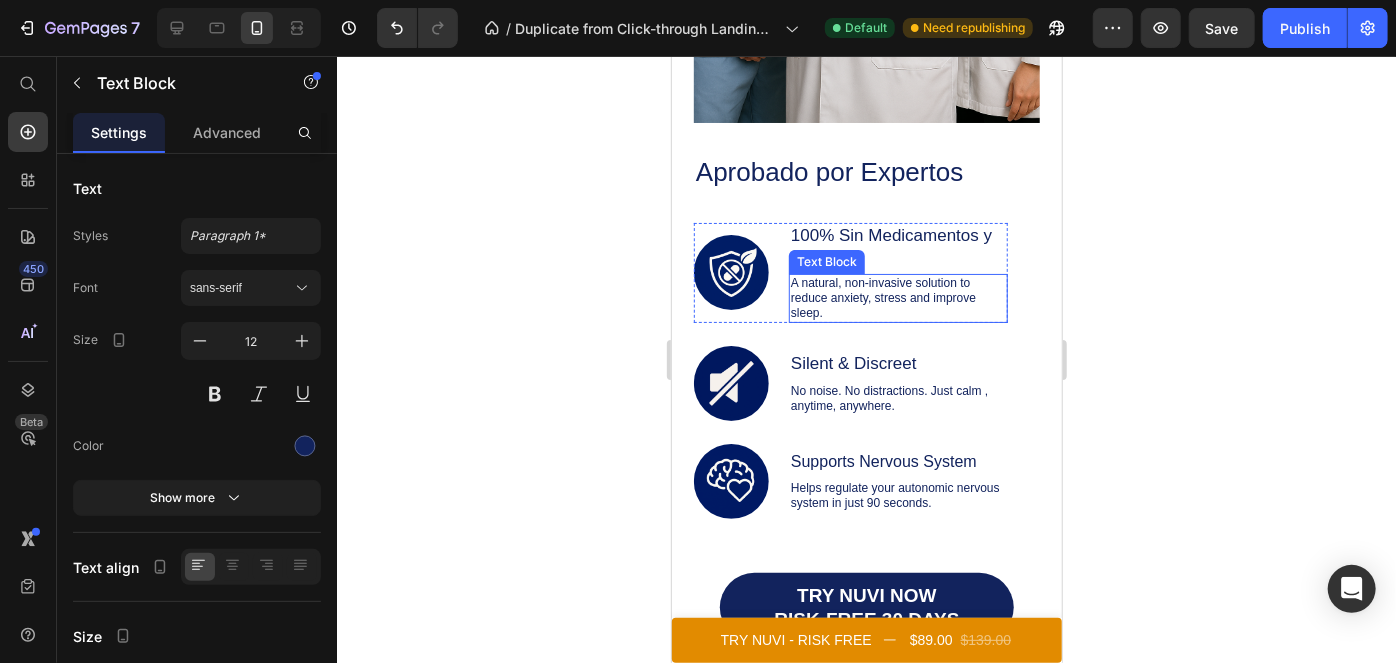 click on "A natural, non-invasive solution to reduce anxiety, stress and improve sleep." at bounding box center (897, 297) 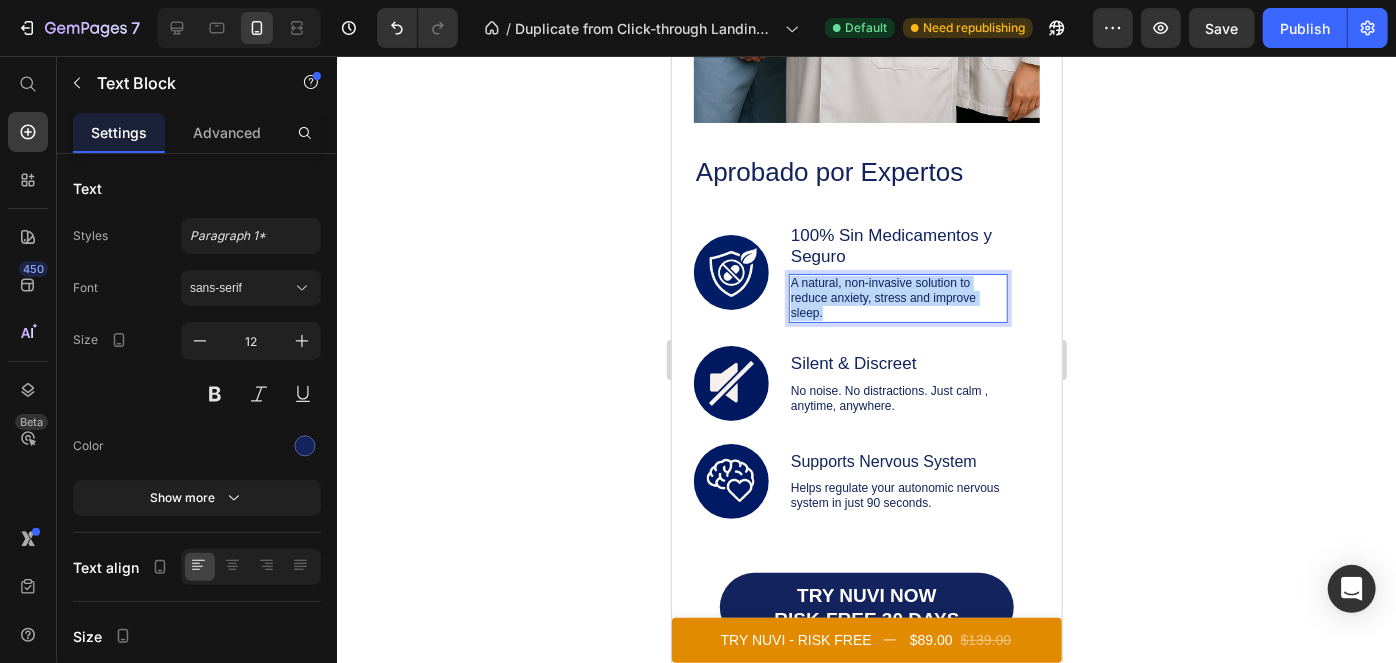 click on "A natural, non-invasive solution to reduce anxiety, stress and improve sleep." at bounding box center (897, 297) 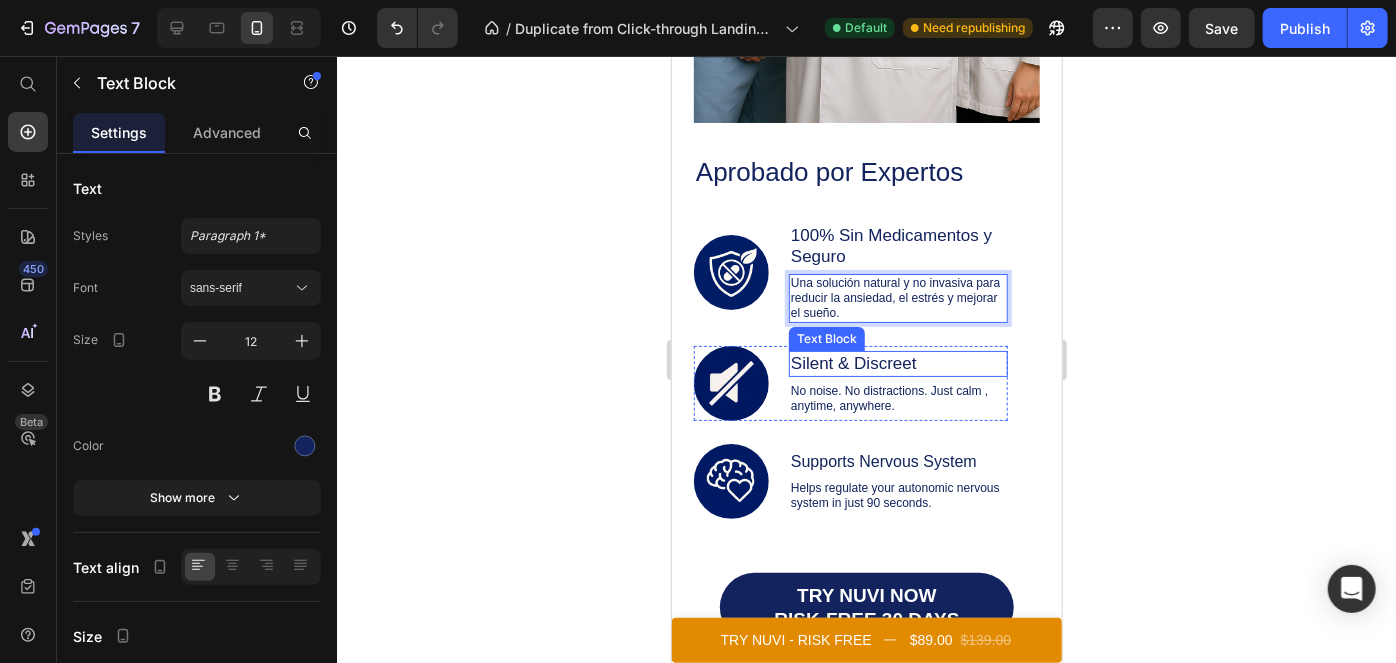 click on "Silent & Discreet" at bounding box center (897, 362) 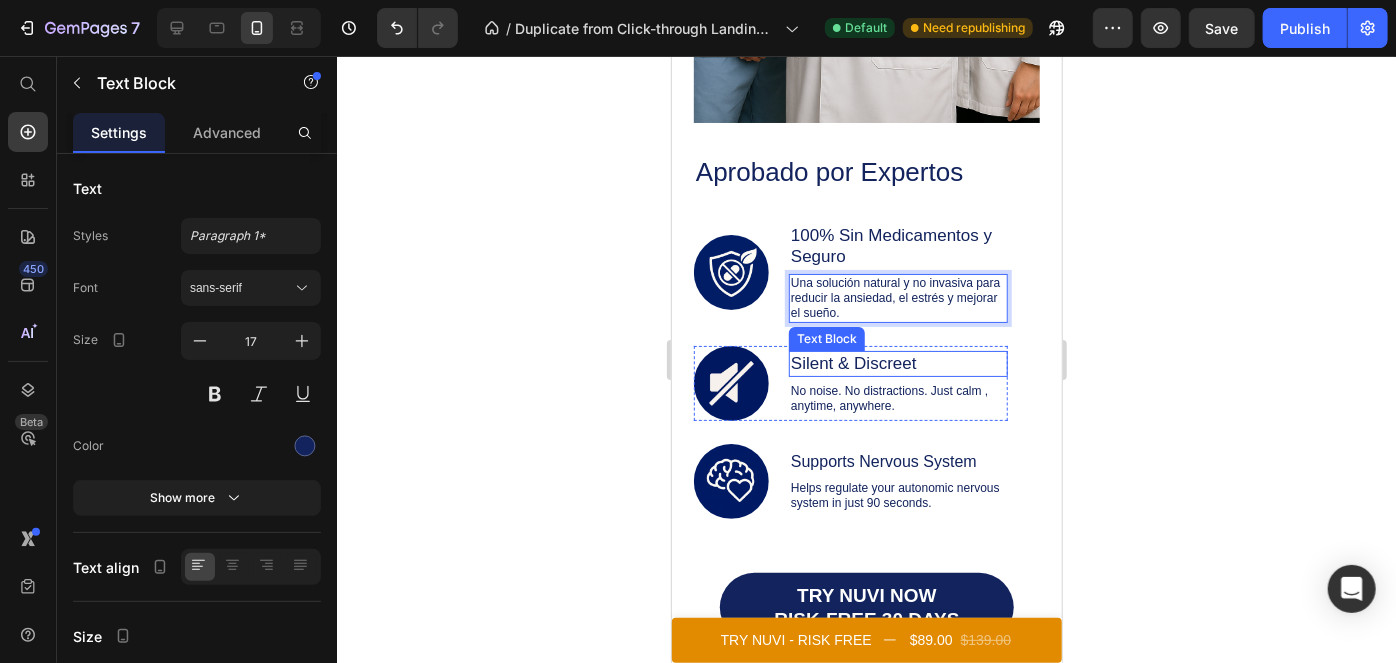 click on "Silent & Discreet" at bounding box center [897, 362] 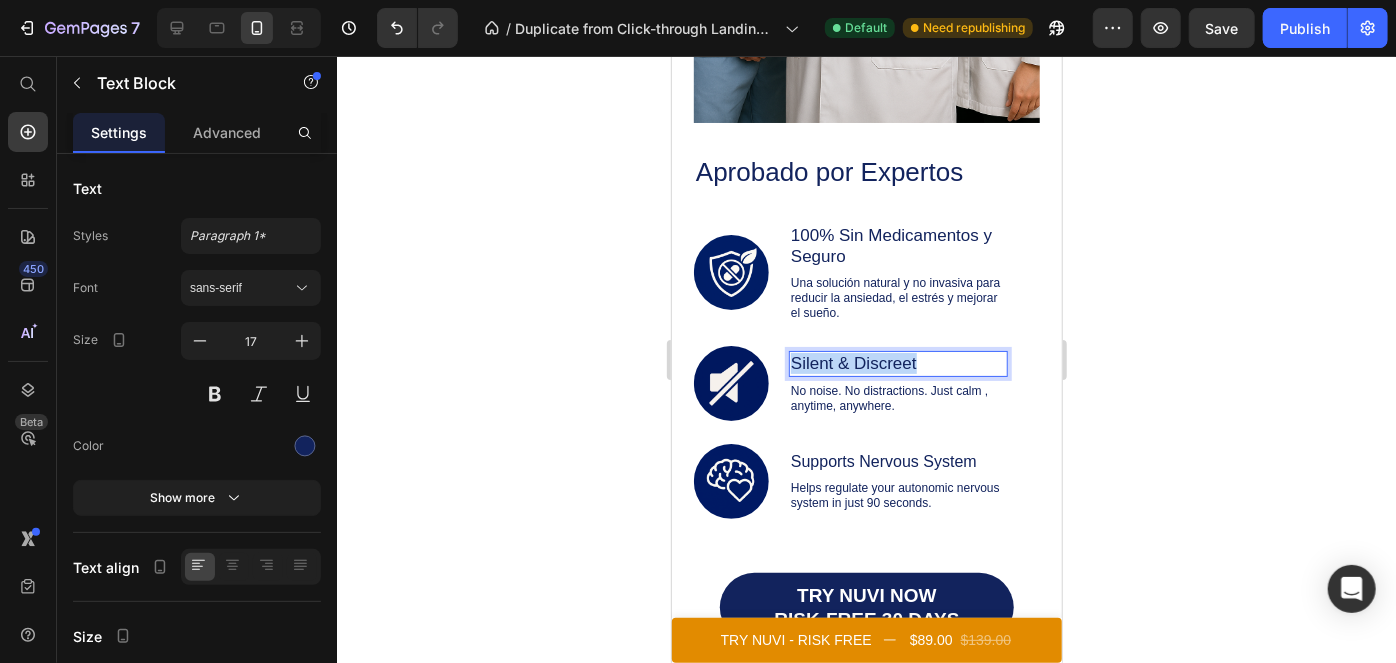 click on "Silent & Discreet" at bounding box center (897, 362) 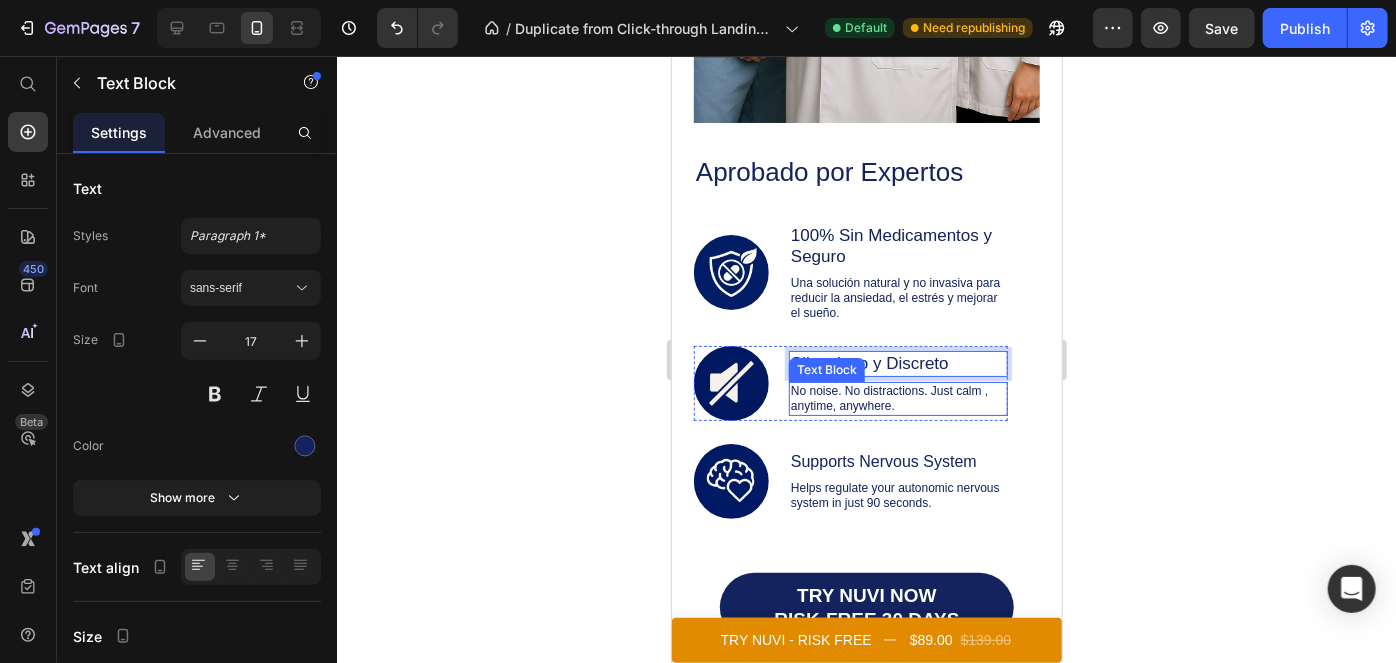 click on "No noise. No distractions. Just calm , anytime, anywhere." at bounding box center [897, 398] 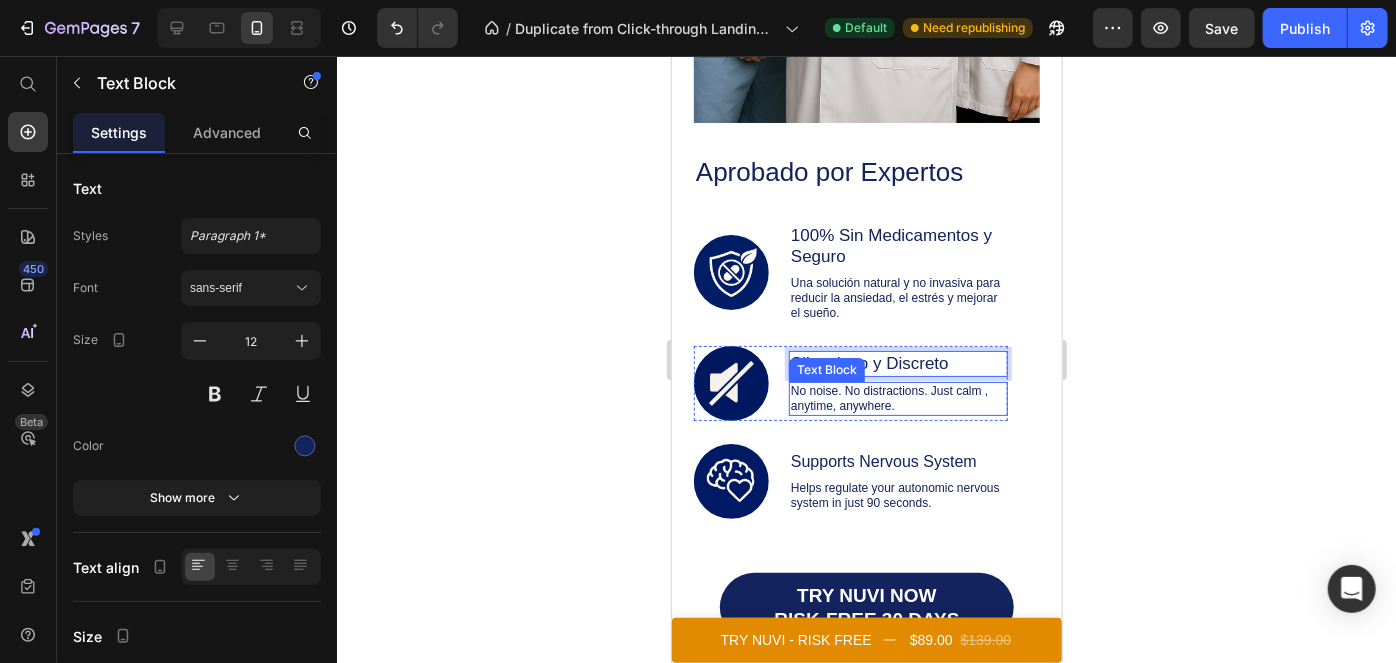 click on "No noise. No distractions. Just calm , anytime, anywhere." at bounding box center [897, 398] 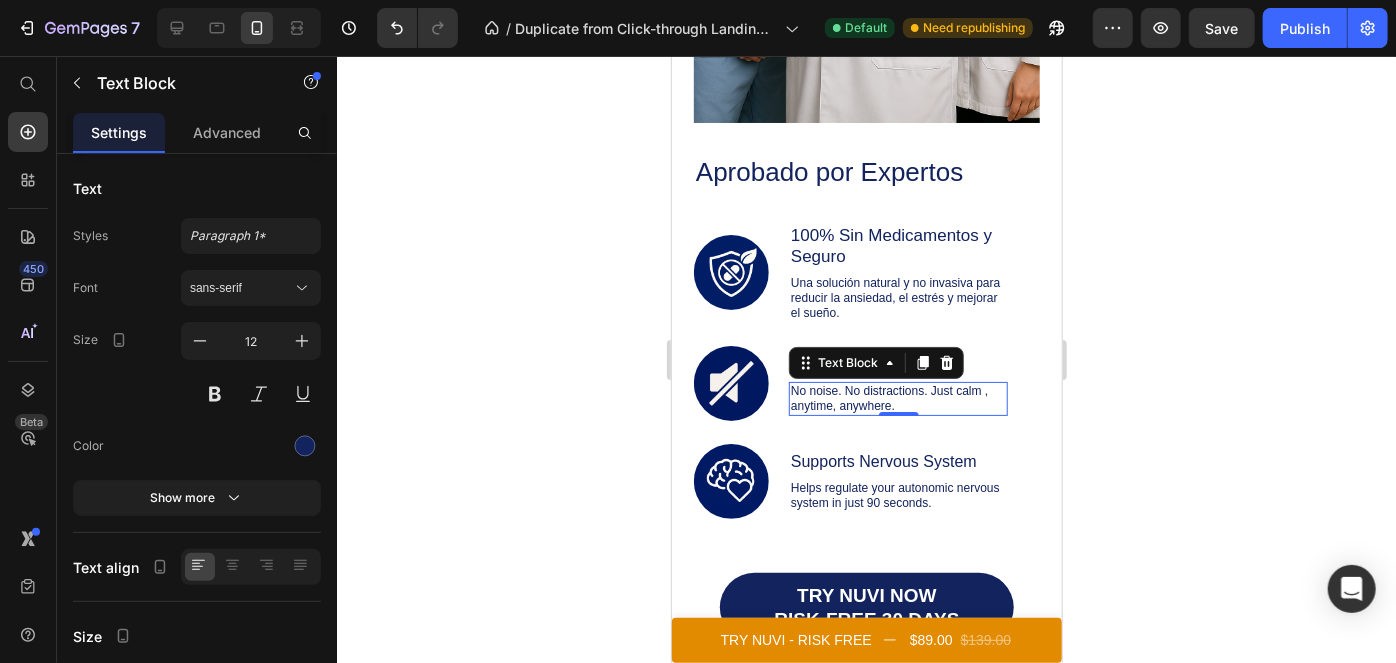 click on "No noise. No distractions. Just calm , anytime, anywhere." at bounding box center (897, 398) 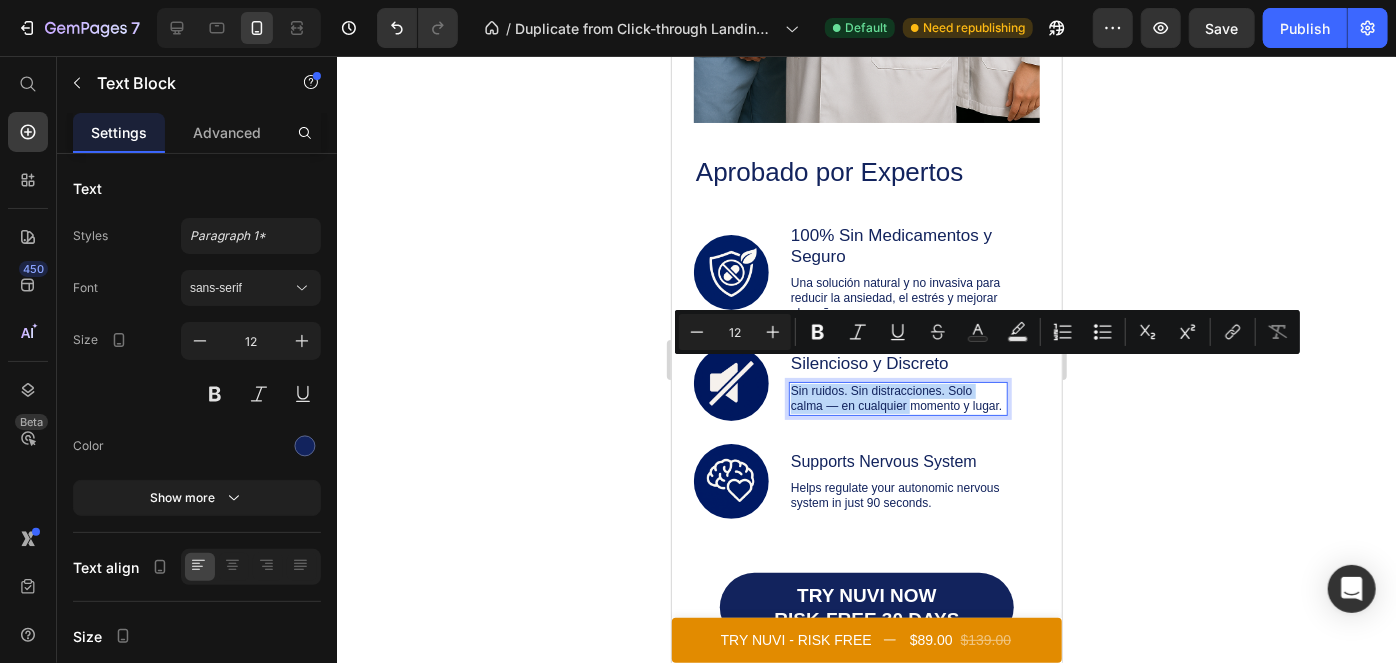 scroll, scrollTop: 5162, scrollLeft: 0, axis: vertical 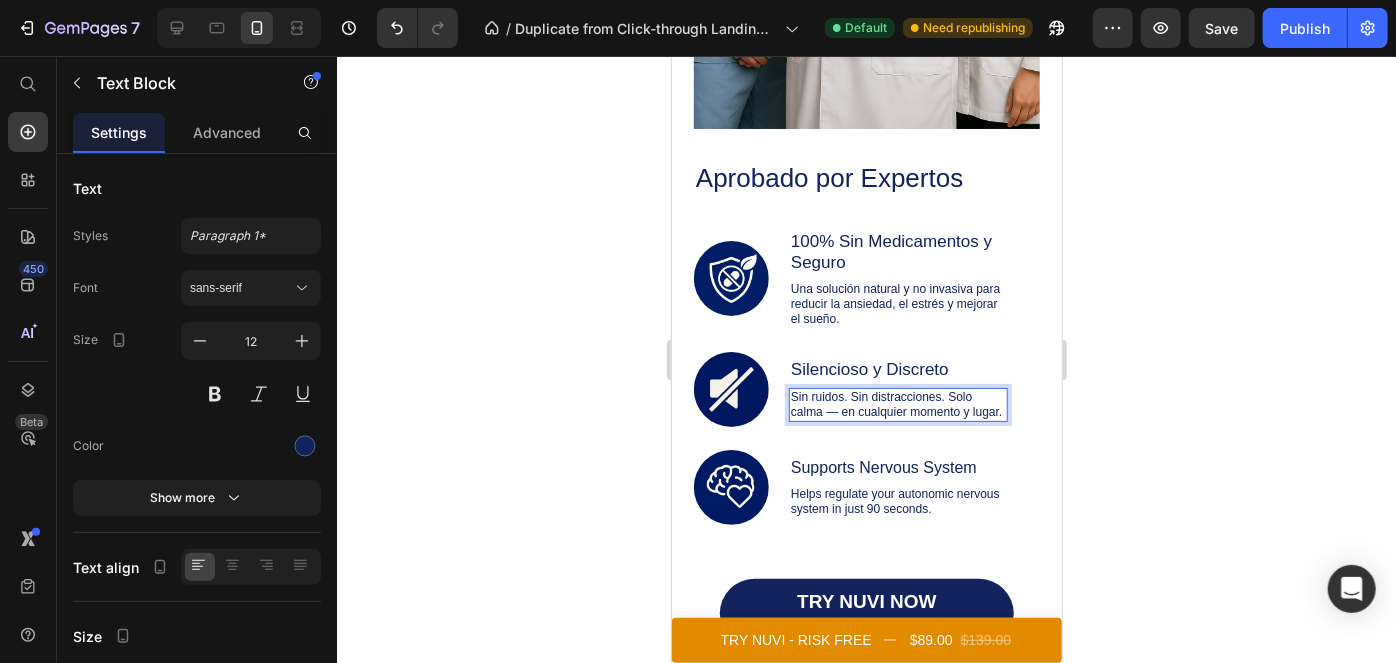 click on "Sin ruidos. Sin distracciones. Solo calma — en cualquier momento y lugar." at bounding box center [897, 404] 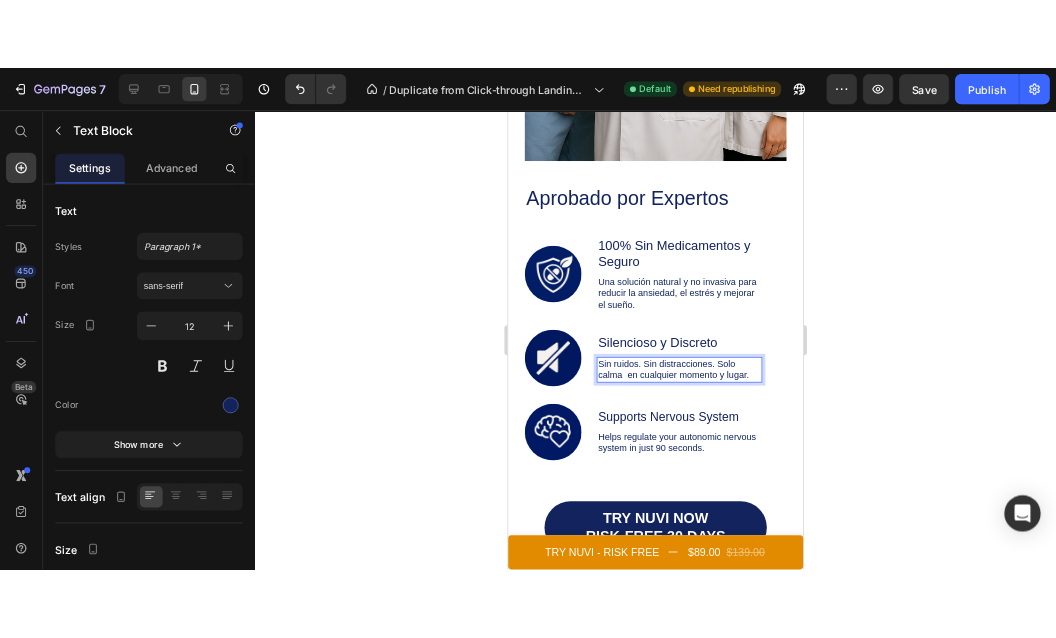 scroll, scrollTop: 5162, scrollLeft: 0, axis: vertical 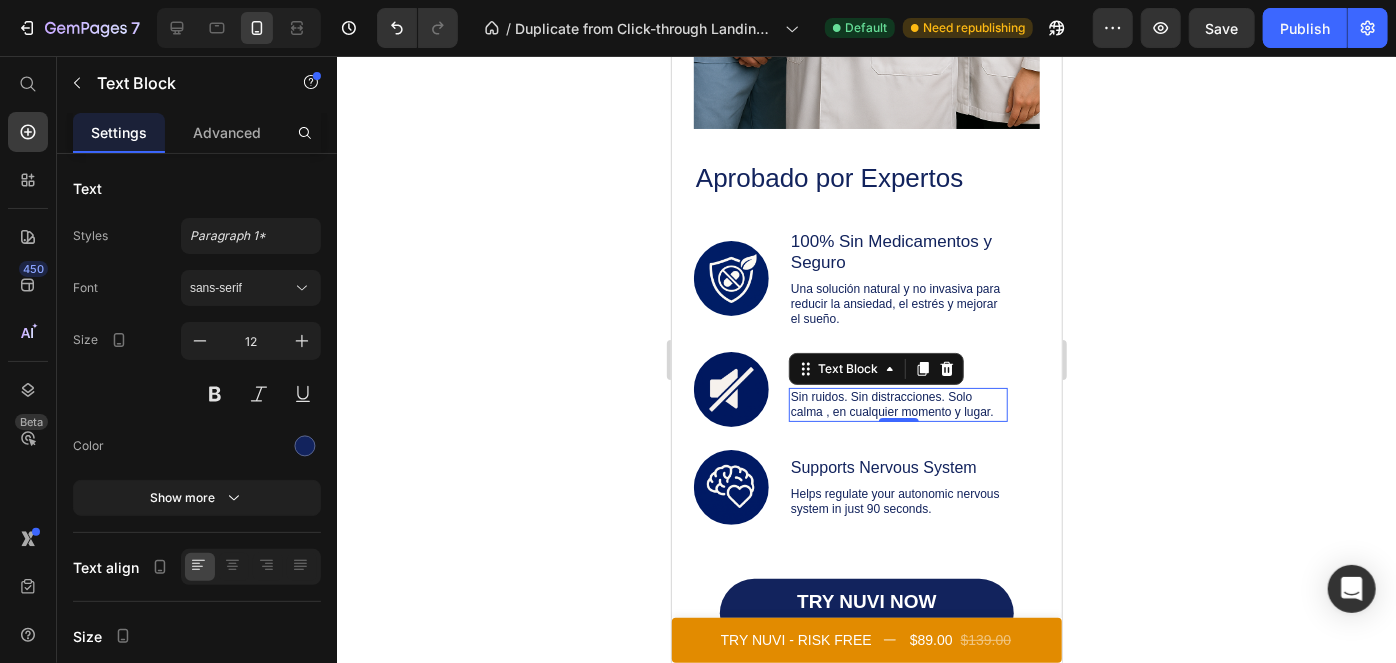 click 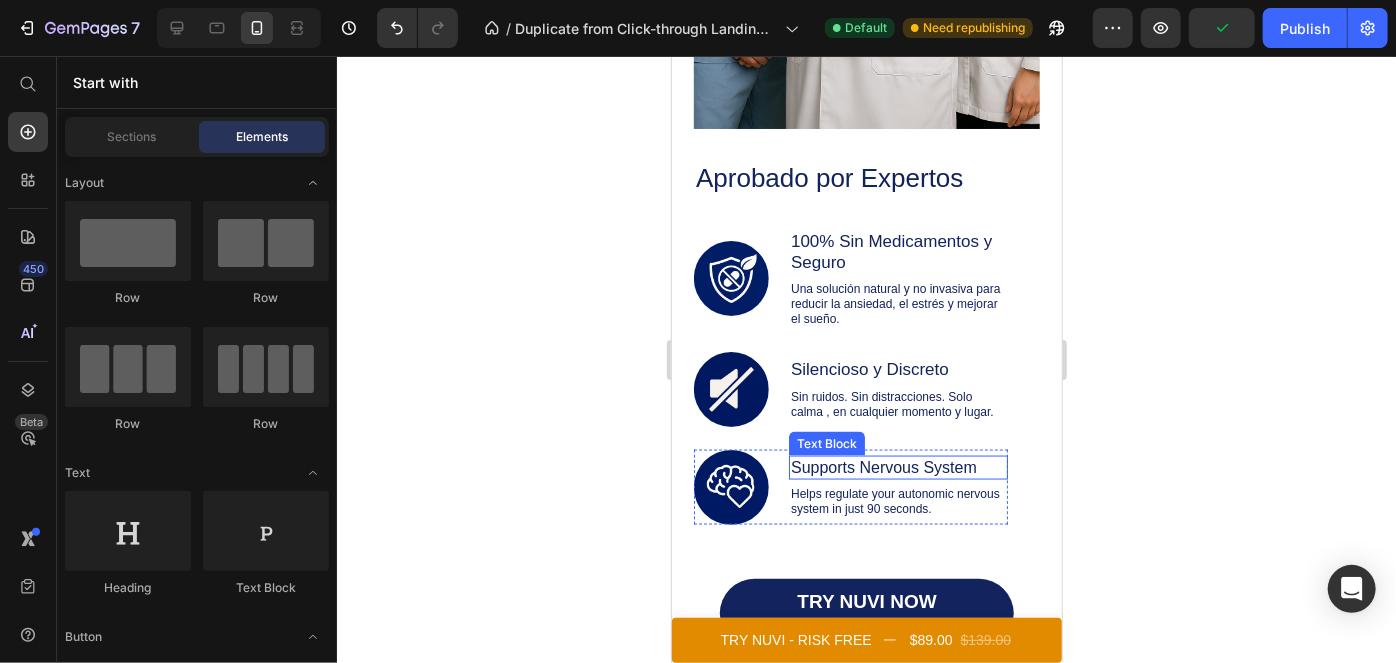 click on "Supports Nervous System" at bounding box center (897, 467) 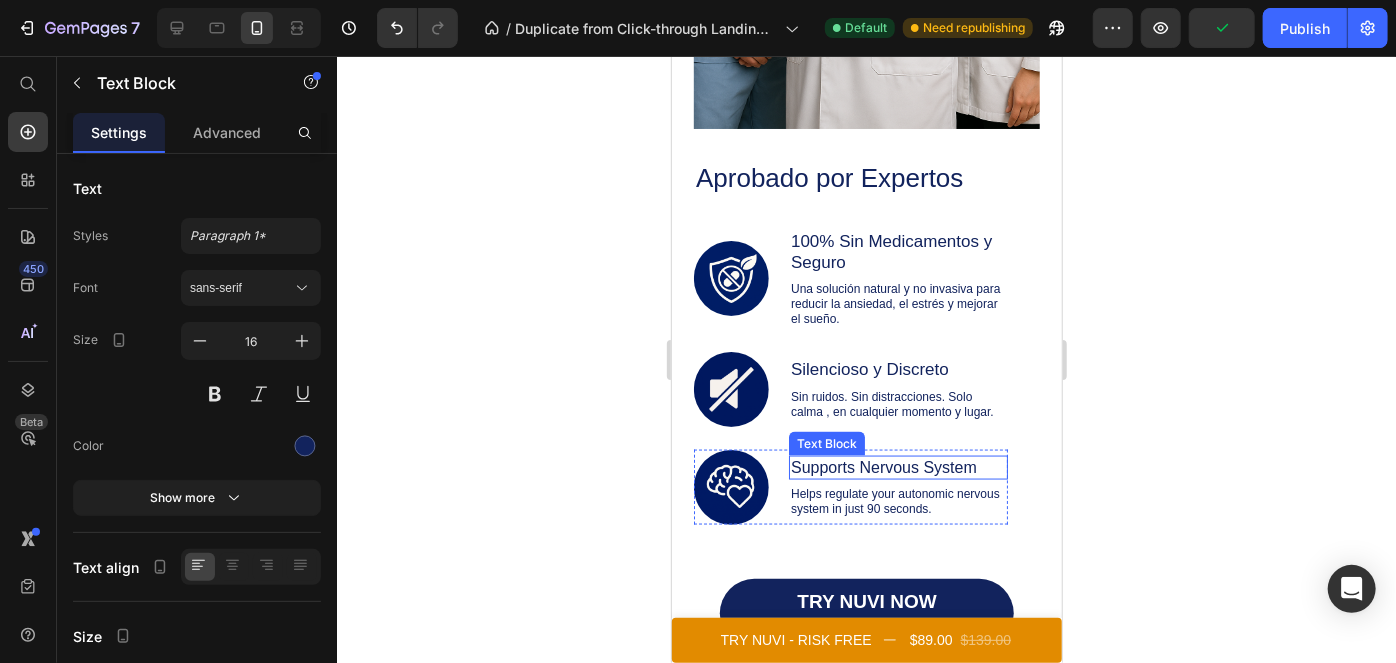 click on "Supports Nervous System" at bounding box center (897, 467) 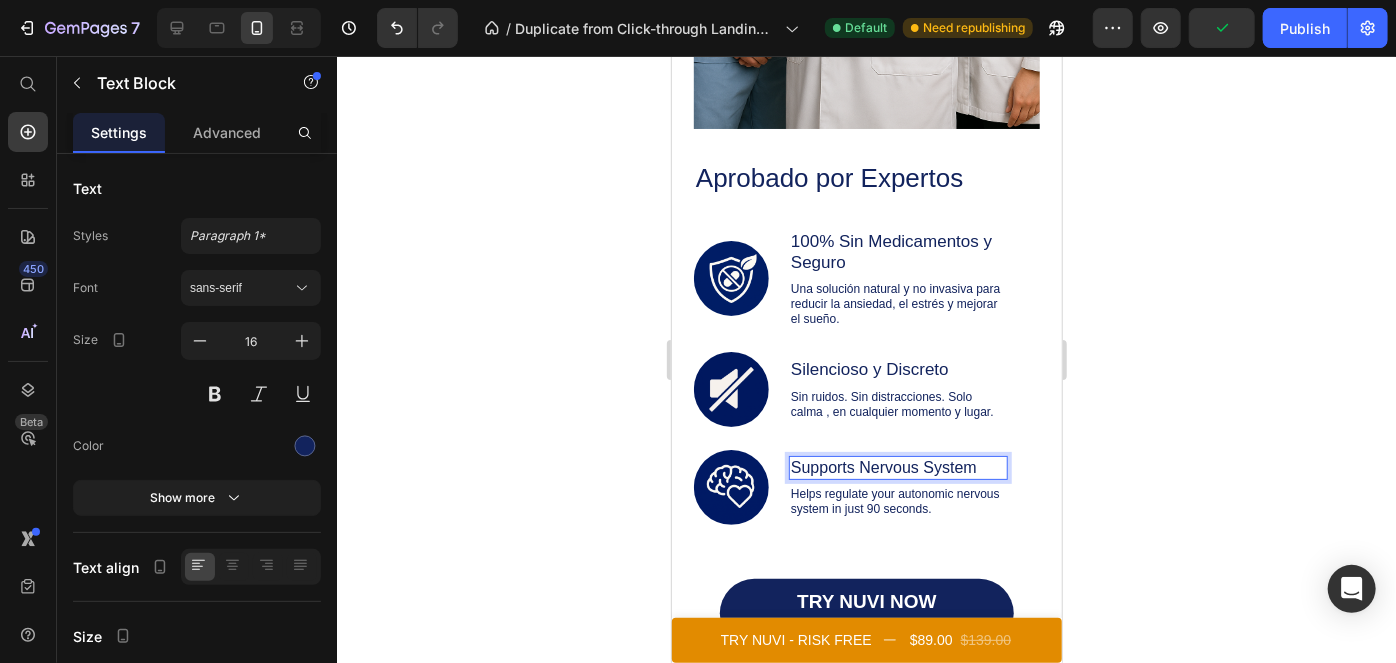 click on "Supports Nervous System" at bounding box center (897, 467) 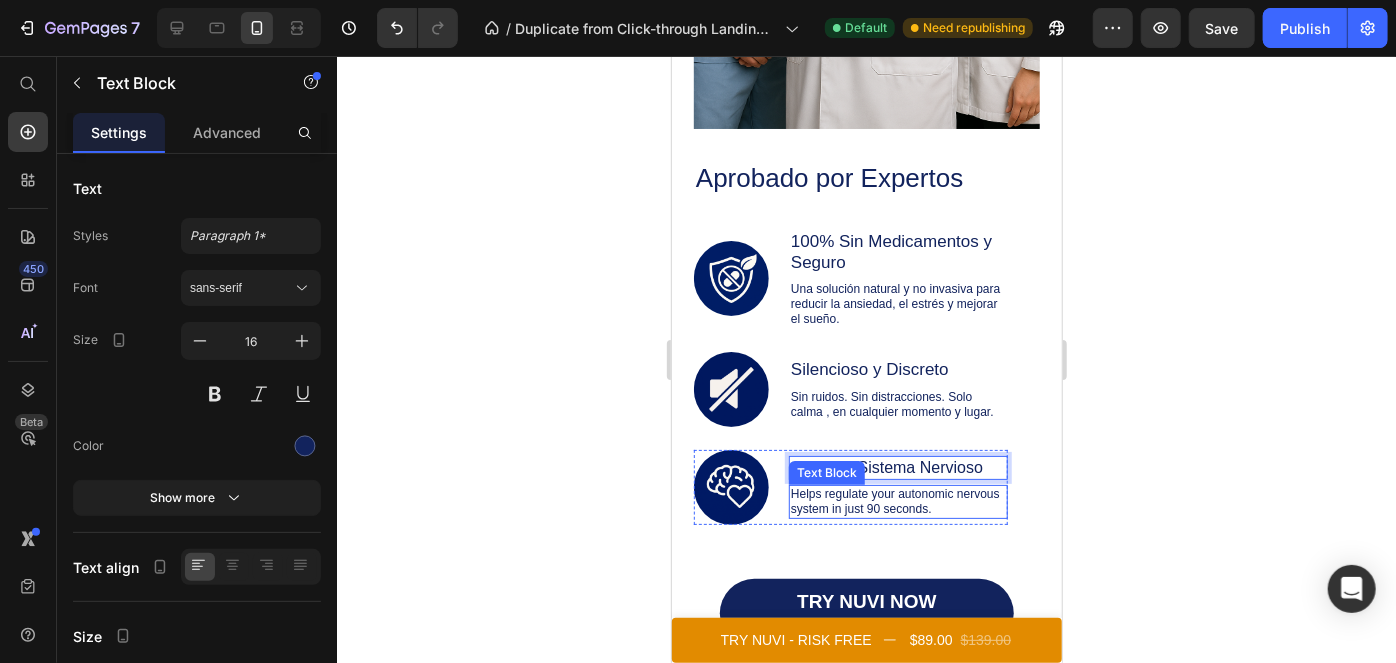 click on "Helps regulate your autonomic nervous system in just 90 seconds." at bounding box center [897, 501] 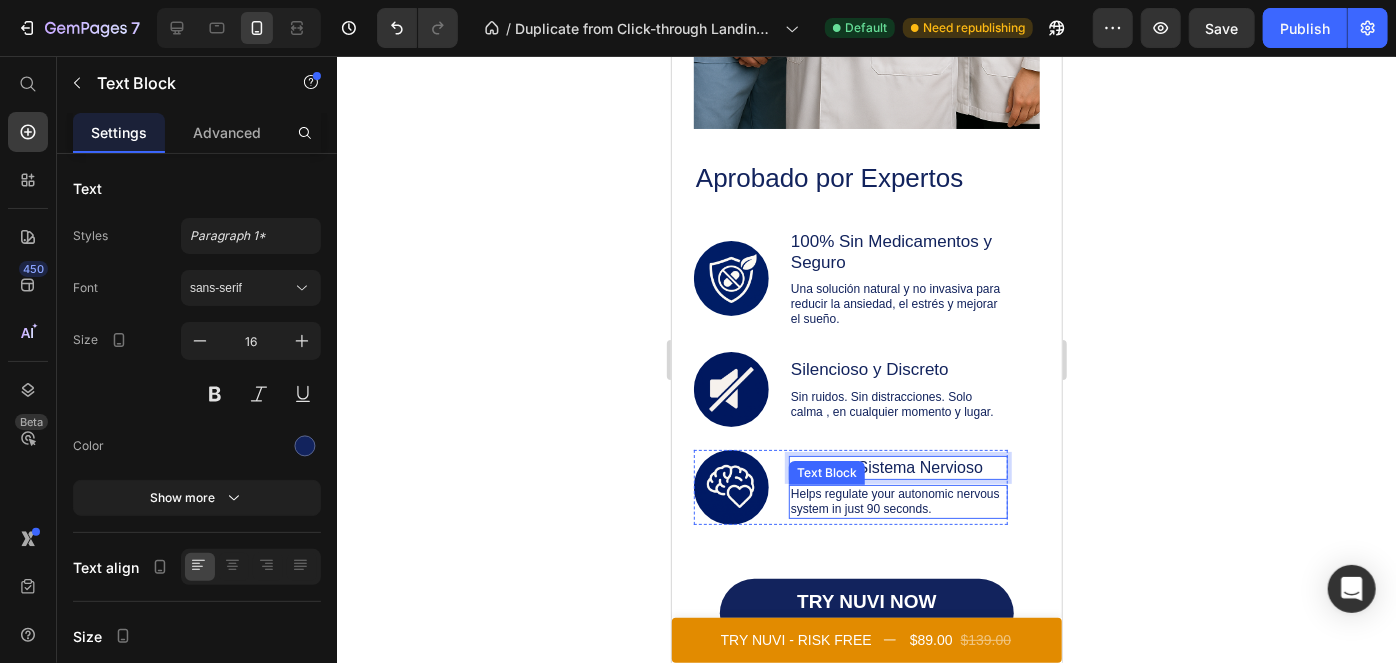 click on "Helps regulate your autonomic nervous system in just 90 seconds." at bounding box center (897, 501) 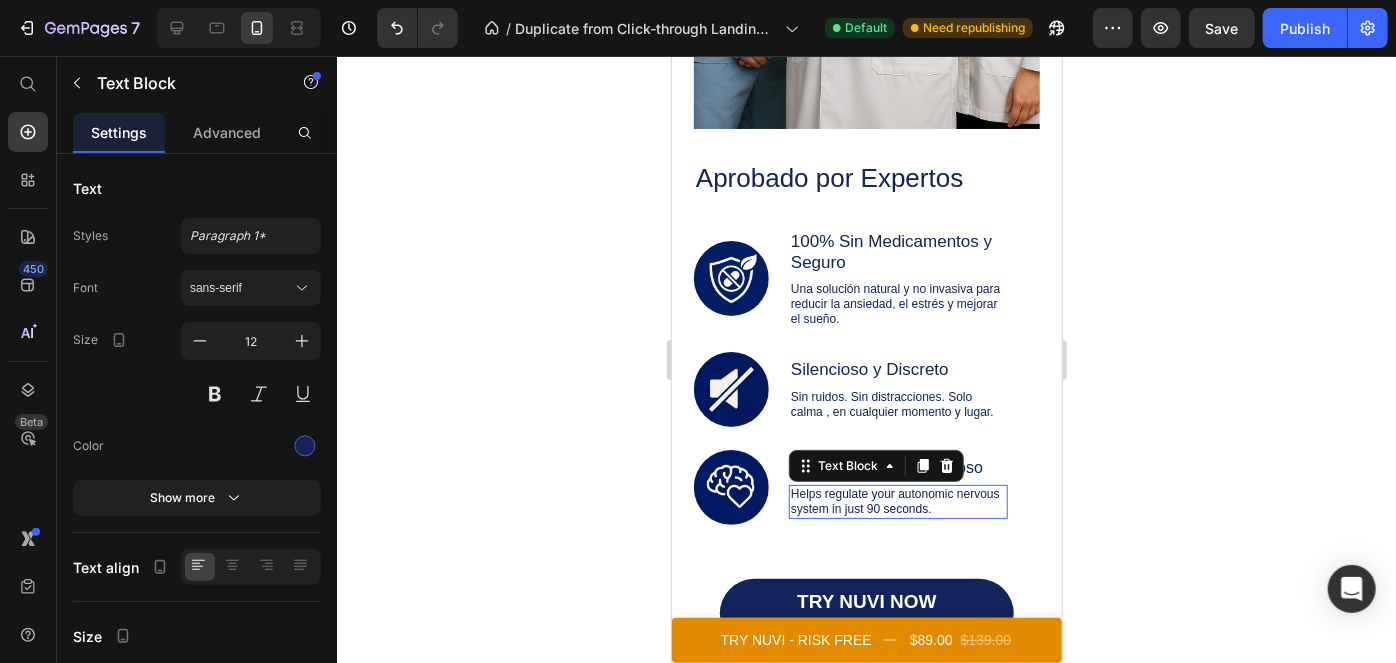 click on "Helps regulate your autonomic nervous system in just 90 seconds." at bounding box center (897, 501) 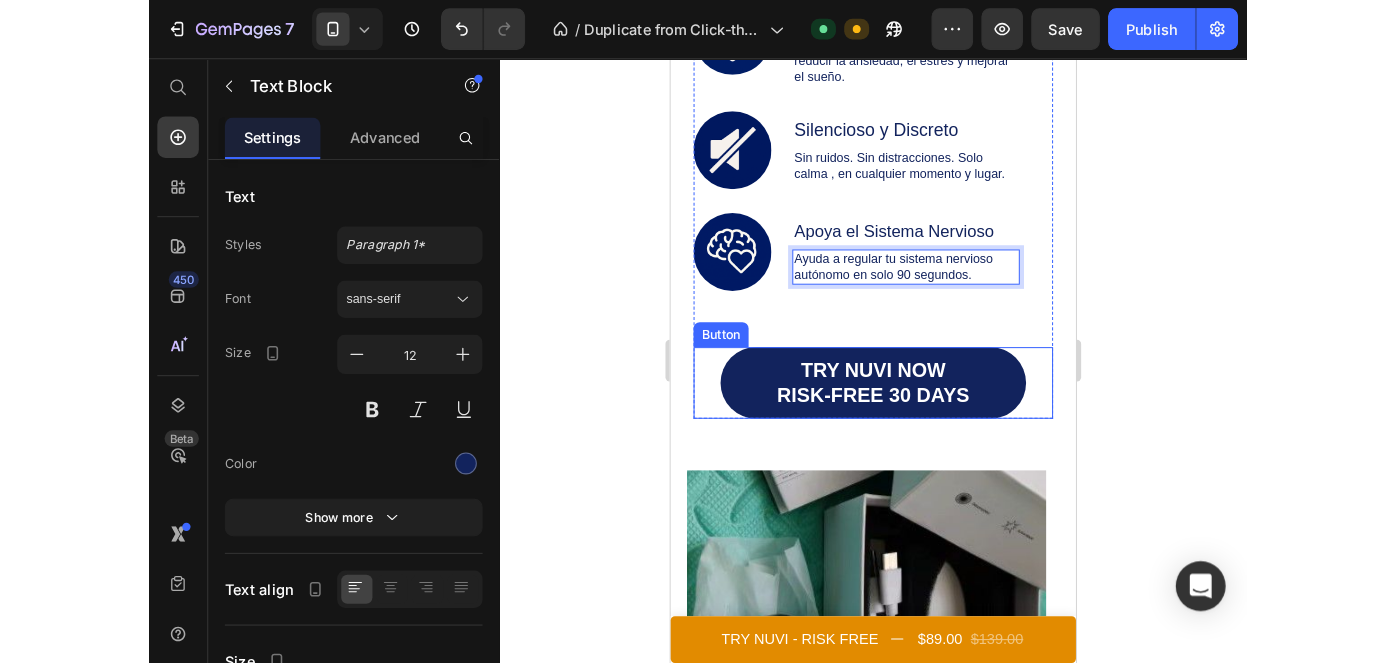 scroll, scrollTop: 5482, scrollLeft: 0, axis: vertical 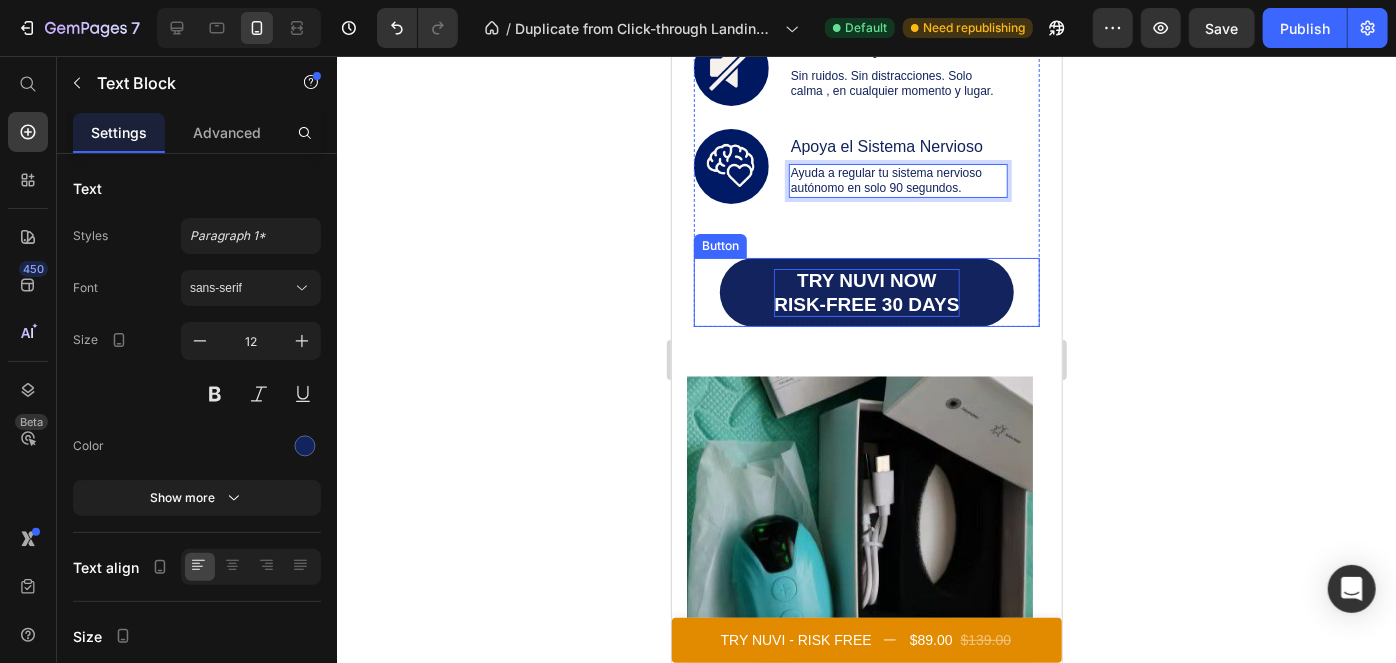 click on "Try NUVI Now" at bounding box center [865, 279] 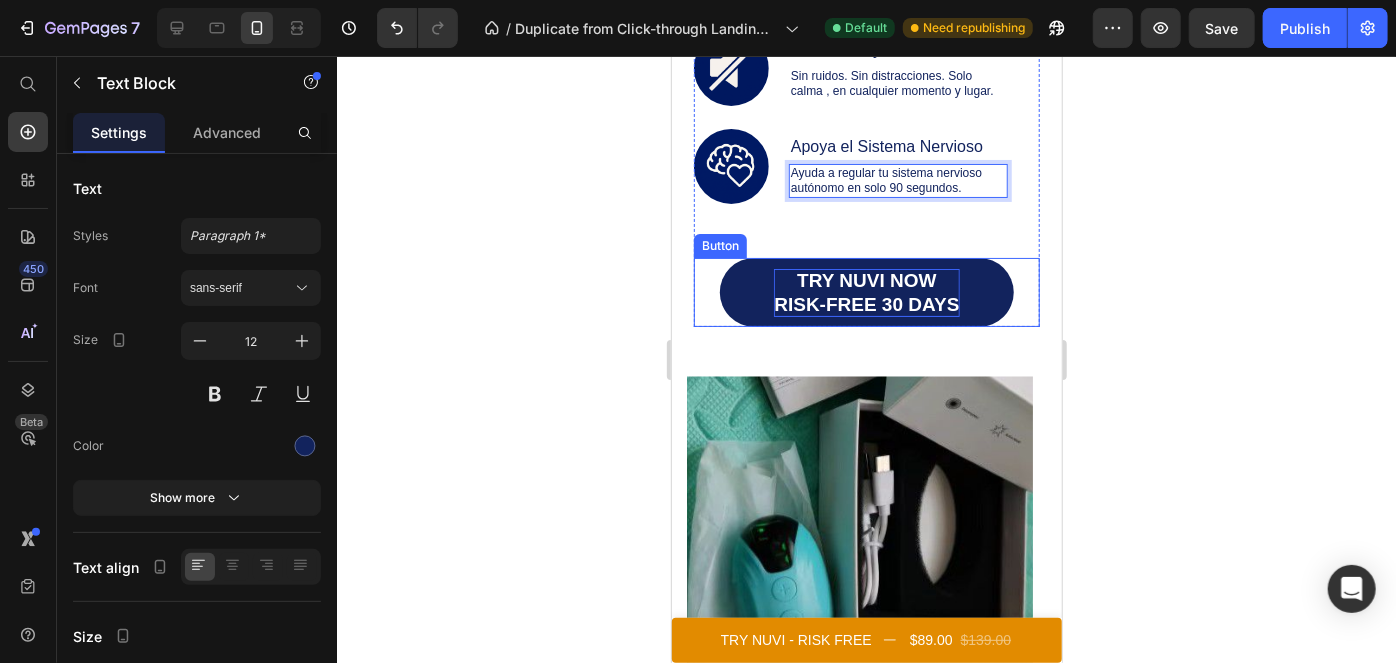 click on "Try NUVI Now" at bounding box center [865, 279] 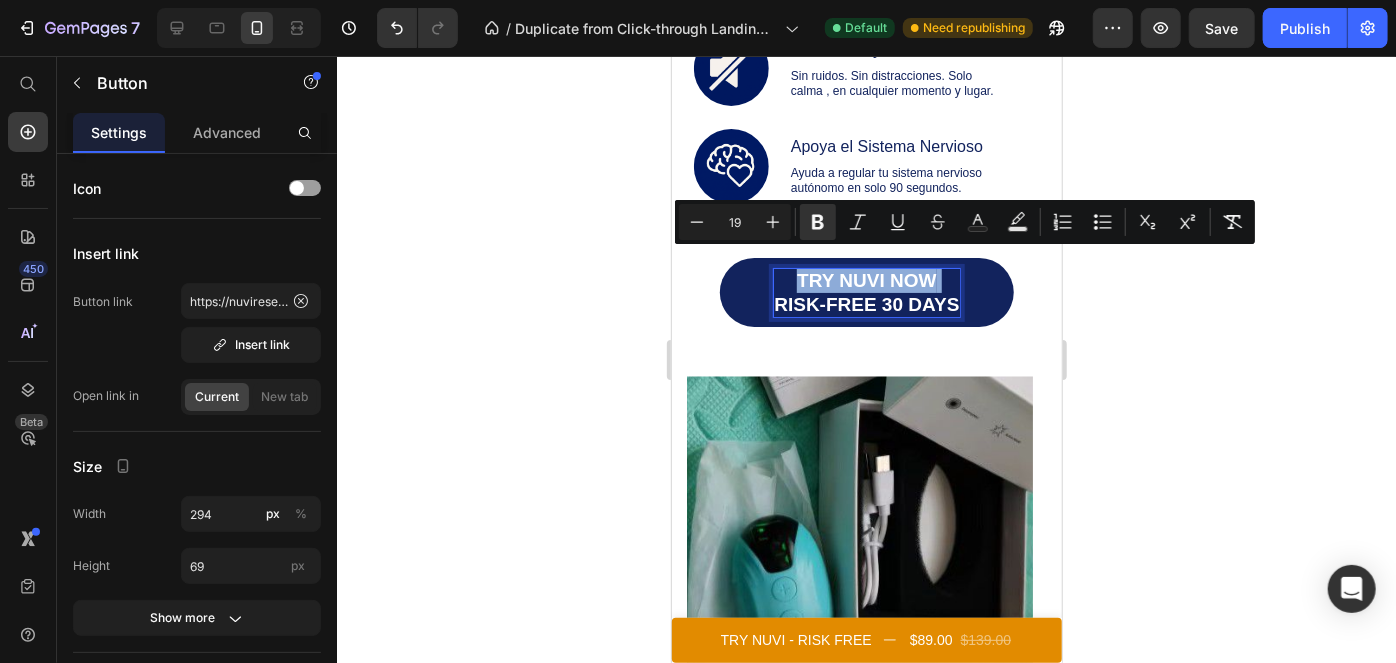 click on "Try NUVI Now" at bounding box center (865, 279) 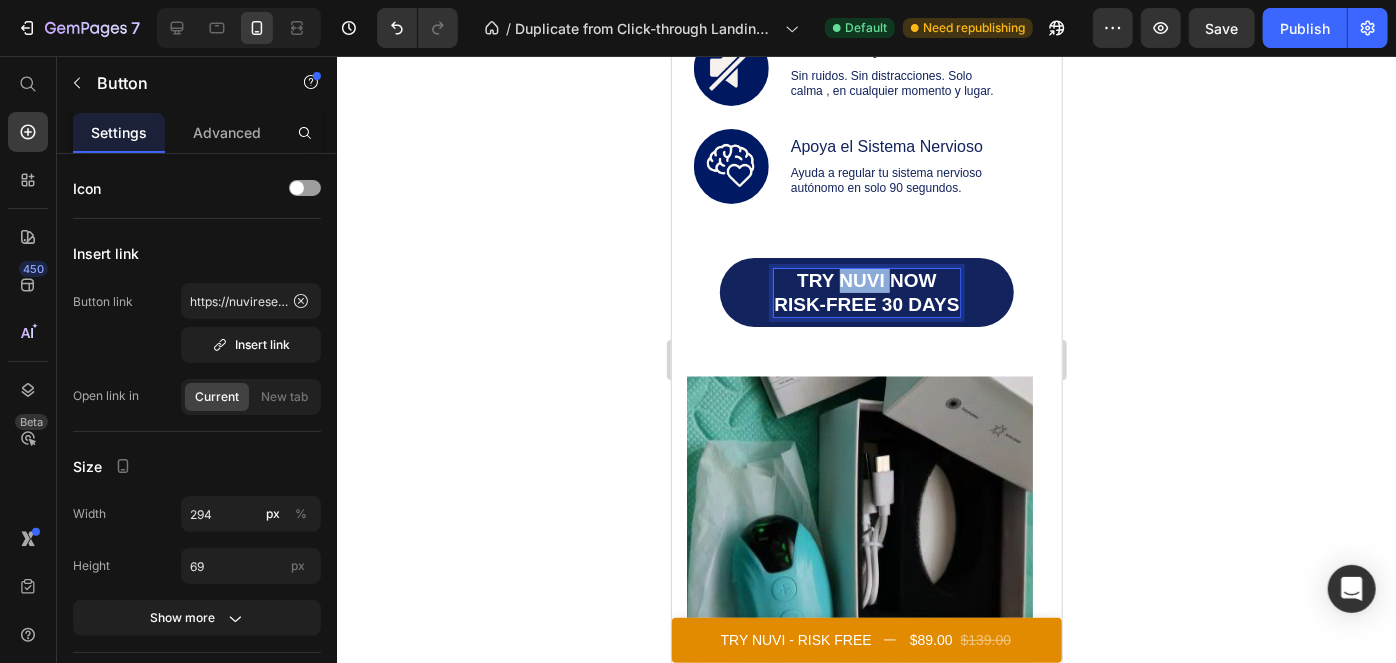 click on "Try NUVI Now" at bounding box center (865, 279) 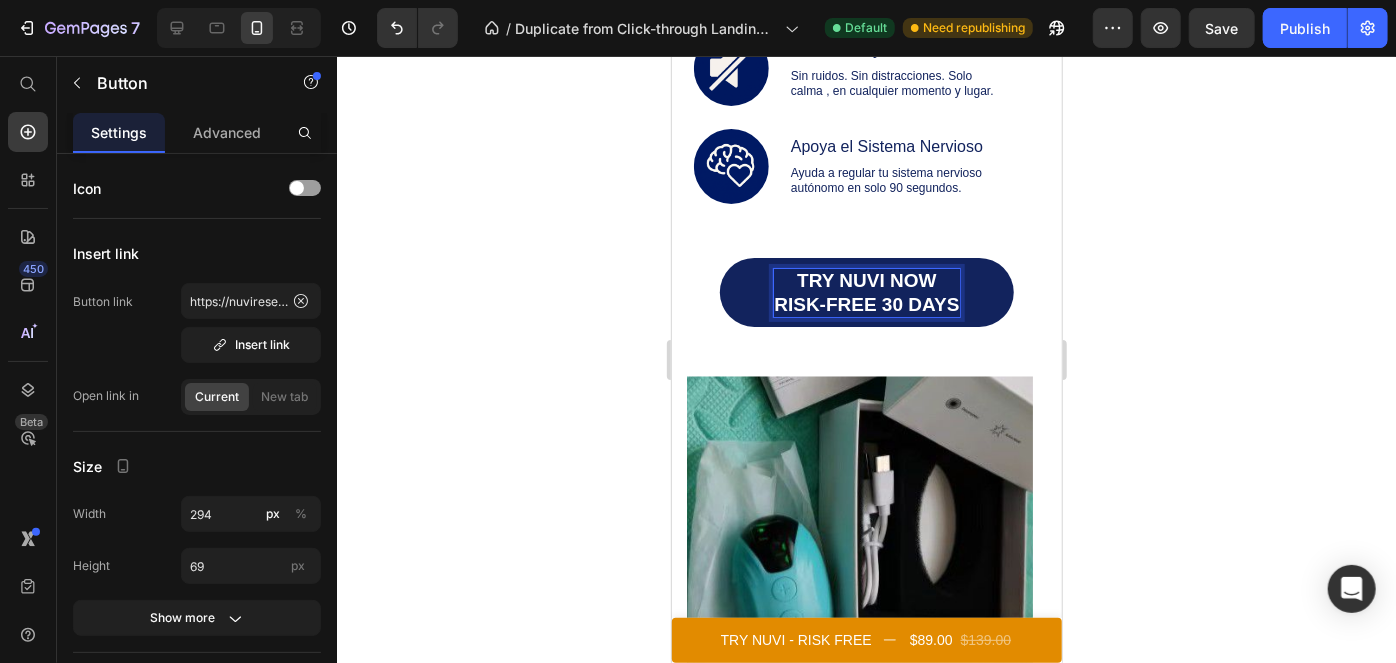 click on "Risk-Free 30 Days" at bounding box center [865, 303] 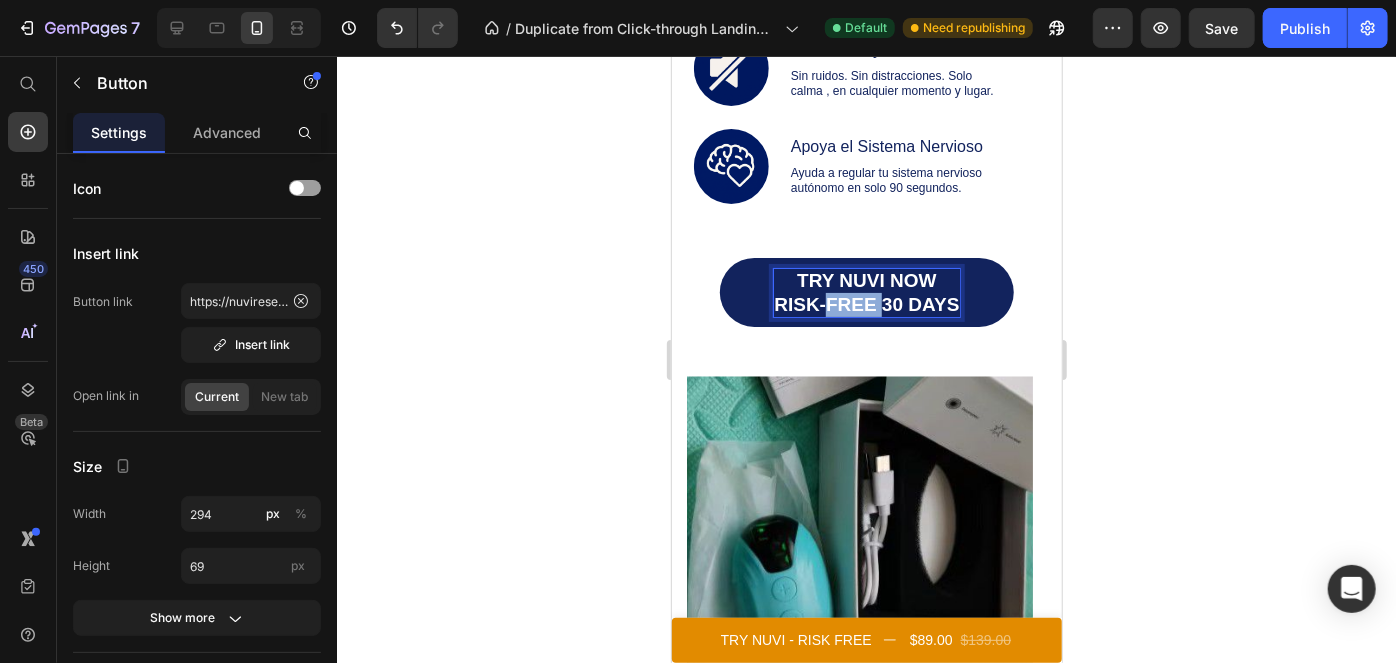 click on "Risk-Free 30 Days" at bounding box center (865, 303) 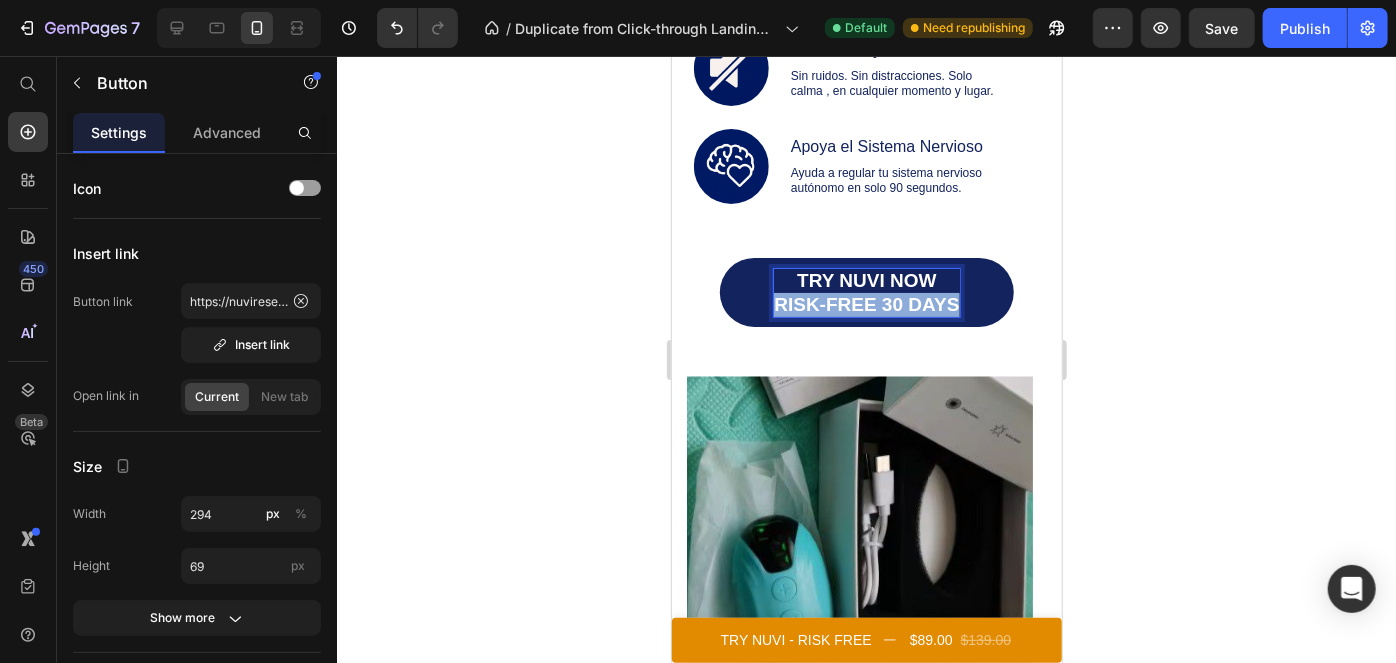 click on "Risk-Free 30 Days" at bounding box center (865, 303) 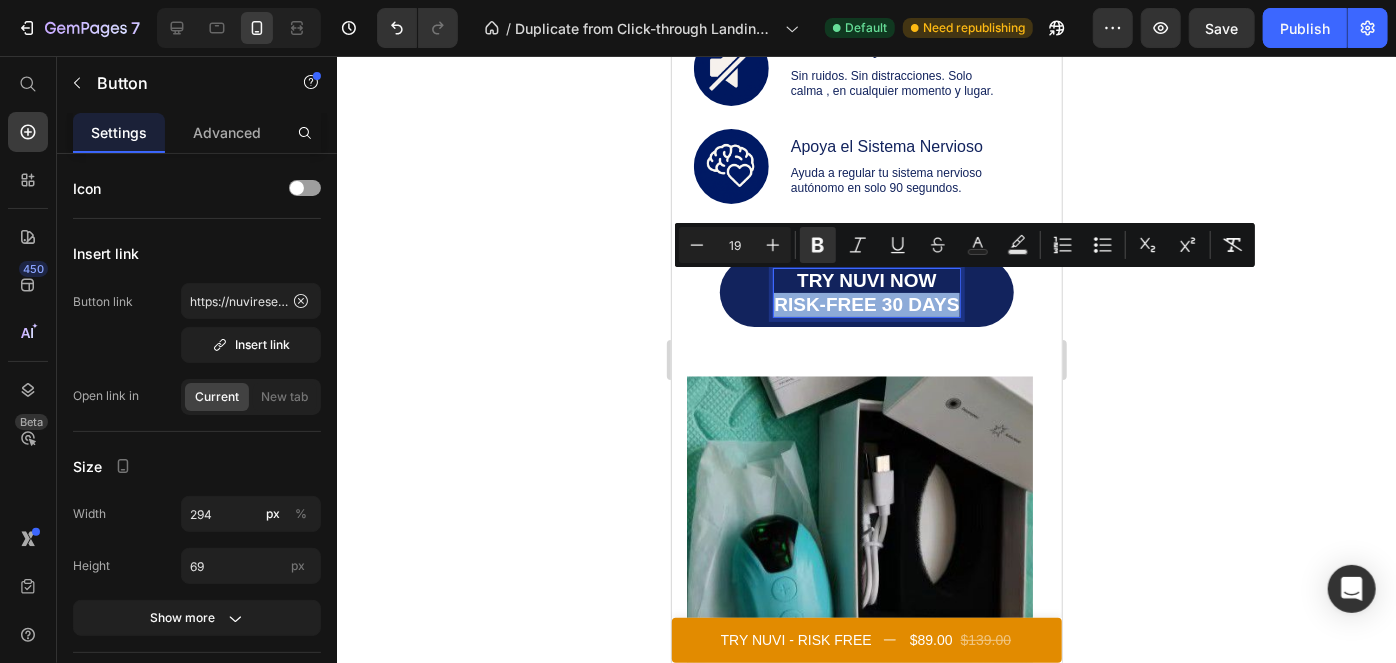 click on "Risk-Free 30 Days" at bounding box center [865, 303] 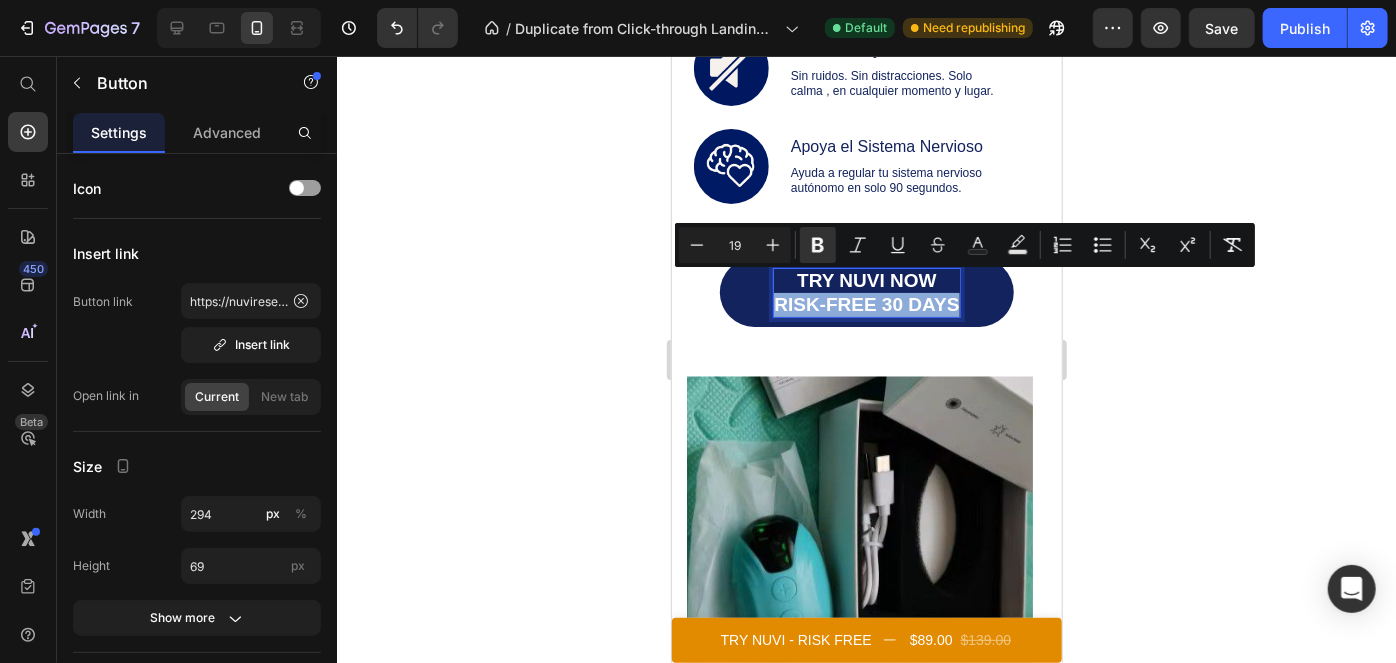 click on "Risk-Free 30 Days" at bounding box center (865, 303) 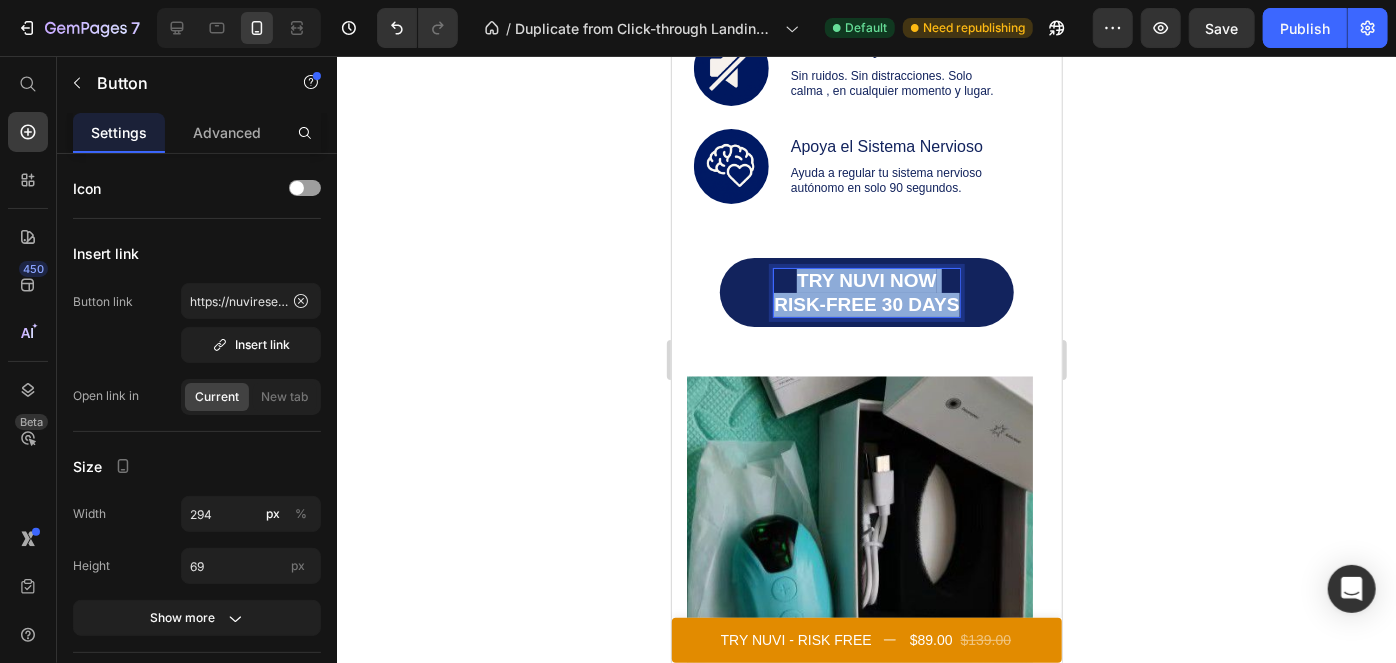 drag, startPoint x: 789, startPoint y: 255, endPoint x: 948, endPoint y: 298, distance: 164.71187 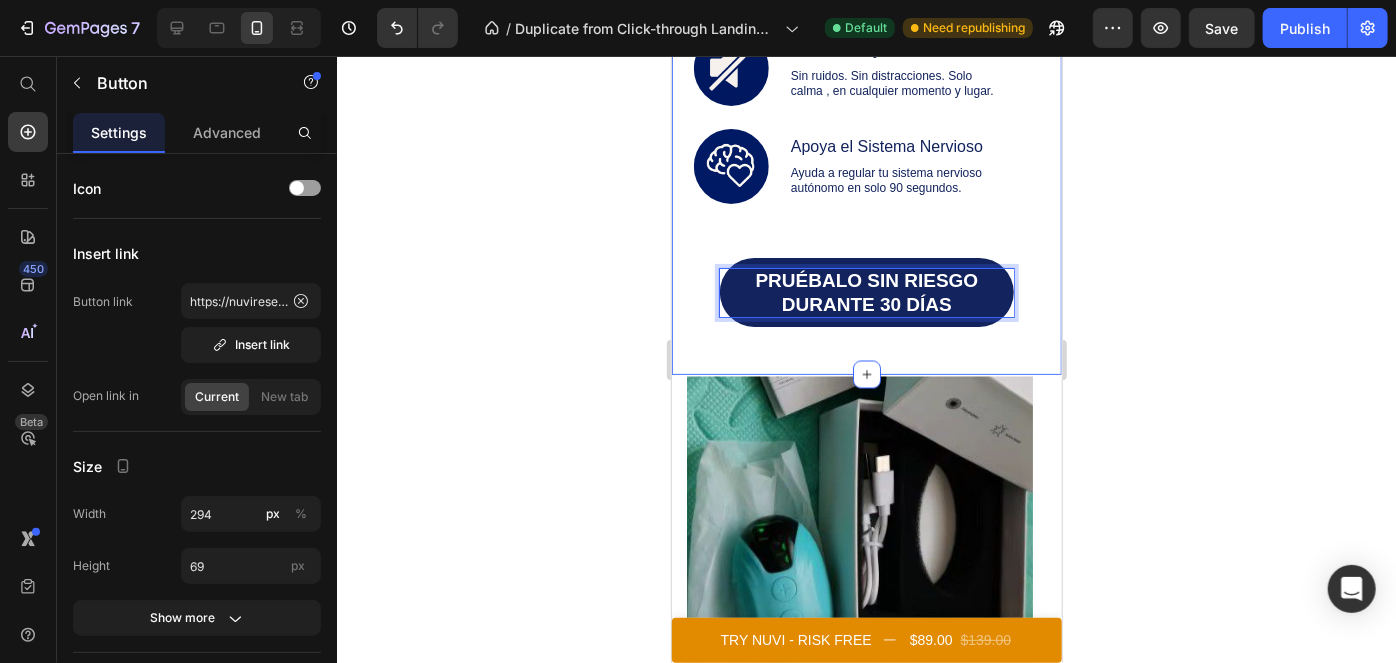 click 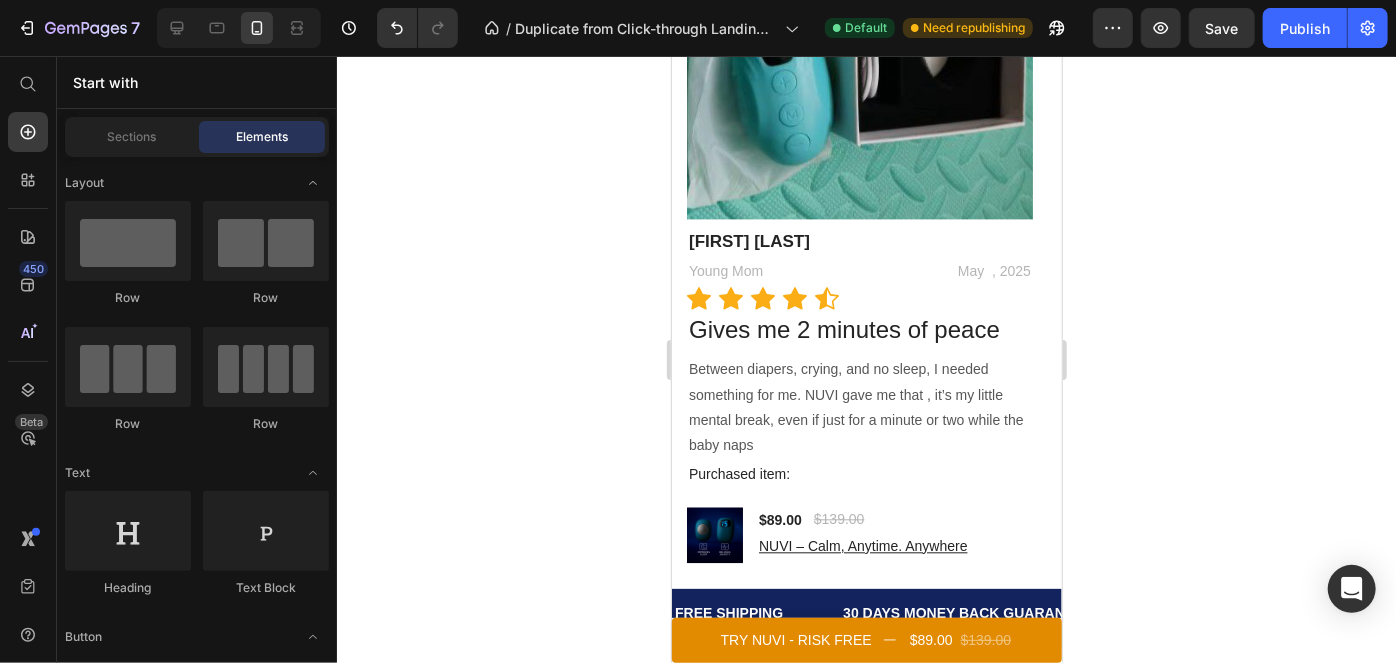 scroll, scrollTop: 6025, scrollLeft: 0, axis: vertical 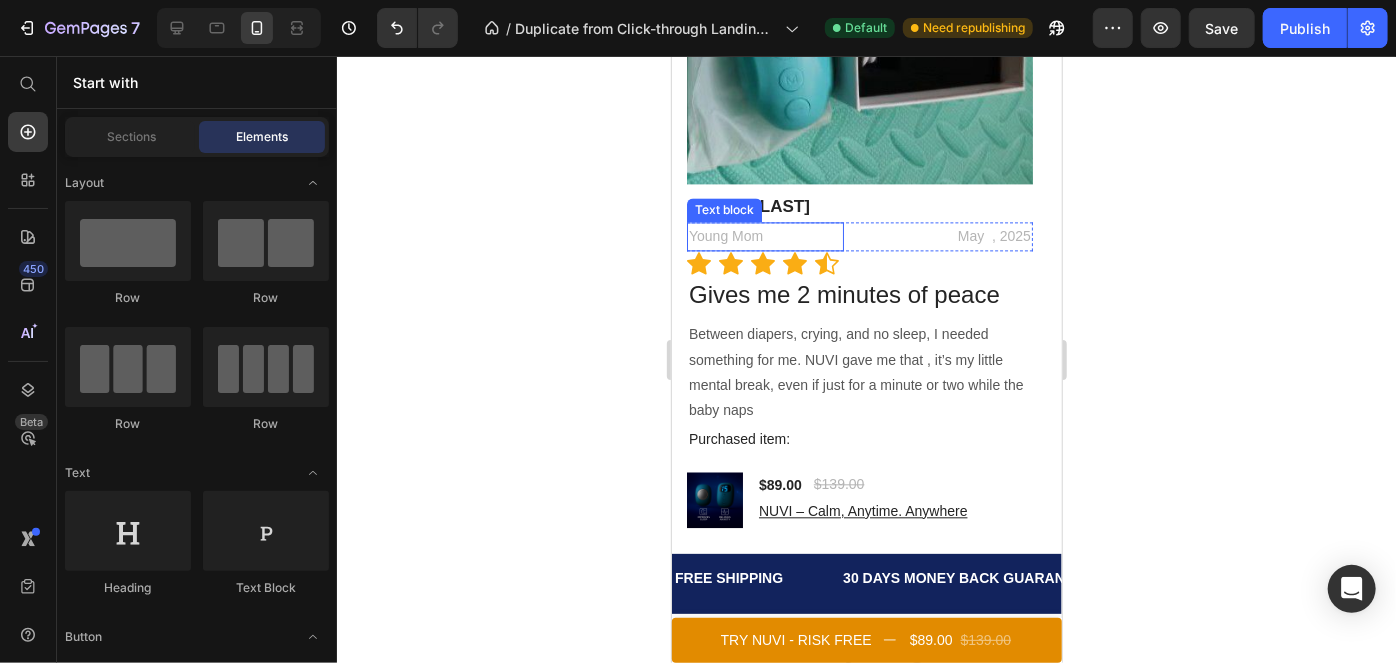 click on "Young Mom" at bounding box center [764, 235] 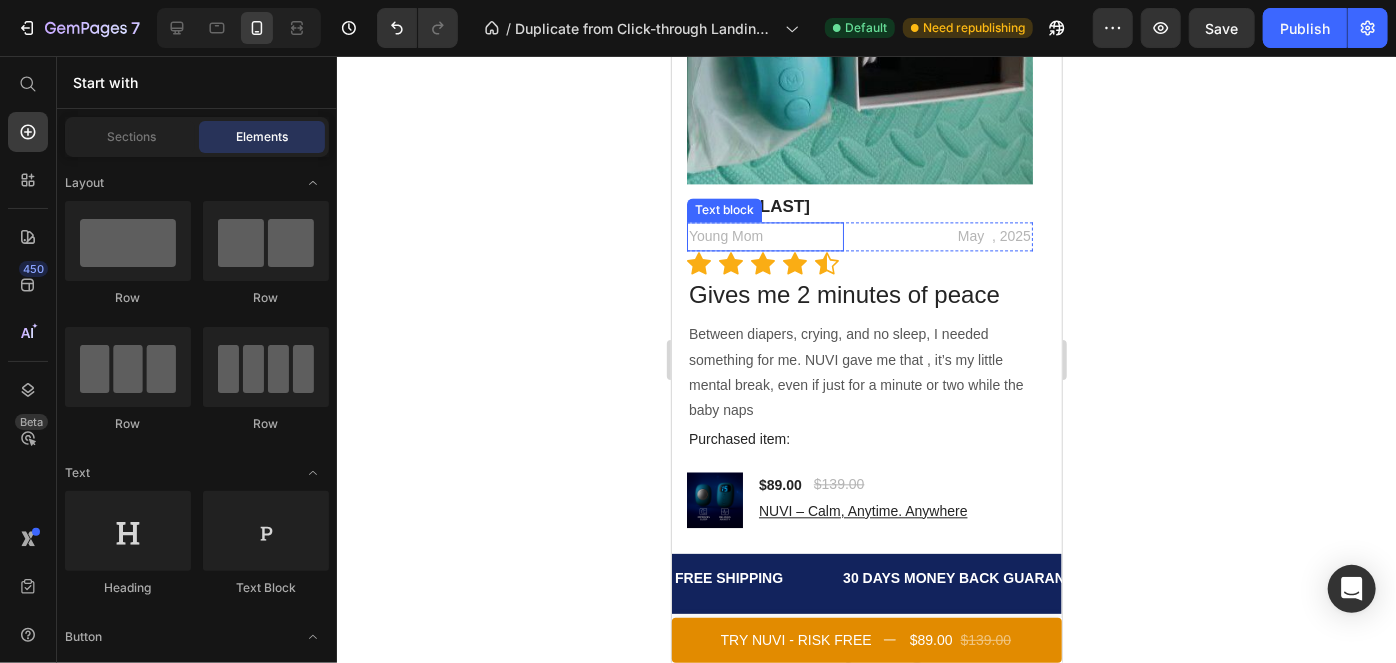 click on "Young Mom" at bounding box center (764, 235) 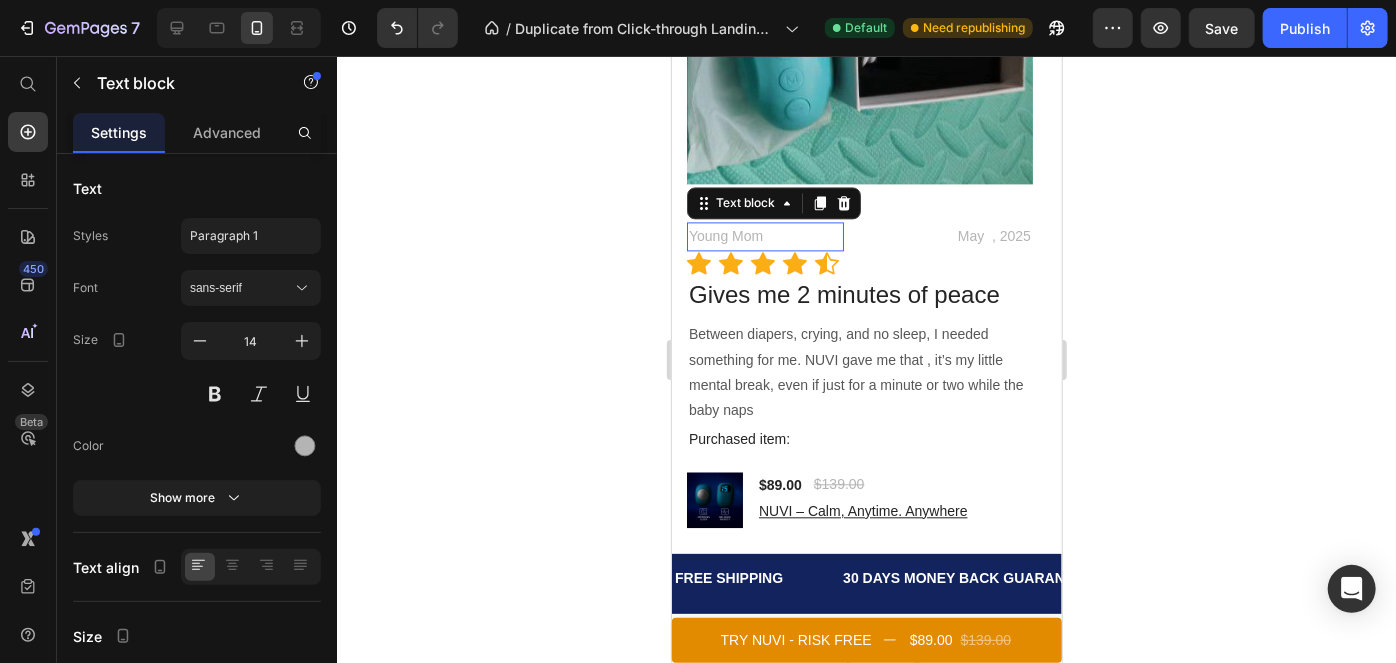 click on "Young Mom" at bounding box center [764, 235] 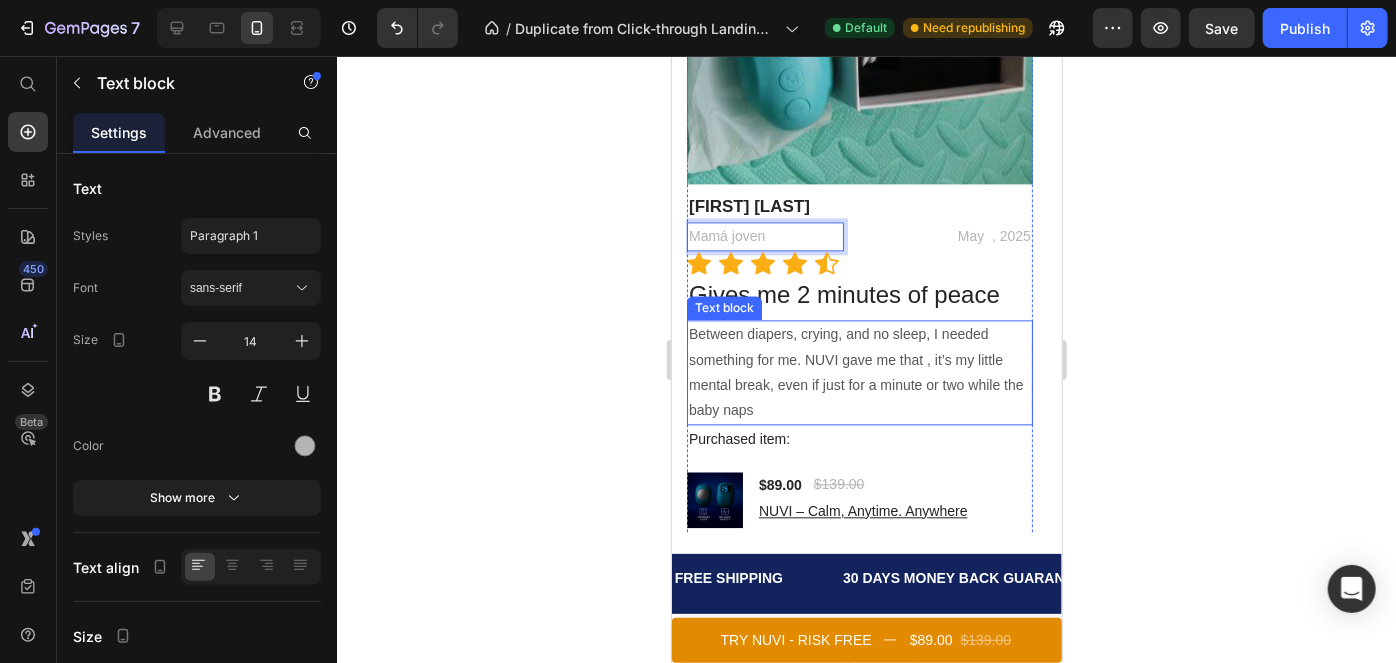click on "Between diapers, crying, and no sleep, I needed something for me. NUVI gave me that , it’s my little mental break, even if just for a minute or two while the baby naps" at bounding box center [859, 371] 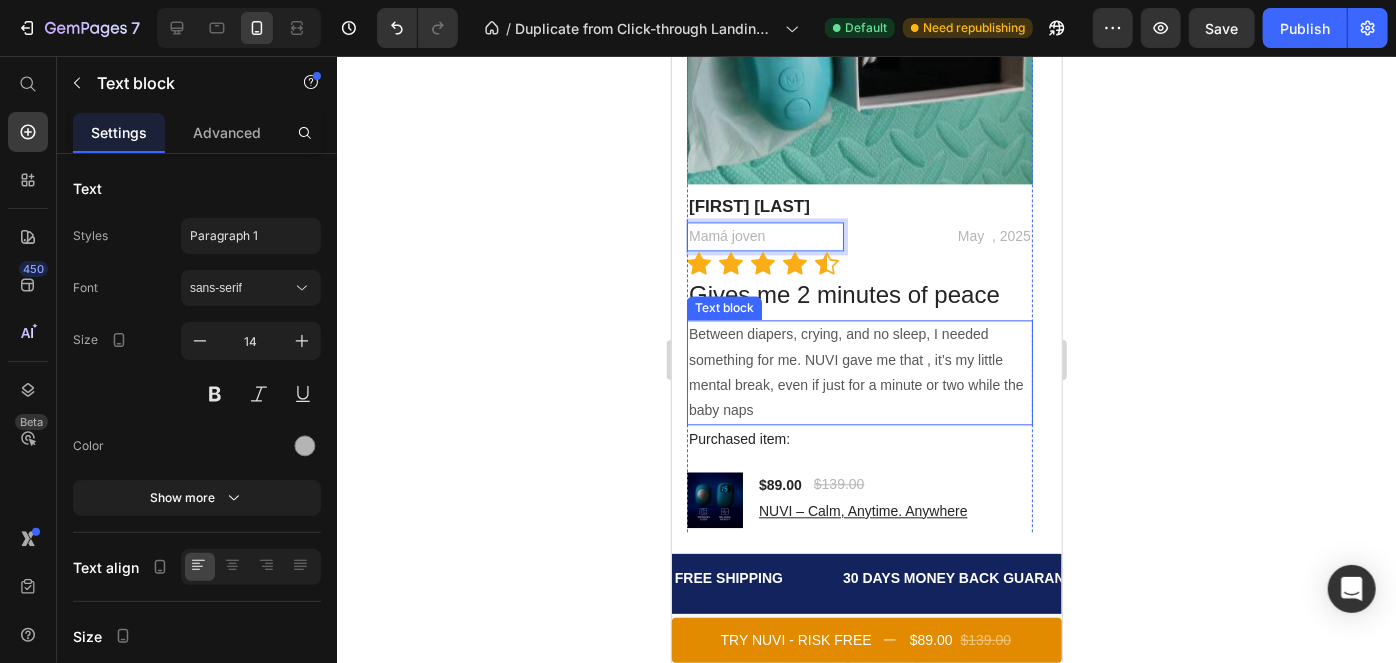 click on "Between diapers, crying, and no sleep, I needed something for me. NUVI gave me that , it’s my little mental break, even if just for a minute or two while the baby naps" at bounding box center (859, 371) 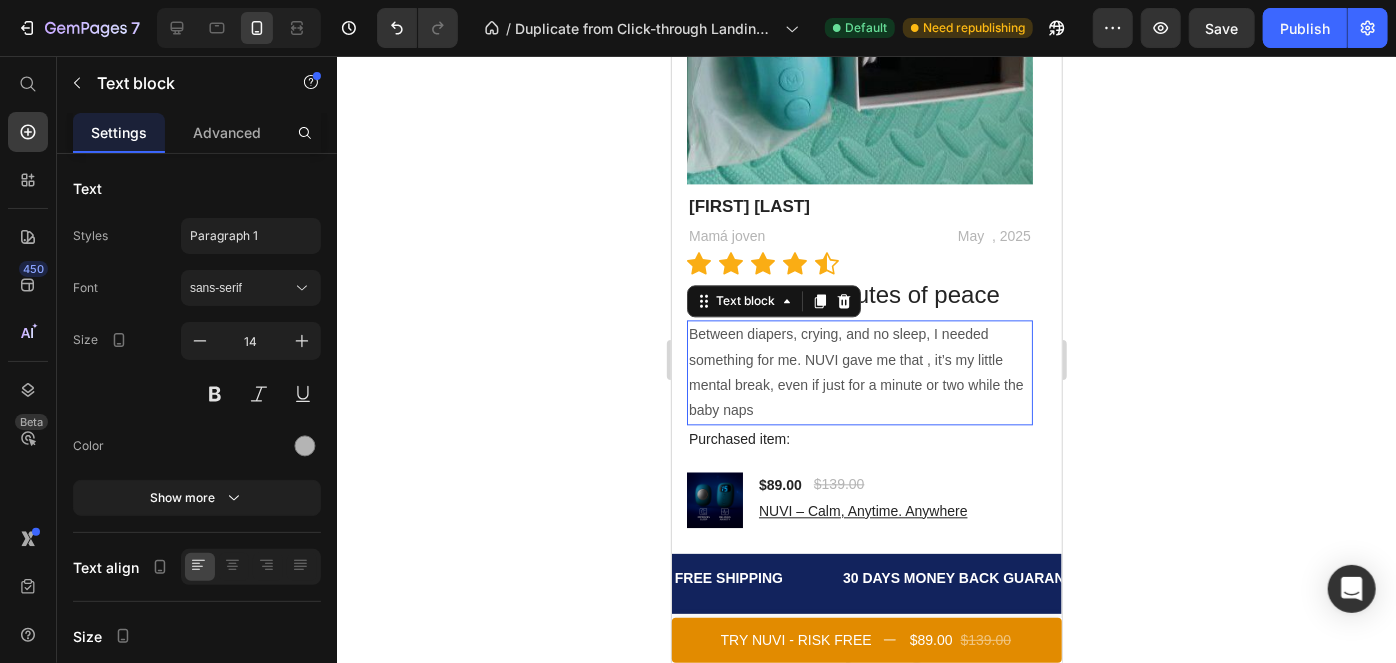 click on "Between diapers, crying, and no sleep, I needed something for me. NUVI gave me that , it’s my little mental break, even if just for a minute or two while the baby naps" at bounding box center (859, 371) 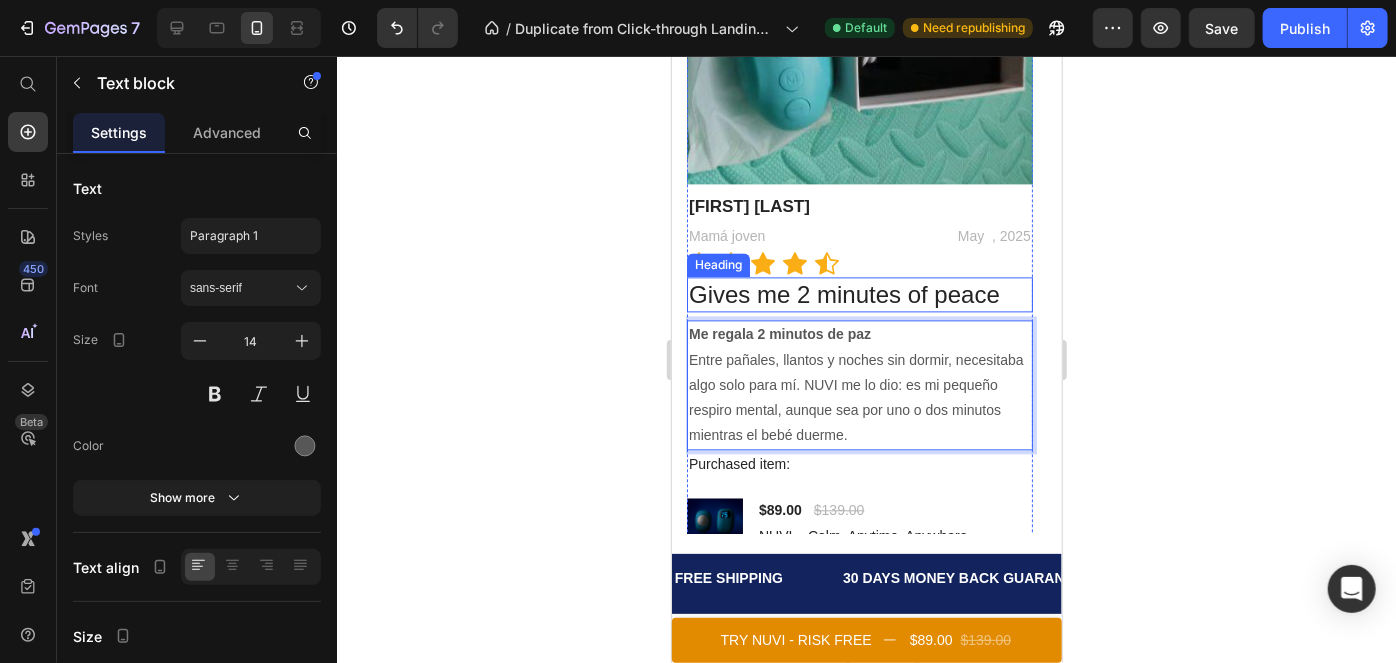 click on "Gives me 2 minutes of peace" at bounding box center (859, 293) 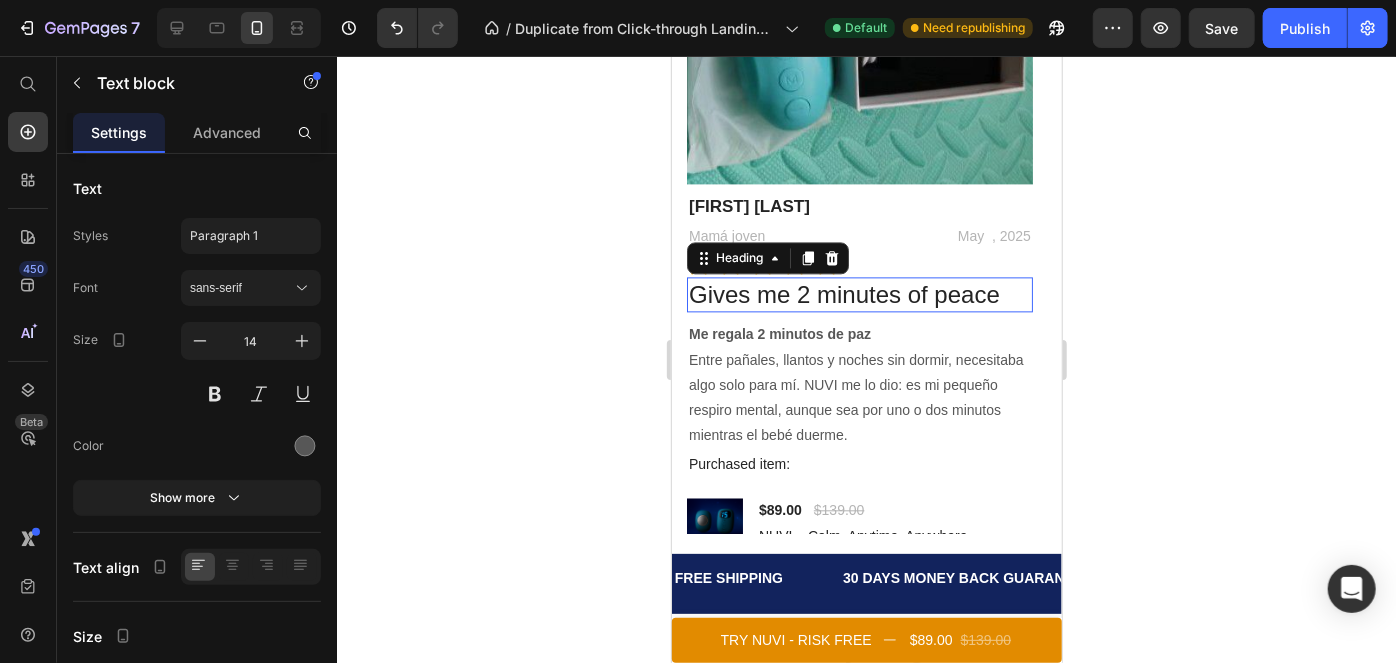 click on "Gives me 2 minutes of peace" at bounding box center [859, 293] 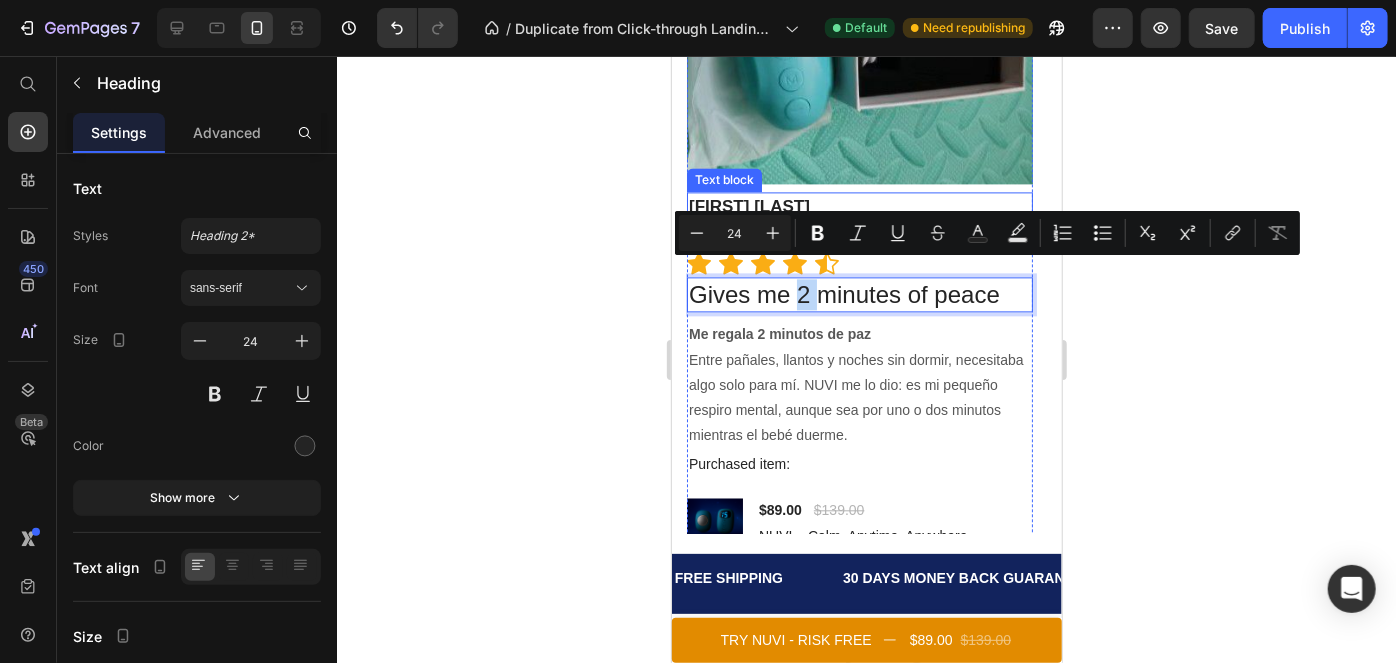 click on "Jessica Lane" at bounding box center [748, 205] 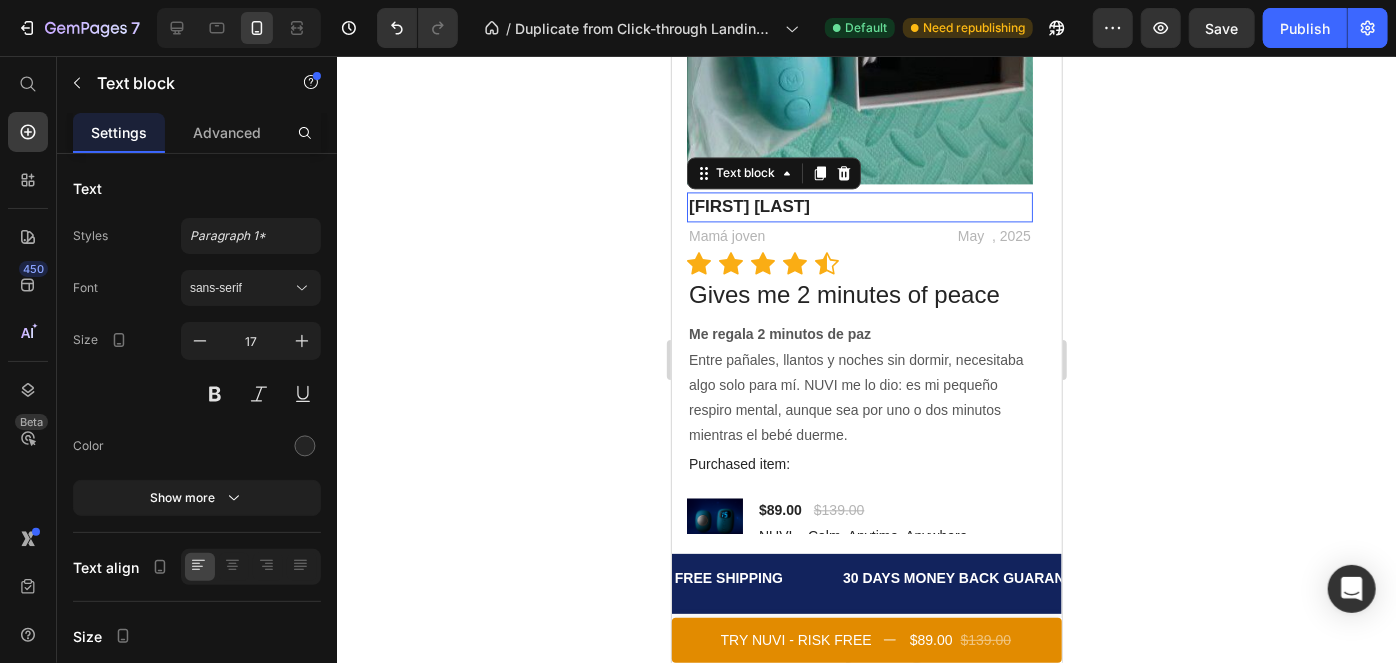 click on "Jessica Lane" at bounding box center (748, 205) 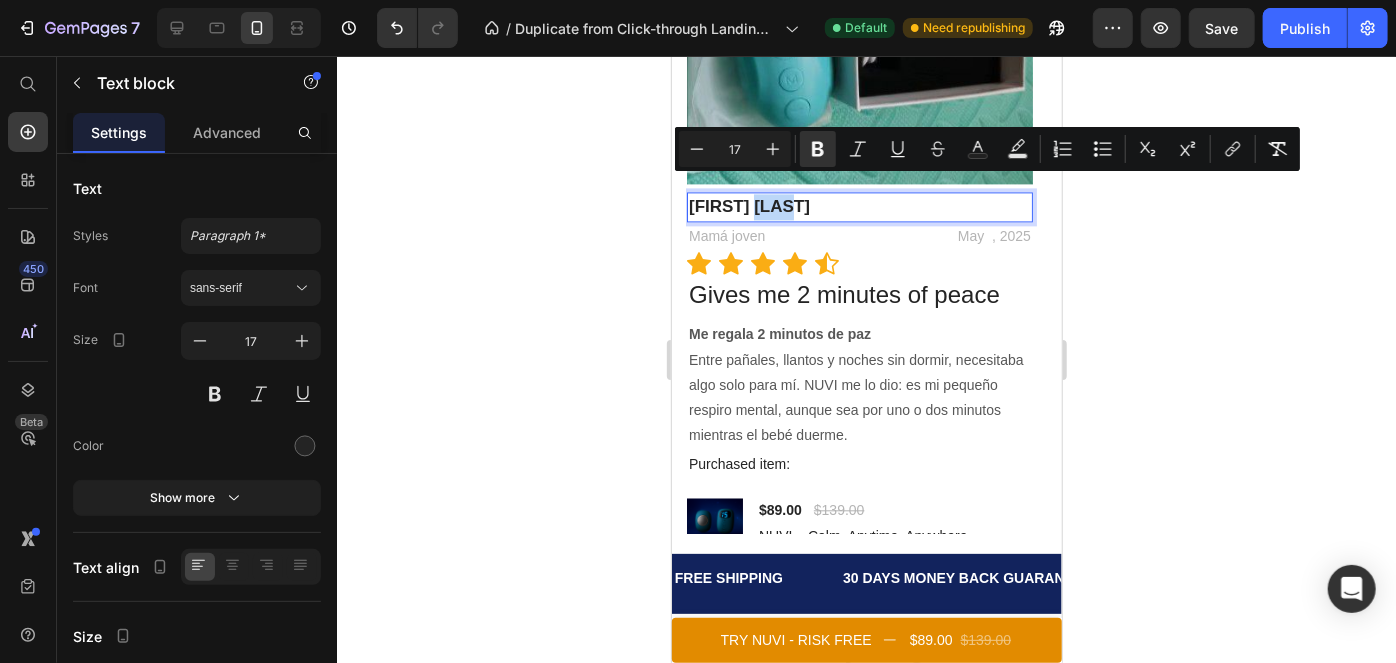 click on "Jessica Lane" at bounding box center (748, 205) 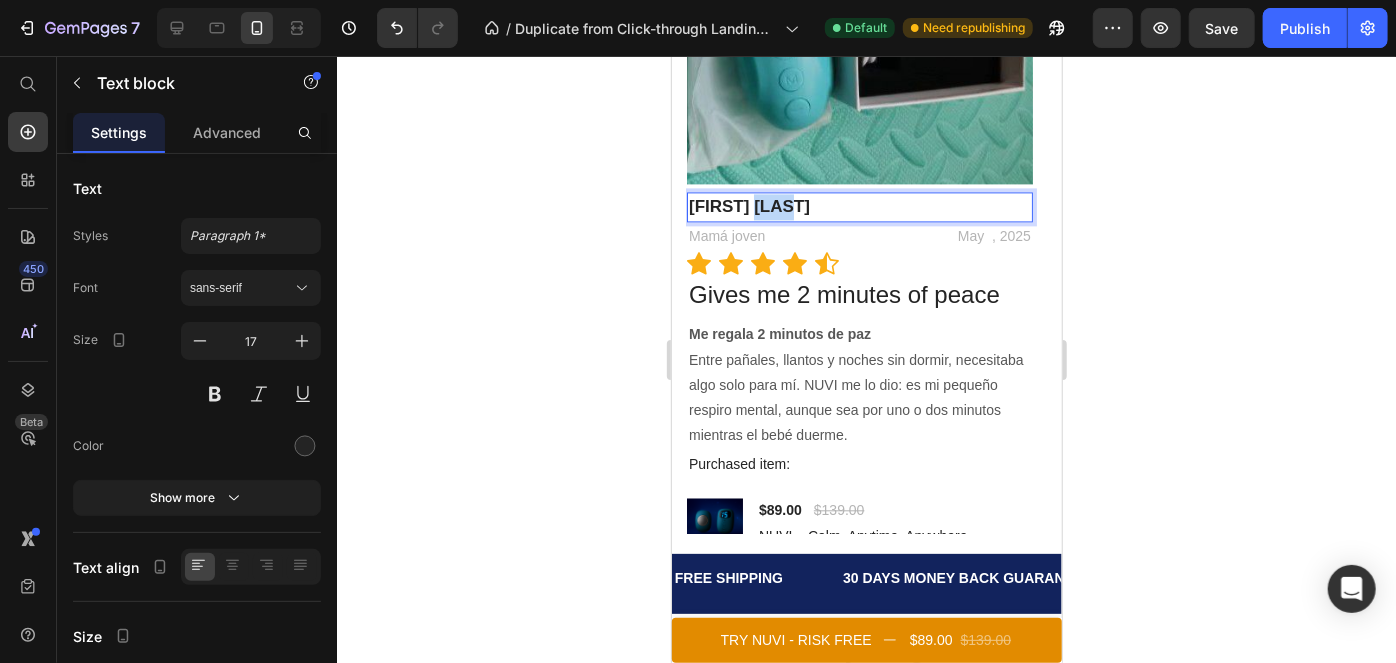 click on "Jessica Lane" at bounding box center [748, 205] 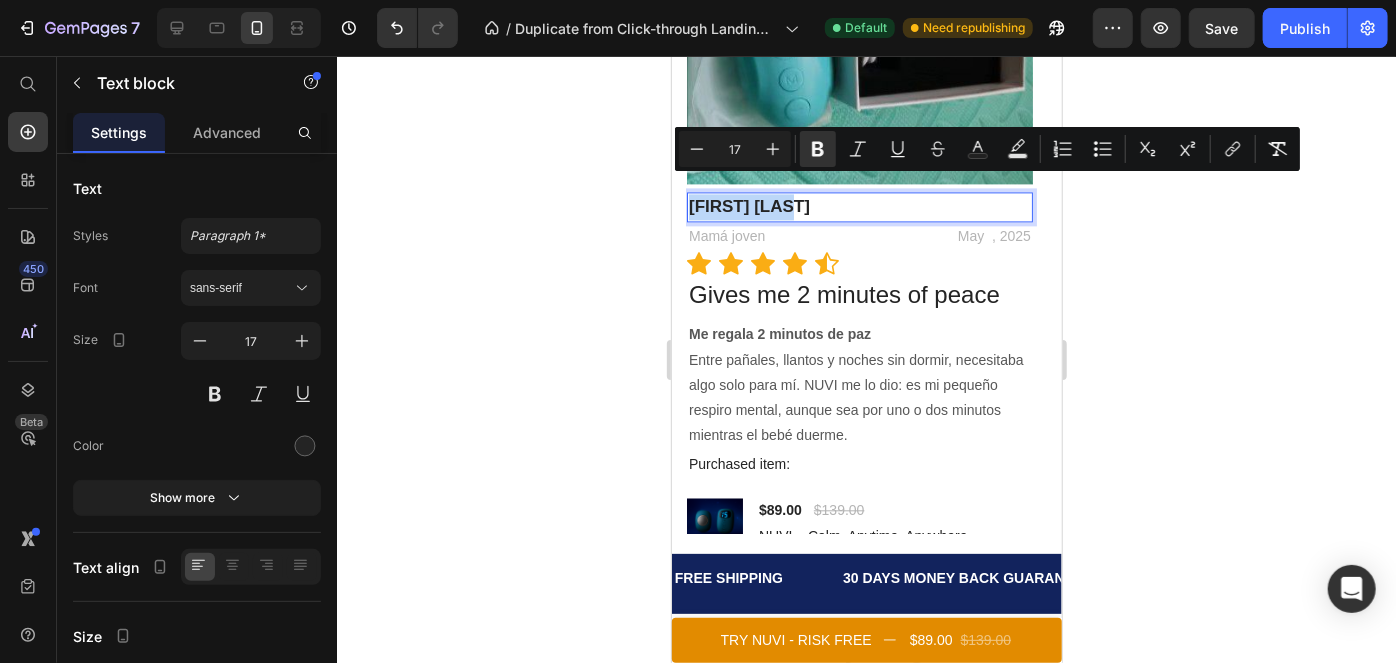 click on "Jessica Lane" at bounding box center [748, 205] 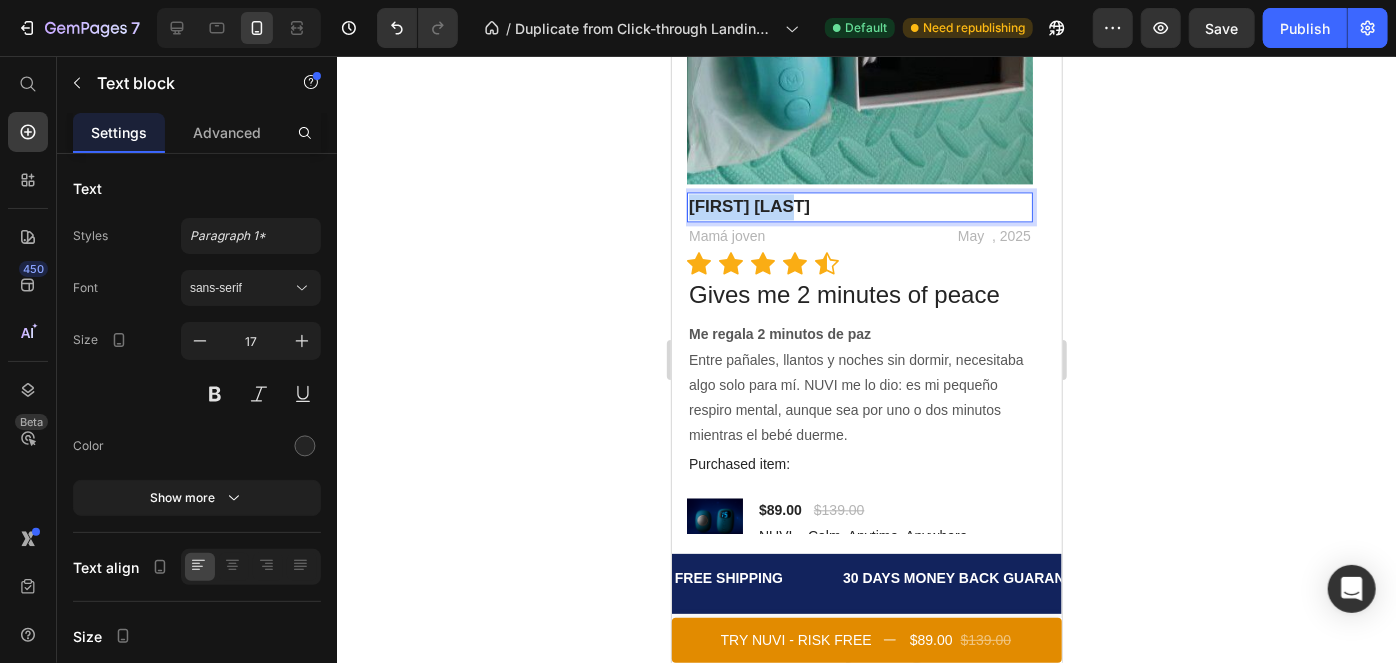 click on "Jessica Lane" at bounding box center (748, 205) 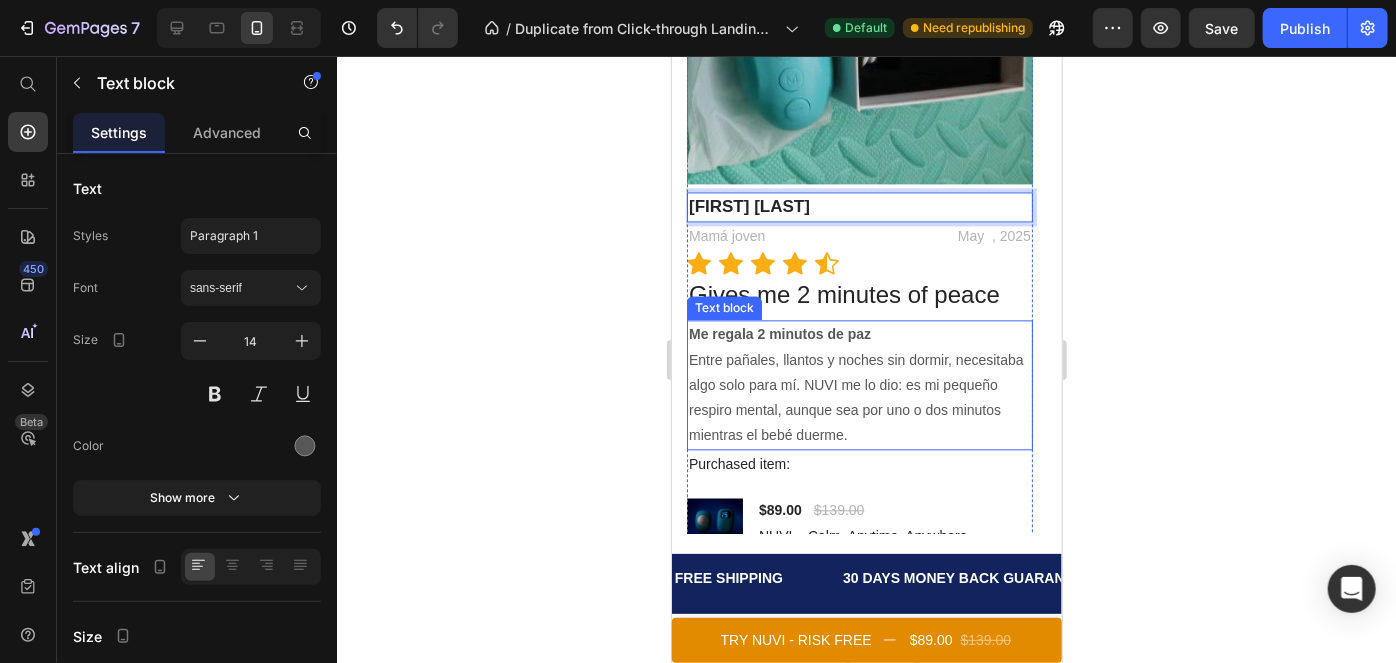 click on "Me regala 2 minutos de paz" at bounding box center [859, 333] 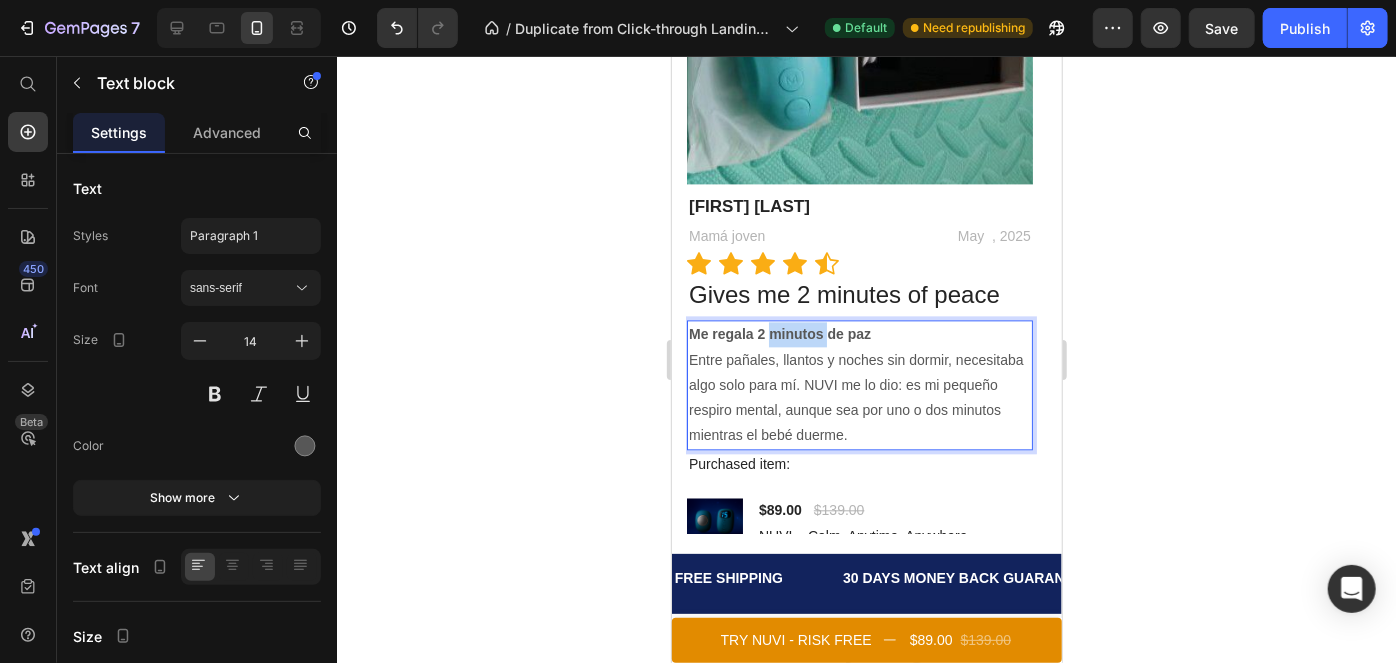 click on "Me regala 2 minutos de paz" at bounding box center (779, 333) 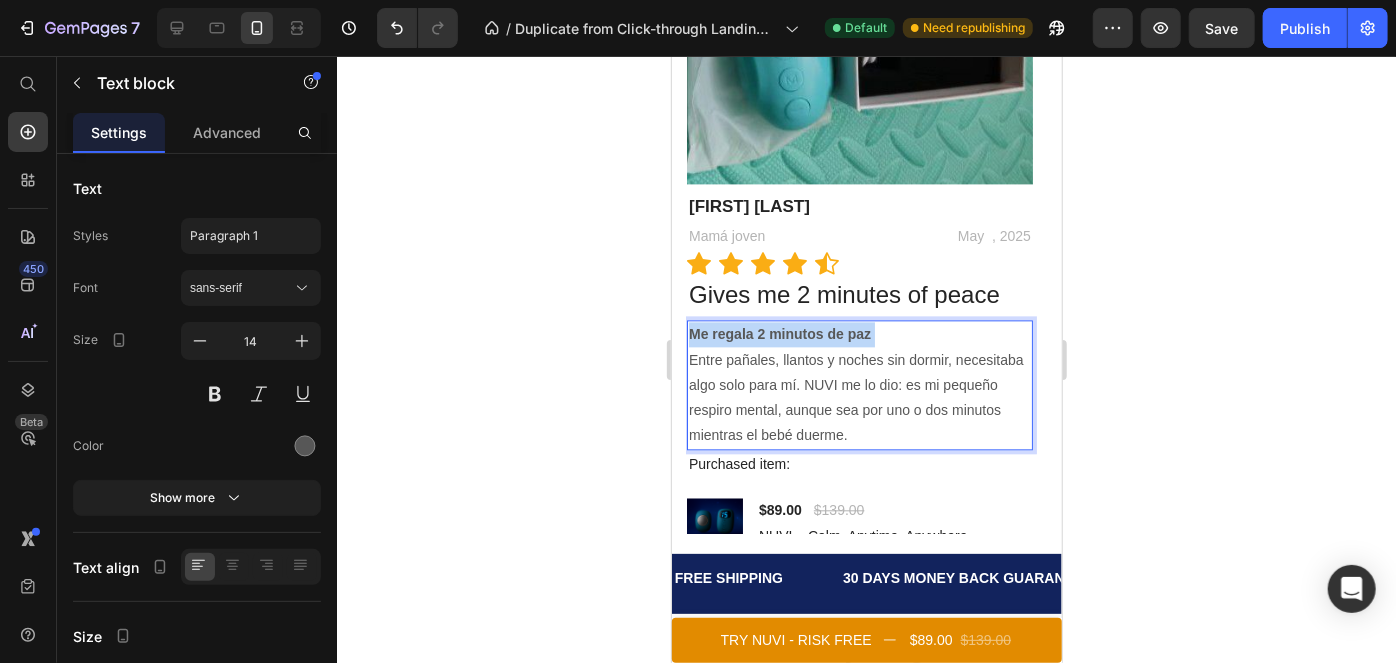click on "Me regala 2 minutos de paz" at bounding box center [779, 333] 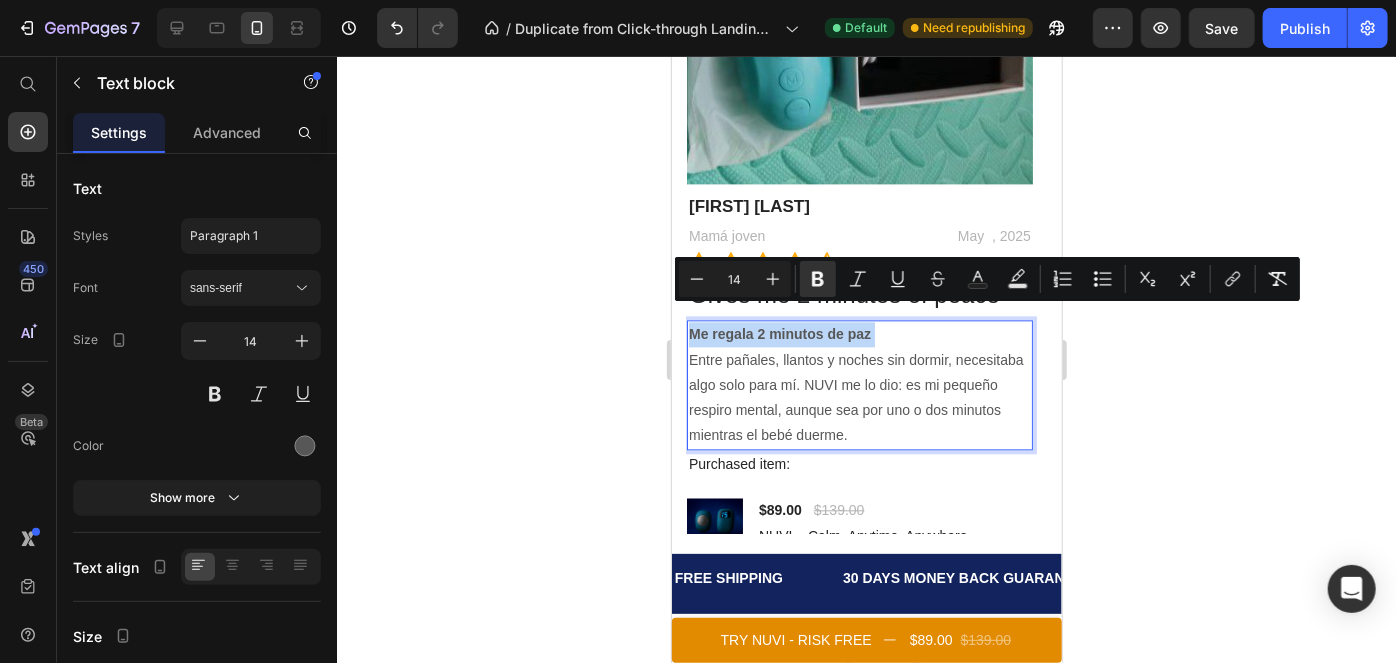 copy on "Me regala 2 minutos de paz" 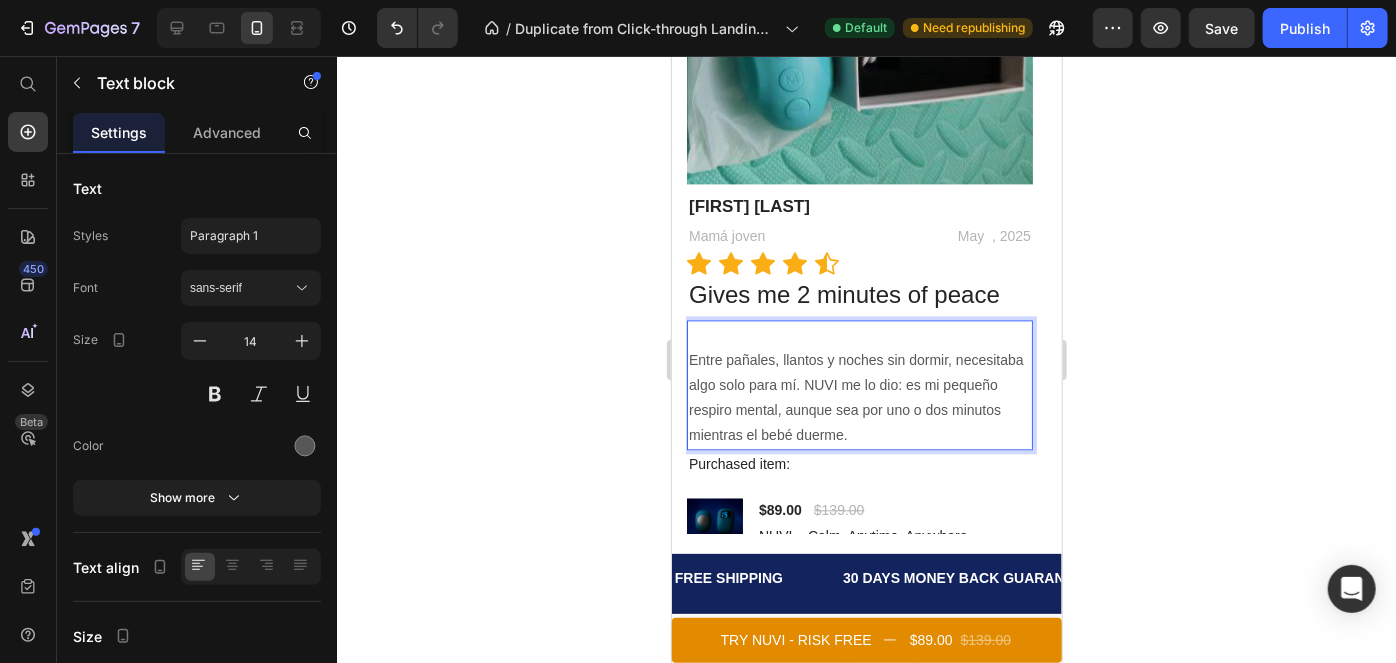 click on "Entre pañales, llantos y noches sin dormir, necesitaba algo solo para mí. NUVI me lo dio: es mi pequeño respiro mental, aunque sea por uno o dos minutos mientras el bebé duerme." at bounding box center (859, 397) 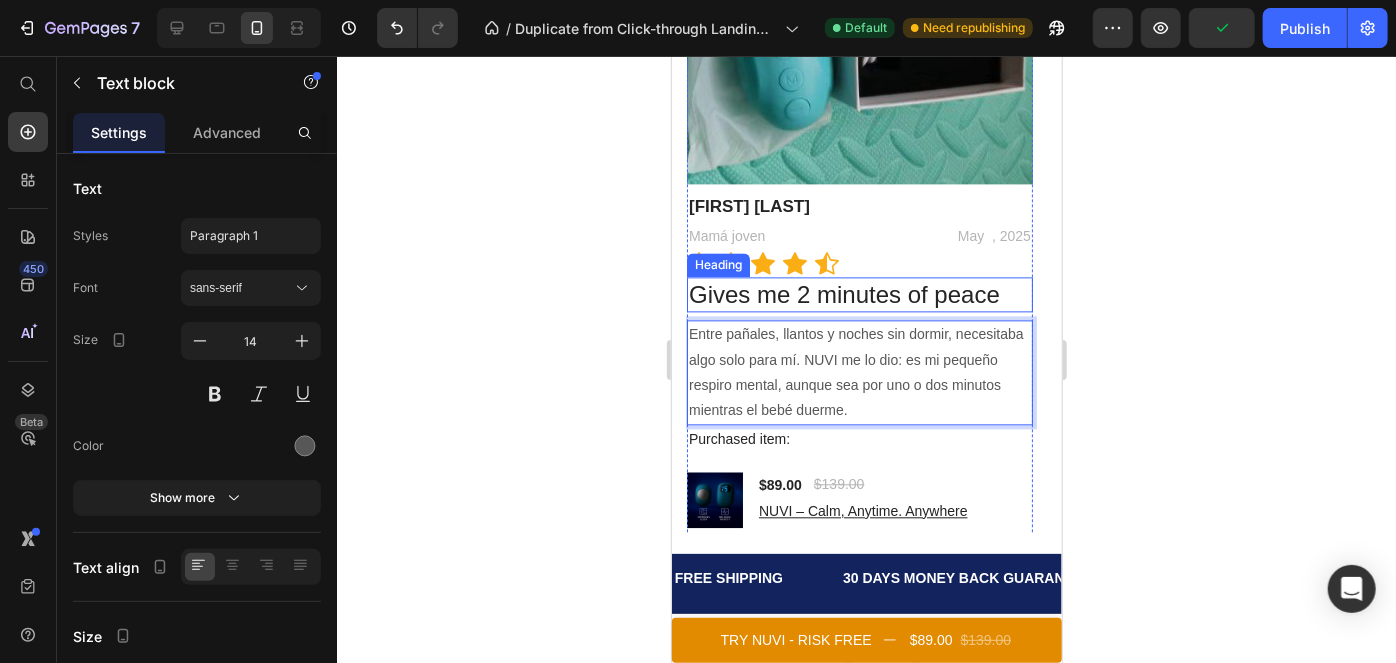 click on "Gives me 2 minutes of peace" at bounding box center [859, 293] 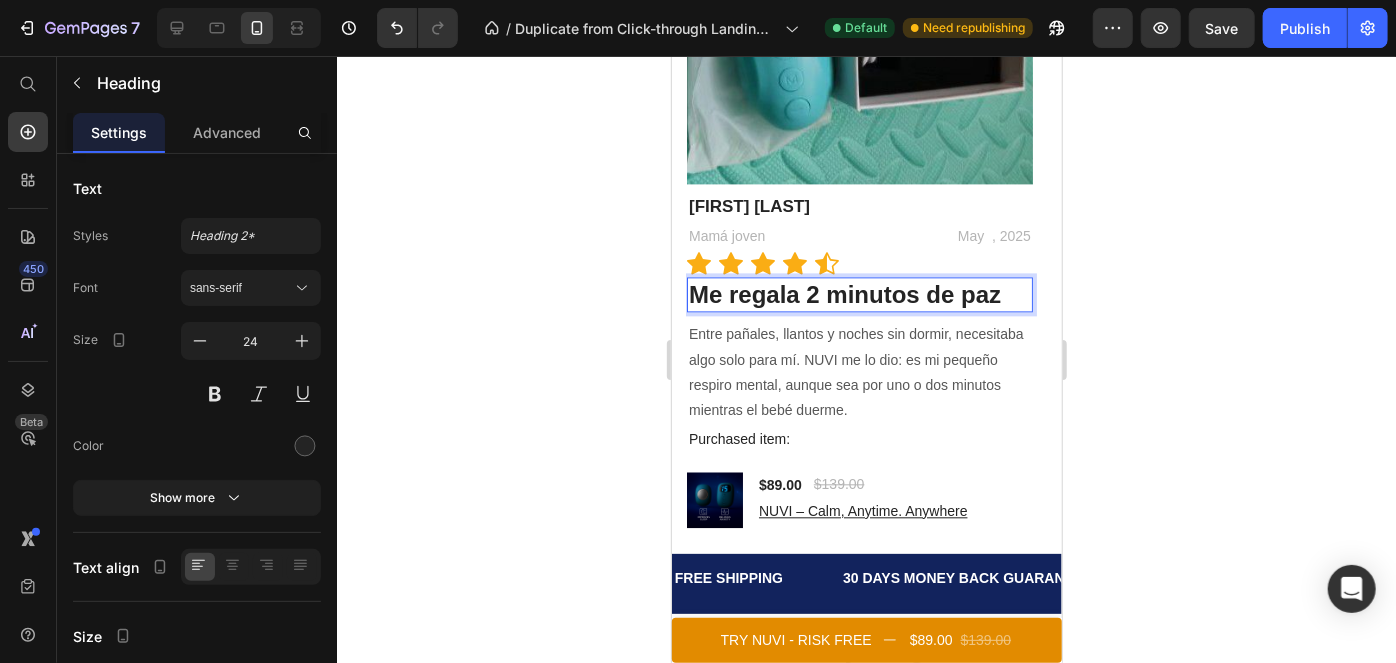 click 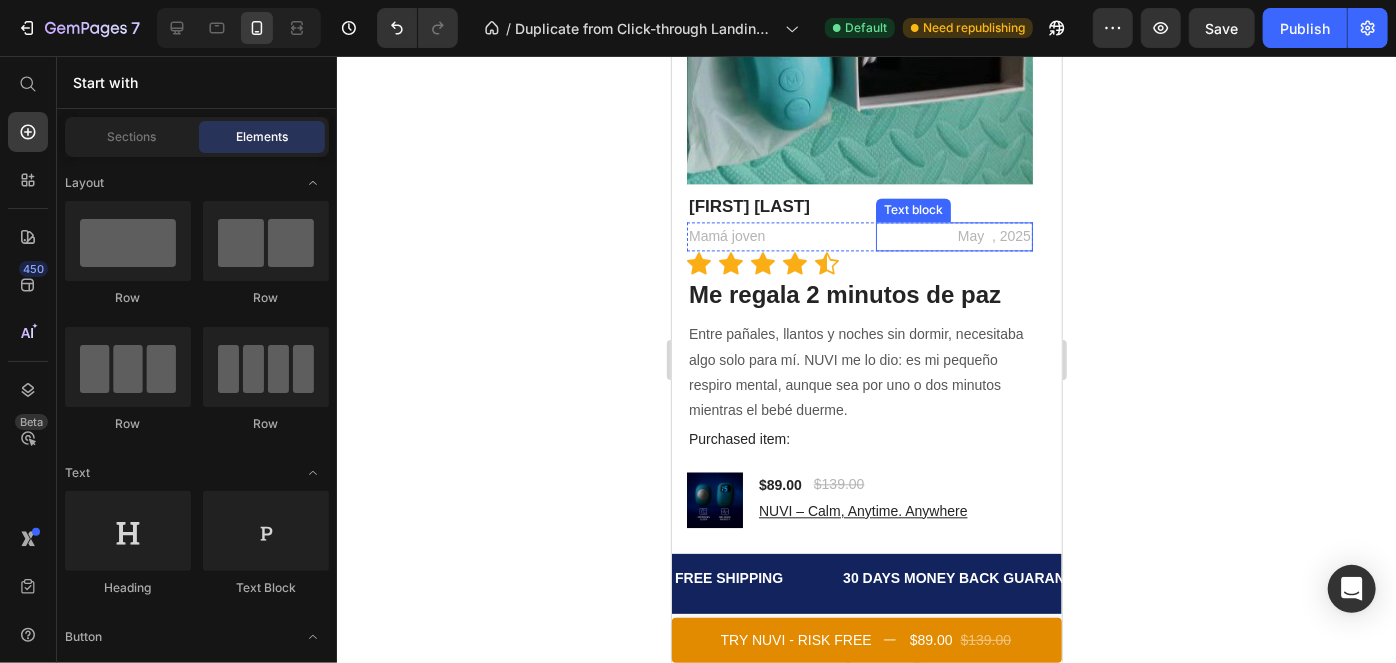 scroll, scrollTop: 6047, scrollLeft: 0, axis: vertical 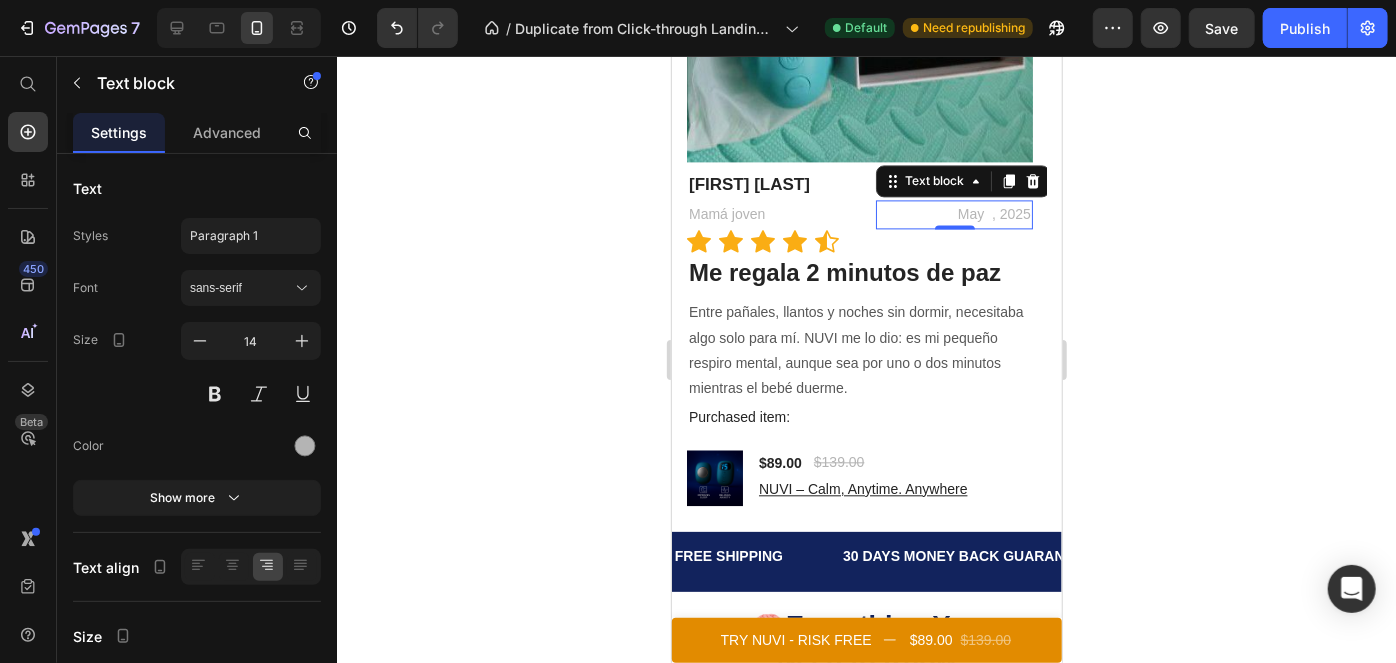 click on "May  , 2025" 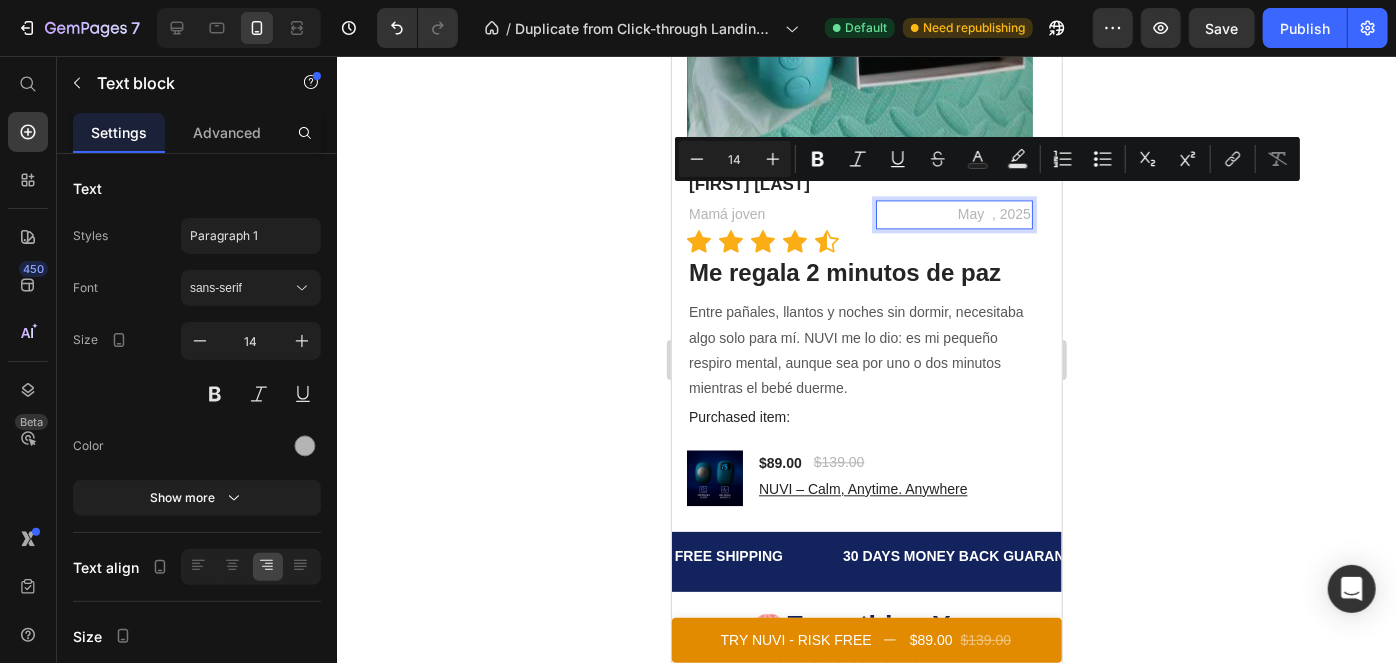 click on "May  , 2025" 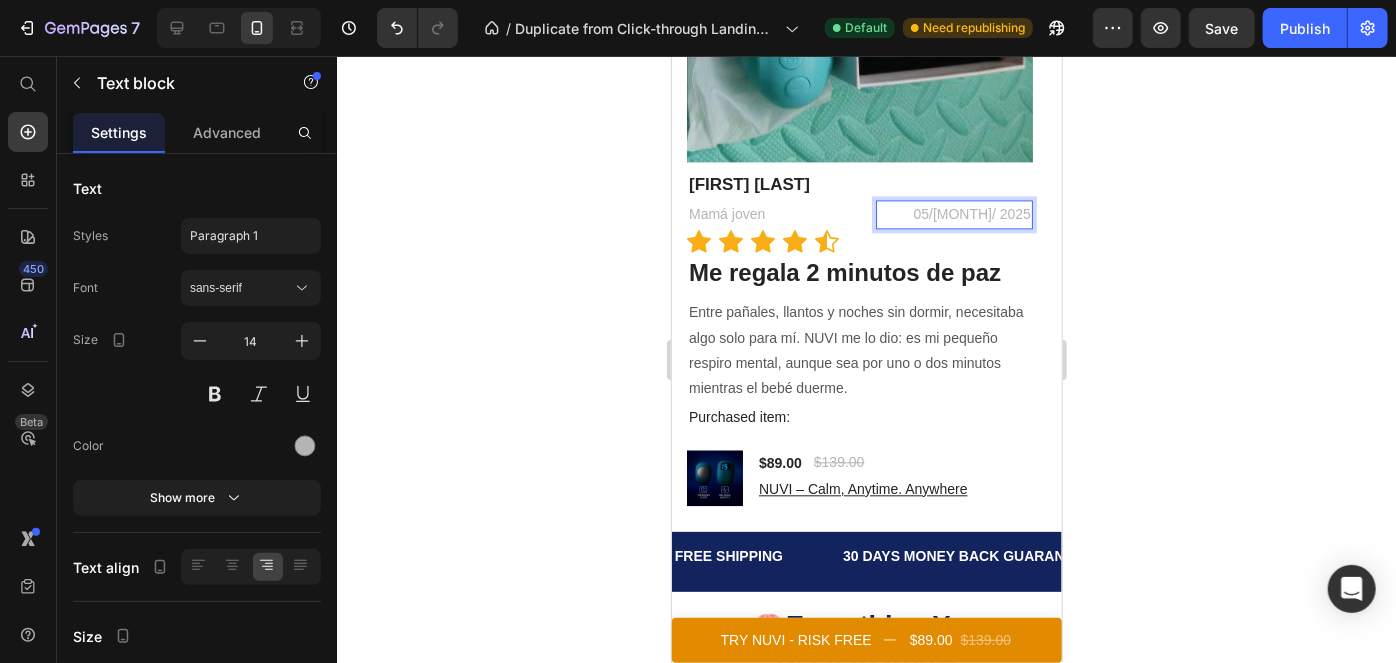 click 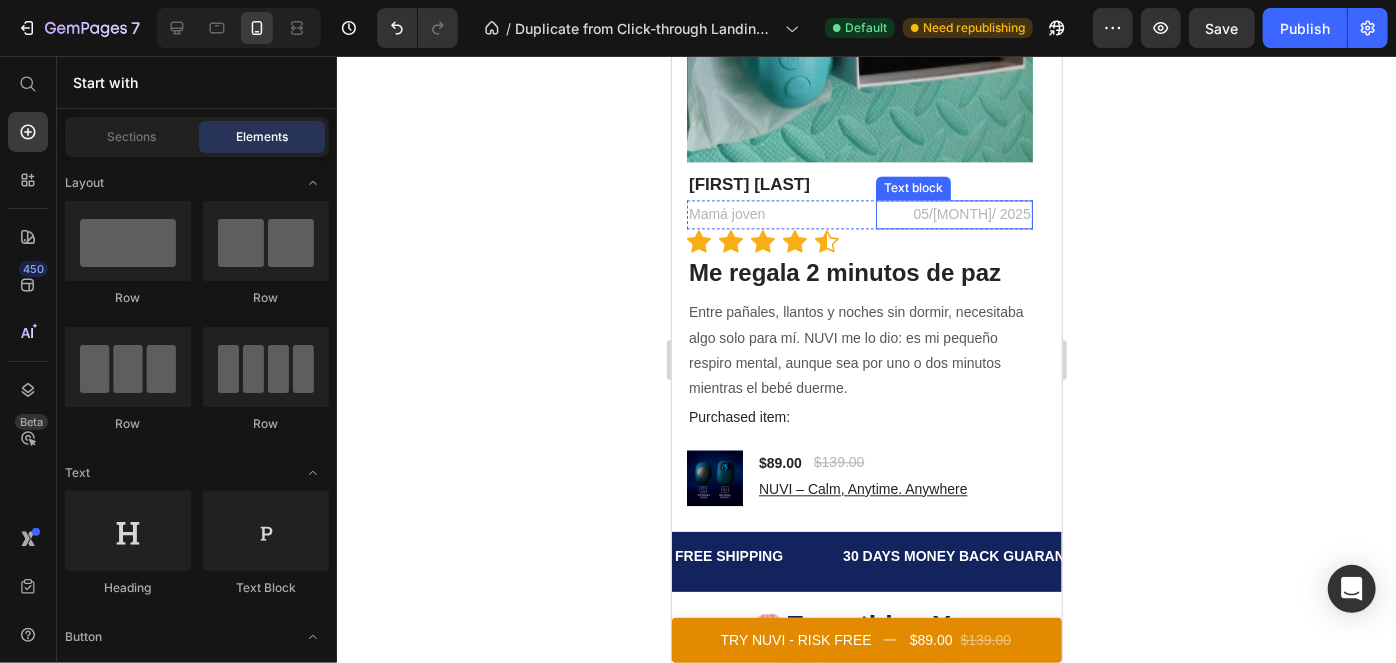 click on "05/07/ 2025" 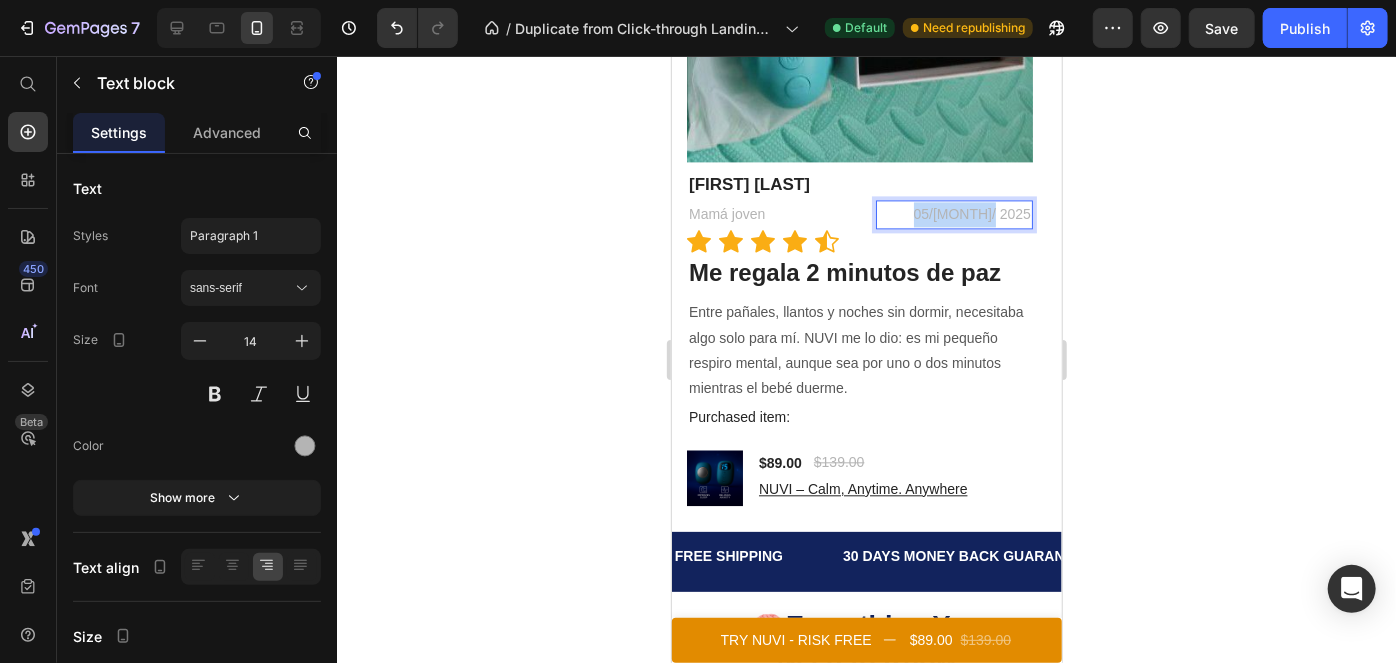 click on "05/07/ 2025" 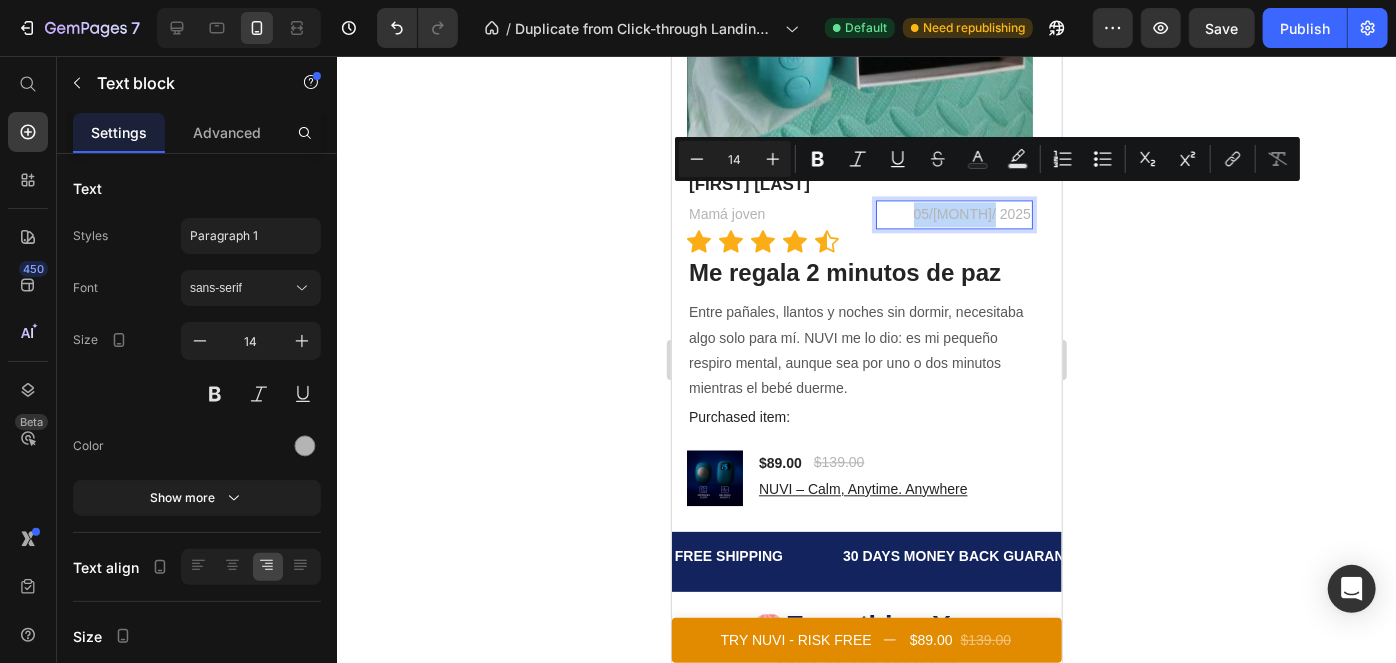 click on "05/07/ 2025" 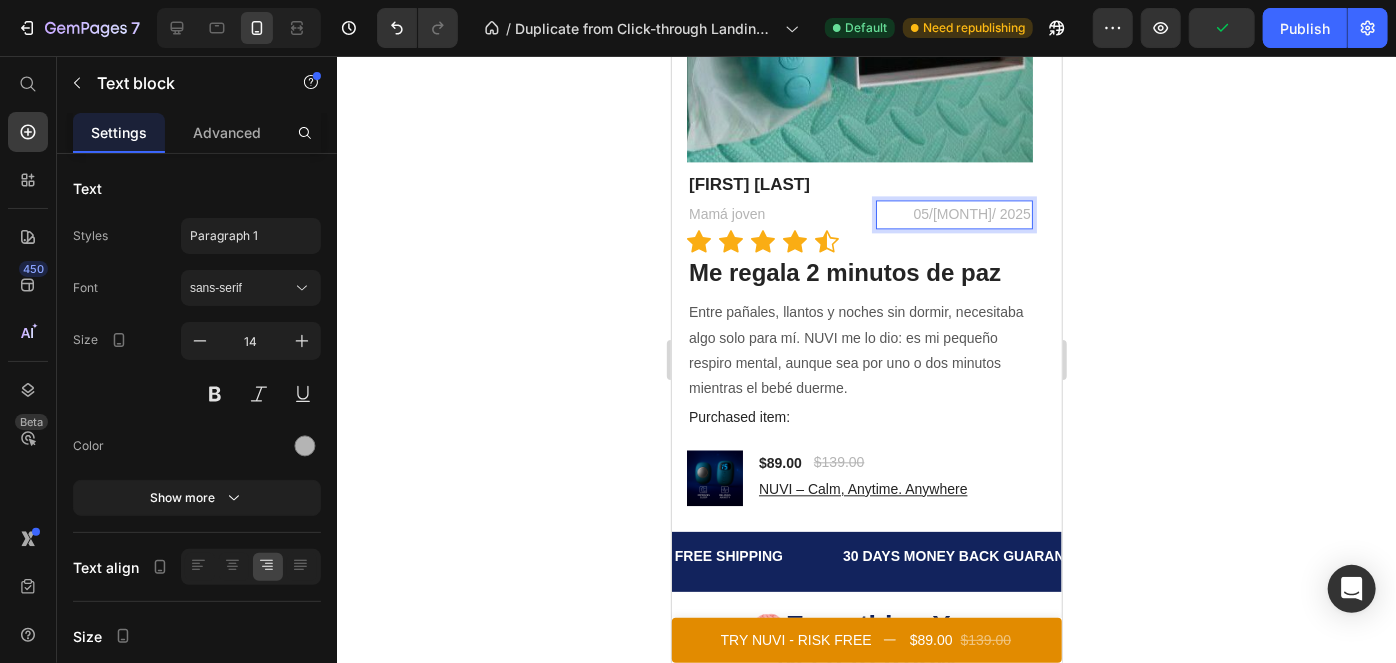 click on "05/07/ 2025" 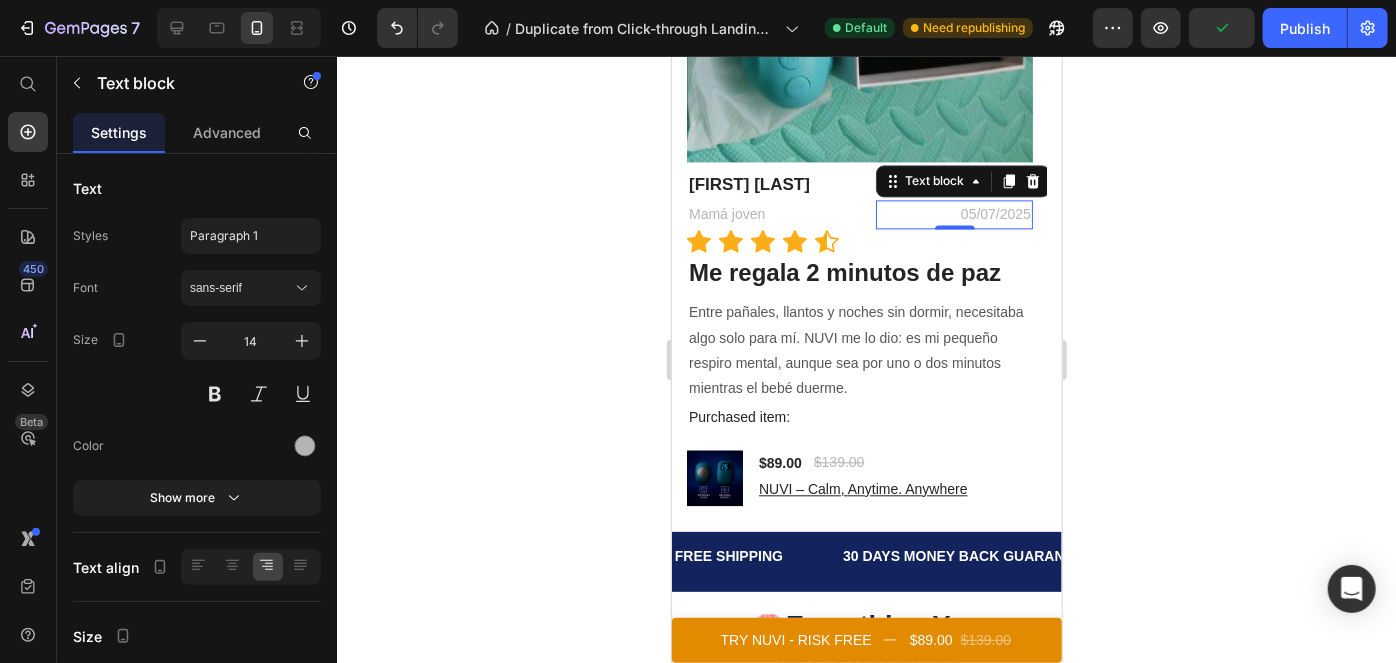 click 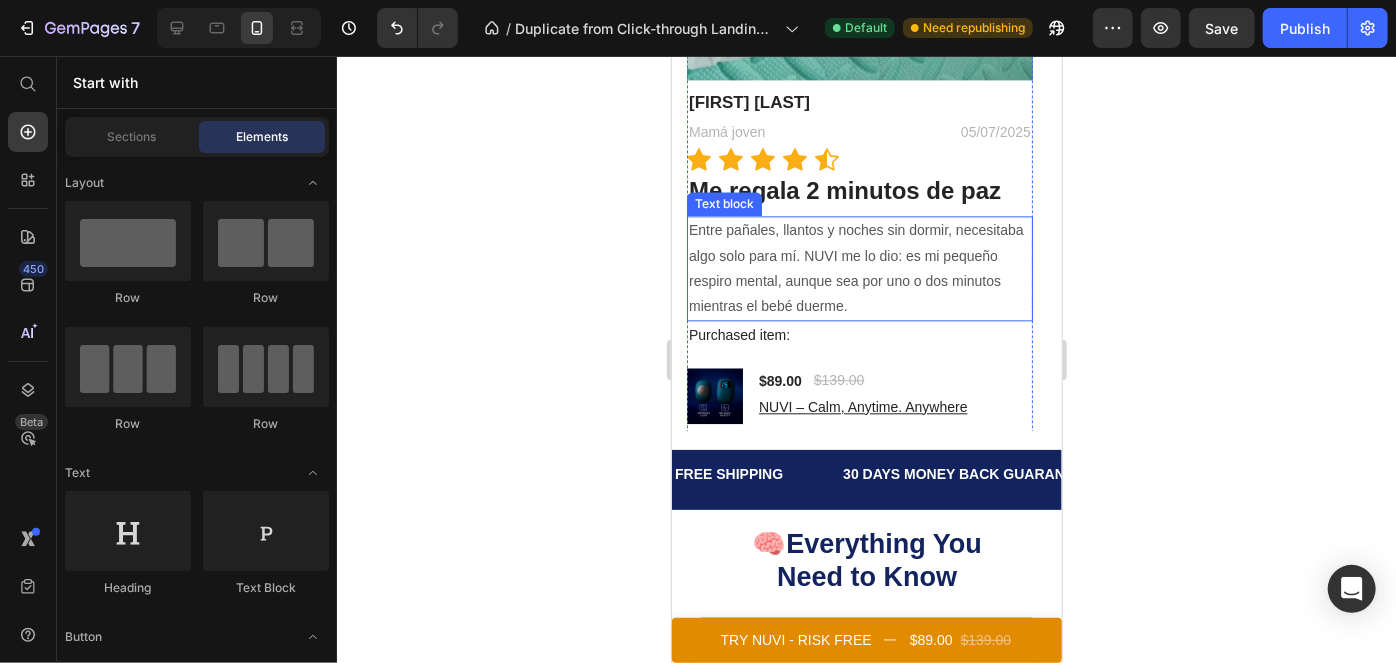 scroll, scrollTop: 6165, scrollLeft: 0, axis: vertical 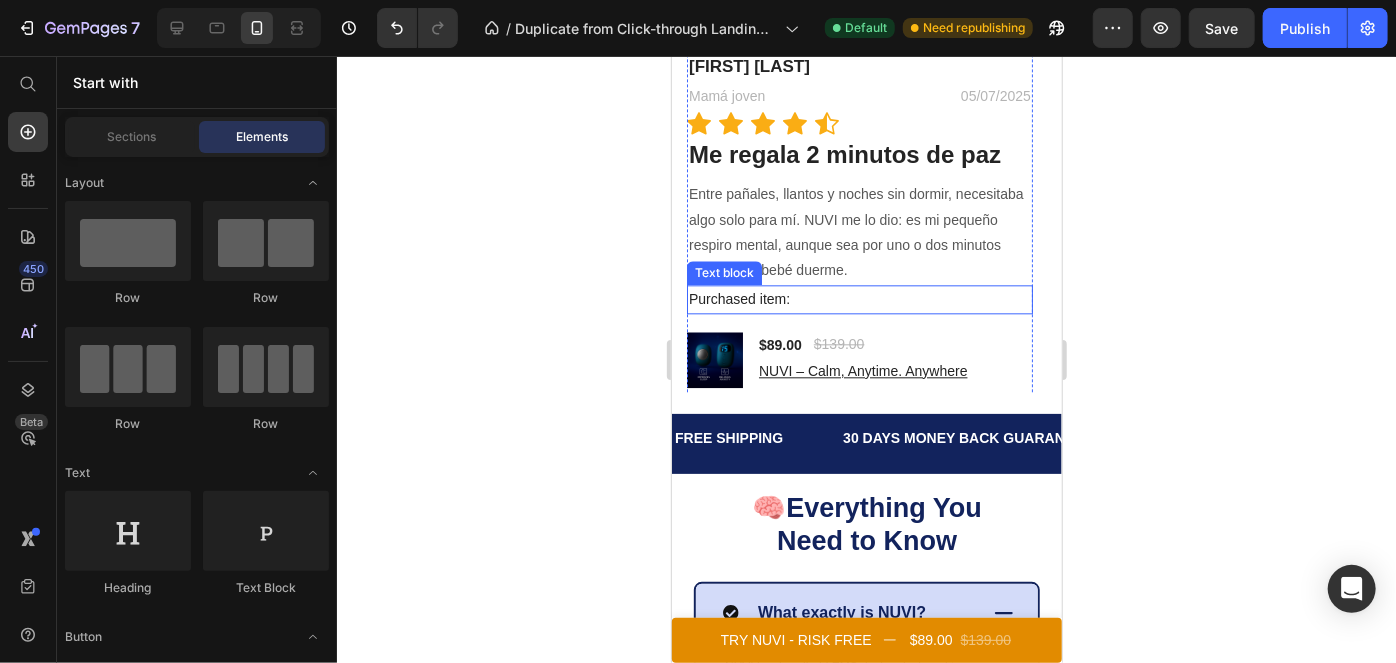 click on "Purchased item:" 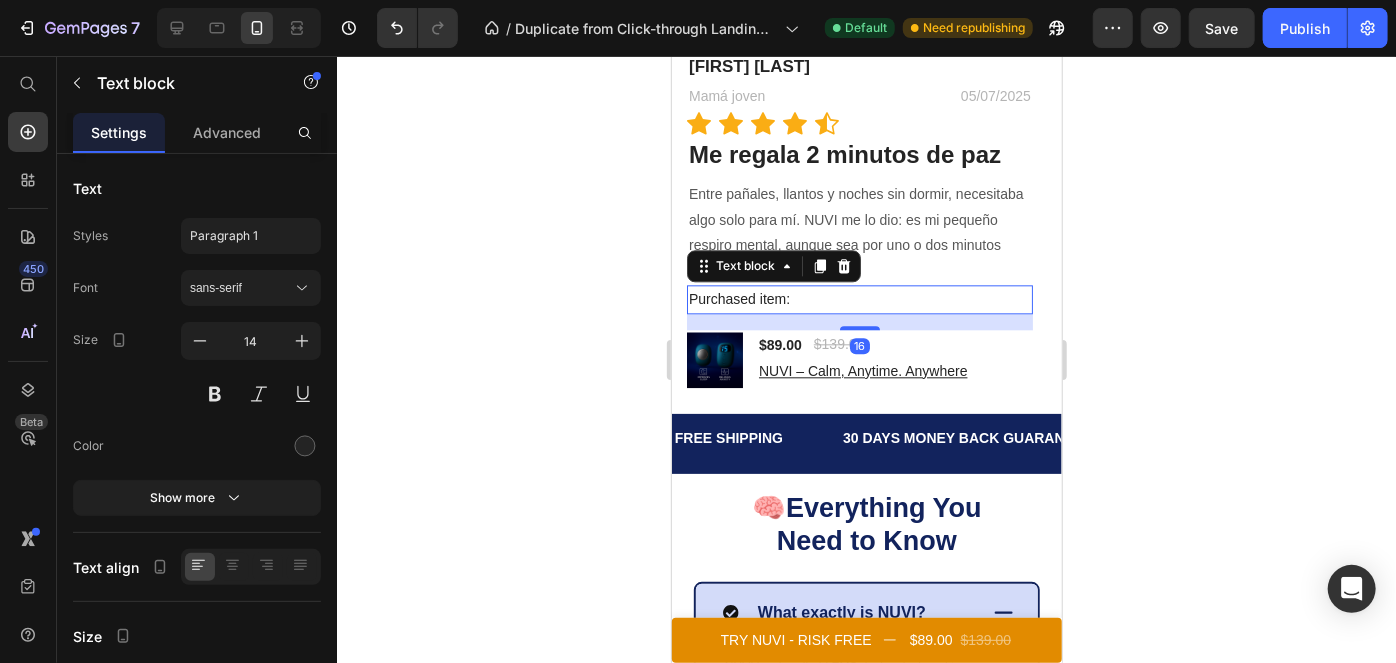 click on "Purchased item:" 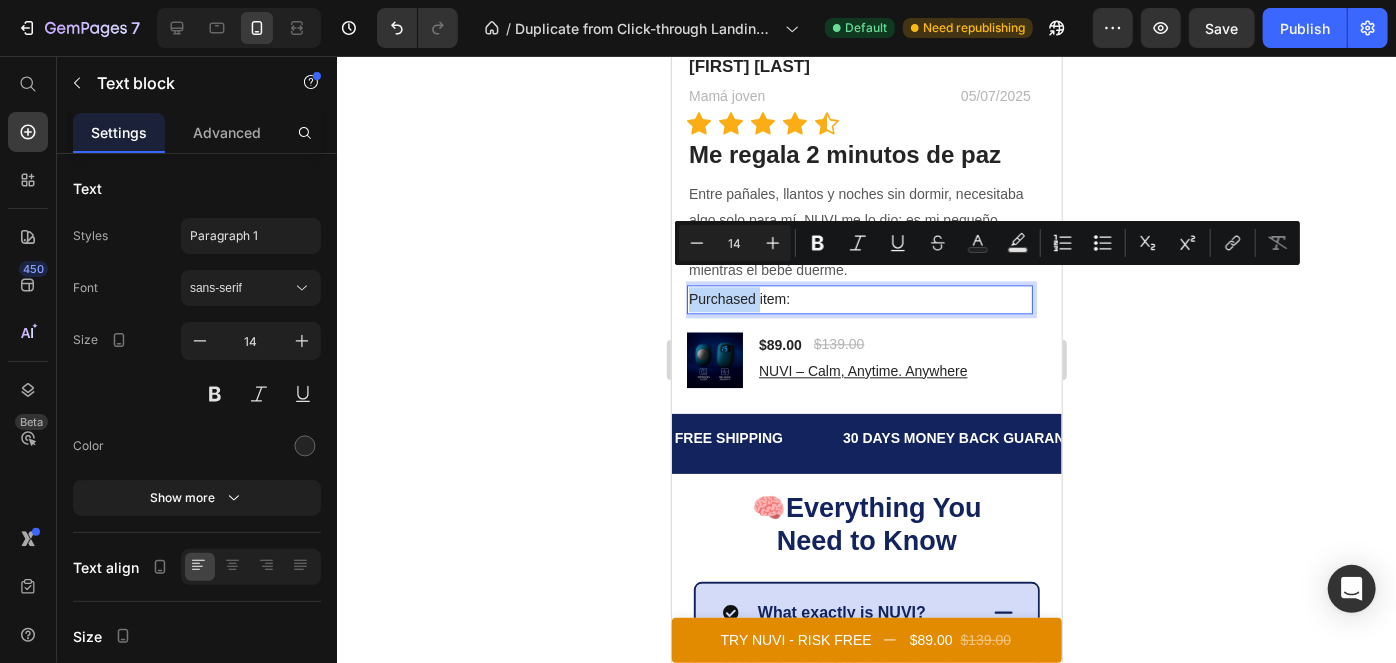 click on "Purchased item:" 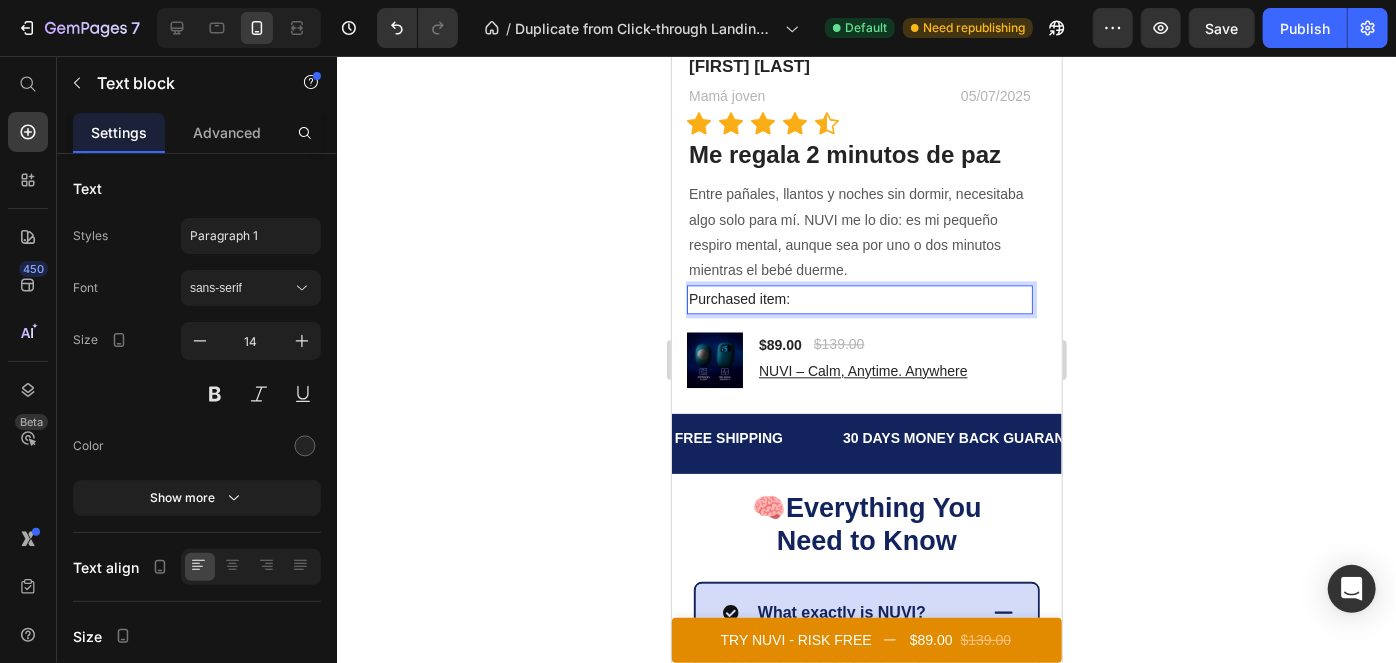click on "Purchased item:" 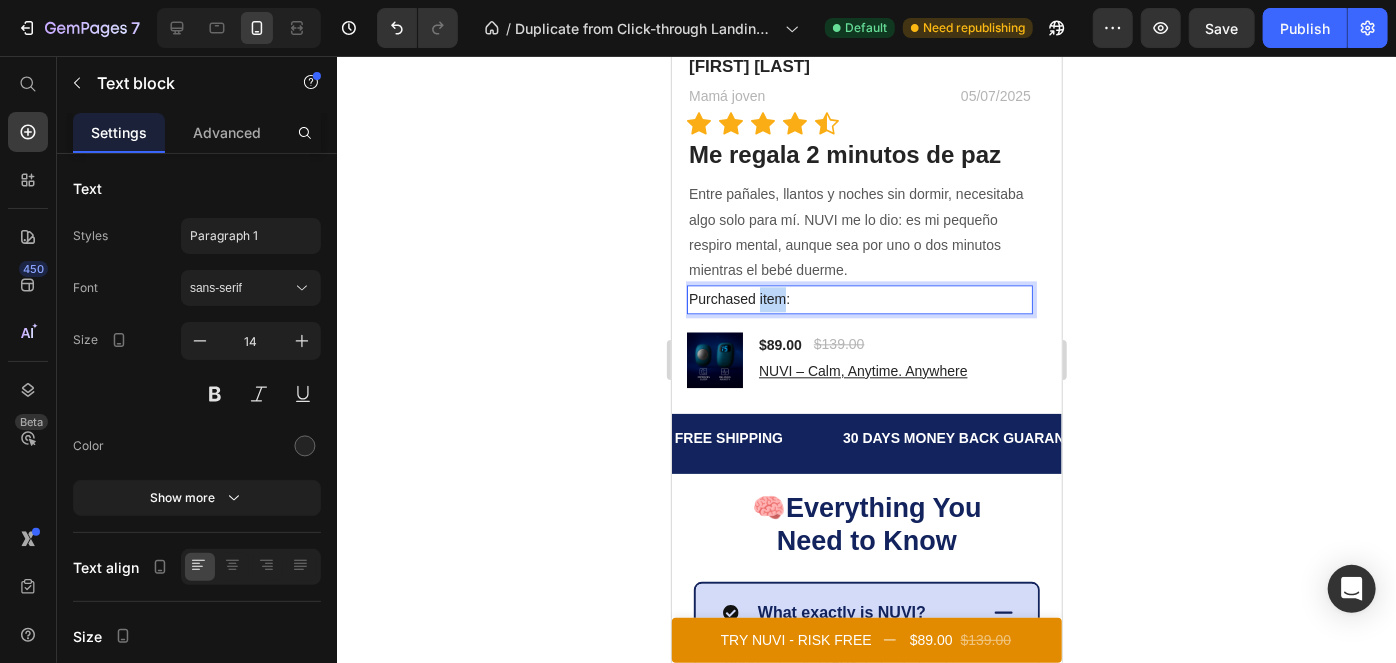 click on "Purchased item:" 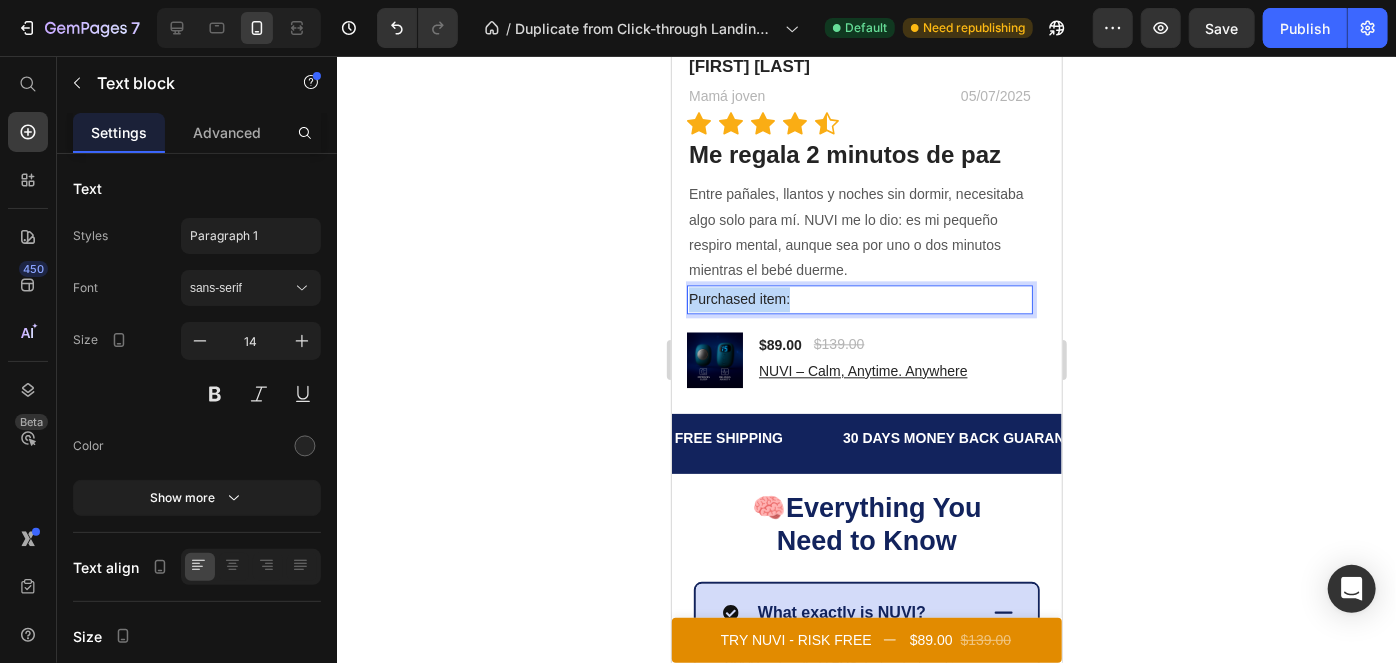 click on "Purchased item:" 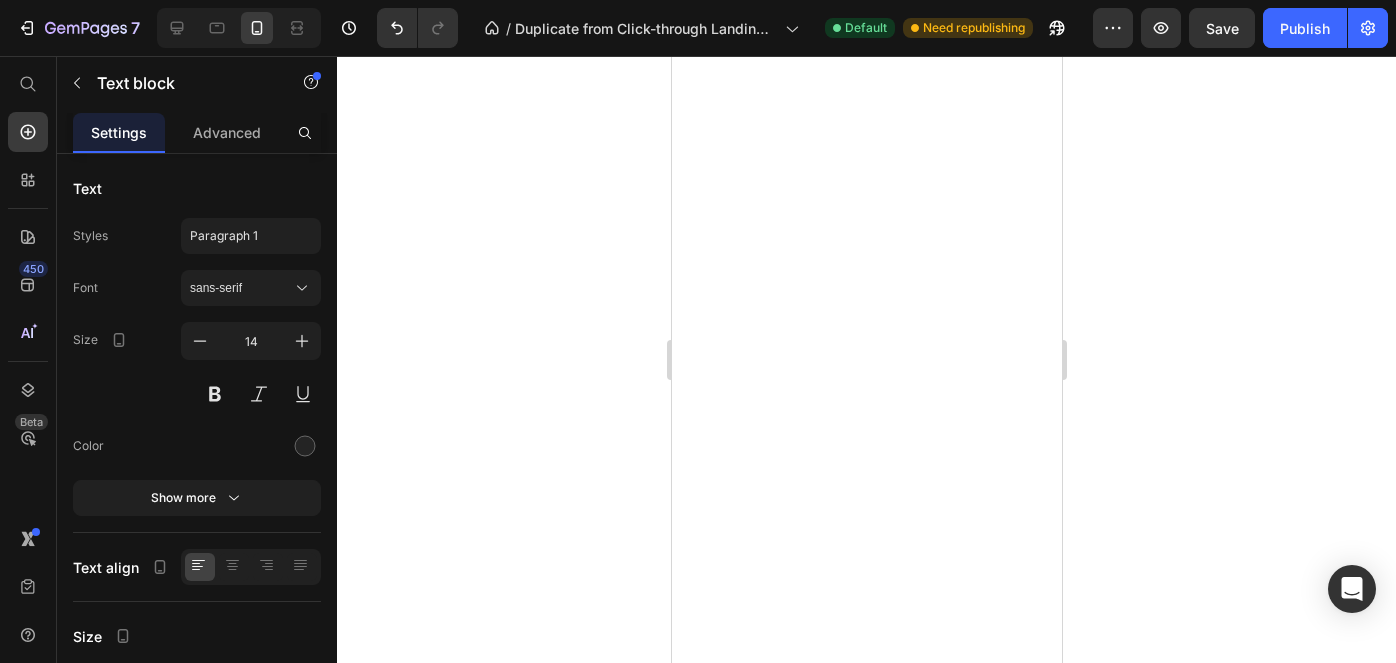 scroll, scrollTop: 0, scrollLeft: 0, axis: both 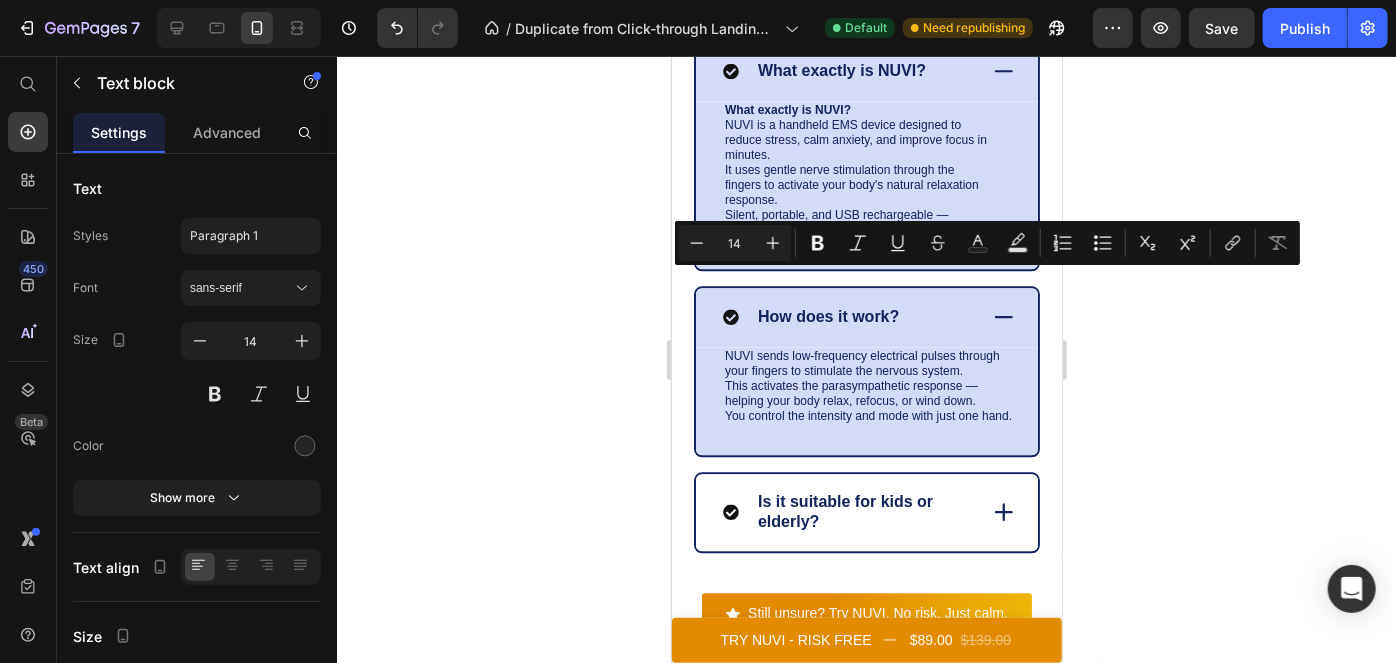 drag, startPoint x: 747, startPoint y: 275, endPoint x: 674, endPoint y: 276, distance: 73.00685 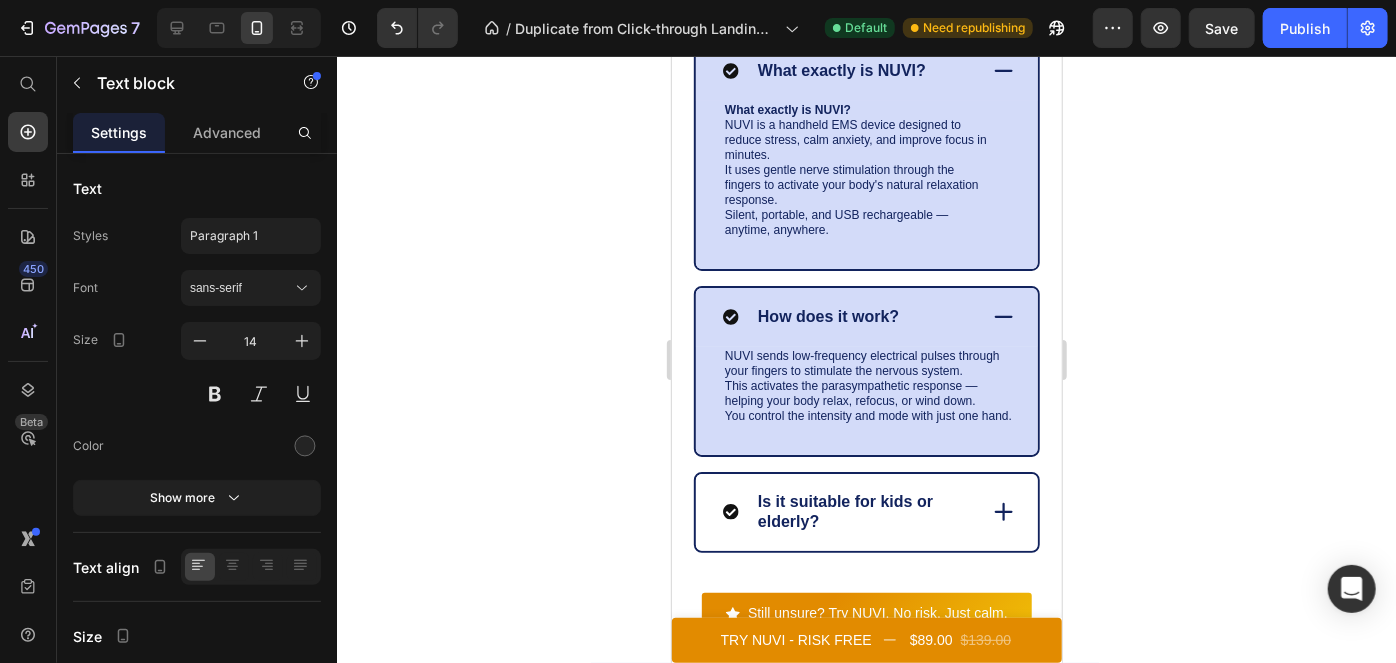 click on "Producto adquirido" at bounding box center [859, -244] 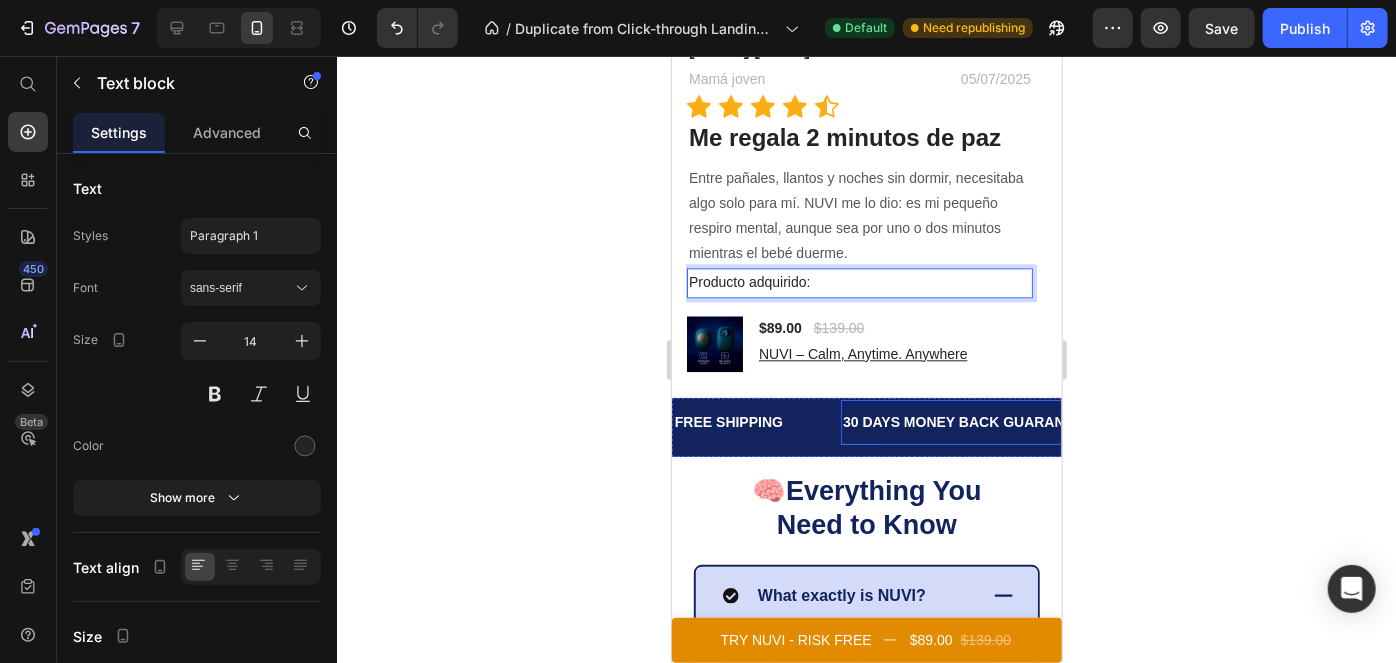 scroll, scrollTop: 6285, scrollLeft: 0, axis: vertical 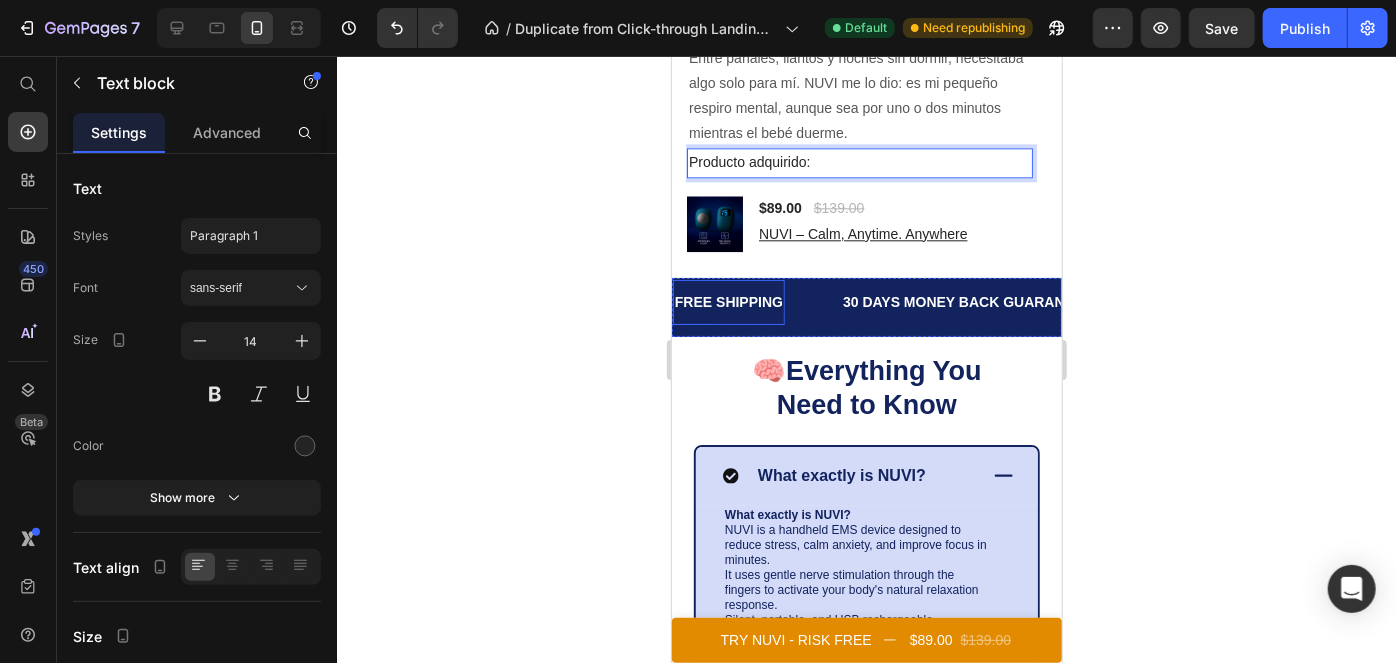 click on "FREE SHIPPING" at bounding box center [728, 301] 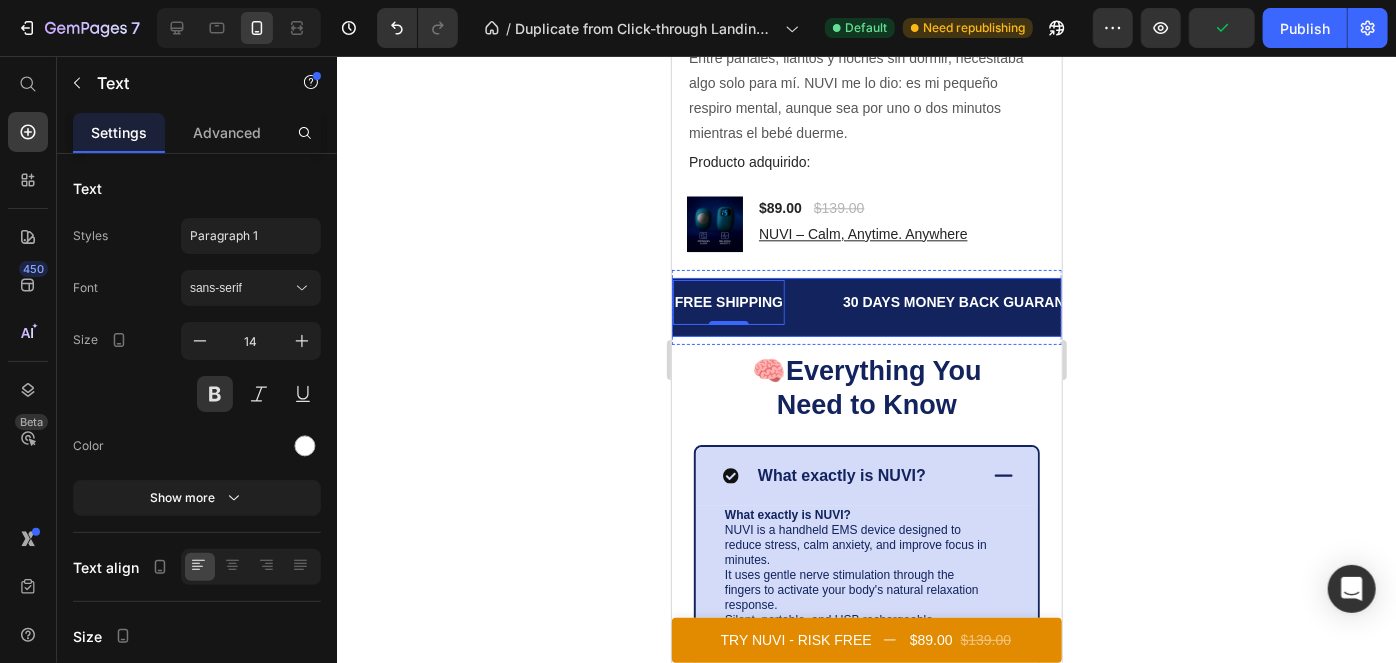 click on "FREE SHIPPING Text   0" at bounding box center [756, 301] 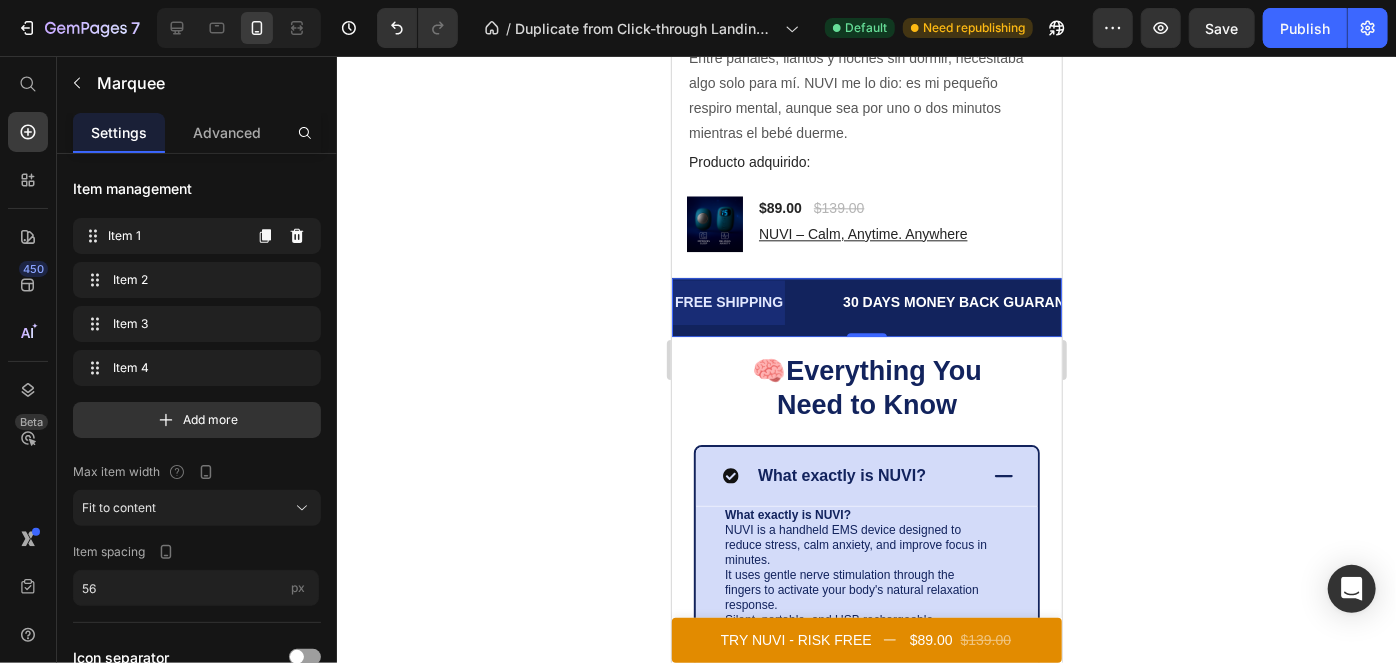click on "Item 1 Item 1" at bounding box center (161, 236) 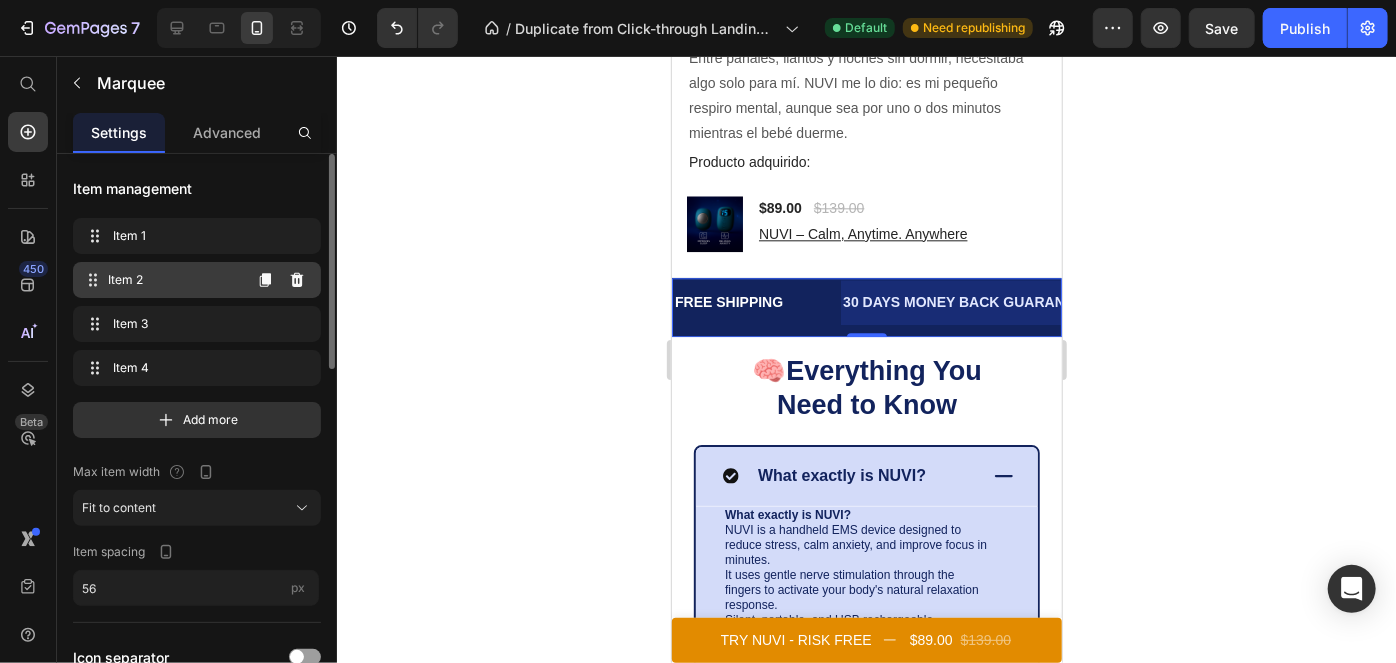 click on "Item 2" at bounding box center (174, 280) 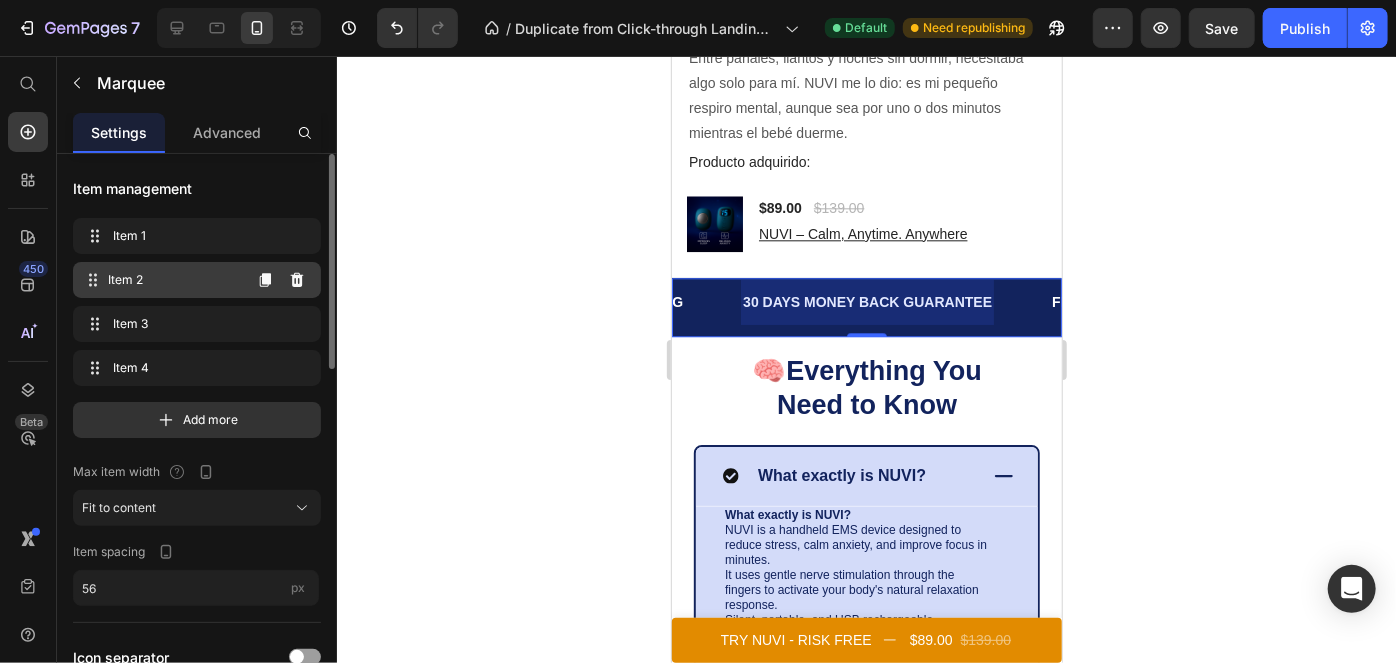 scroll, scrollTop: 0, scrollLeft: 107, axis: horizontal 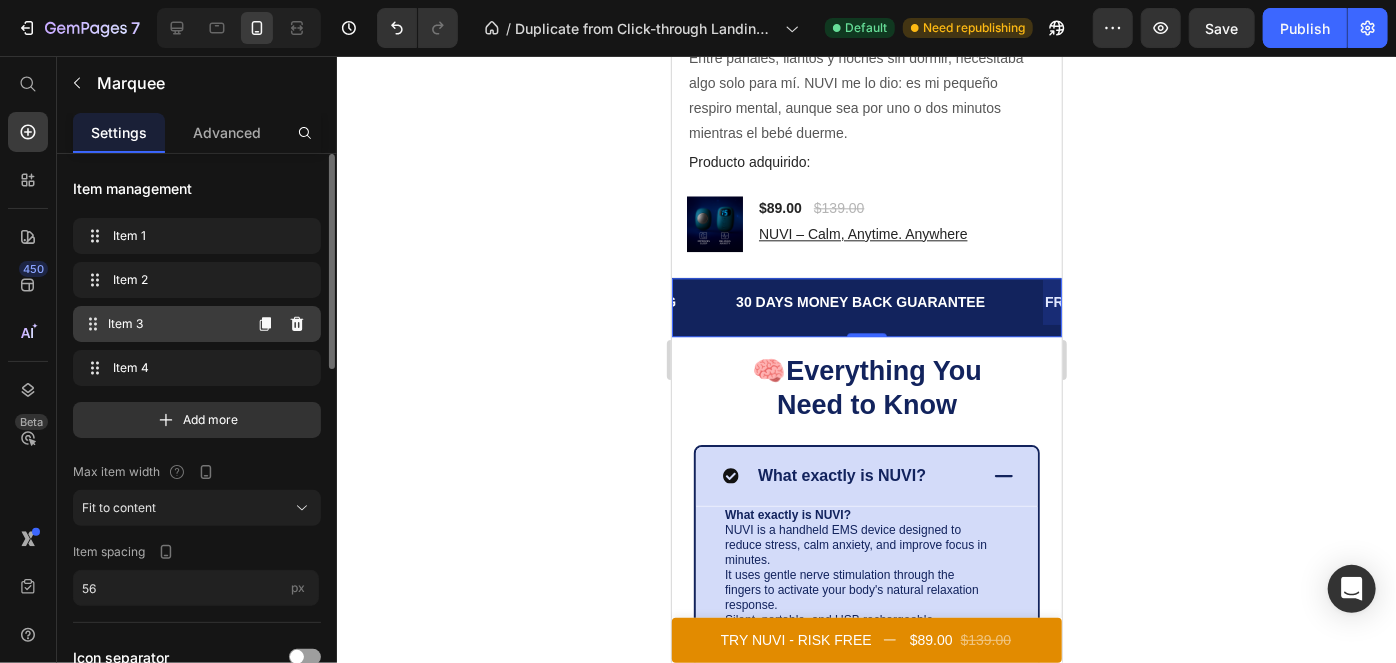 click on "Item 3" at bounding box center [174, 324] 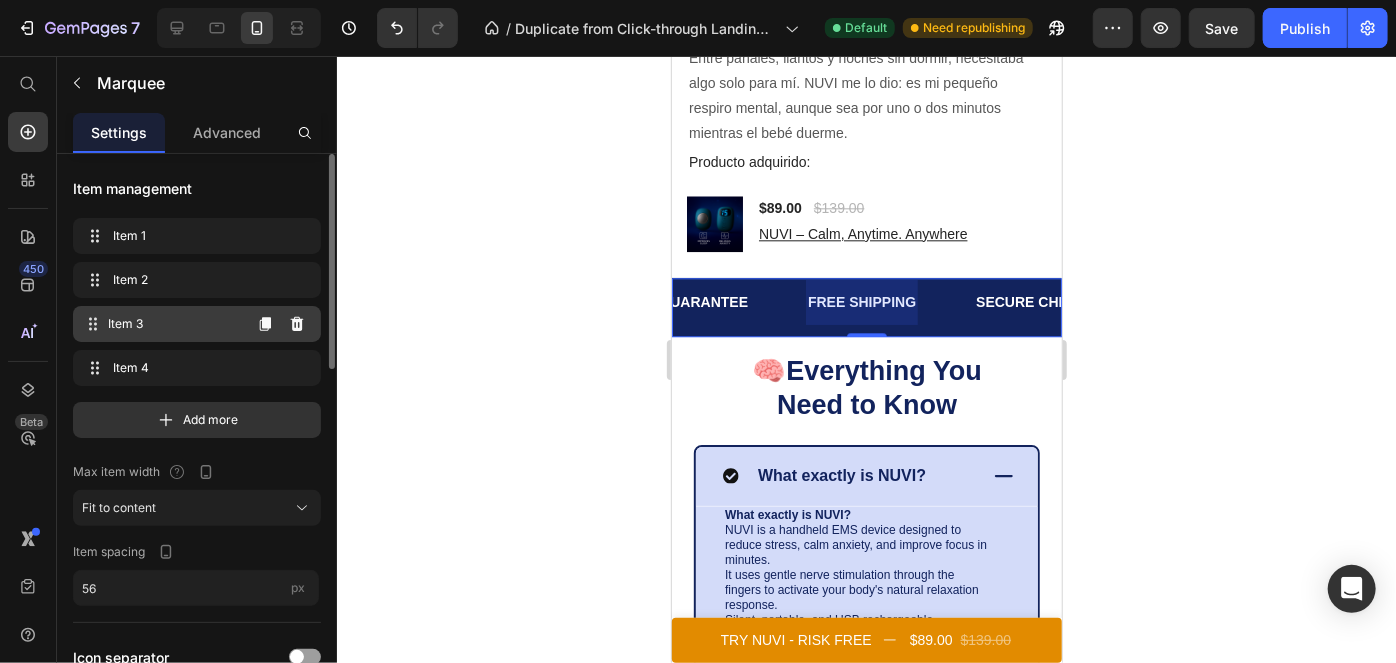scroll, scrollTop: 0, scrollLeft: 346, axis: horizontal 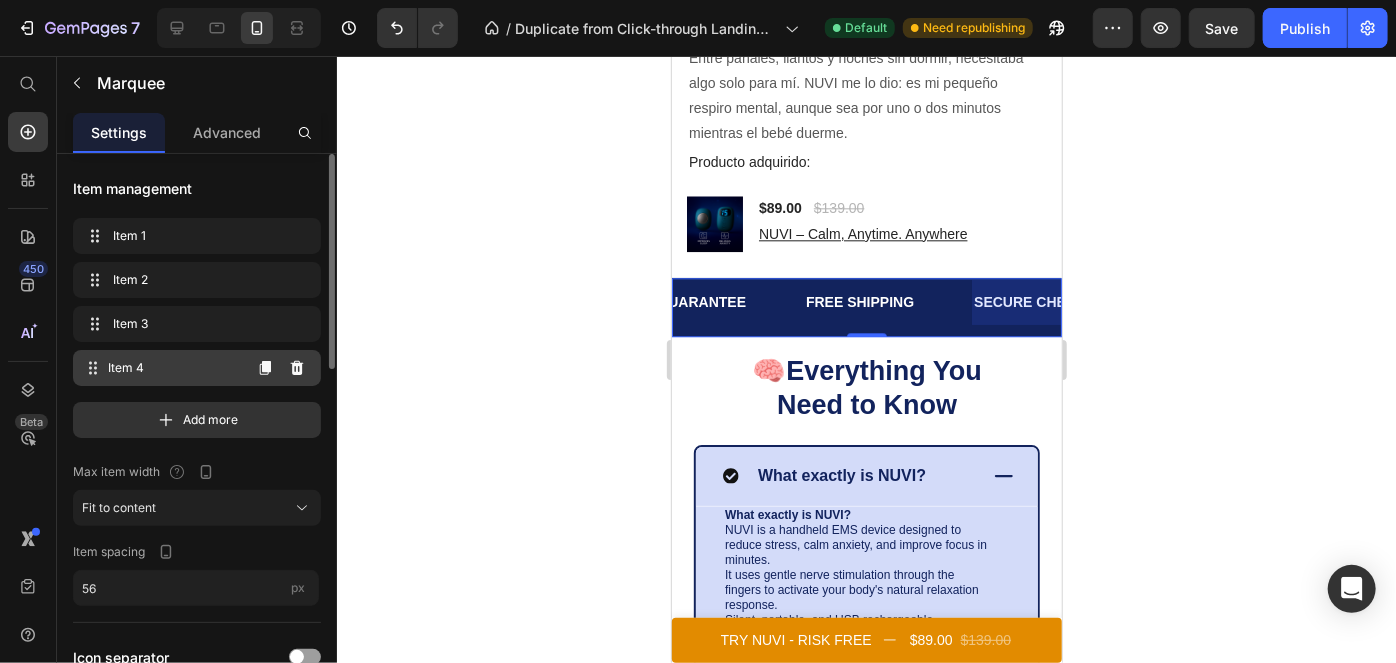 click on "Item 4" at bounding box center [174, 368] 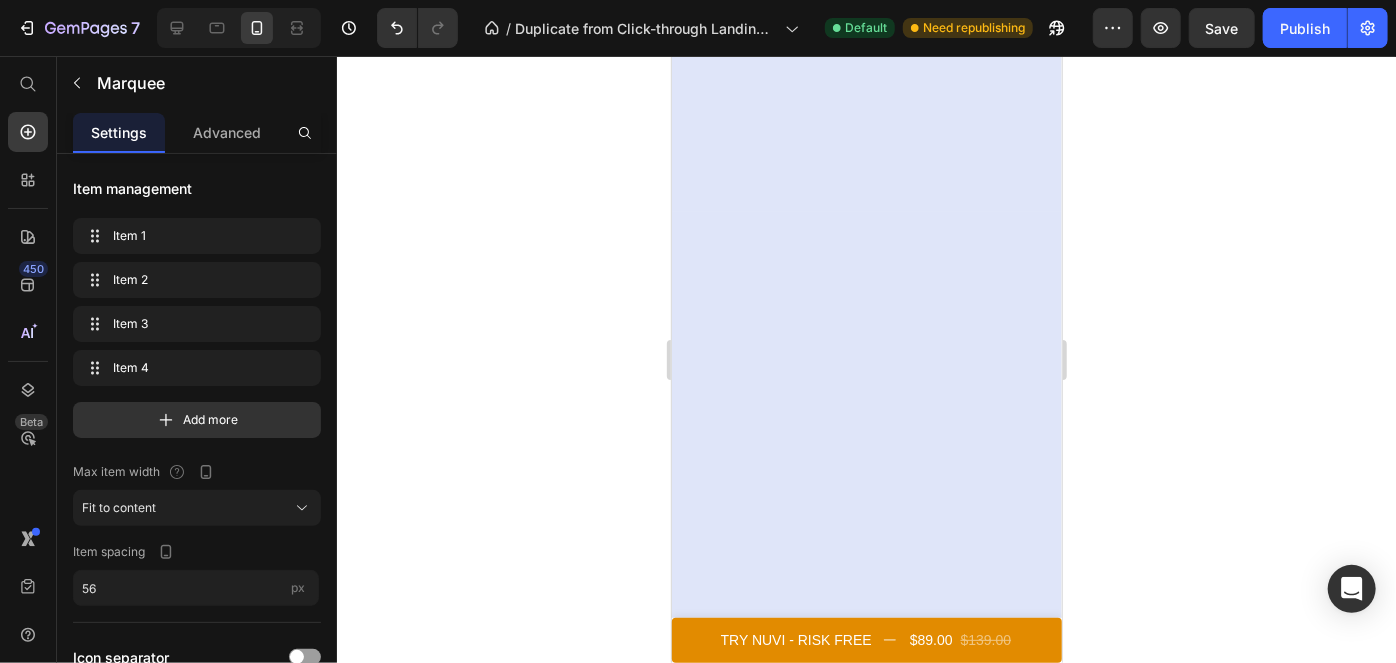 scroll, scrollTop: 0, scrollLeft: 0, axis: both 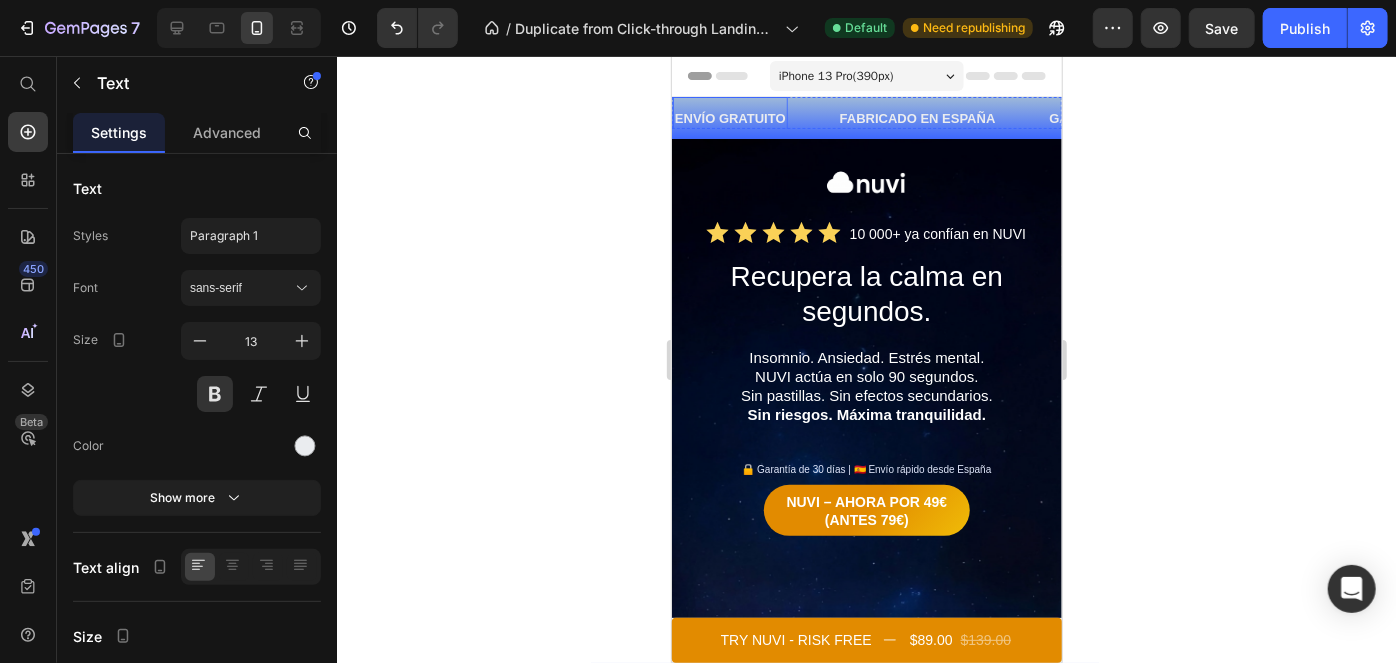 click on "ENVÍO GRATUITO" at bounding box center [729, 117] 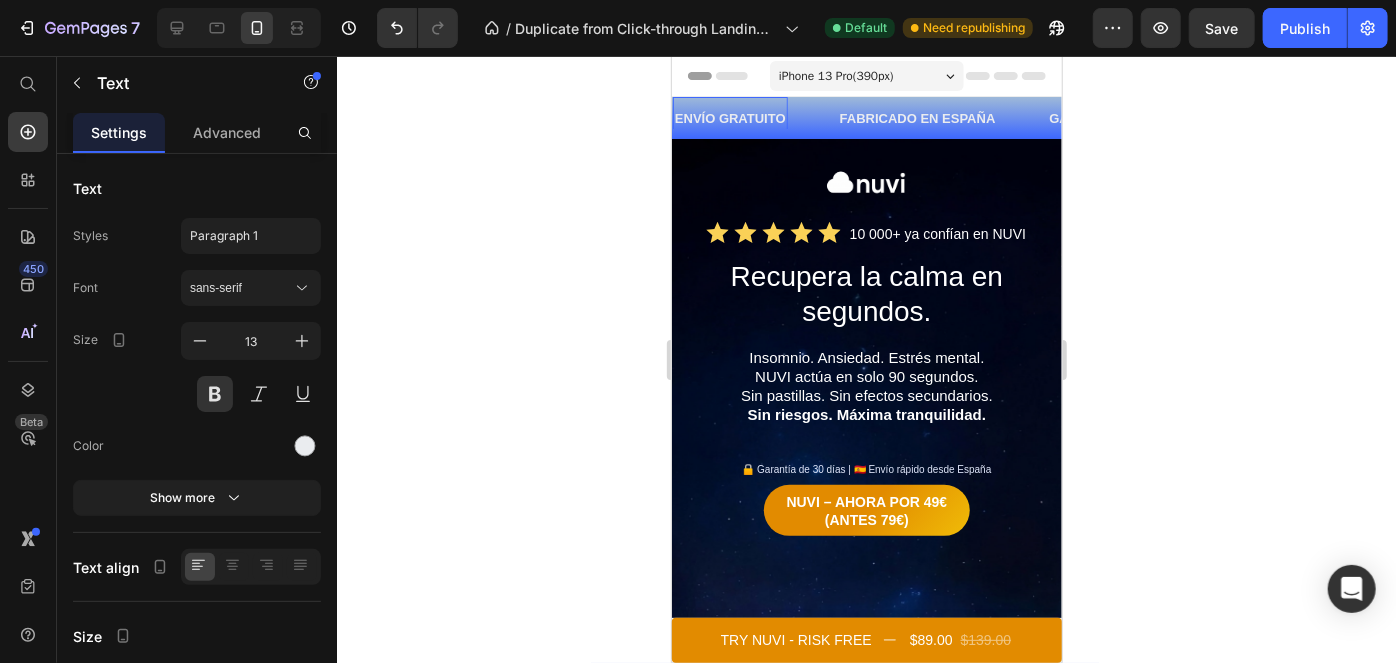 click on "ENVÍO GRATUITO" at bounding box center [729, 117] 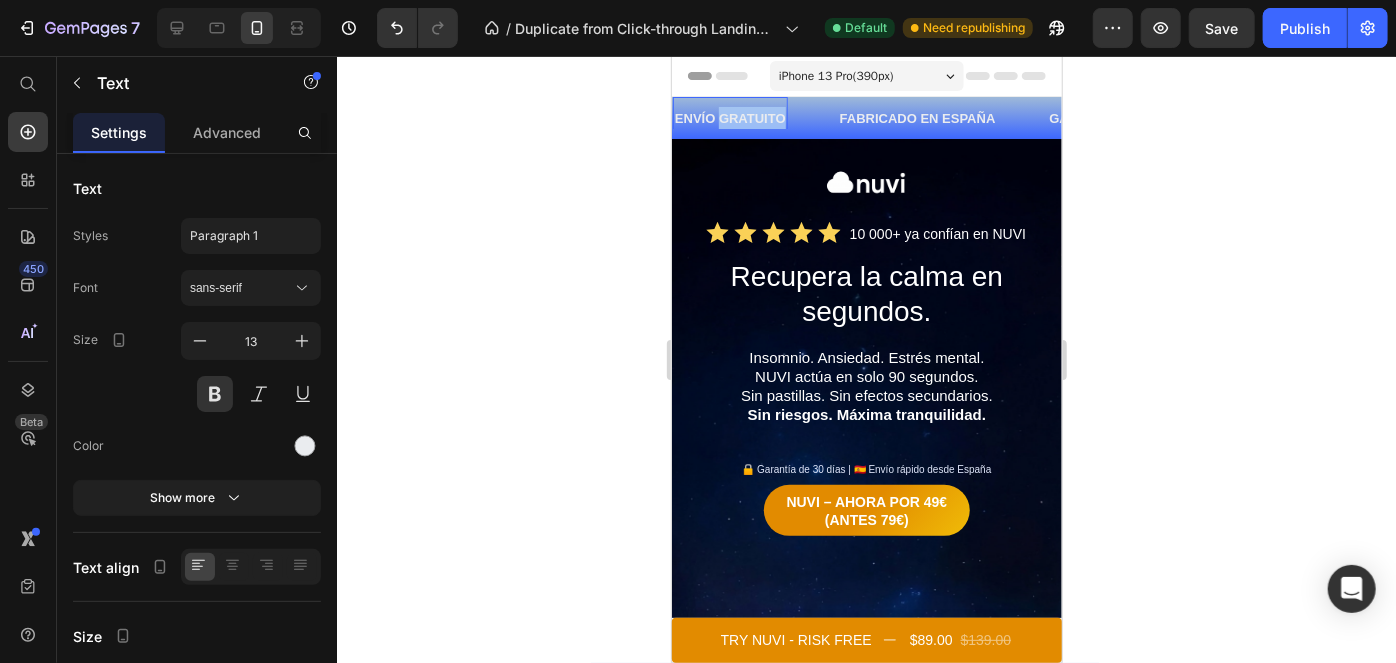 click on "ENVÍO GRATUITO" at bounding box center [729, 117] 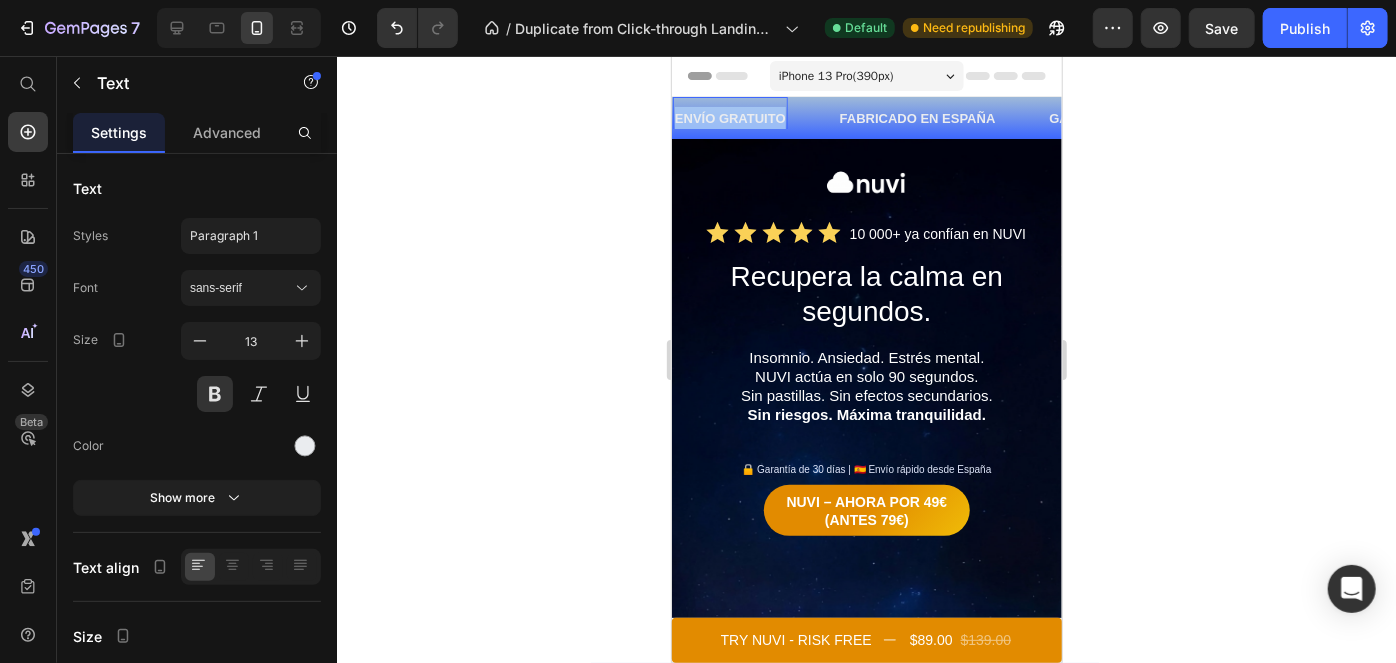 click on "ENVÍO GRATUITO" at bounding box center (729, 117) 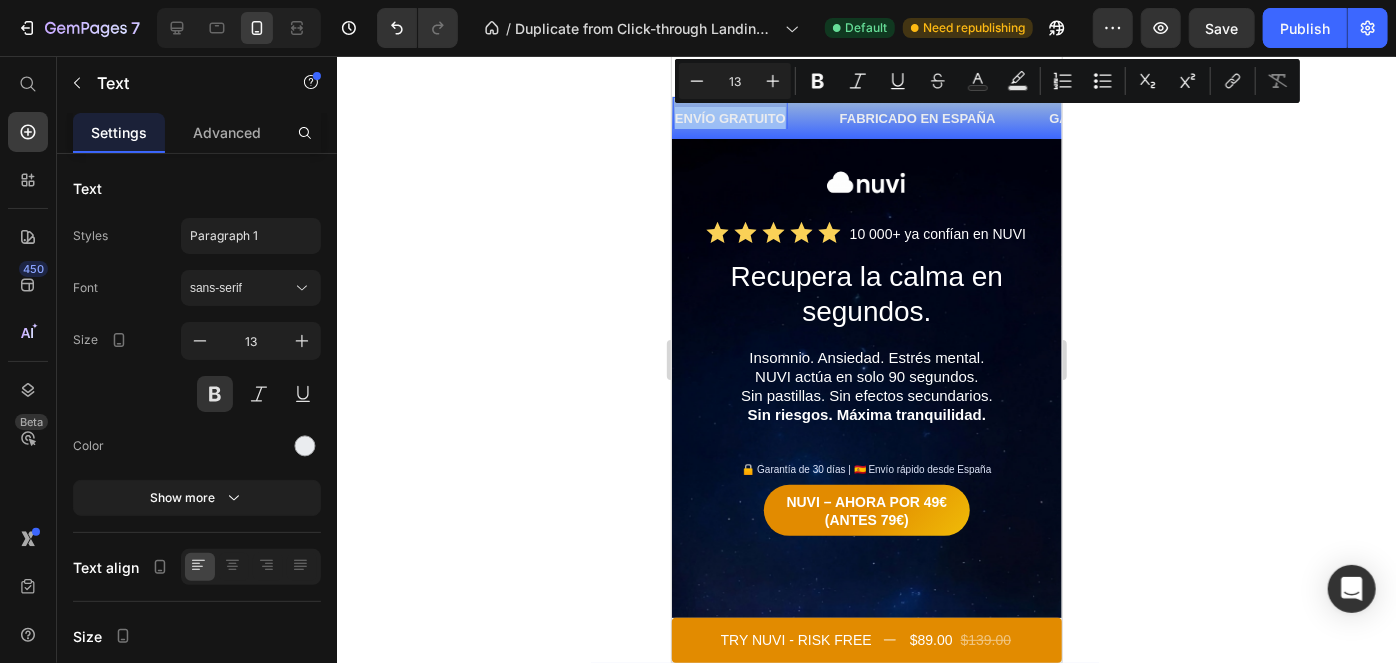 copy on "ENVÍO GRATUITO" 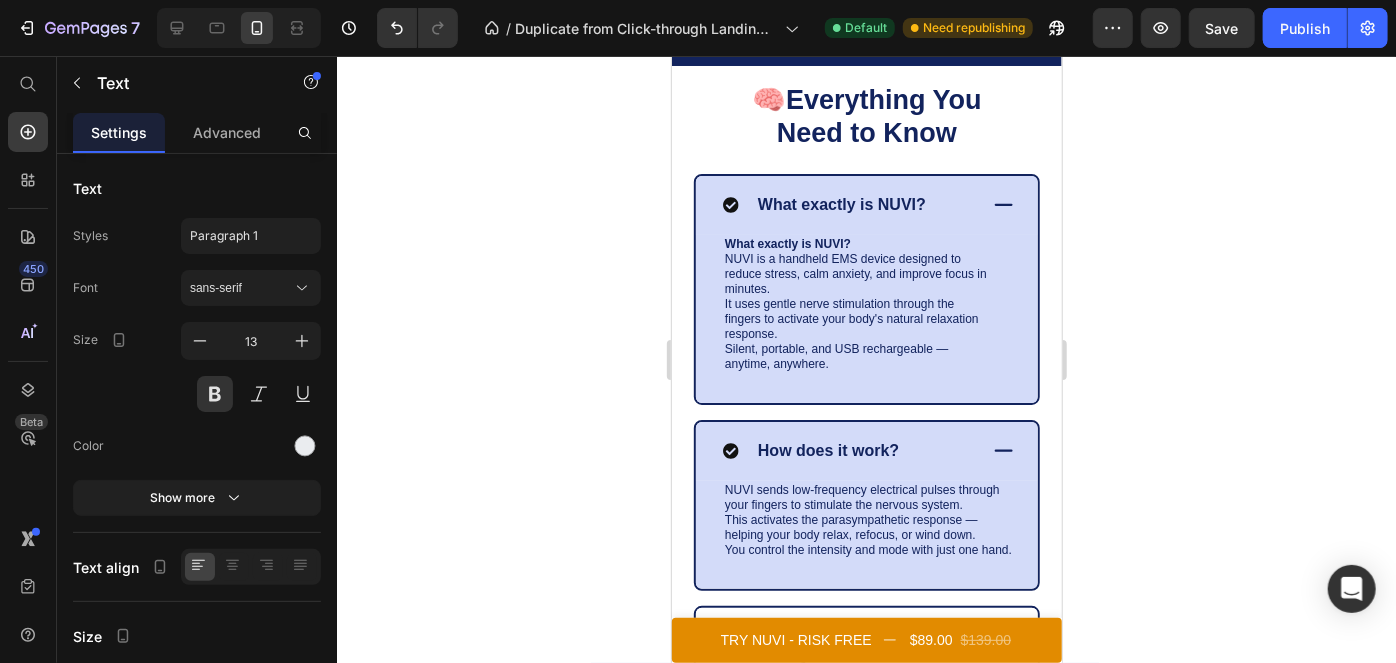 scroll, scrollTop: 6194, scrollLeft: 0, axis: vertical 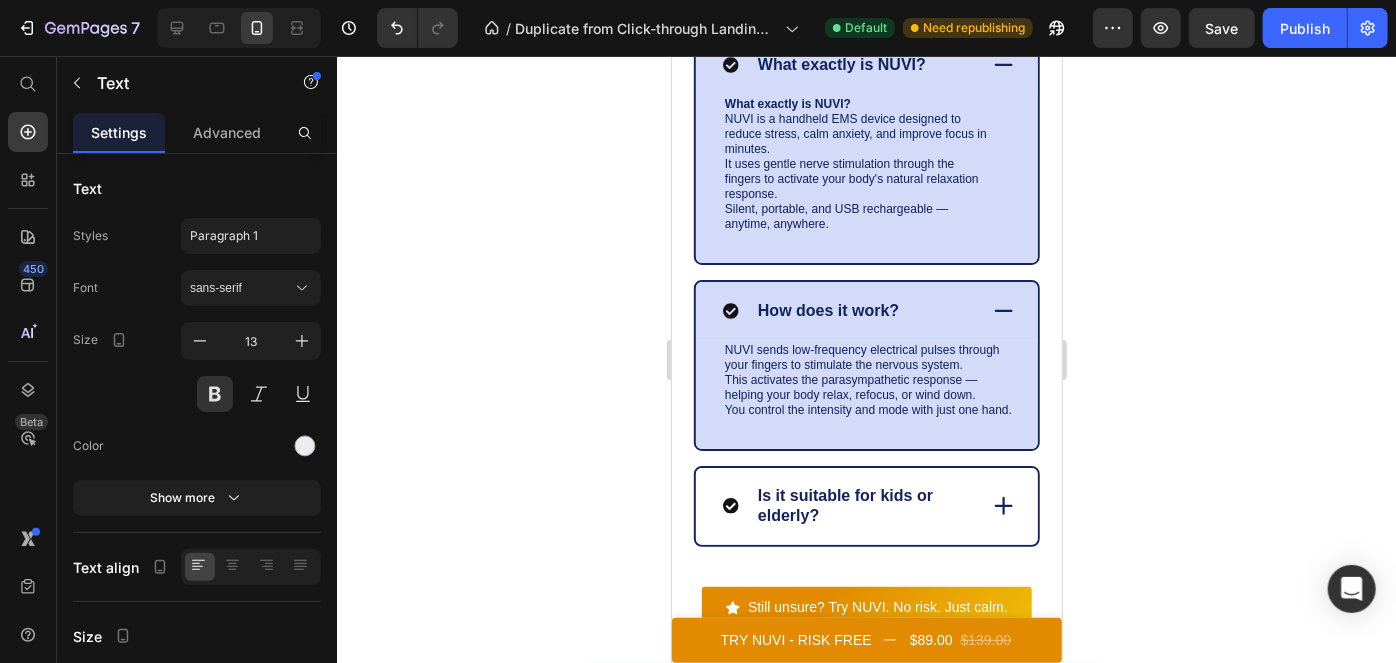 click on "FREE SHIPPING" at bounding box center (728, -111) 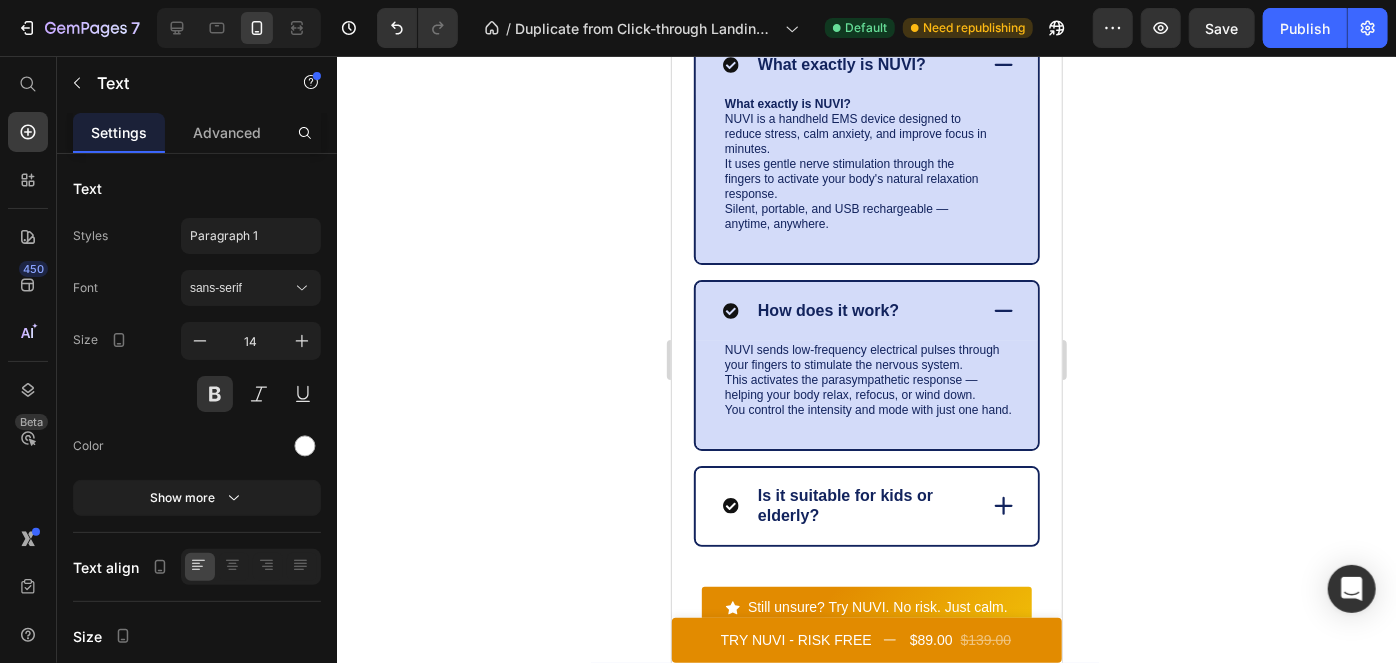 click on "FREE SHIPPING" at bounding box center [728, -111] 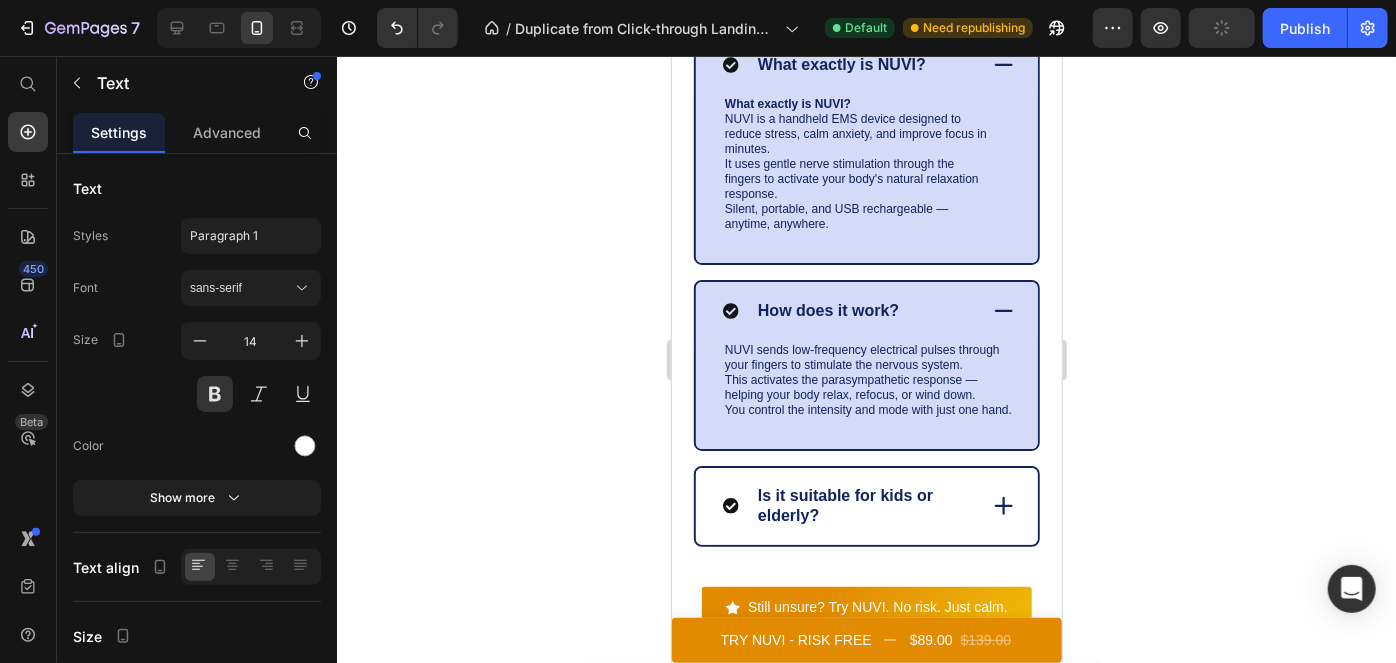 click on "30 DAYS MONEY BACK GUARANTEE" at bounding box center (977, -111) 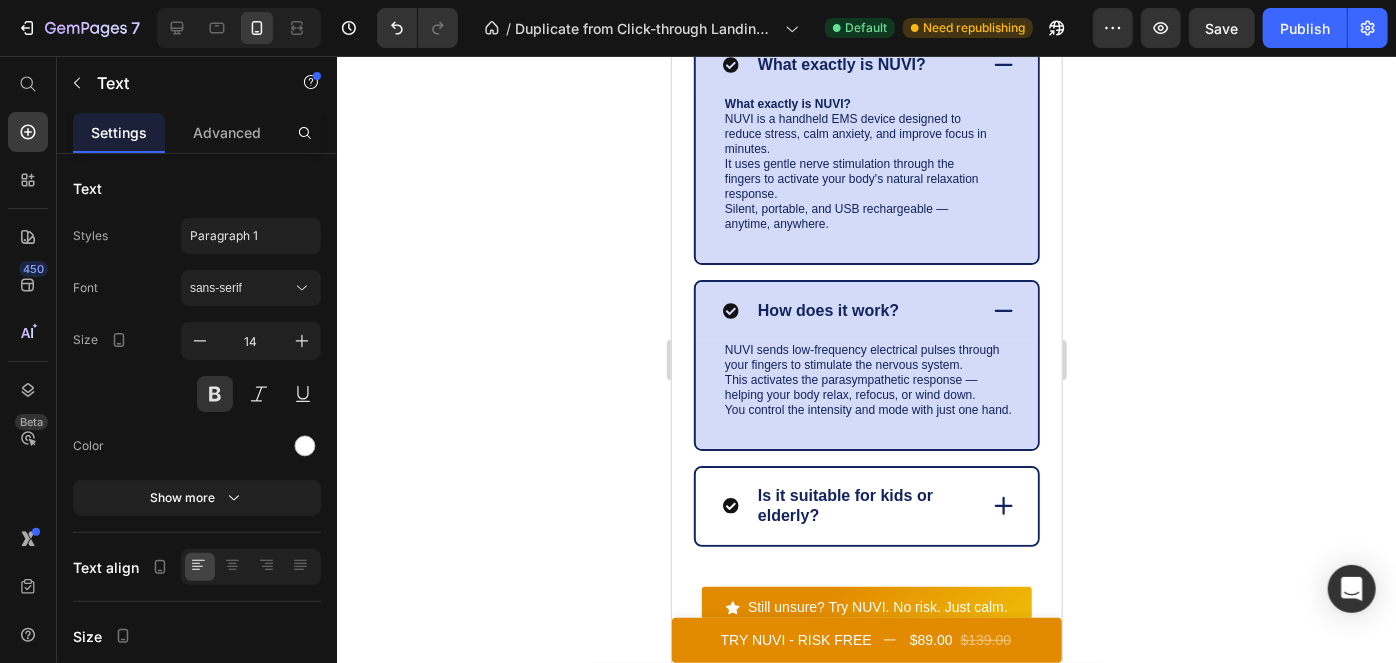click on "Garantía de devolución" at bounding box center [930, -111] 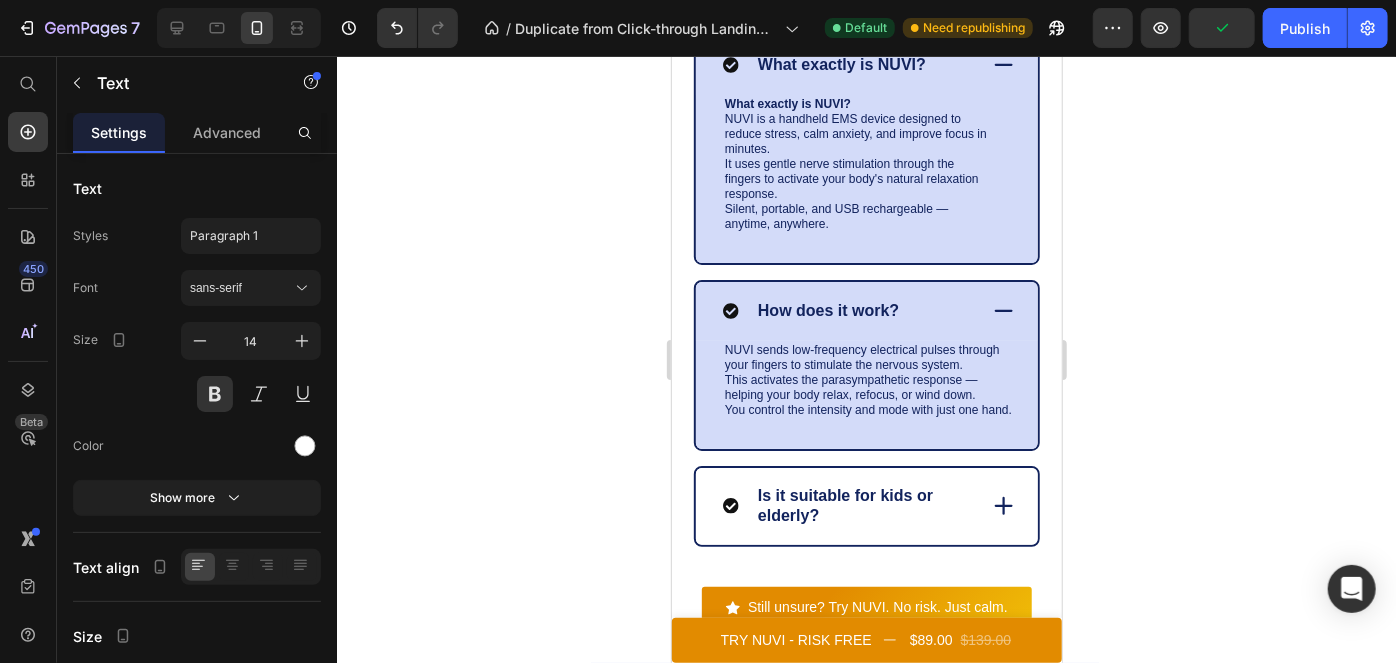 click on "GARANTÍA de devolución" at bounding box center [938, -111] 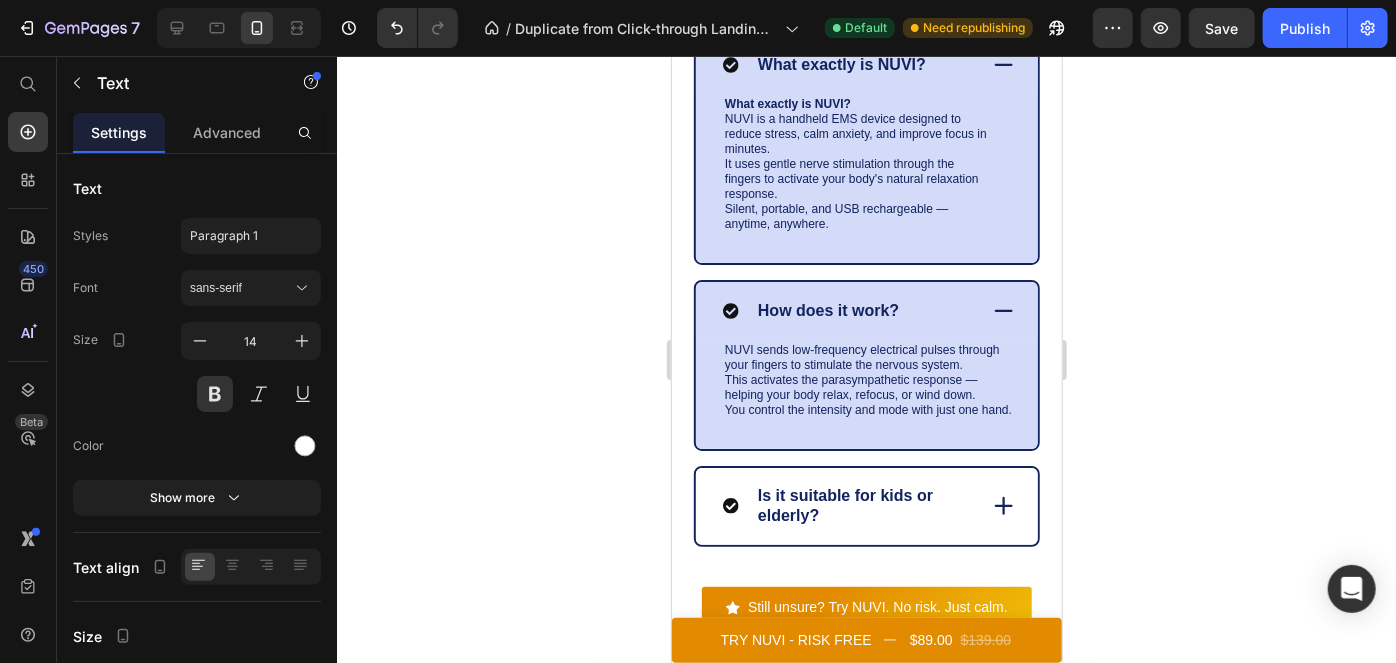 click on "GARANTÍA DE devolución" at bounding box center [940, -111] 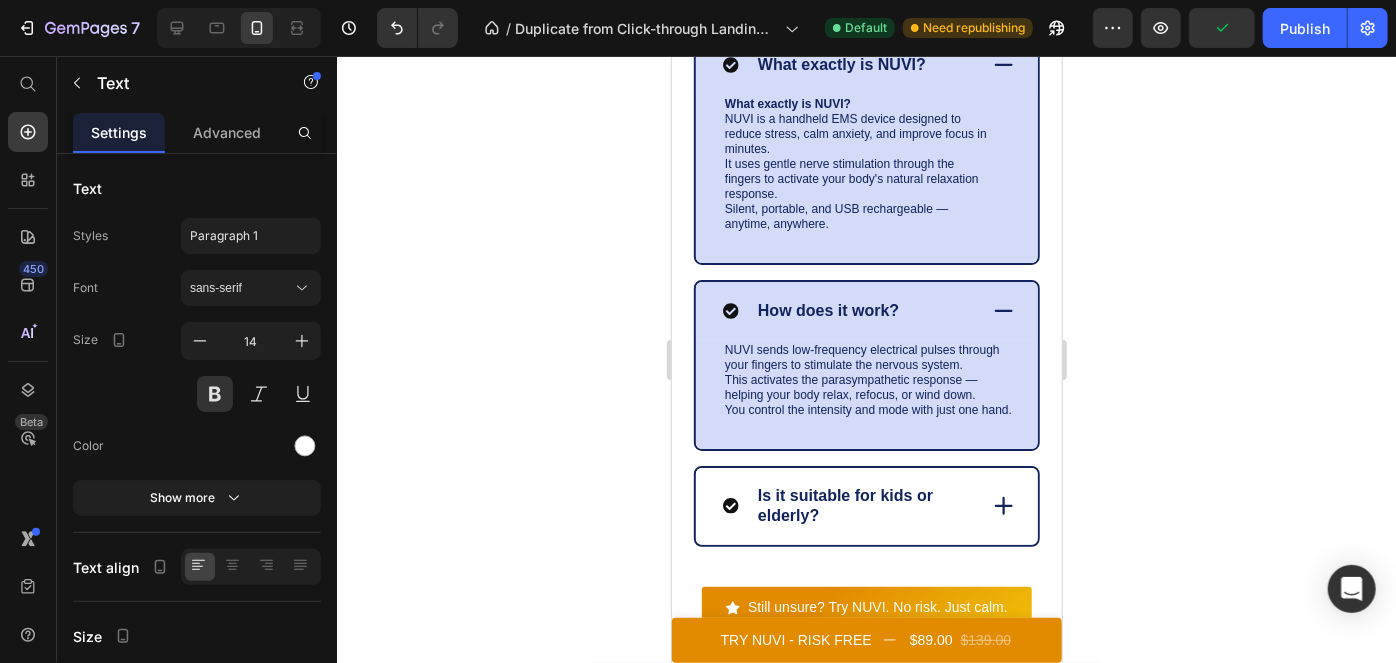 click 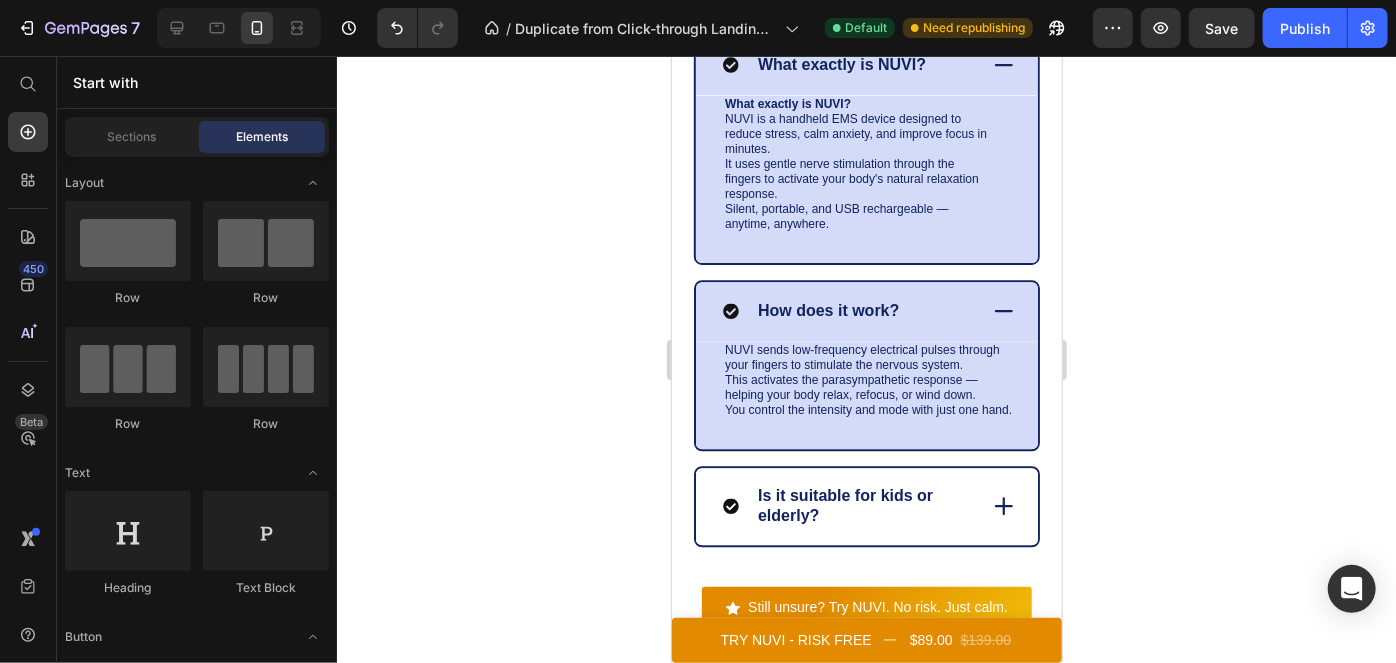 click on "ENVÍO GRATUITO" at bounding box center [733, -111] 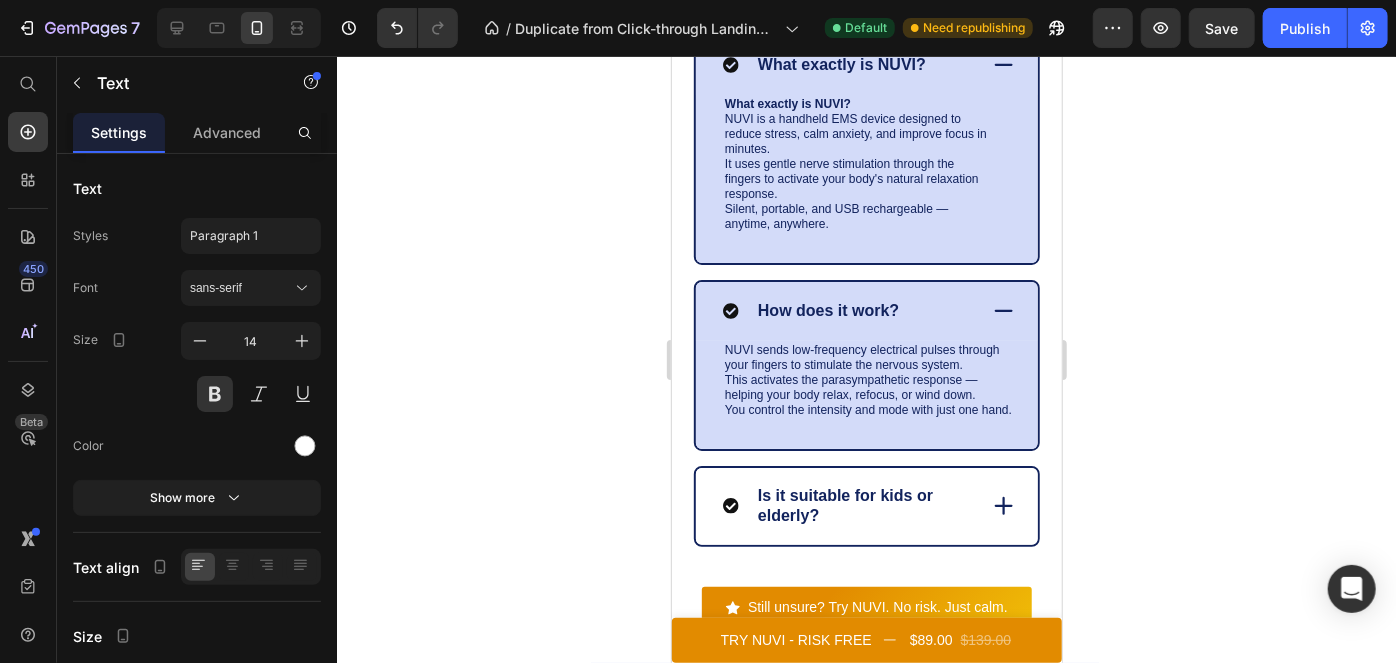 click on "ENVÍO GRATUITO Text   0" at bounding box center [761, -111] 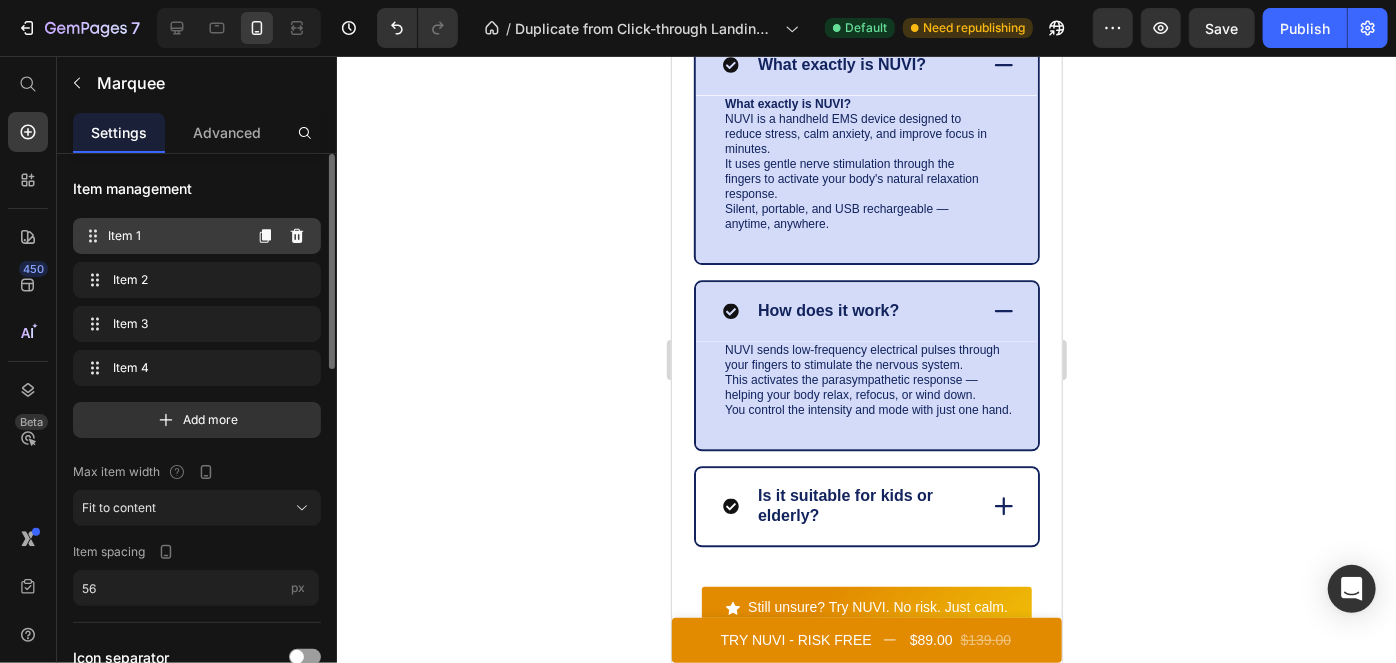 click on "Item 1 Item 1" at bounding box center (161, 236) 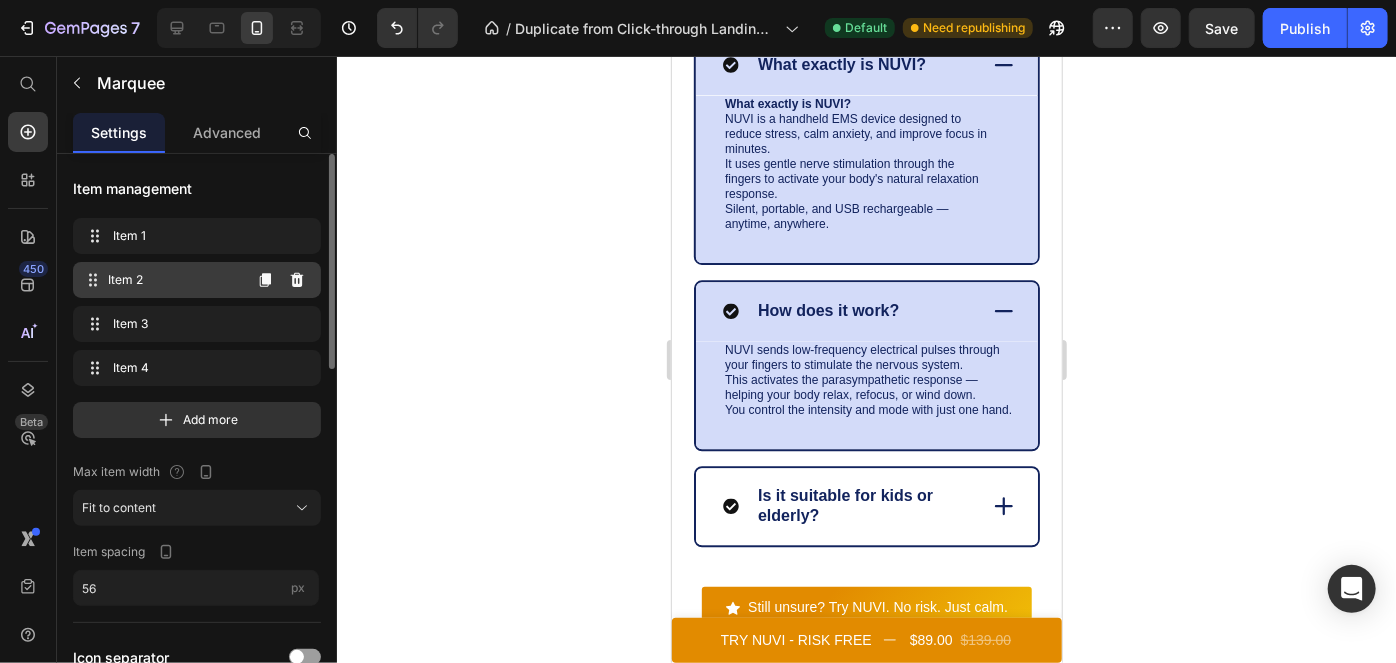 click on "Item 2" at bounding box center [174, 280] 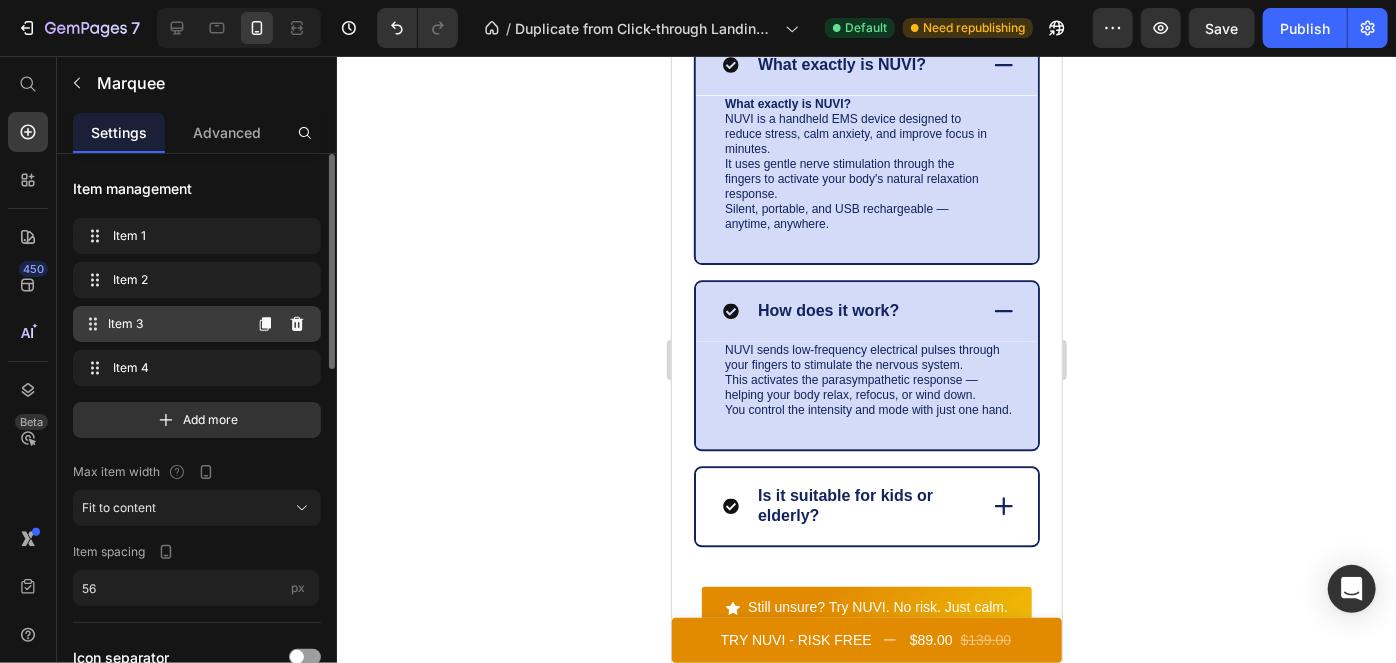 click on "Item 3" at bounding box center (174, 324) 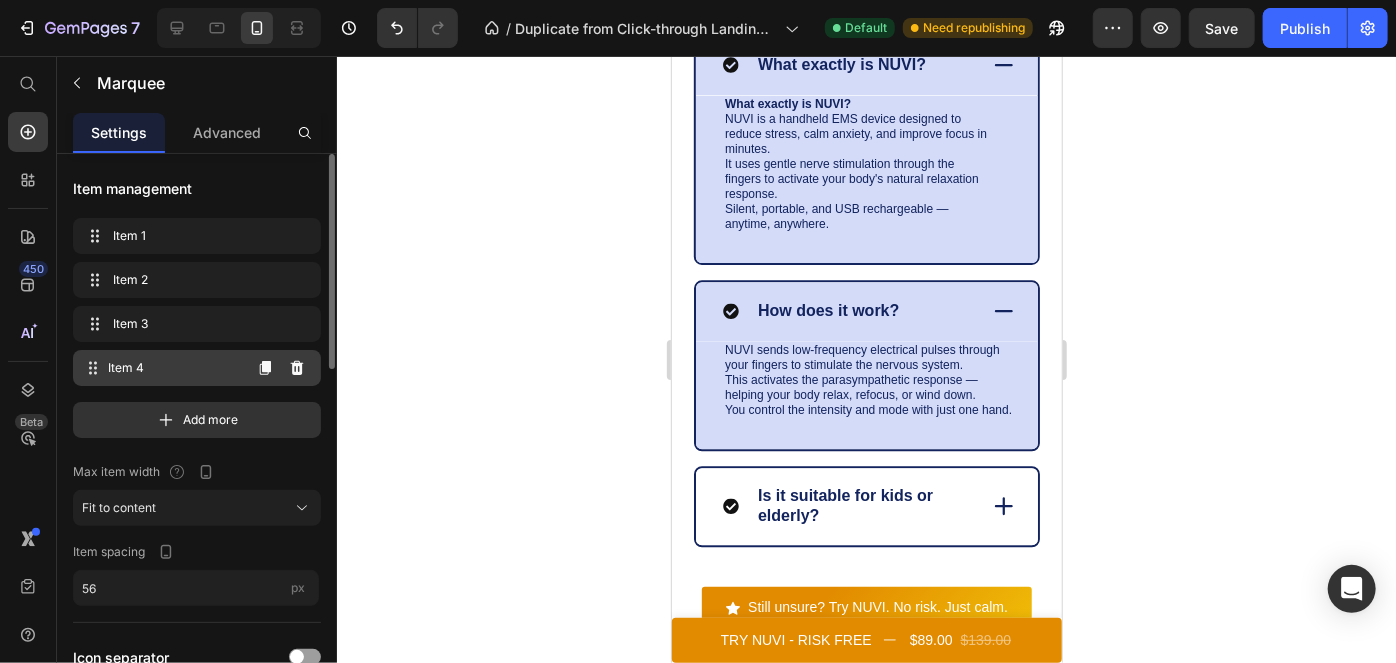 click on "Item 4" at bounding box center (174, 368) 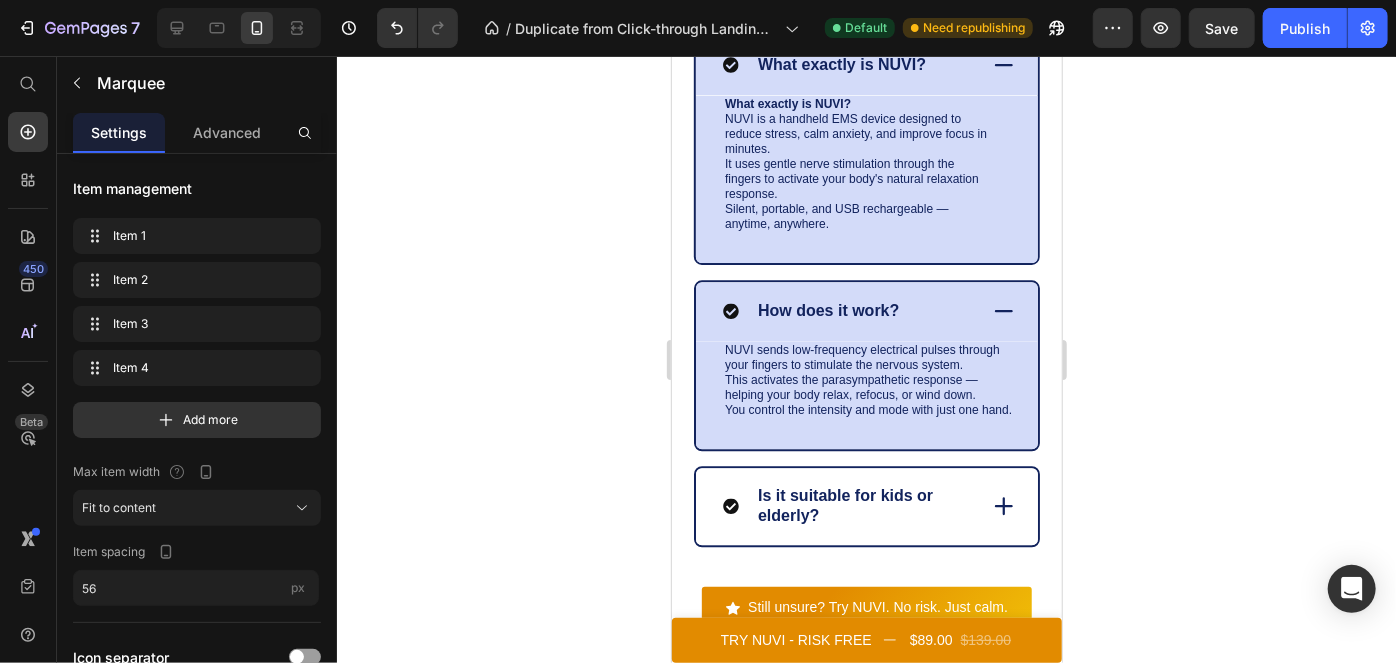 click on "SECURE CHECK-OUT" at bounding box center [859, -111] 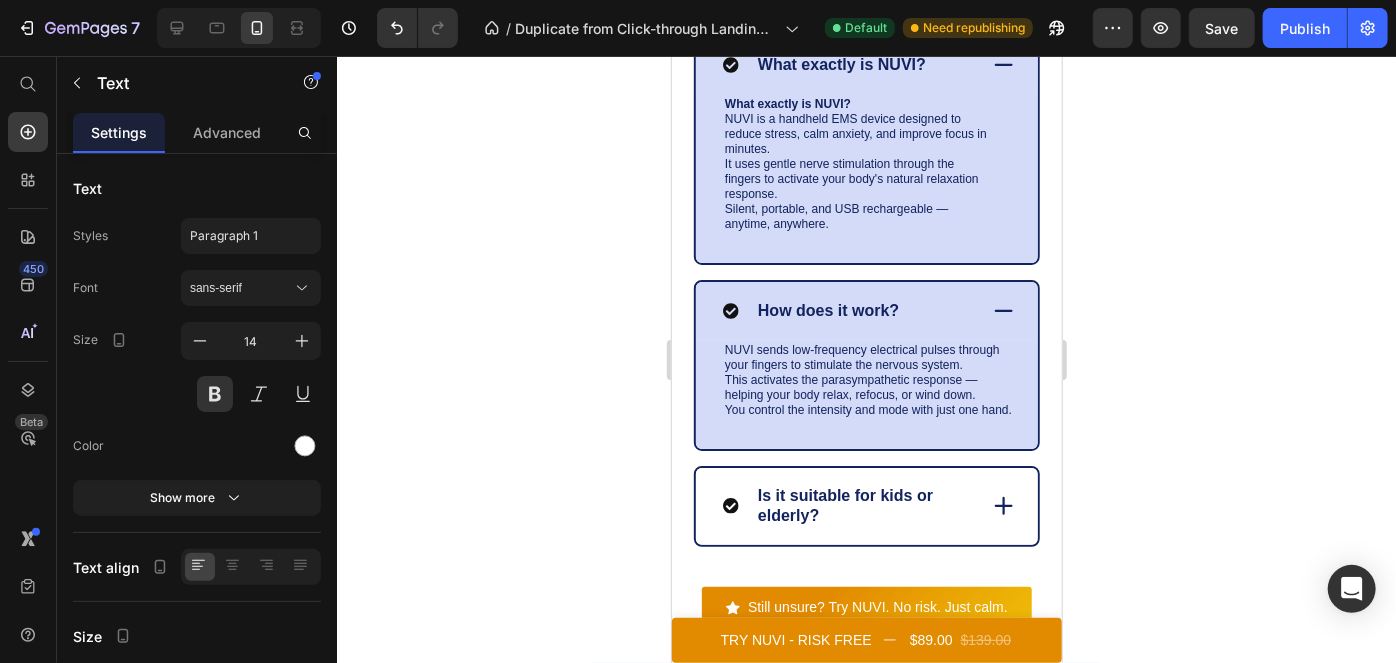 click on "SECURE CHECK-OUT" at bounding box center [859, -111] 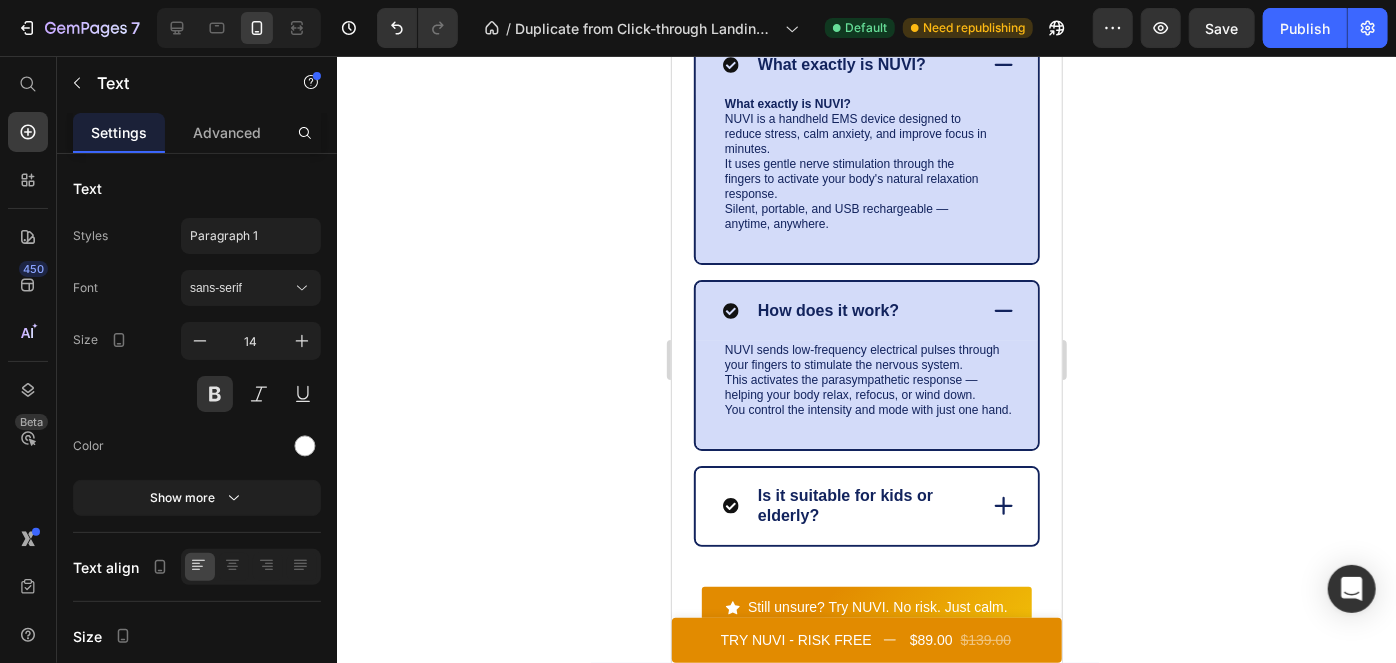 click at bounding box center (672, -111) 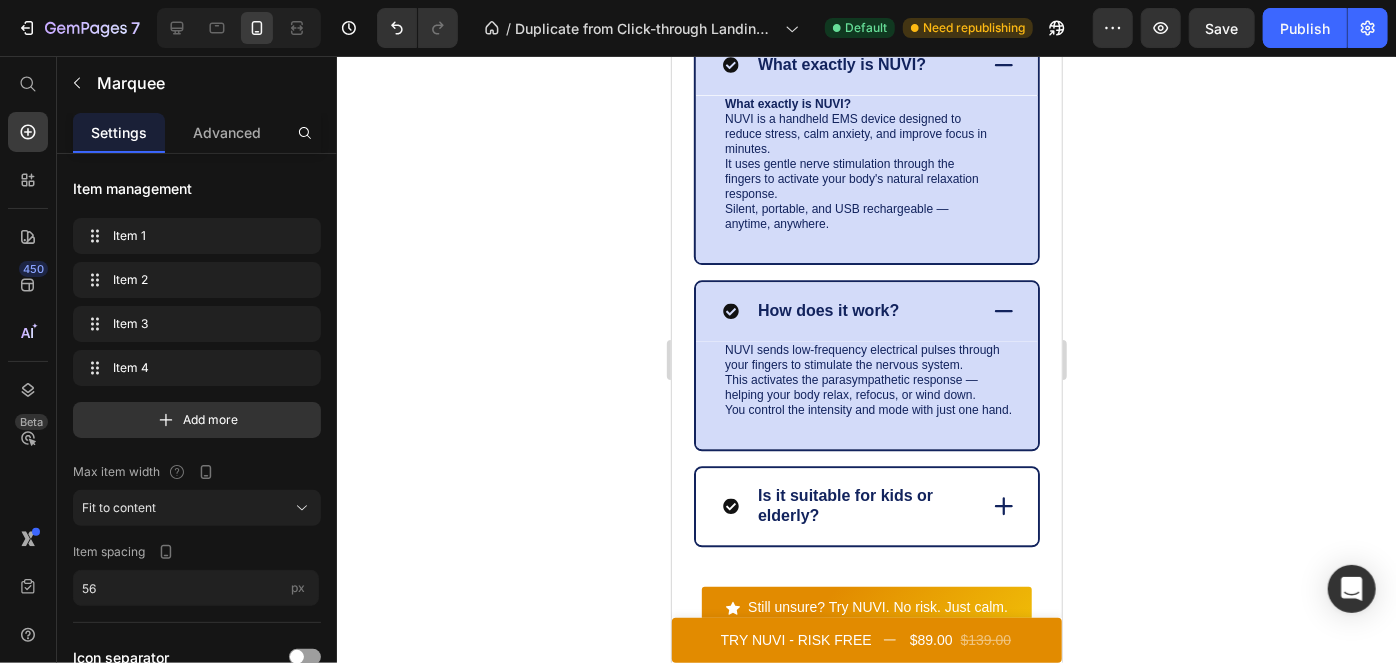 click at bounding box center (672, -111) 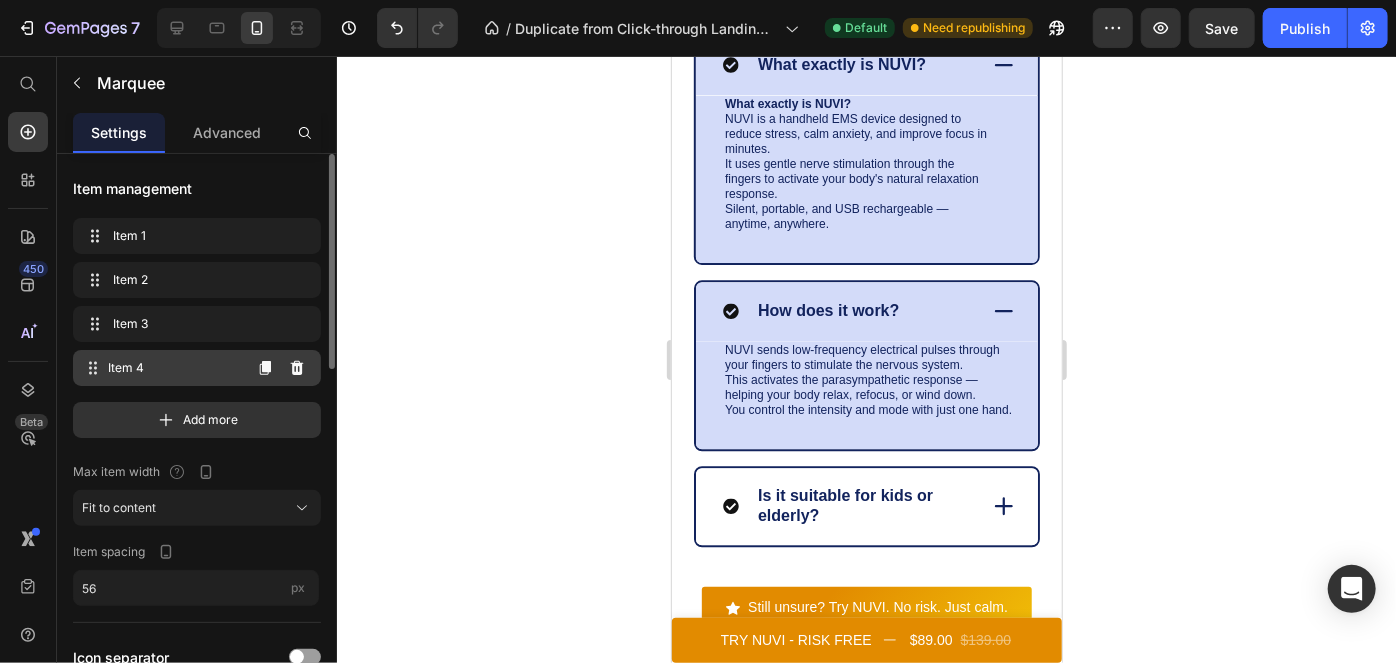 click on "Item 4 Item 4" at bounding box center (161, 368) 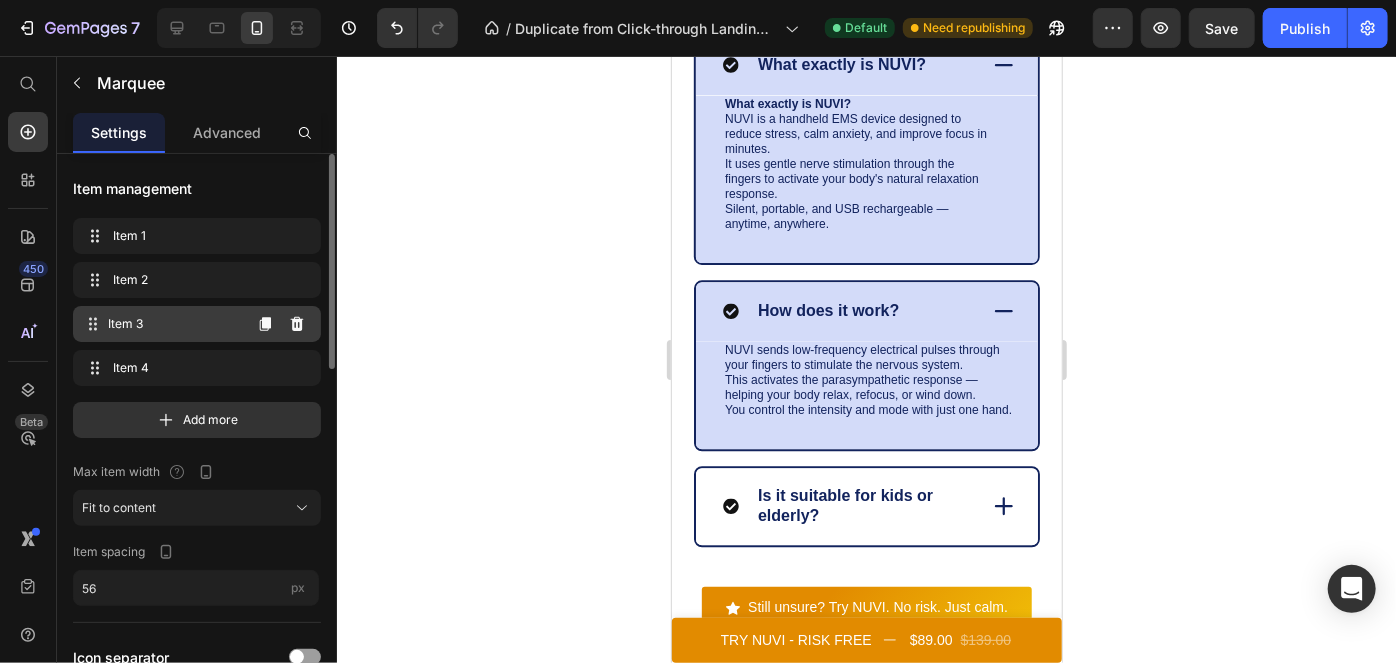 click on "Item 3" at bounding box center (174, 324) 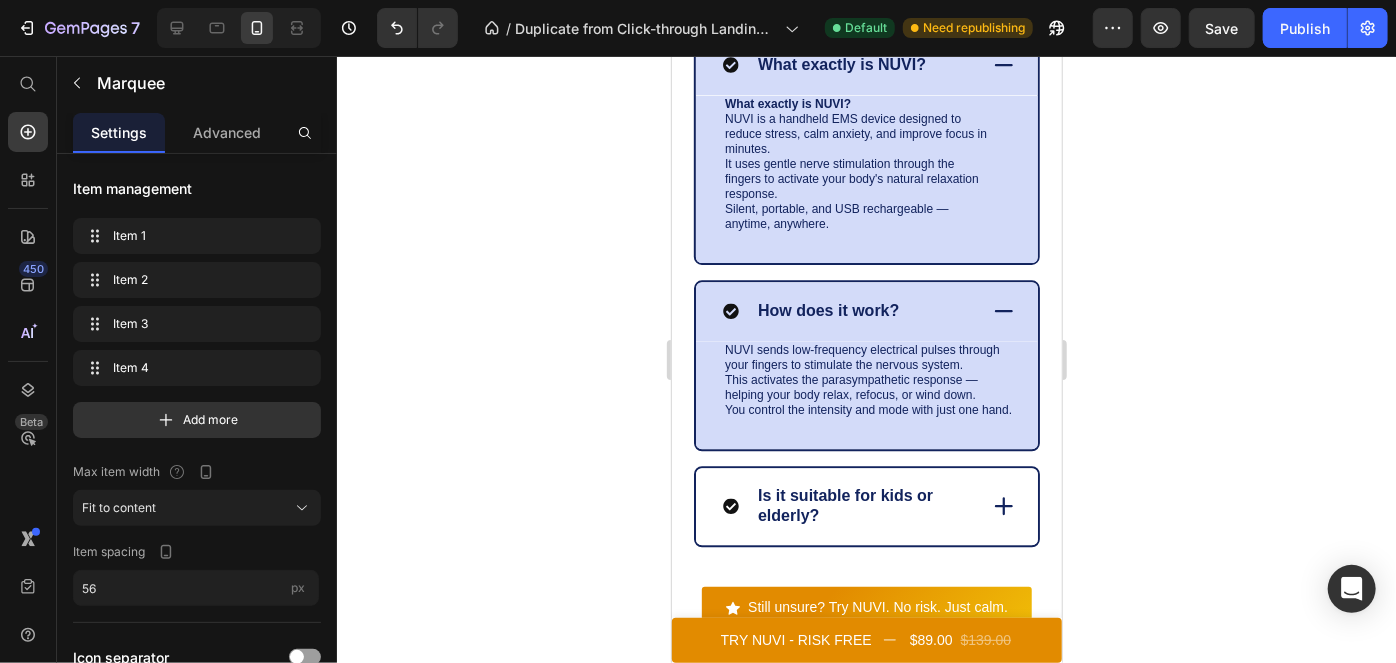 click on "FREE SHIPPING" at bounding box center (859, -111) 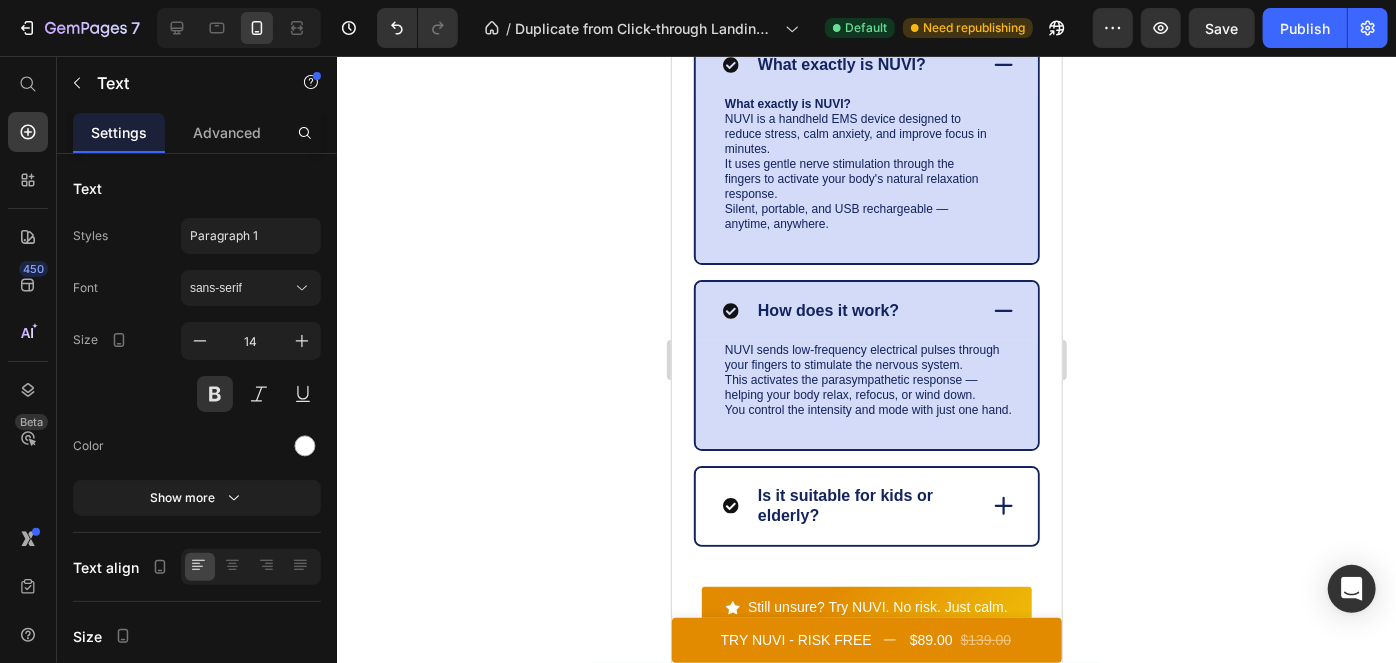 click on "FREE SHIPPING" at bounding box center [859, -111] 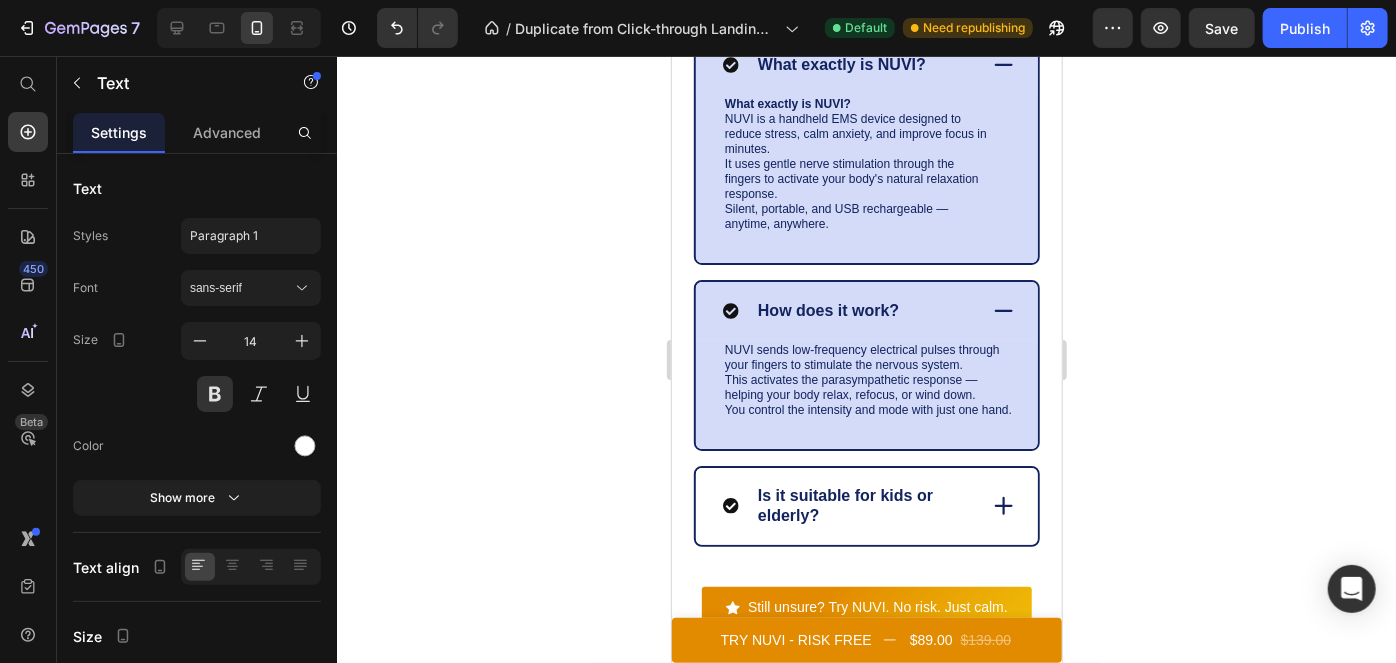 click on "GARANTÍA DE DEVOLUCIÓN" at bounding box center (648, -111) 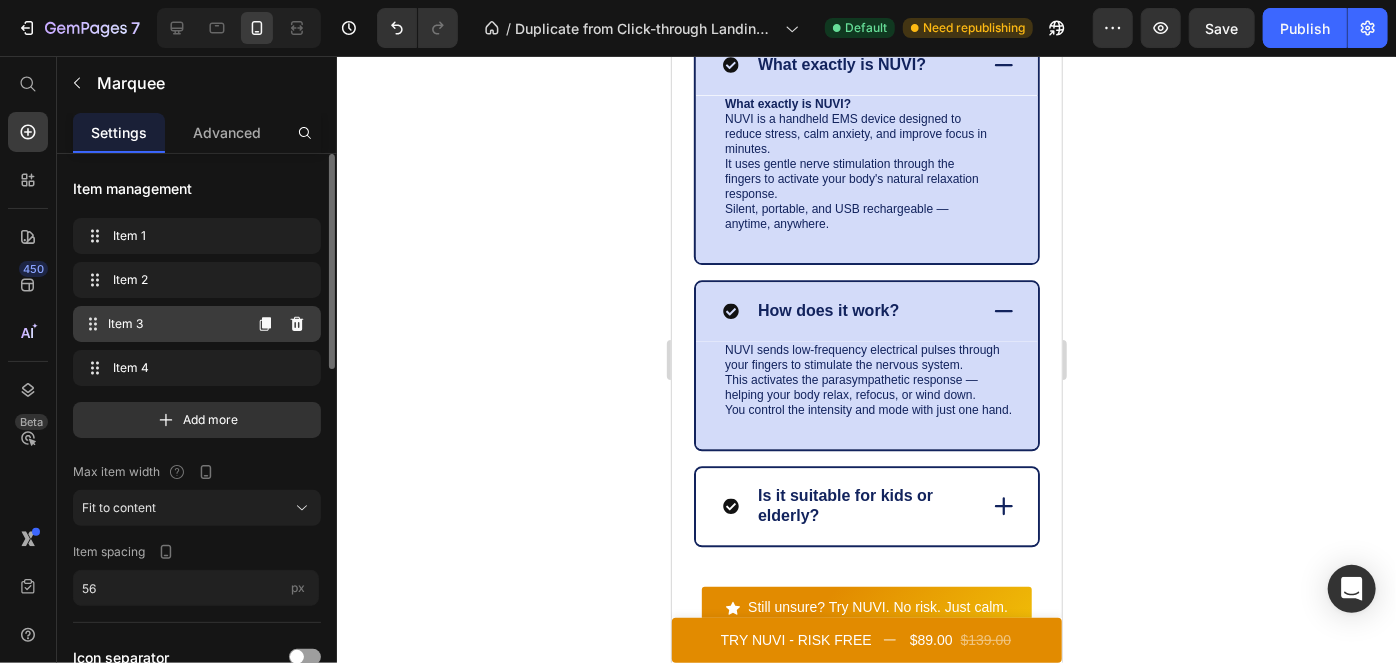 click on "Item 3" at bounding box center (174, 324) 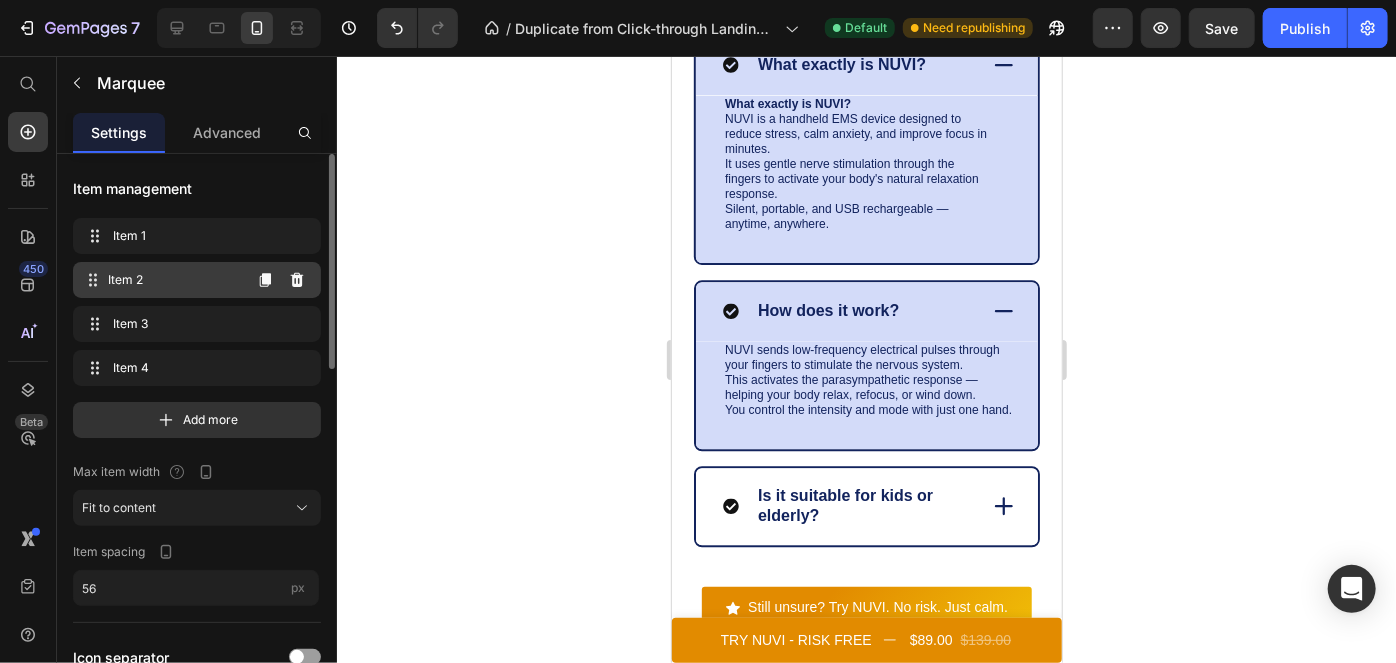 click on "Item 2" at bounding box center [174, 280] 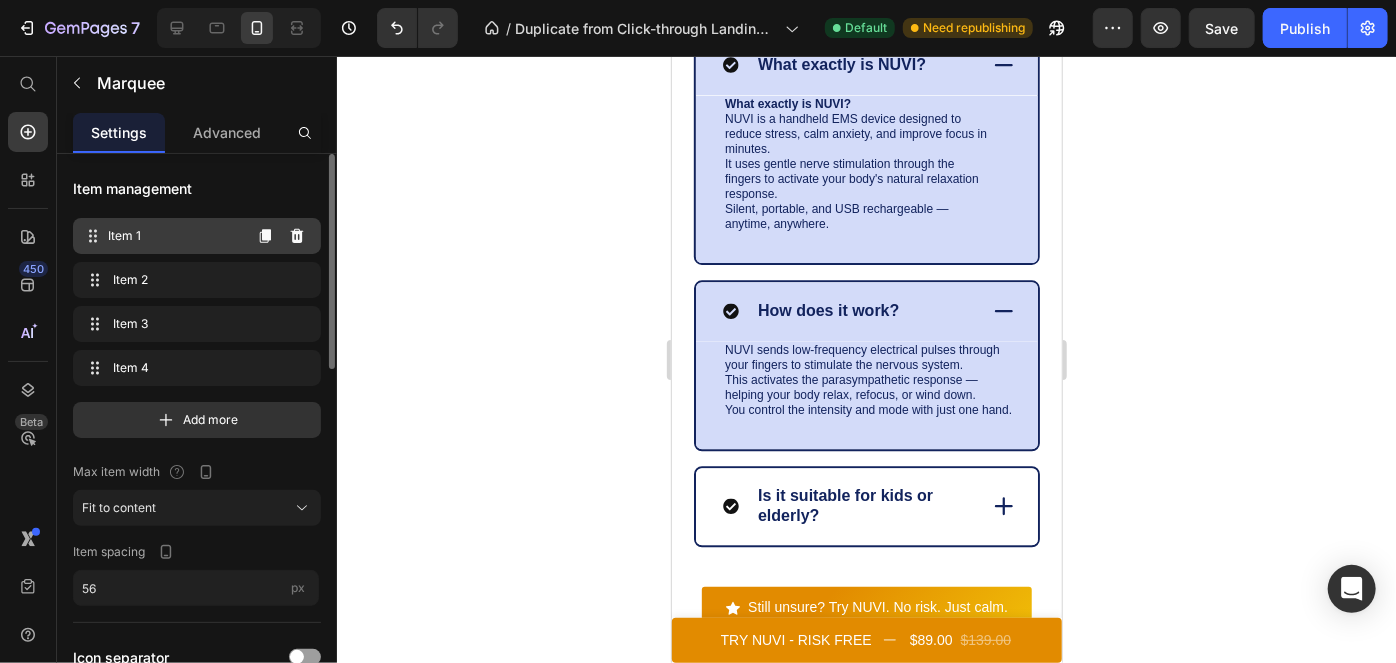 click on "Item 1 Item 1" at bounding box center (161, 236) 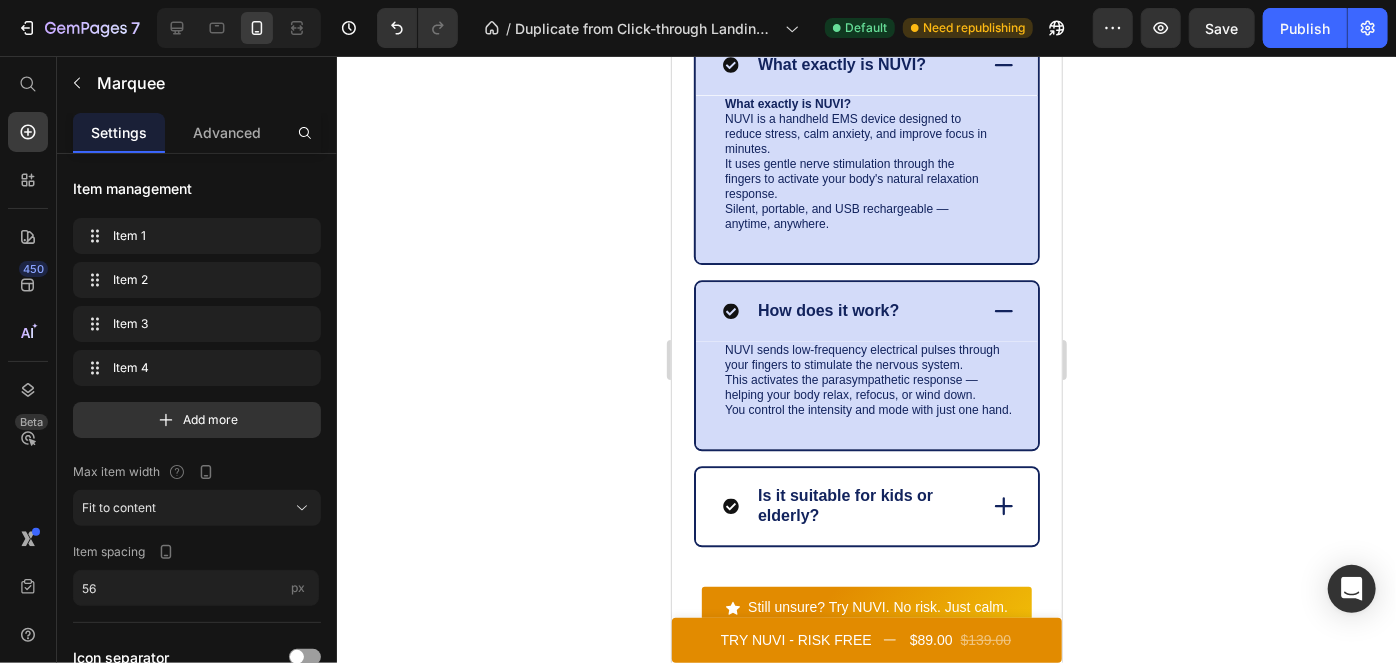 click on "ENVÍO GRATUITO" at bounding box center [733, -111] 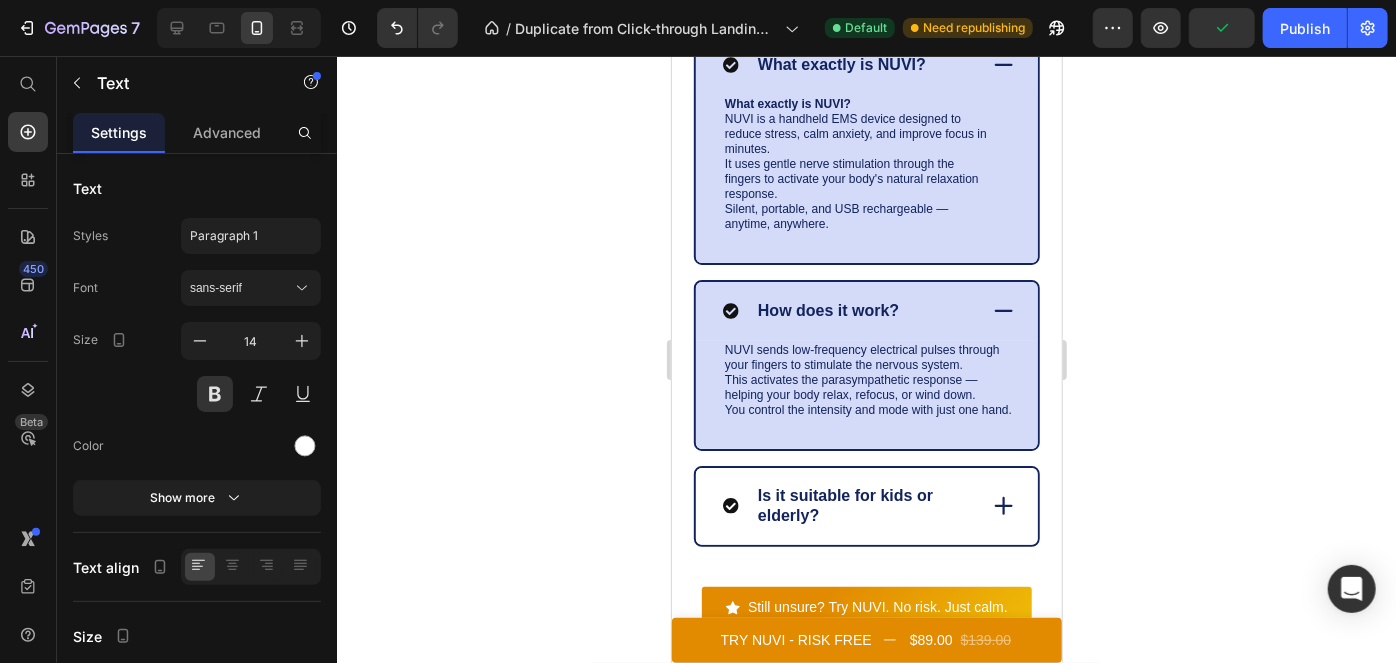 click 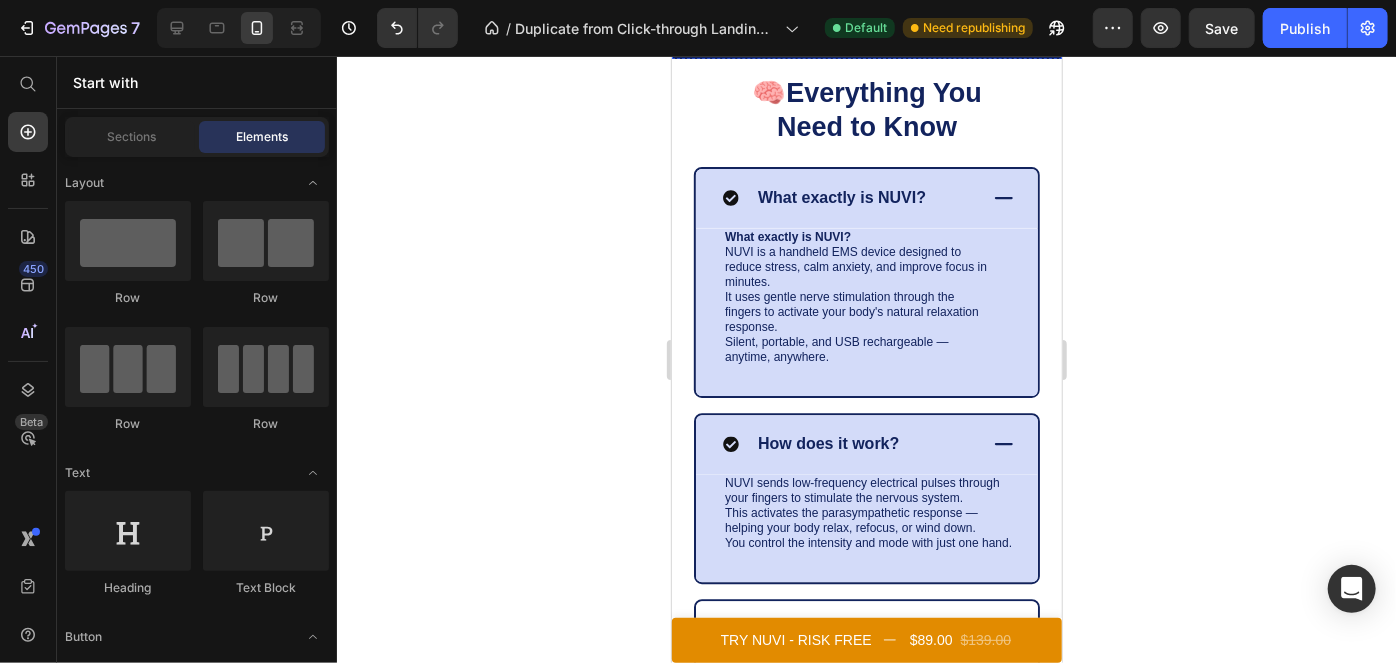 scroll, scrollTop: 6564, scrollLeft: 0, axis: vertical 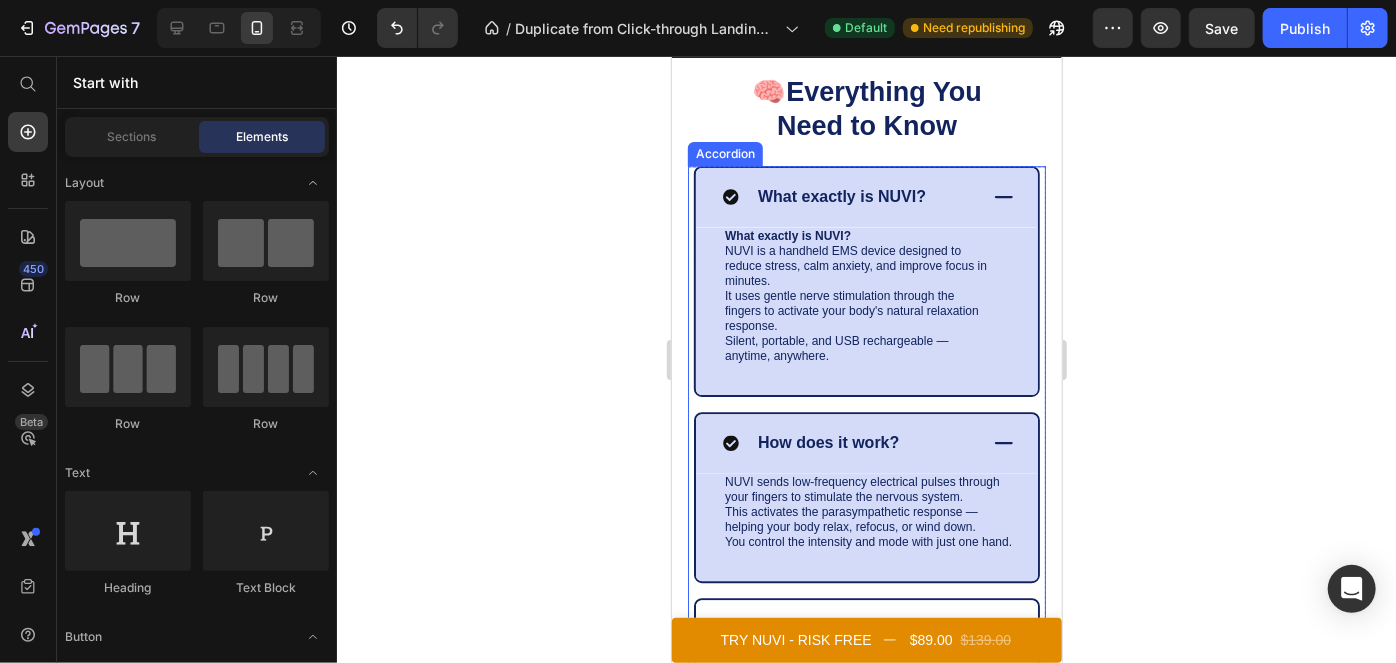click on "What exactly is NUVI?" at bounding box center [841, 195] 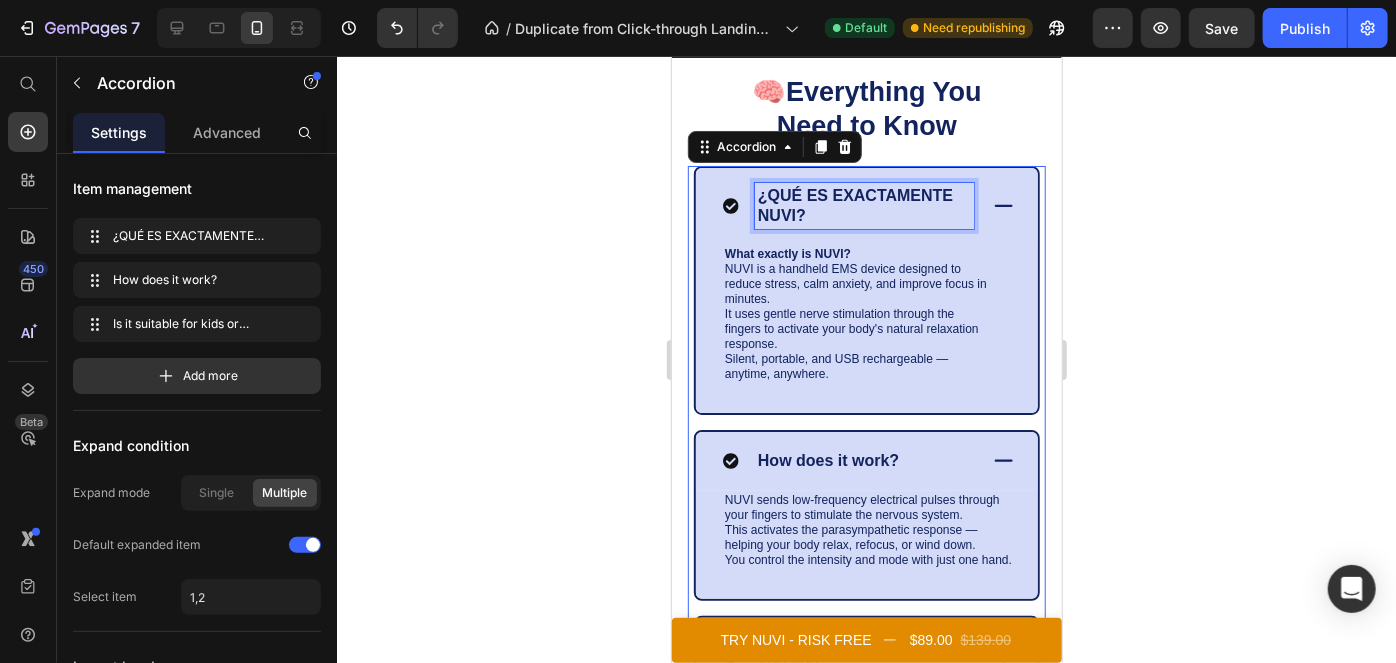 scroll, scrollTop: 6563, scrollLeft: 0, axis: vertical 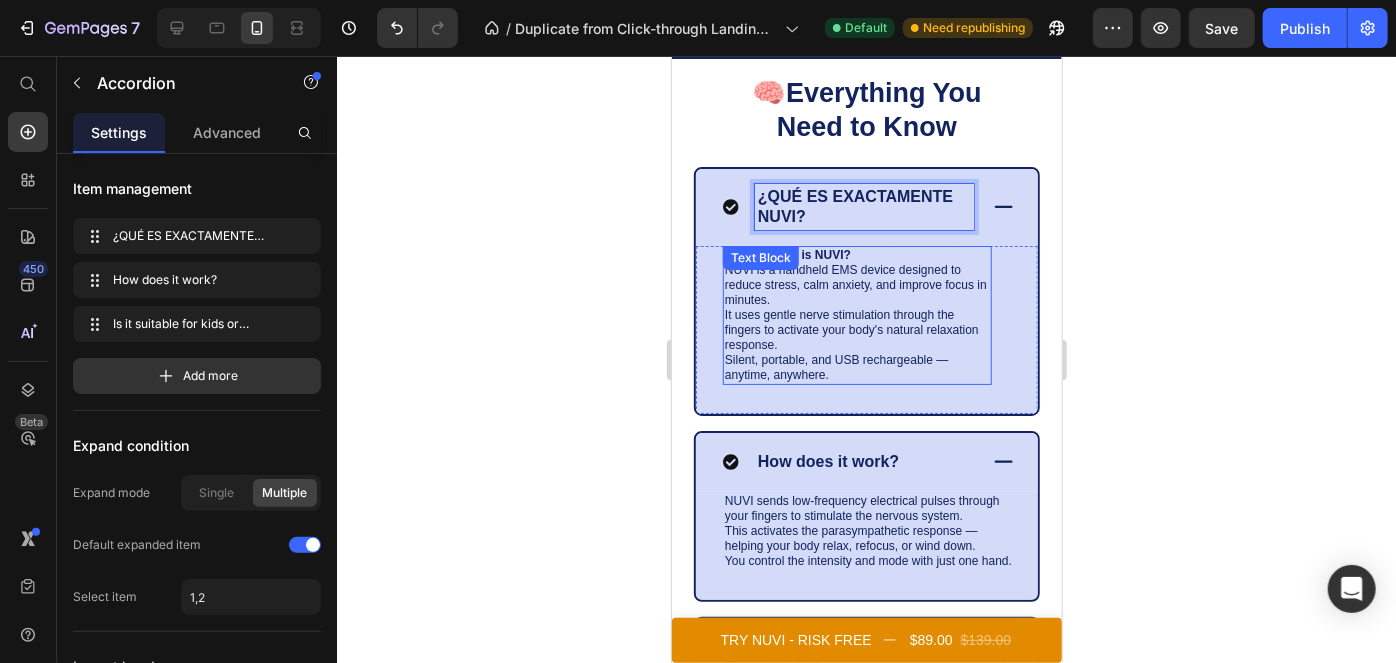 click on "What exactly is NUVI? NUVI is a handheld EMS device designed to reduce stress, calm anxiety, and improve focus in minutes. It uses gentle nerve stimulation through the fingers to activate your body's natural relaxation response. Silent, portable, and USB rechargeable — anytime, anywhere." at bounding box center [856, 314] 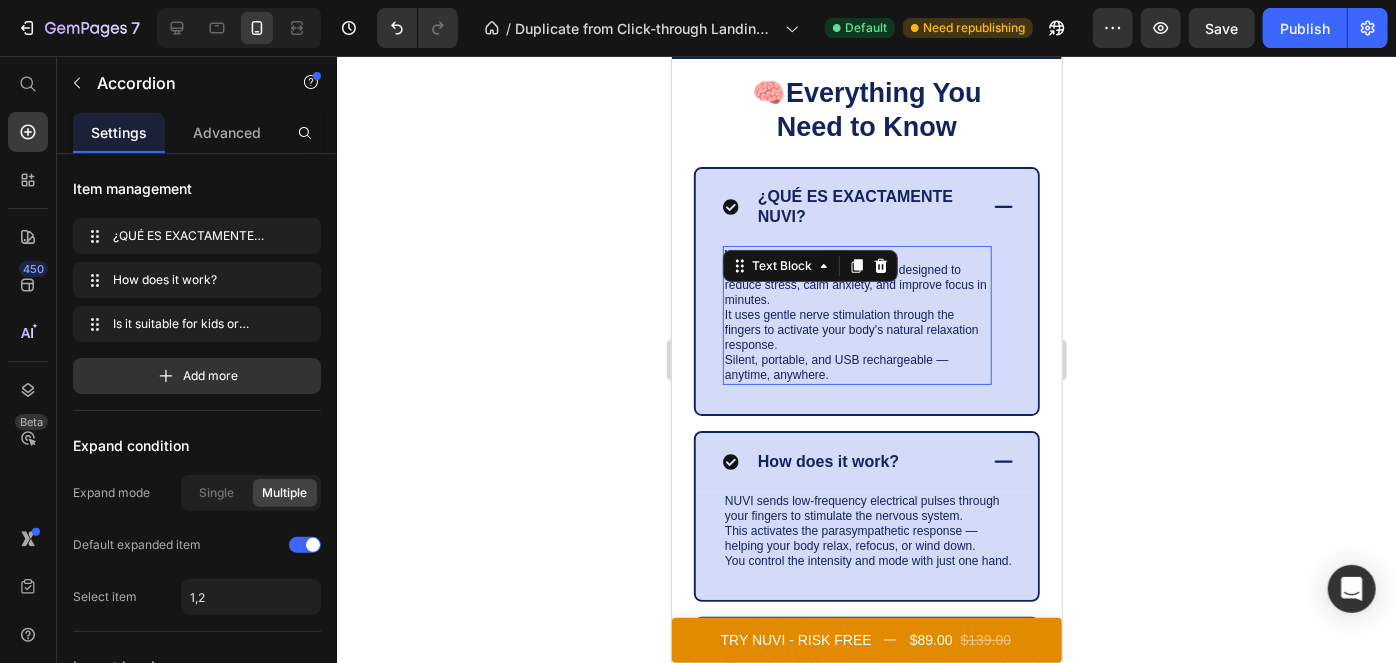 click on "What exactly is NUVI? NUVI is a handheld EMS device designed to reduce stress, calm anxiety, and improve focus in minutes. It uses gentle nerve stimulation through the fingers to activate your body's natural relaxation response. Silent, portable, and USB rechargeable — anytime, anywhere." at bounding box center [856, 314] 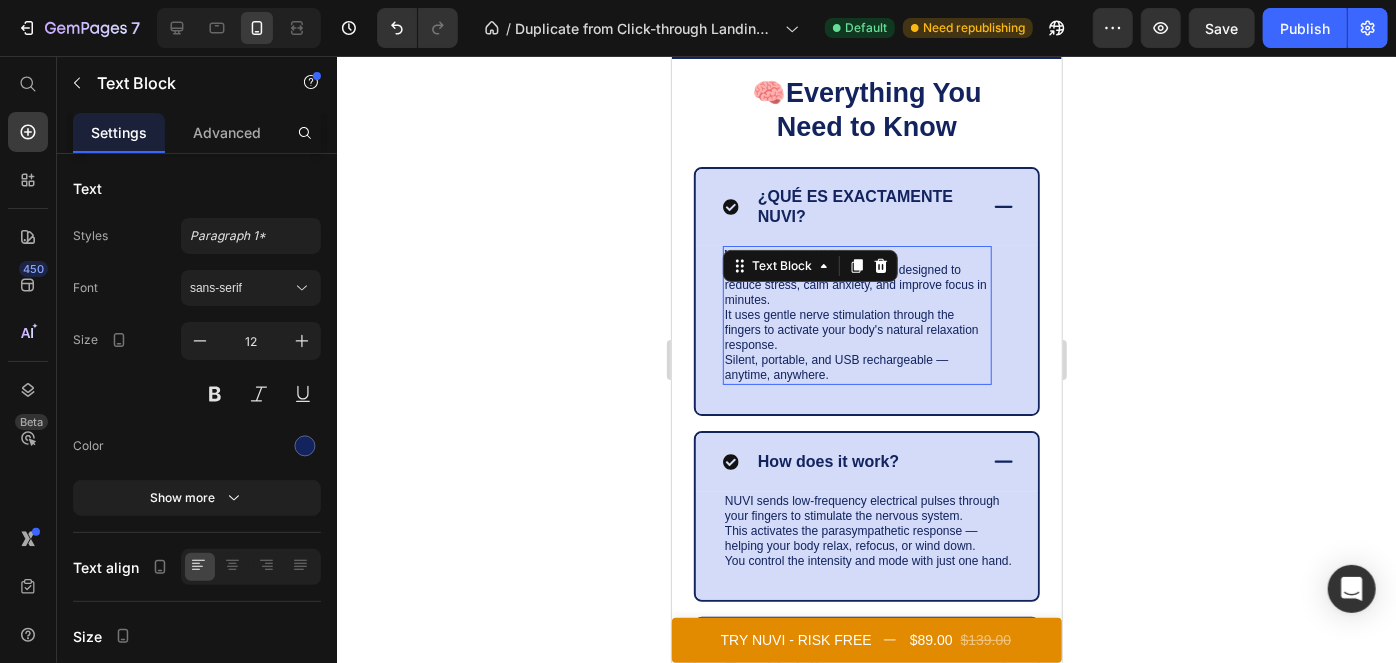 click on "What exactly is NUVI? NUVI is a handheld EMS device designed to reduce stress, calm anxiety, and improve focus in minutes. It uses gentle nerve stimulation through the fingers to activate your body's natural relaxation response. Silent, portable, and USB rechargeable — anytime, anywhere." at bounding box center [856, 314] 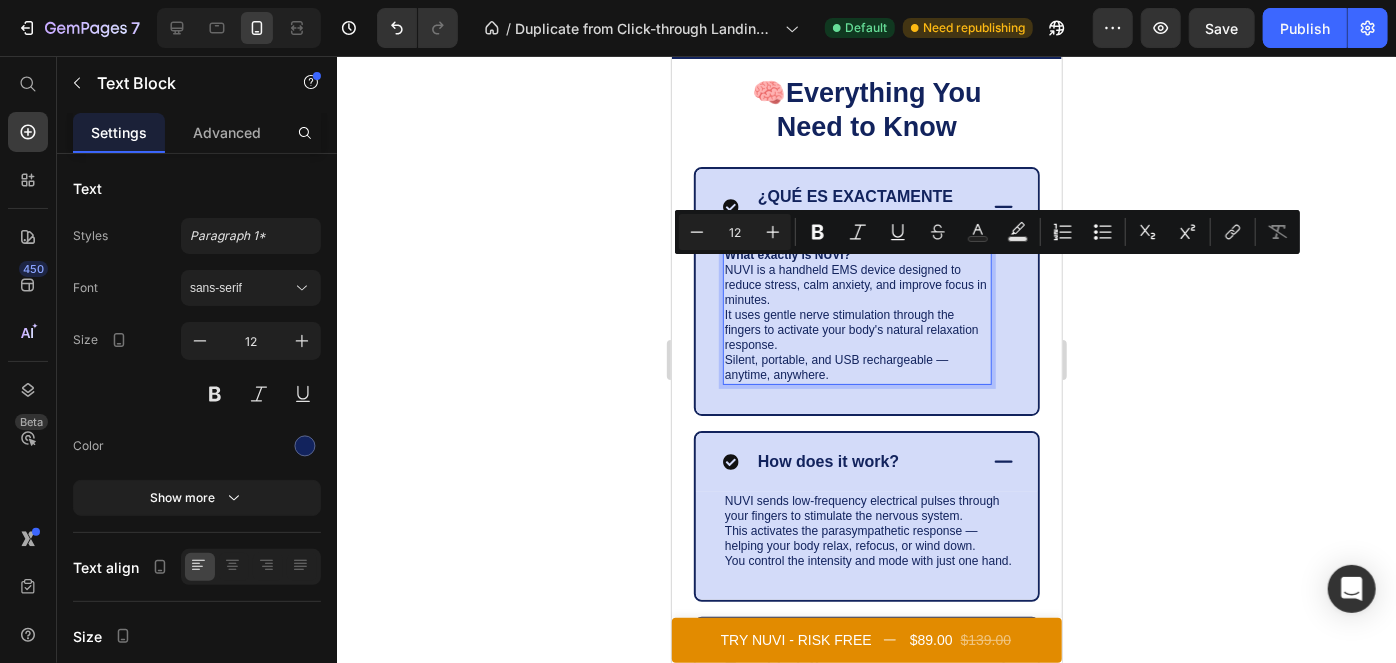 click on "What exactly is NUVI? NUVI is a handheld EMS device designed to reduce stress, calm anxiety, and improve focus in minutes. It uses gentle nerve stimulation through the fingers to activate your body's natural relaxation response. Silent, portable, and USB rechargeable — anytime, anywhere." at bounding box center [856, 314] 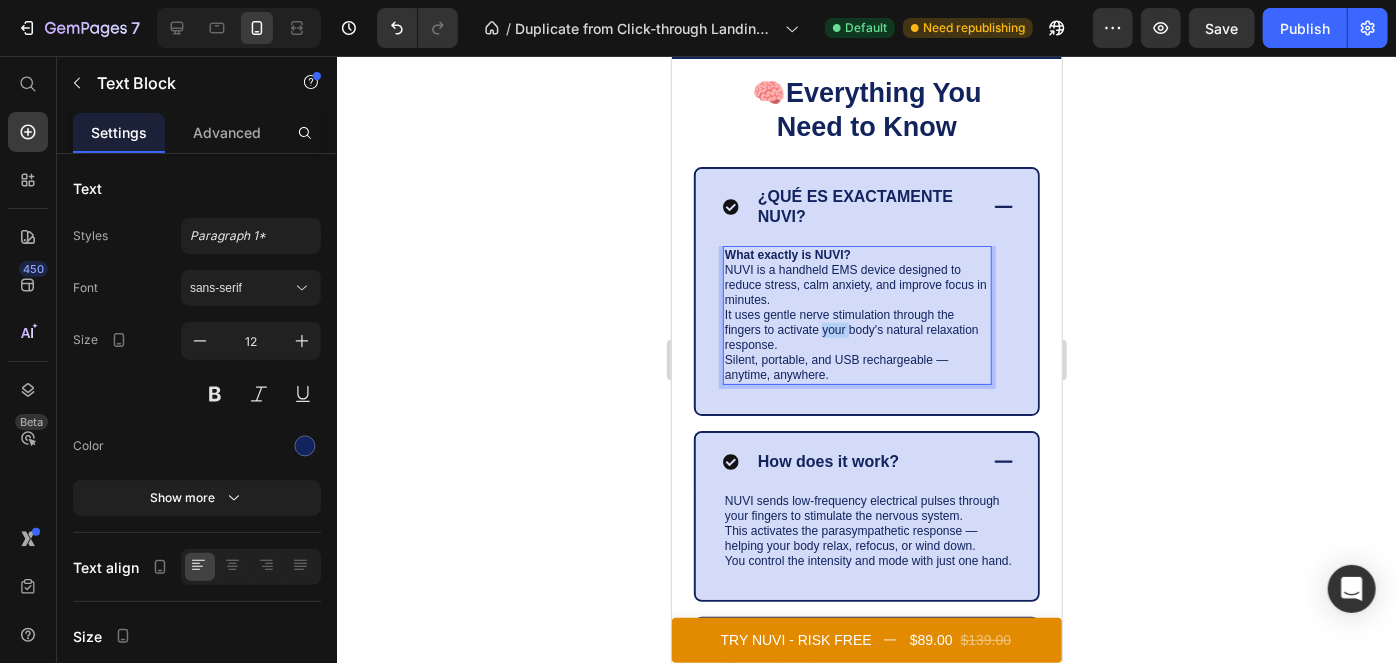 click on "What exactly is NUVI? NUVI is a handheld EMS device designed to reduce stress, calm anxiety, and improve focus in minutes. It uses gentle nerve stimulation through the fingers to activate your body's natural relaxation response. Silent, portable, and USB rechargeable — anytime, anywhere." at bounding box center [856, 314] 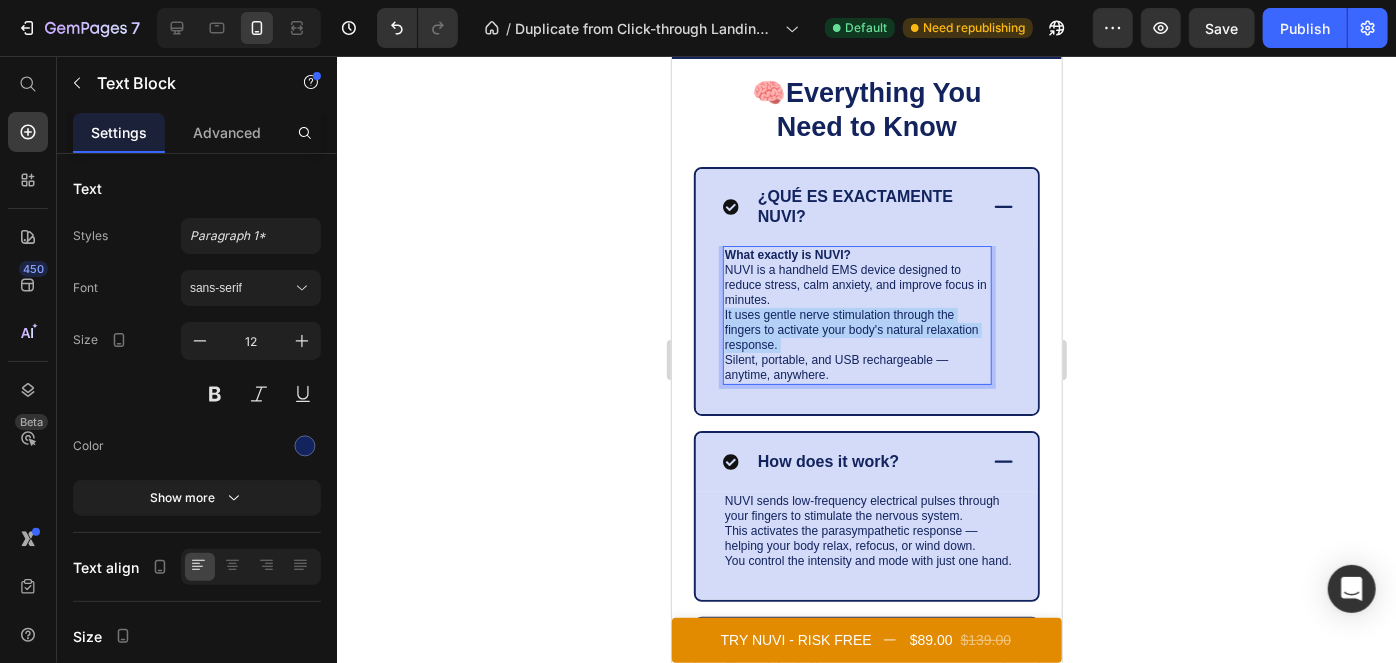 click on "What exactly is NUVI? NUVI is a handheld EMS device designed to reduce stress, calm anxiety, and improve focus in minutes. It uses gentle nerve stimulation through the fingers to activate your body's natural relaxation response. Silent, portable, and USB rechargeable — anytime, anywhere." at bounding box center [856, 314] 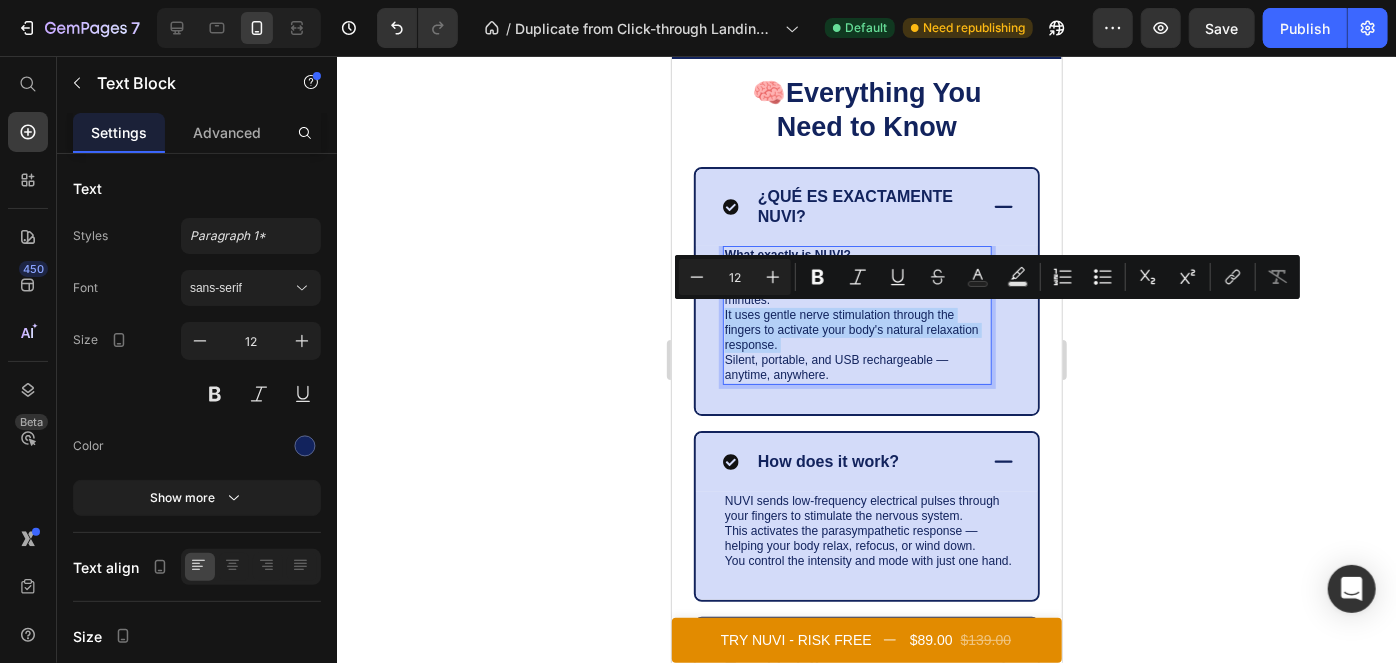 click on "What exactly is NUVI? NUVI is a handheld EMS device designed to reduce stress, calm anxiety, and improve focus in minutes. It uses gentle nerve stimulation through the fingers to activate your body's natural relaxation response. Silent, portable, and USB rechargeable — anytime, anywhere." at bounding box center (856, 314) 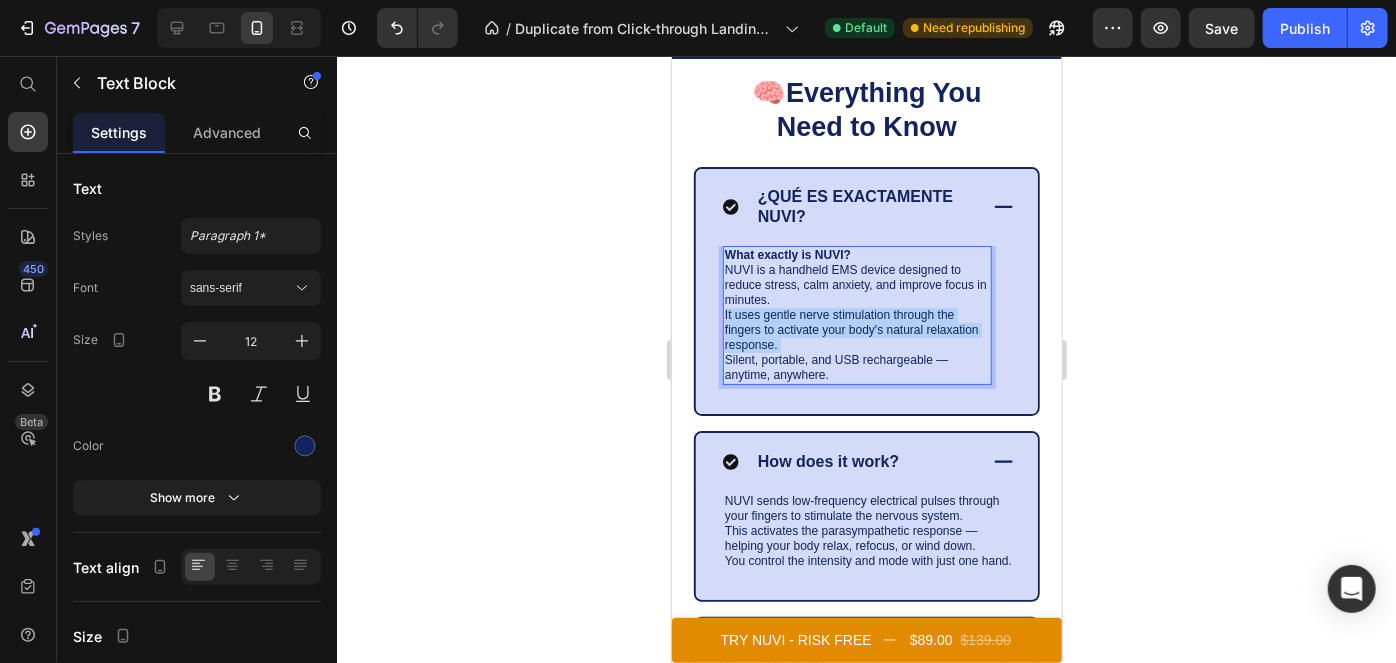 click on "What exactly is NUVI? NUVI is a handheld EMS device designed to reduce stress, calm anxiety, and improve focus in minutes. It uses gentle nerve stimulation through the fingers to activate your body's natural relaxation response. Silent, portable, and USB rechargeable — anytime, anywhere." at bounding box center (856, 314) 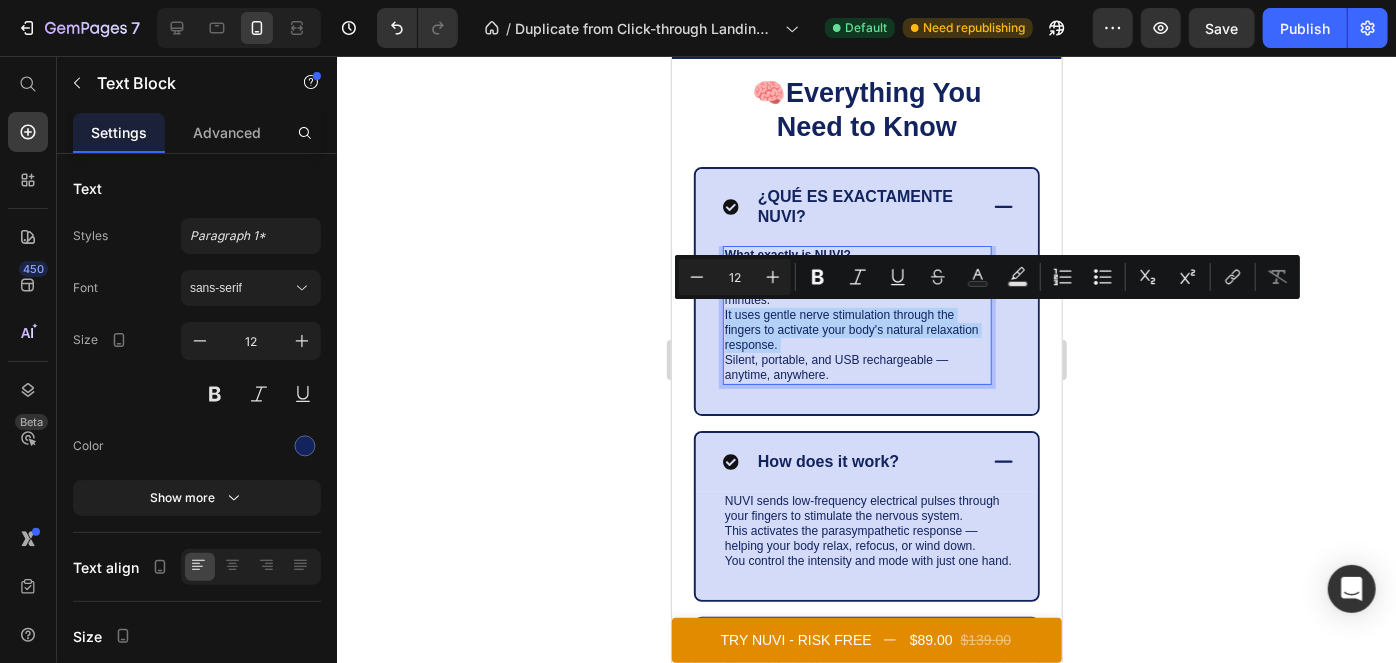 click on "What exactly is NUVI? NUVI is a handheld EMS device designed to reduce stress, calm anxiety, and improve focus in minutes. It uses gentle nerve stimulation through the fingers to activate your body's natural relaxation response. Silent, portable, and USB rechargeable — anytime, anywhere." at bounding box center [856, 314] 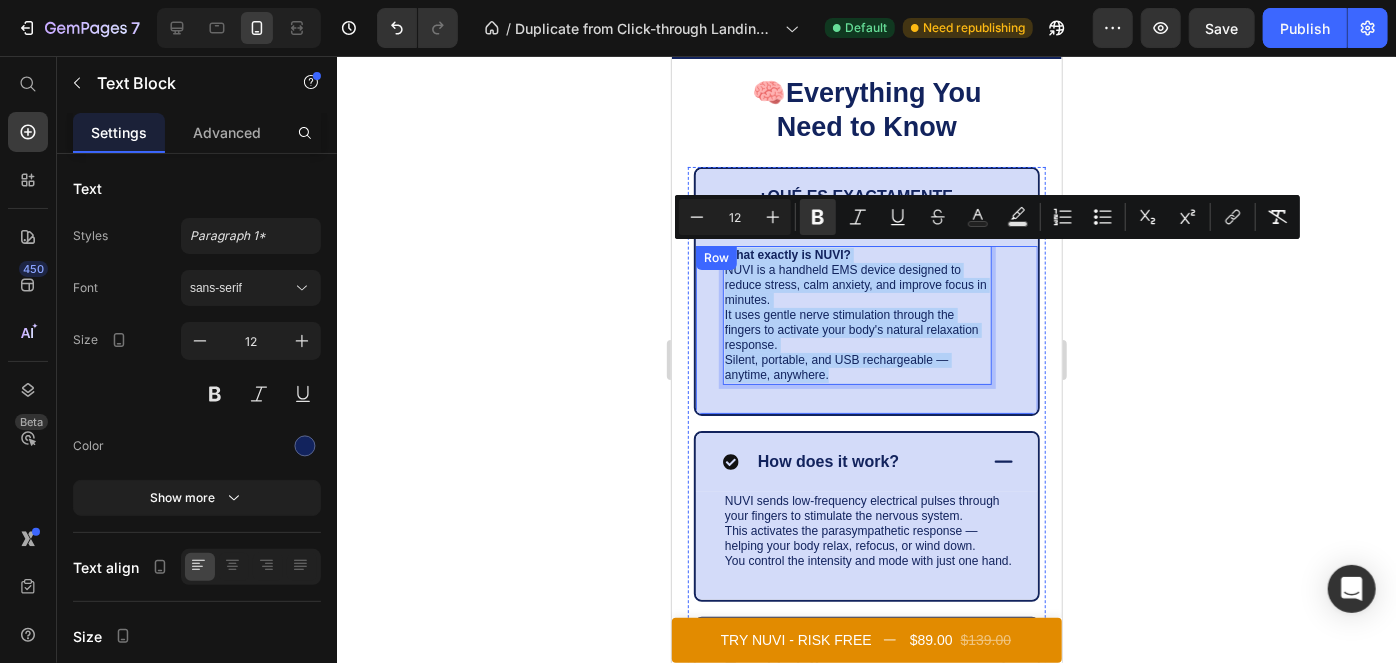 drag, startPoint x: 725, startPoint y: 242, endPoint x: 874, endPoint y: 386, distance: 207.21245 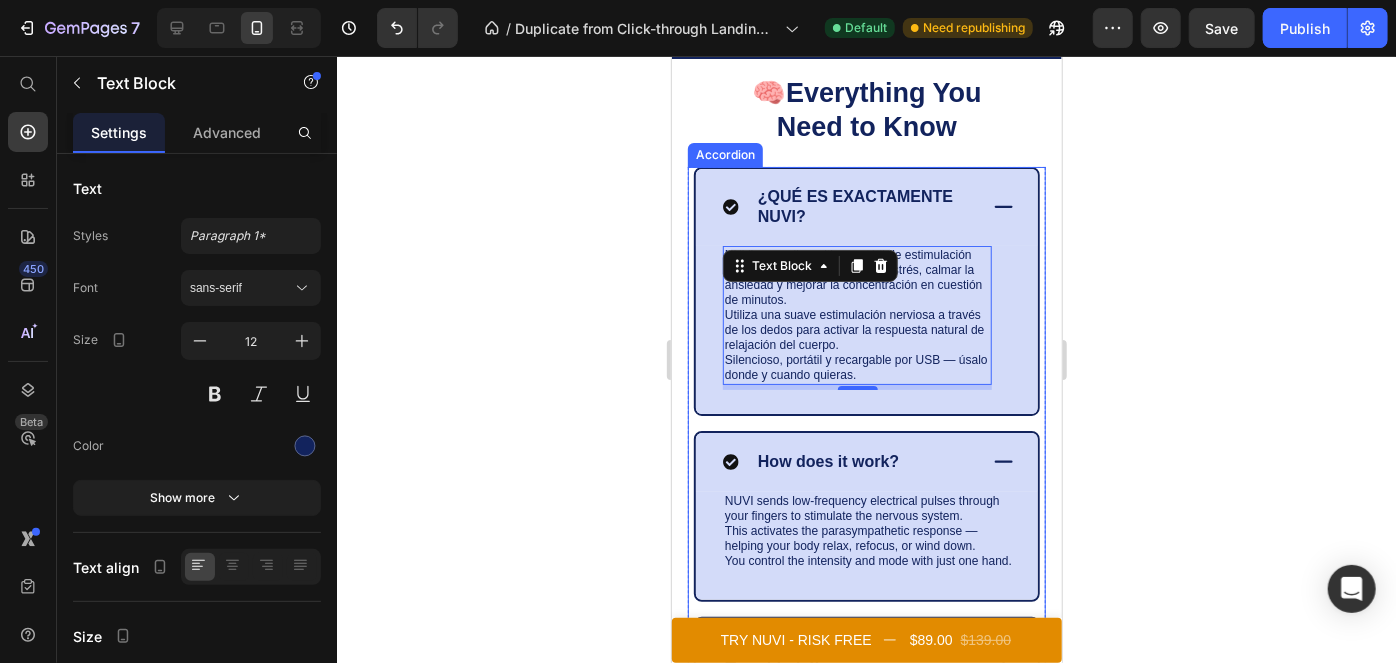 click 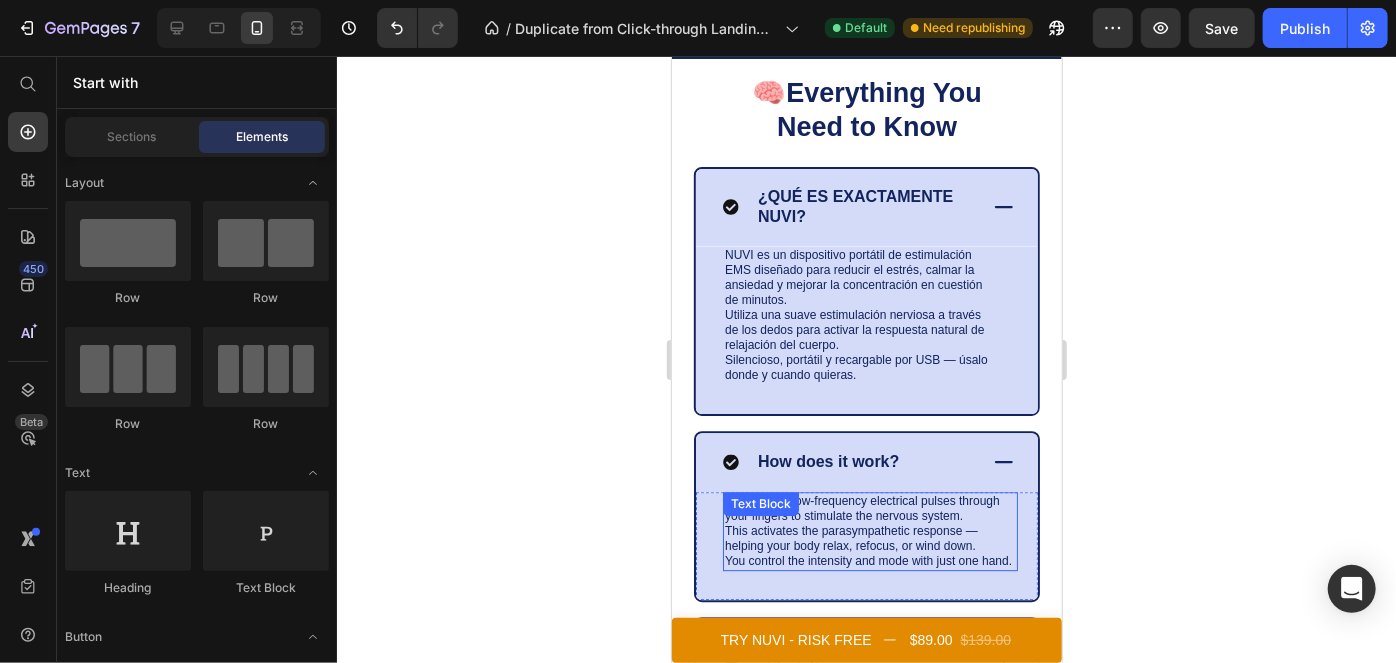 scroll, scrollTop: 6605, scrollLeft: 0, axis: vertical 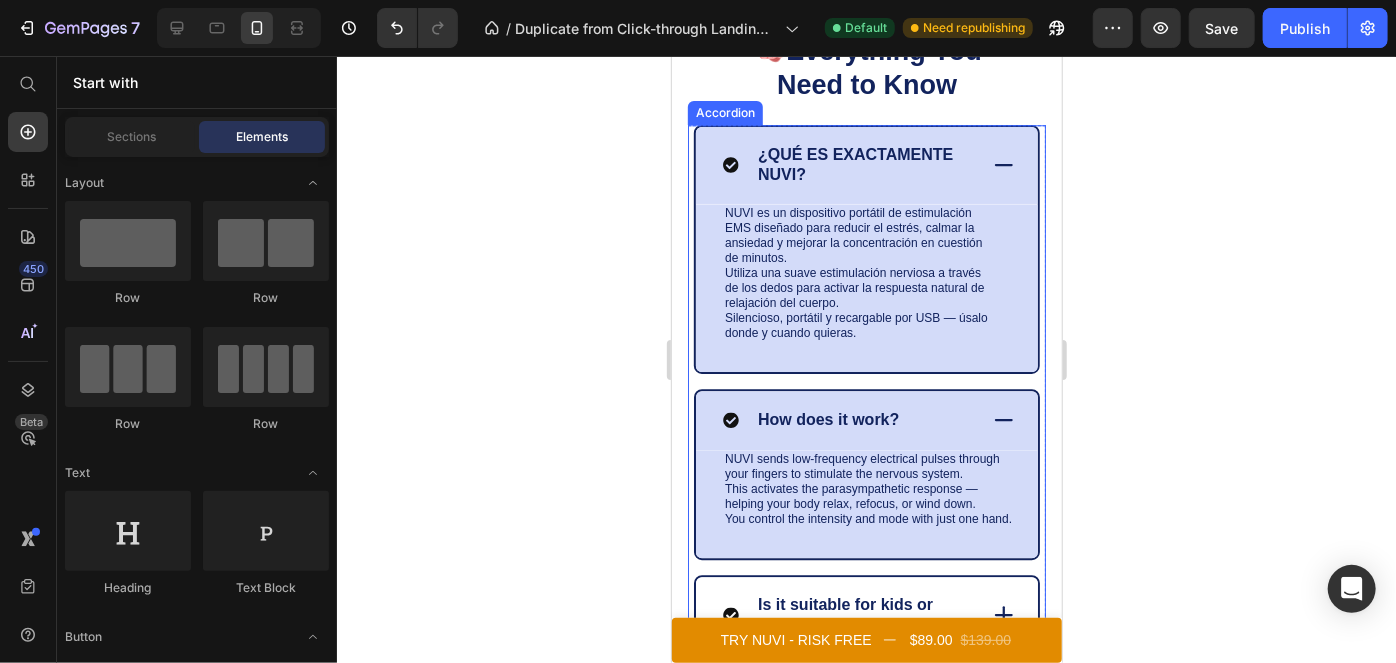 click on "How does it work?" at bounding box center [827, 419] 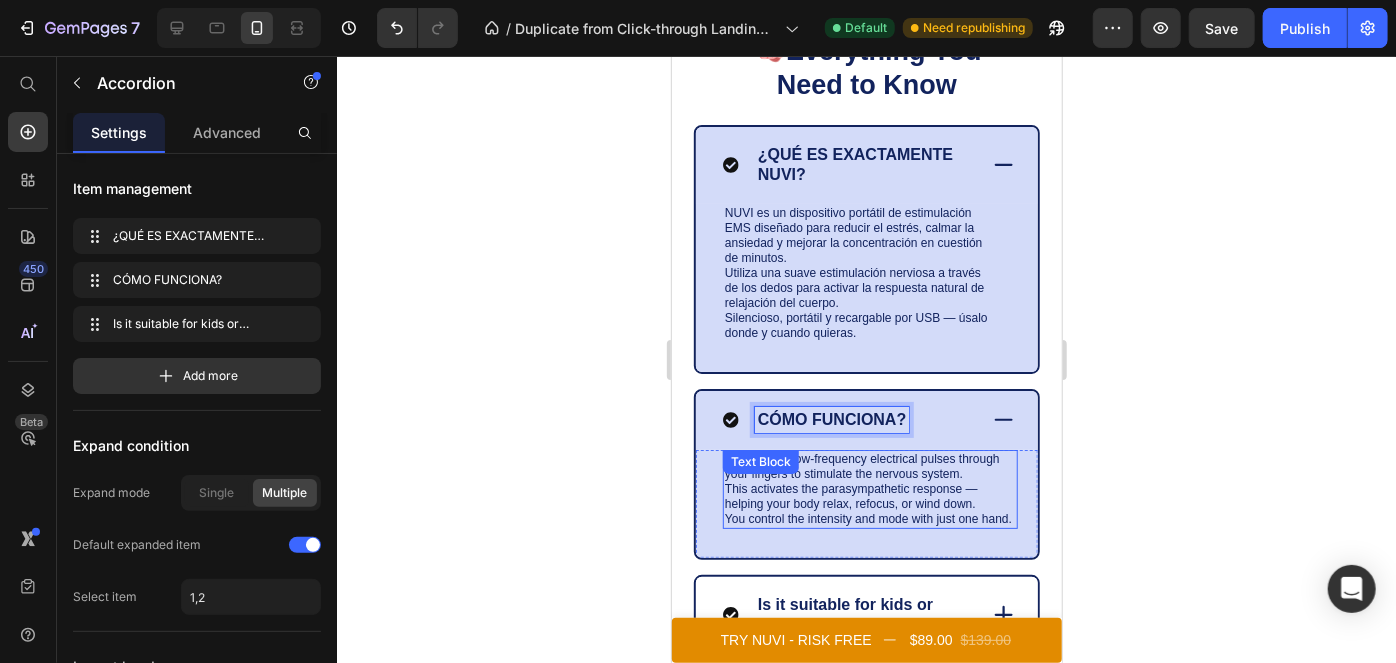 click on "NUVI sends low-frequency electrical pulses through your fingers to stimulate the nervous system. This activates the parasympathetic response — helping your body relax, refocus, or wind down. You control the intensity and mode with just one hand." at bounding box center [869, 488] 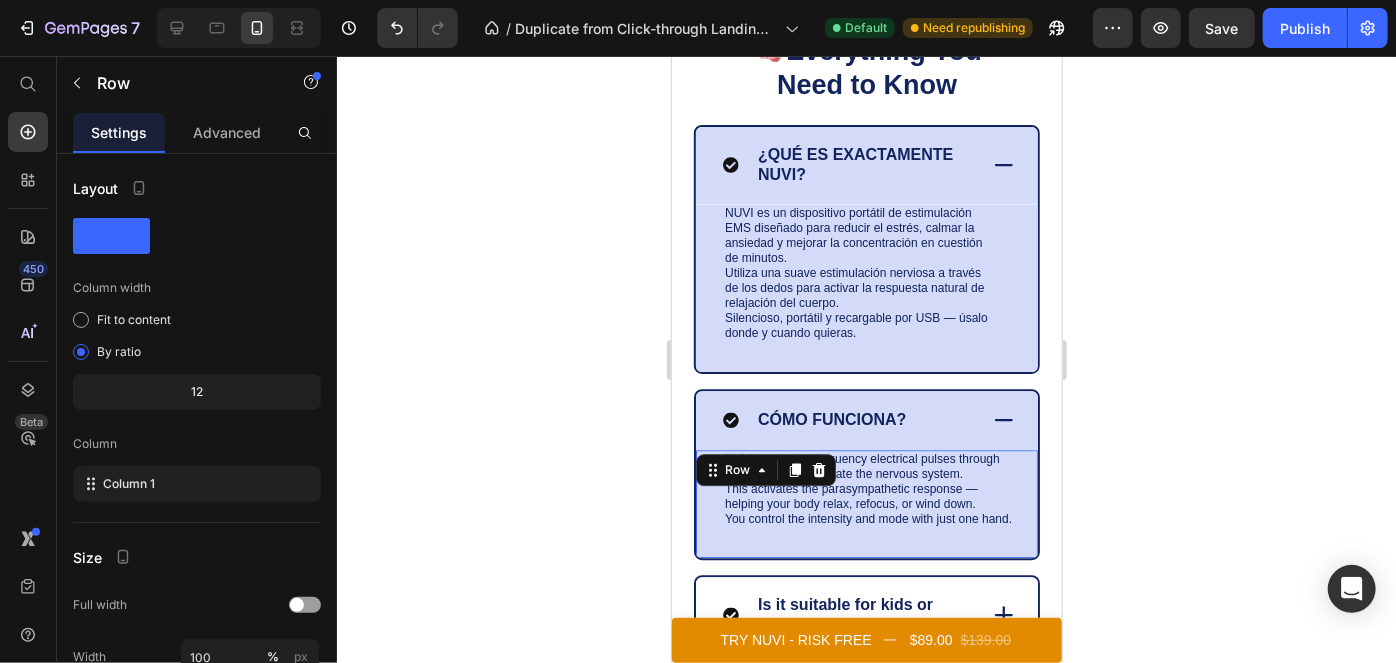 click on "NUVI sends low-frequency electrical pulses through your fingers to stimulate the nervous system. This activates the parasympathetic response — helping your body relax, refocus, or wind down. You control the intensity and mode with just one hand." at bounding box center (869, 488) 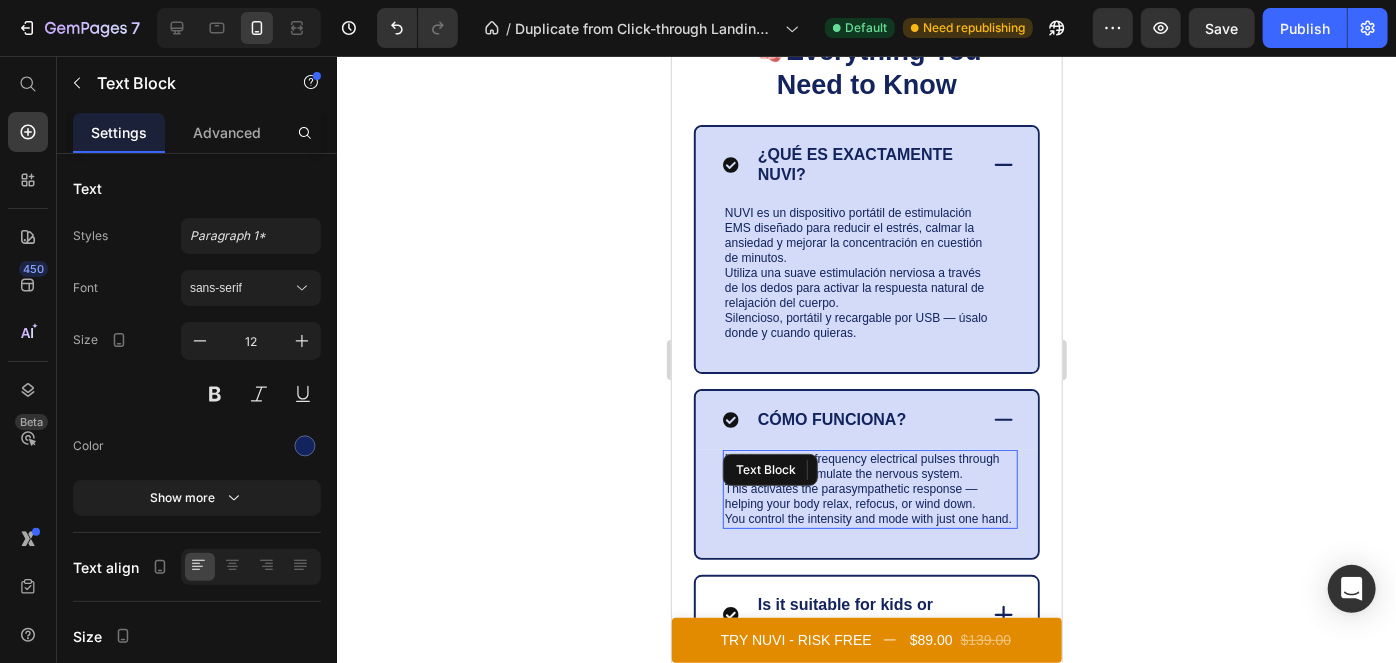 click on "NUVI sends low-frequency electrical pulses through your fingers to stimulate the nervous system. This activates the parasympathetic response — helping your body relax, refocus, or wind down. You control the intensity and mode with just one hand." at bounding box center (869, 488) 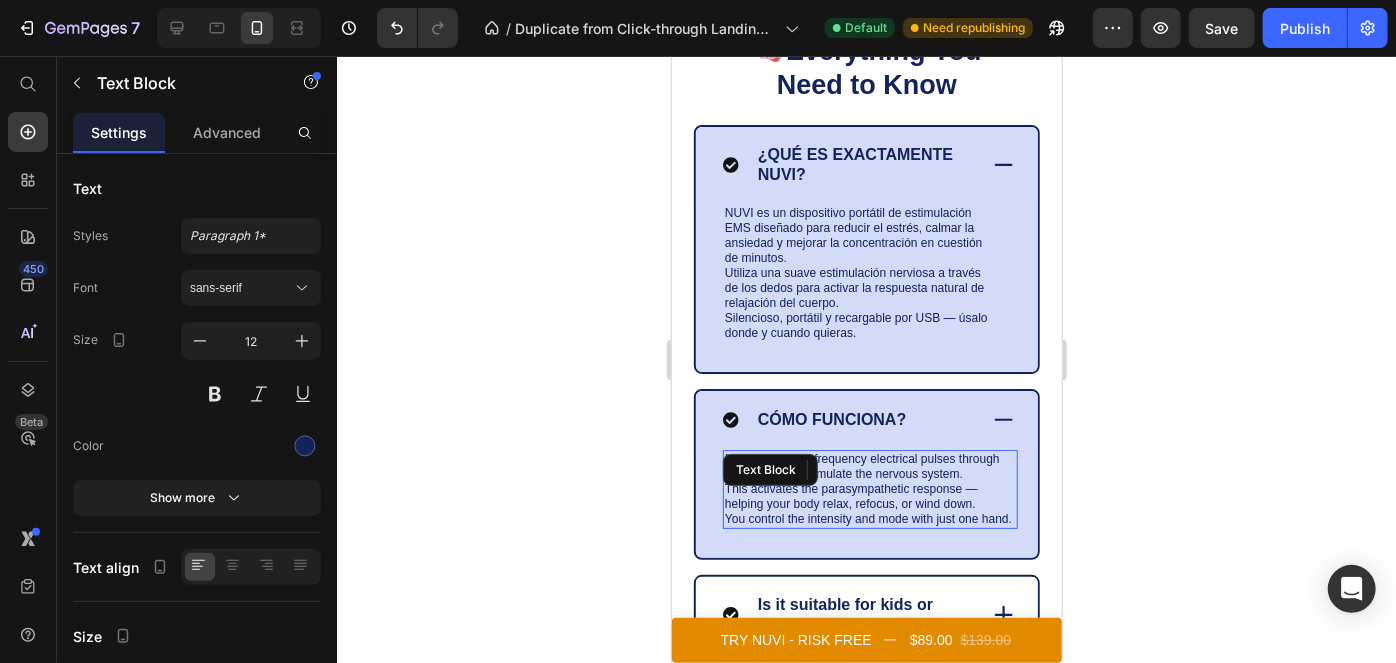 click on "NUVI sends low-frequency electrical pulses through your fingers to stimulate the nervous system. This activates the parasympathetic response — helping your body relax, refocus, or wind down. You control the intensity and mode with just one hand." at bounding box center (869, 488) 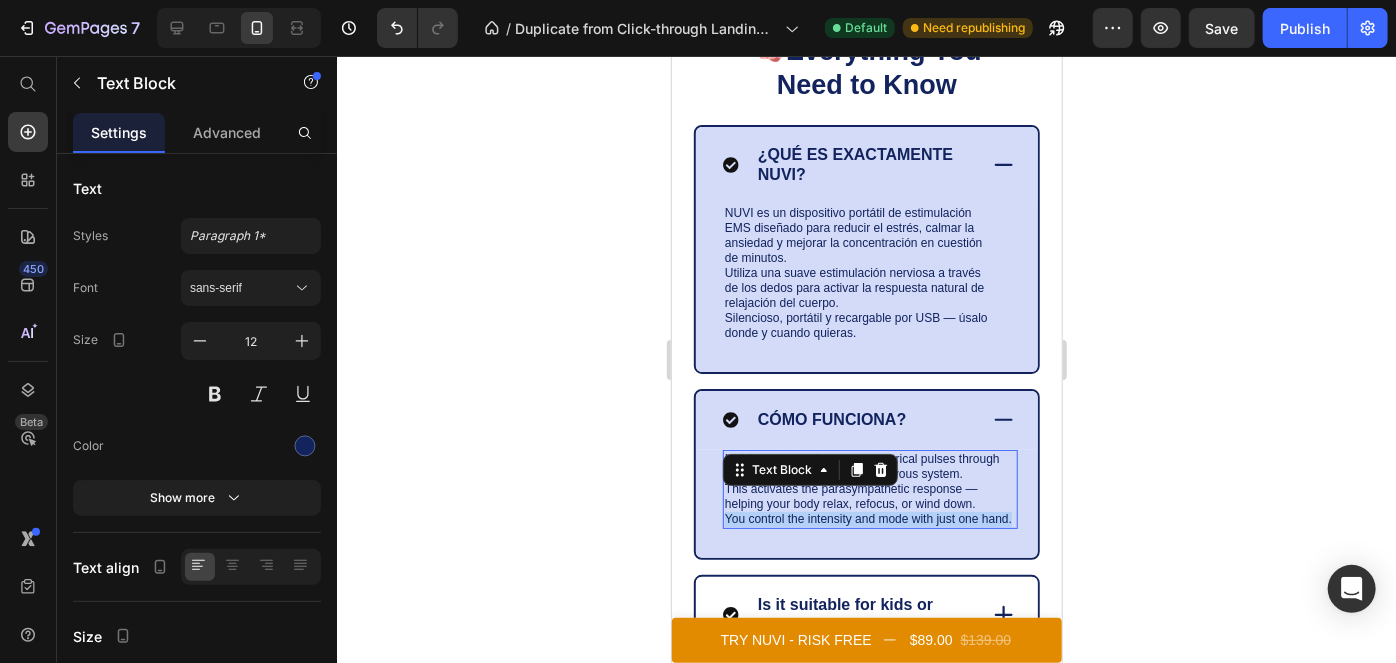 click on "NUVI sends low-frequency electrical pulses through your fingers to stimulate the nervous system. This activates the parasympathetic response — helping your body relax, refocus, or wind down. You control the intensity and mode with just one hand." at bounding box center (869, 488) 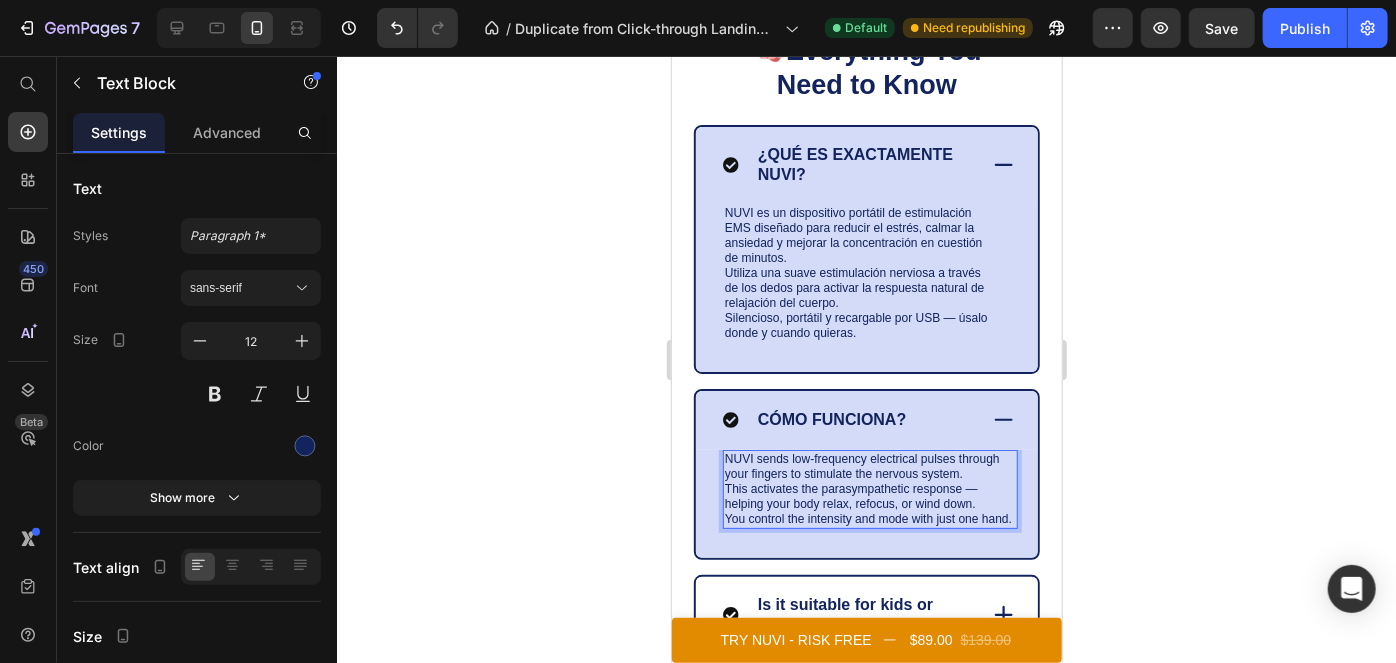 drag, startPoint x: 763, startPoint y: 530, endPoint x: 728, endPoint y: 463, distance: 75.591 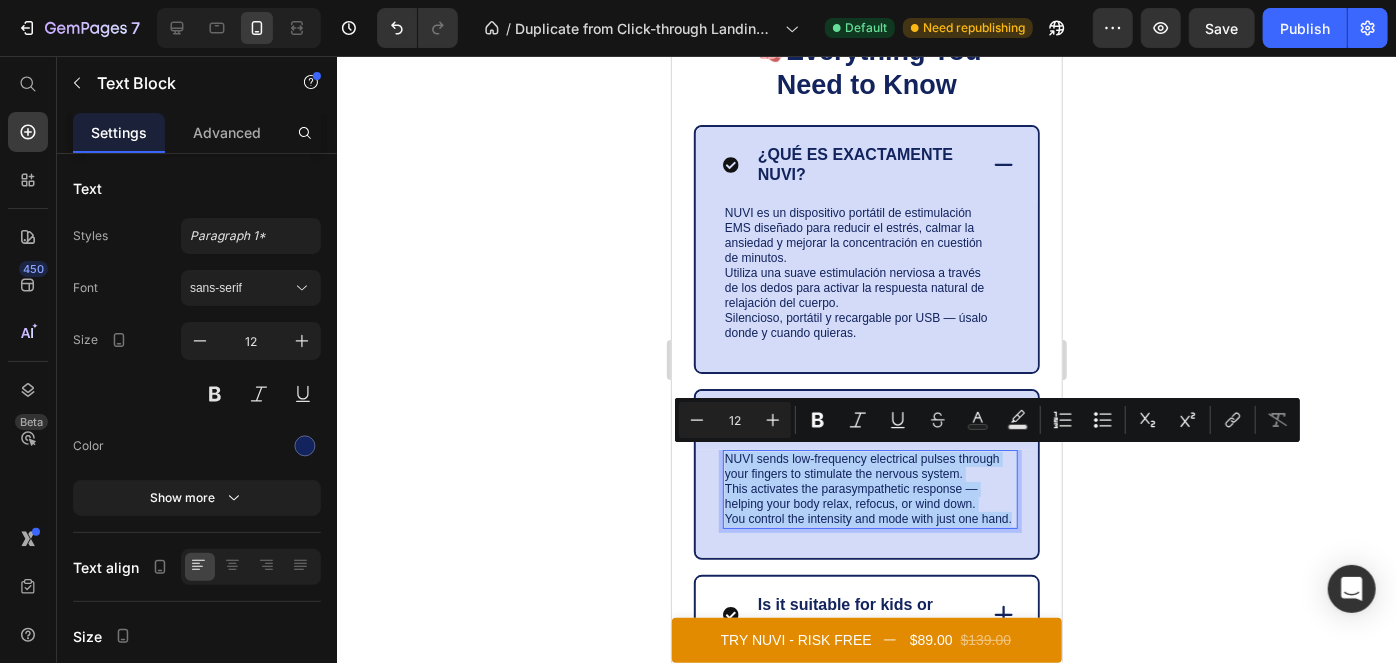drag, startPoint x: 724, startPoint y: 453, endPoint x: 777, endPoint y: 530, distance: 93.47727 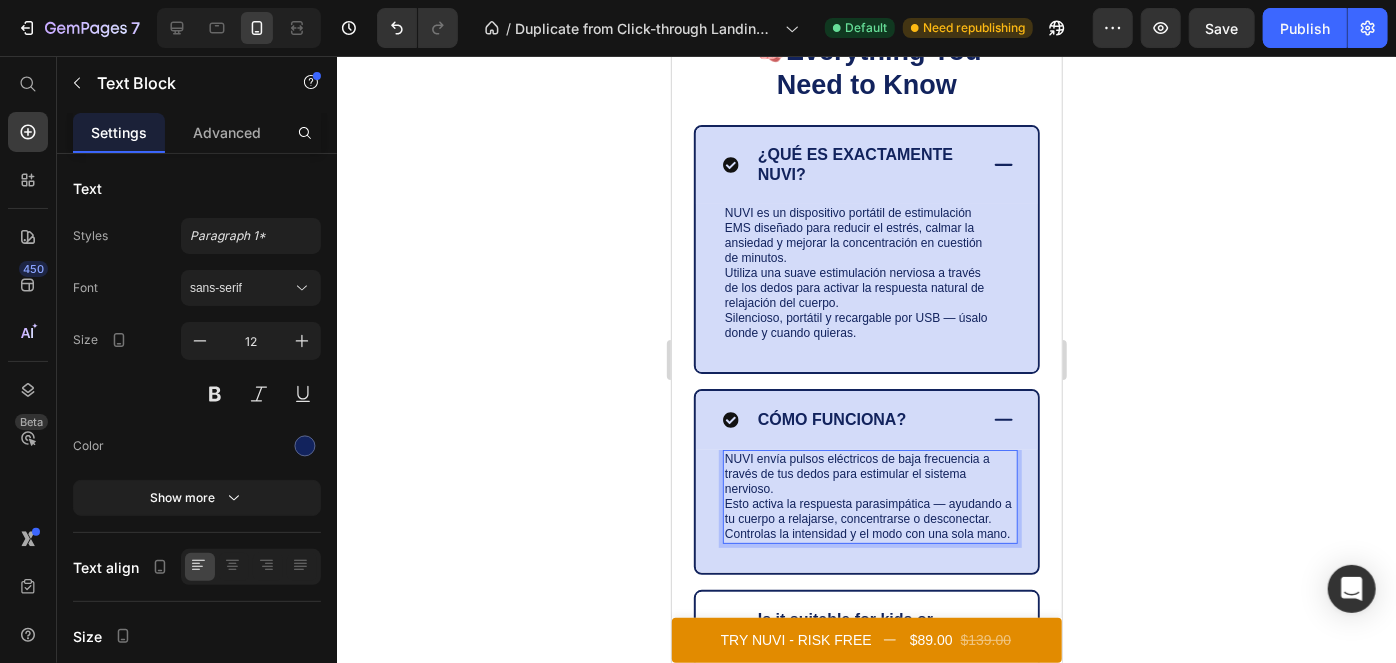 scroll, scrollTop: 6823, scrollLeft: 0, axis: vertical 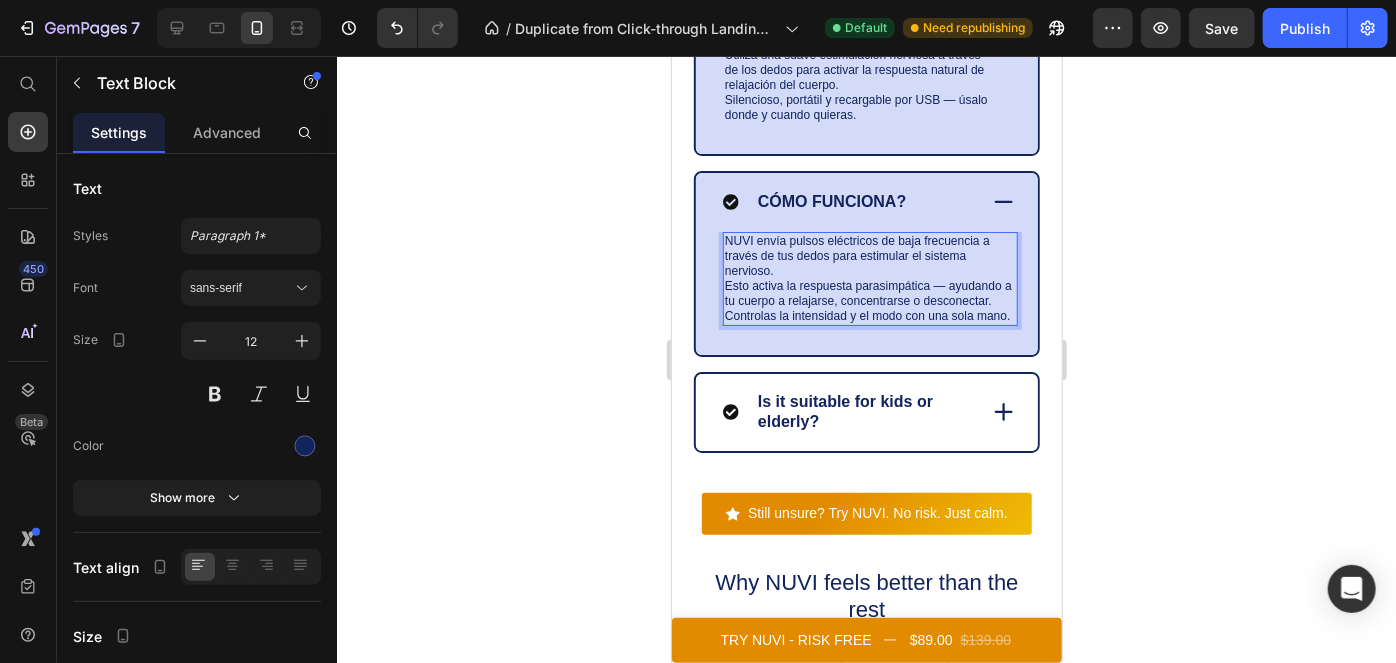 click on "Still unsure? Try NUVI. No risk. Just calm." at bounding box center [866, 512] 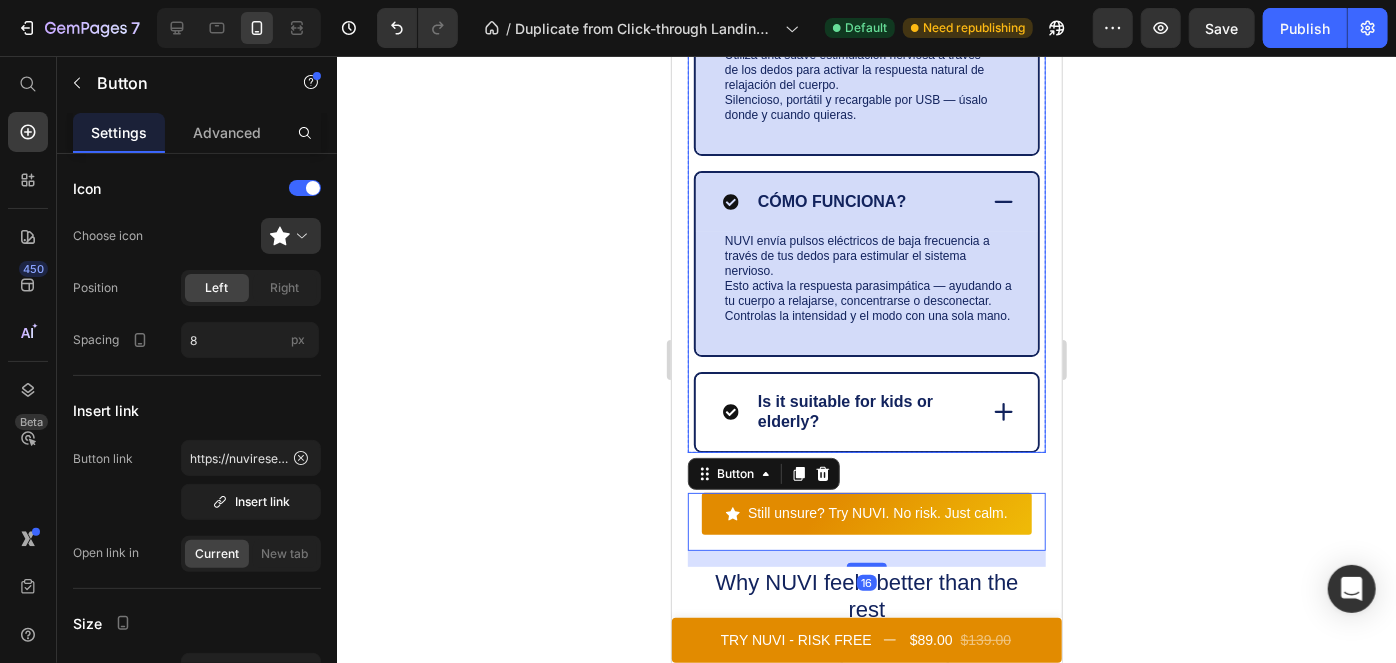 click on "Is it suitable for kids or elderly?" at bounding box center (863, 411) 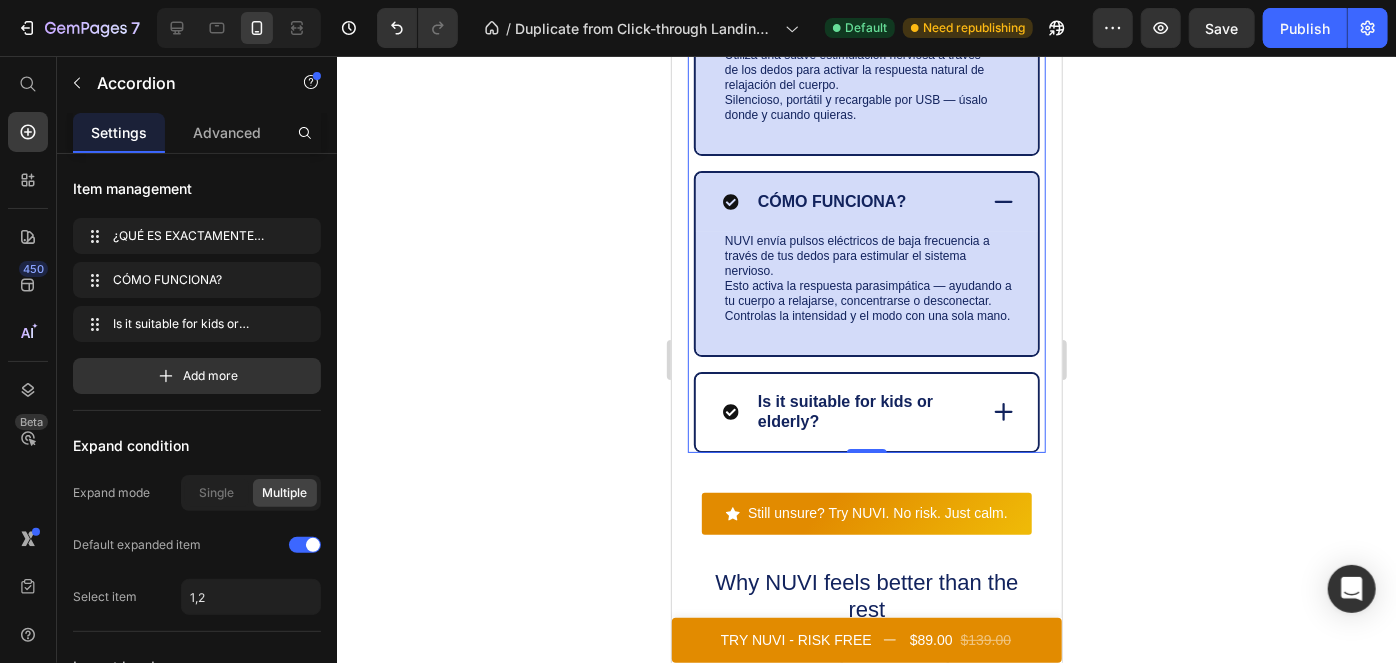 scroll, scrollTop: 6939, scrollLeft: 0, axis: vertical 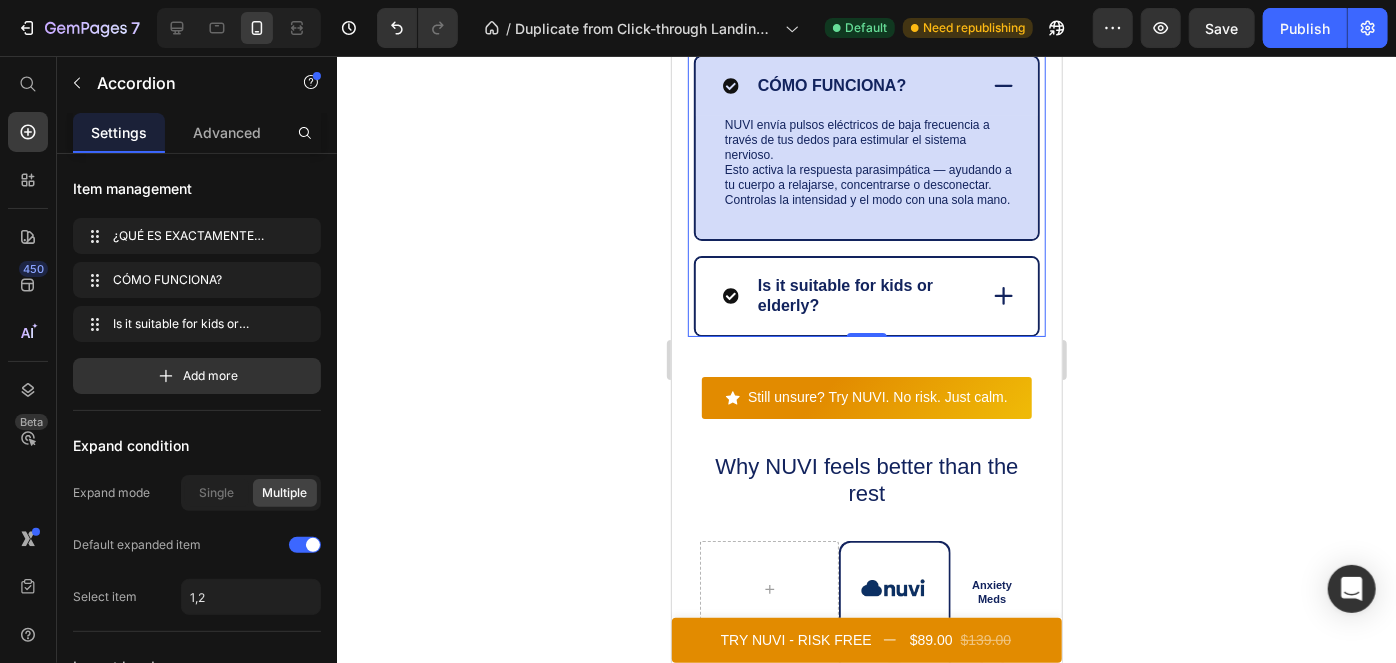click 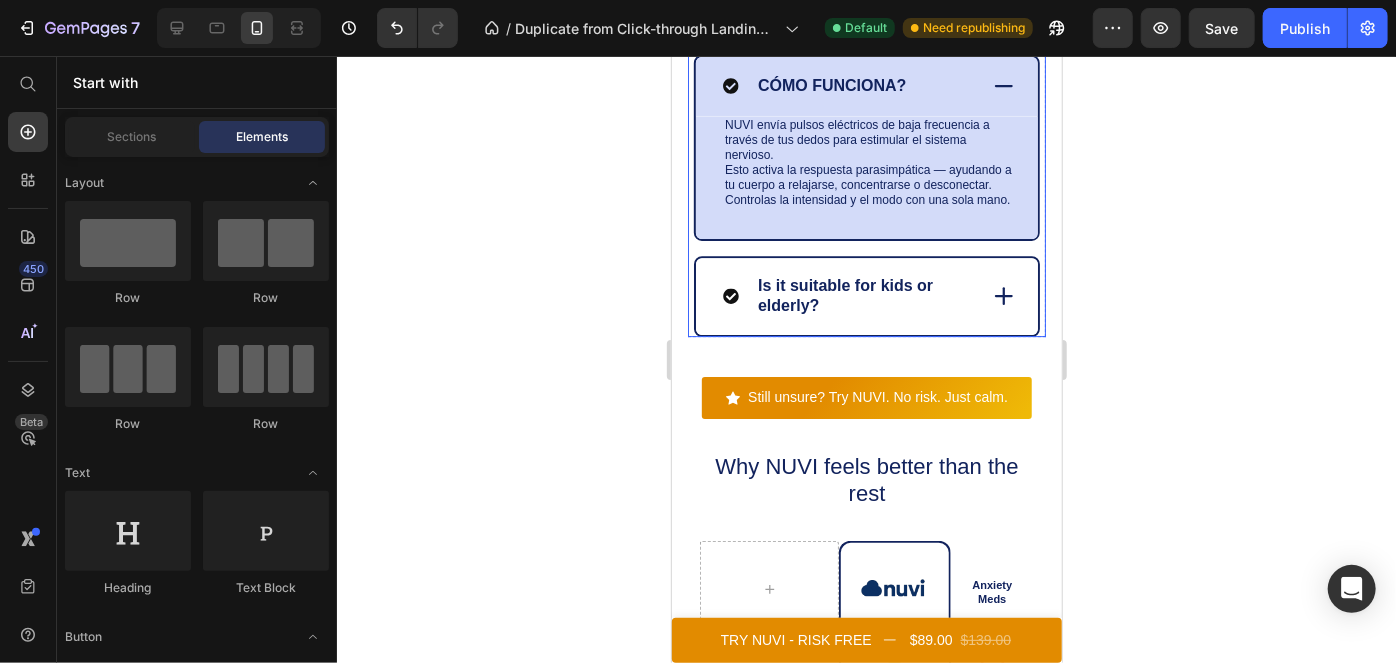 click 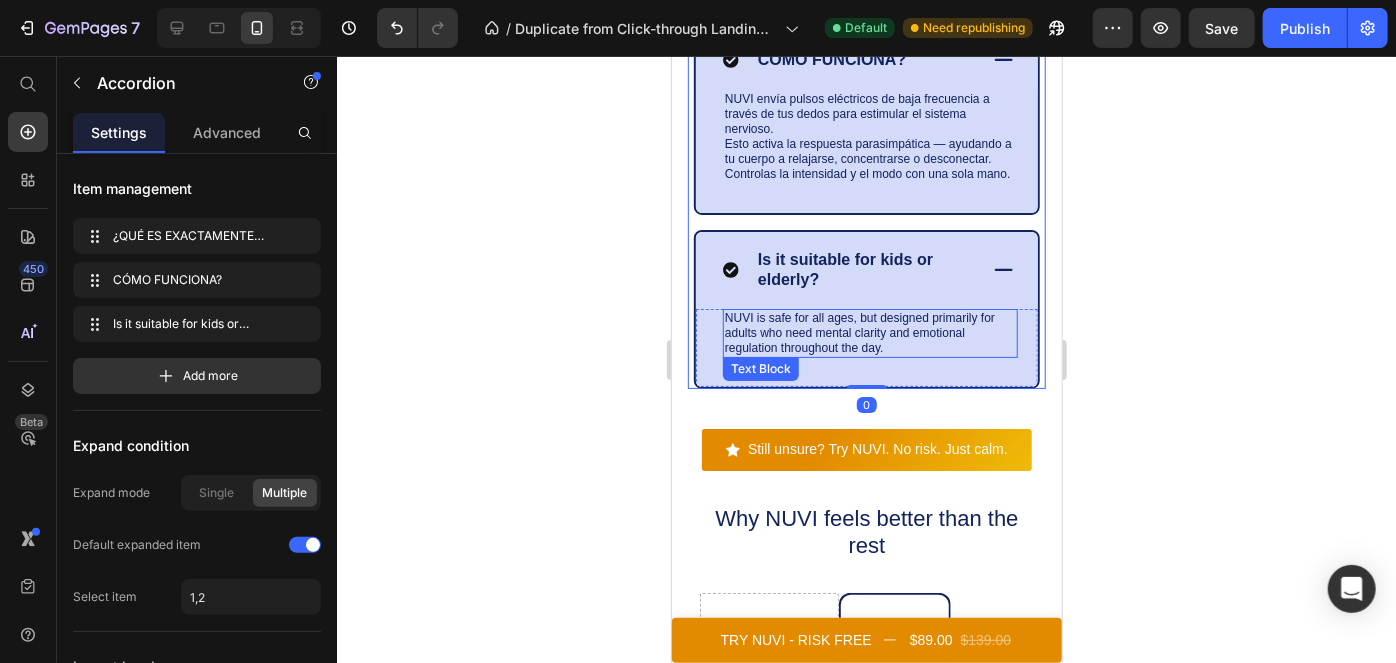 scroll, scrollTop: 6968, scrollLeft: 0, axis: vertical 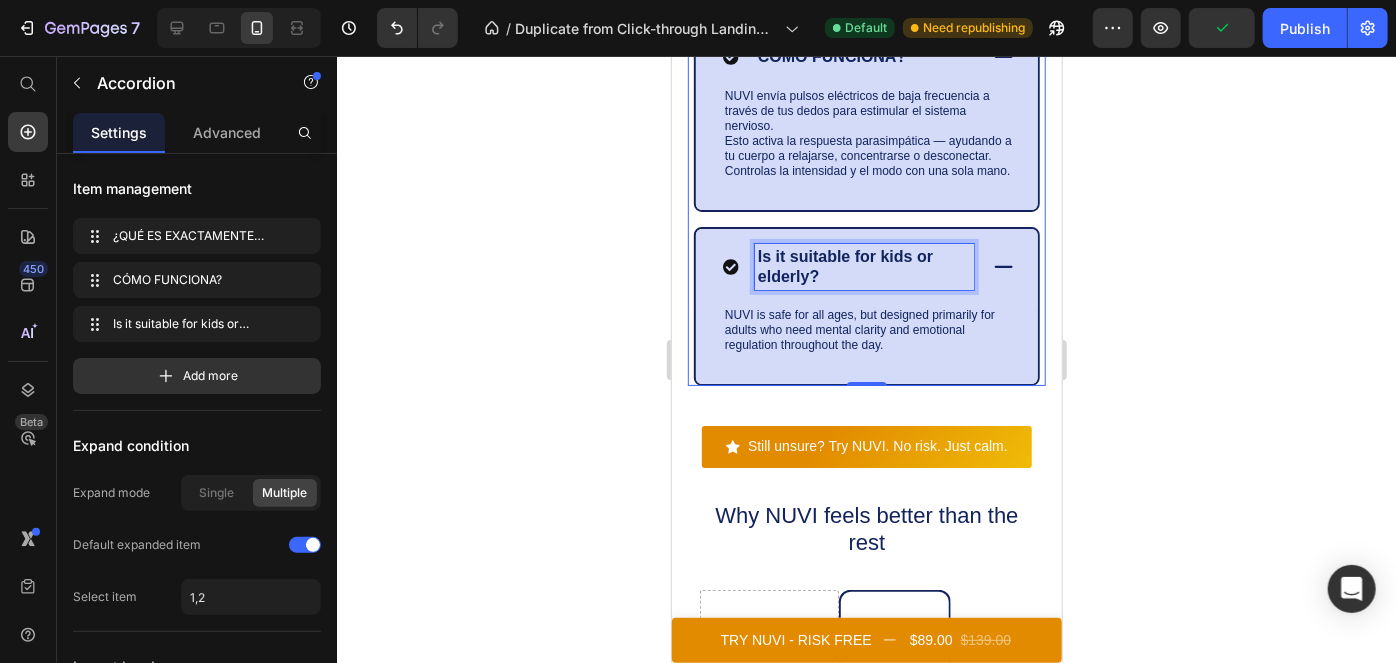 click on "Is it suitable for kids or elderly?" at bounding box center [844, 265] 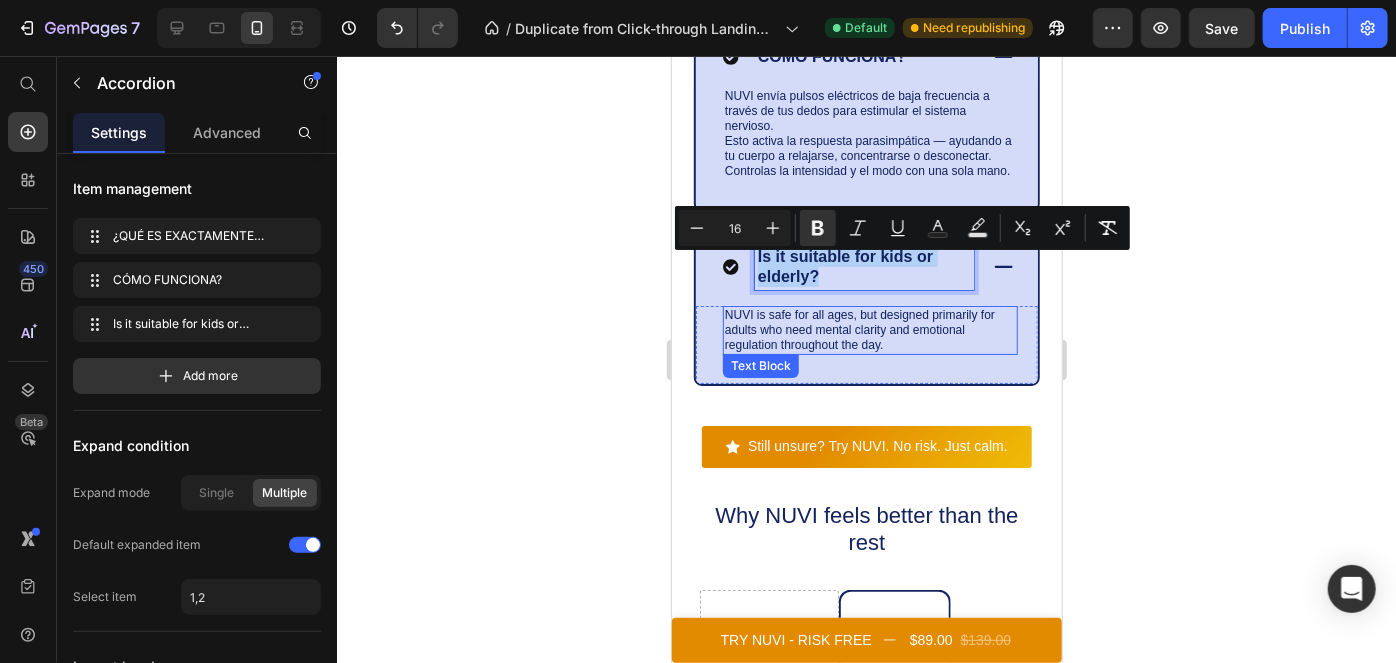 click on "NUVI is safe for all ages, but designed primarily for adults who need mental clarity and emotional regulation throughout the day." at bounding box center [869, 329] 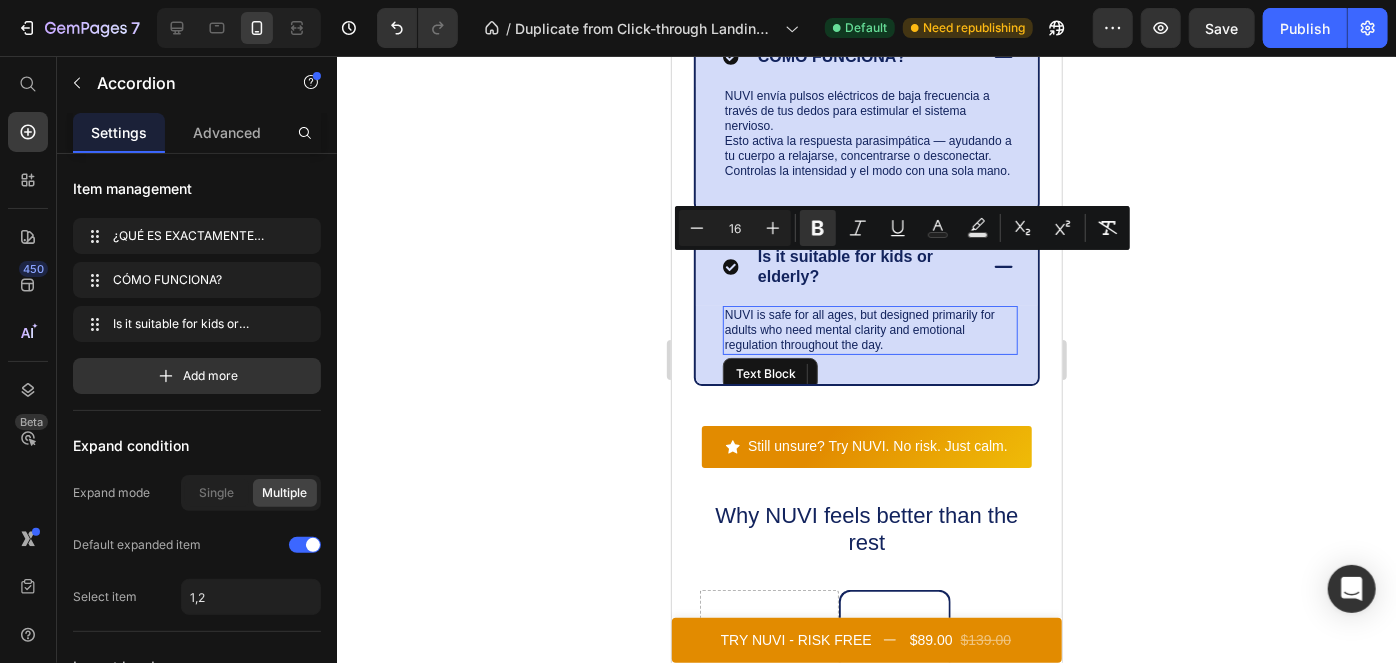 click on "NUVI is safe for all ages, but designed primarily for adults who need mental clarity and emotional regulation throughout the day." at bounding box center [869, 329] 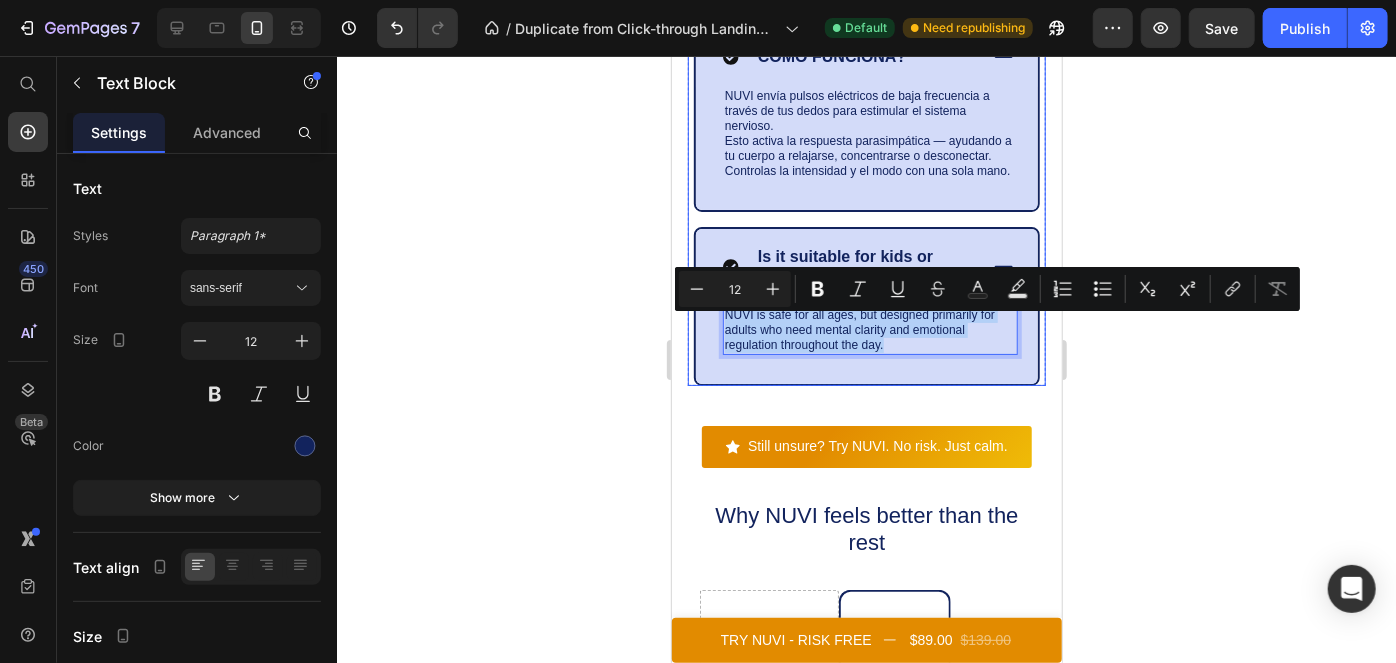 click on "Is it suitable for kids or elderly?" at bounding box center [866, 266] 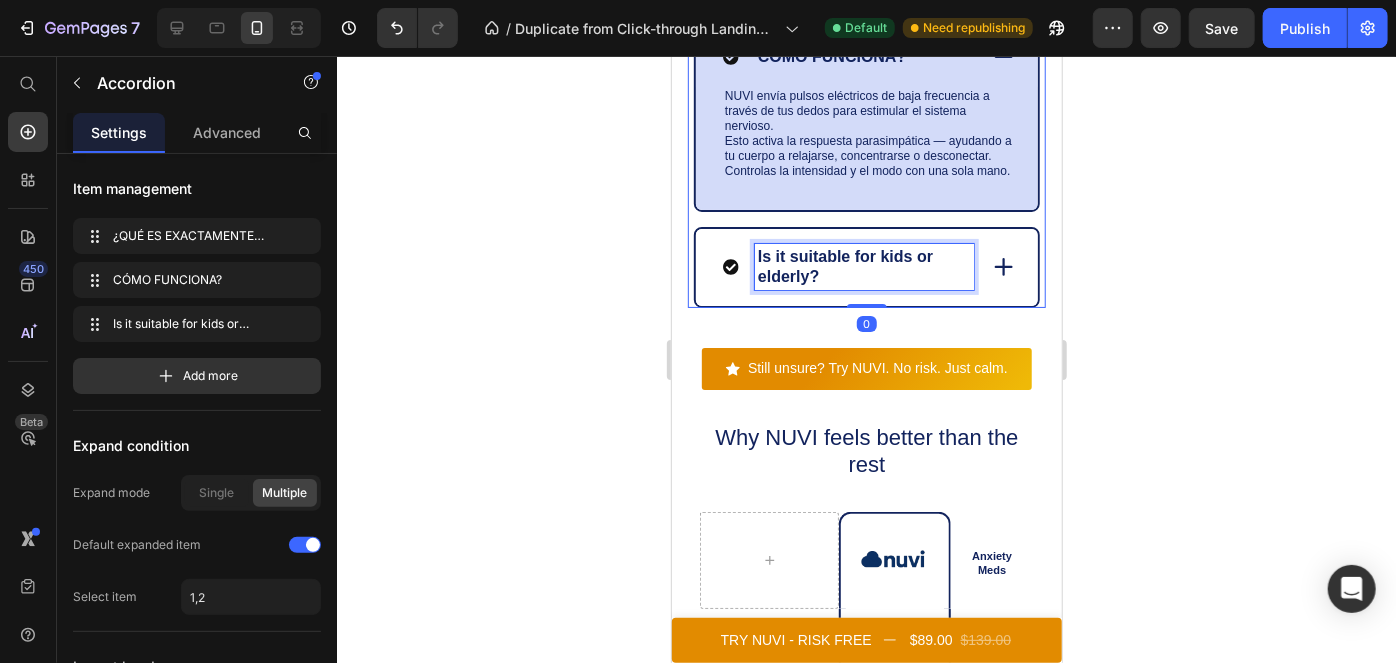 click on "Is it suitable for kids or elderly?" at bounding box center [844, 265] 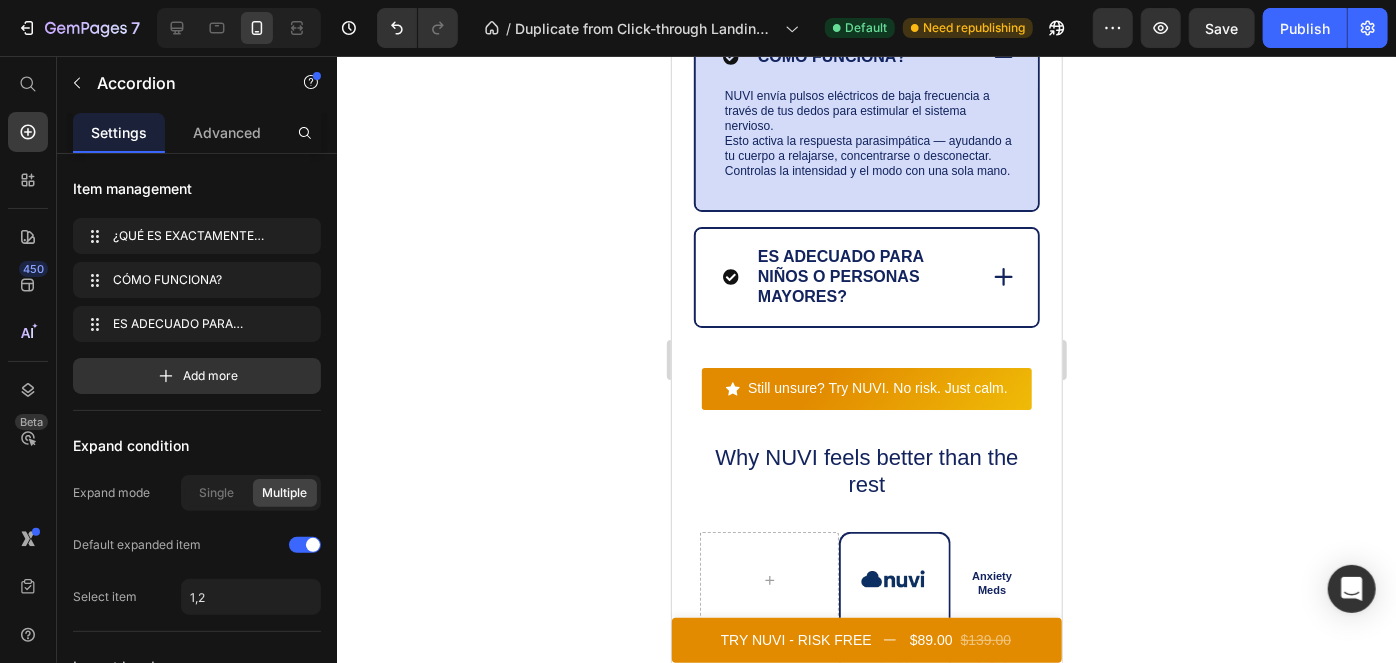 click 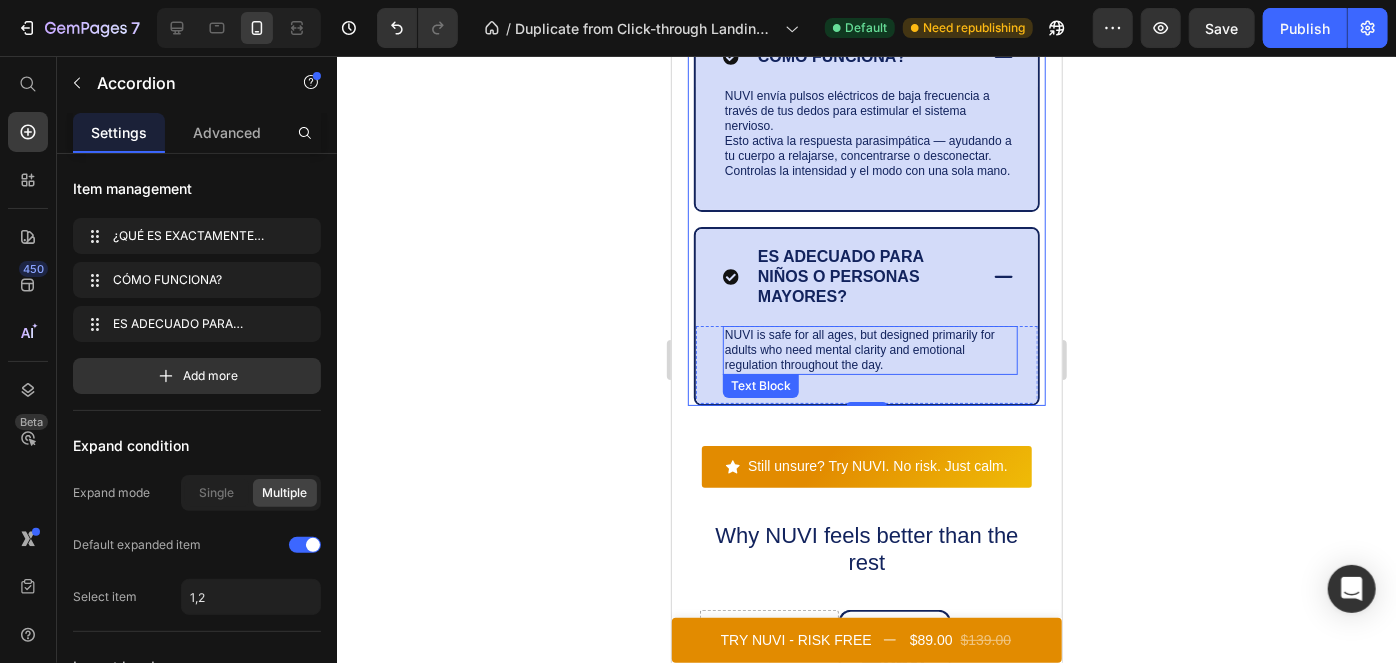 click on "NUVI is safe for all ages, but designed primarily for adults who need mental clarity and emotional regulation throughout the day." at bounding box center (869, 349) 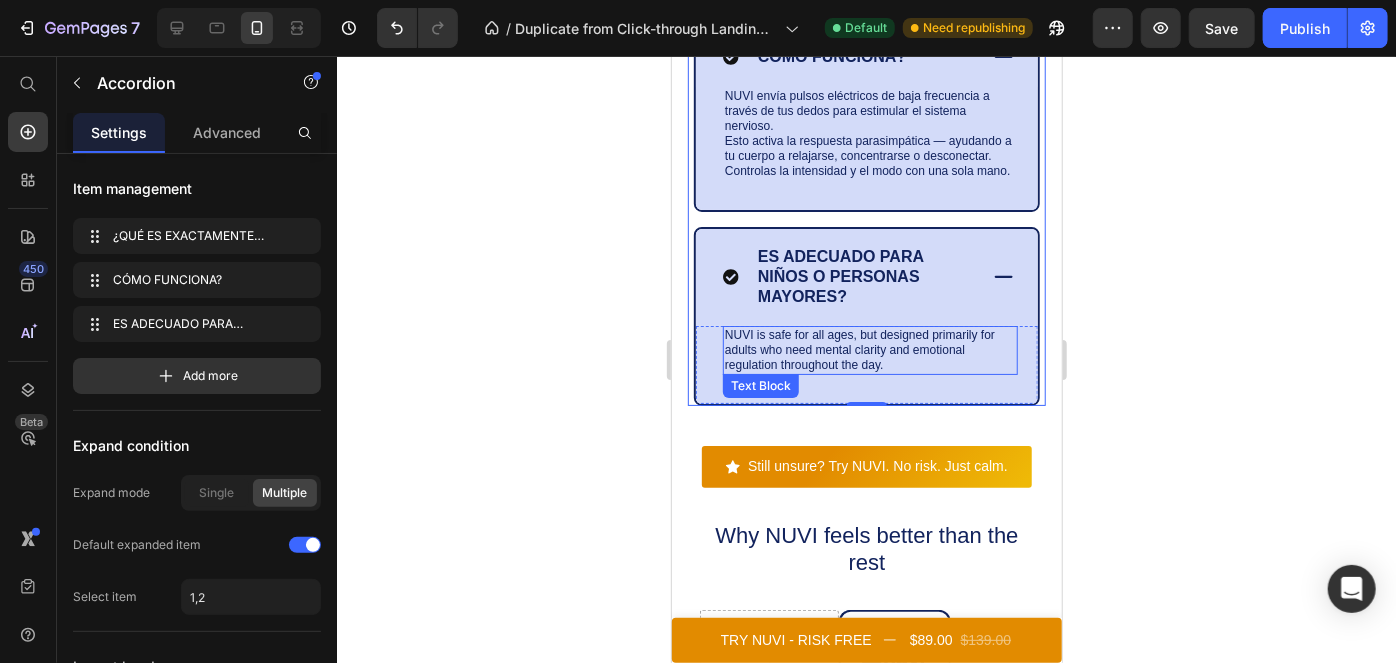click on "NUVI is safe for all ages, but designed primarily for adults who need mental clarity and emotional regulation throughout the day." at bounding box center [869, 349] 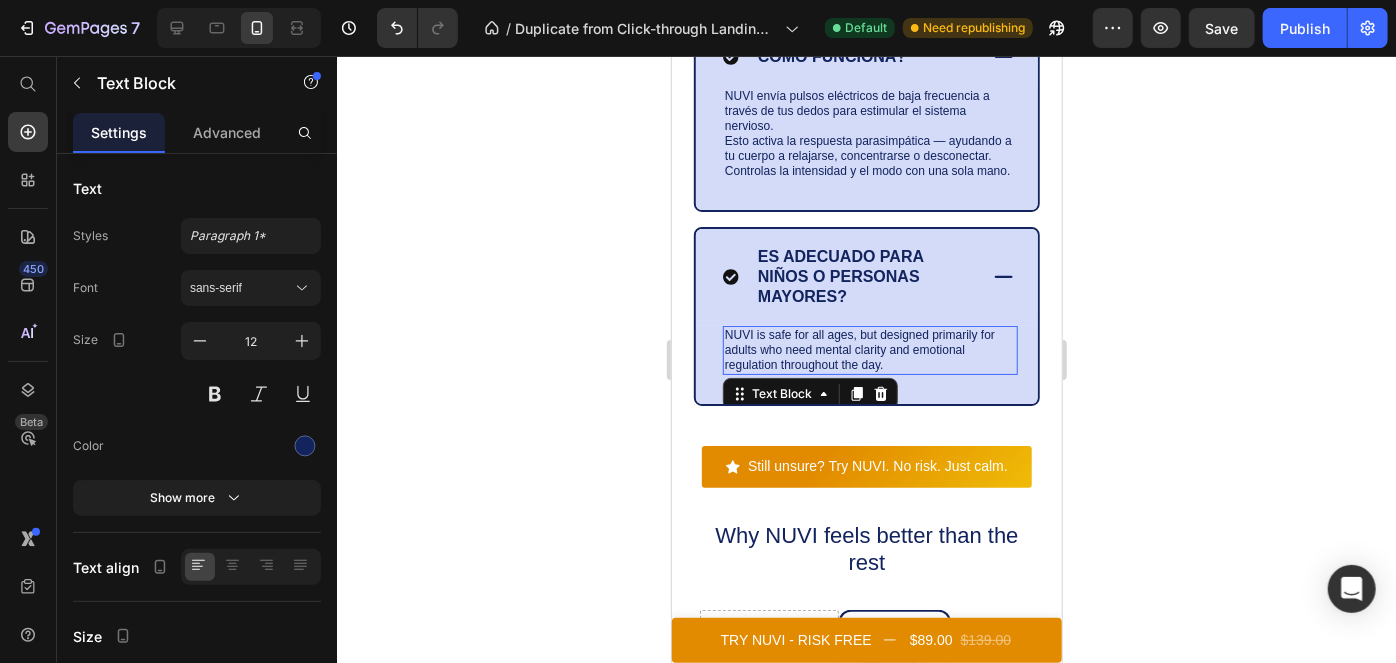 drag, startPoint x: 856, startPoint y: 359, endPoint x: 1693, endPoint y: 79, distance: 882.5922 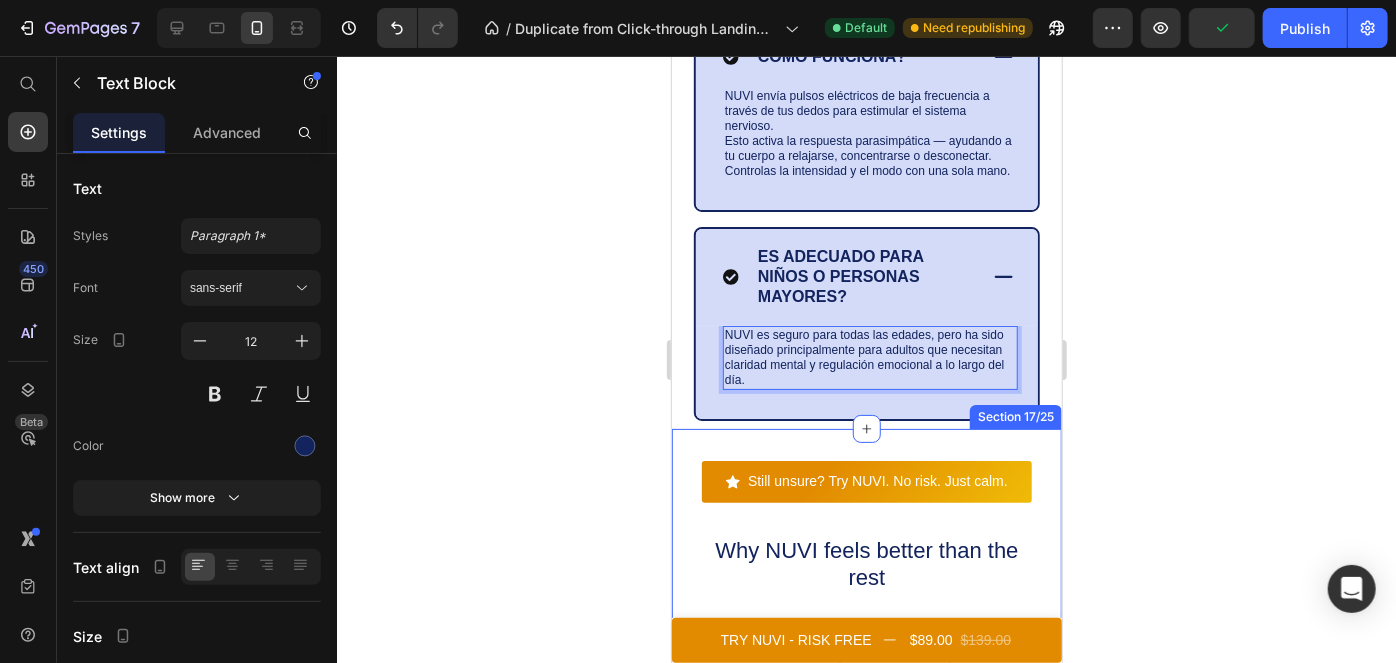 scroll, scrollTop: 7173, scrollLeft: 0, axis: vertical 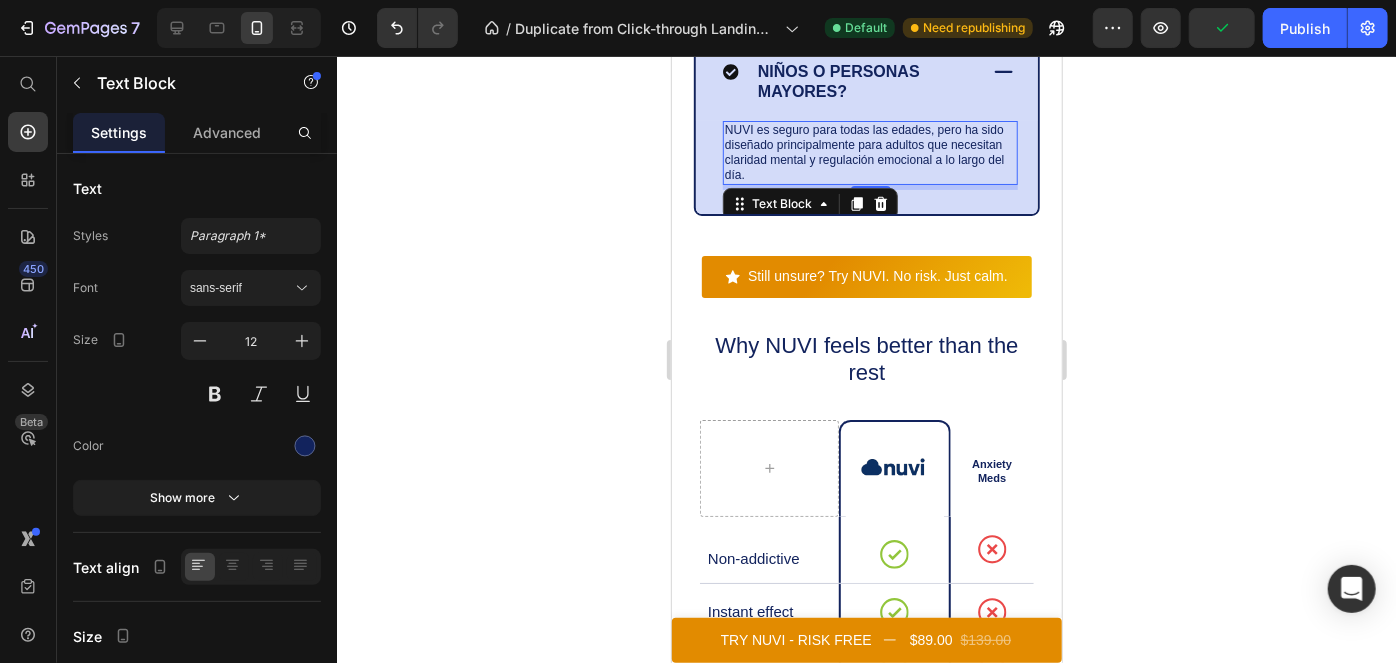 click 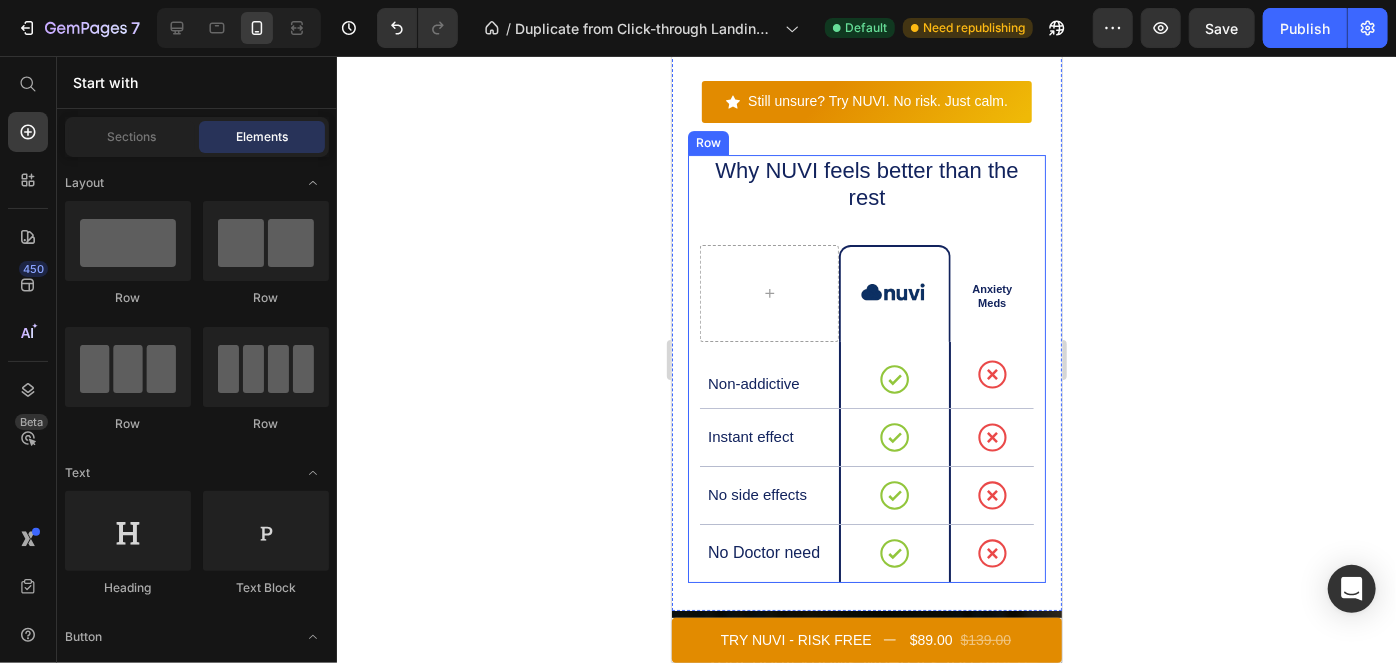 scroll, scrollTop: 7402, scrollLeft: 0, axis: vertical 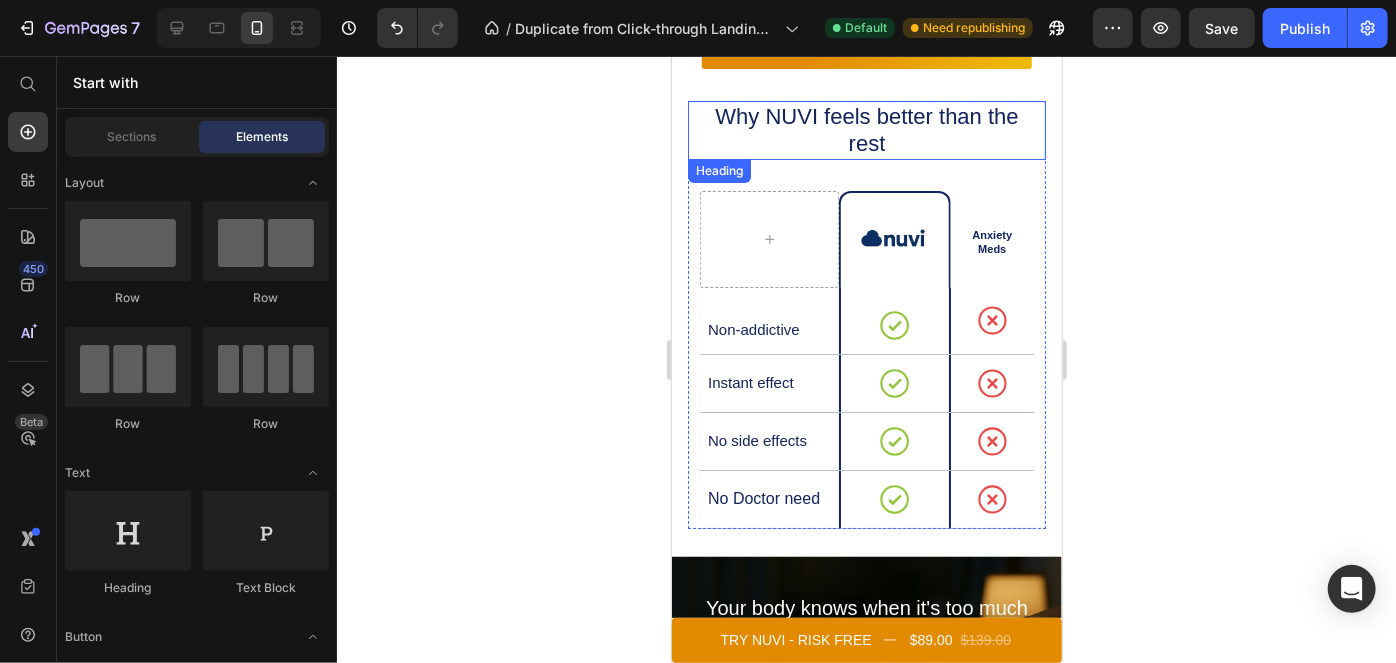 click on "Why NUVI feels better than the rest" at bounding box center (866, 129) 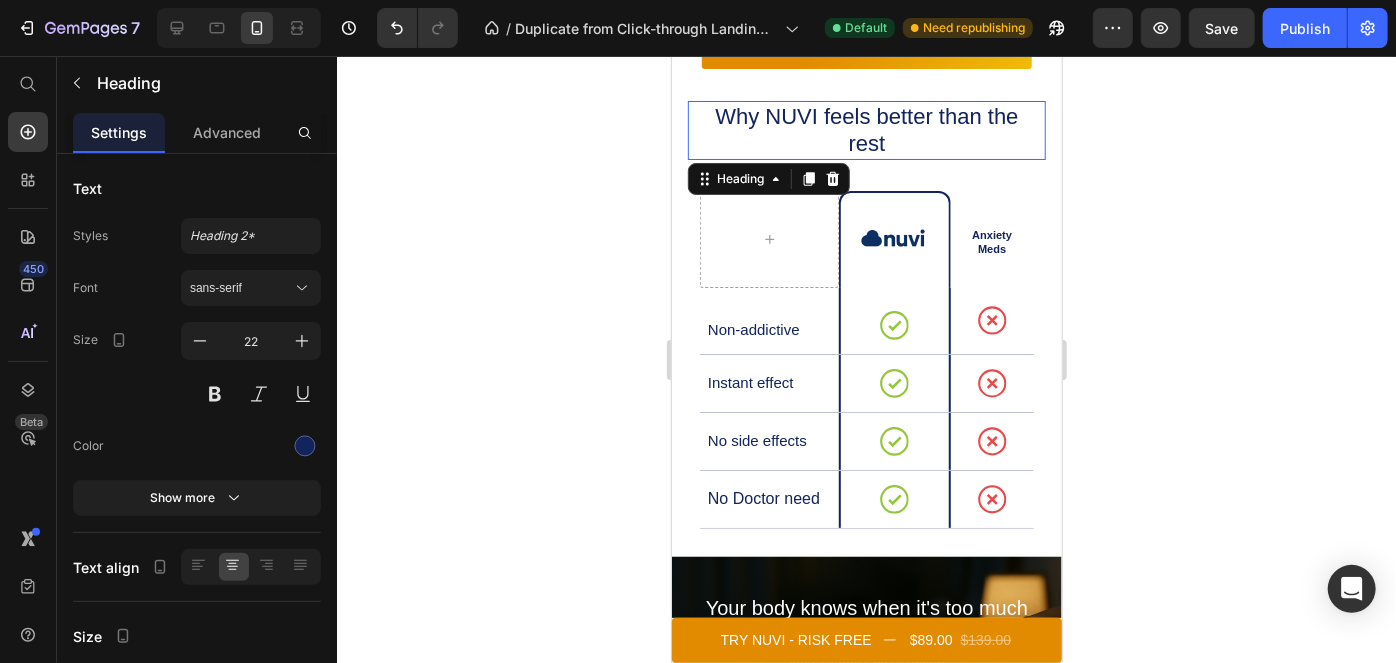click on "Why NUVI feels better than the rest" at bounding box center (866, 129) 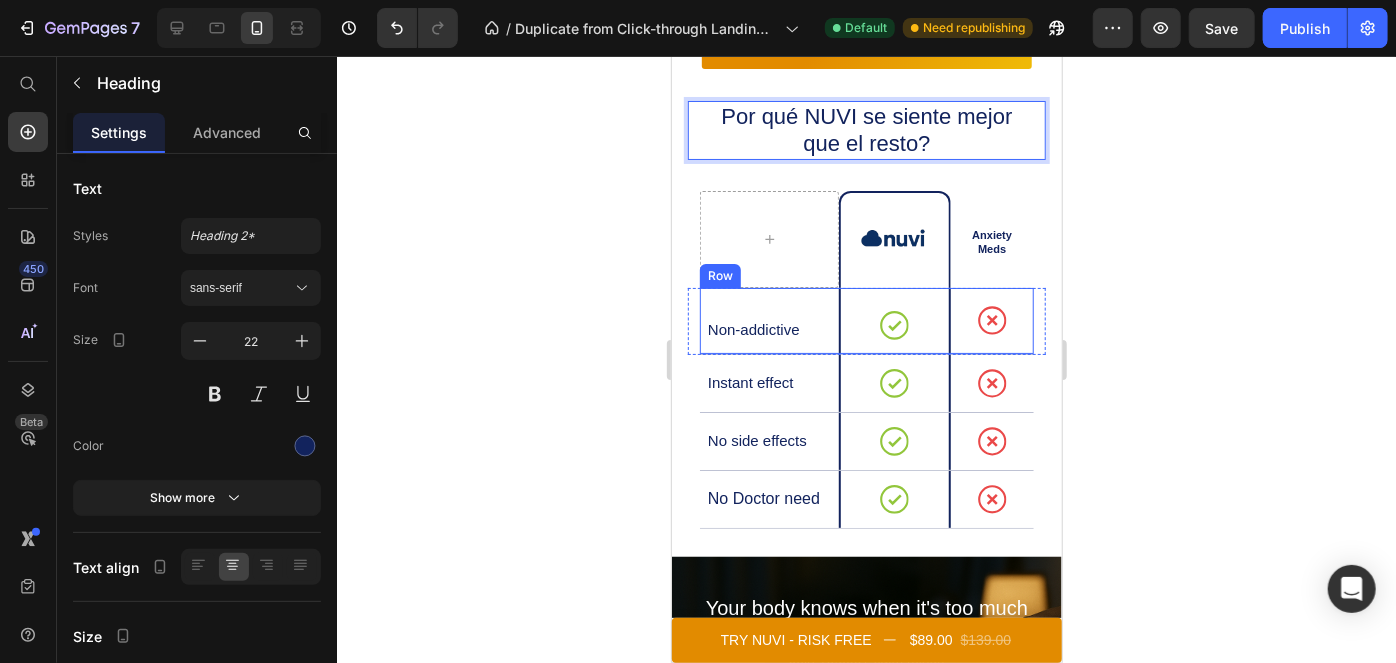 click on "Non-addictive Text Block" at bounding box center [768, 320] 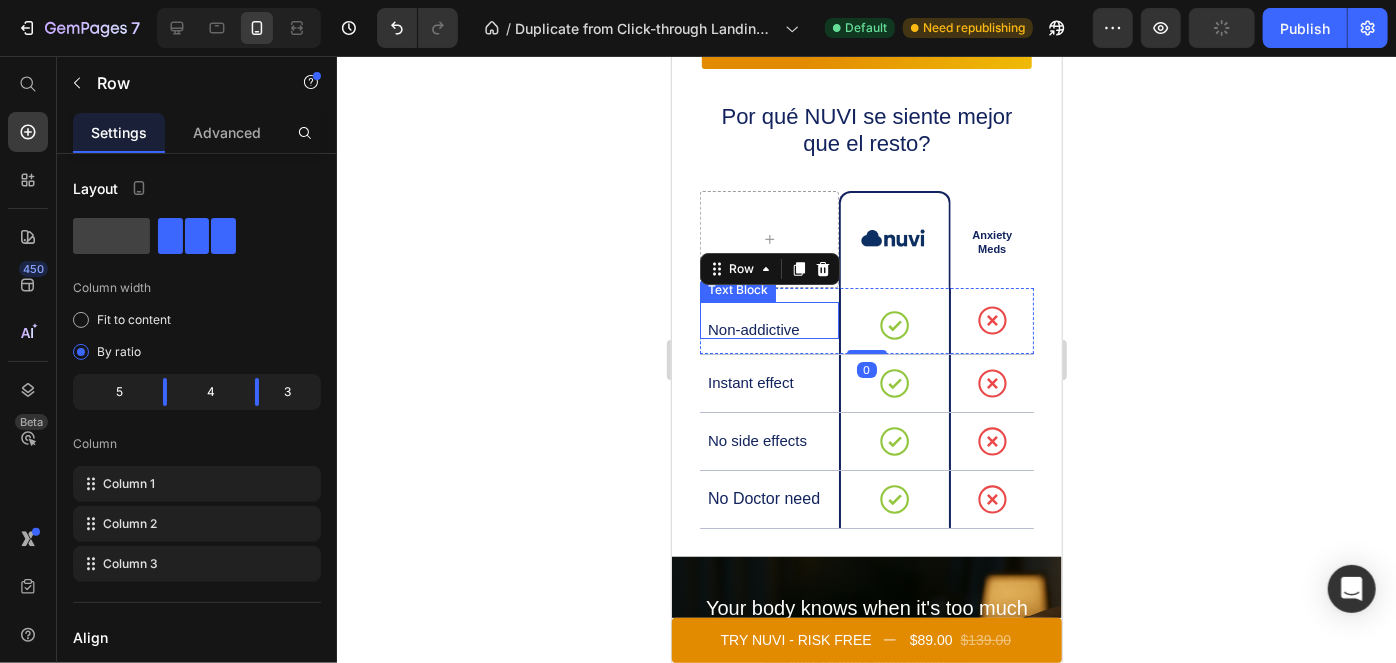 click on "Non-addictive" at bounding box center (771, 329) 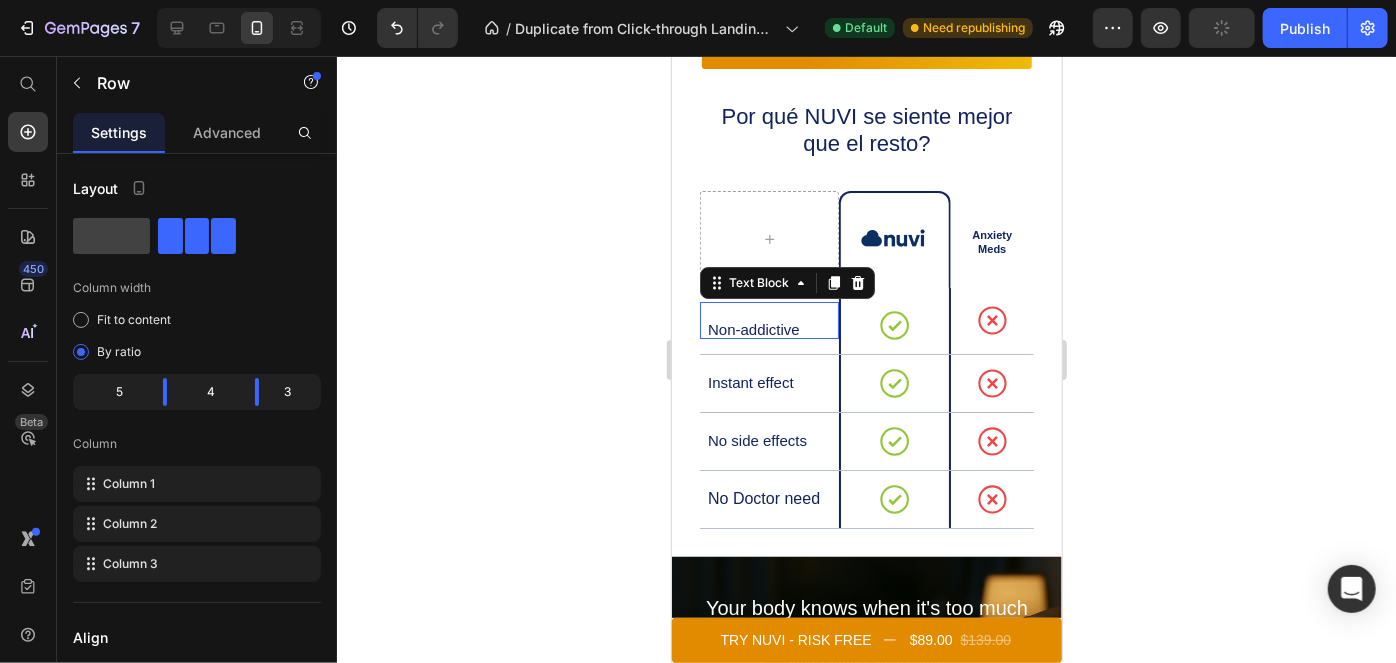 click on "Non-addictive" at bounding box center [771, 329] 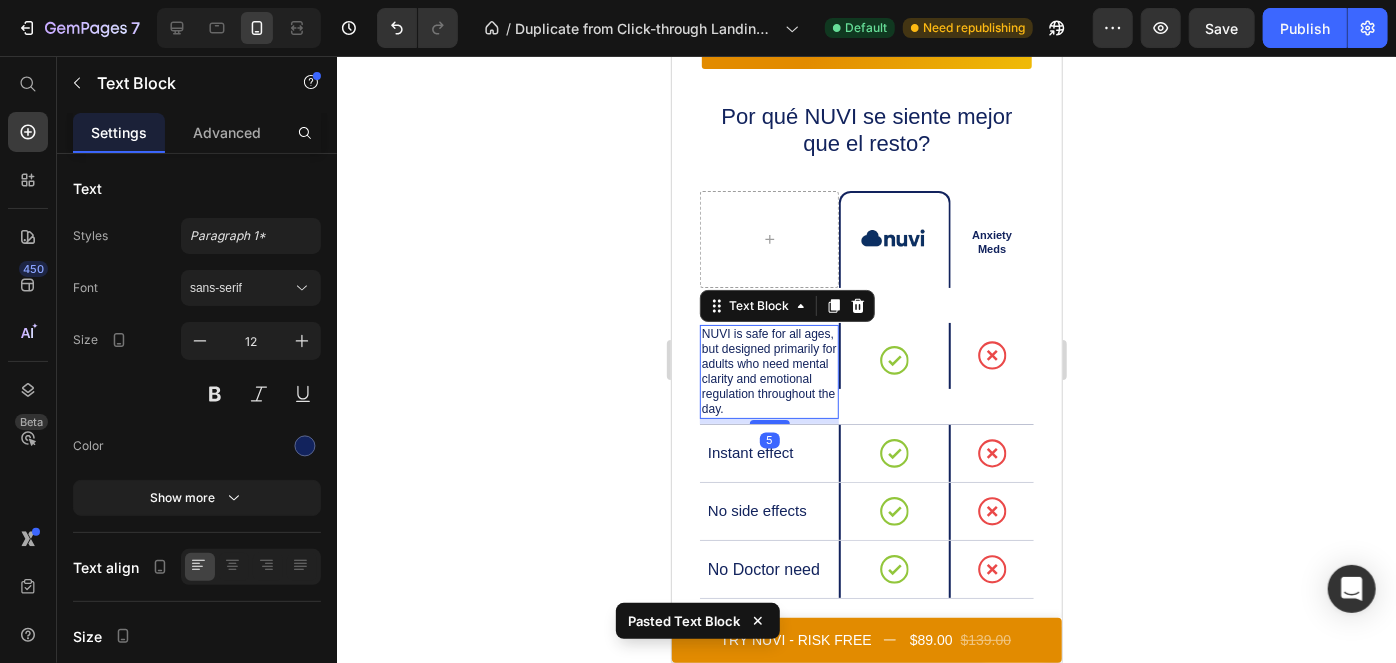 scroll, scrollTop: 7389, scrollLeft: 0, axis: vertical 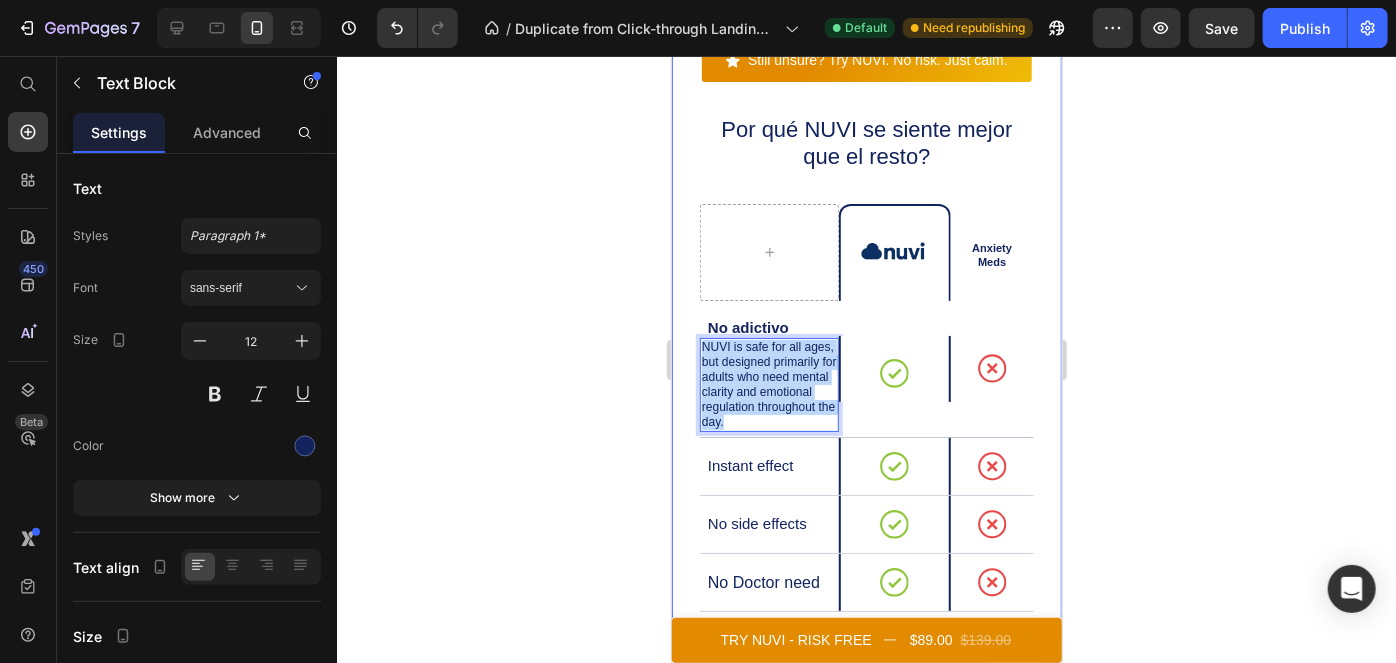 drag, startPoint x: 802, startPoint y: 427, endPoint x: 680, endPoint y: 349, distance: 144.80331 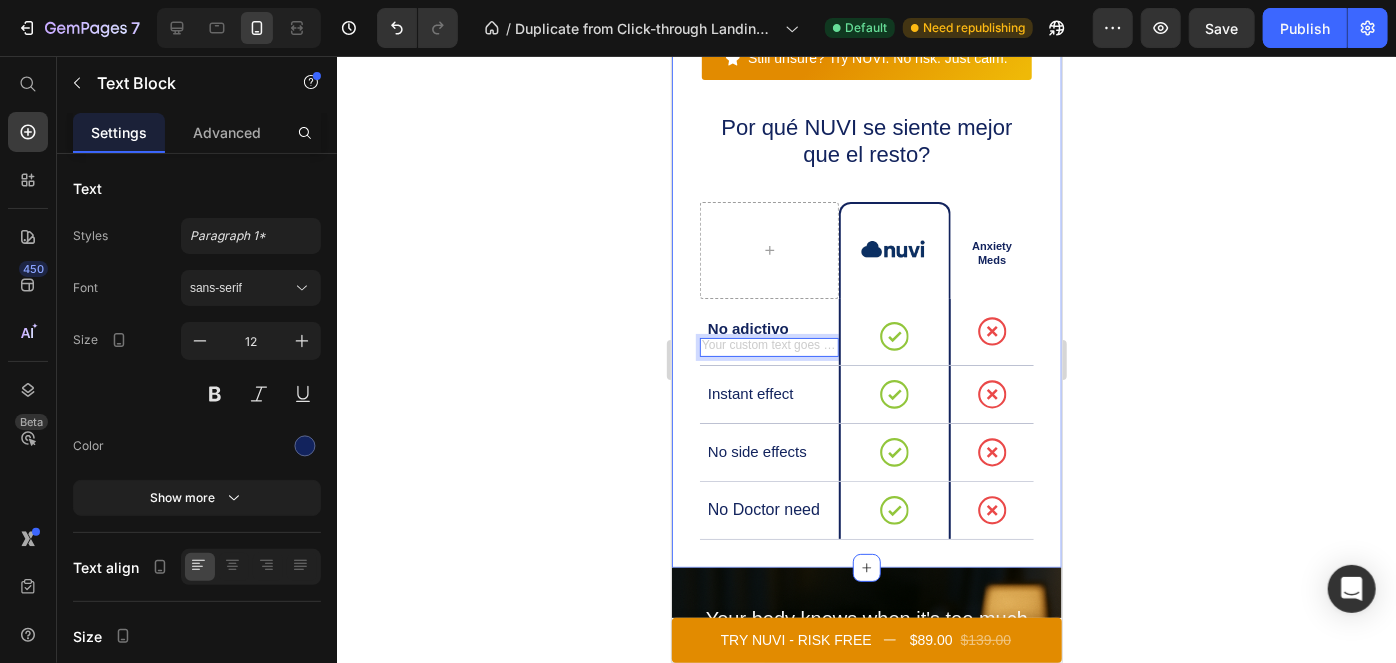 scroll, scrollTop: 7383, scrollLeft: 0, axis: vertical 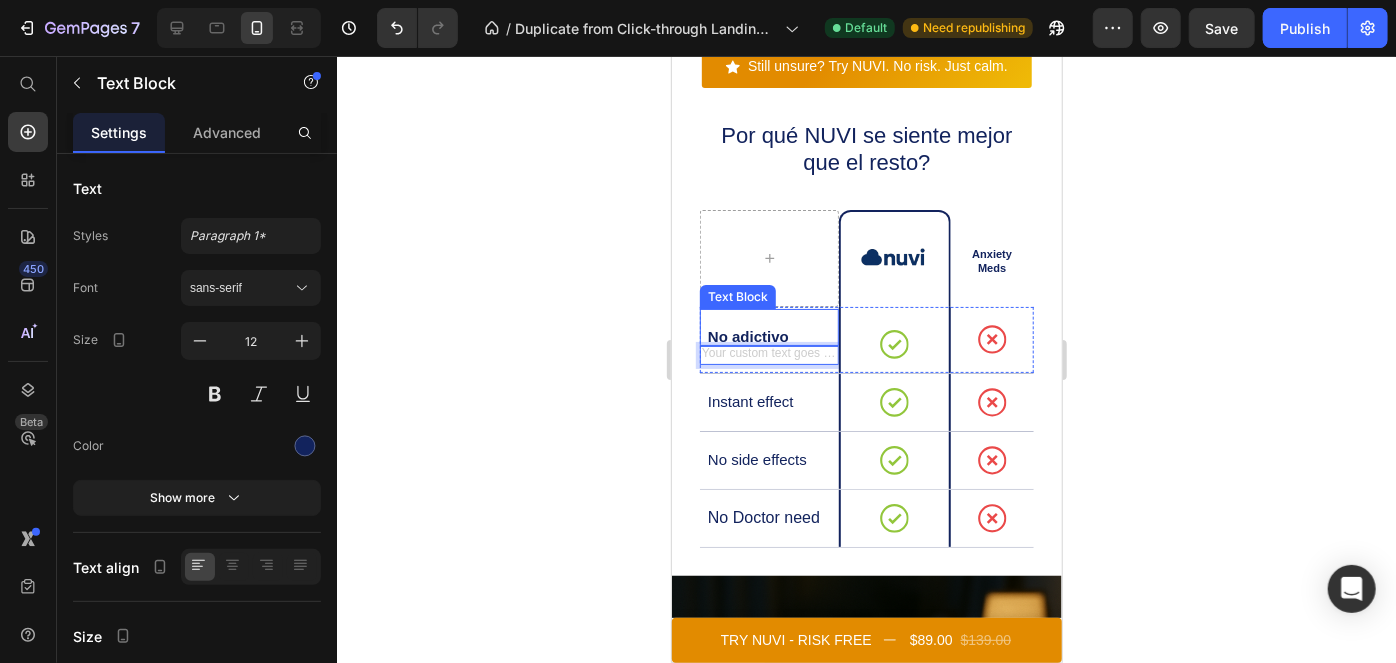 click at bounding box center [771, 317] 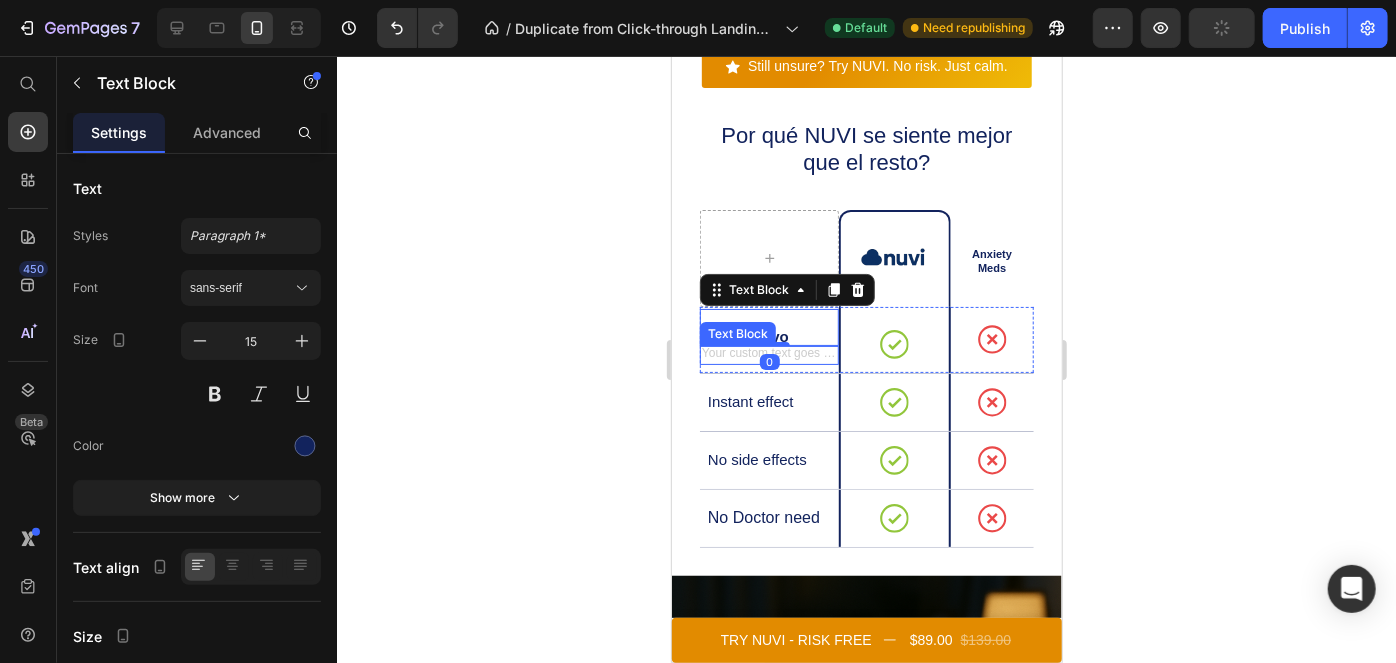 click at bounding box center (768, 354) 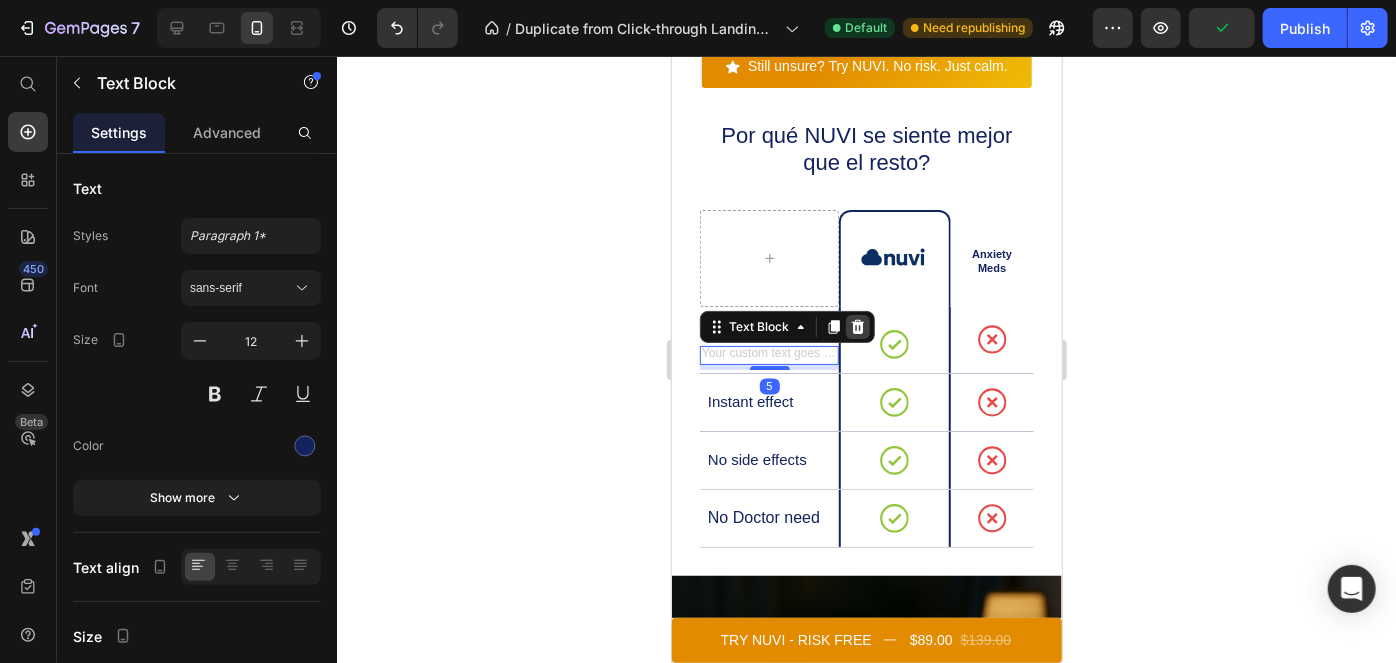 click 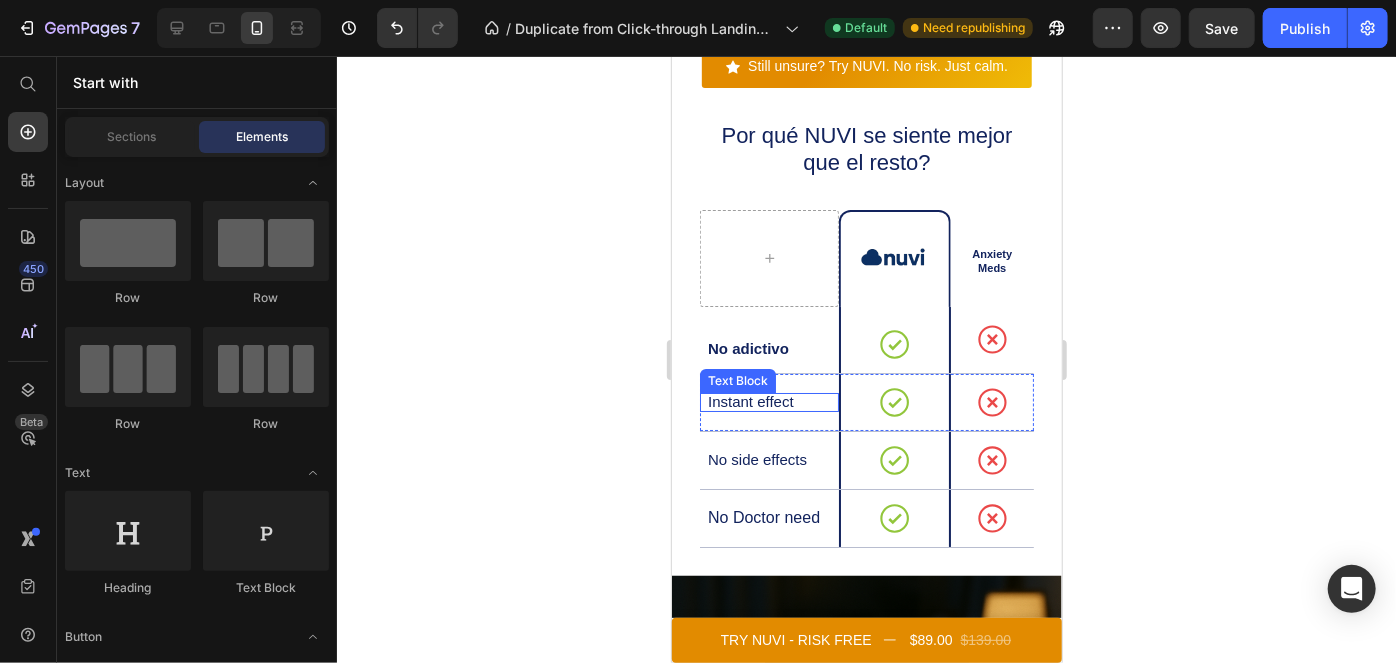 click on "Instant effect" at bounding box center (771, 401) 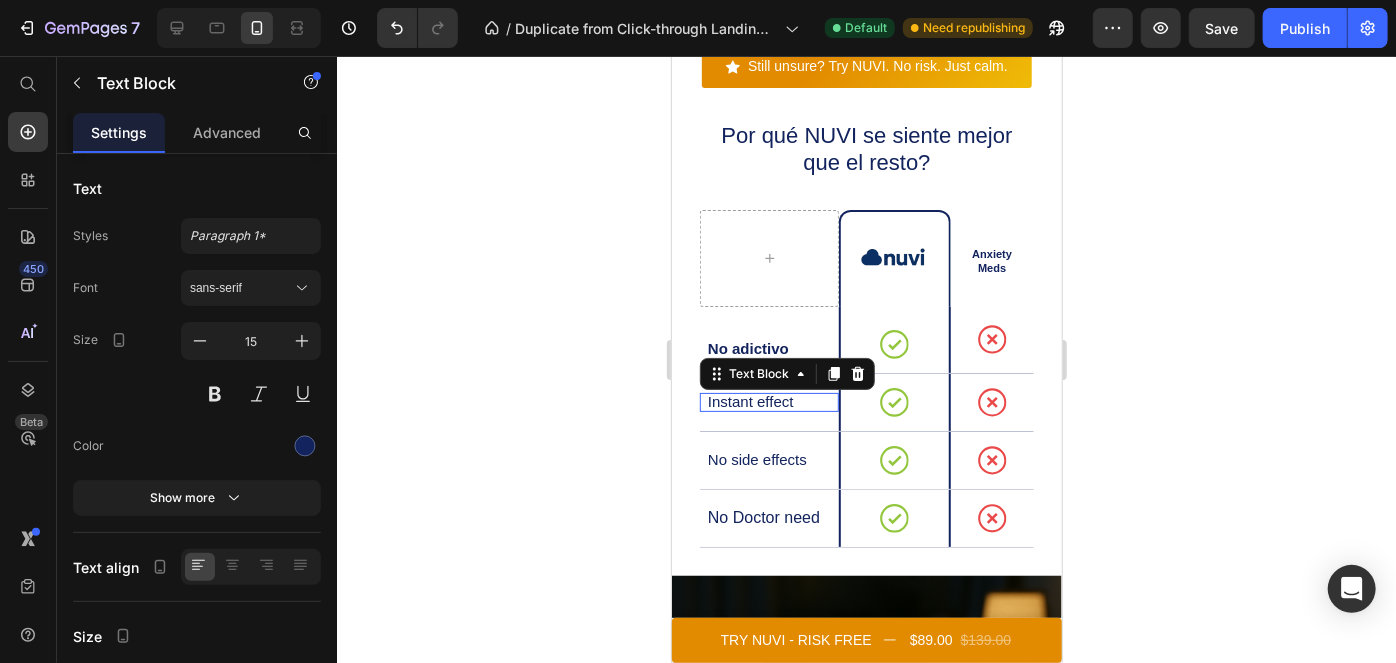 click on "Instant effect" at bounding box center [771, 401] 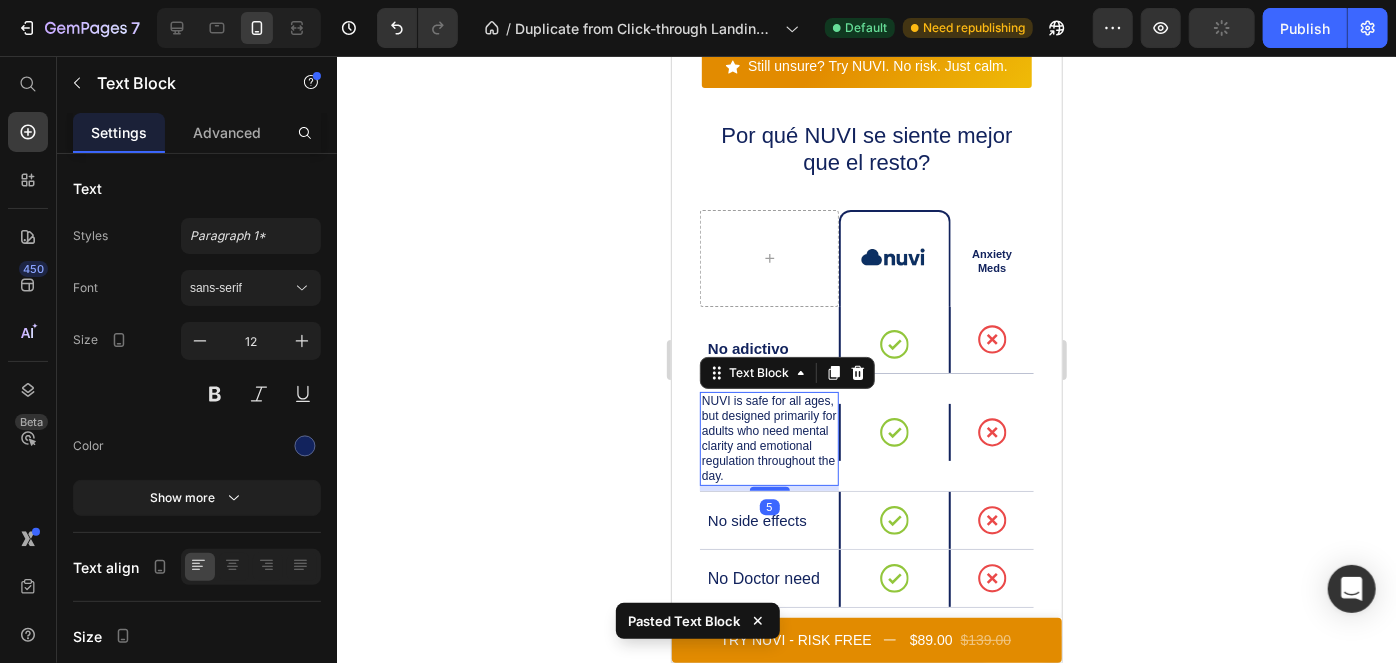 scroll, scrollTop: 7364, scrollLeft: 0, axis: vertical 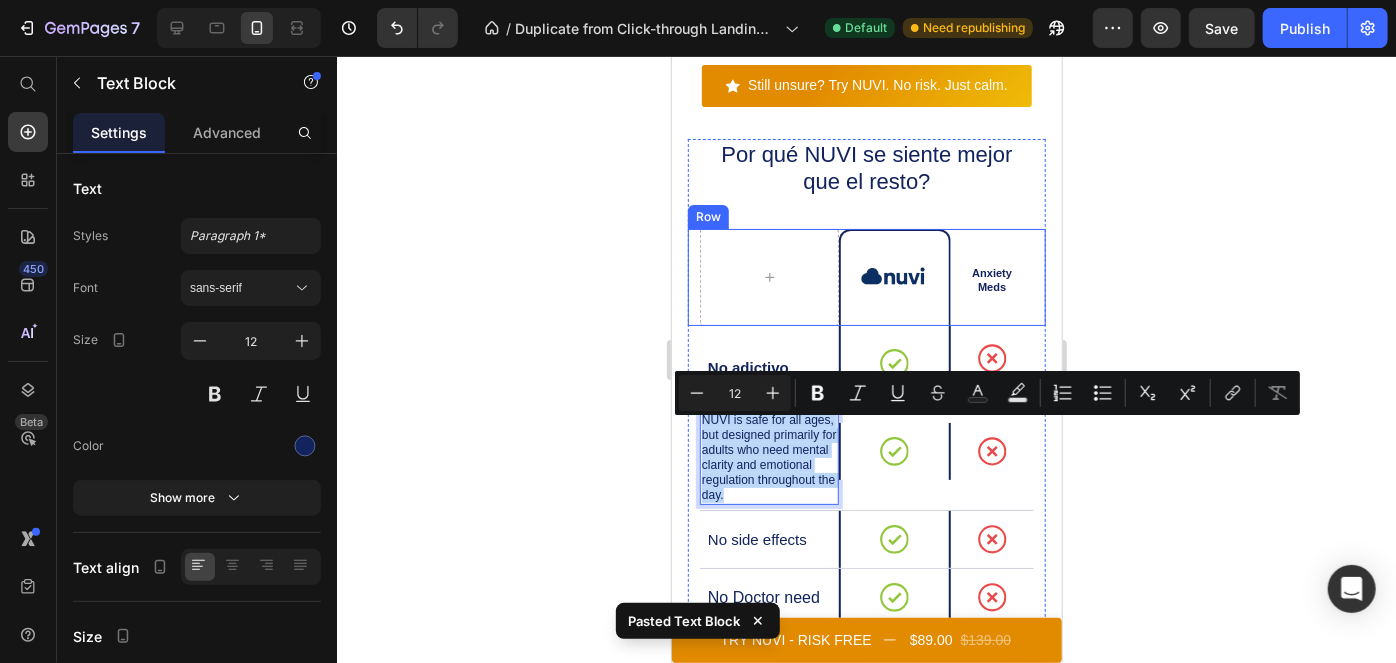 drag, startPoint x: 806, startPoint y: 508, endPoint x: 689, endPoint y: 325, distance: 217.20497 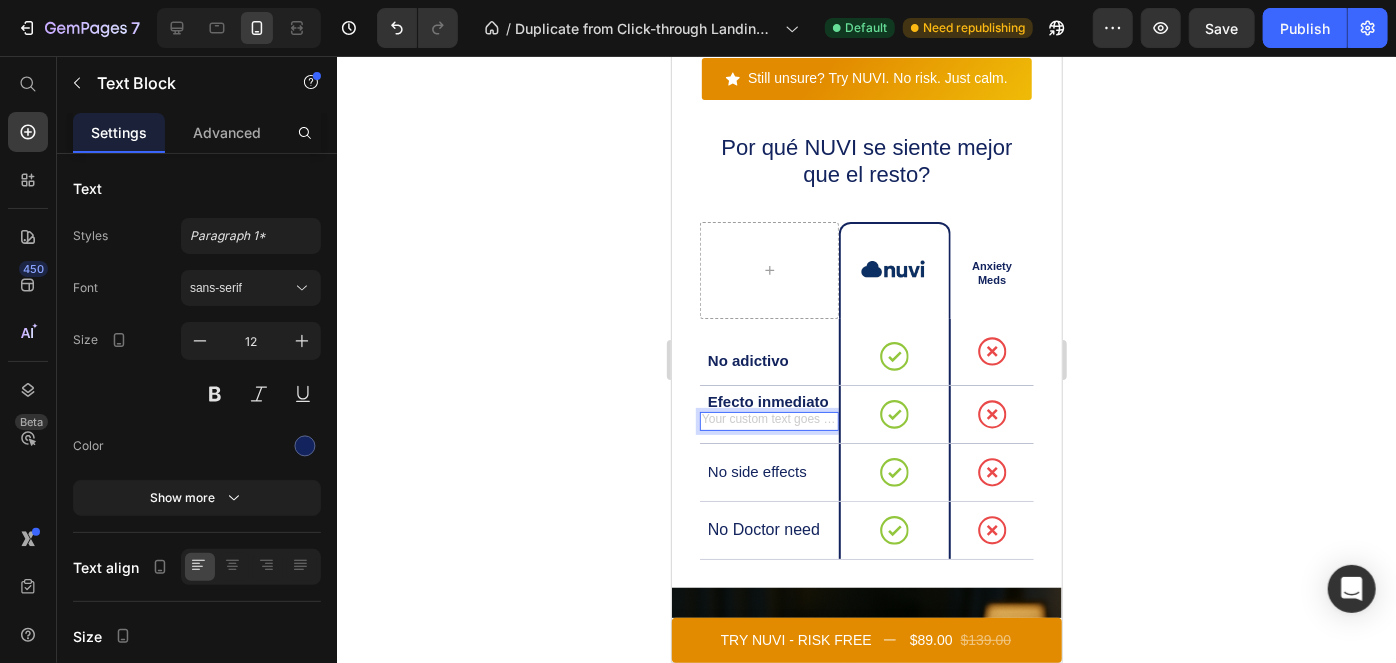 scroll, scrollTop: 7364, scrollLeft: 0, axis: vertical 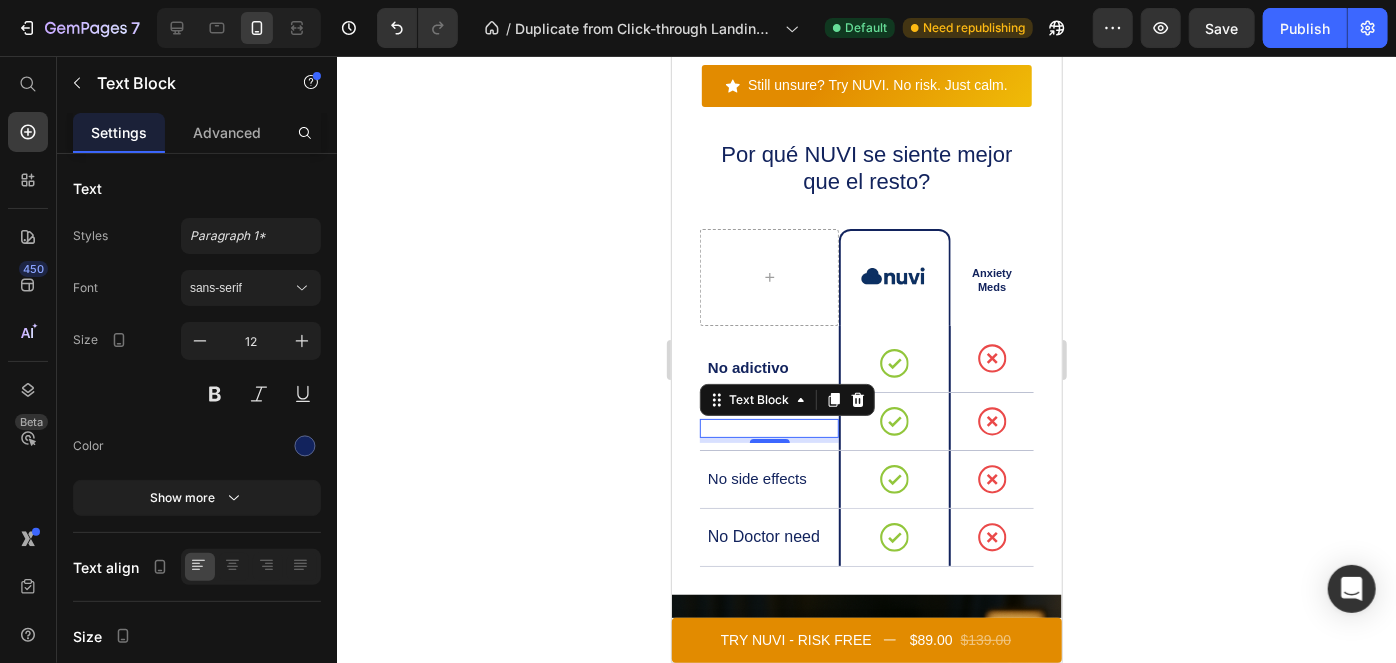 click 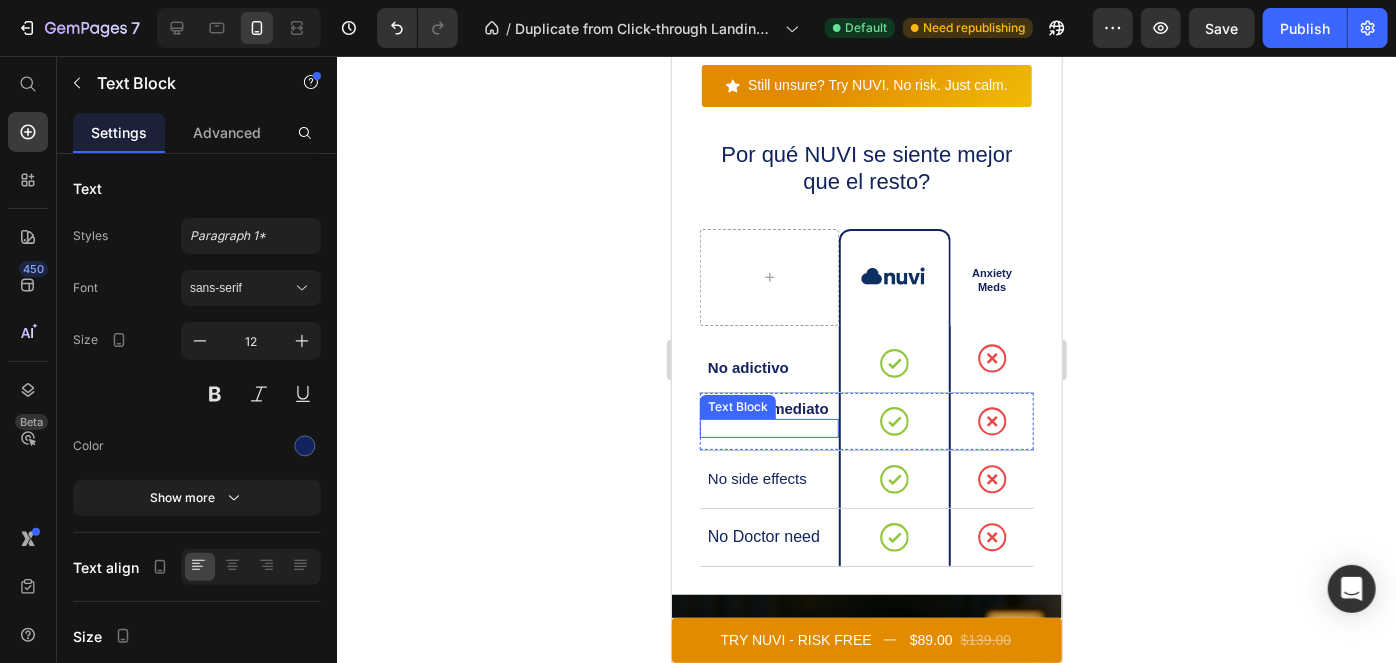 click at bounding box center [768, 427] 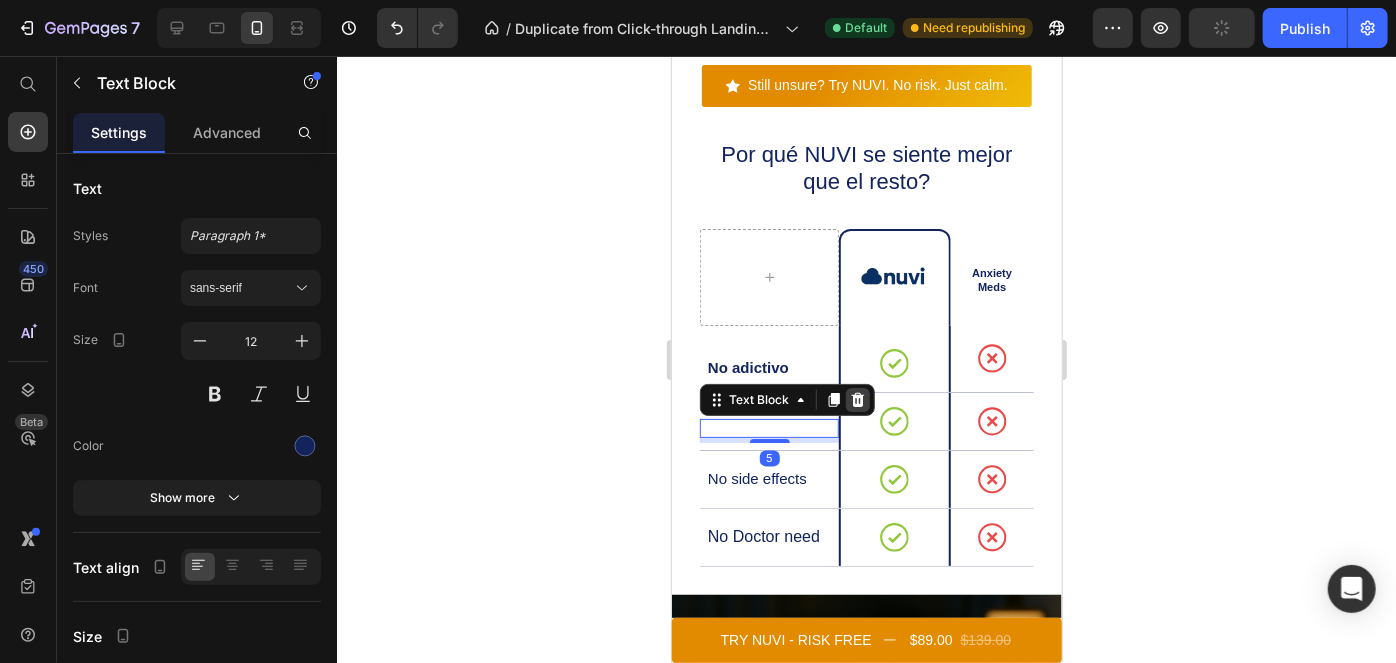 click 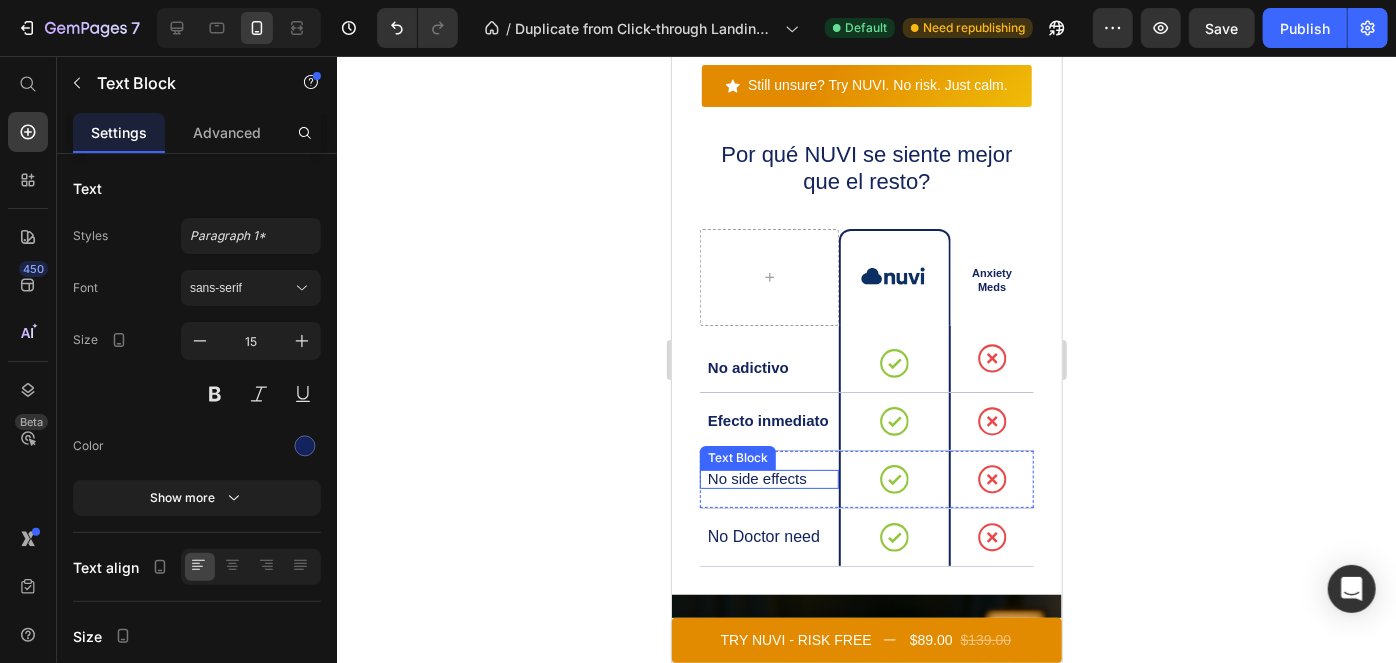 click on "No side effects" at bounding box center (771, 478) 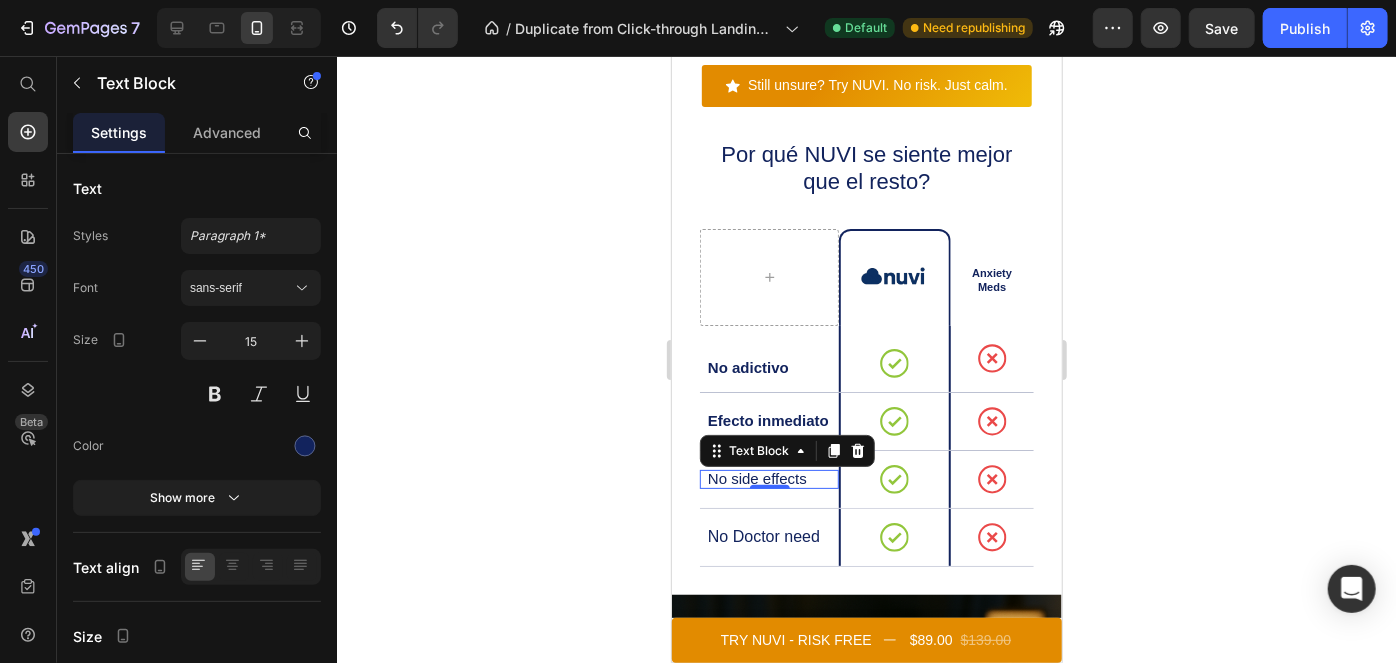 click on "No side effects" at bounding box center [771, 478] 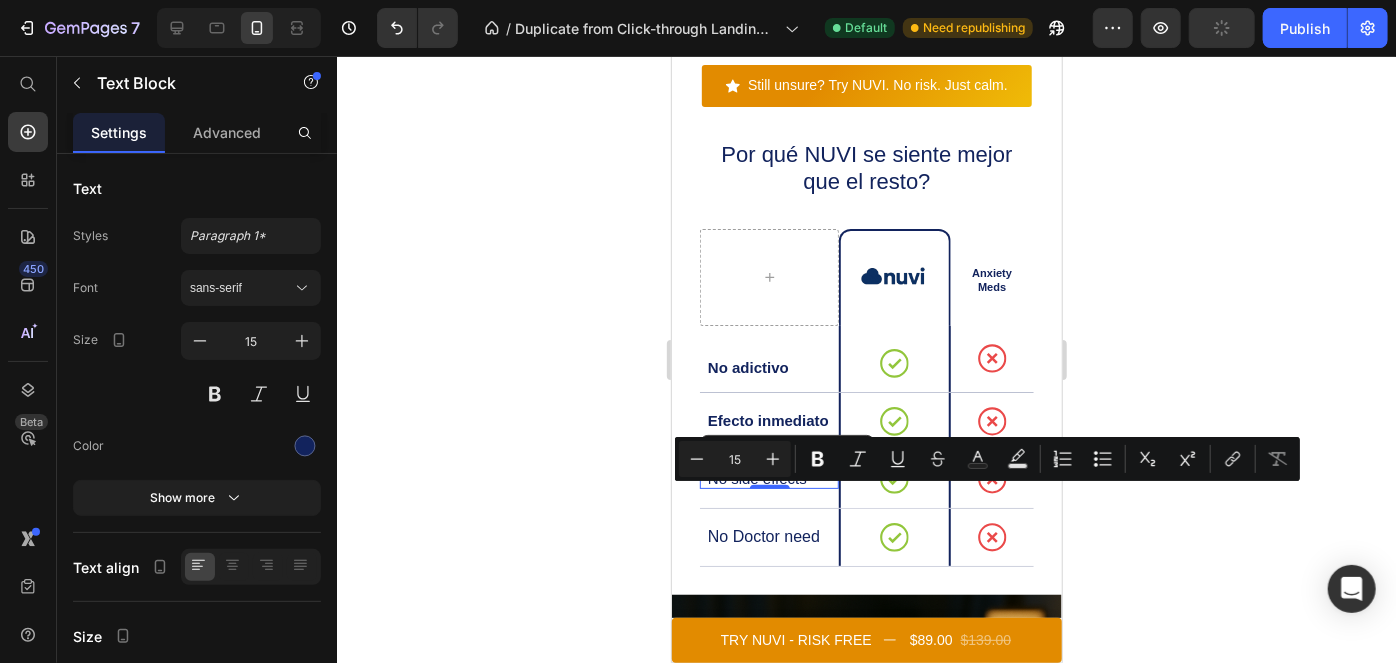 scroll, scrollTop: 7354, scrollLeft: 0, axis: vertical 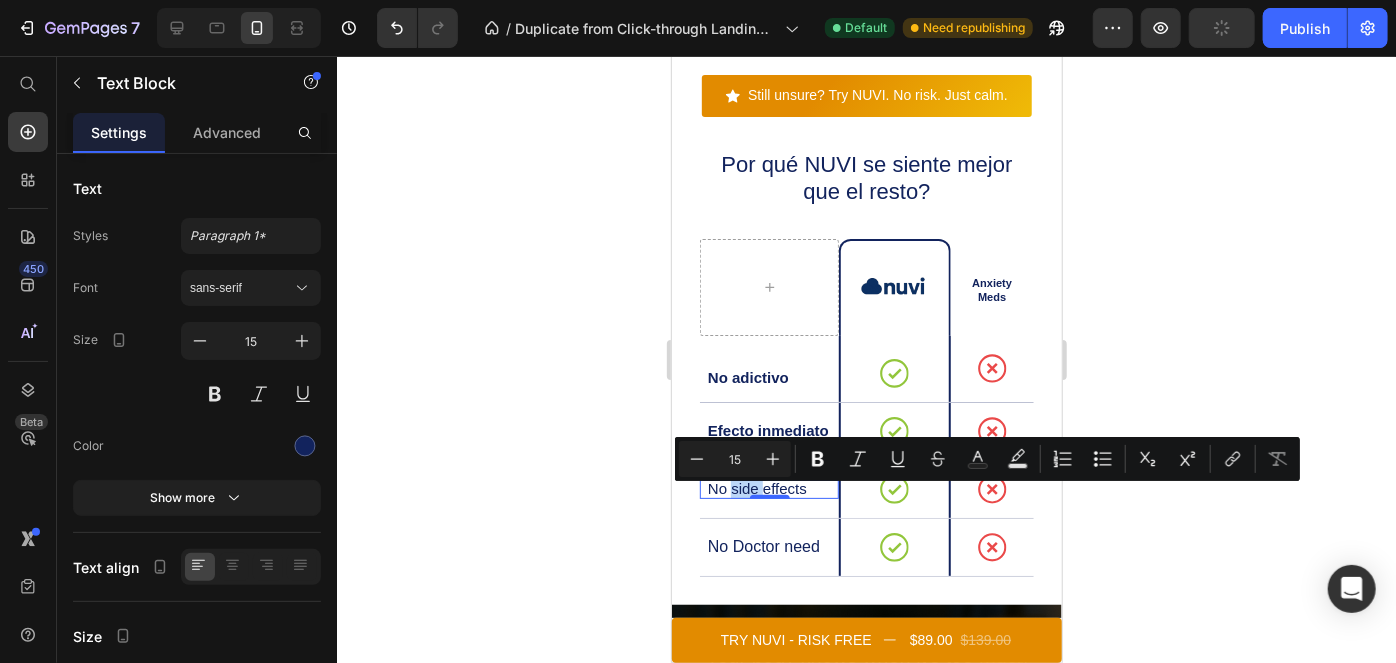 click on "No side effects" at bounding box center (771, 488) 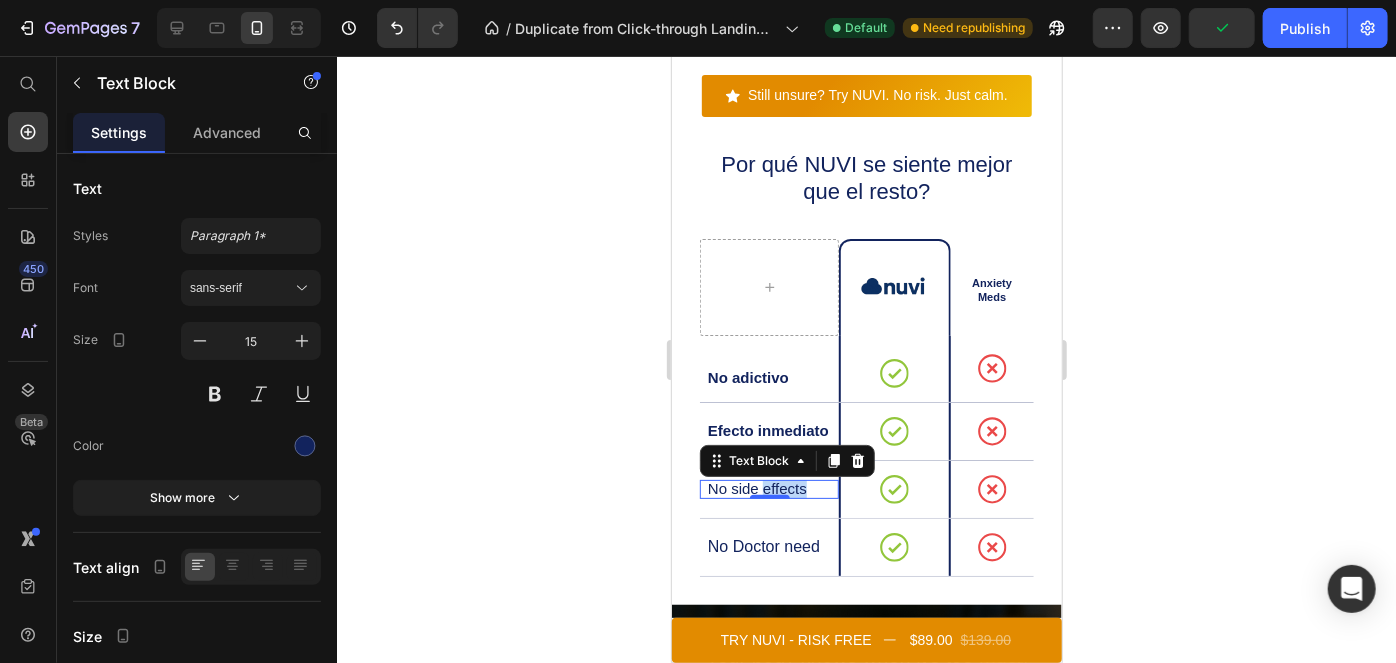 click on "No side effects" at bounding box center [771, 488] 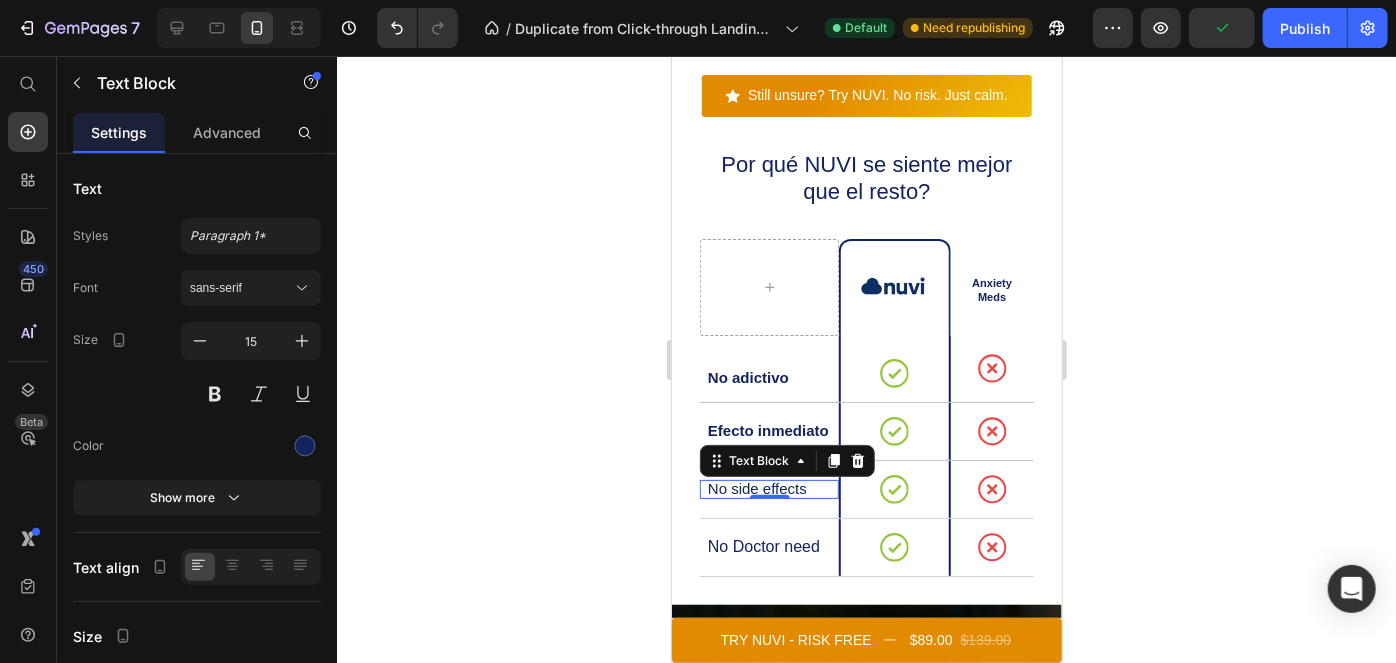 click on "No side effects" at bounding box center (771, 488) 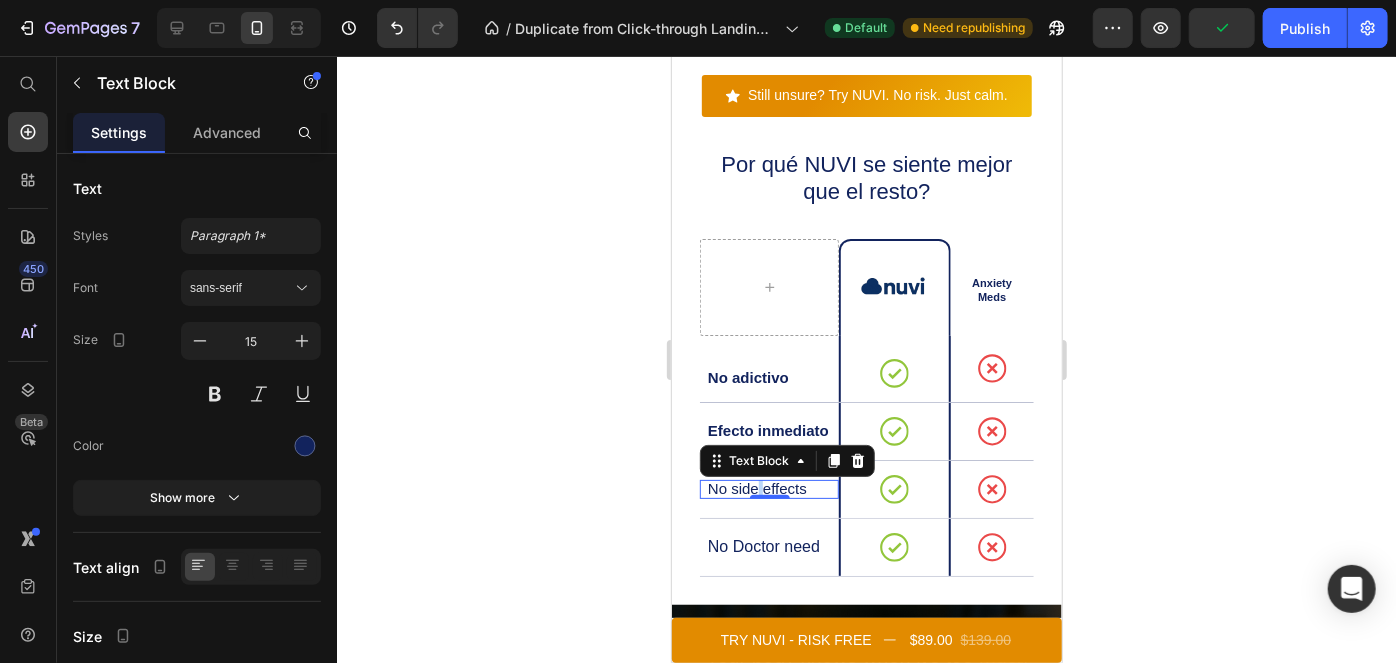 click on "No side effects" at bounding box center [771, 488] 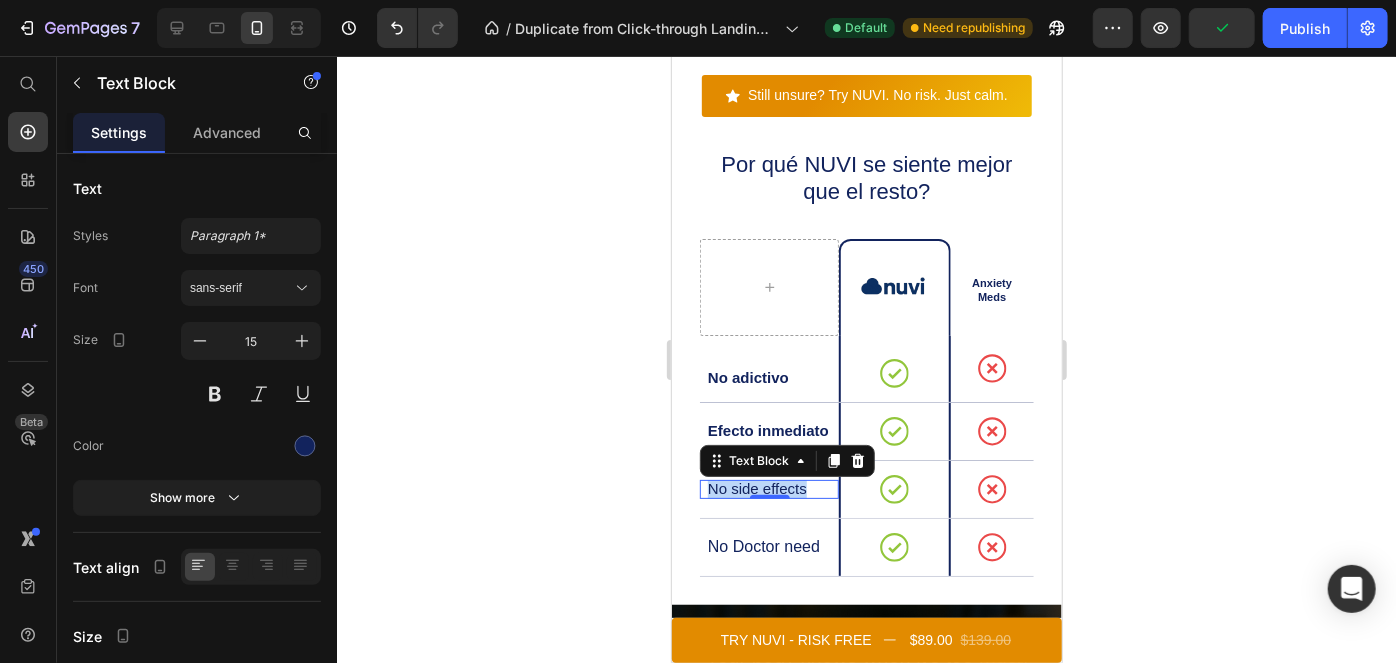 click on "No side effects" at bounding box center (771, 488) 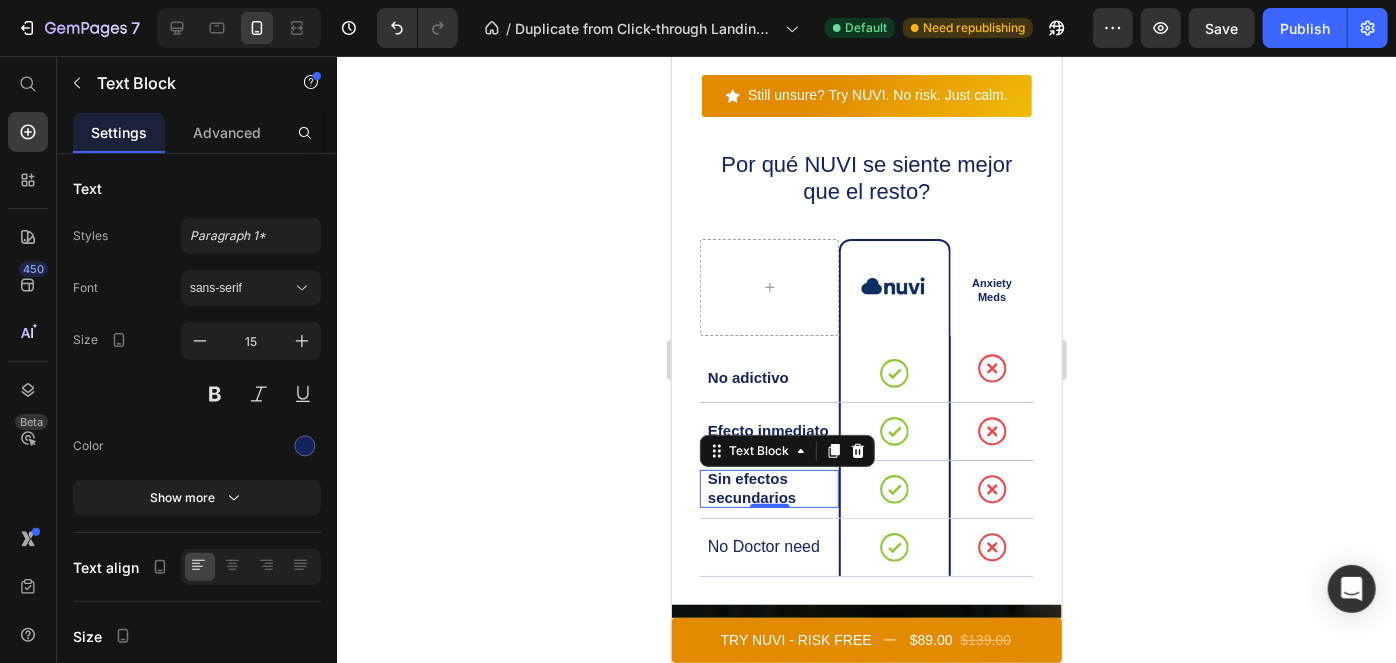 click 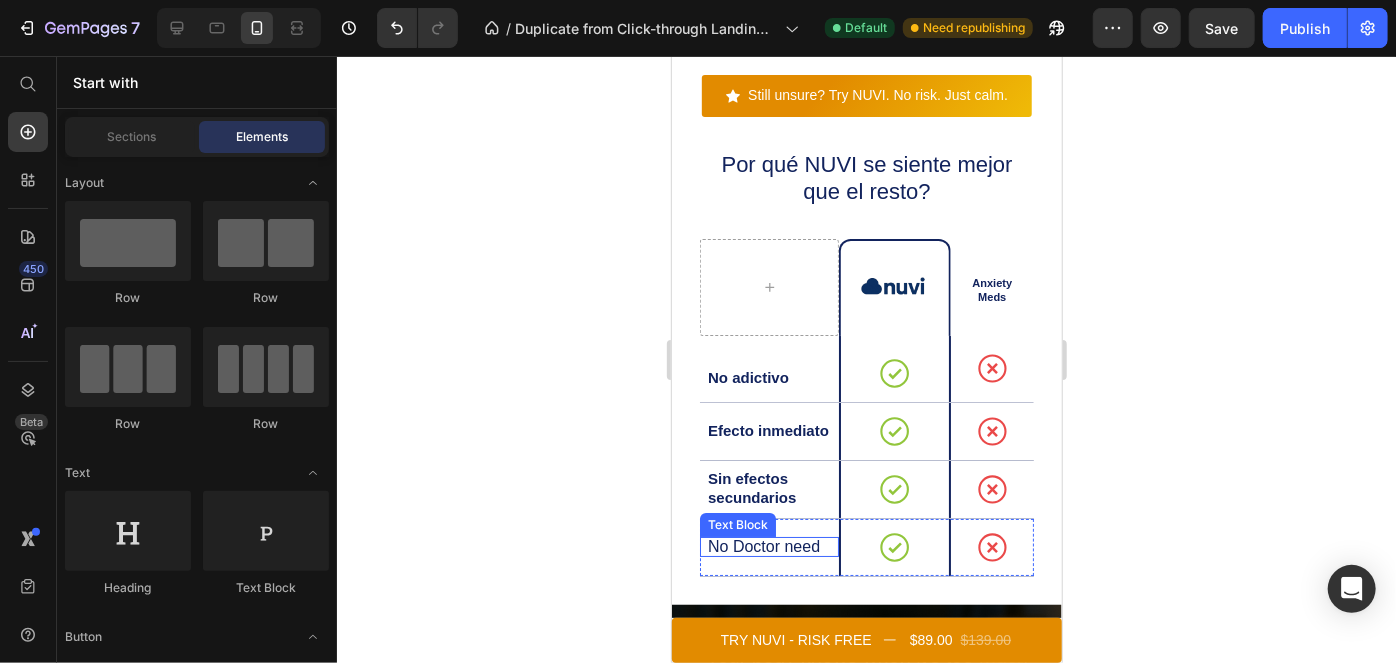 click on "No Doctor need" at bounding box center [771, 546] 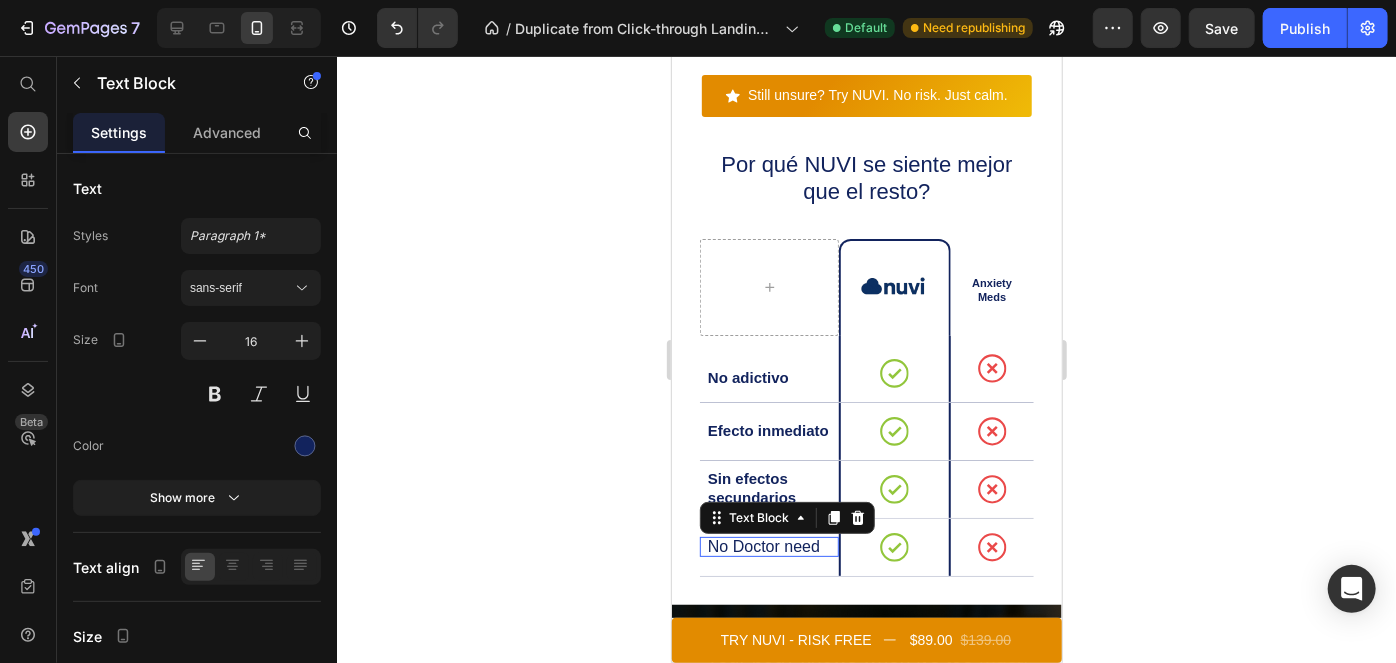 click on "No Doctor need" at bounding box center (771, 546) 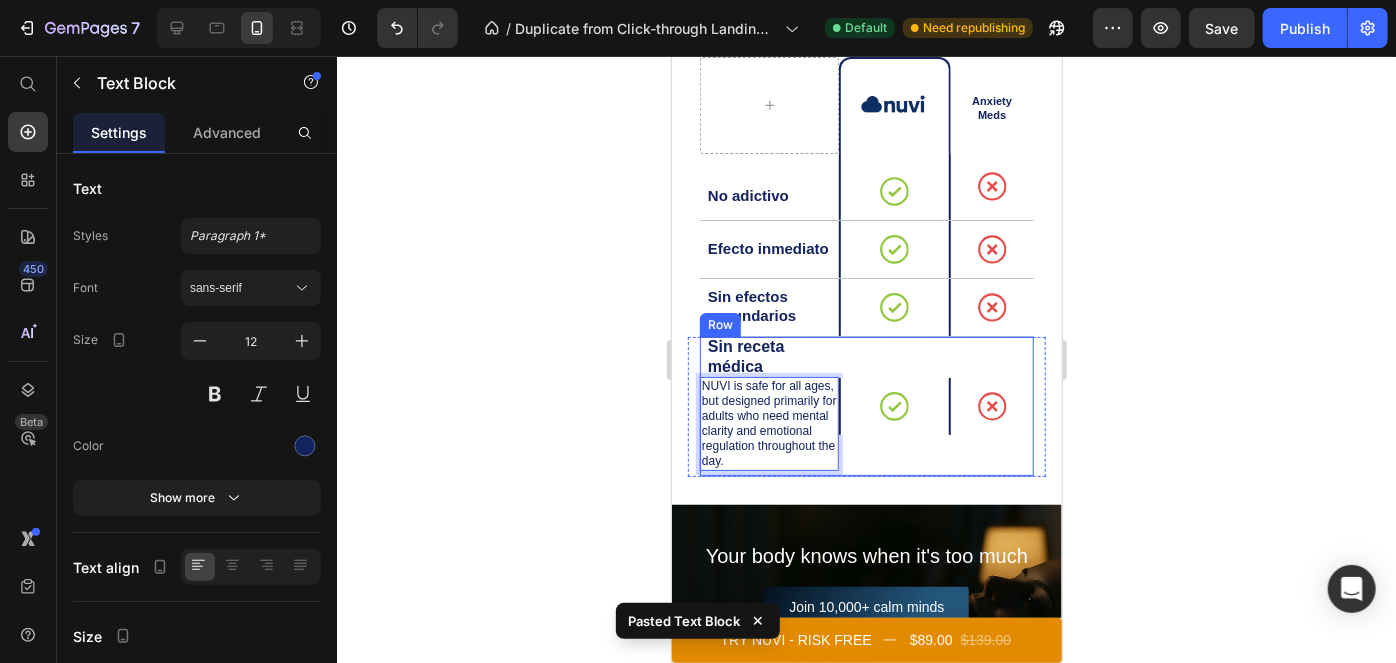 scroll, scrollTop: 7540, scrollLeft: 0, axis: vertical 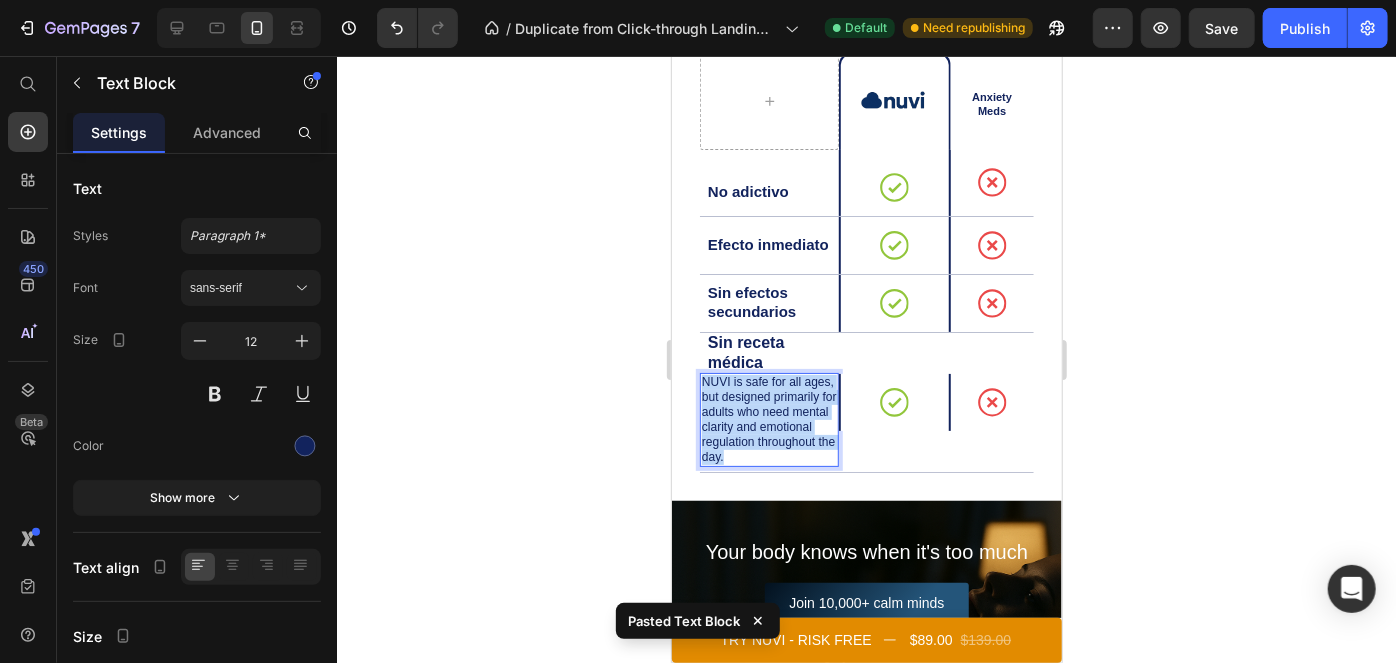drag, startPoint x: 810, startPoint y: 462, endPoint x: 704, endPoint y: 389, distance: 128.7051 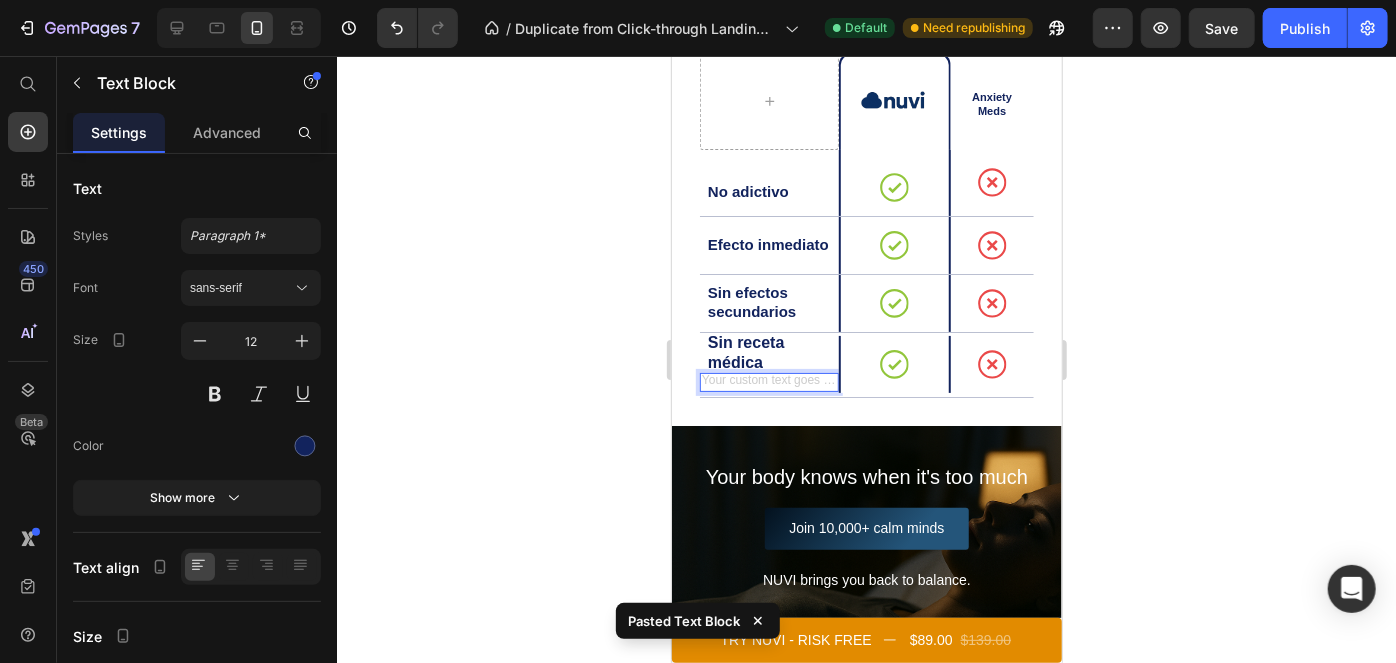 scroll, scrollTop: 7536, scrollLeft: 0, axis: vertical 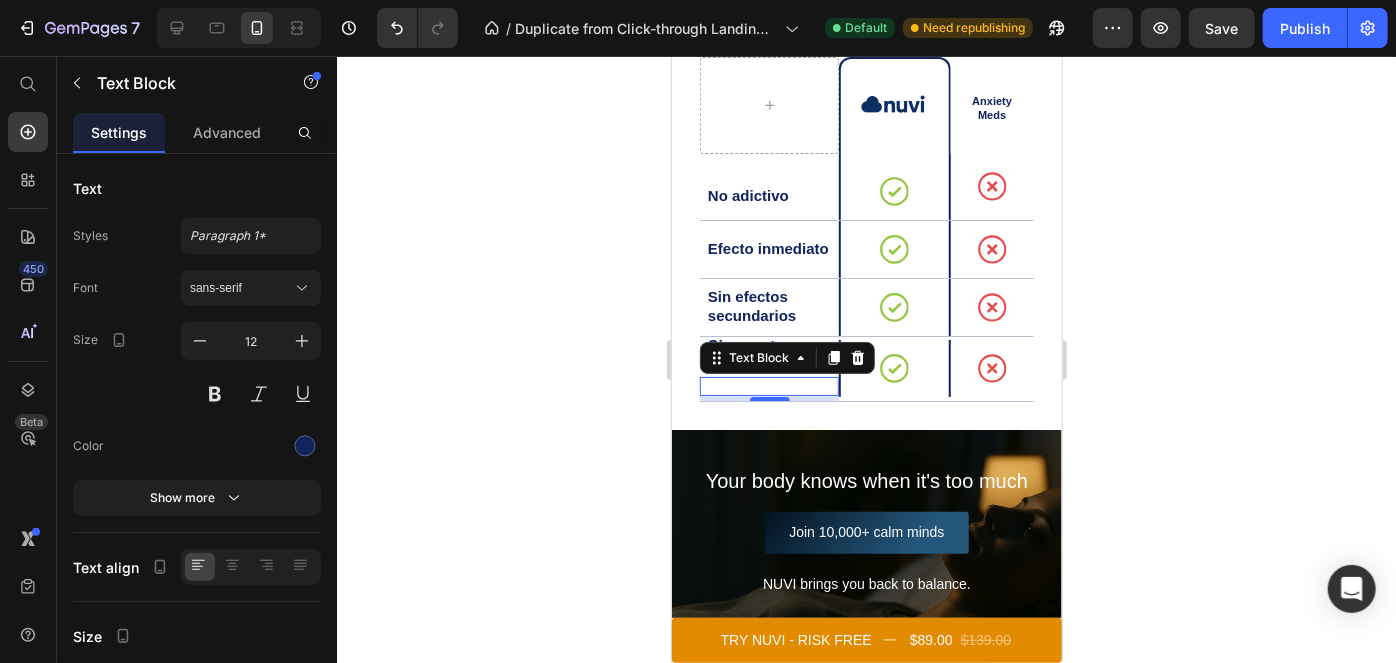 click 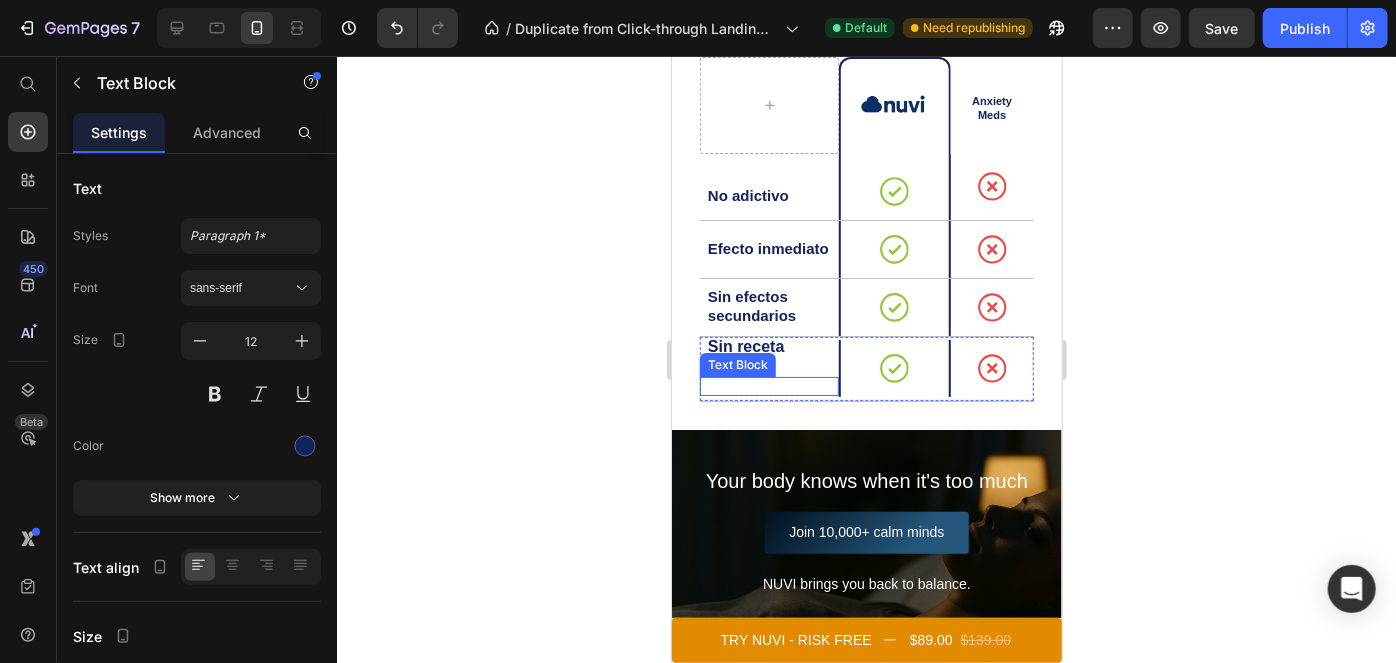 click at bounding box center [768, 385] 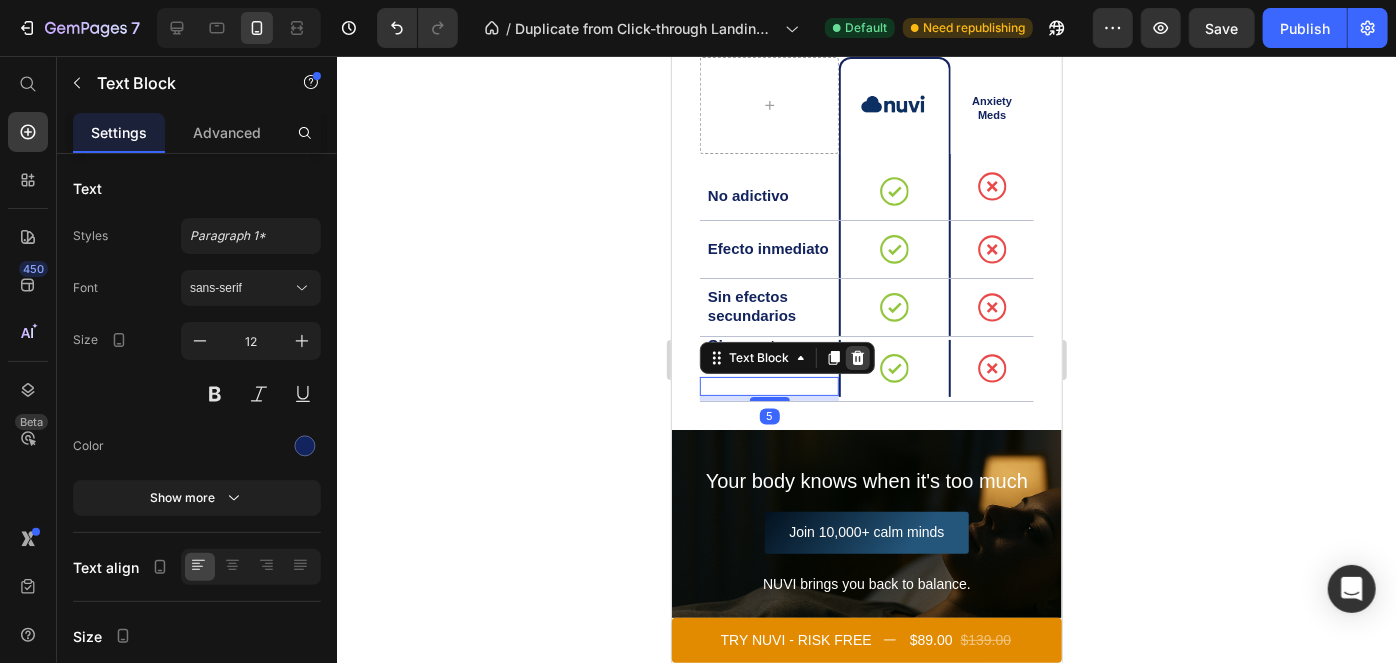 click 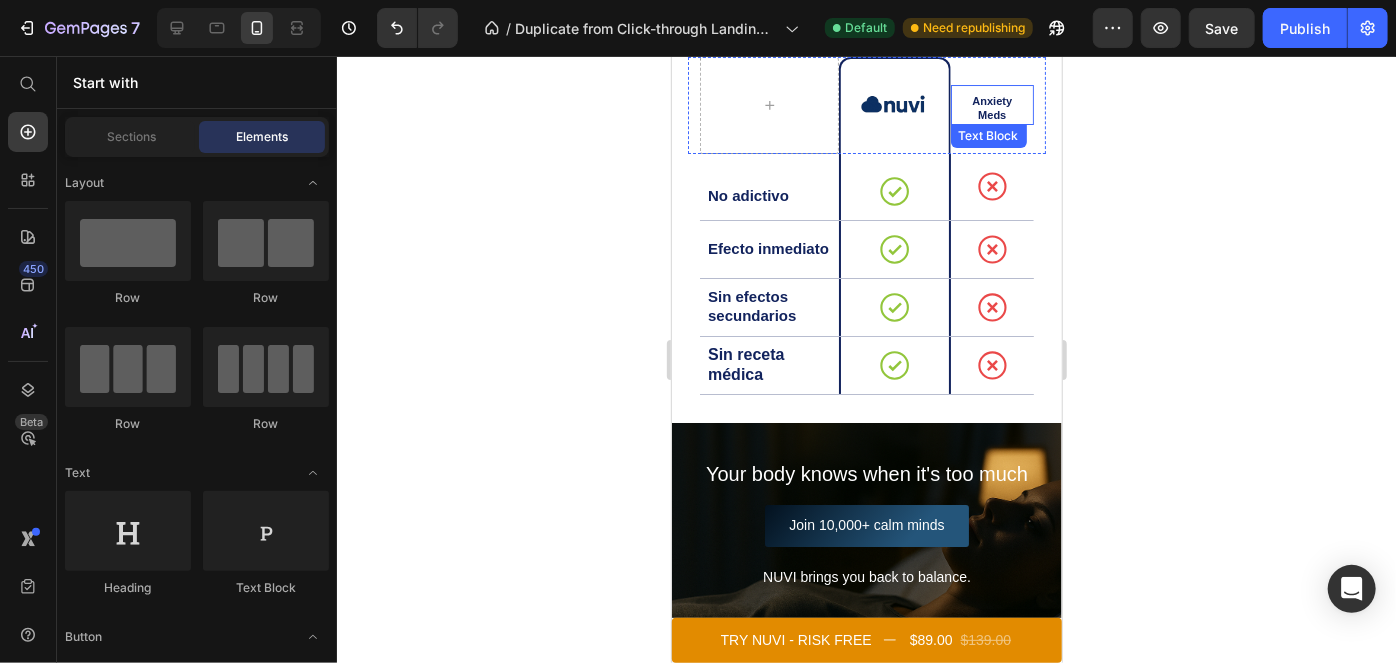 click on "Anxiety Meds" at bounding box center (991, 108) 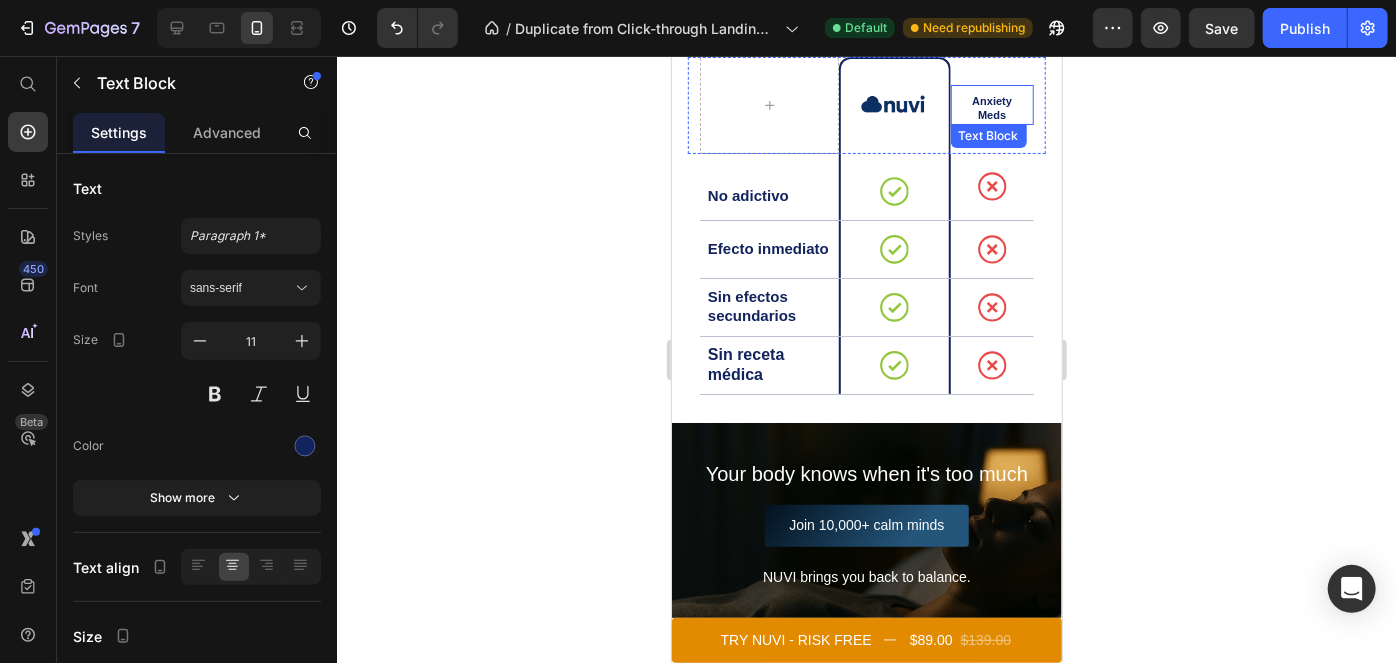 click on "Anxiety Meds Text Block" at bounding box center (992, 104) 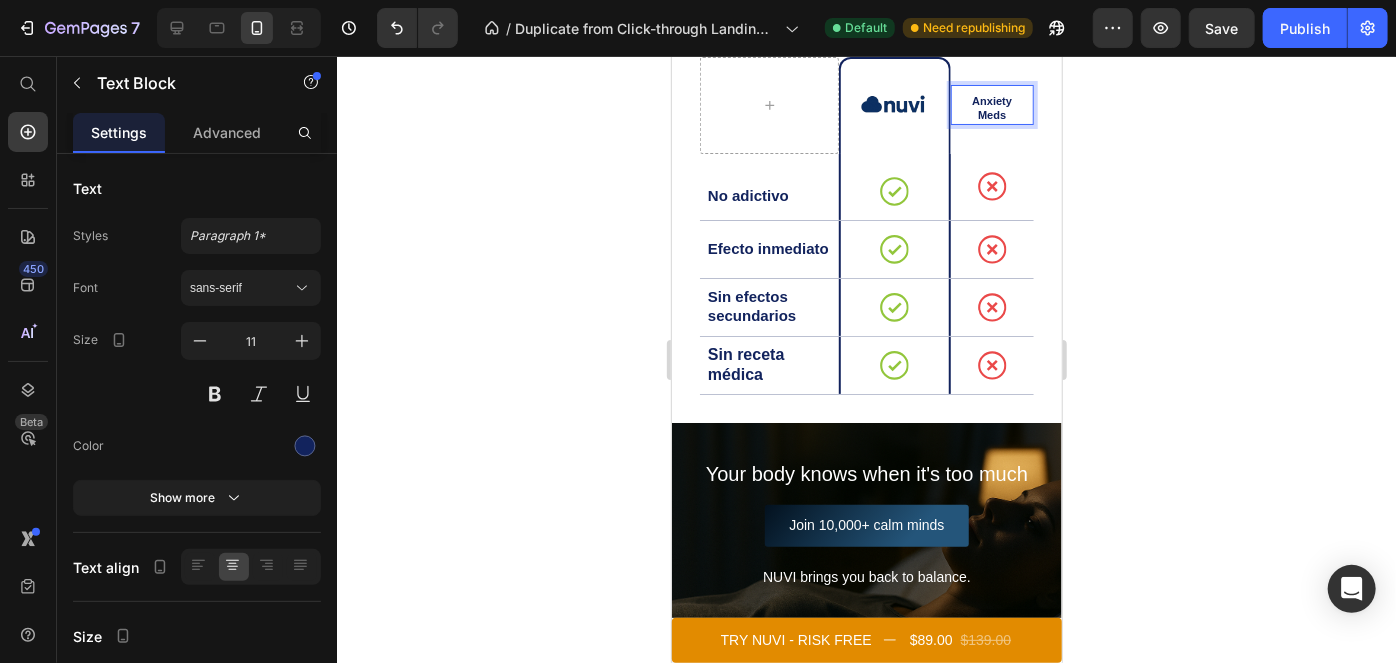 click on "Anxiety Meds" at bounding box center [991, 108] 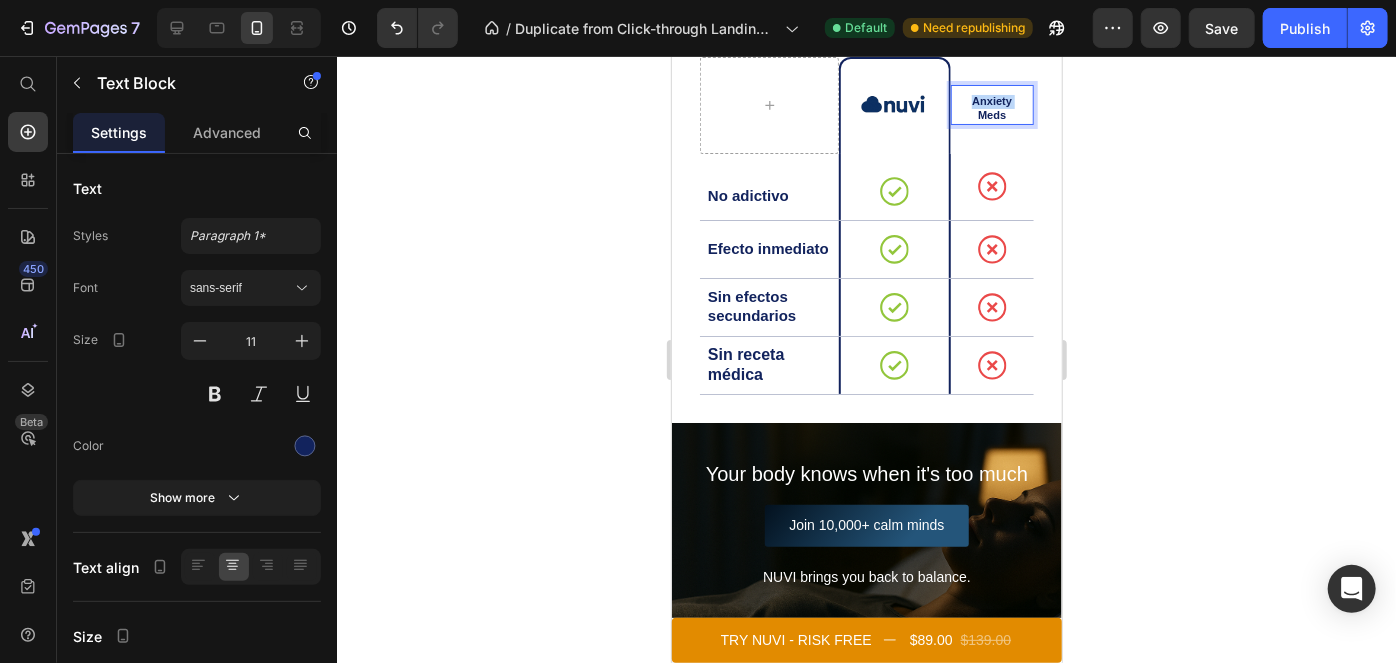 click on "Anxiety Meds" at bounding box center [991, 108] 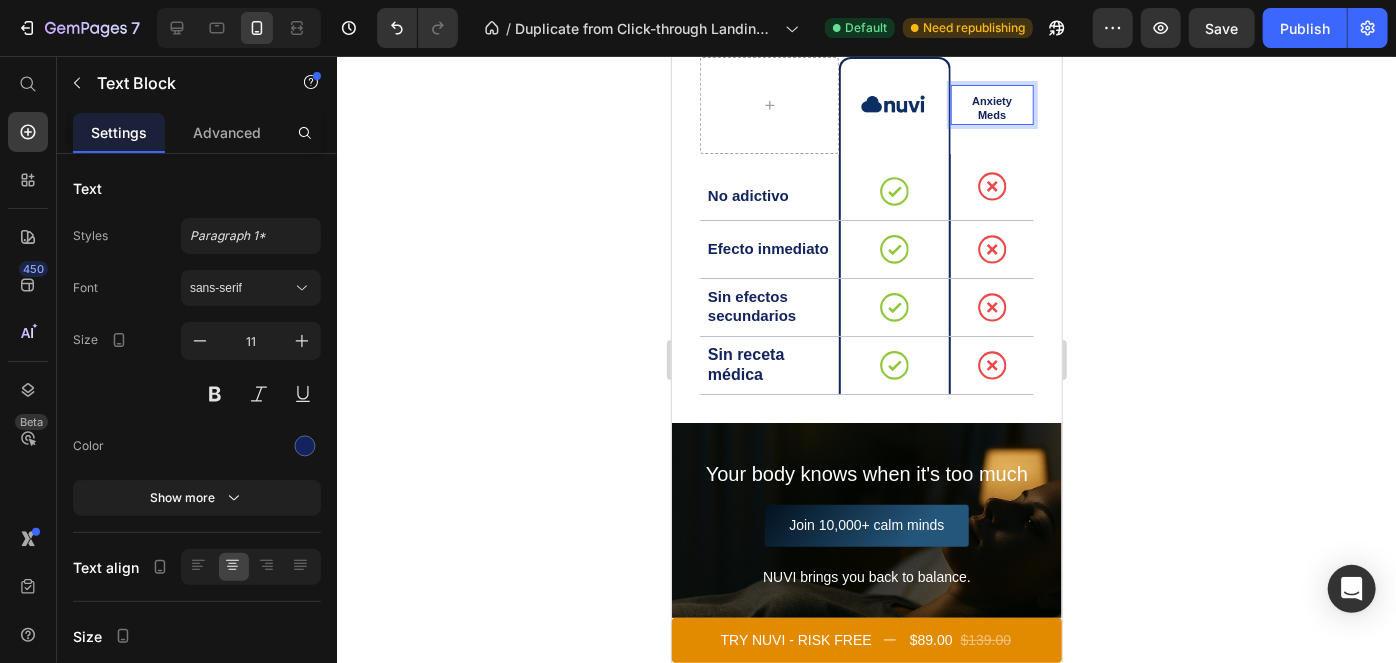click on "Anxiety Meds" at bounding box center (991, 108) 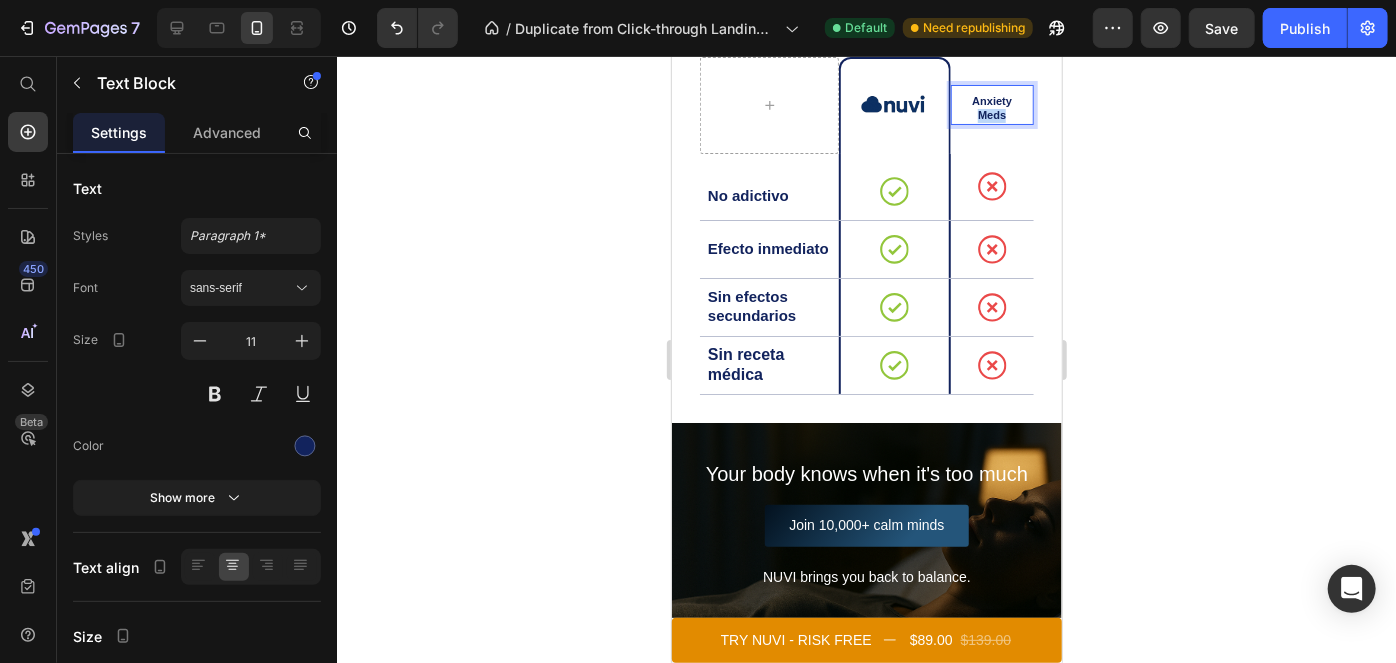 click on "Anxiety Meds" at bounding box center [991, 108] 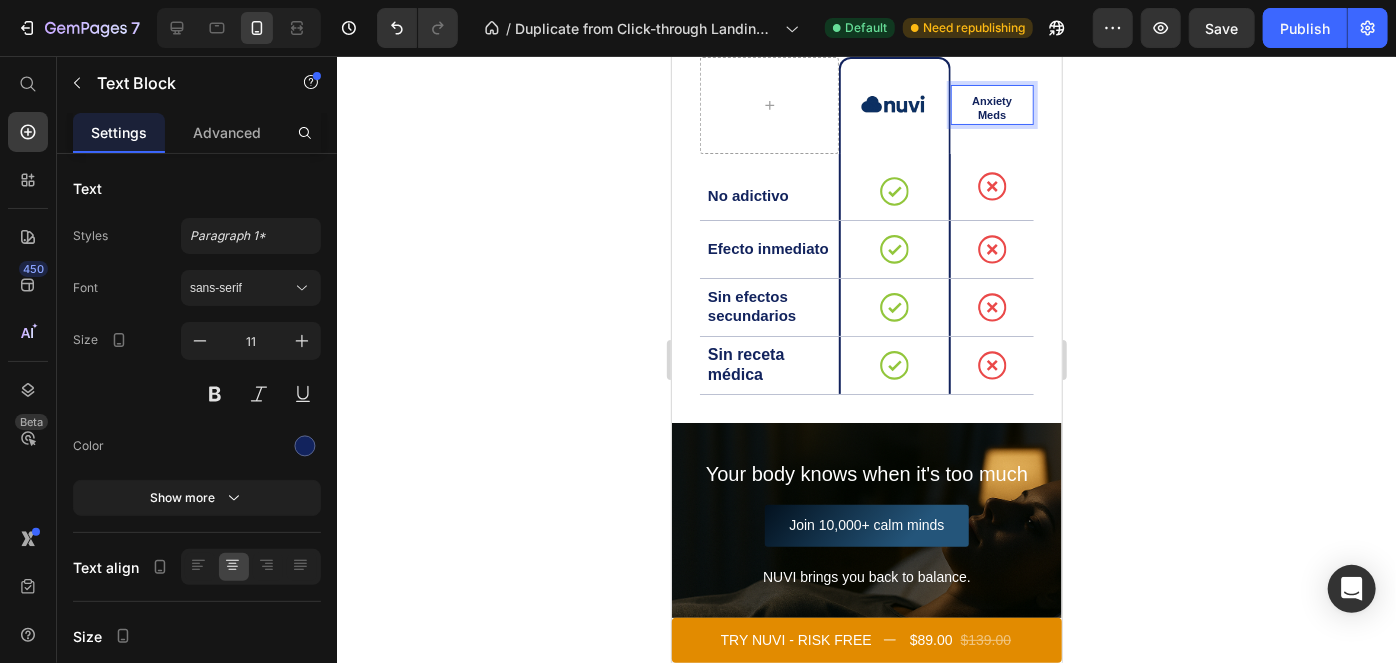 click on "Anxiety Meds" at bounding box center [991, 108] 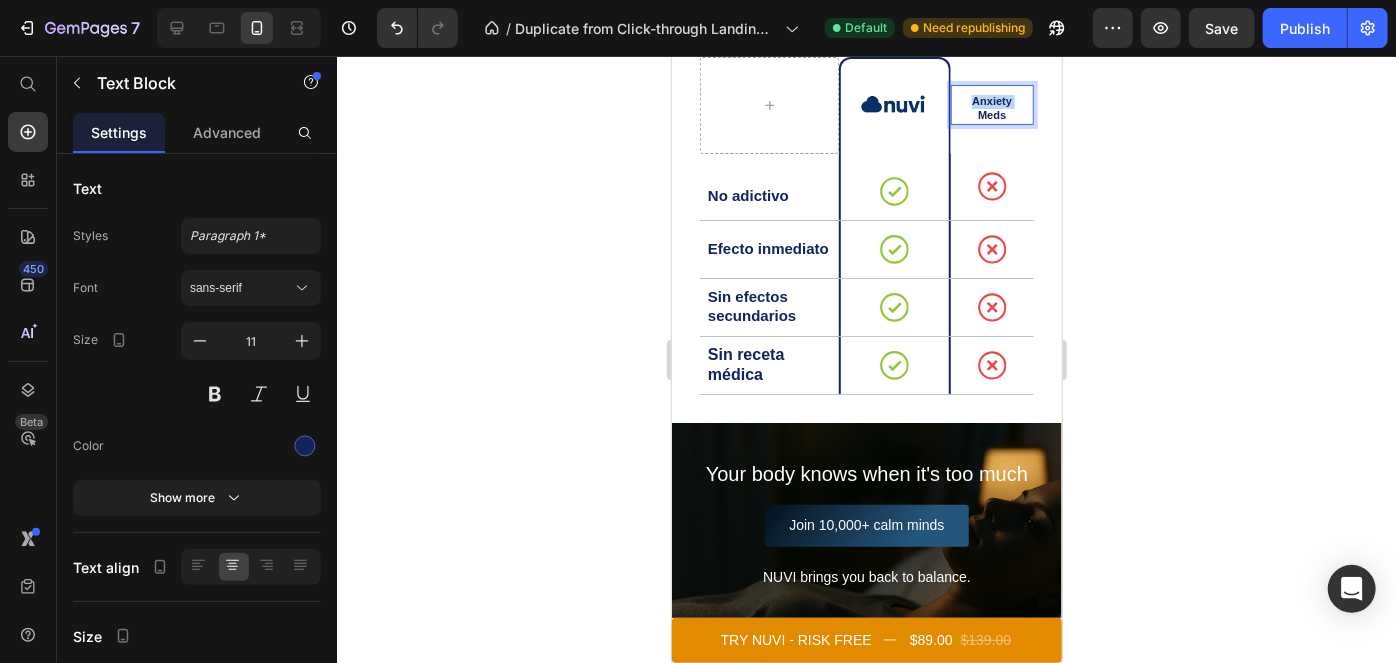 click on "Anxiety Meds" at bounding box center (991, 108) 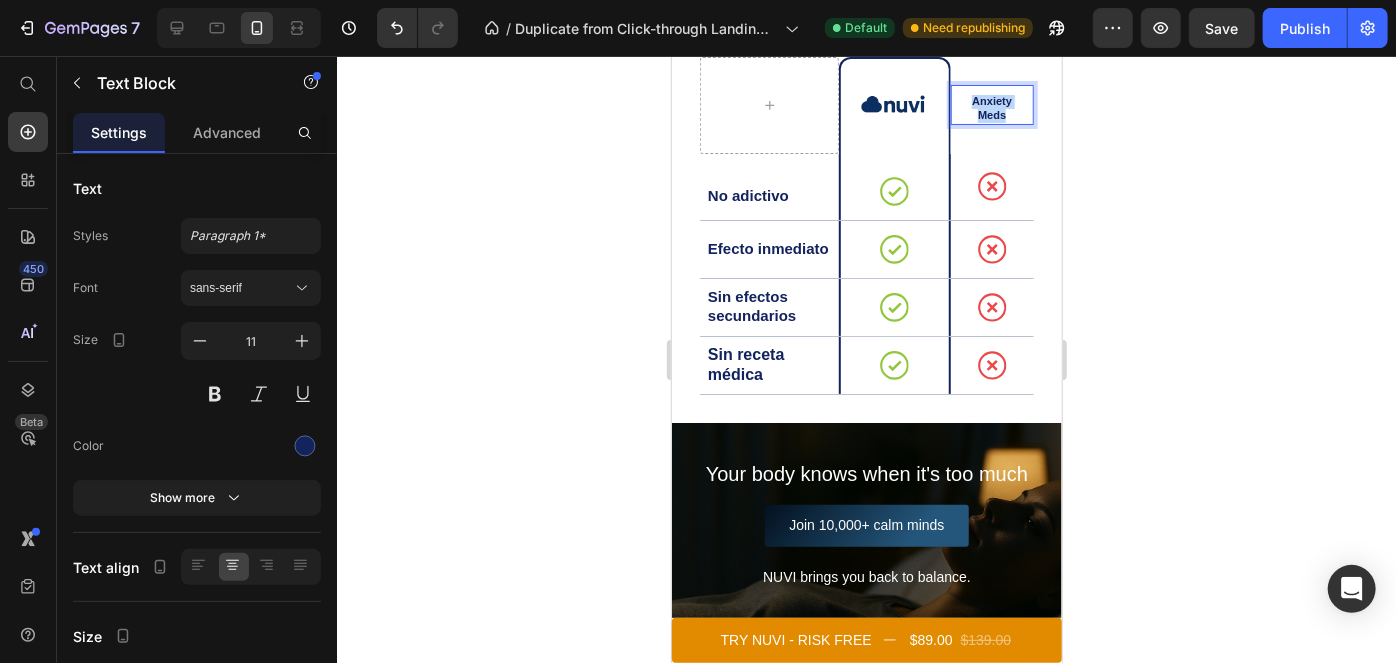 click on "Anxiety Meds" at bounding box center (991, 108) 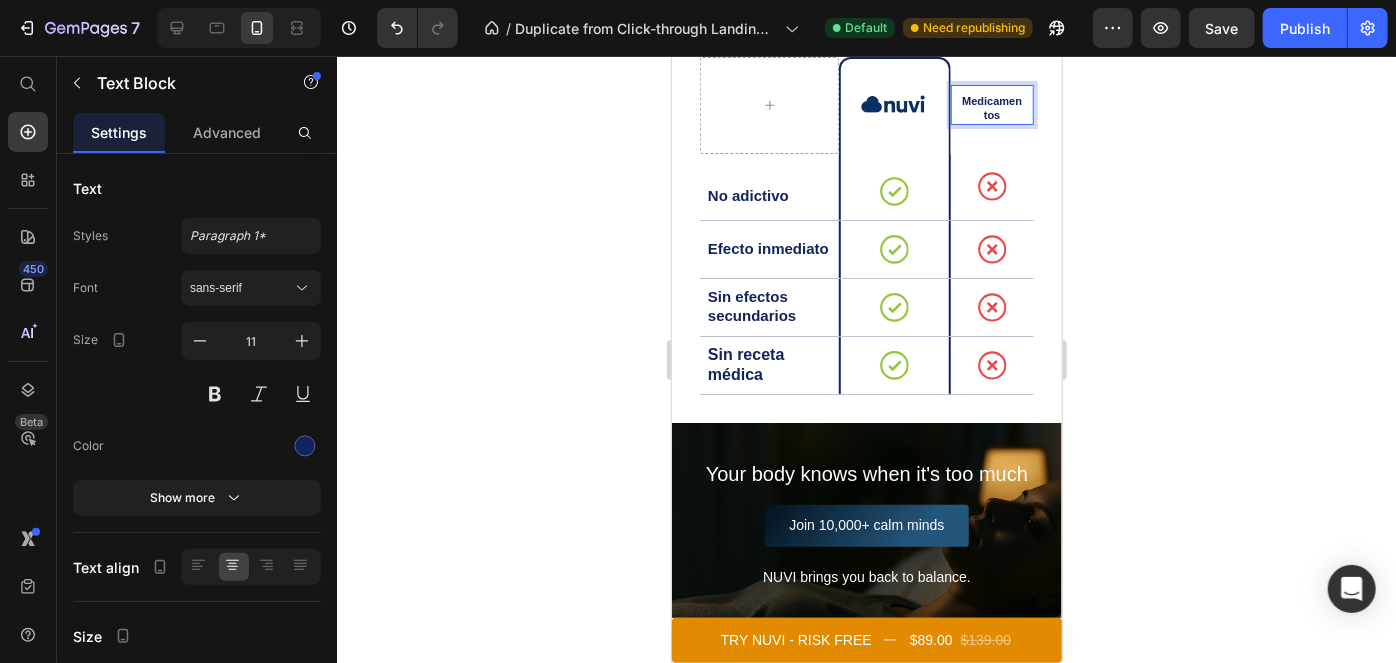 click on "Medicamentos" at bounding box center (991, 108) 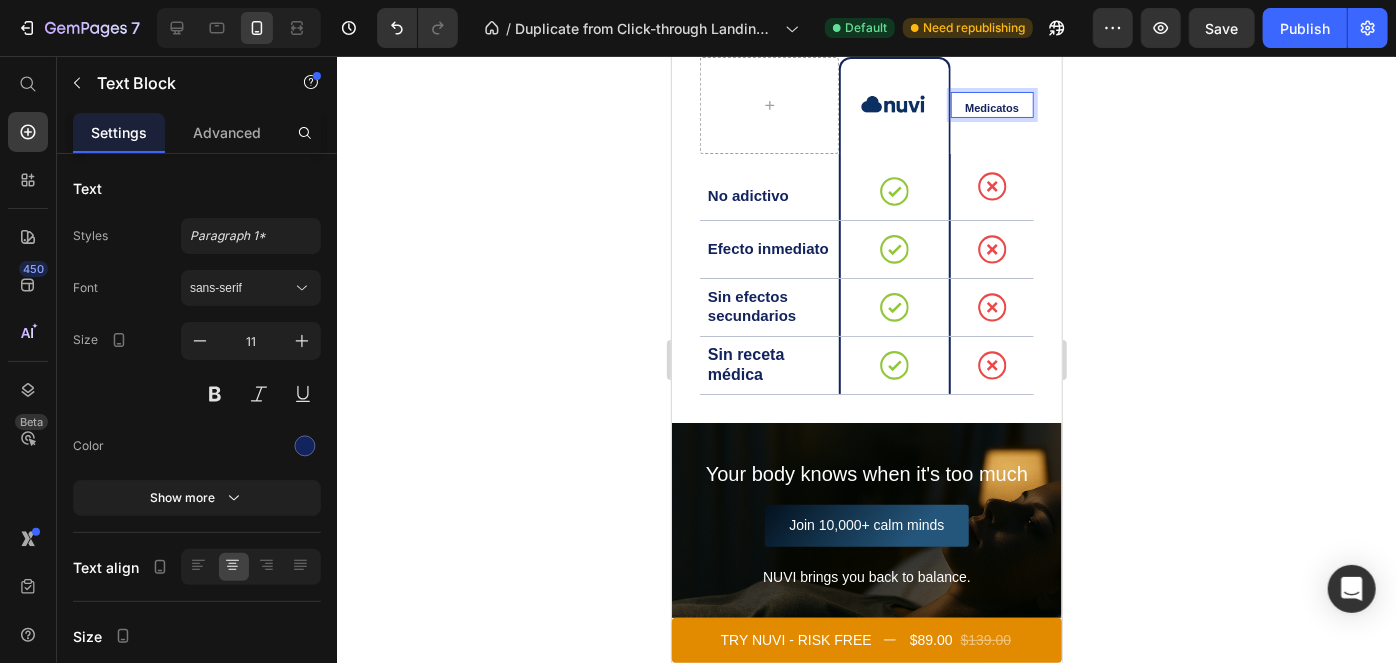 scroll, scrollTop: 7543, scrollLeft: 0, axis: vertical 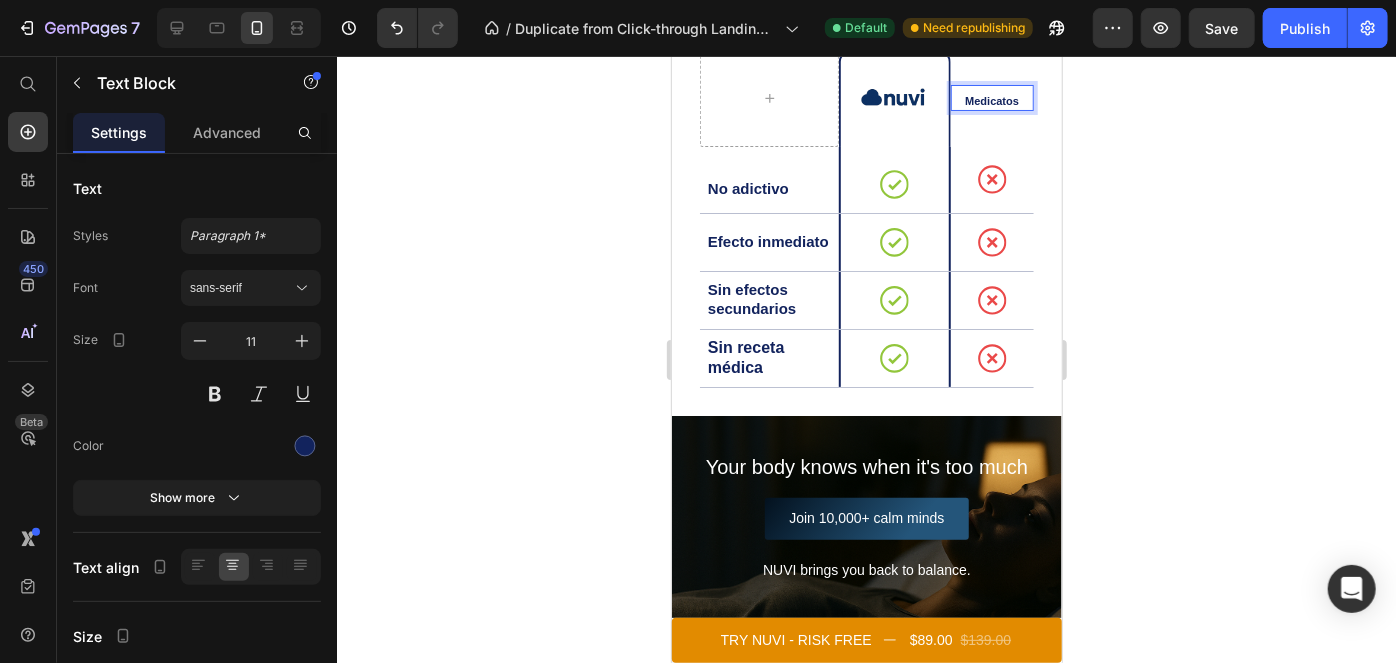 click on "Medicatos" at bounding box center (991, 101) 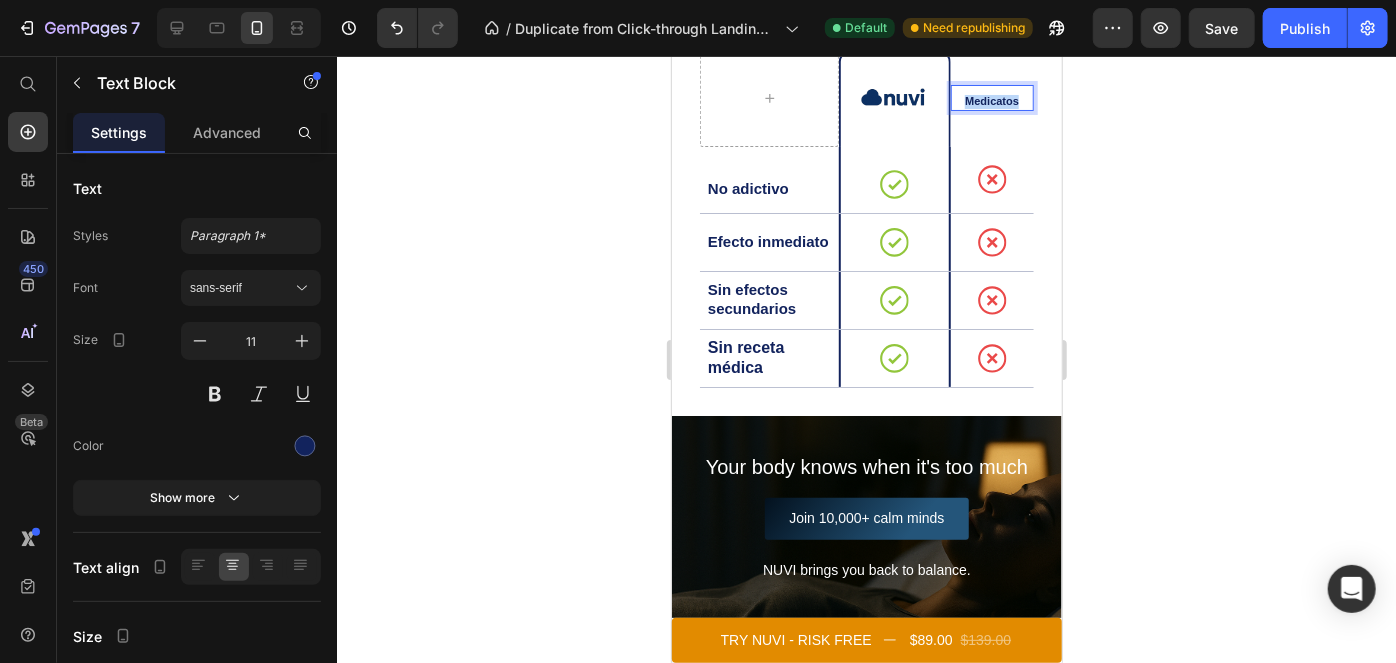 click on "Medicatos" at bounding box center (991, 101) 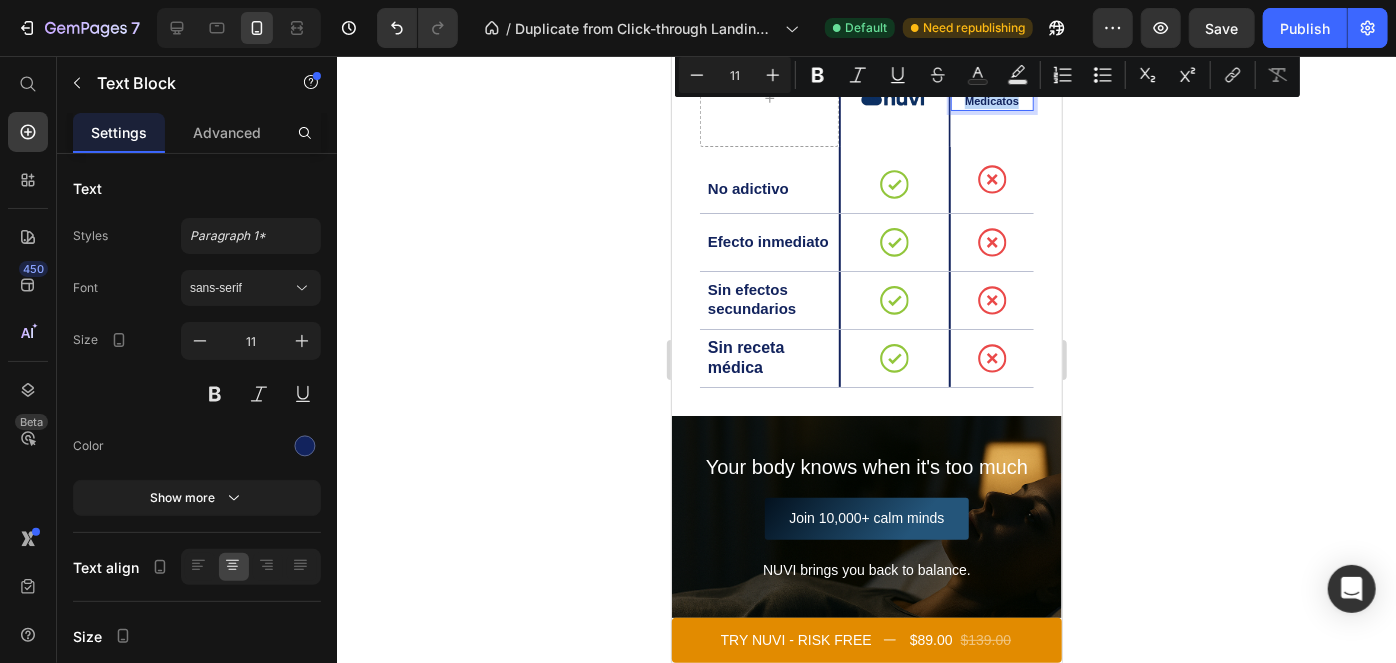 click on "Medicatos" at bounding box center (991, 101) 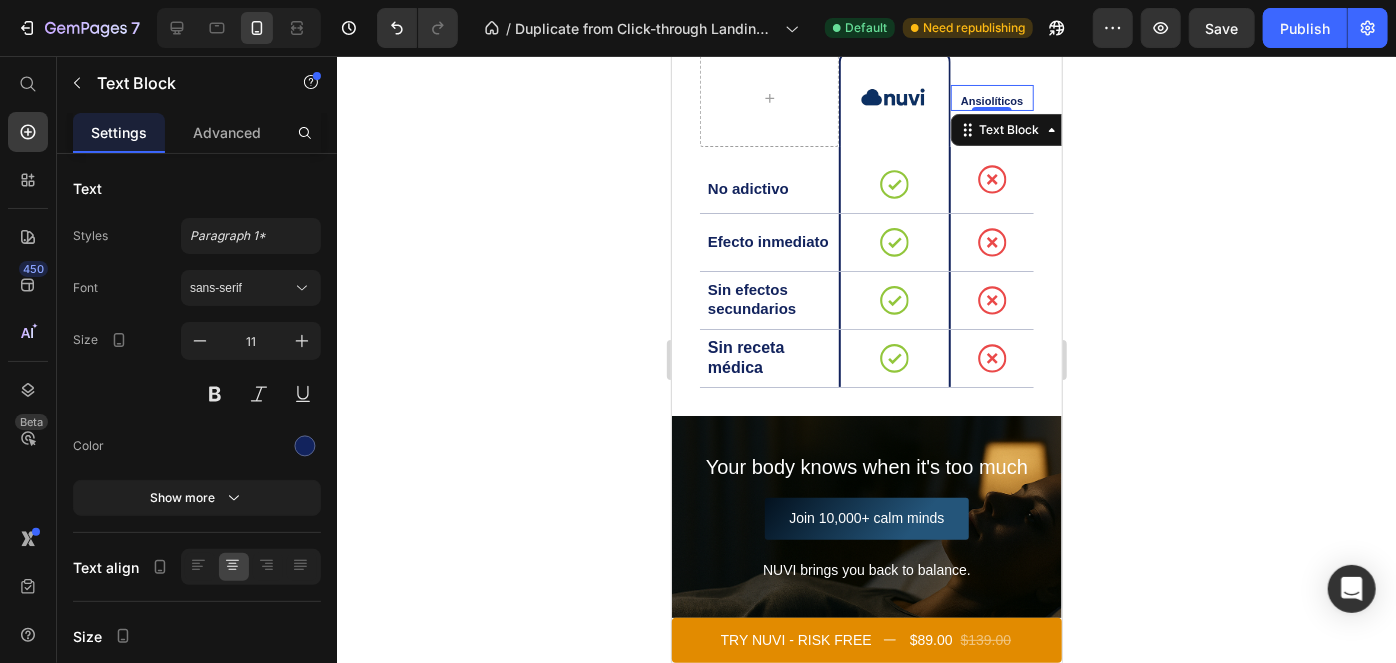 click 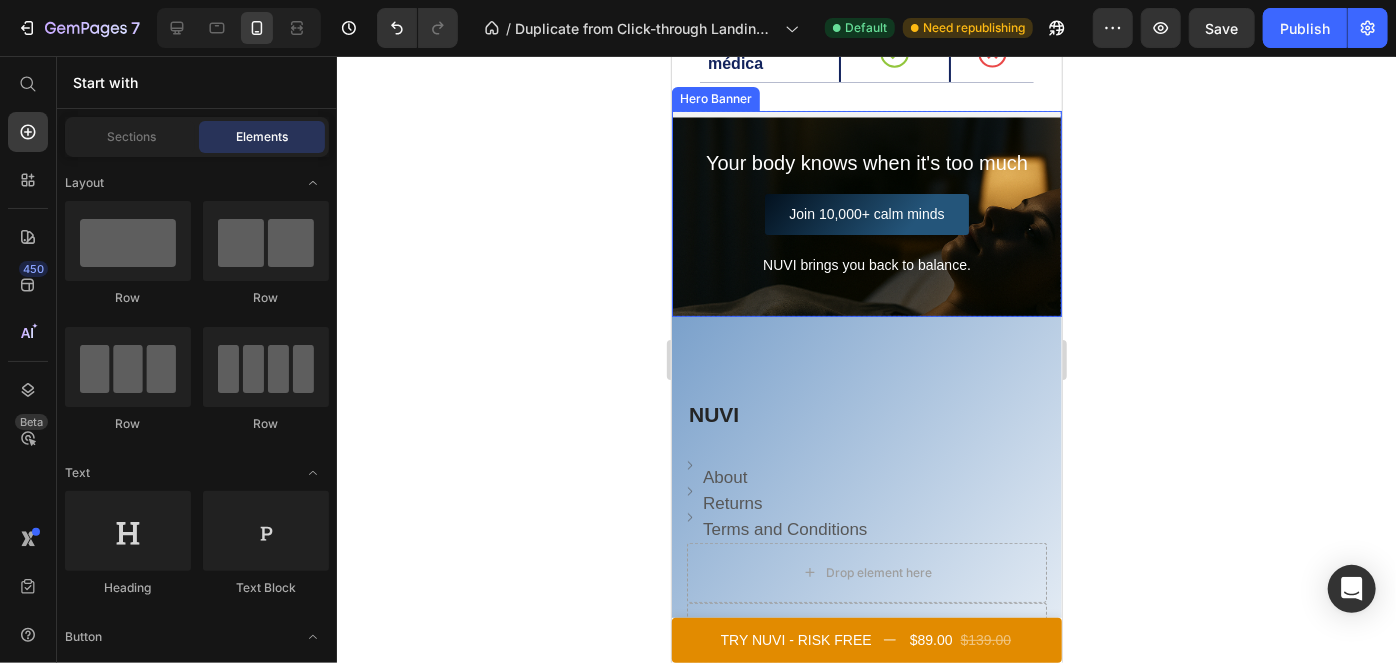 scroll, scrollTop: 7865, scrollLeft: 0, axis: vertical 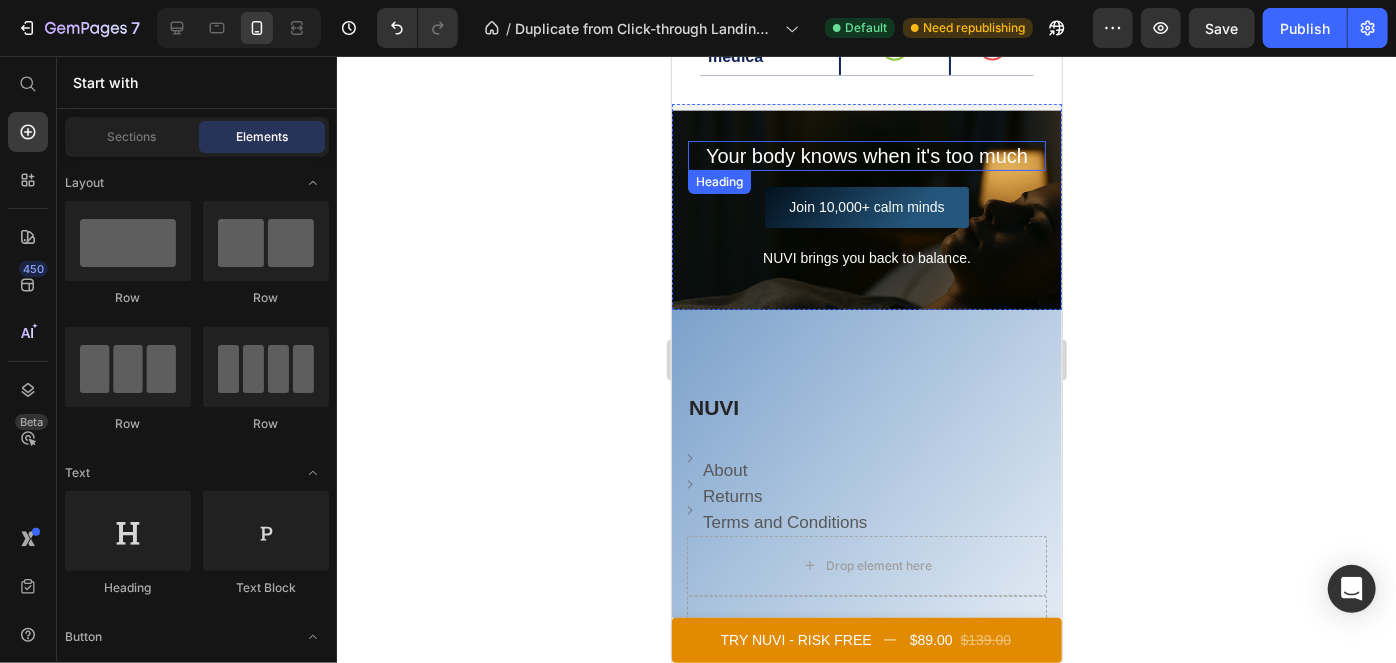 click on "Your body knows when it's too much" at bounding box center [866, 155] 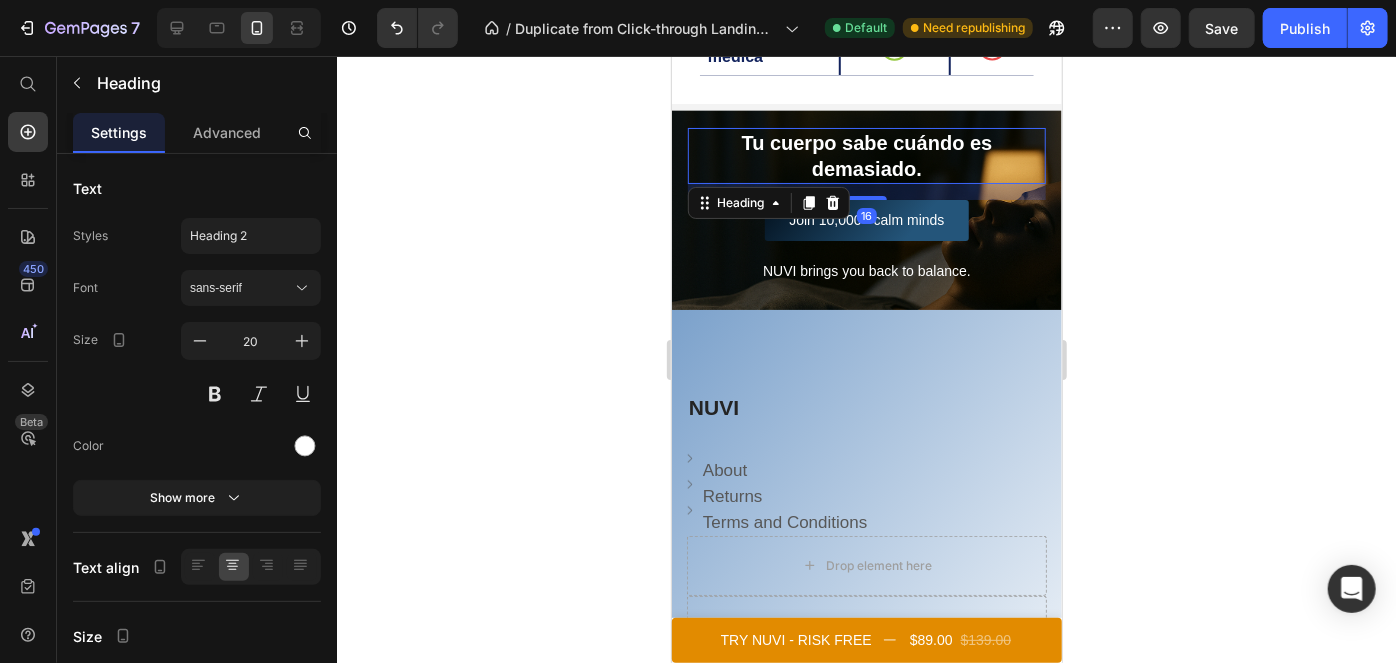 scroll, scrollTop: 7852, scrollLeft: 0, axis: vertical 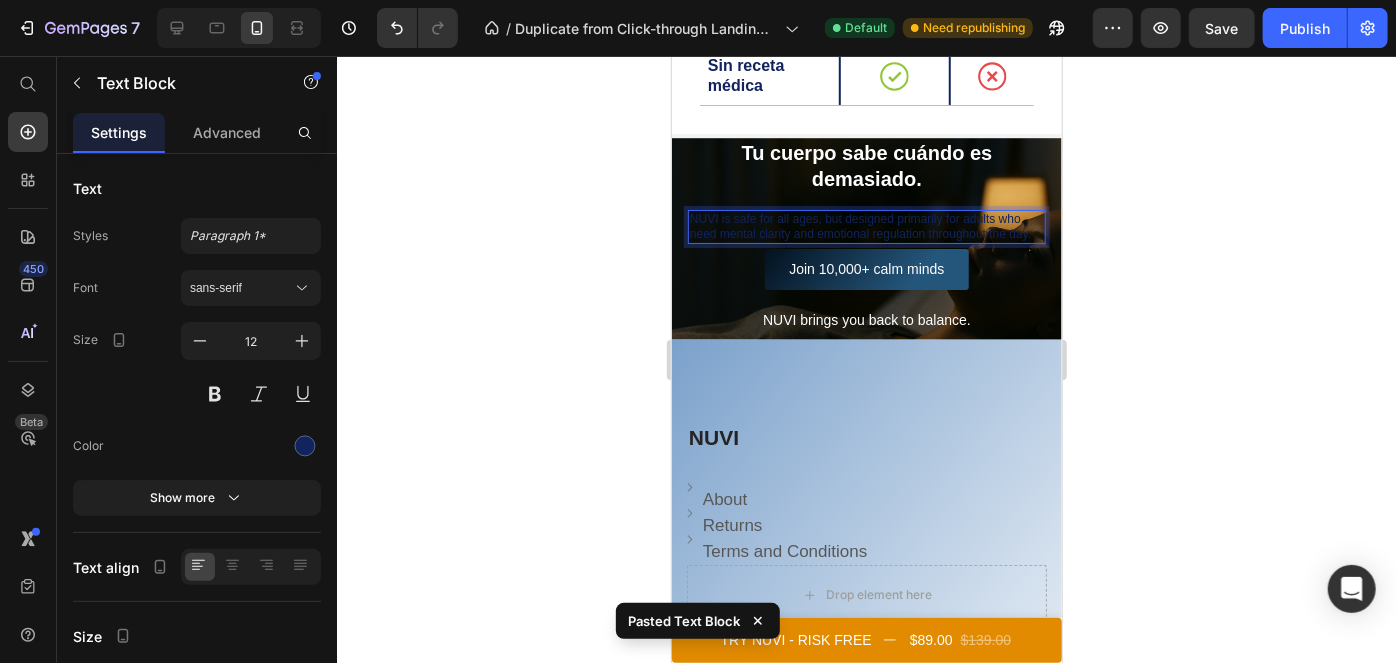 click on "NUVI is safe for all ages, but designed primarily for adults who need mental clarity and emotional regulation throughout the day." at bounding box center (866, 226) 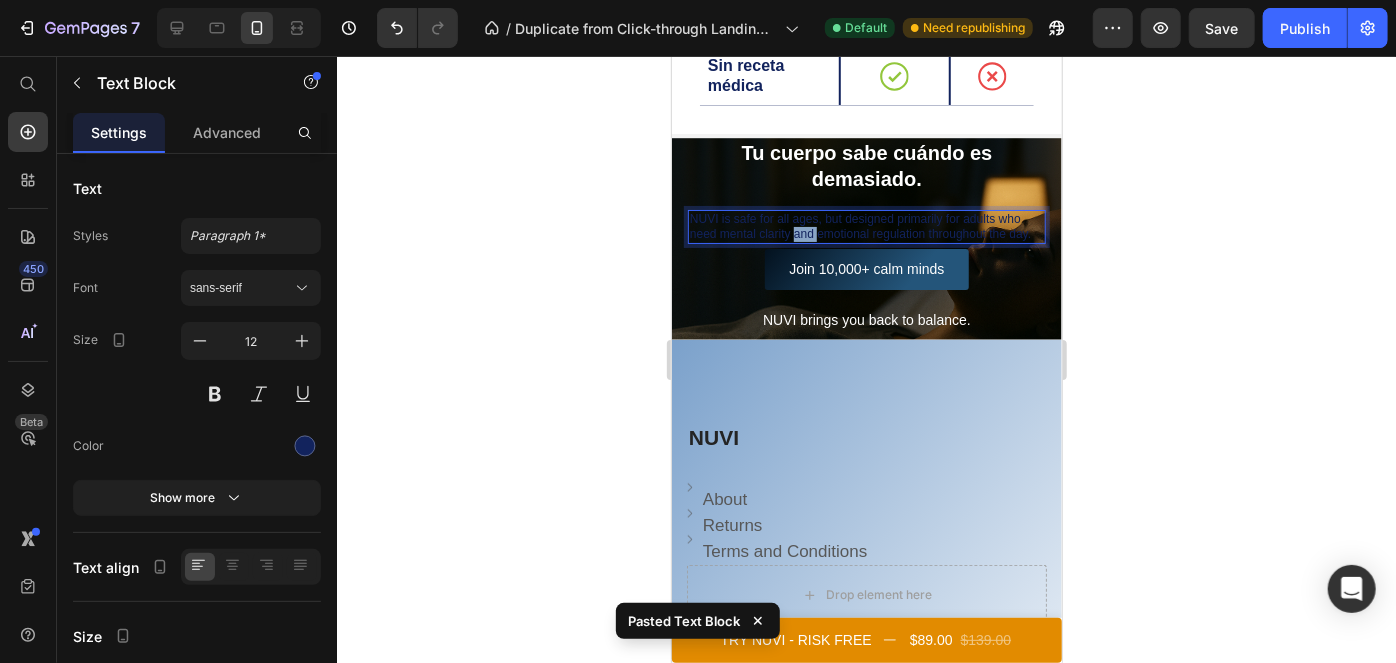 click on "NUVI is safe for all ages, but designed primarily for adults who need mental clarity and emotional regulation throughout the day." at bounding box center [866, 226] 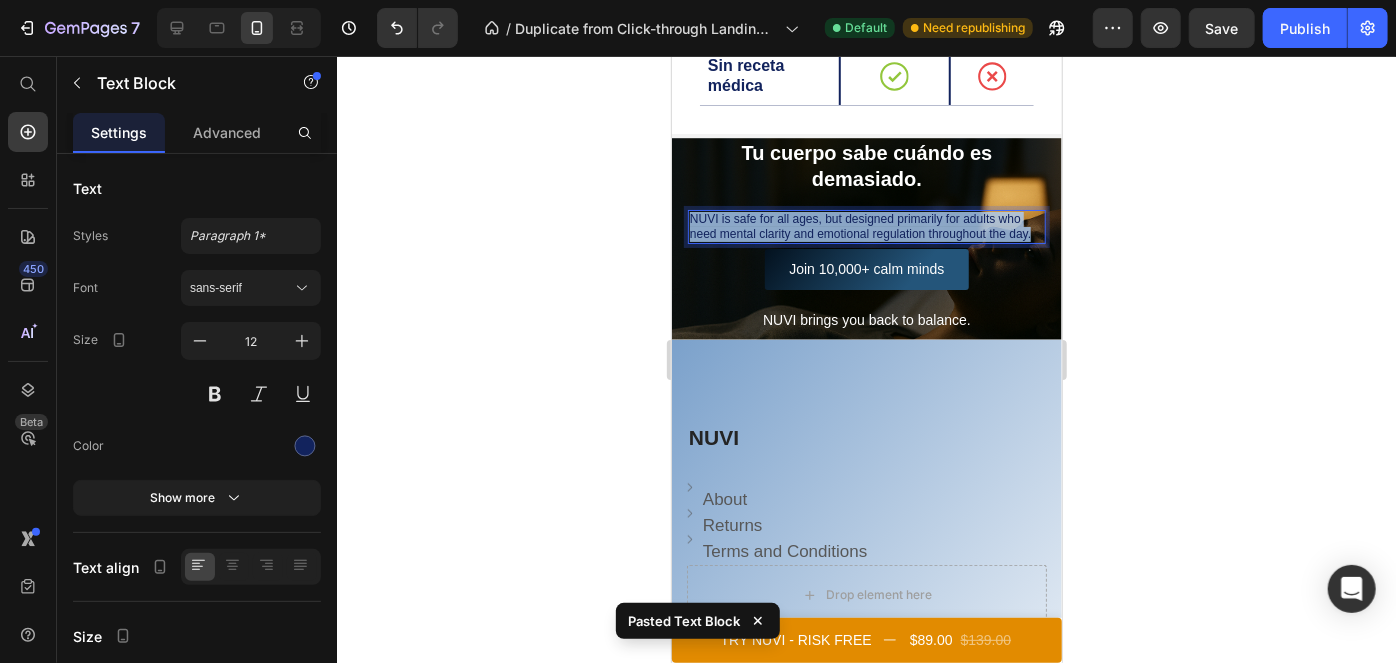 click on "NUVI is safe for all ages, but designed primarily for adults who need mental clarity and emotional regulation throughout the day." at bounding box center [866, 226] 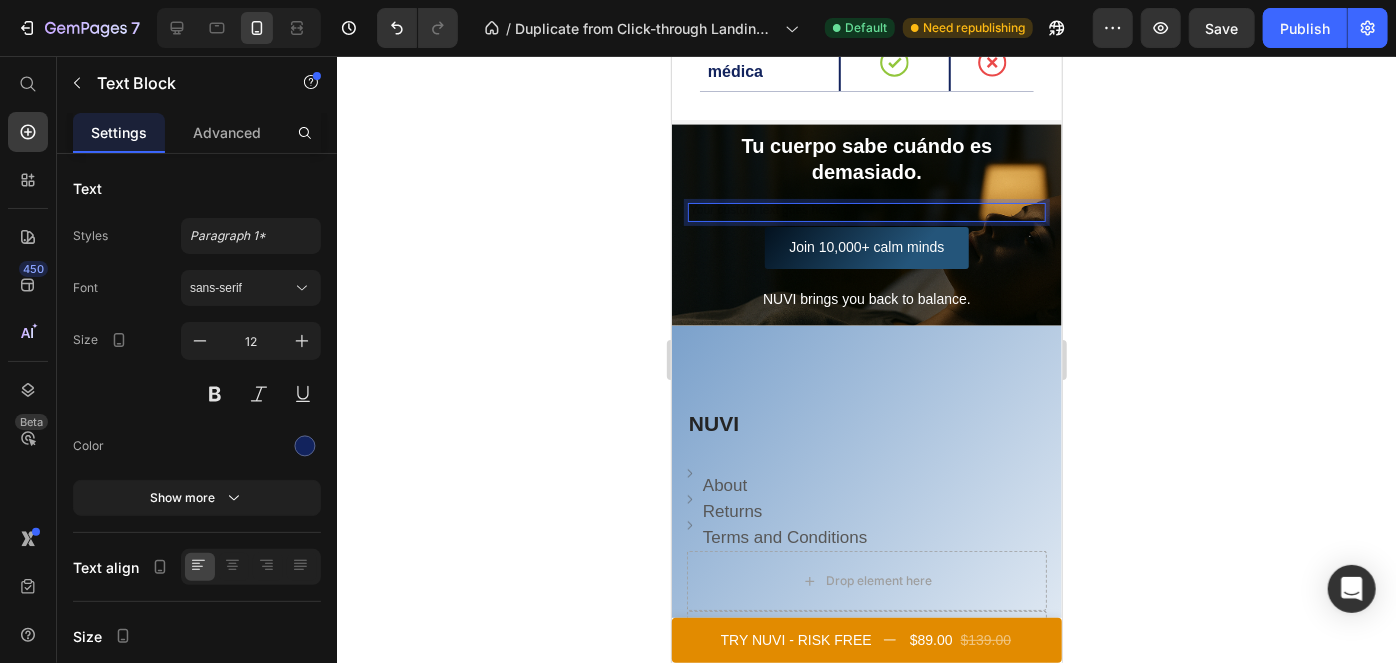 scroll, scrollTop: 7738, scrollLeft: 0, axis: vertical 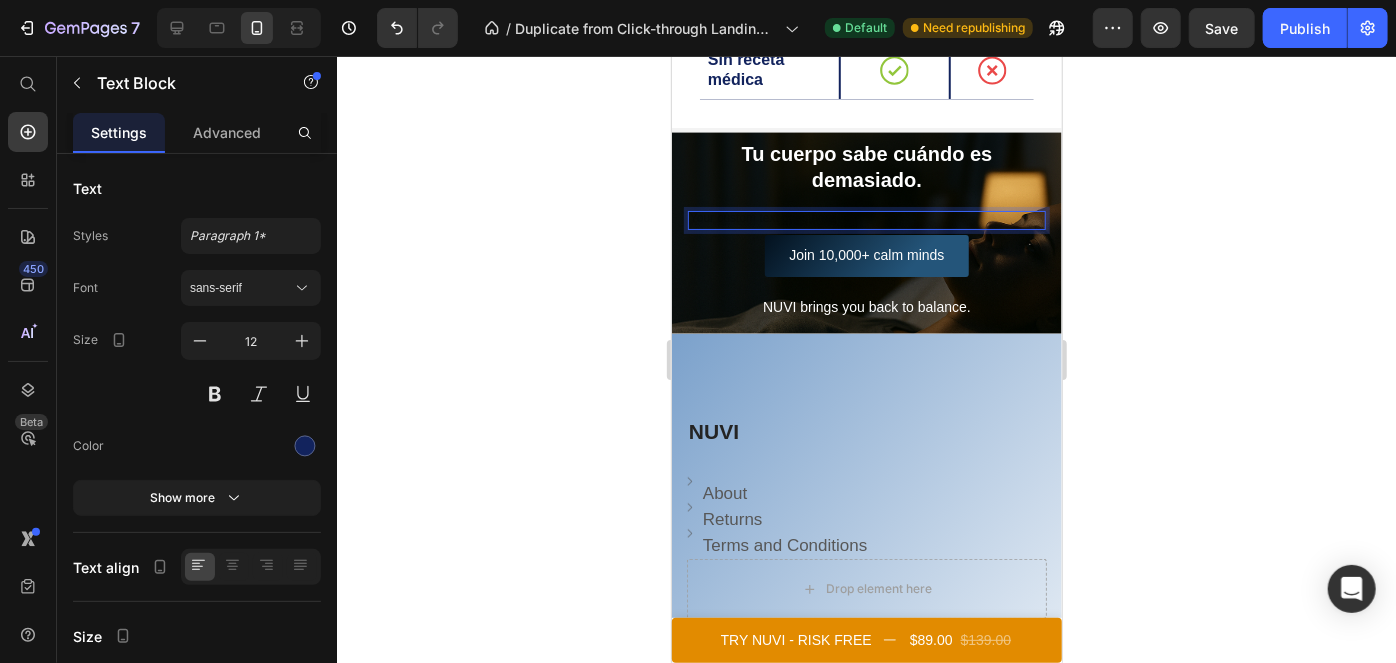 click at bounding box center [866, 219] 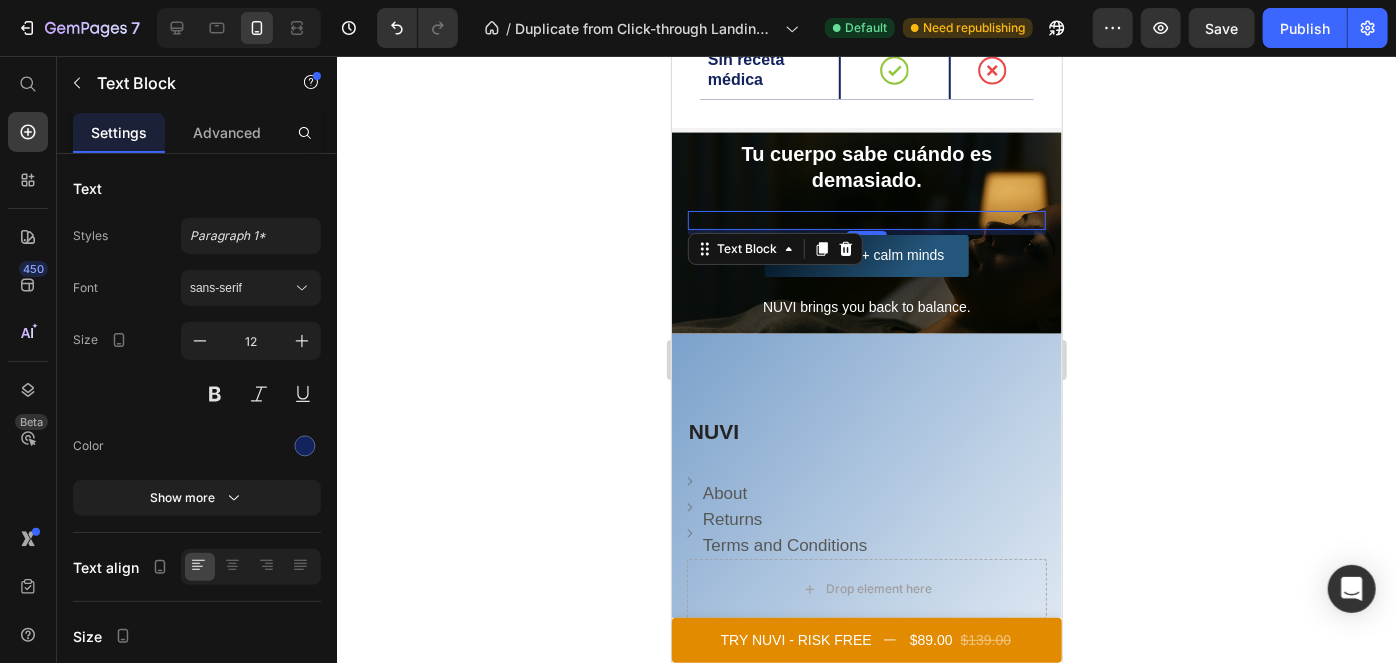click 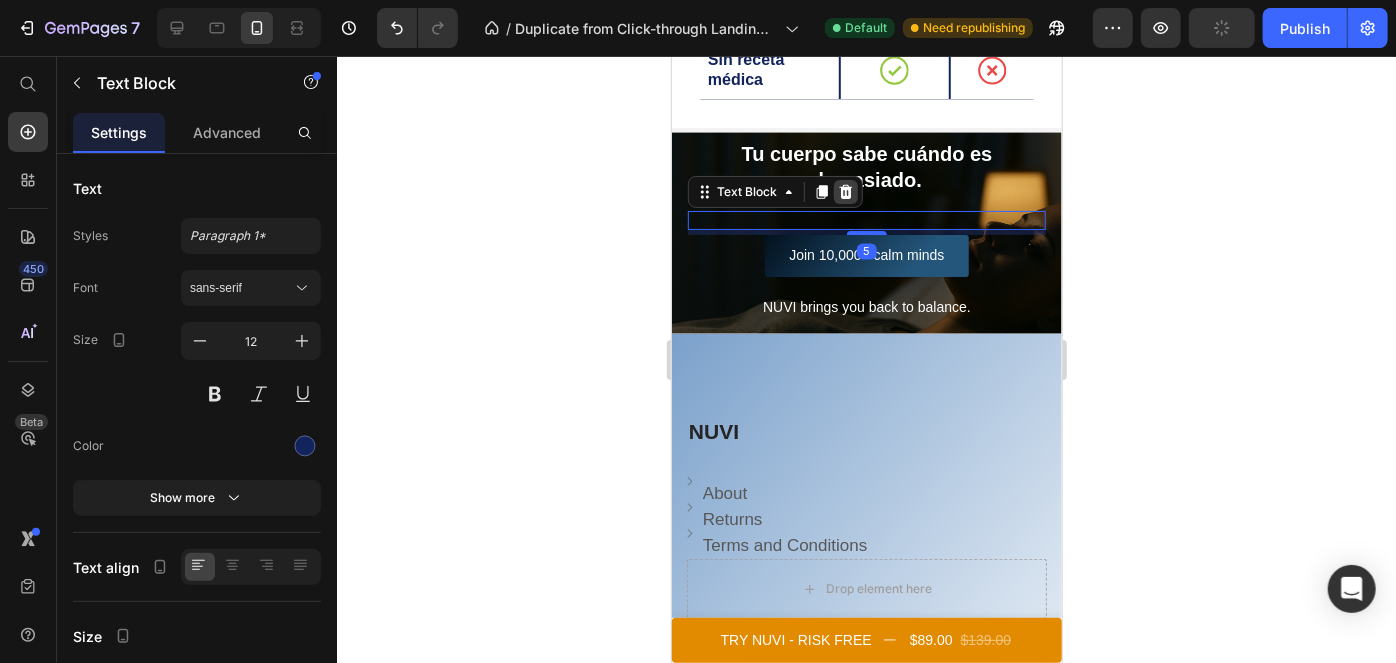 click 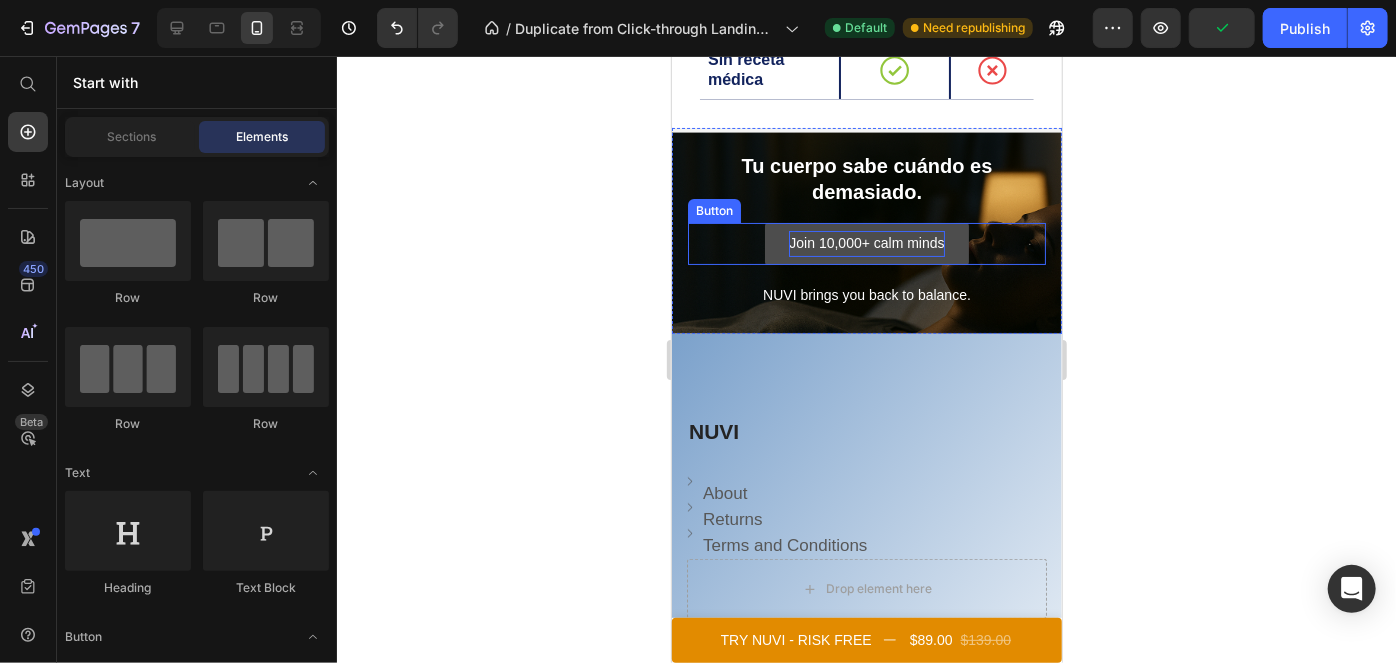 click on "Join 10,000+ calm minds" at bounding box center [865, 242] 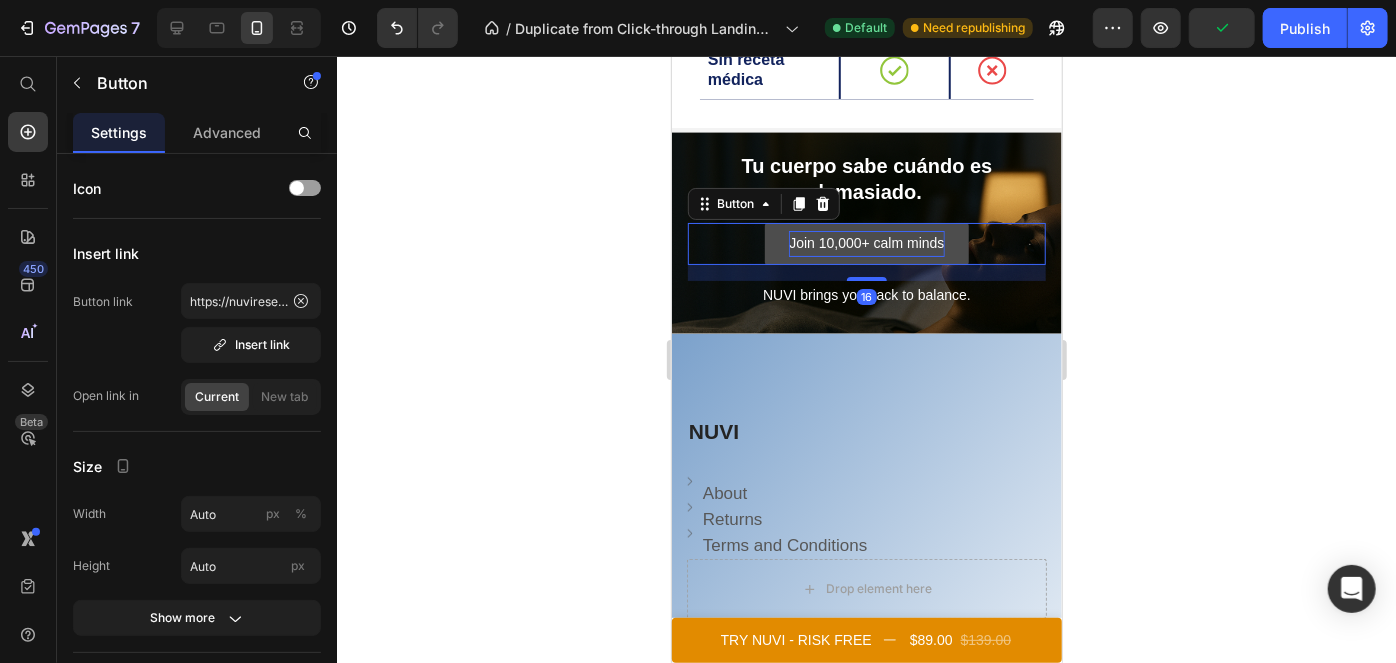 click on "Join 10,000+ calm minds" at bounding box center (865, 242) 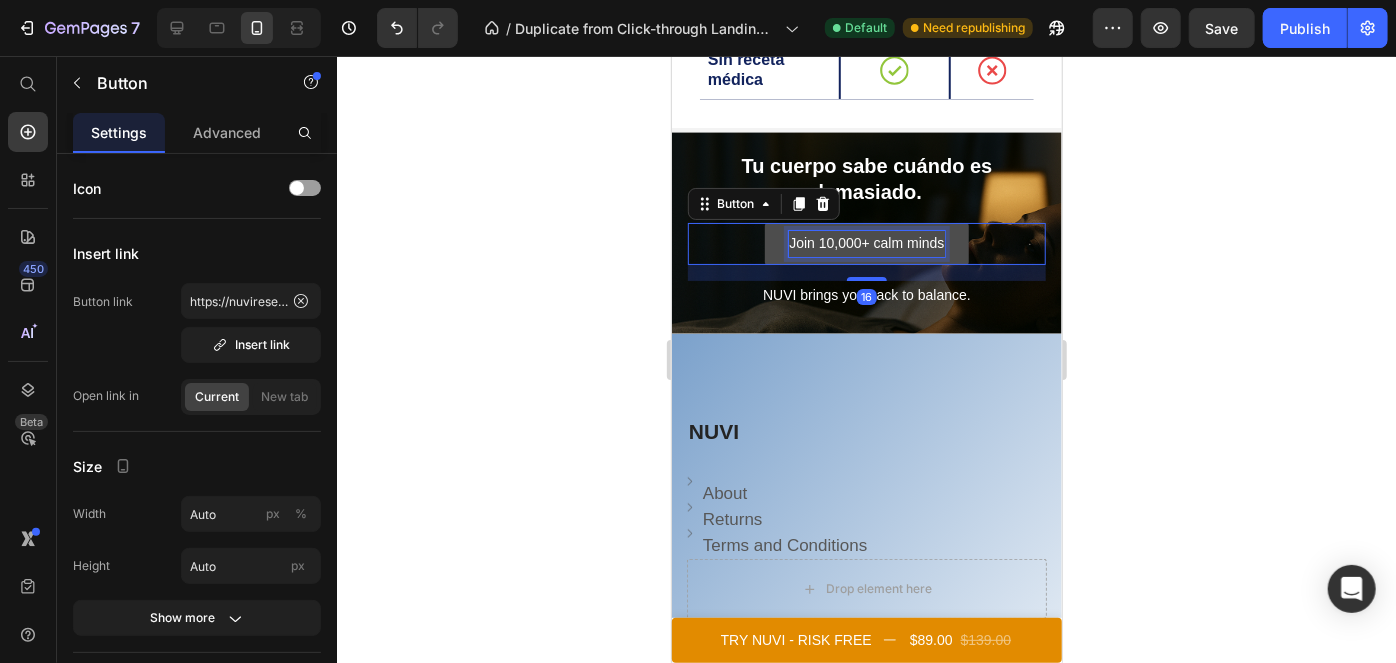 click on "Join 10,000+ calm minds" at bounding box center [865, 242] 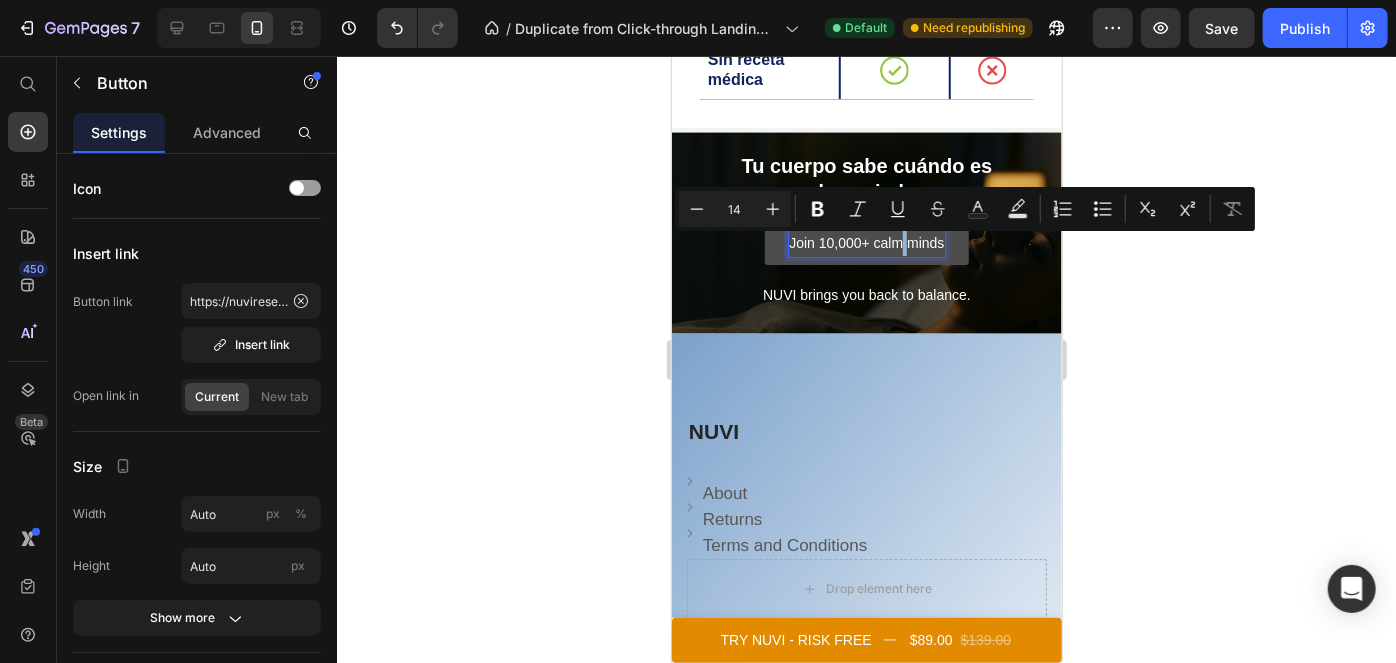 click on "Join 10,000+ calm minds" at bounding box center [865, 242] 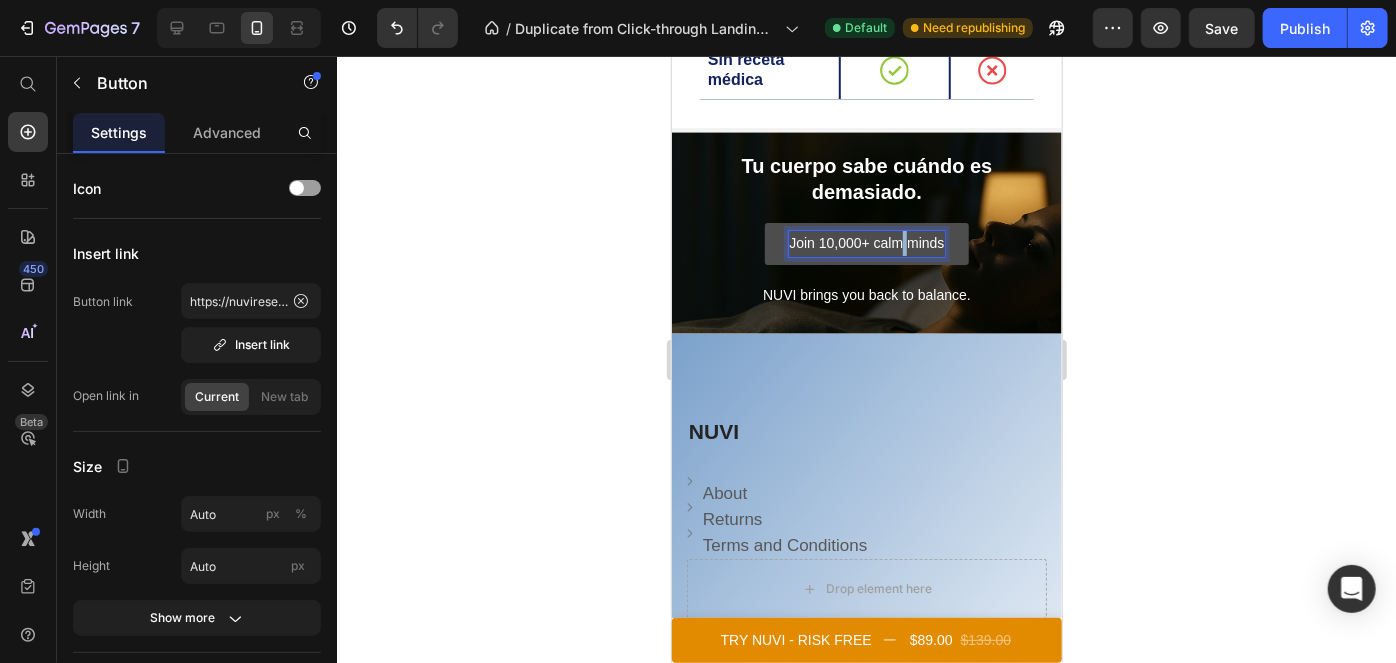 click on "Join 10,000+ calm minds" at bounding box center [865, 242] 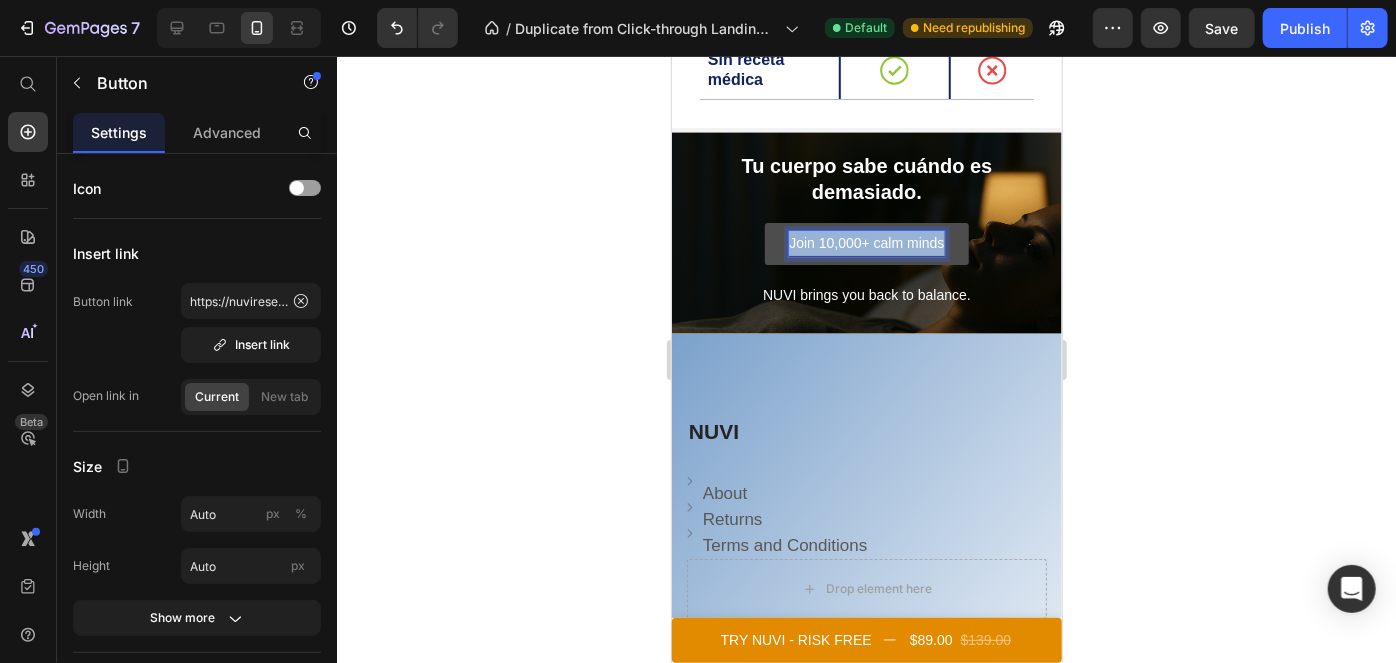 click on "Join 10,000+ calm minds" at bounding box center [865, 242] 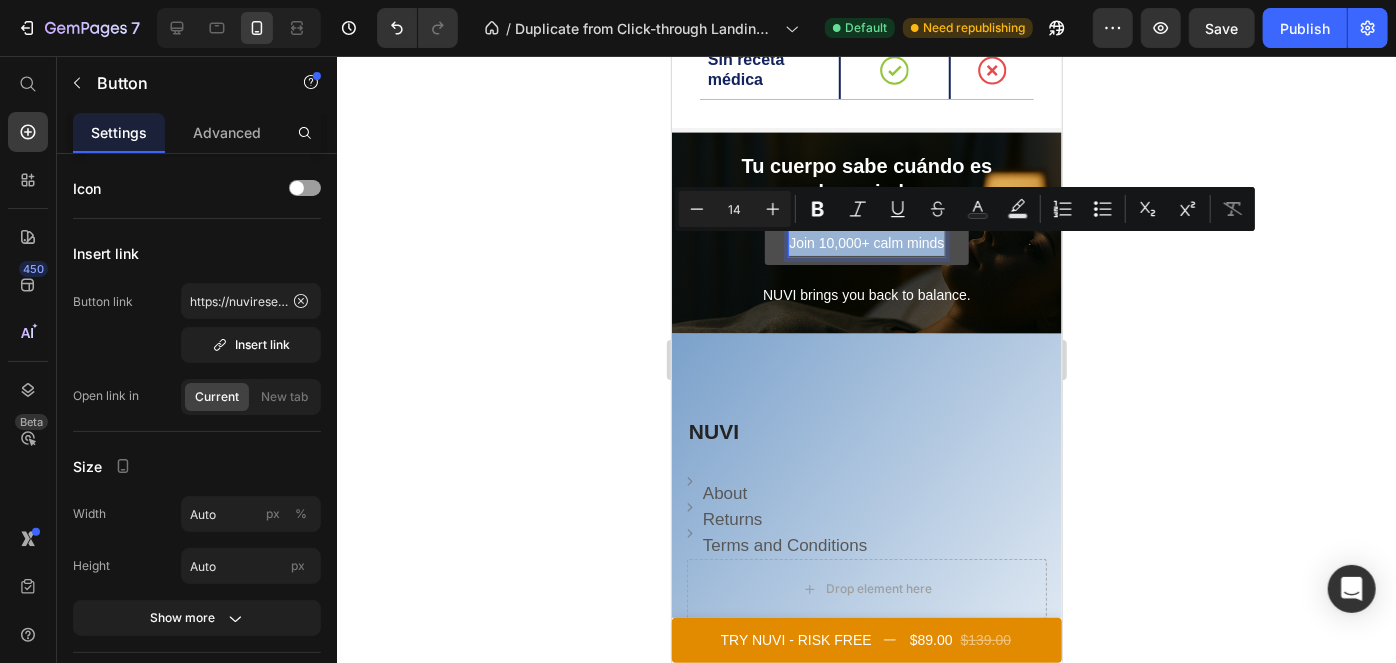 click on "Join 10,000+ calm minds" at bounding box center [865, 242] 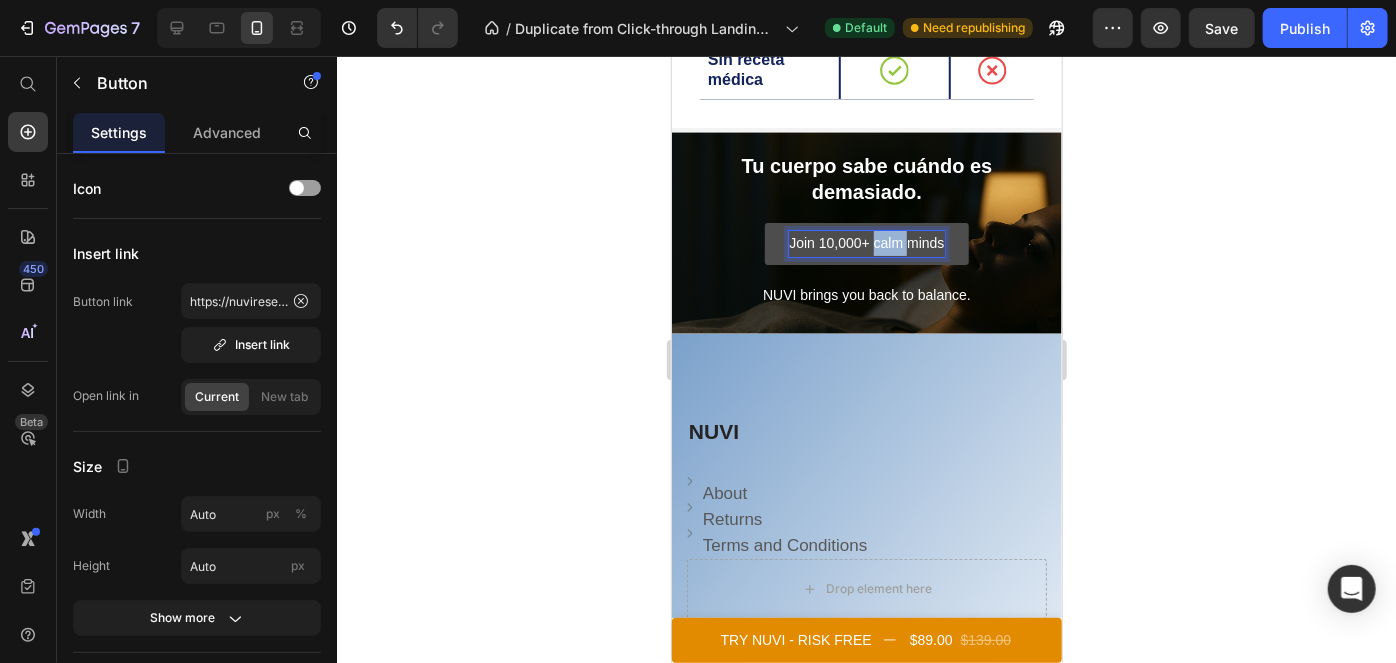 click on "Join 10,000+ calm minds" at bounding box center (865, 242) 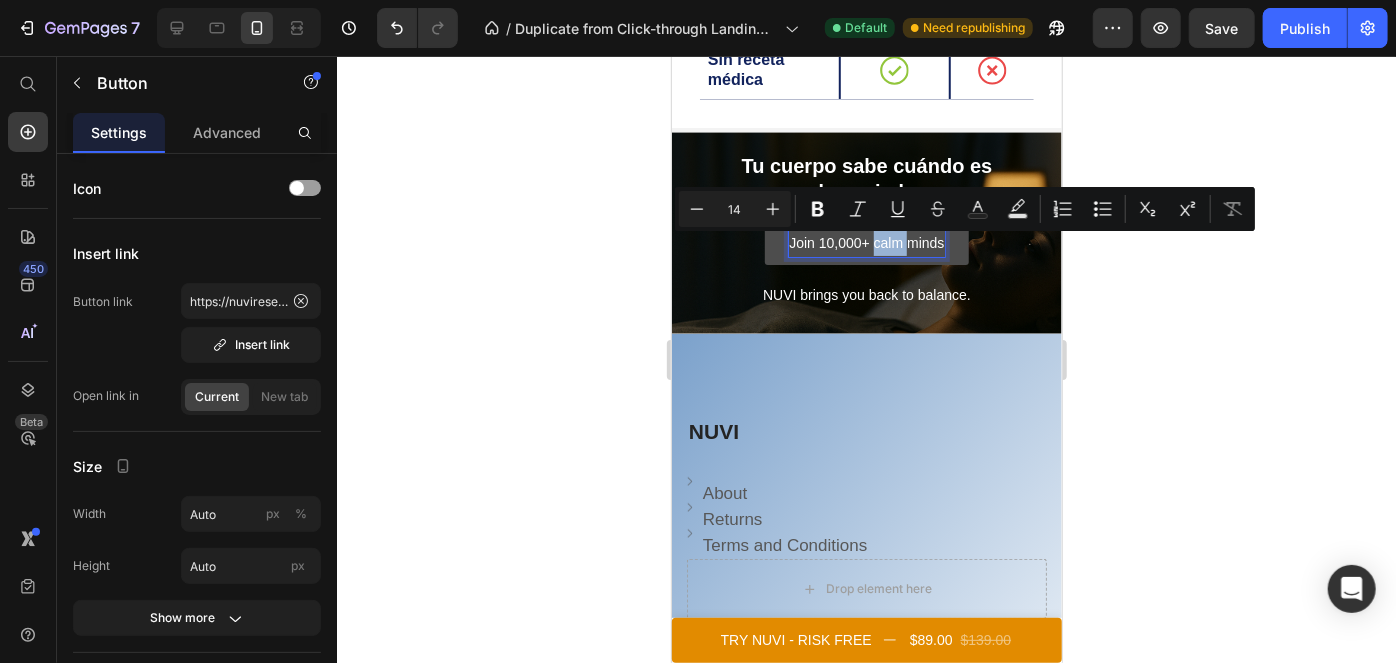 click on "Join 10,000+ calm minds" at bounding box center [865, 242] 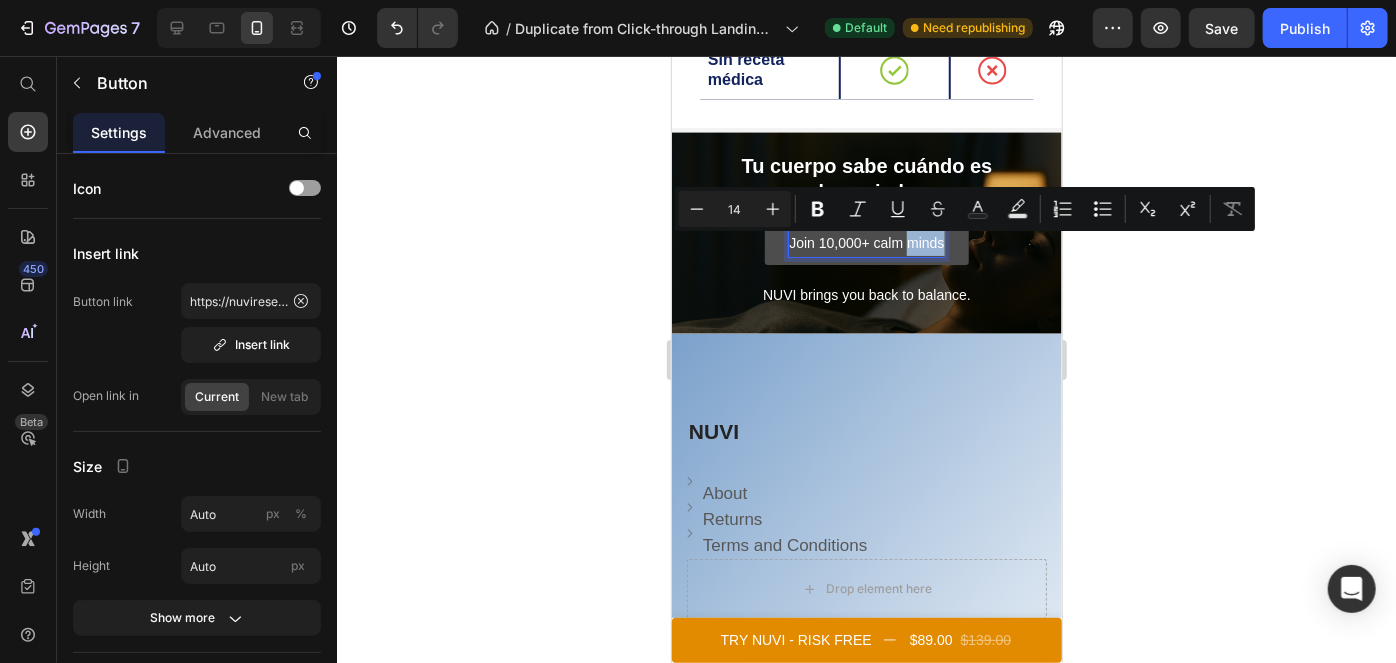 click on "Join 10,000+ calm minds" at bounding box center [865, 242] 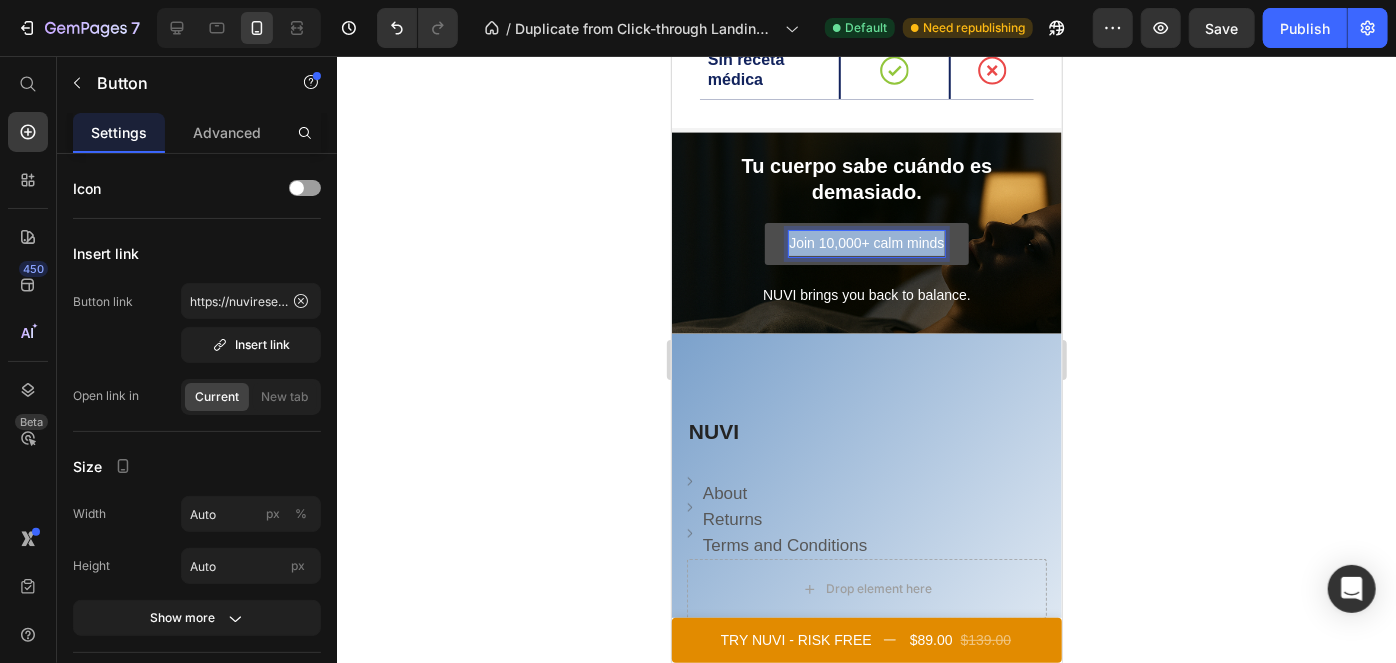 click on "Join 10,000+ calm minds" at bounding box center [865, 242] 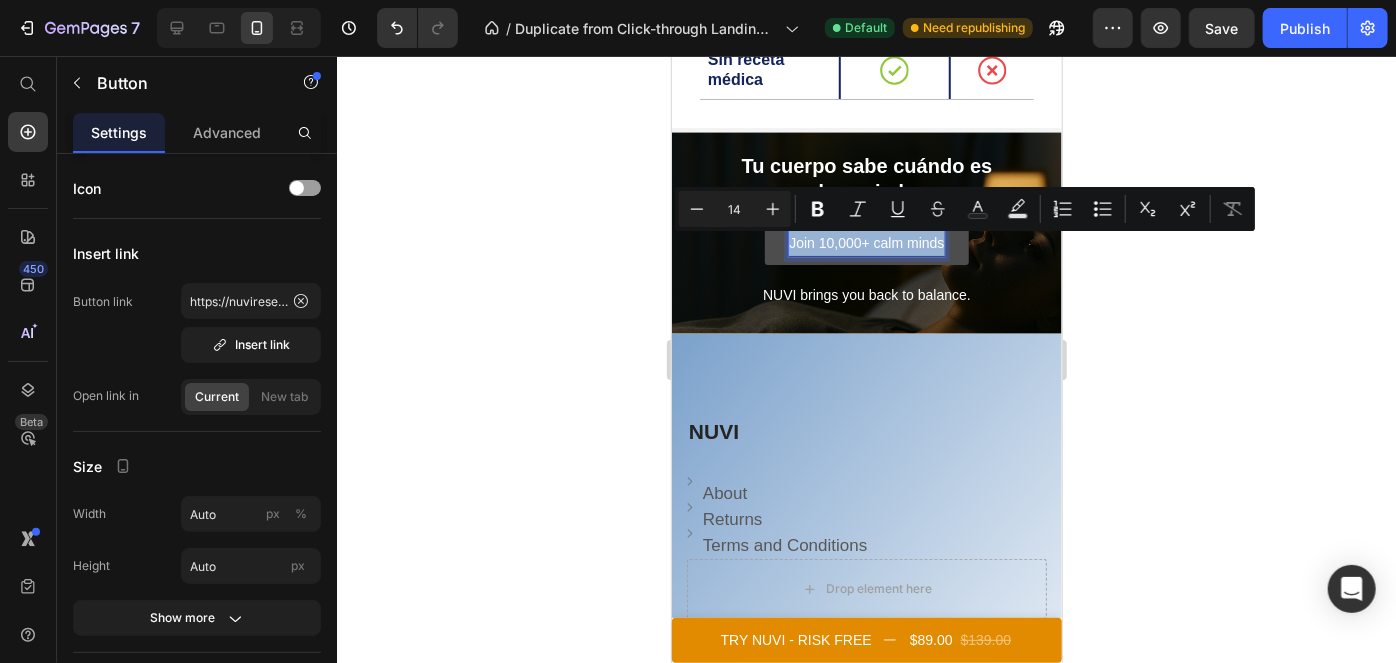 click on "Join 10,000+ calm minds" at bounding box center [865, 242] 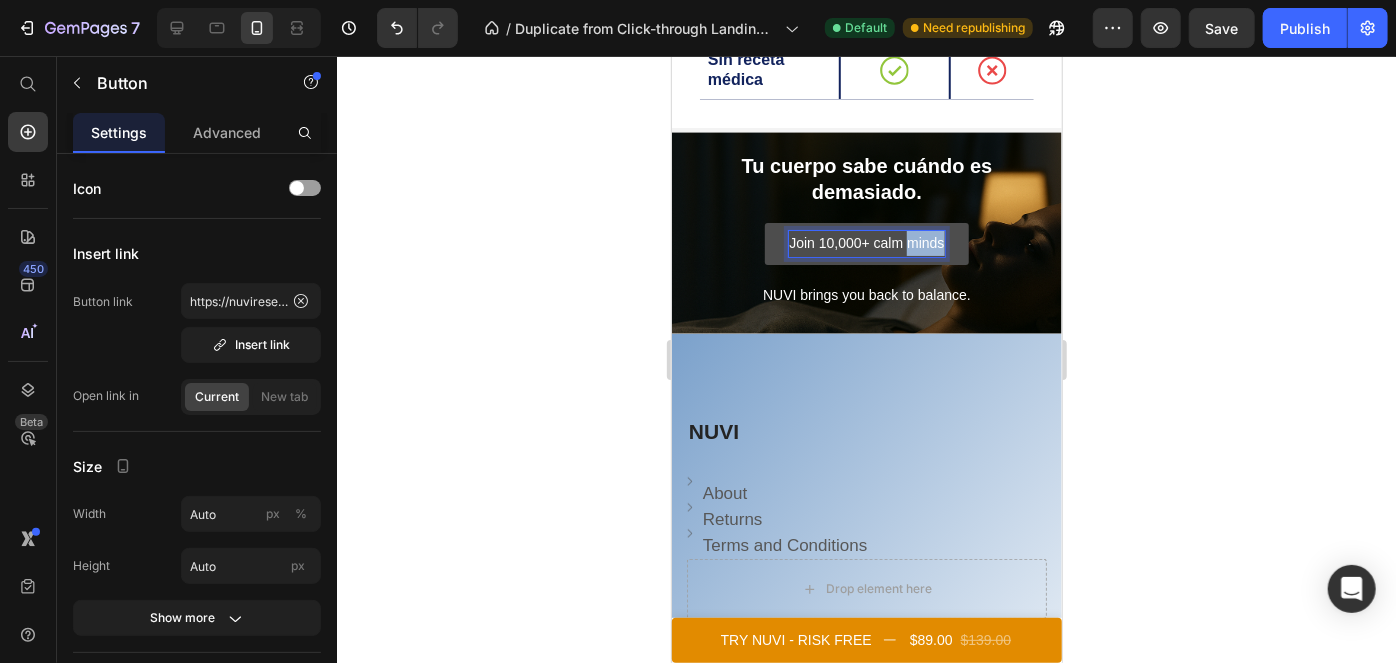 click on "Join 10,000+ calm minds" at bounding box center [865, 242] 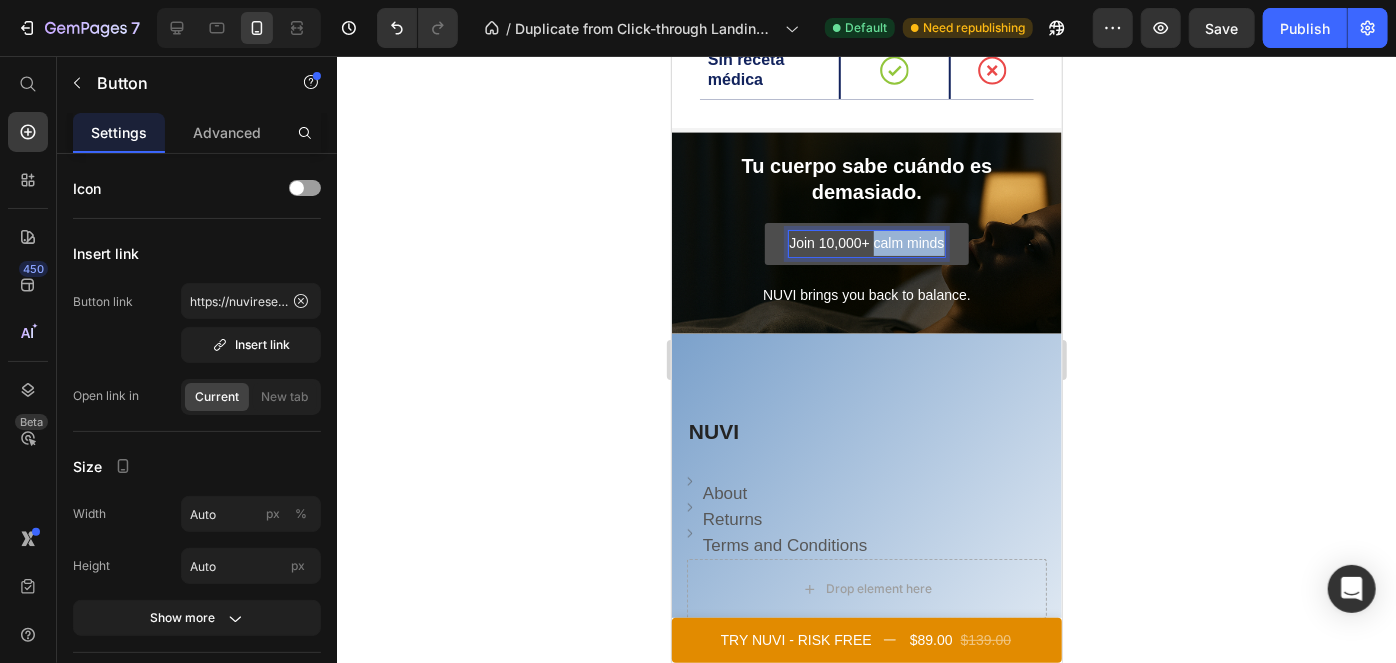 drag, startPoint x: 867, startPoint y: 245, endPoint x: 935, endPoint y: 239, distance: 68.26419 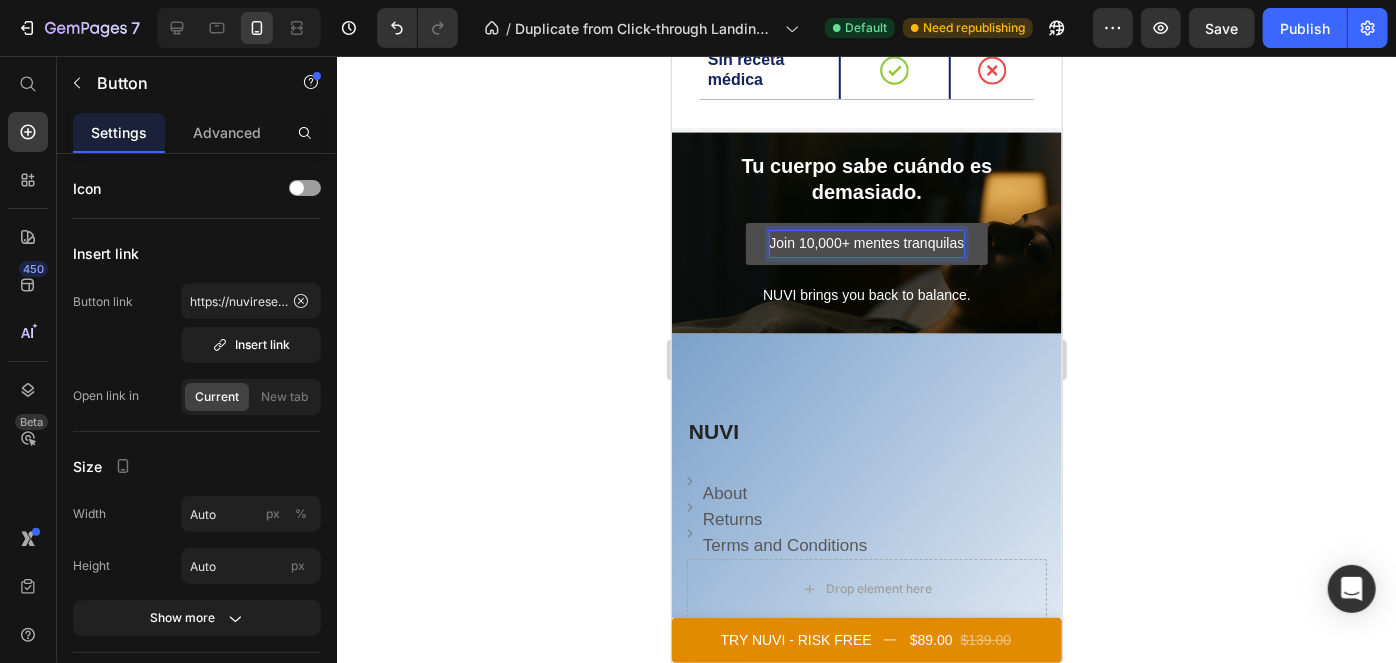 click on "Join 10,000+ mentes tranquilas" at bounding box center [866, 242] 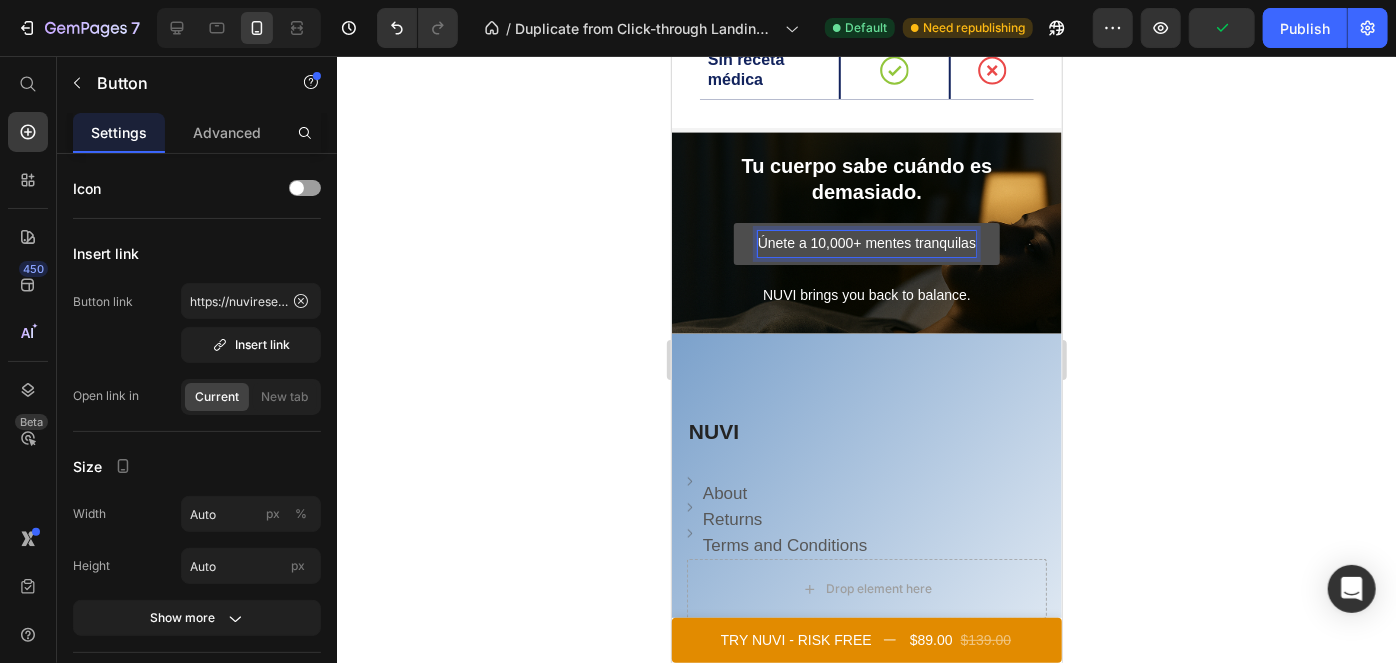 click on "Únete a 10,000+ mentes tranquilas" at bounding box center (866, 242) 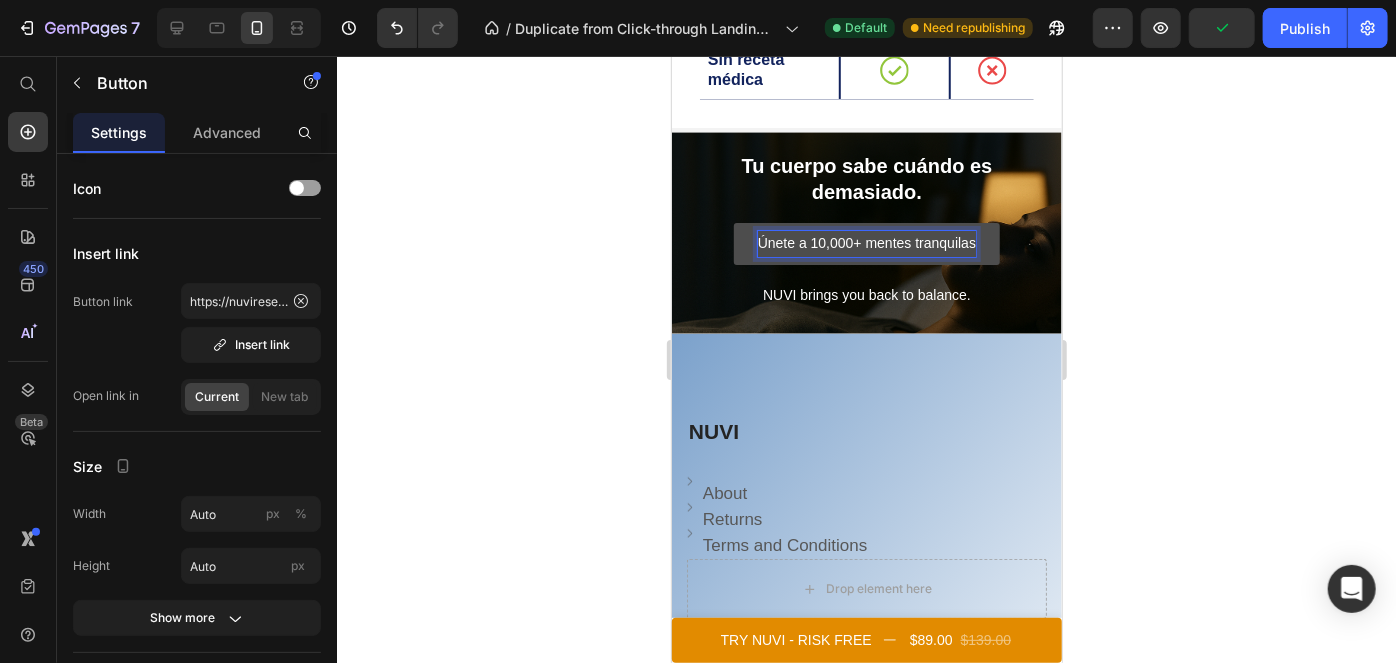click on "Únete a 10,000+ mentes tranquilas" at bounding box center [866, 242] 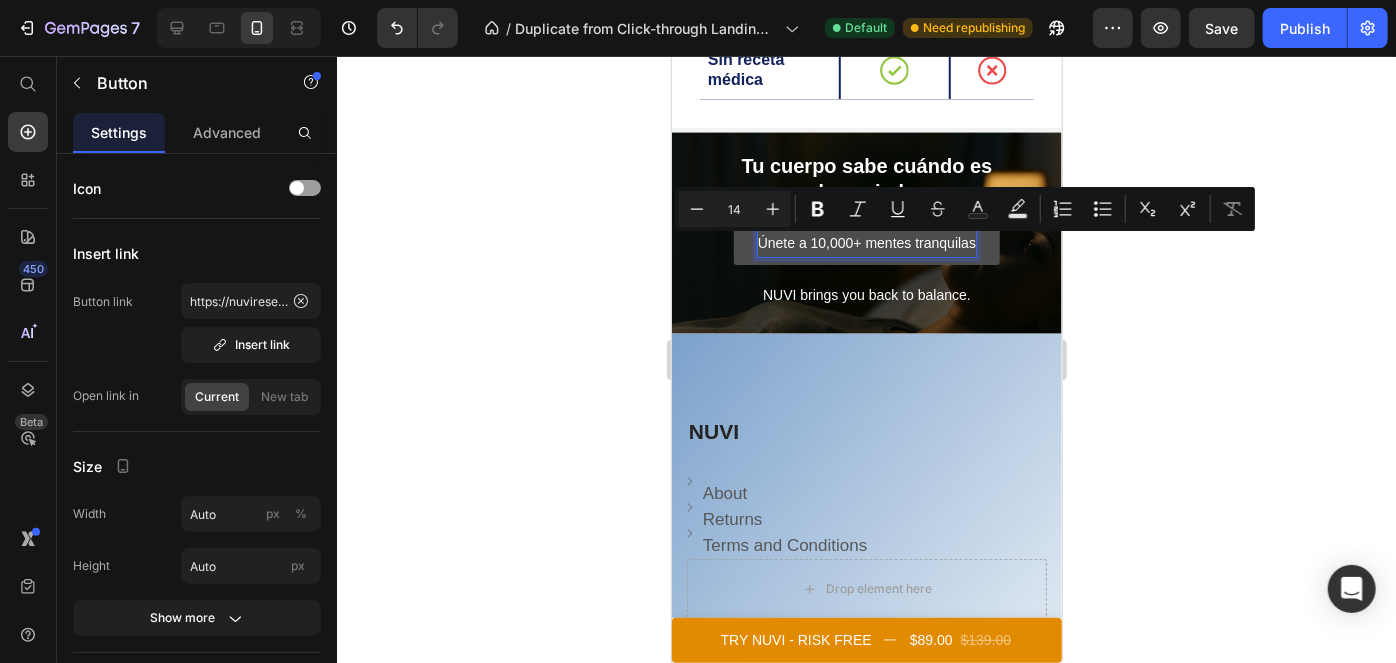click on "Únete a 10,000+ mentes tranquilas" at bounding box center [866, 242] 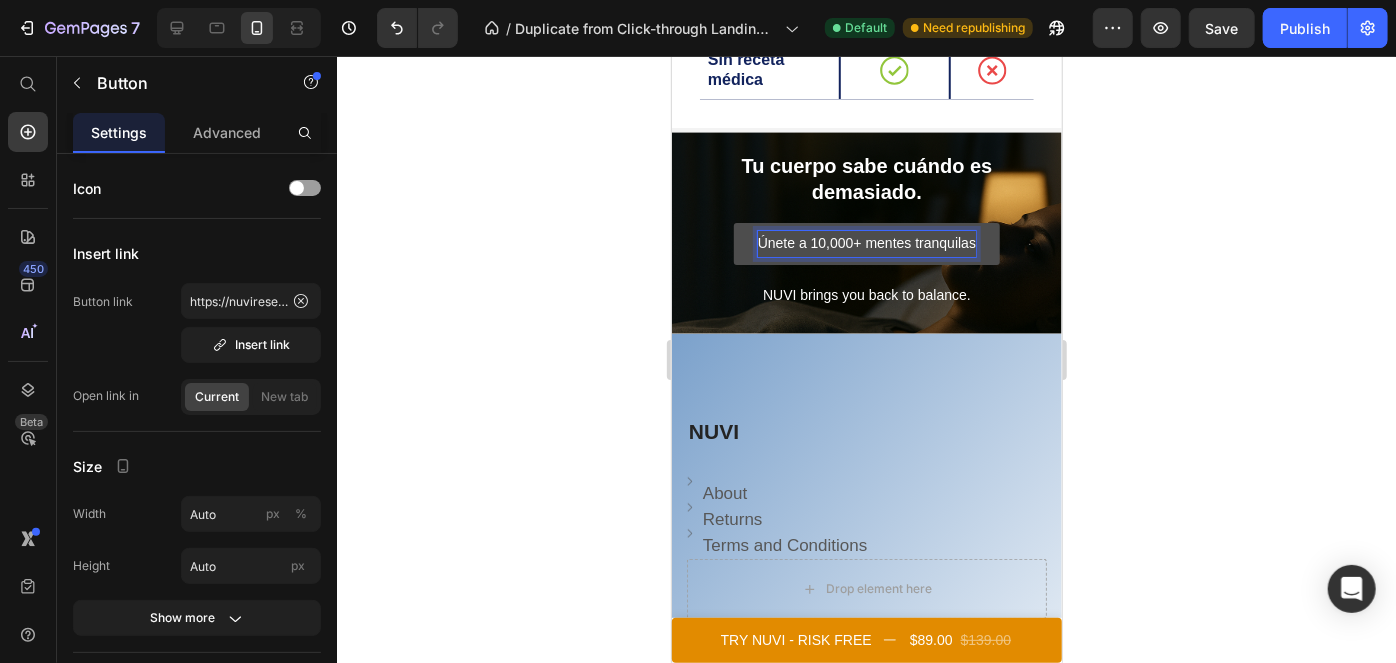 click on "Únete a 10,000+ mentes tranquilas" at bounding box center (866, 242) 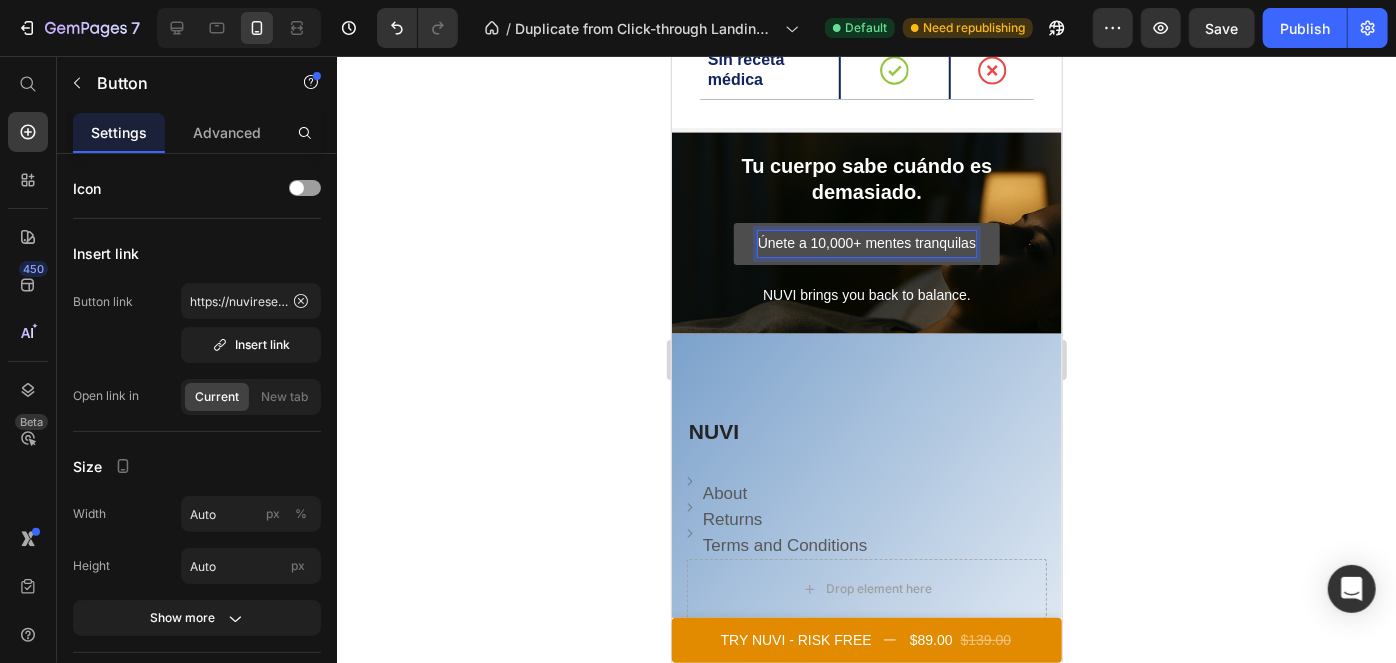 click on "Únete a 10,000+ mentes tranquilas" at bounding box center (866, 242) 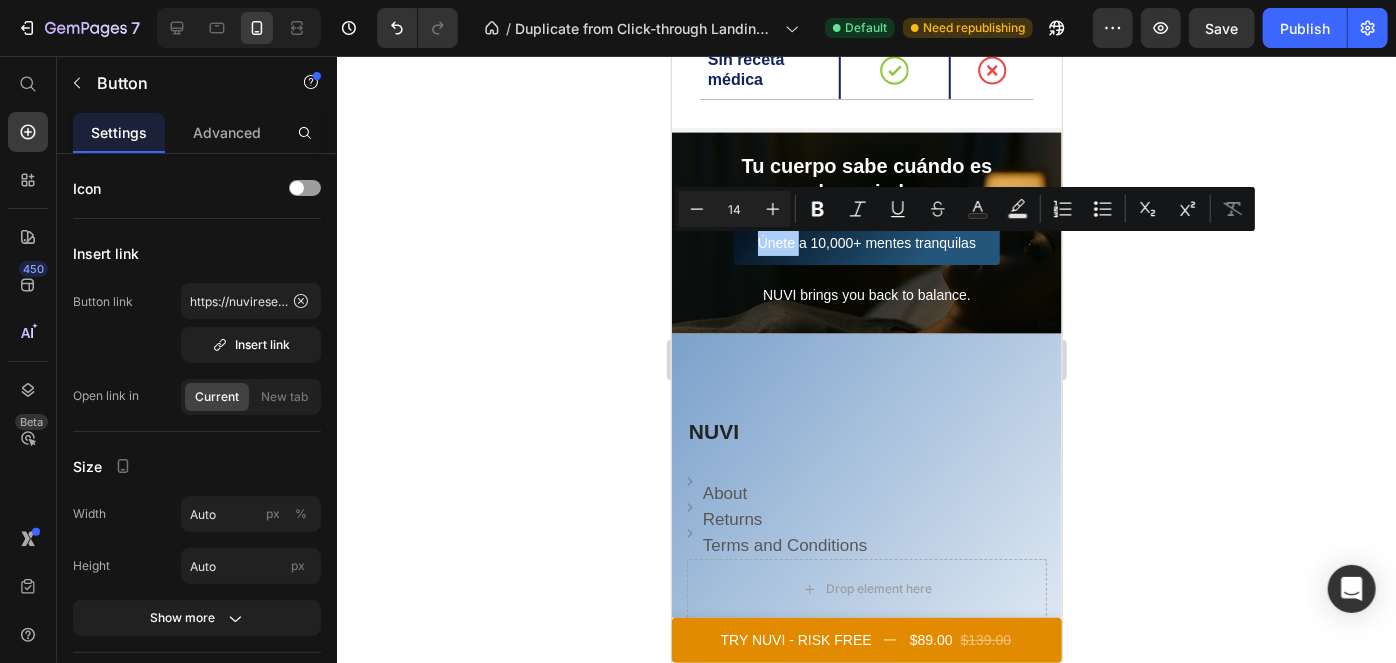 click 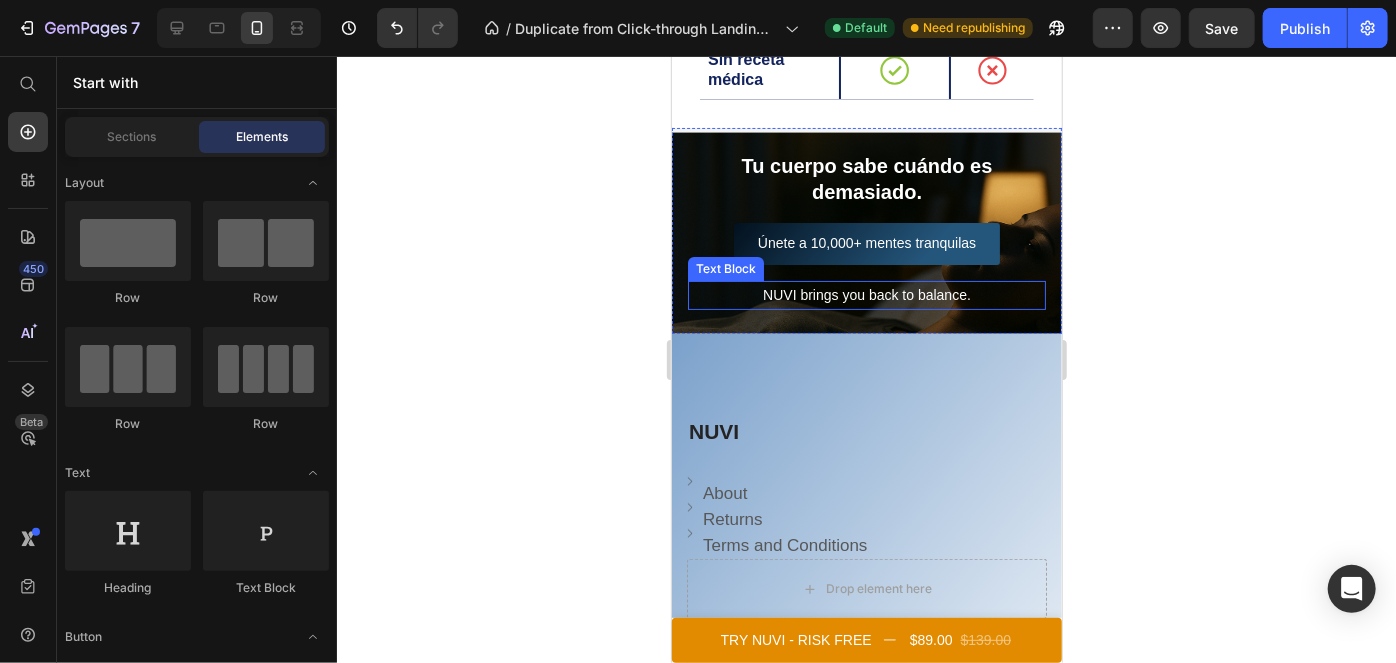 click on "NUVI brings you back to balance." at bounding box center [866, 294] 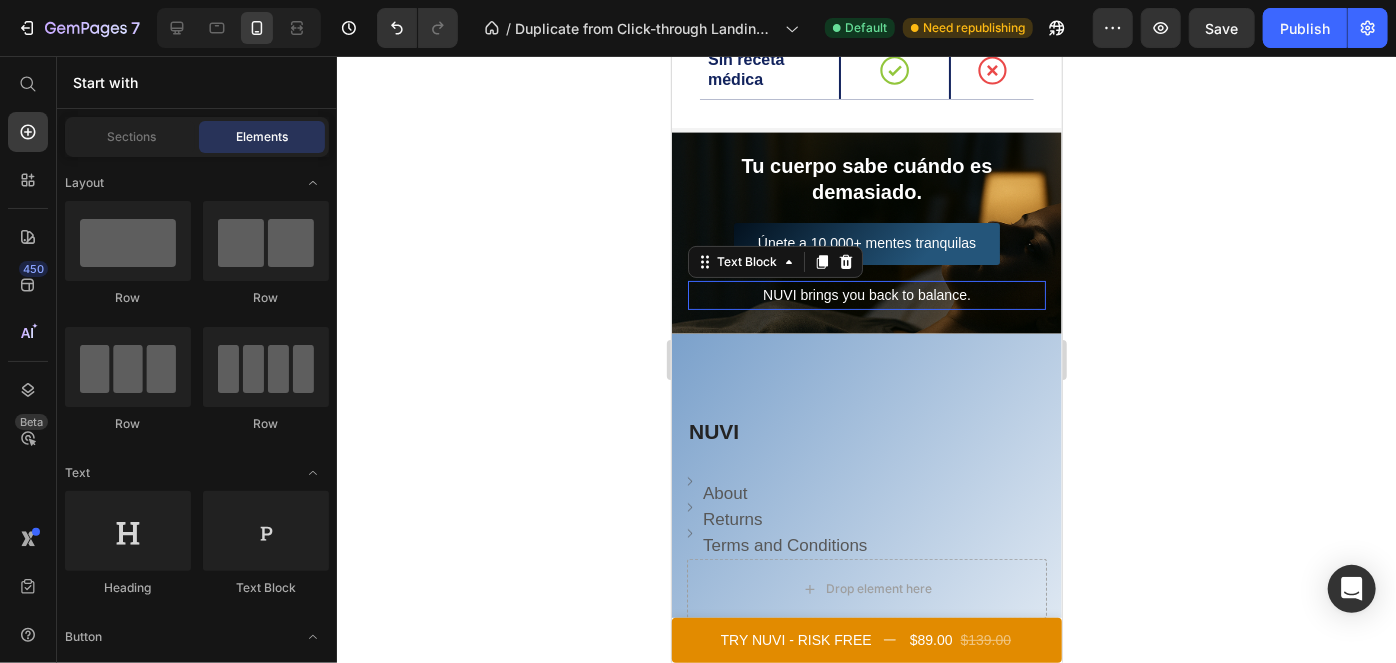 click on "NUVI brings you back to balance." at bounding box center [866, 294] 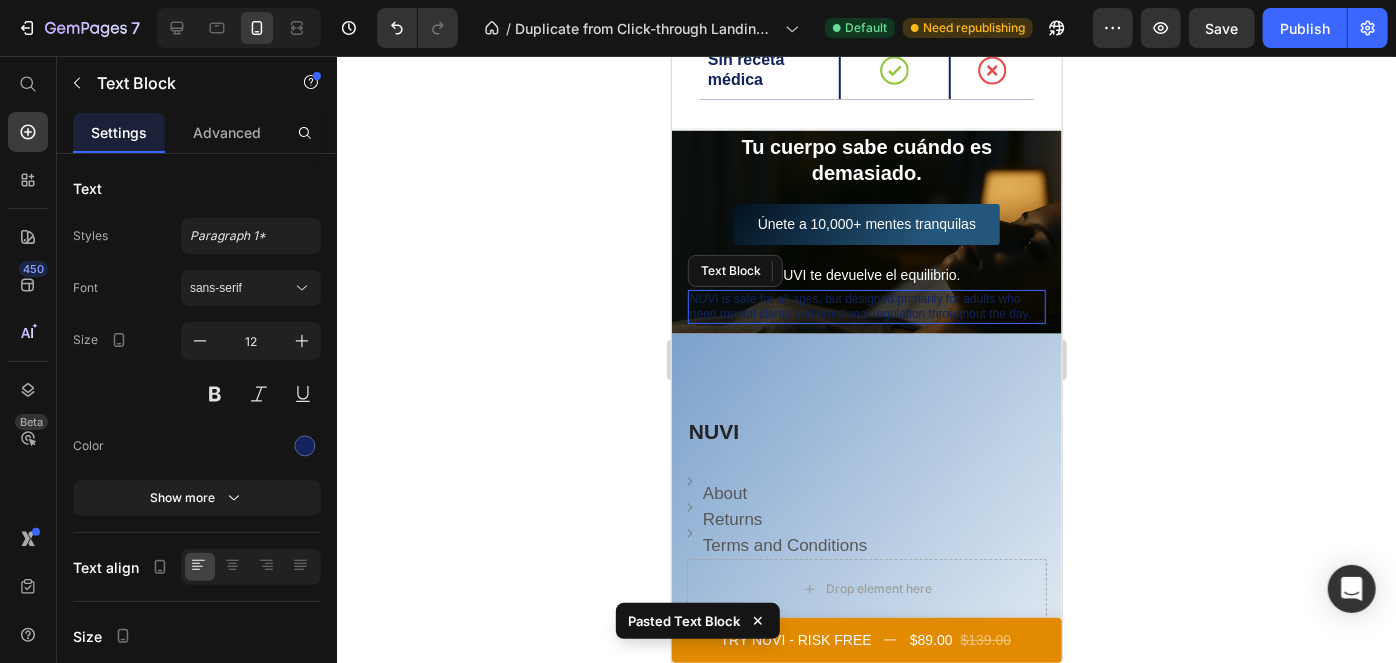 scroll, scrollTop: 7711, scrollLeft: 0, axis: vertical 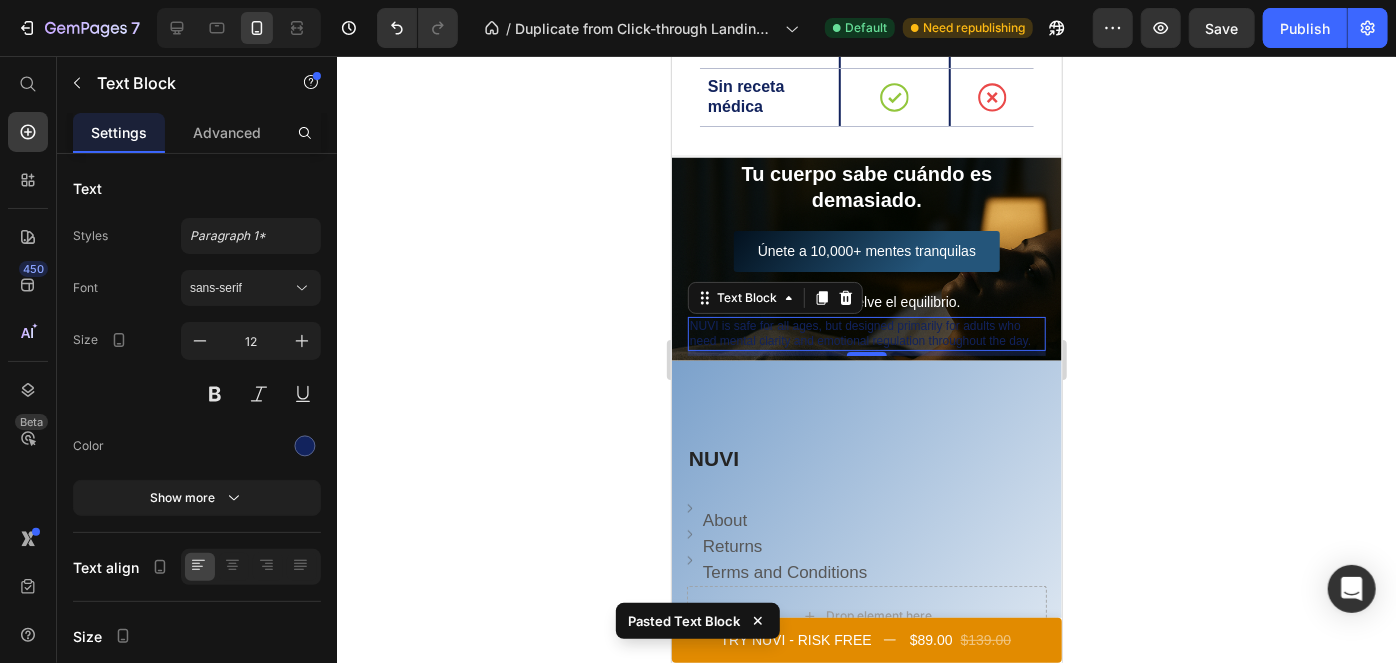 click 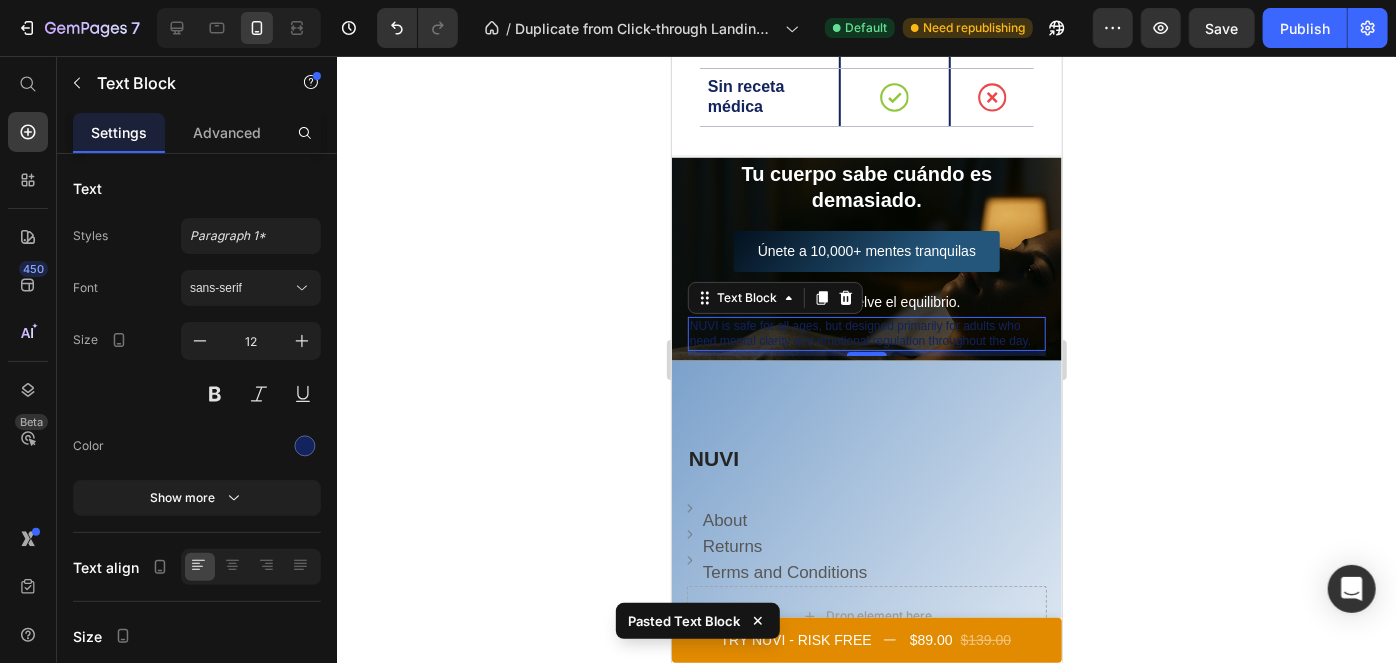 click on "NUVI is safe for all ages, but designed primarily for adults who need mental clarity and emotional regulation throughout the day." at bounding box center (866, 333) 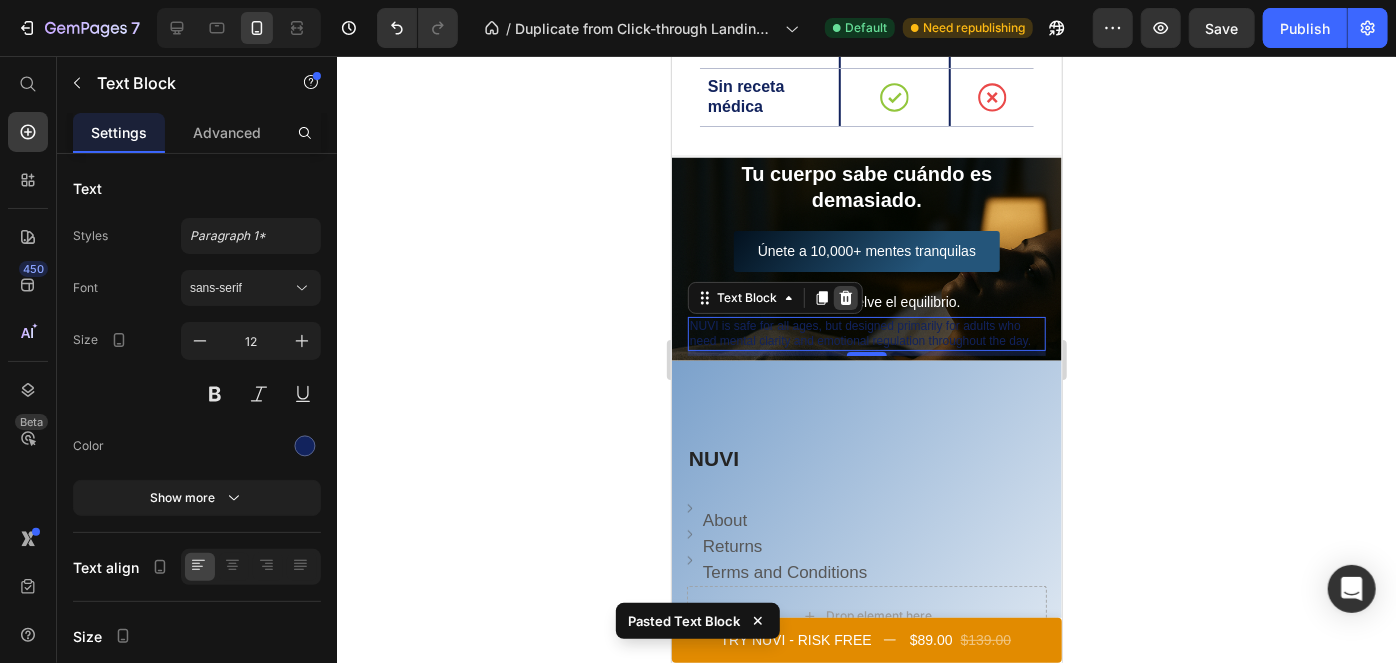 click 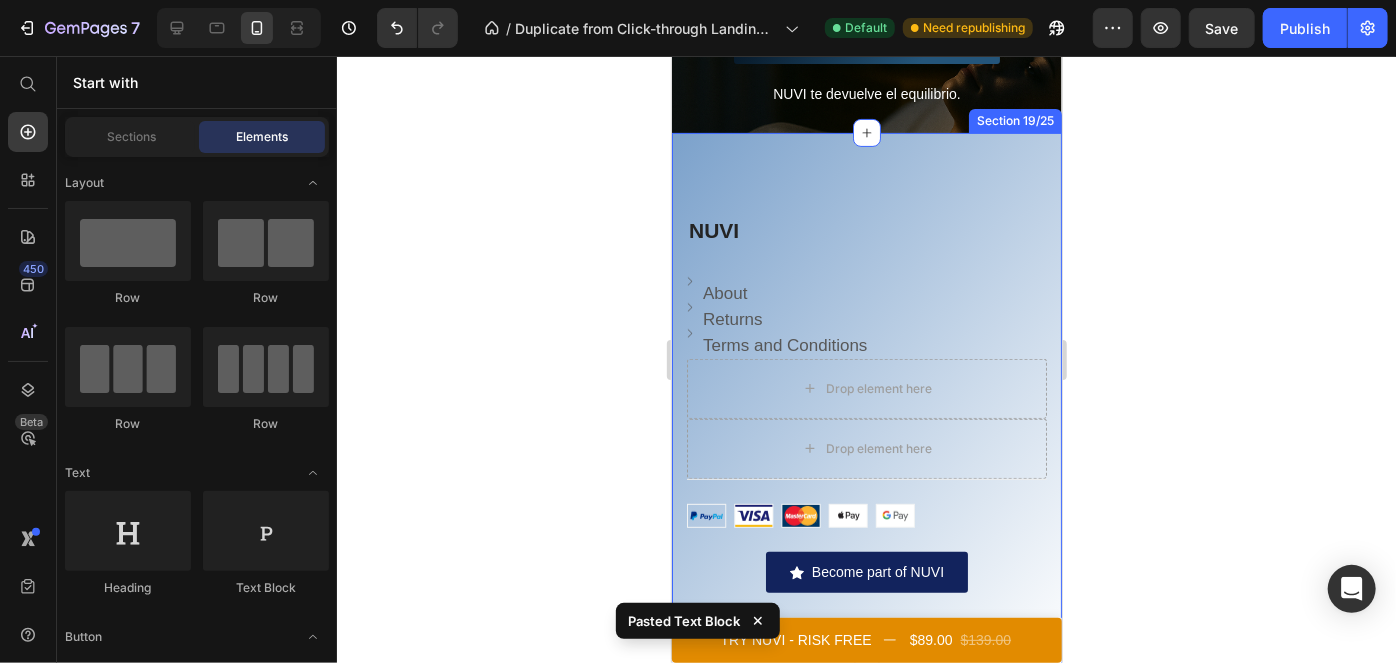 scroll, scrollTop: 7938, scrollLeft: 0, axis: vertical 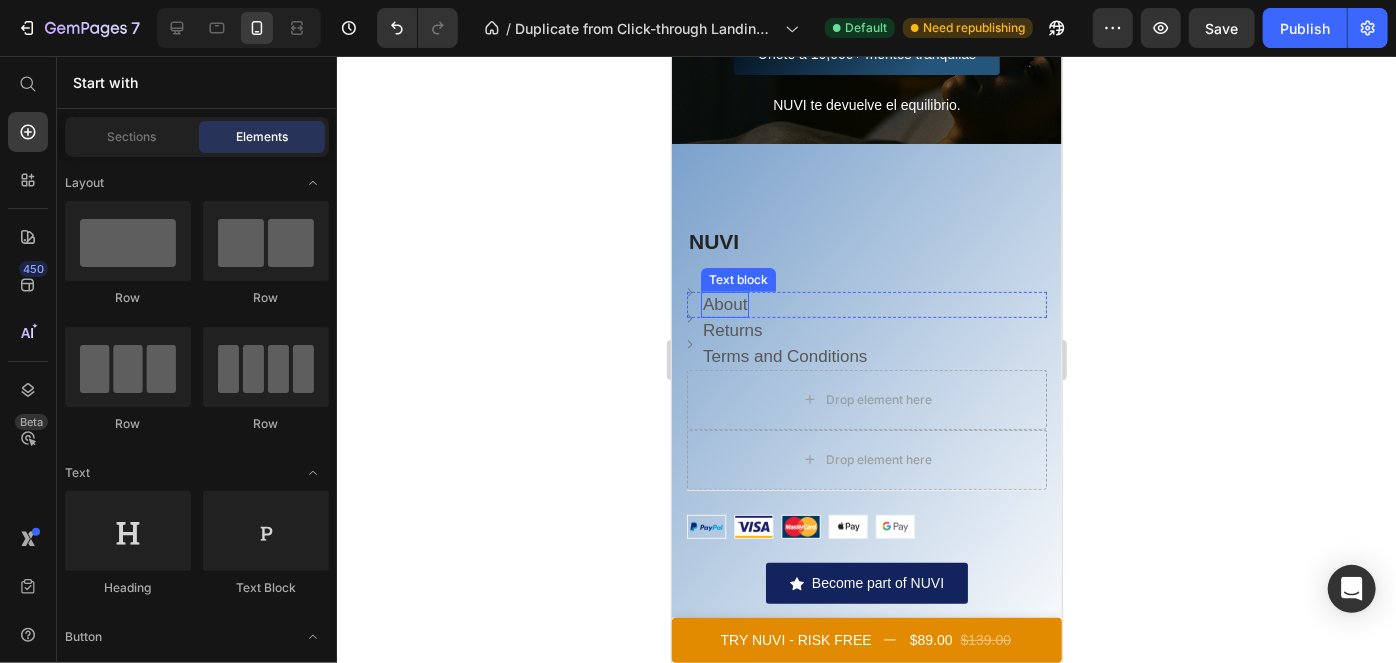 click on "About" at bounding box center (724, 303) 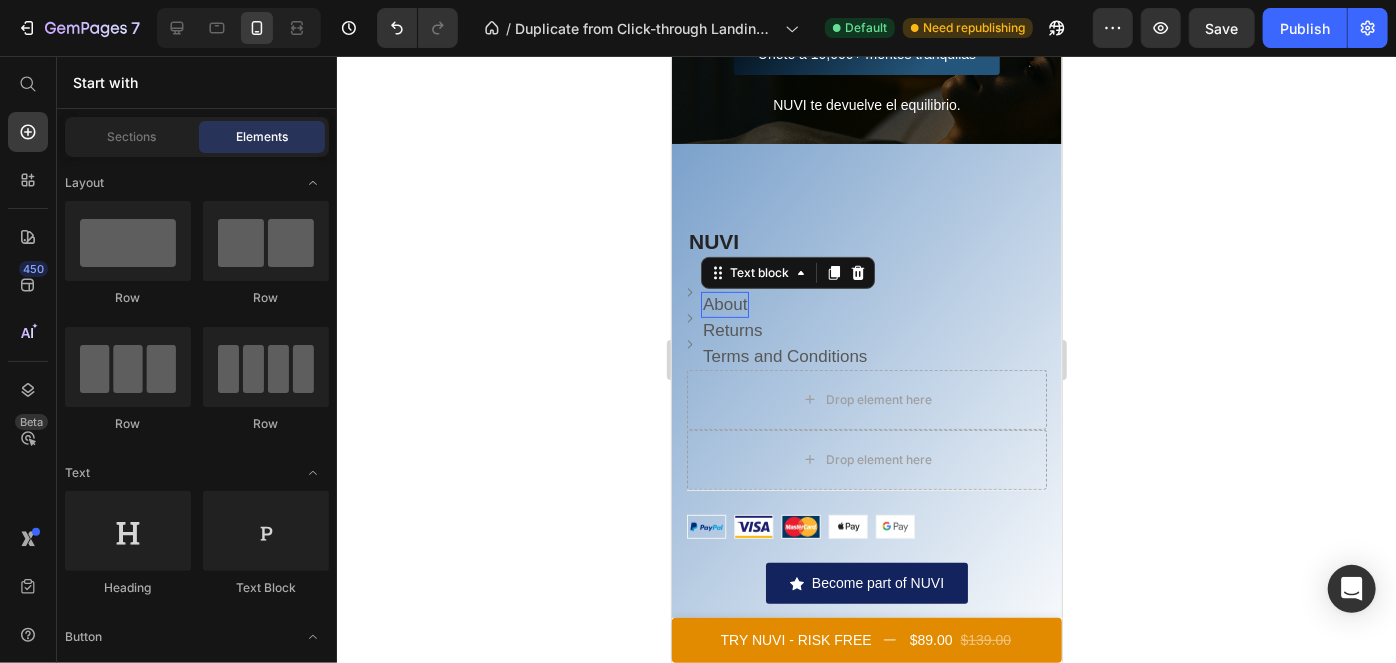 click on "About" at bounding box center [724, 303] 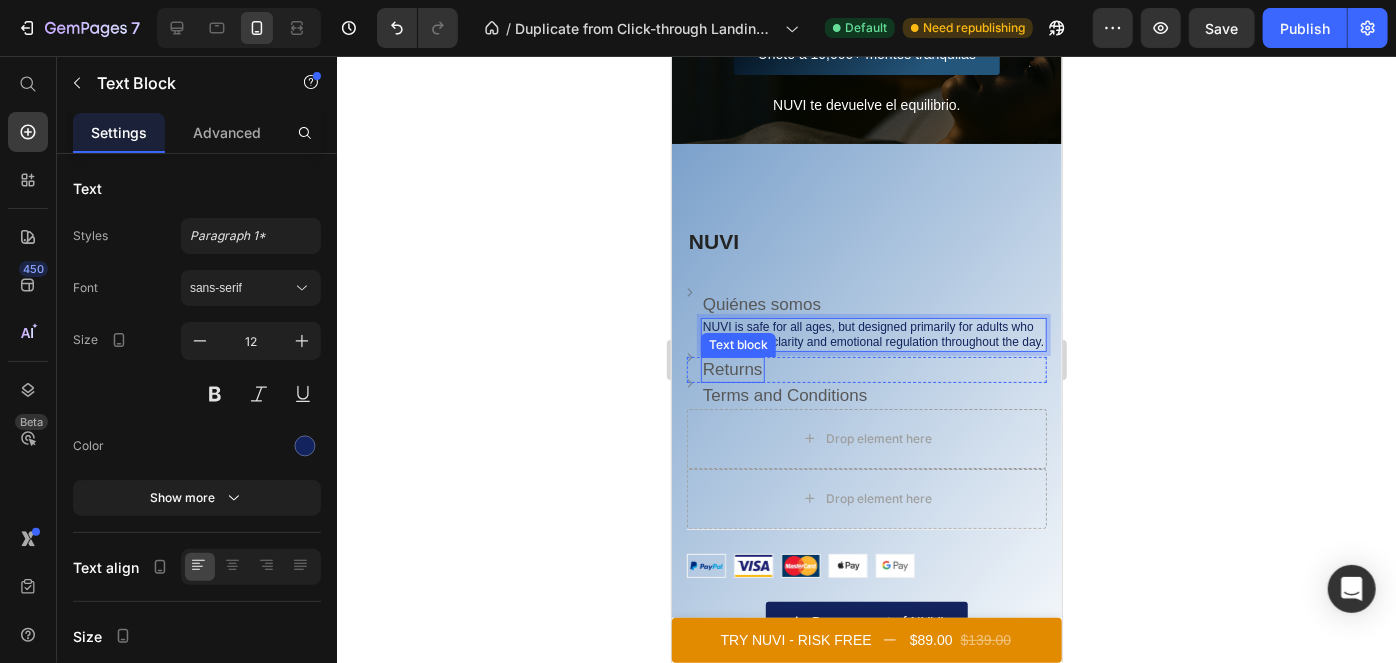 click on "Returns" at bounding box center (732, 368) 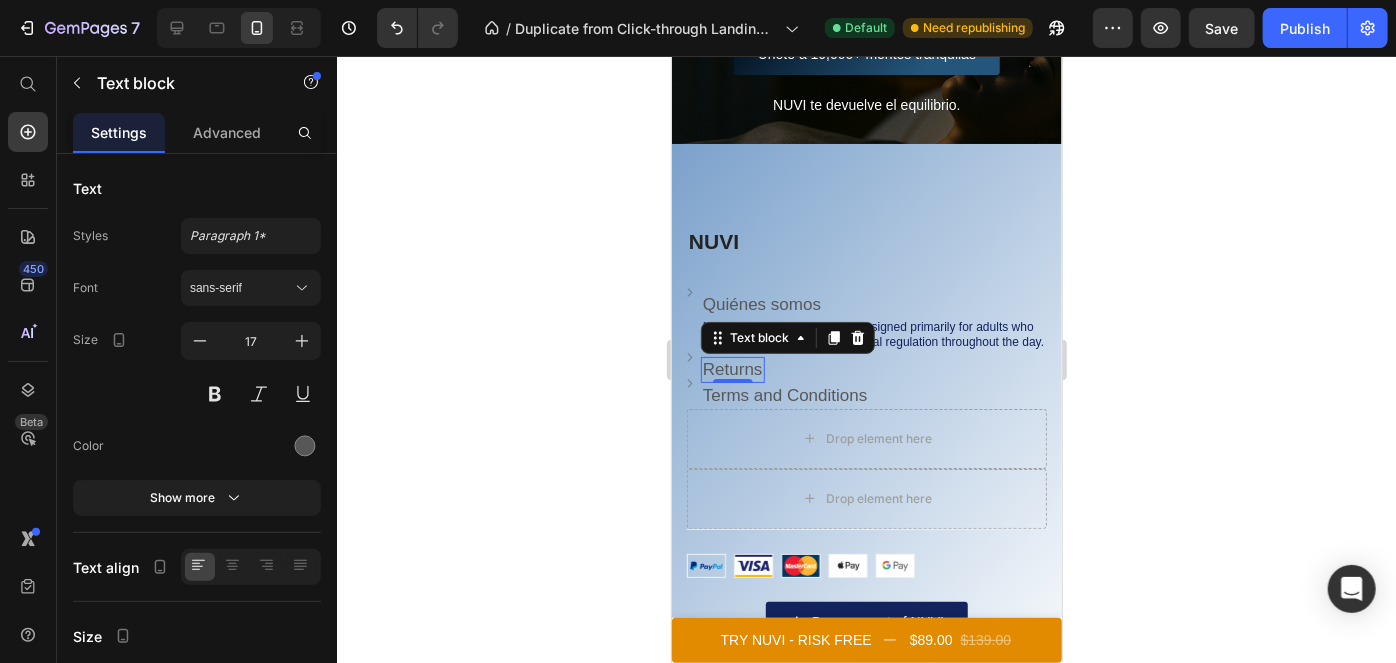 click on "Returns" at bounding box center [732, 368] 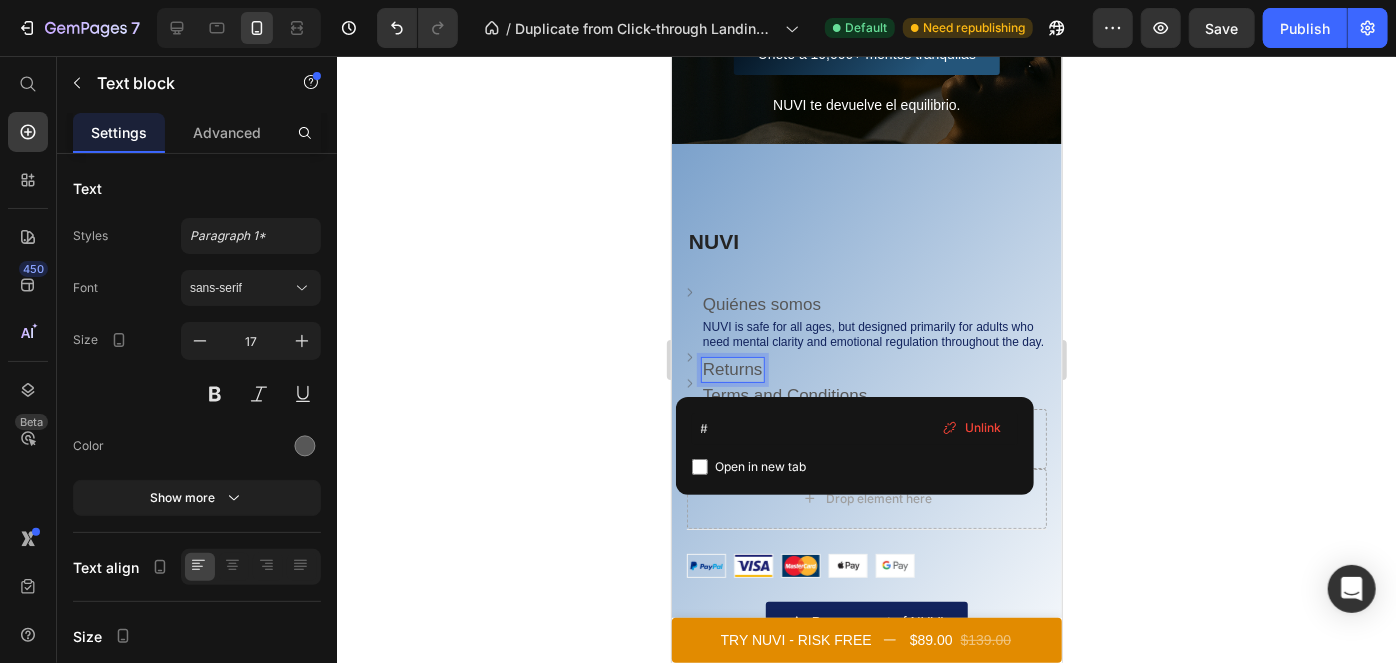 click on "Returns" at bounding box center [732, 368] 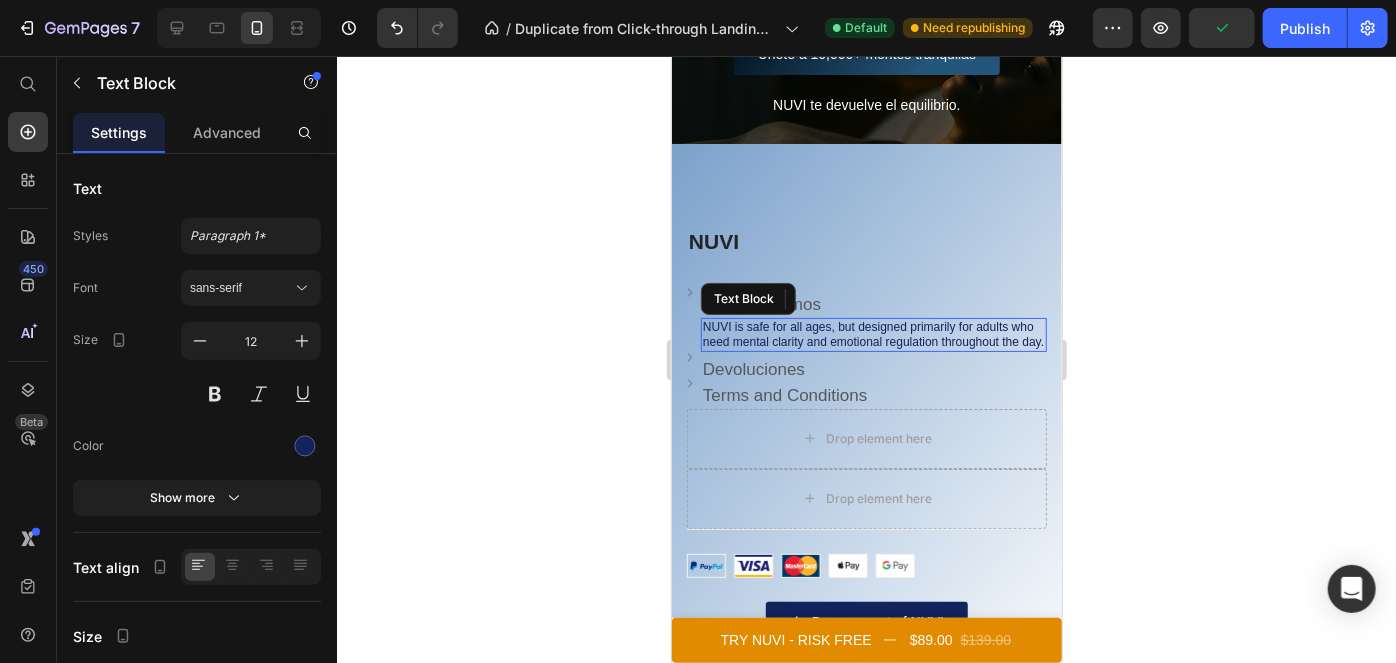 click on "NUVI is safe for all ages, but designed primarily for adults who need mental clarity and emotional regulation throughout the day." at bounding box center [873, 334] 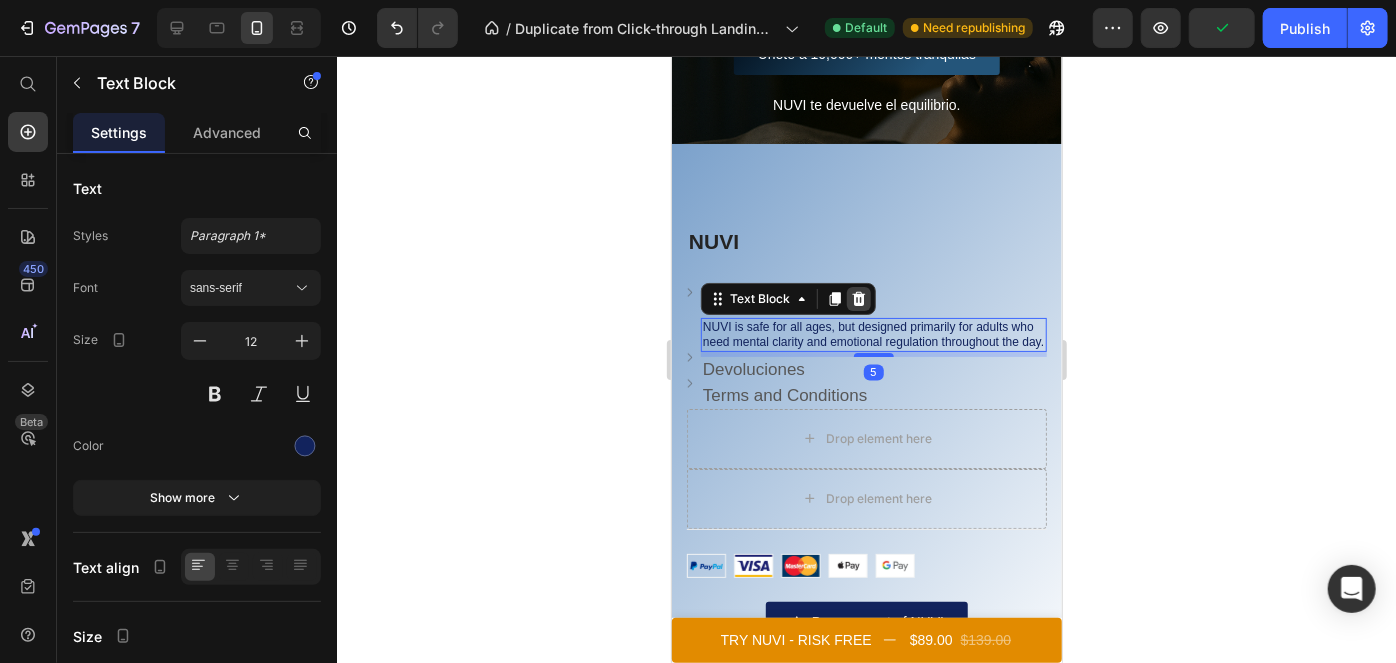 click 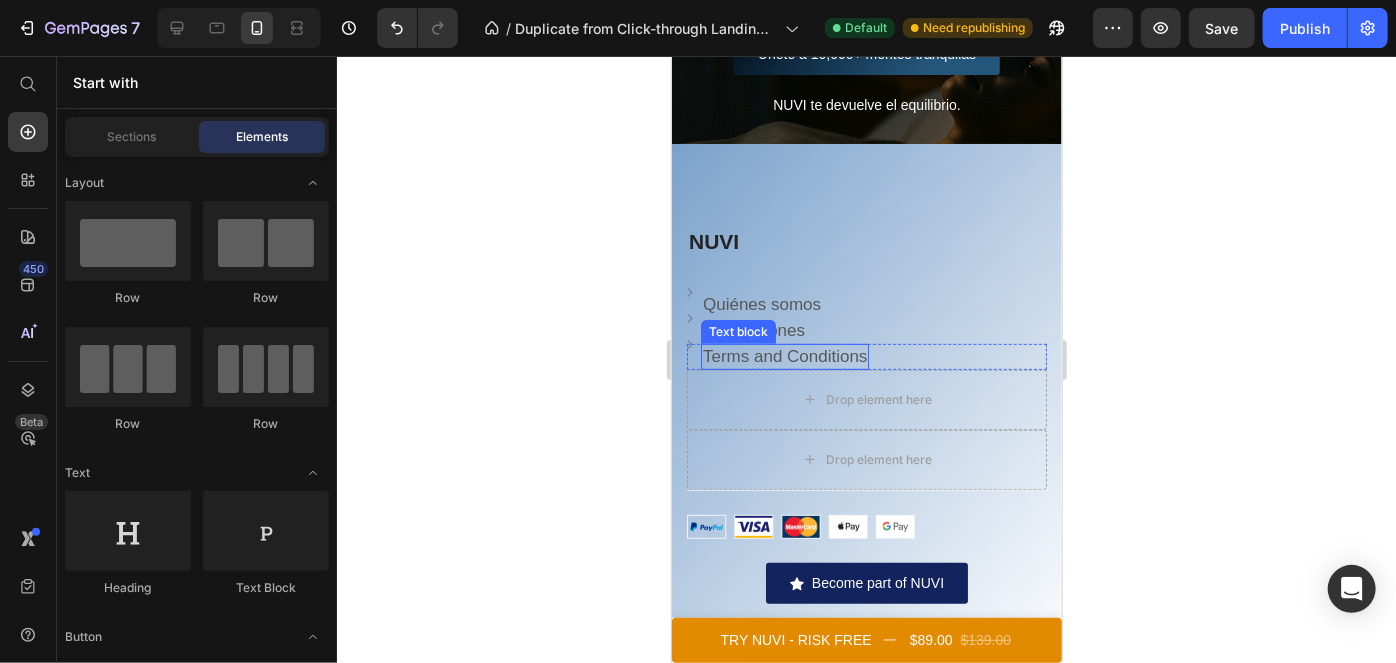 click on "Terms and Conditions" at bounding box center [784, 356] 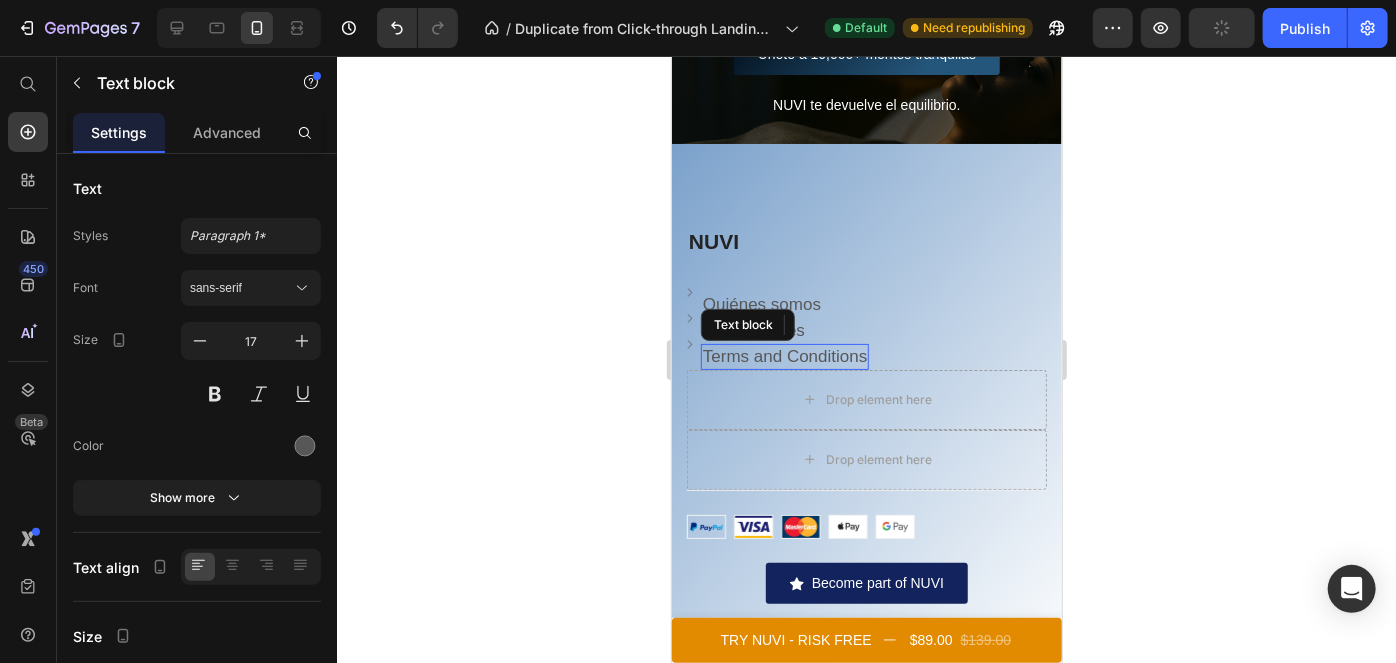 click on "Terms and Conditions" at bounding box center [784, 356] 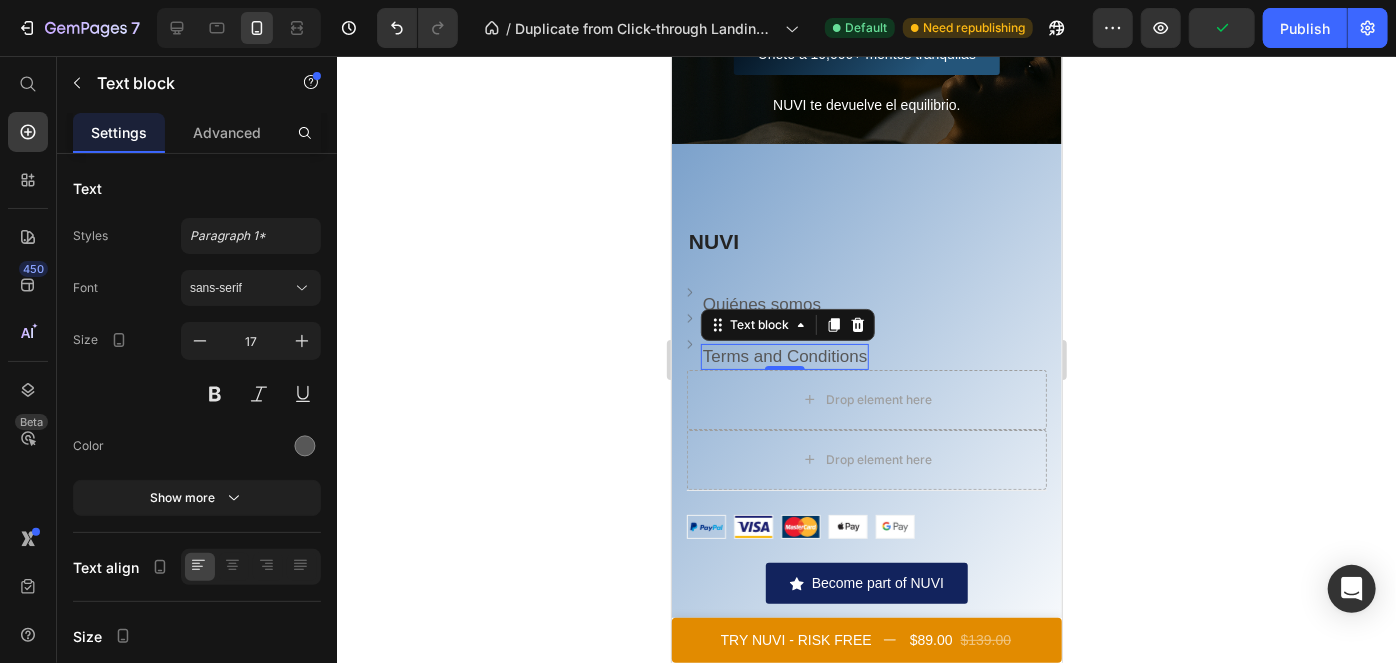 click on "Terms and Conditions" at bounding box center (784, 356) 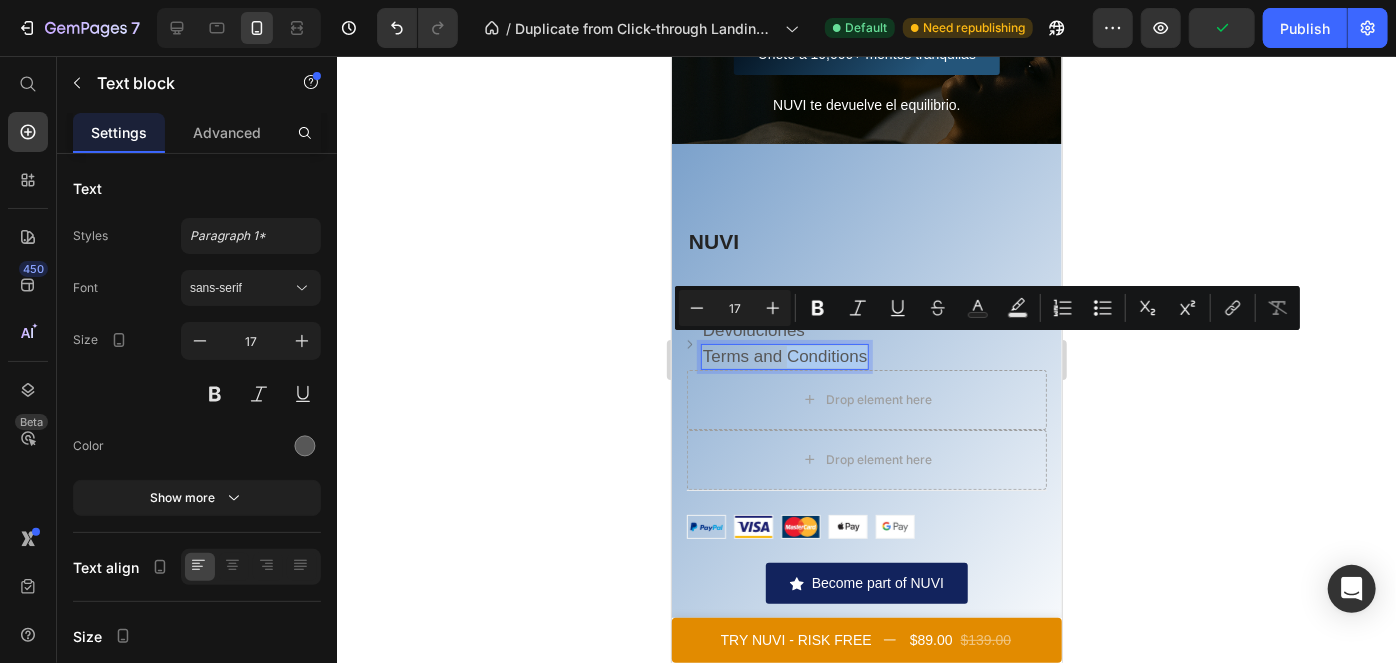 click on "Terms and Conditions" at bounding box center [784, 356] 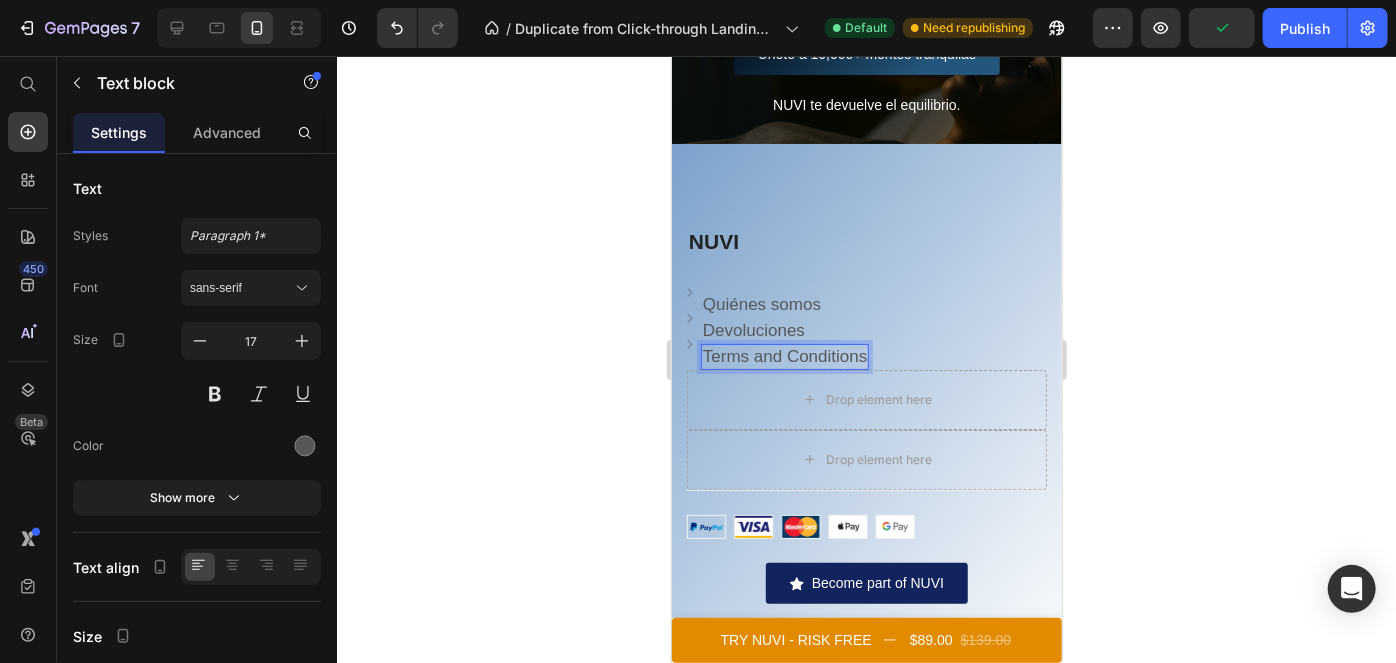 click on "Terms and Conditions" at bounding box center (784, 356) 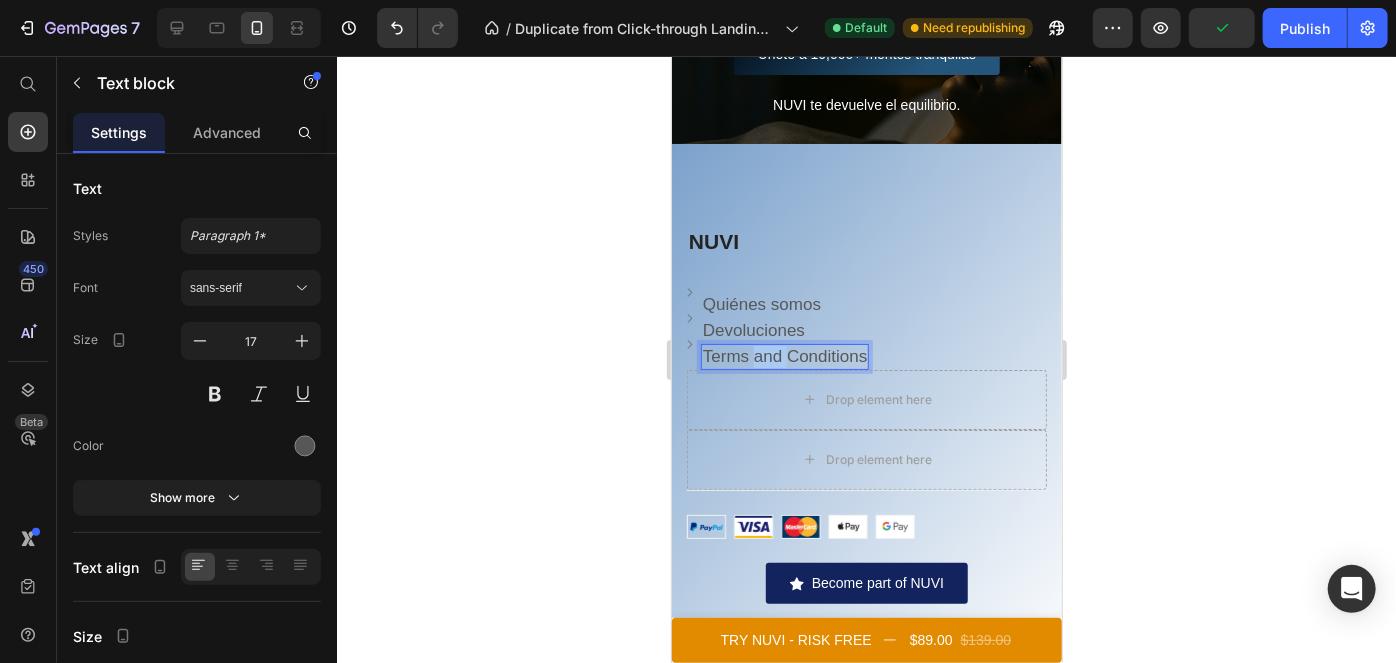 click on "Terms and Conditions" at bounding box center (784, 356) 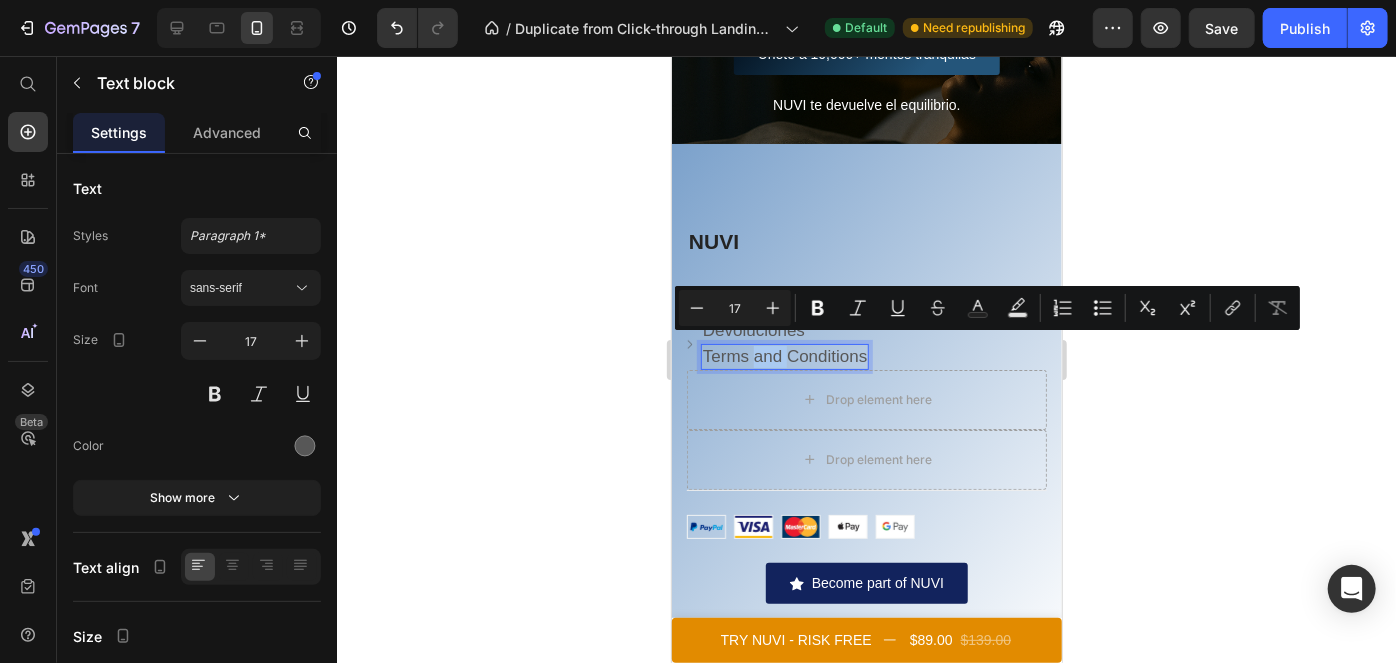 click on "Terms and Conditions" at bounding box center [784, 356] 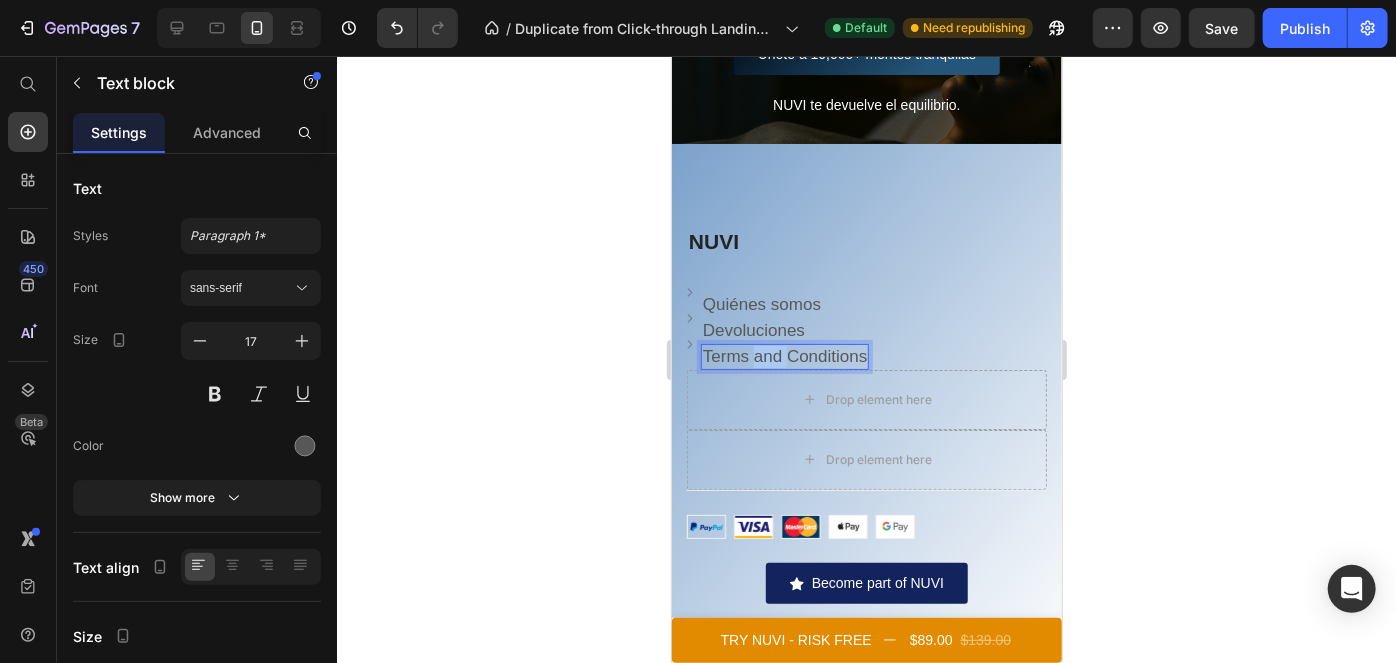 click on "Terms and Conditions" at bounding box center (784, 356) 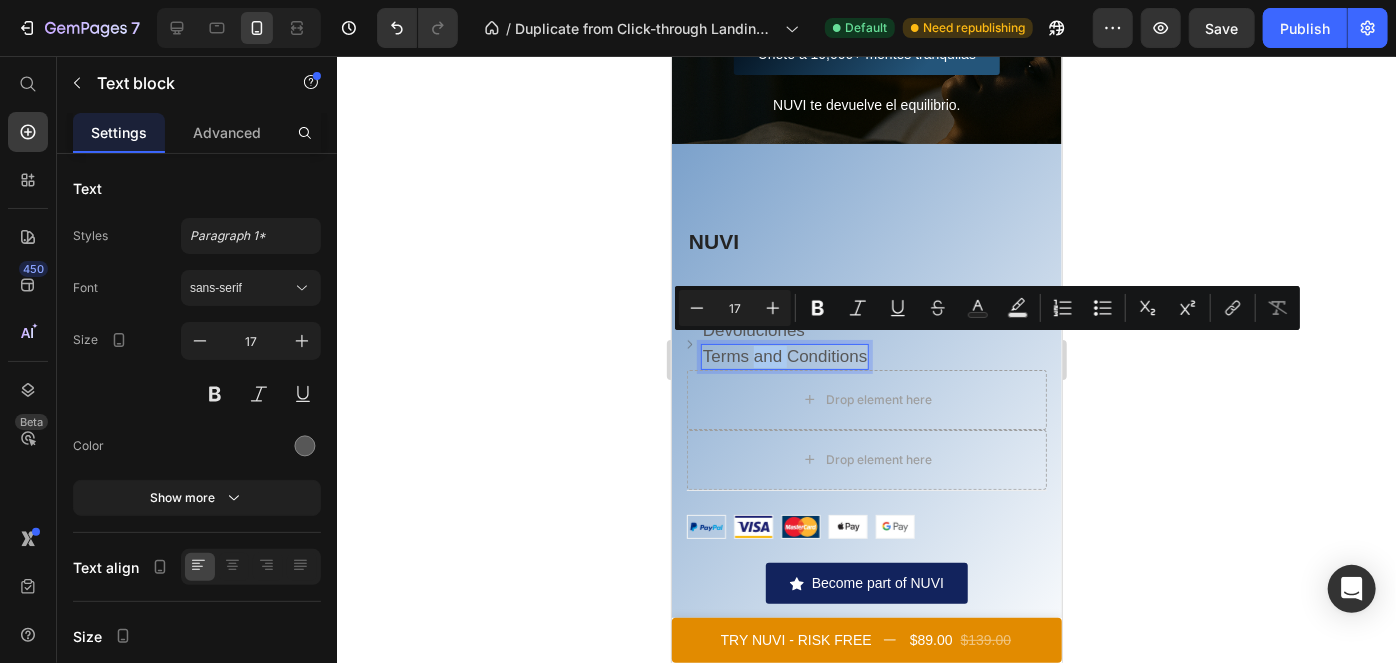 click on "Terms and Conditions" at bounding box center [784, 356] 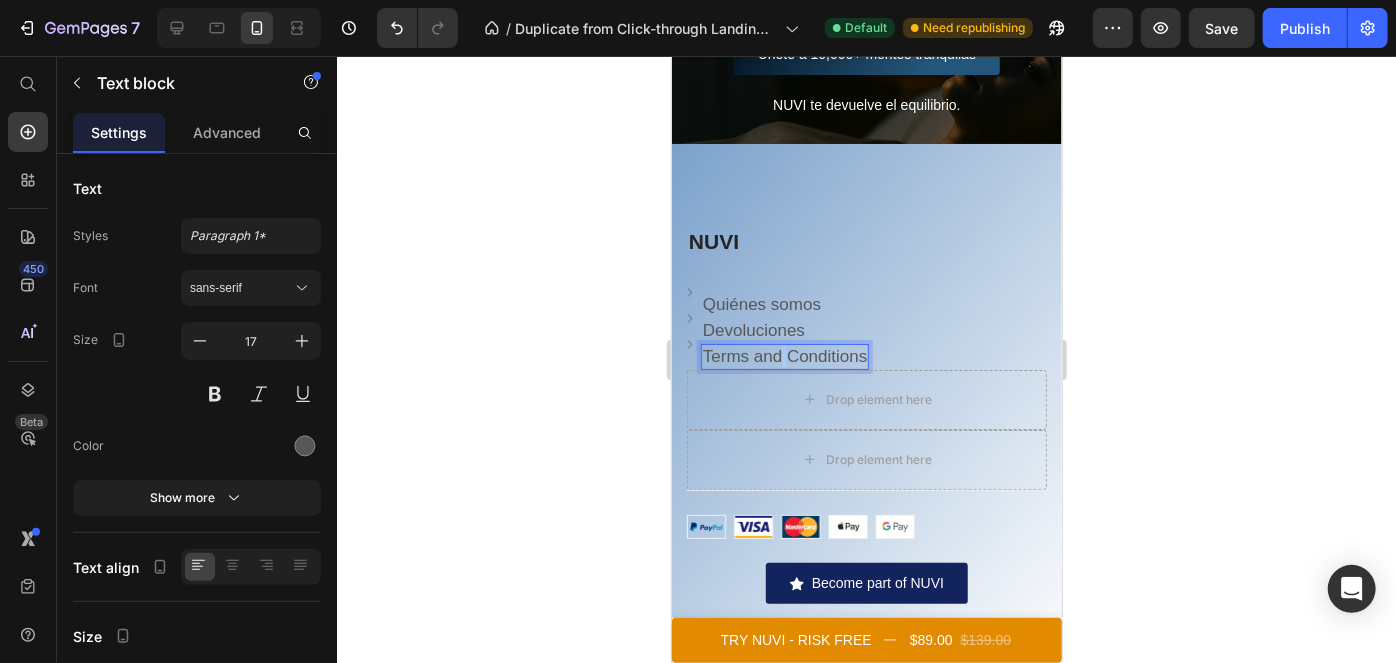 click on "Terms and Conditions" at bounding box center (784, 356) 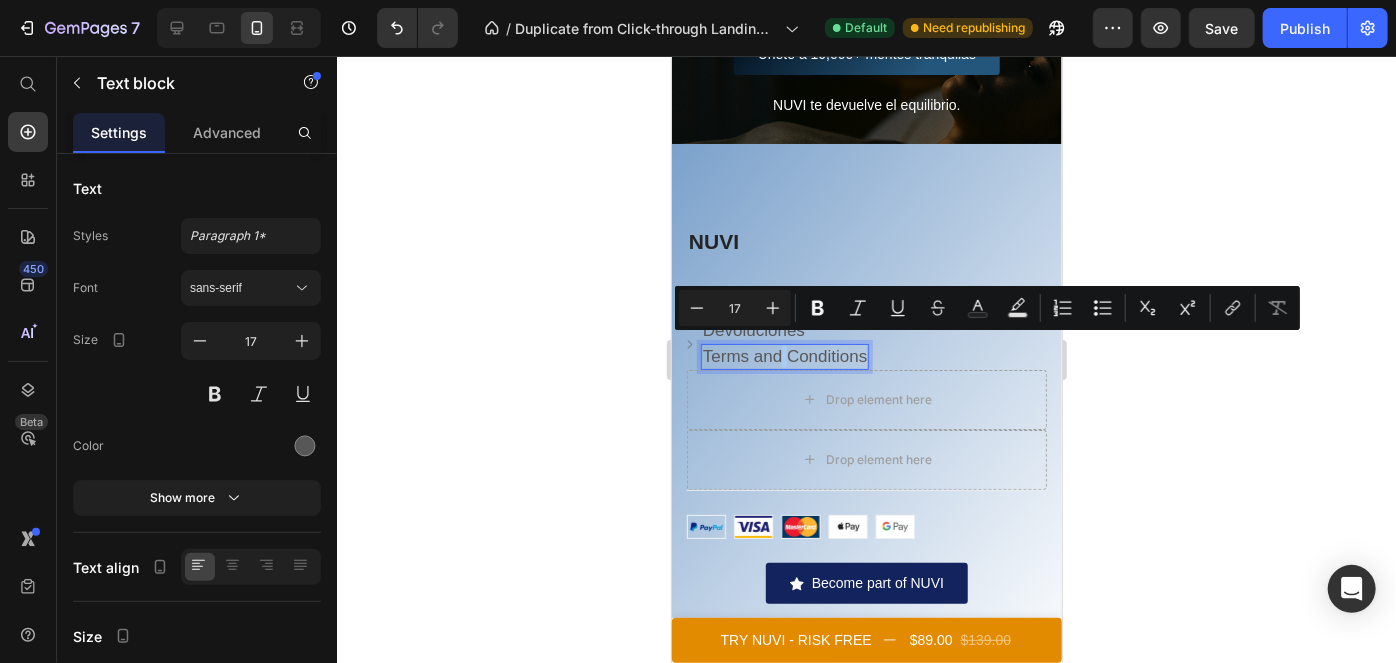 click on "Terms and Conditions" at bounding box center [784, 356] 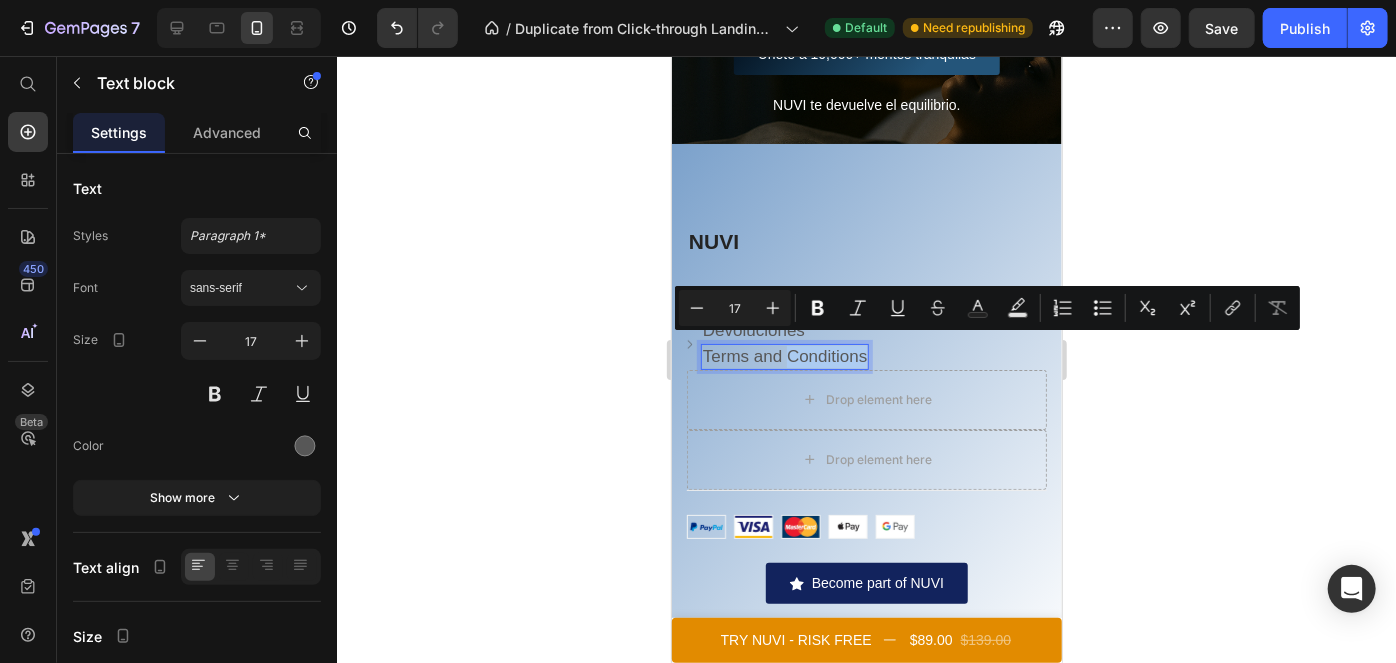 click on "Terms and Conditions" at bounding box center (784, 356) 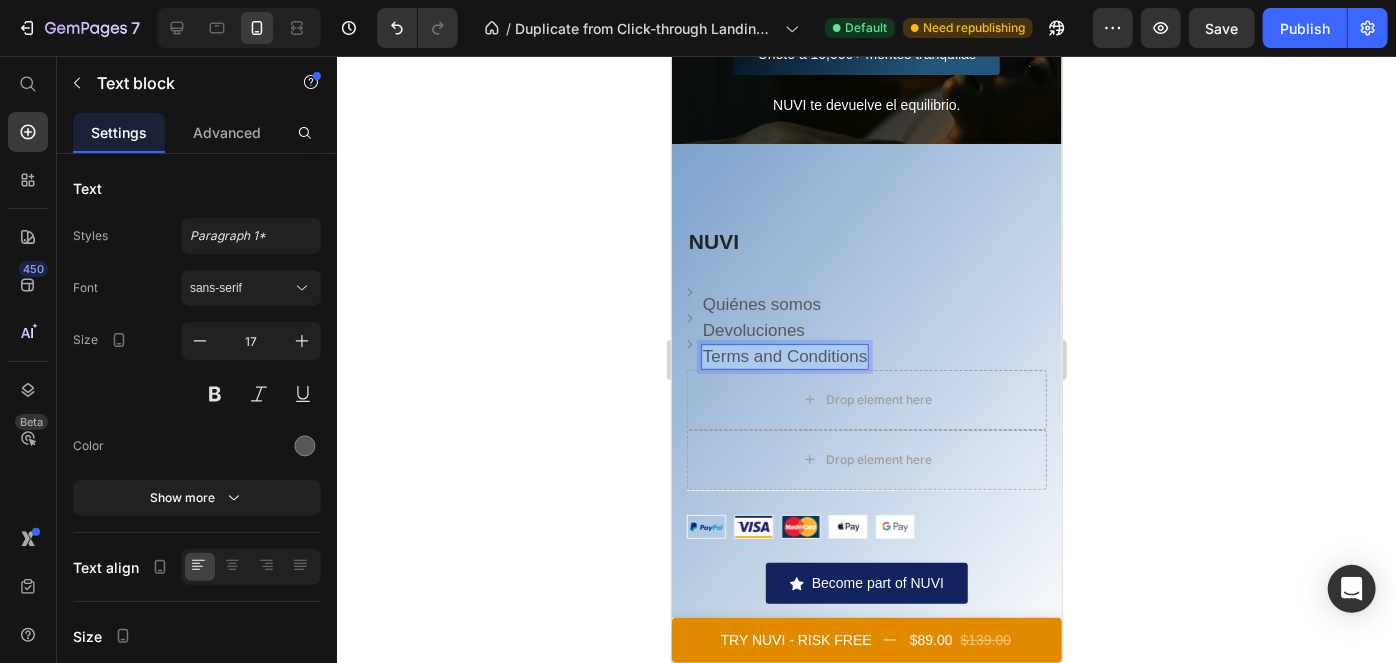 click on "Terms and Conditions" at bounding box center (784, 356) 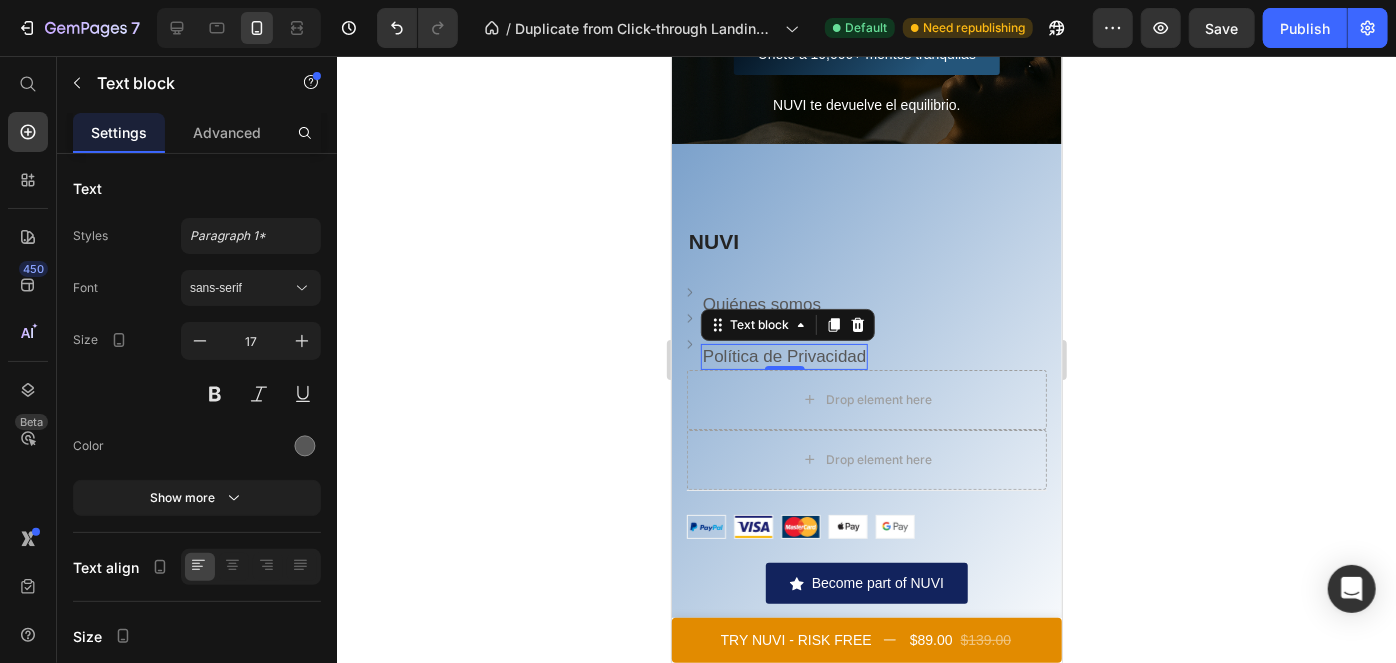 click 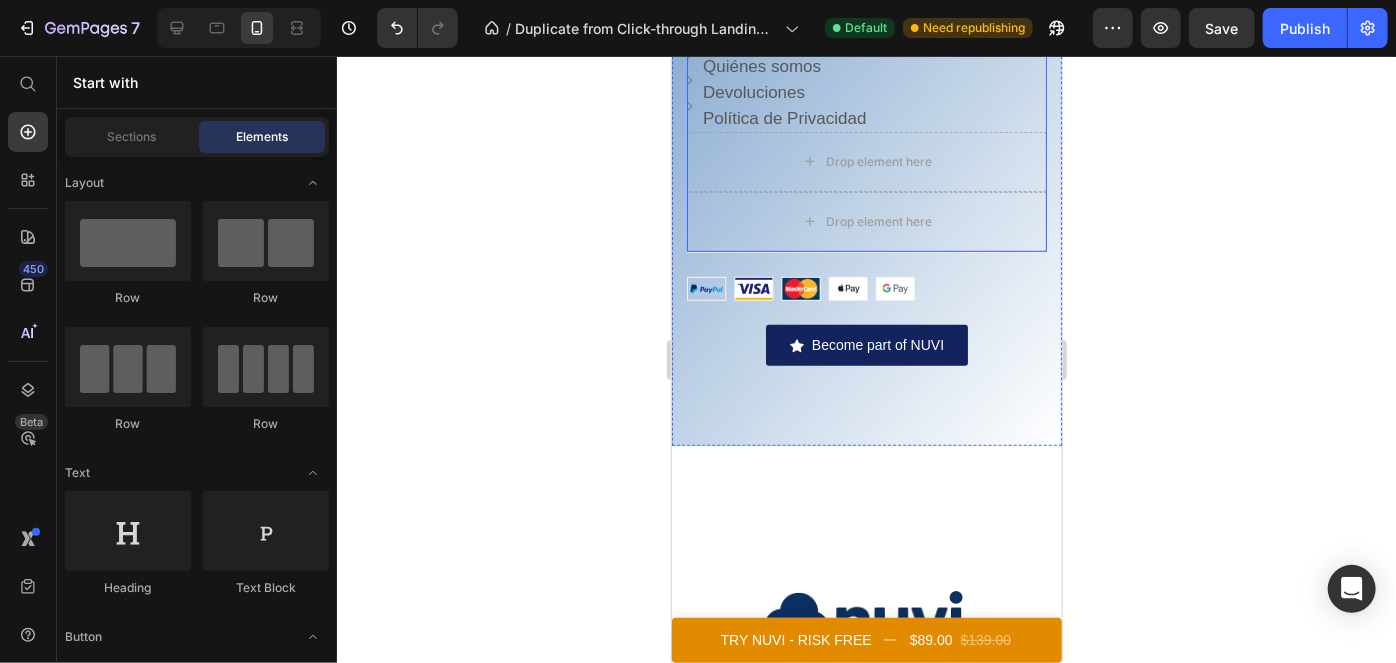 scroll, scrollTop: 8111, scrollLeft: 0, axis: vertical 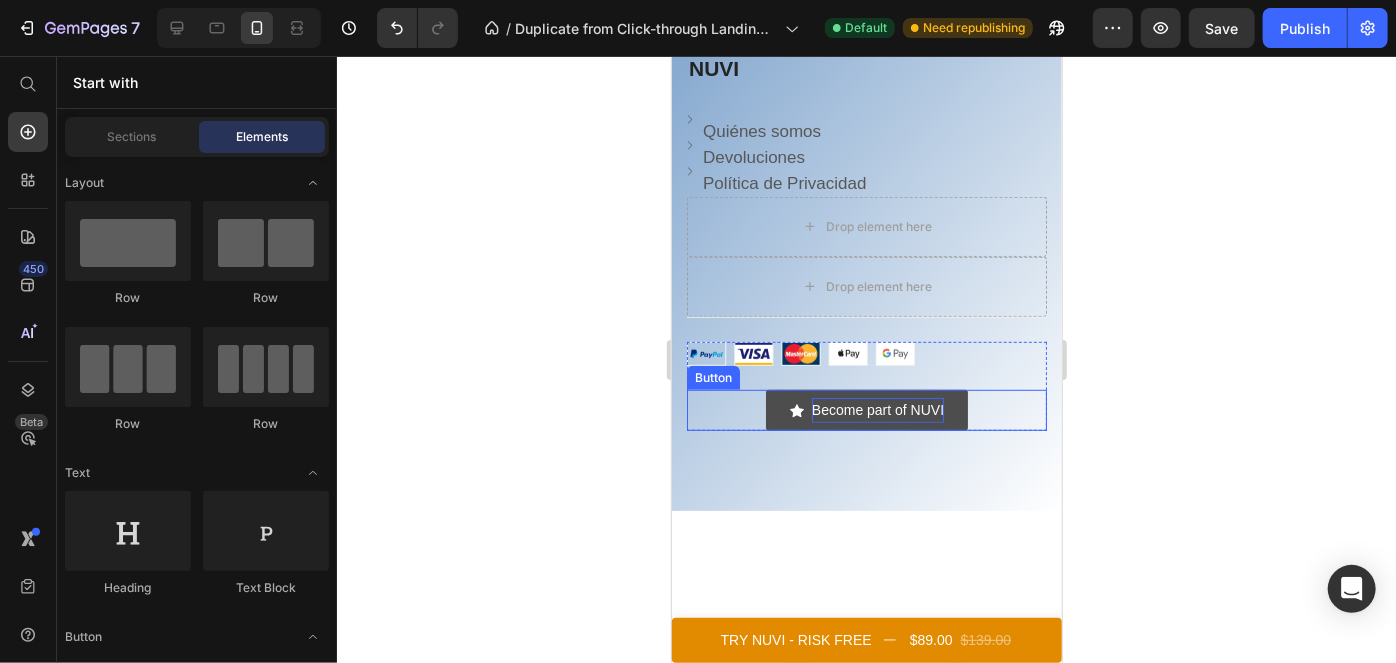 click on "Become part of NUVI" at bounding box center [877, 409] 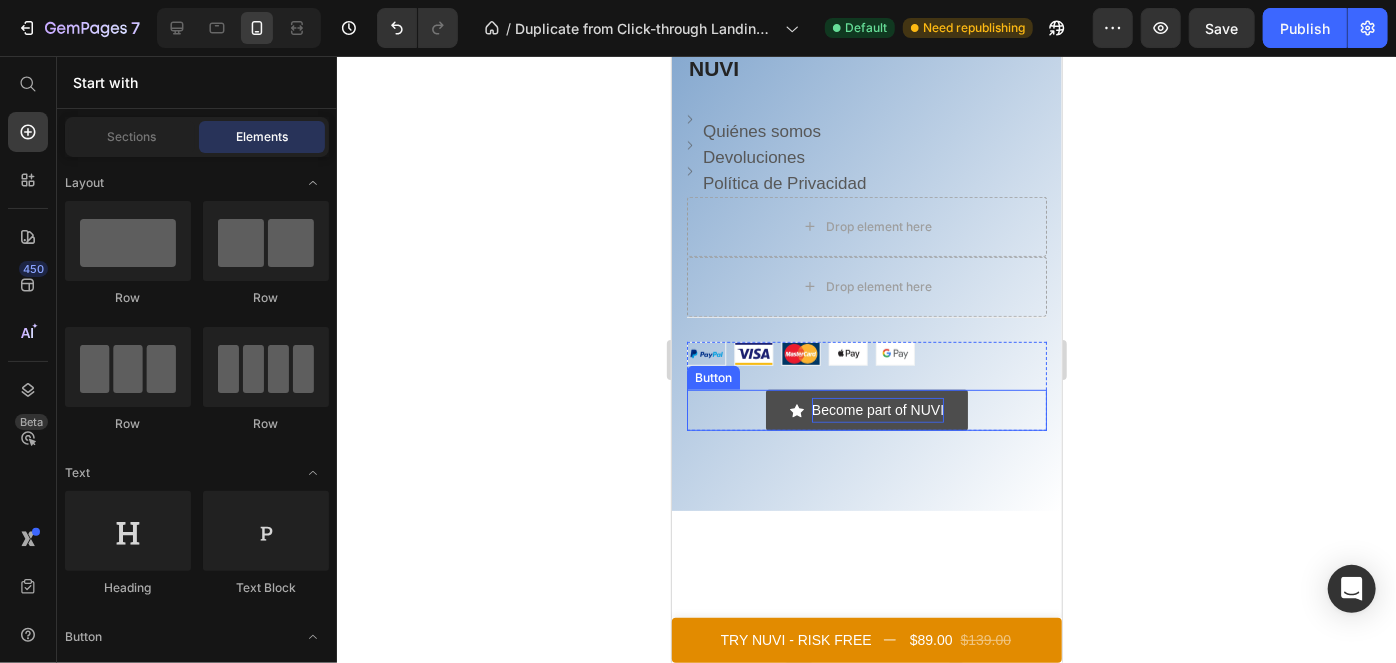 click on "Become part of NUVI" at bounding box center (877, 409) 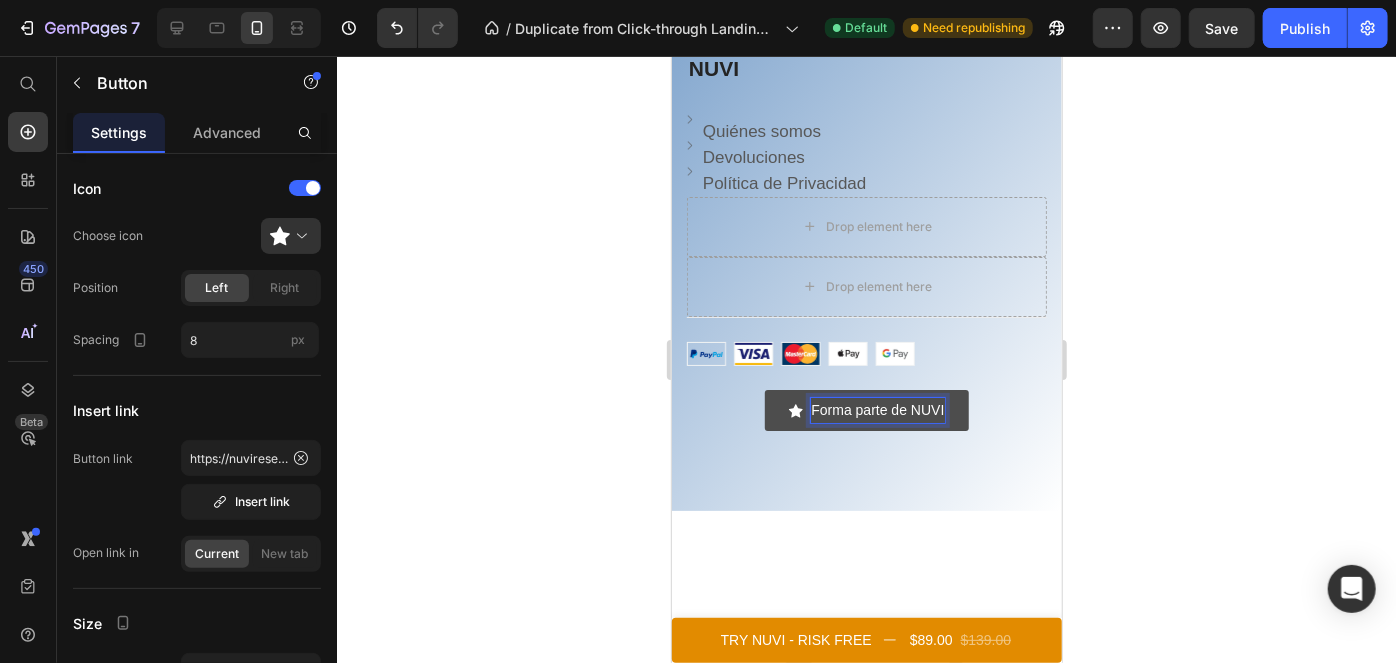 click 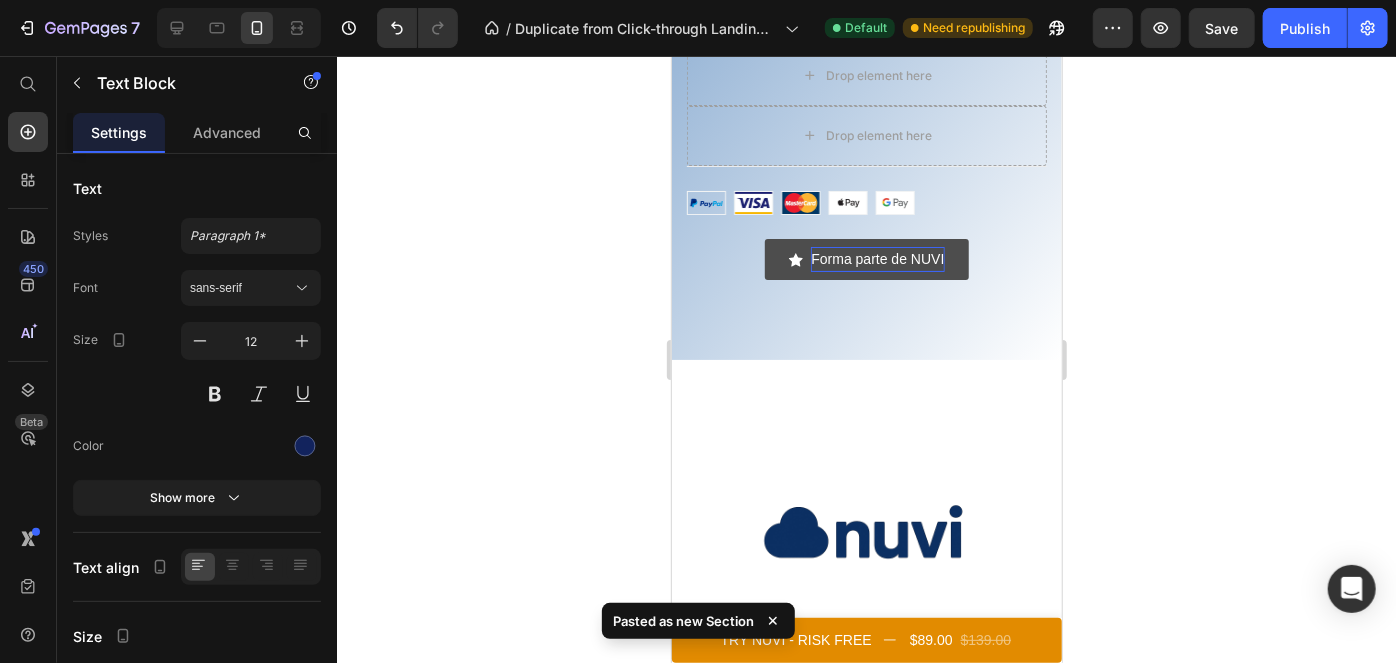 scroll, scrollTop: 8696, scrollLeft: 0, axis: vertical 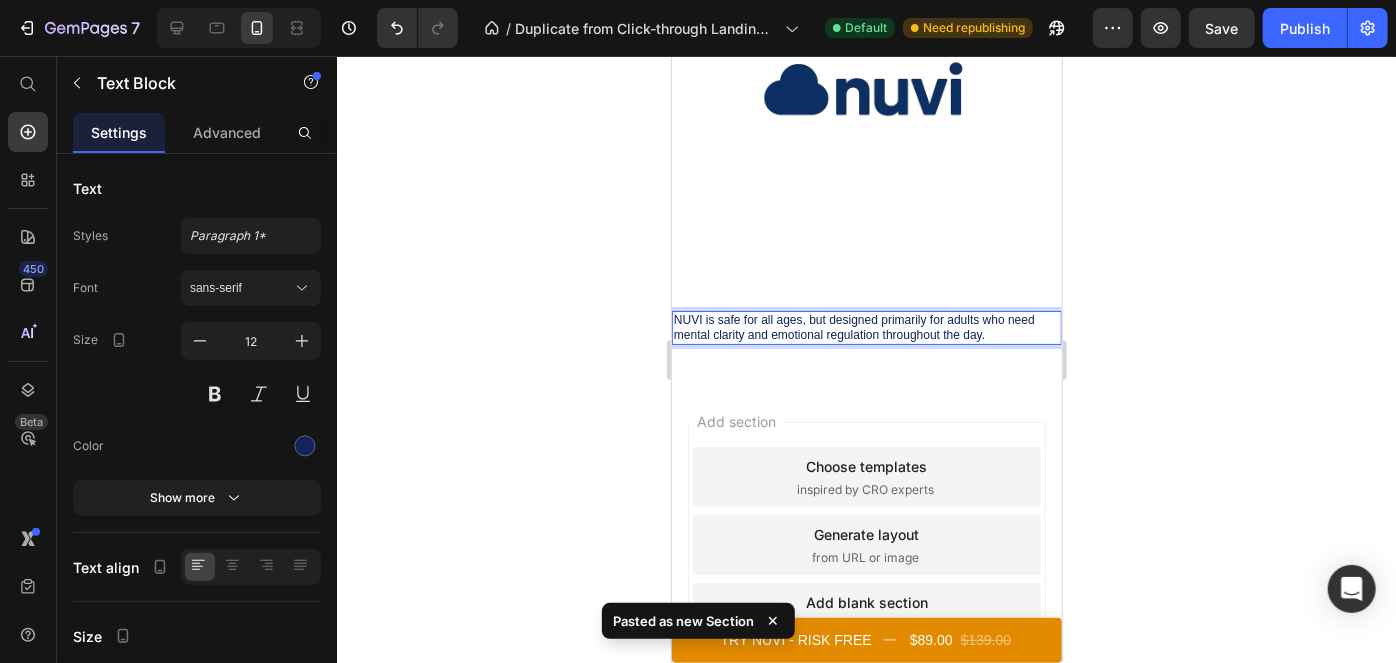 click on "NUVI is safe for all ages, but designed primarily for adults who need mental clarity and emotional regulation throughout the day." at bounding box center [866, 327] 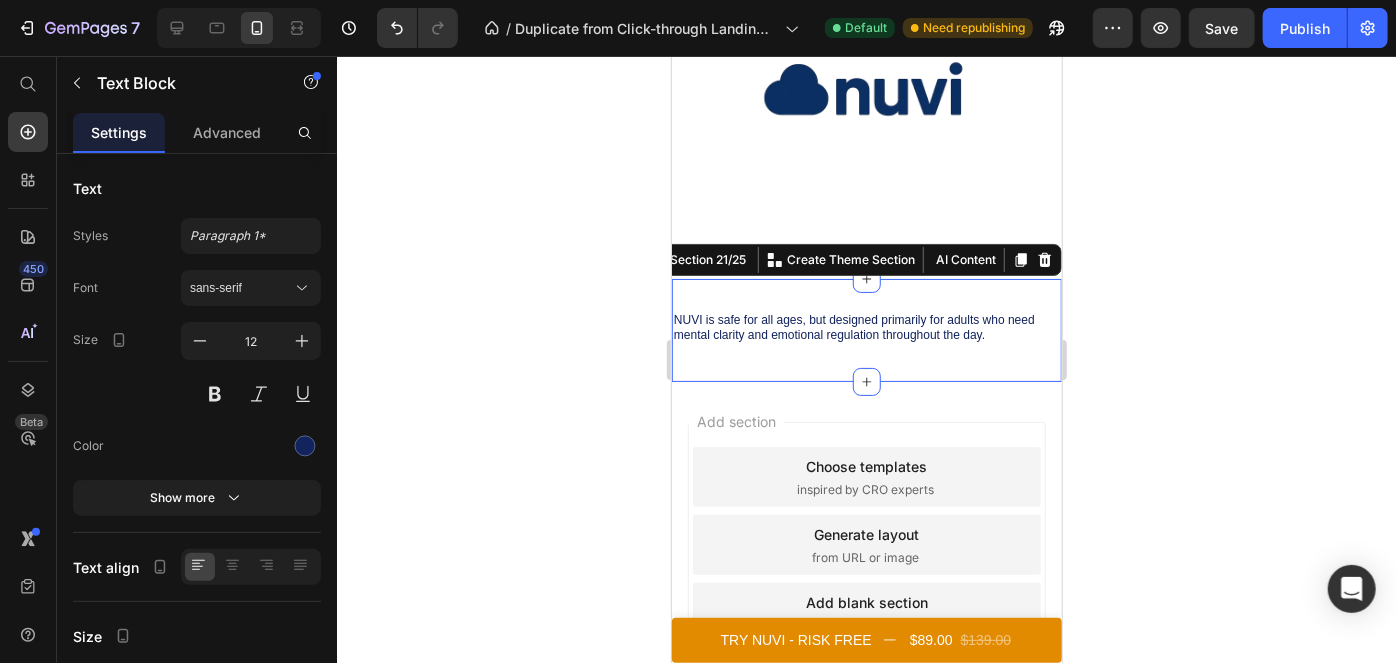 click on "NUVI is safe for all ages, but designed primarily for adults who need mental clarity and emotional regulation throughout the day. Text Block Section 21/25   You can create reusable sections Create Theme Section AI Content Write with GemAI What would you like to describe here? Tone and Voice Persuasive Product Getting products... Show more Generate" at bounding box center [866, 329] 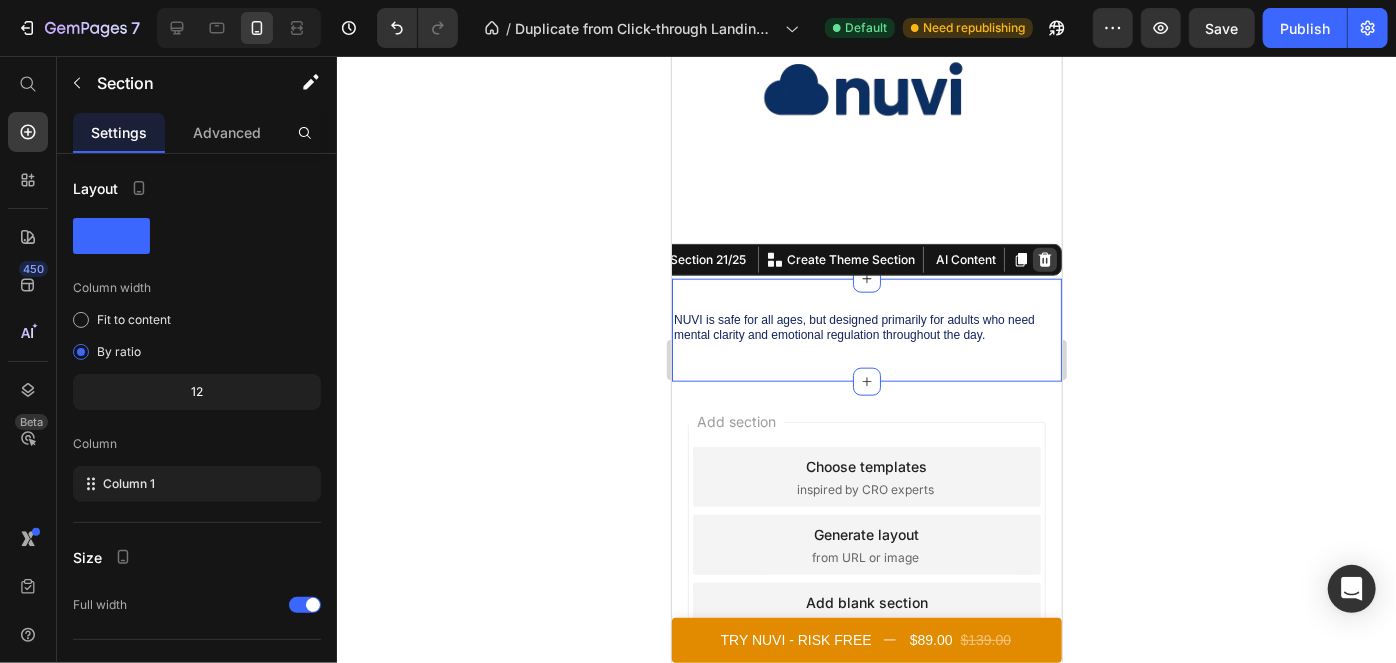 click at bounding box center (1044, 259) 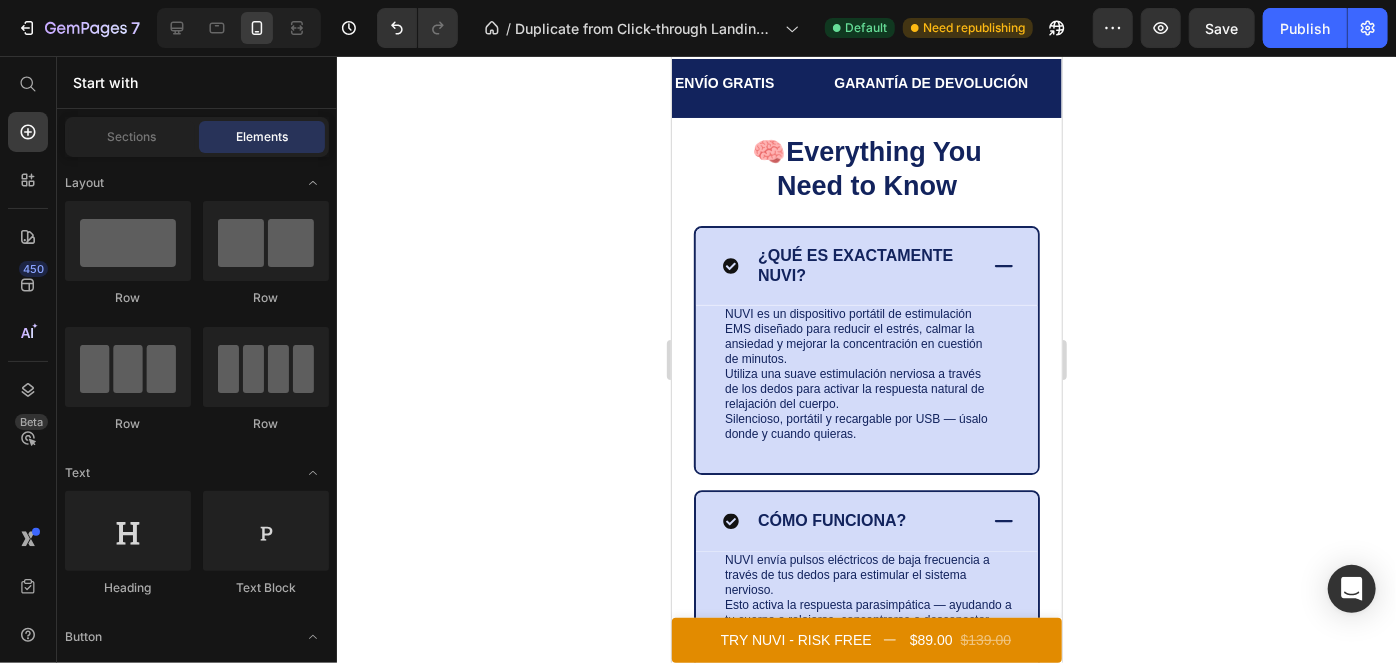 scroll, scrollTop: 6453, scrollLeft: 0, axis: vertical 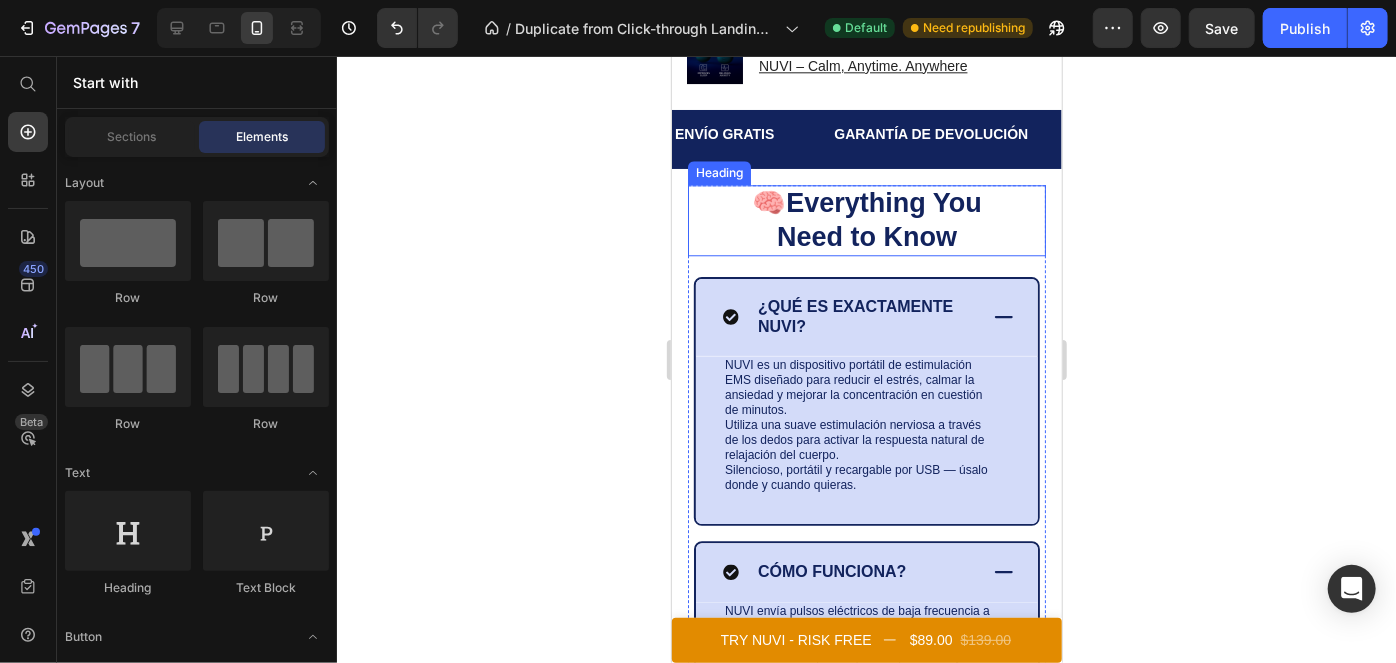 click on "Everything You" at bounding box center (883, 202) 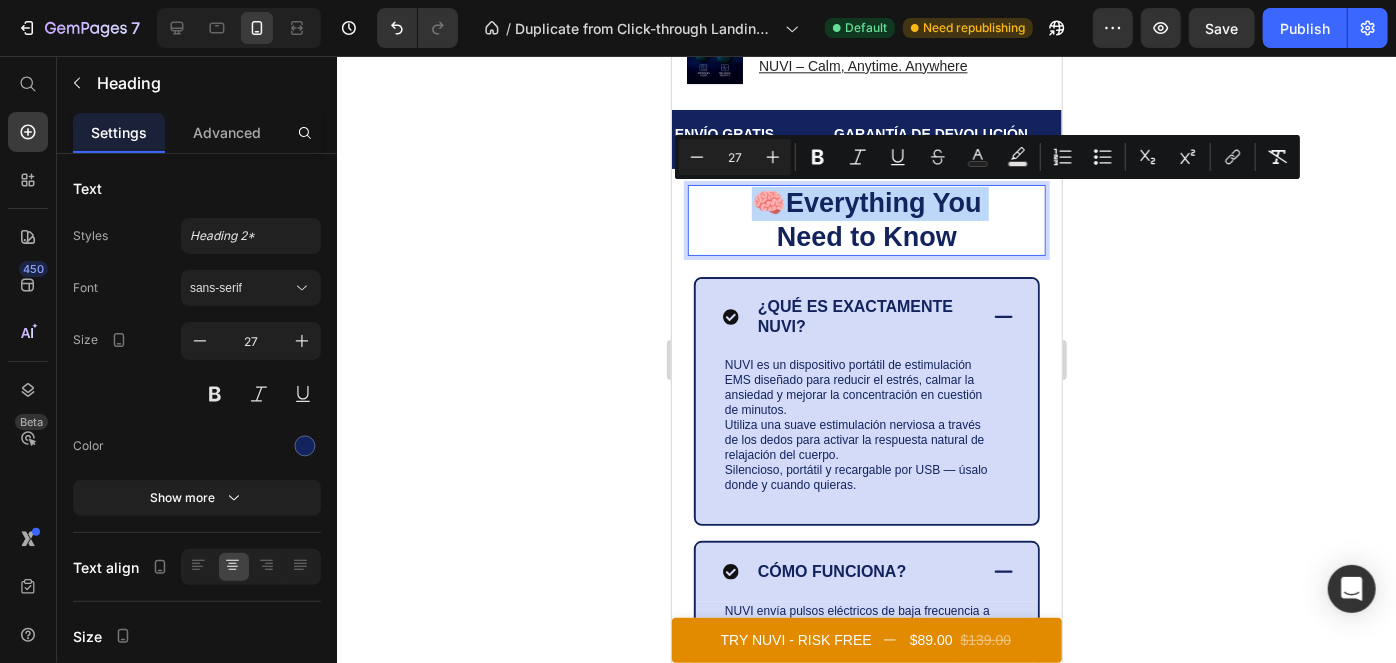 click on "Everything You" at bounding box center [883, 202] 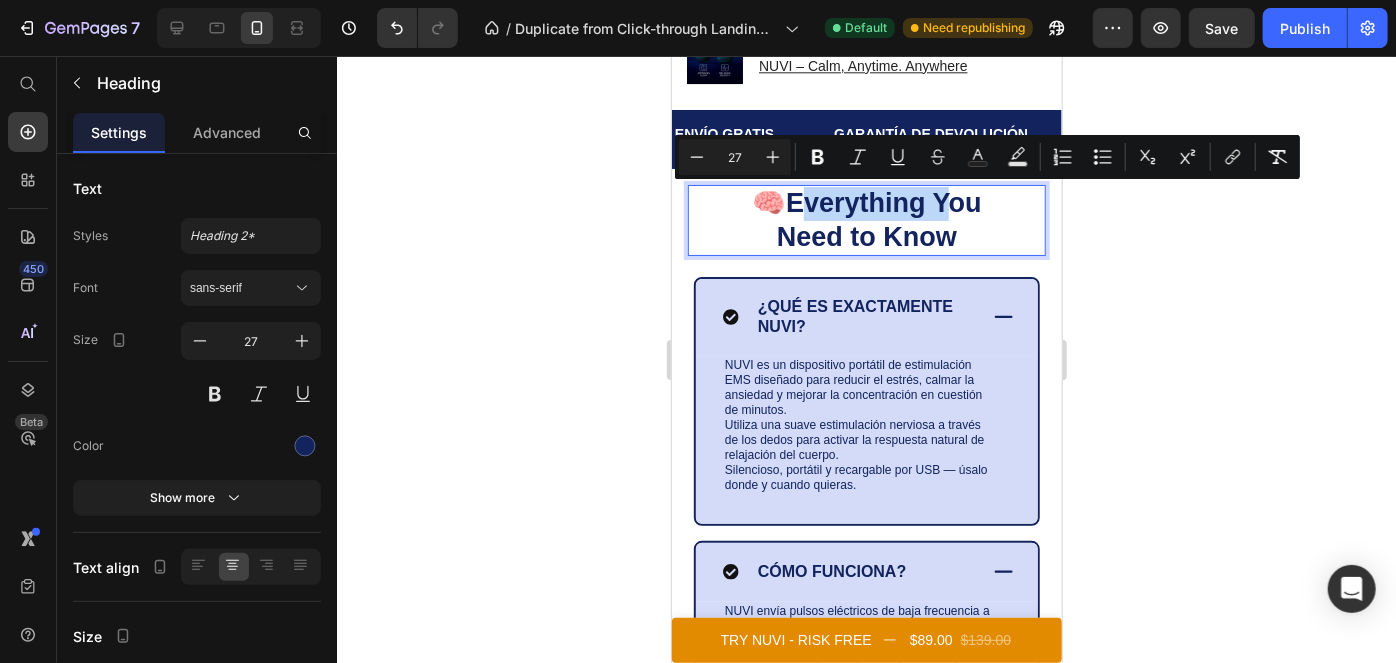 click on "Everything You" at bounding box center (883, 202) 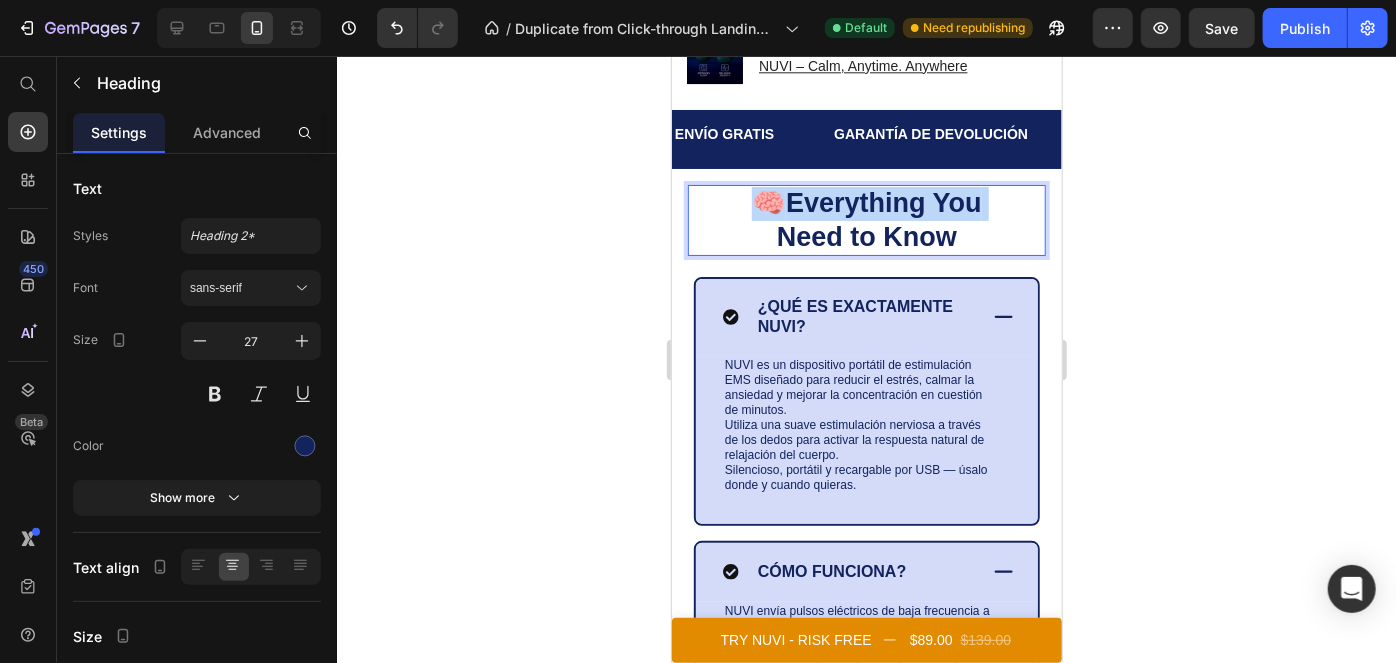 click on "Everything You" at bounding box center (883, 202) 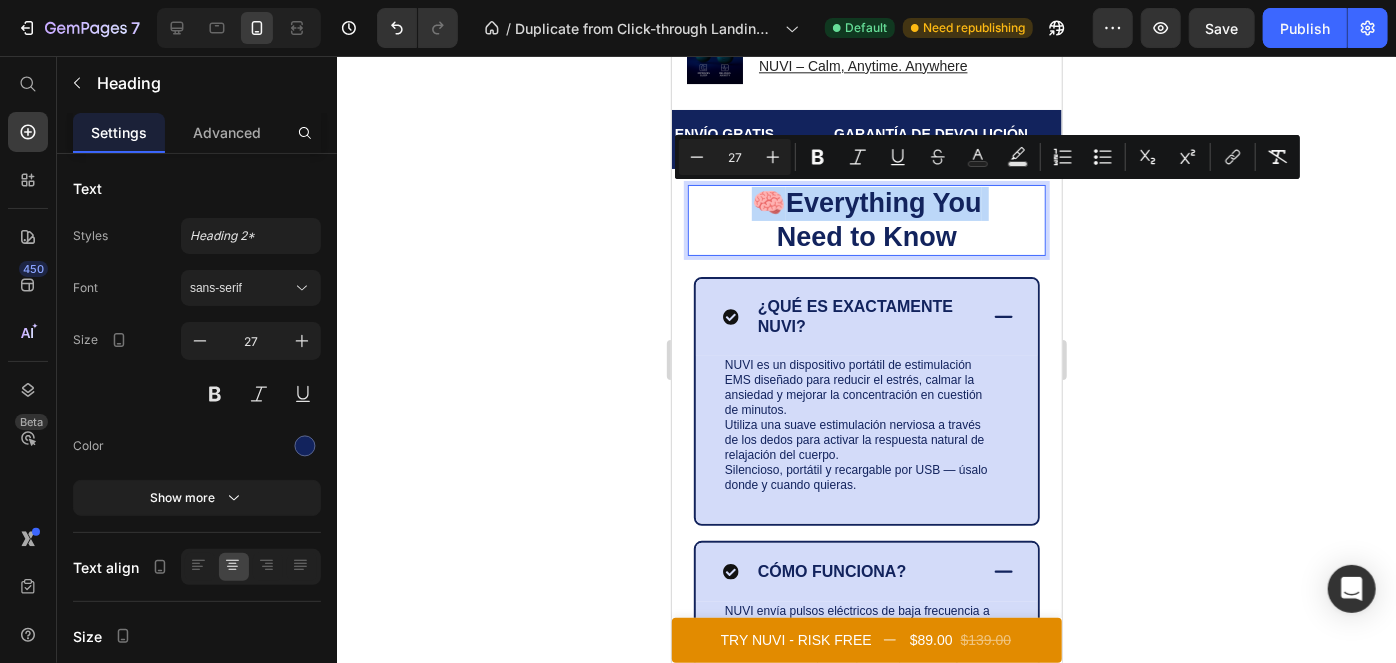 click on "Everything You" at bounding box center (883, 202) 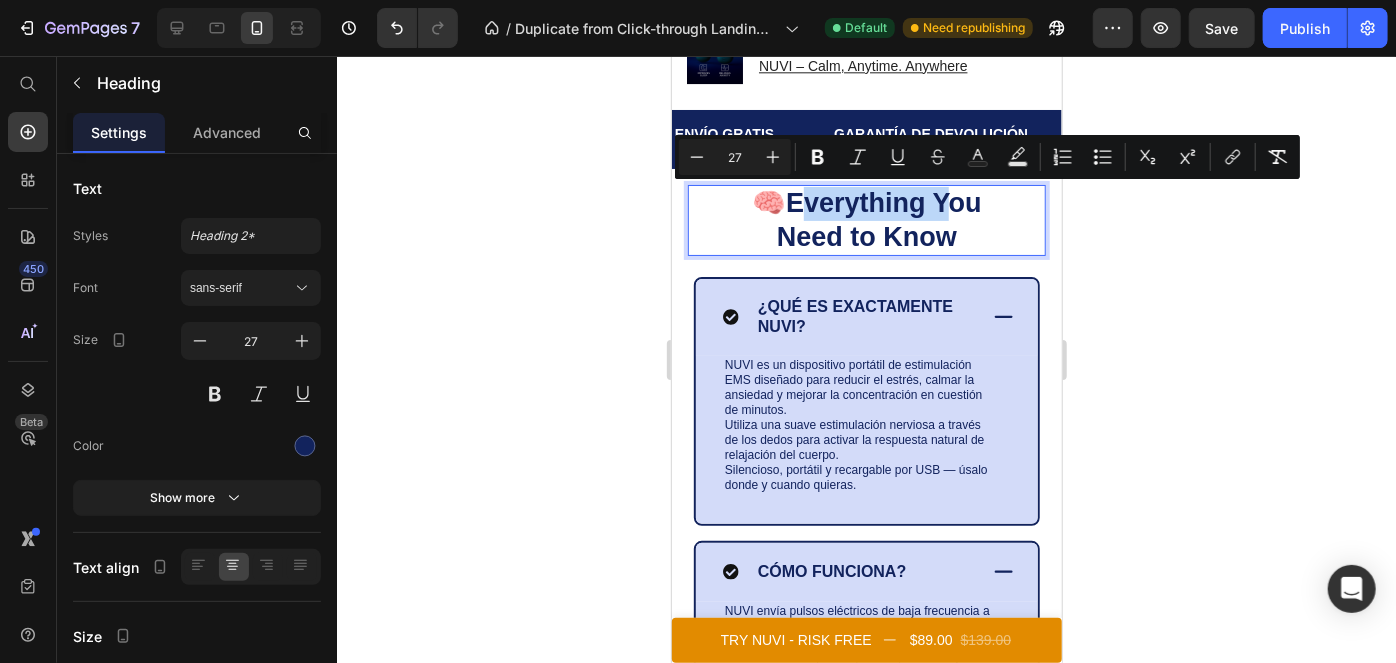 click on "Everything You" at bounding box center [883, 202] 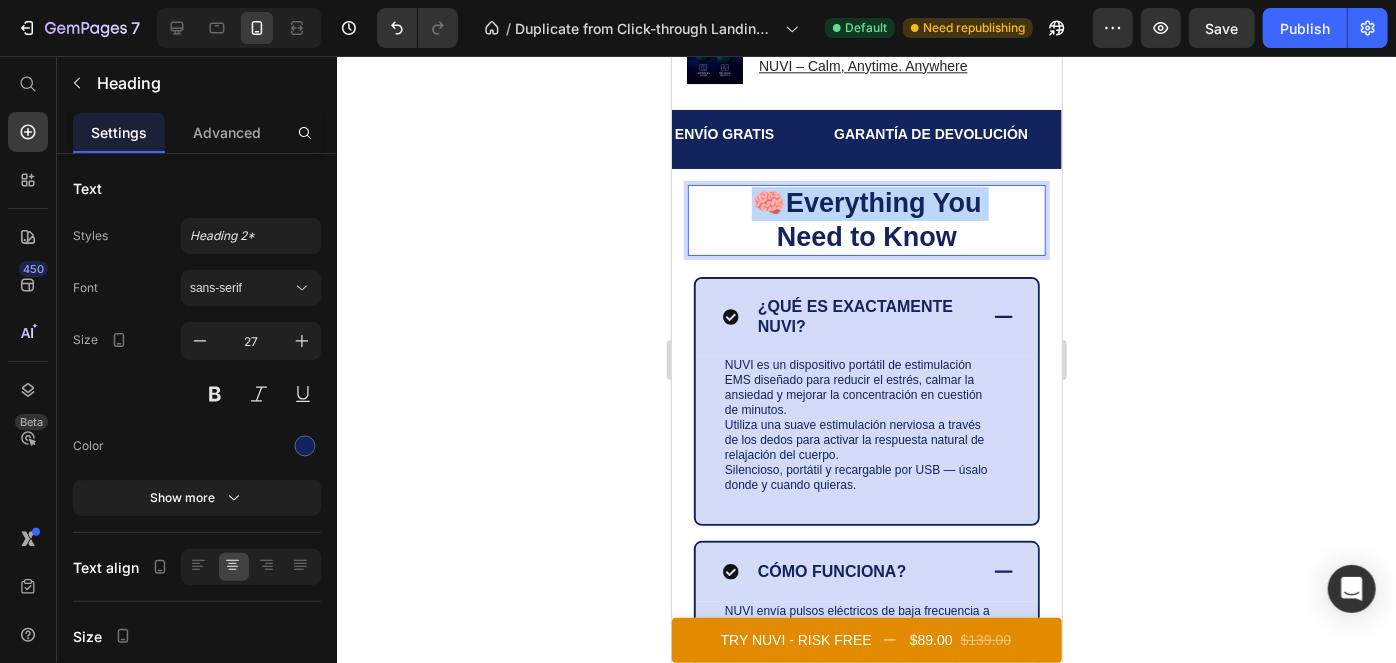 click on "Everything You" at bounding box center (883, 202) 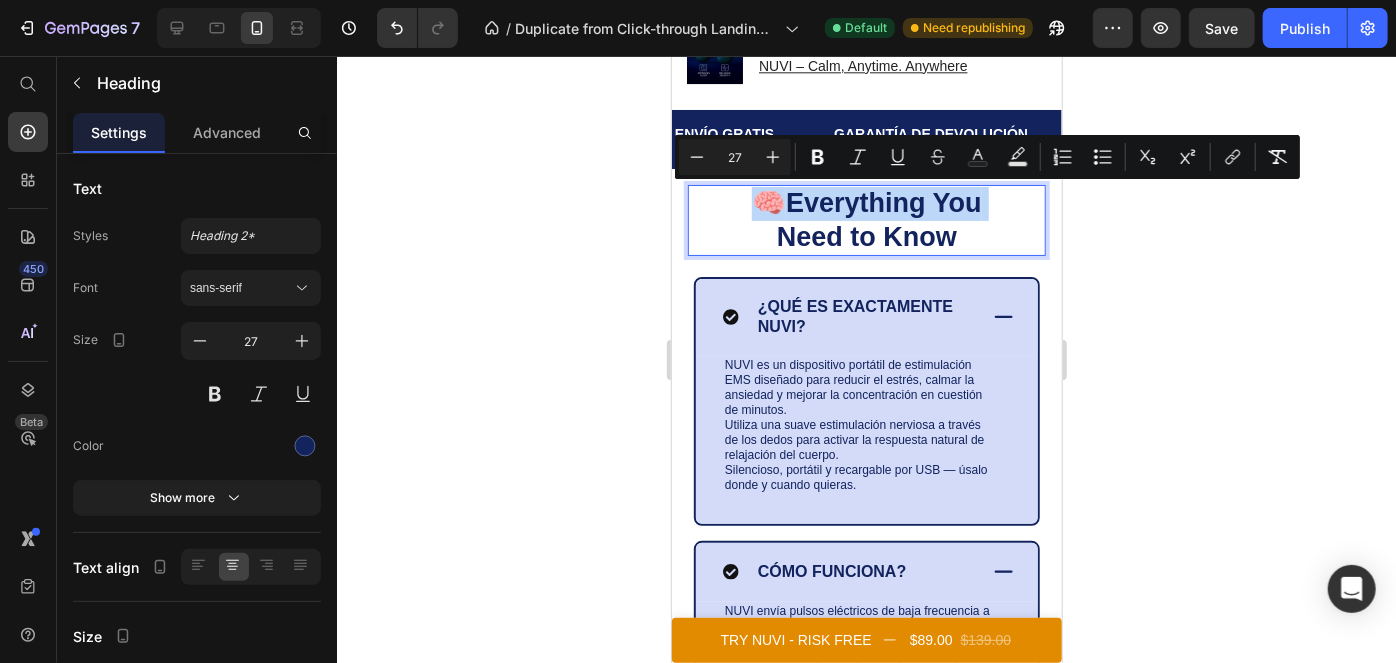 click on "Everything You" at bounding box center [883, 202] 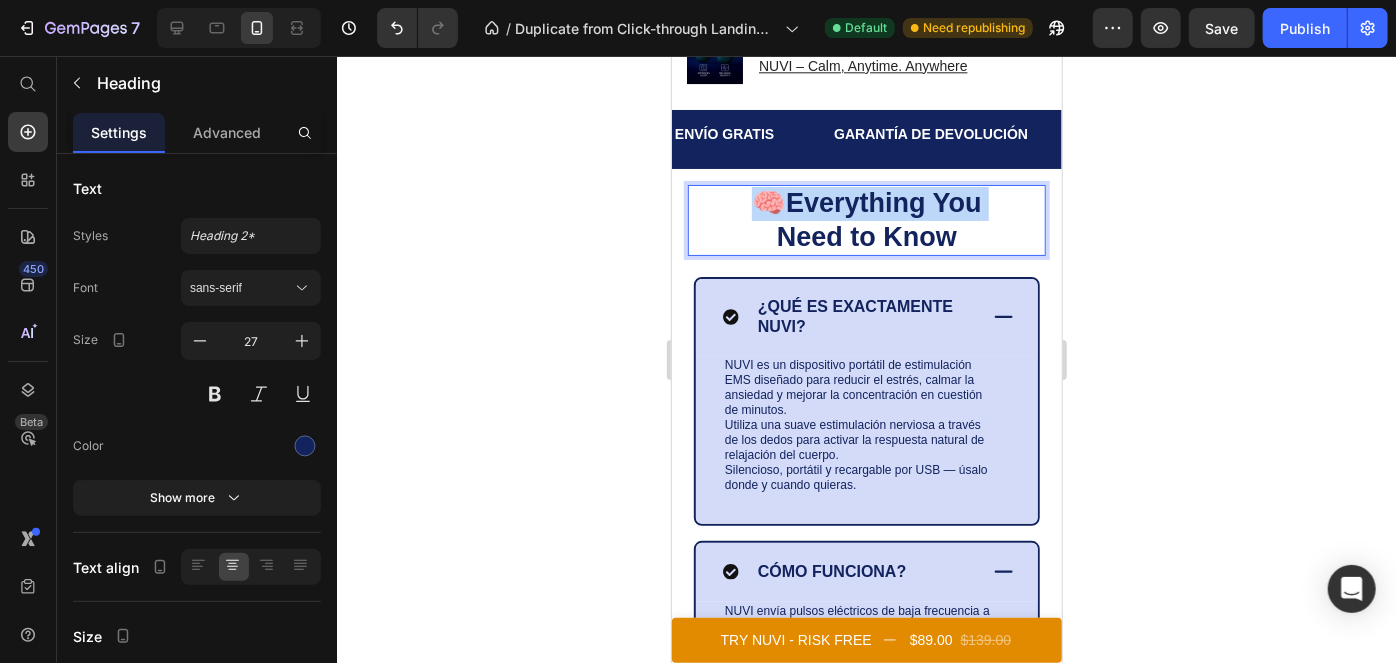 drag, startPoint x: 789, startPoint y: 201, endPoint x: 957, endPoint y: 240, distance: 172.46739 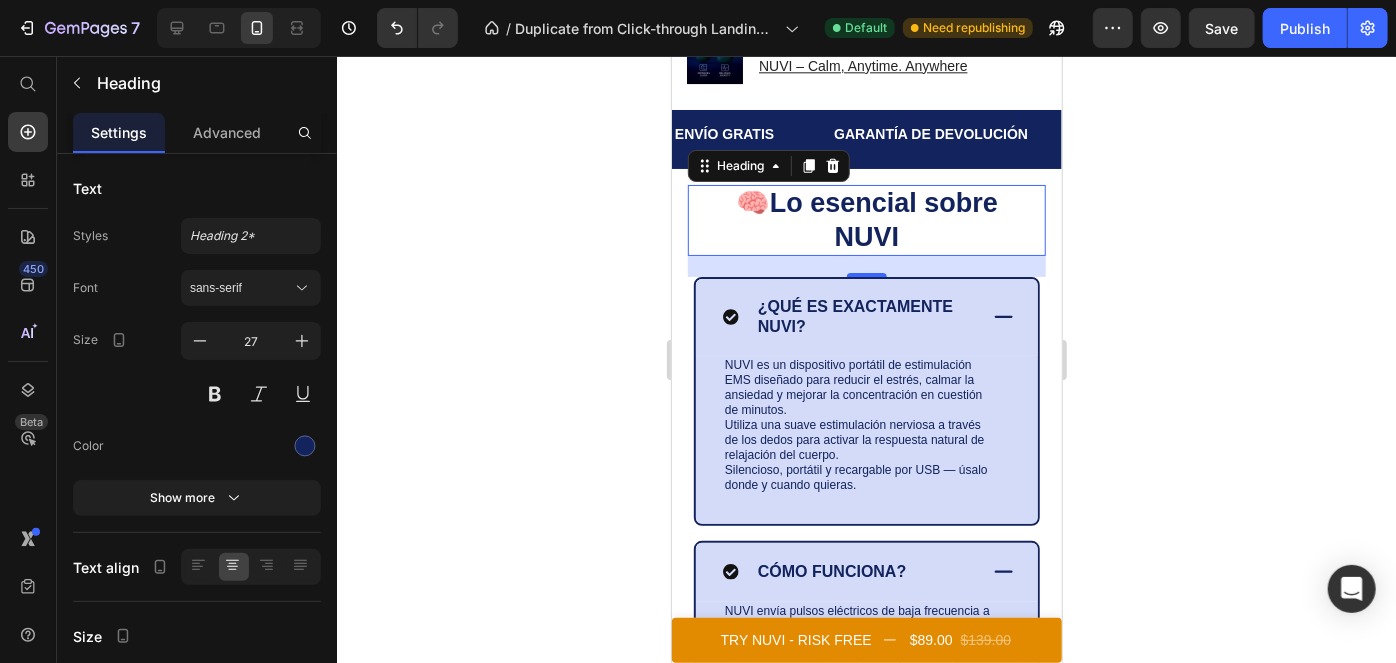 click 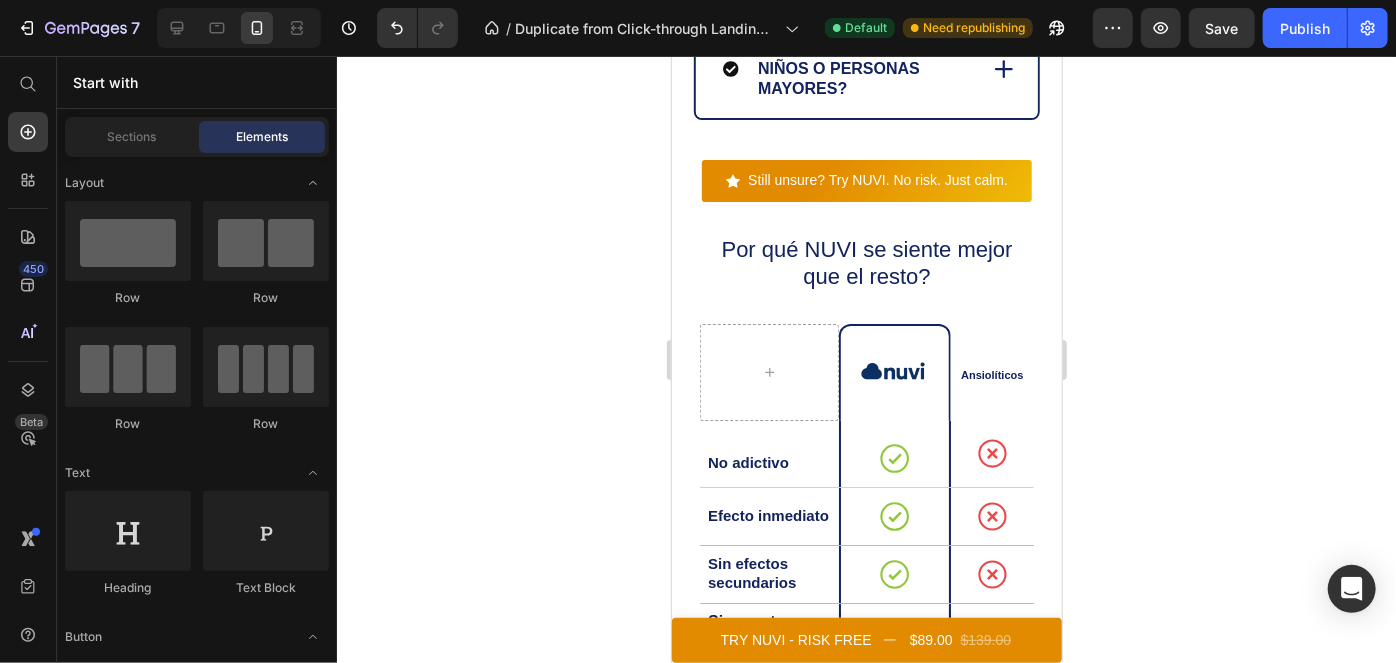 scroll, scrollTop: 7173, scrollLeft: 0, axis: vertical 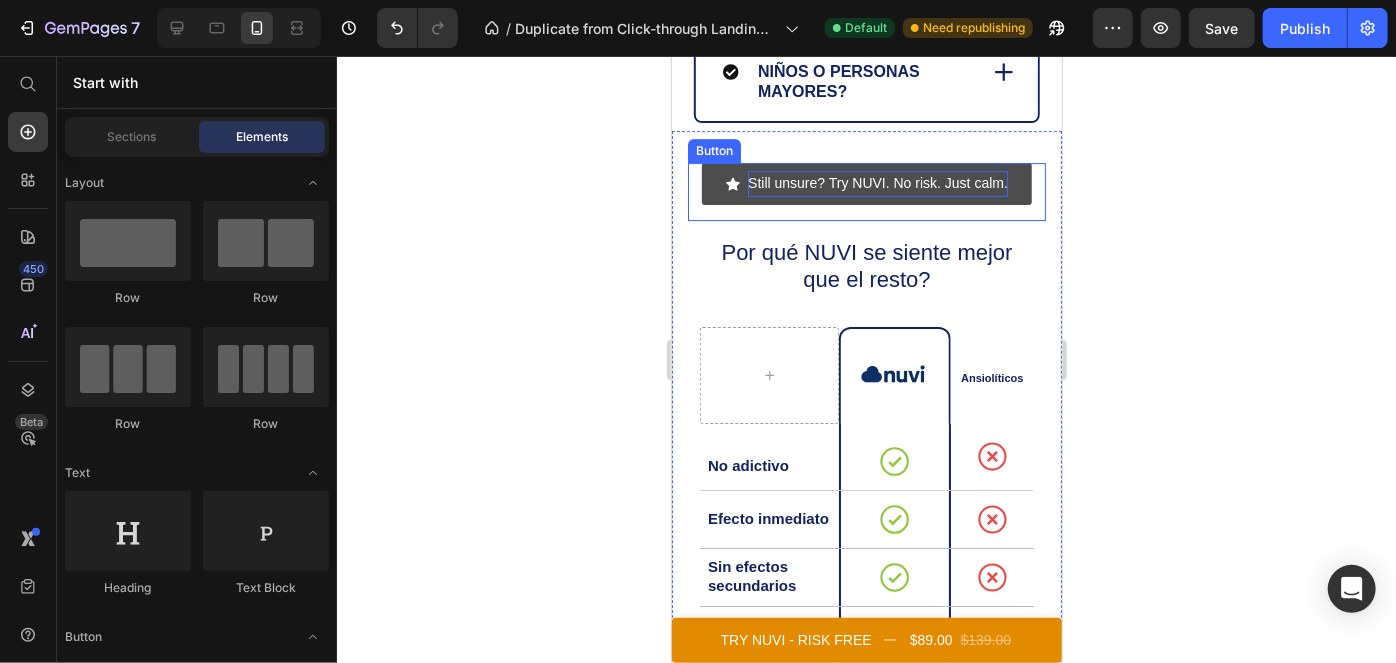 click on "Still unsure? Try NUVI. No risk. Just calm." at bounding box center [877, 182] 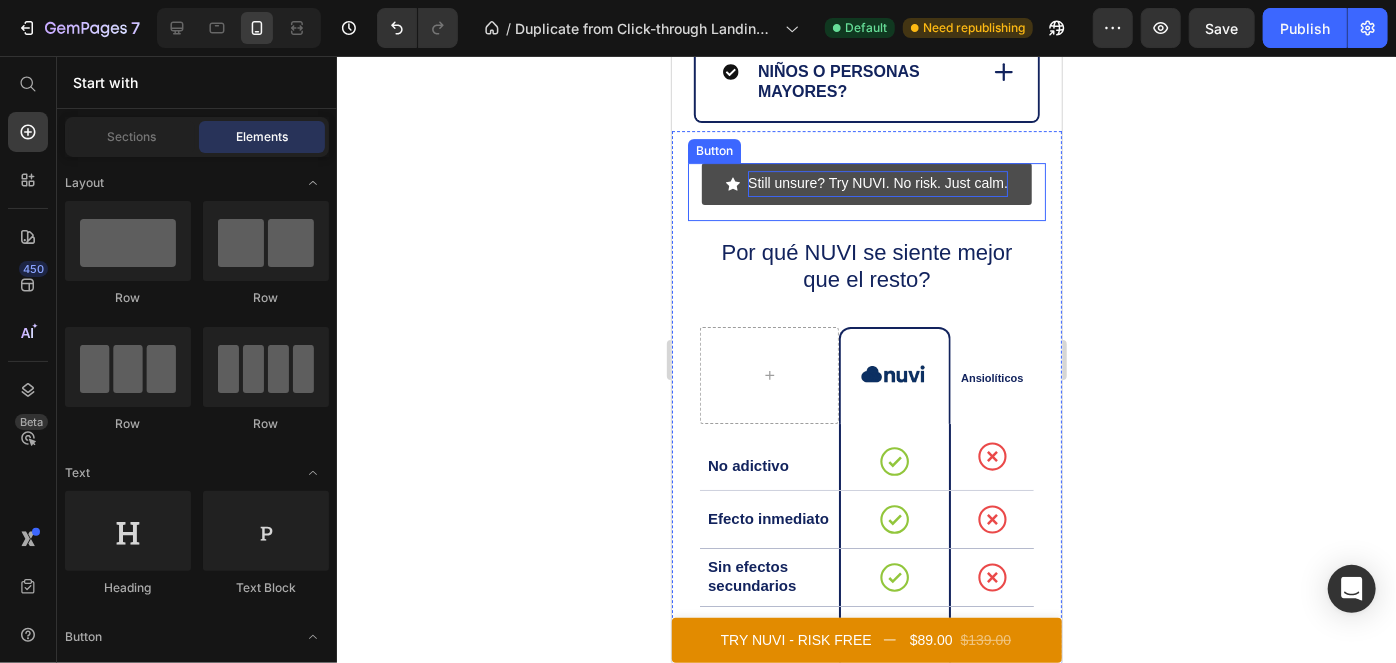click on "Still unsure? Try NUVI. No risk. Just calm." at bounding box center (877, 182) 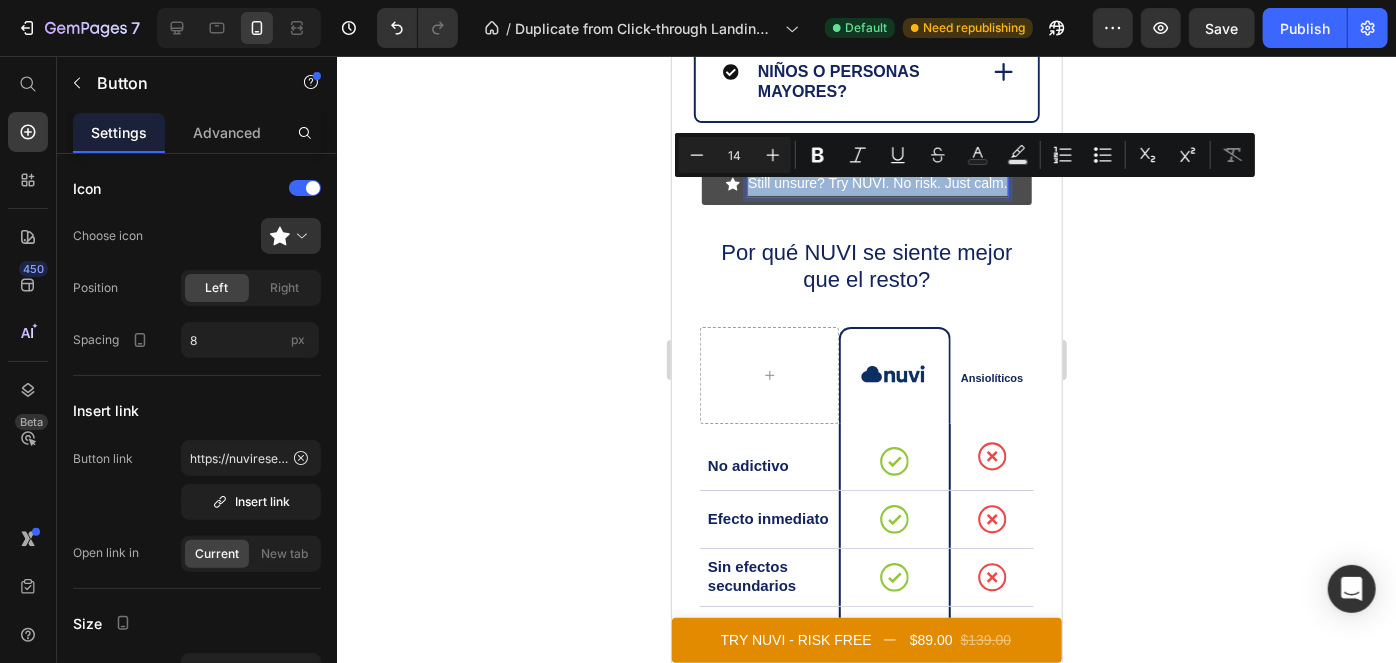 click on "Still unsure? Try NUVI. No risk. Just calm." at bounding box center (877, 182) 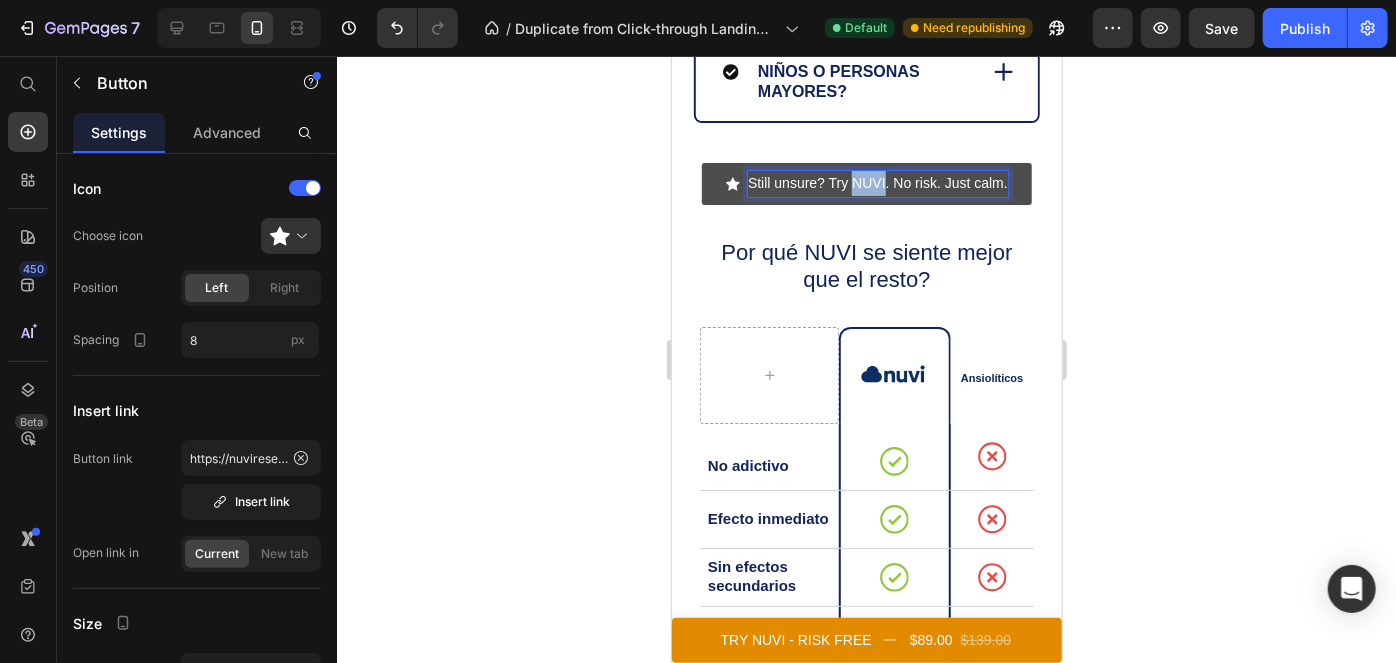 click on "Still unsure? Try NUVI. No risk. Just calm." at bounding box center (877, 182) 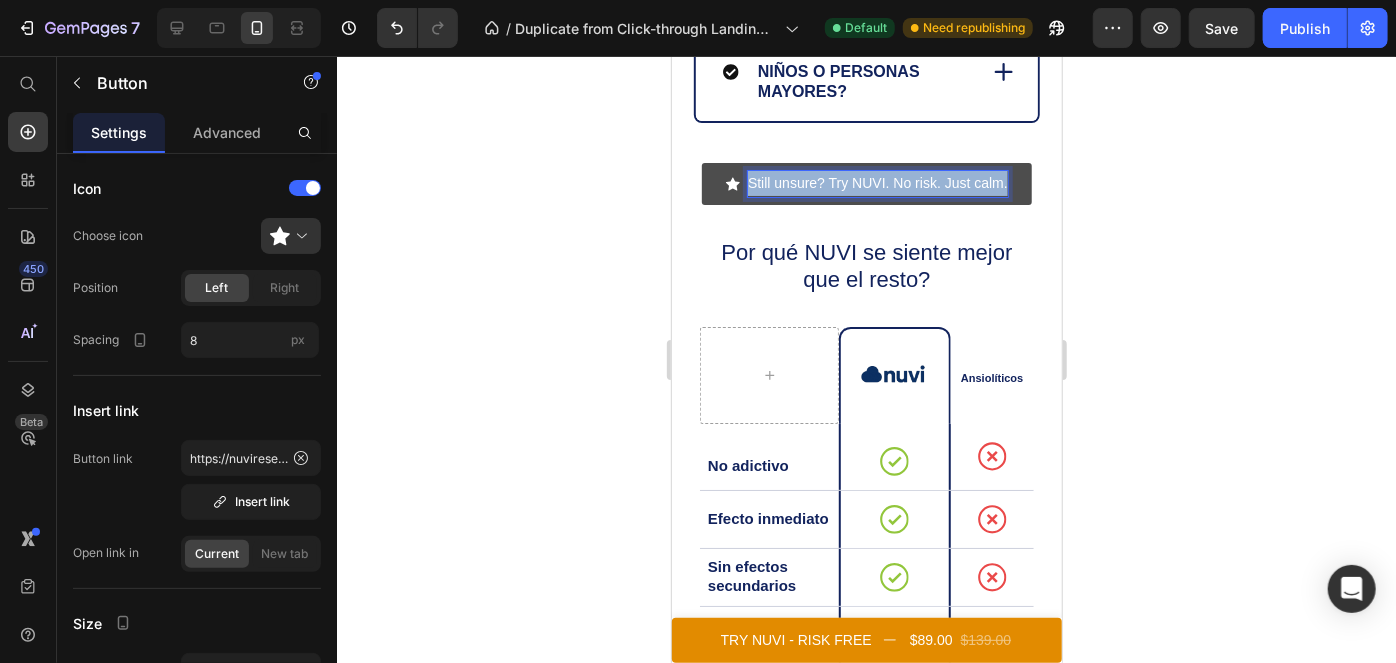 click on "Still unsure? Try NUVI. No risk. Just calm." at bounding box center (877, 182) 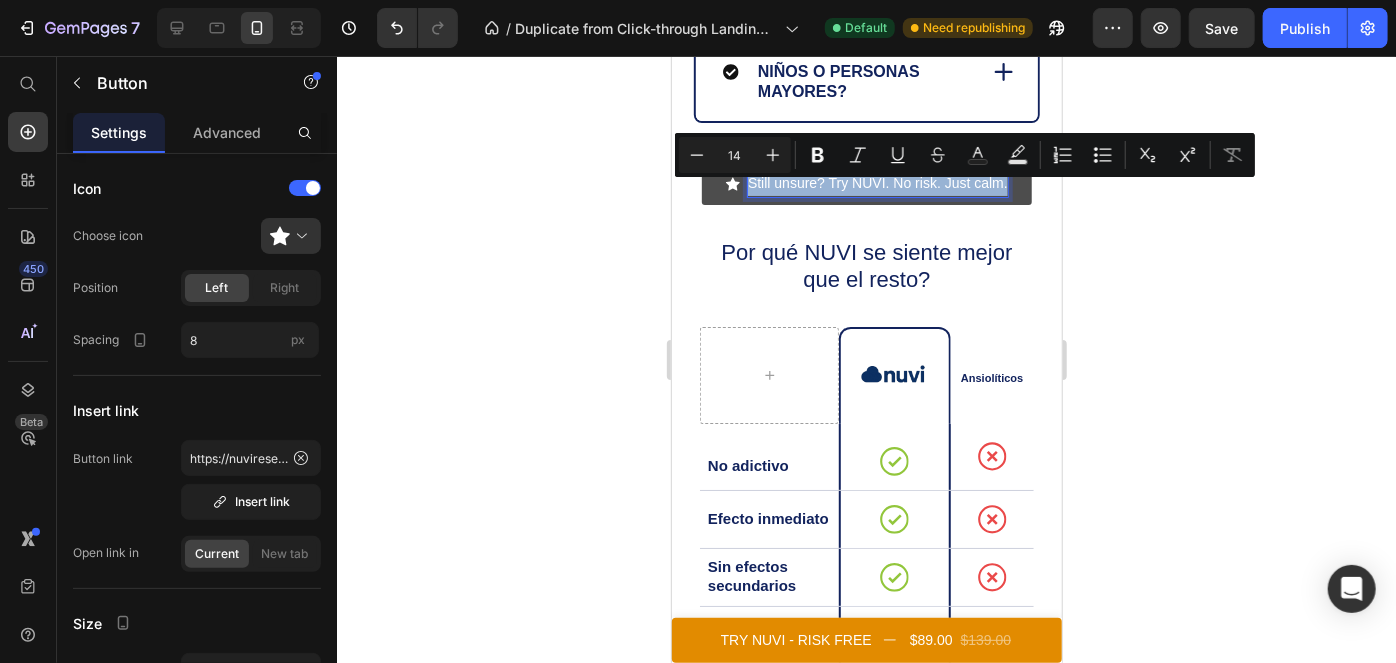 copy on "Still unsure? Try NUVI. No risk. Just calm." 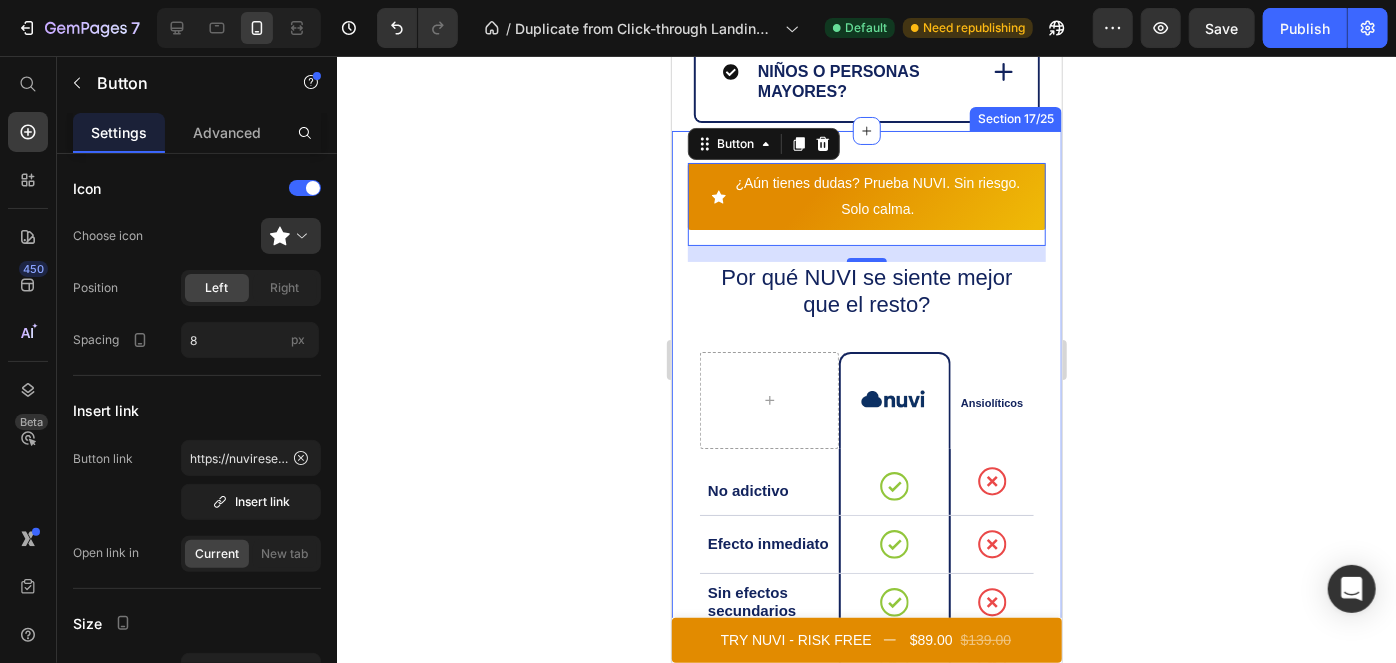 click 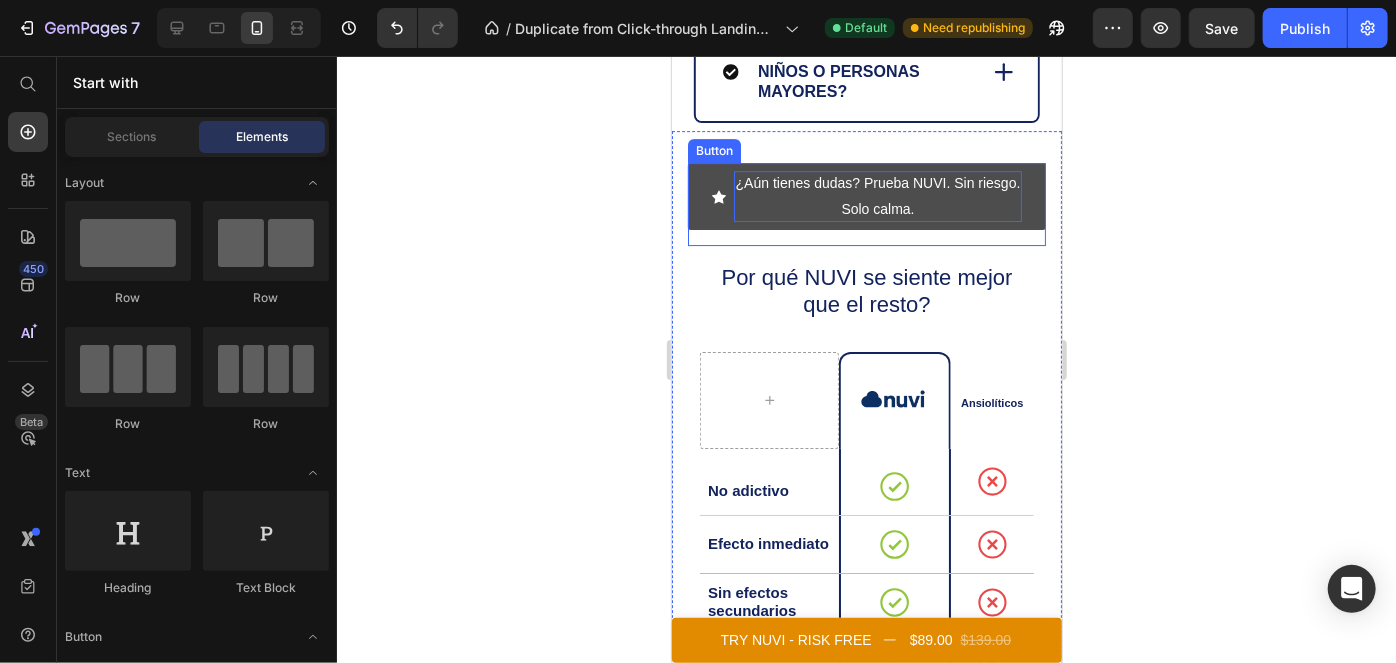 click on "¿Aún tienes dudas? Prueba NUVI. Sin riesgo. Solo calma." at bounding box center (877, 195) 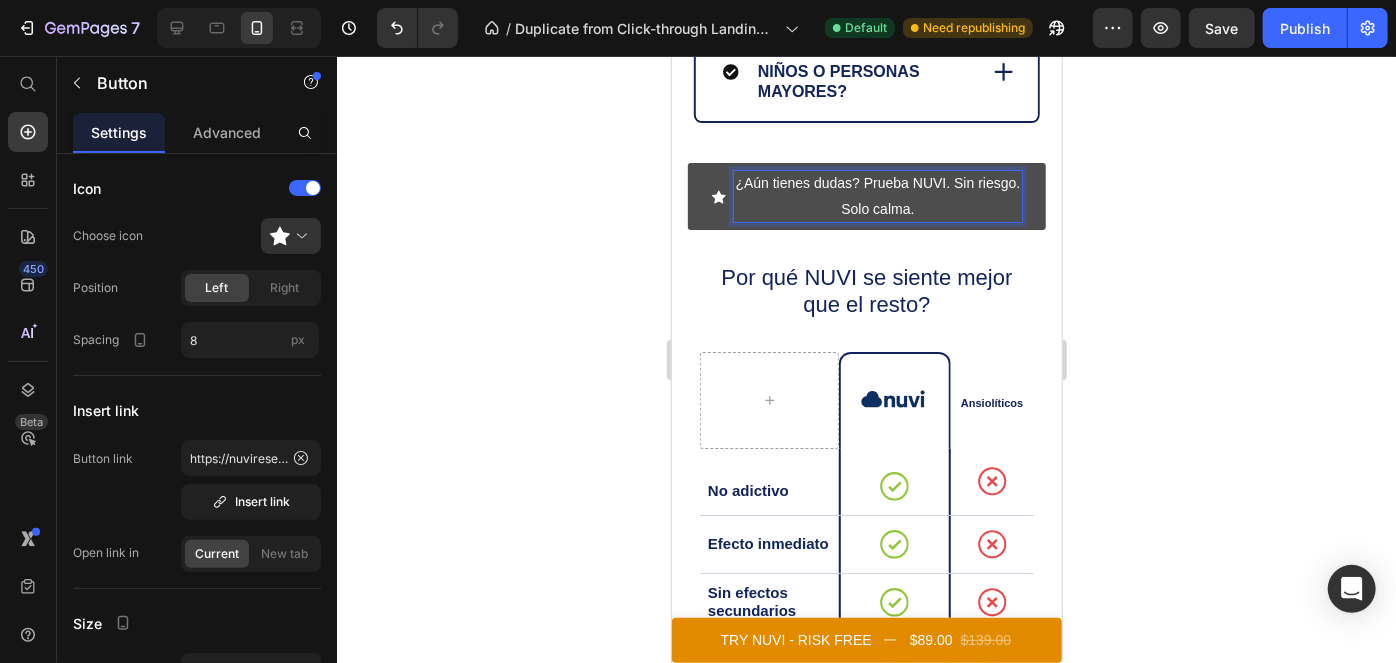 click on "¿Aún tienes dudas? Prueba NUVI. Sin riesgo. Solo calma." at bounding box center (877, 195) 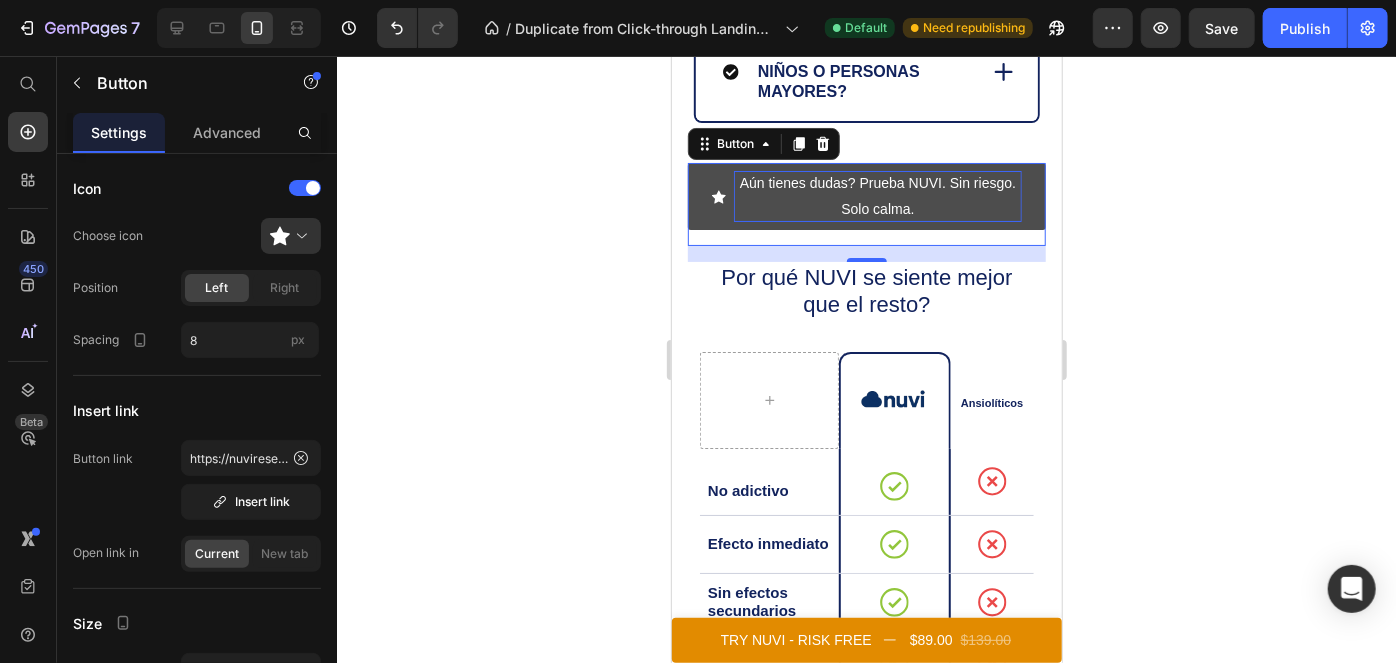 click 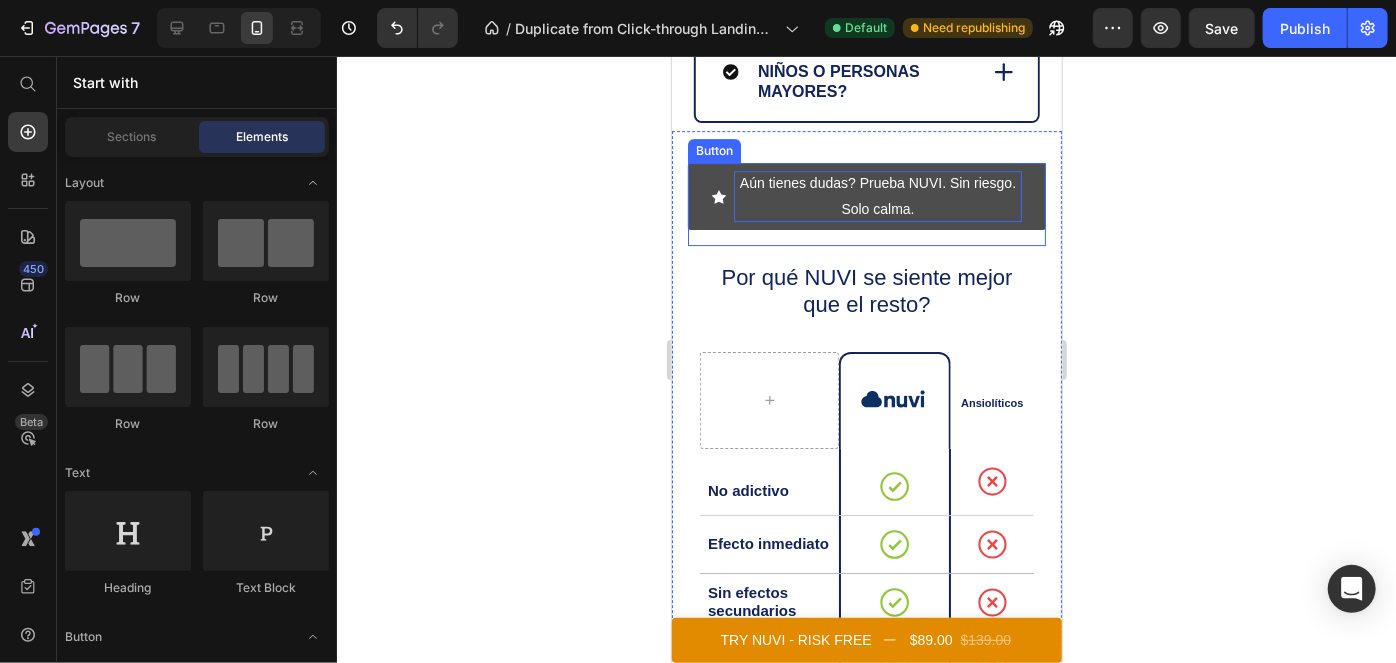click on "Aún tienes dudas? Prueba NUVI. Sin riesgo. Solo calma." at bounding box center (877, 195) 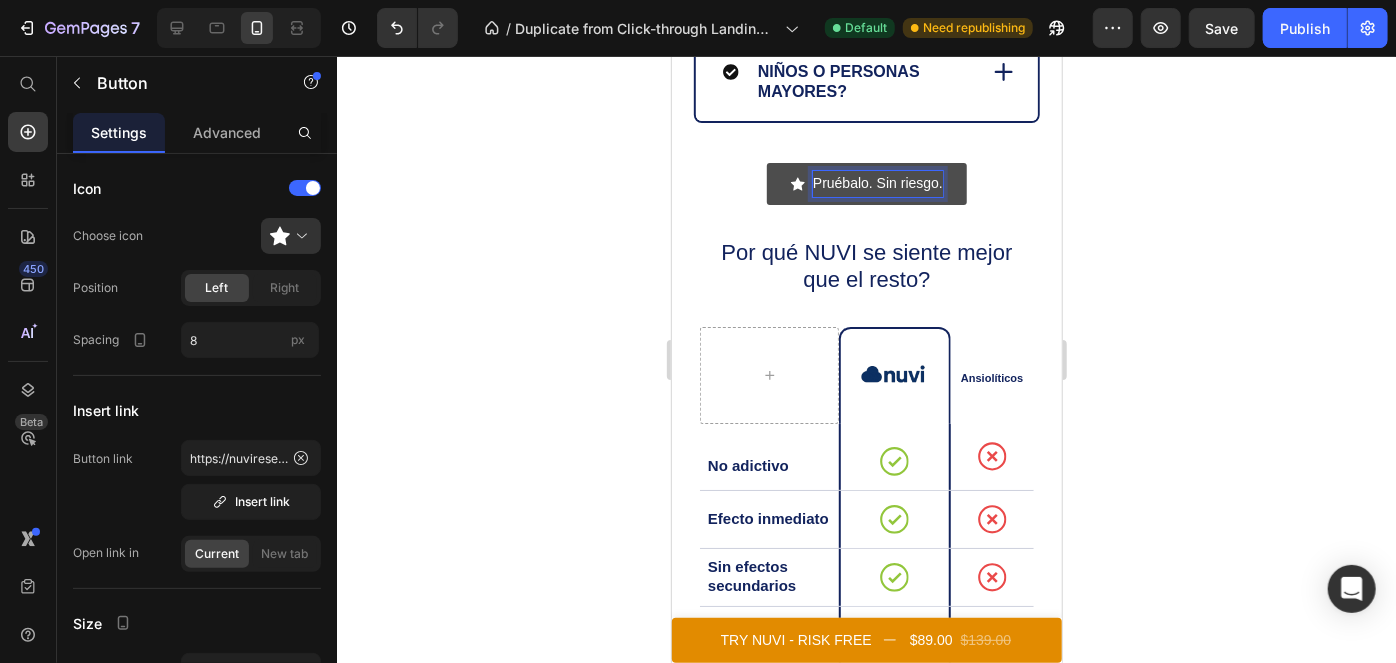 click 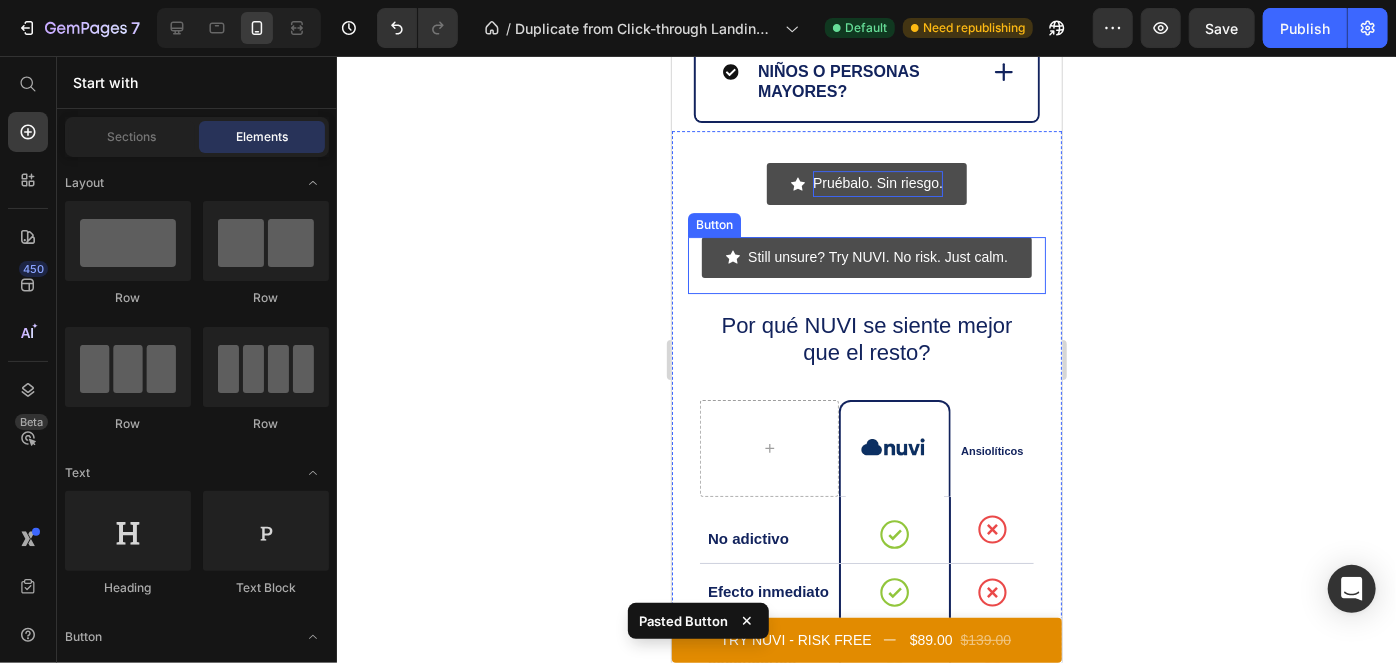 click on "Still unsure? Try NUVI. No risk. Just calm." at bounding box center (866, 256) 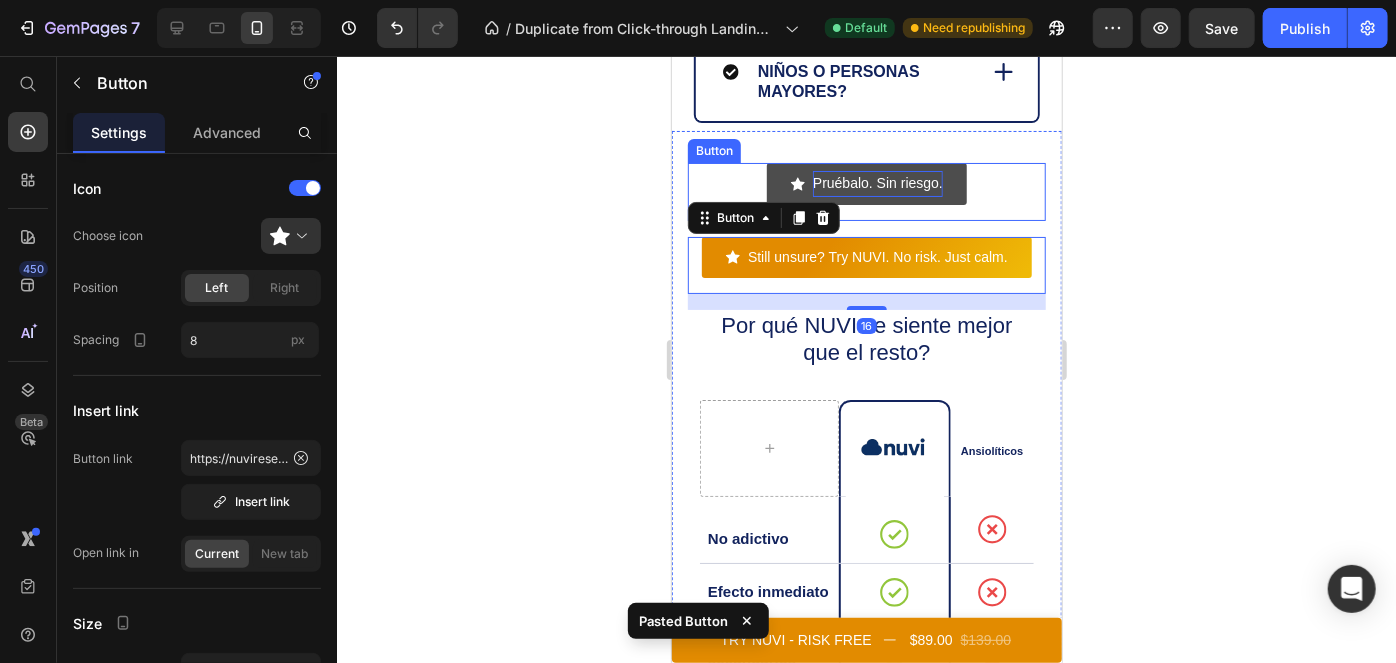 click on "Pruébalo. Sin riesgo. Button" at bounding box center [866, 190] 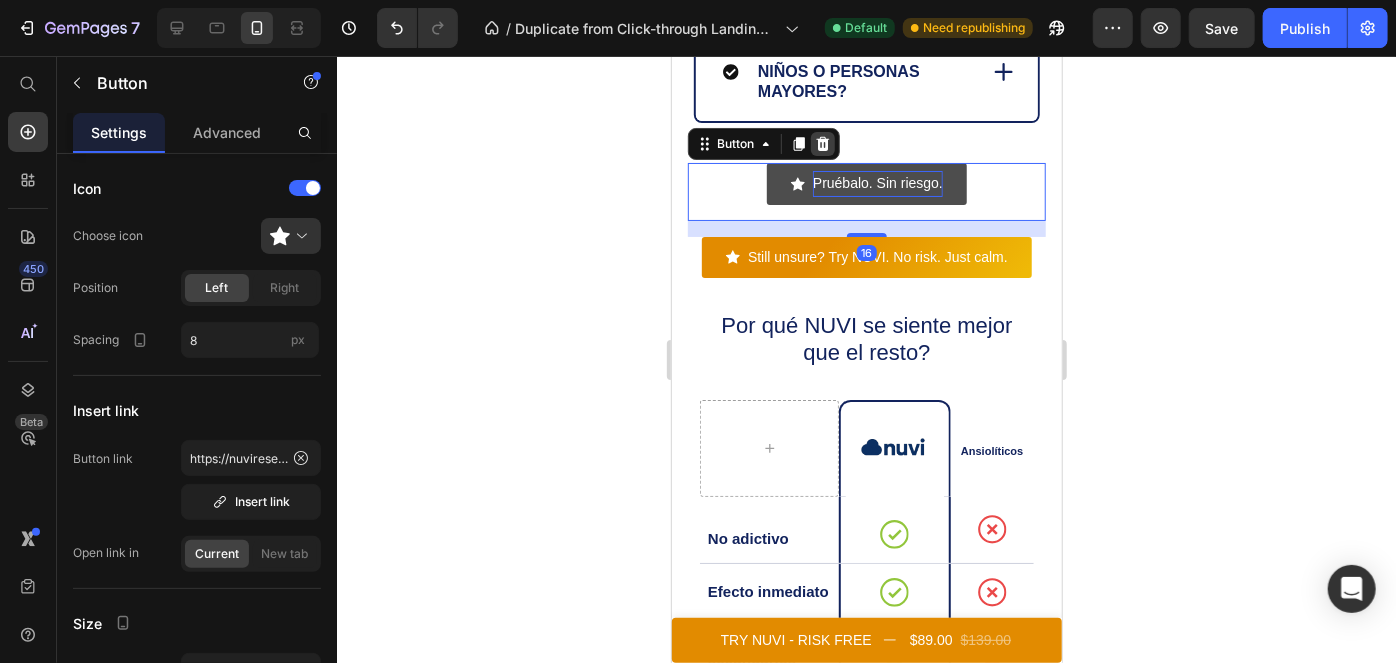 click 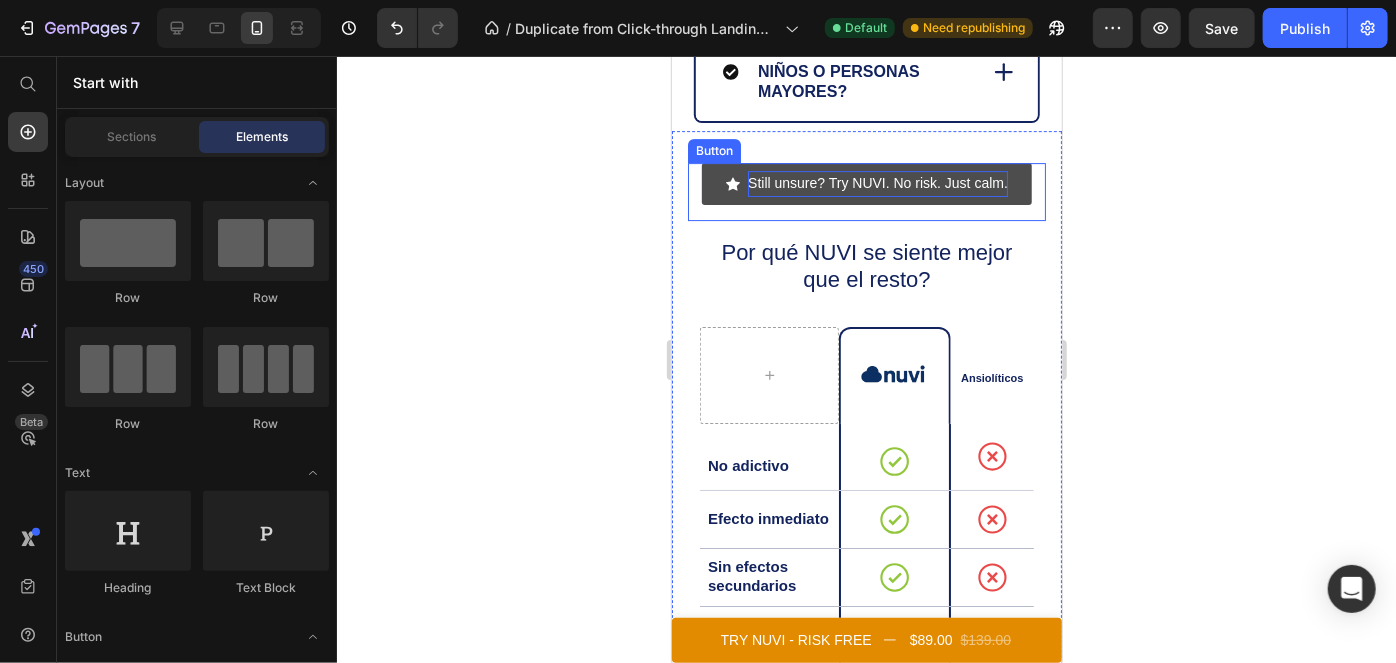 click on "Still unsure? Try NUVI. No risk. Just calm." at bounding box center (877, 182) 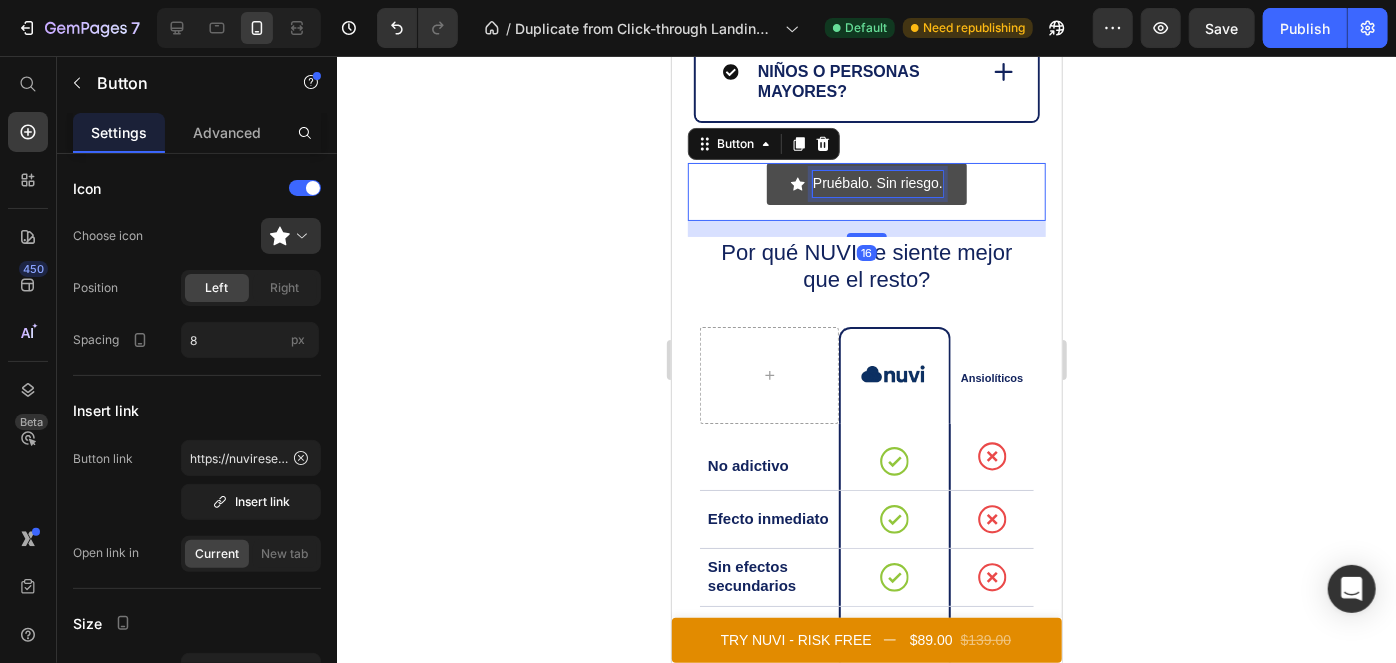 click 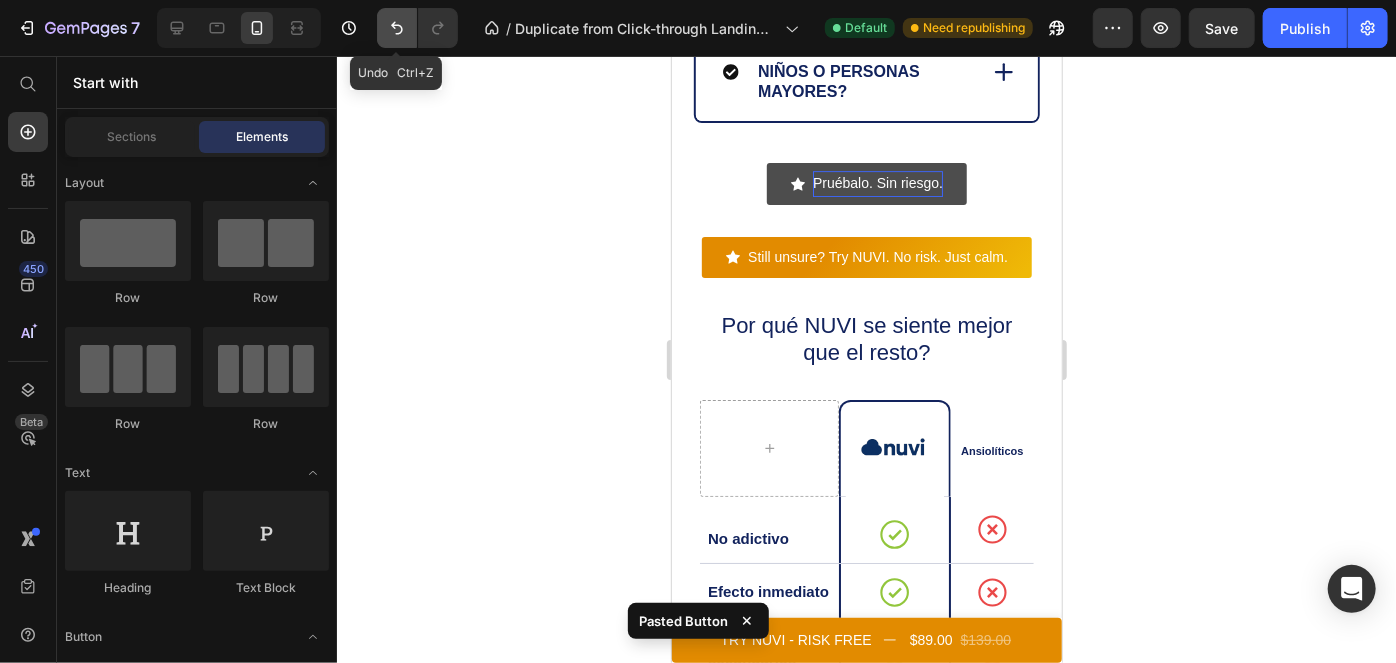 click 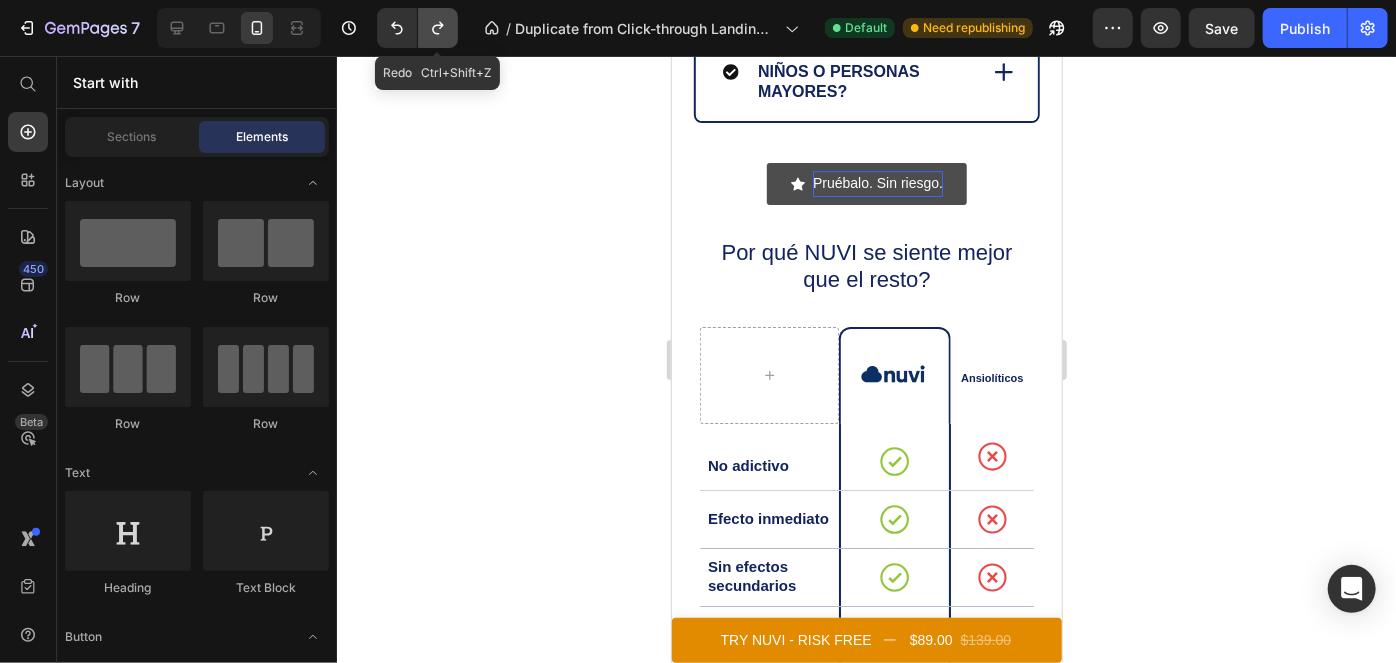click 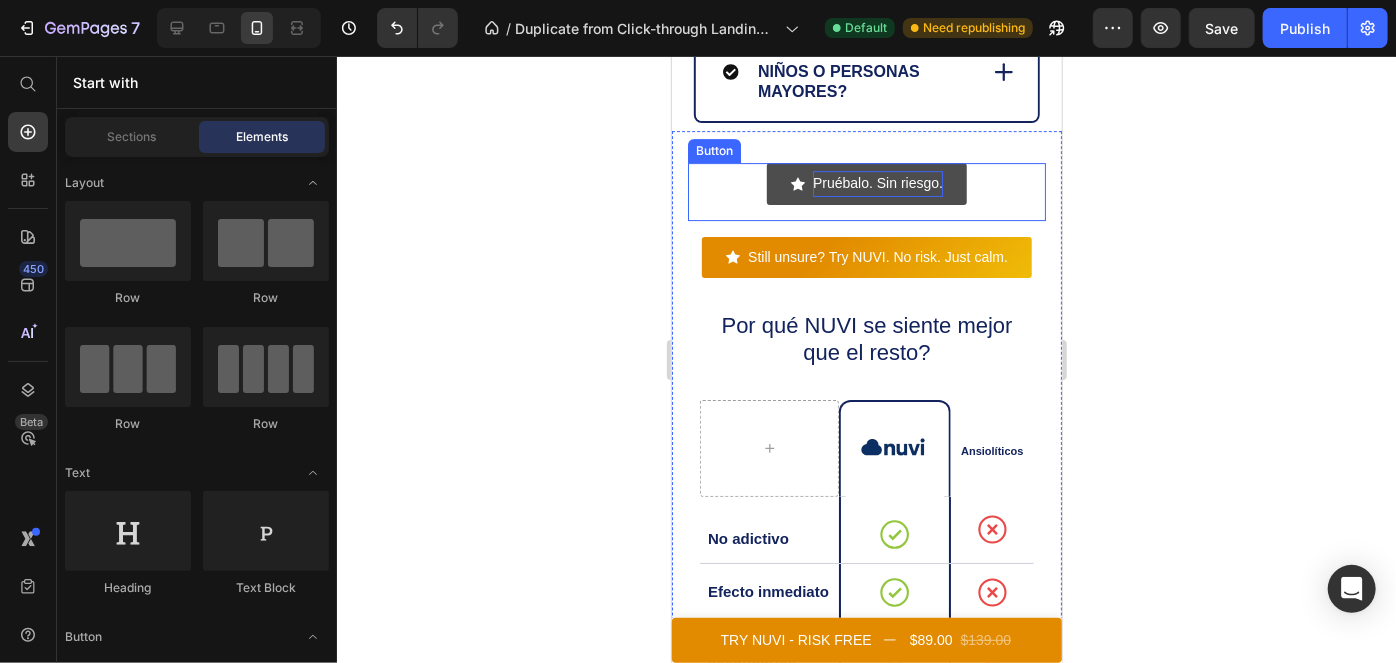 click 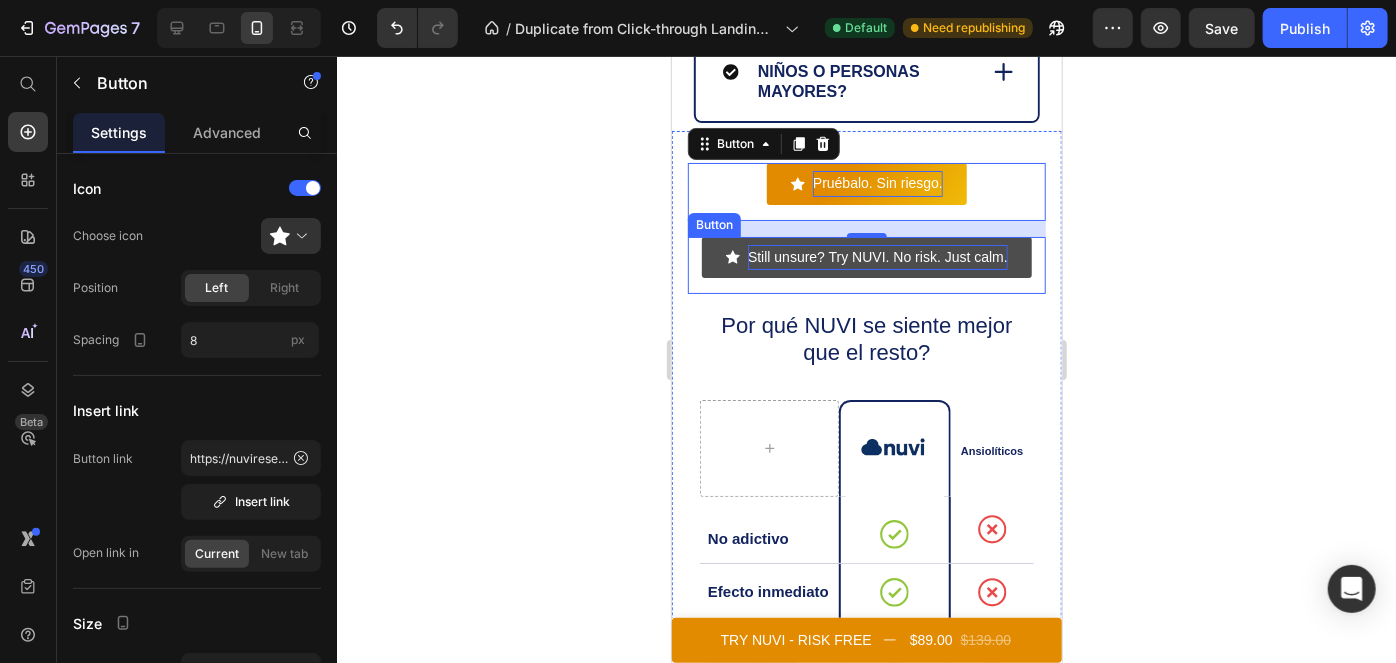 click on "Still unsure? Try NUVI. No risk. Just calm." at bounding box center (877, 256) 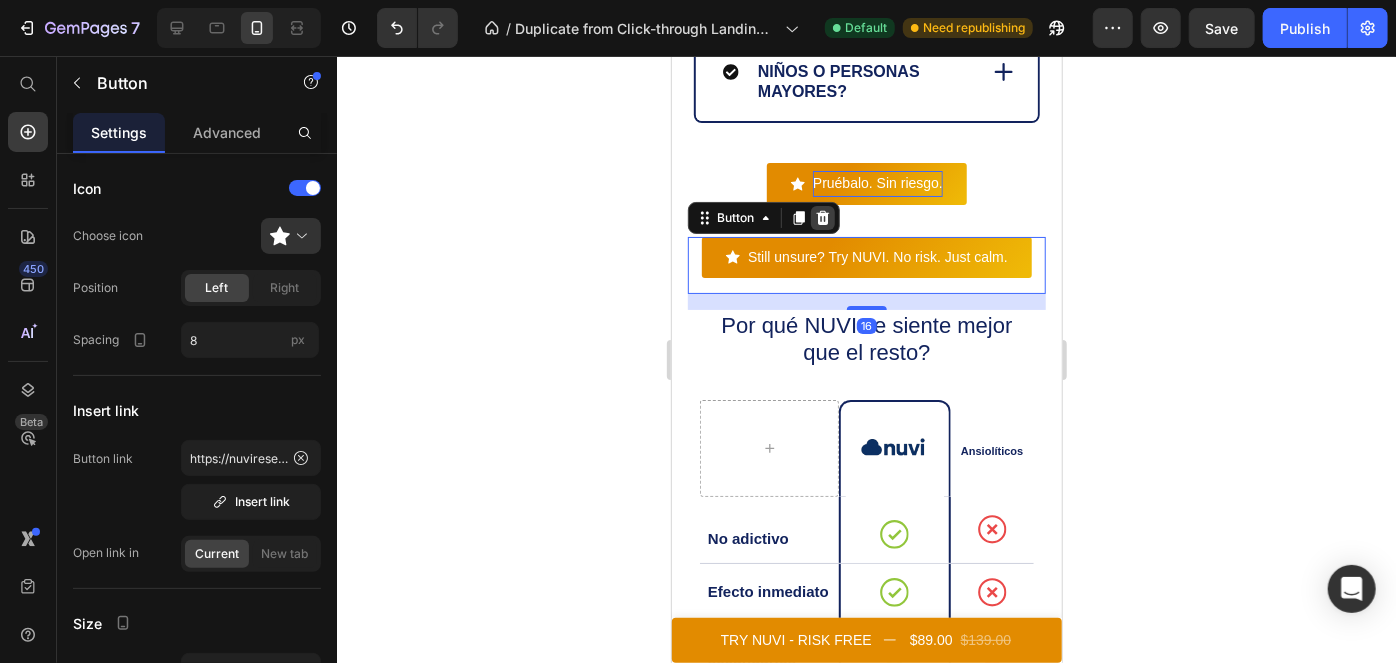 click at bounding box center (822, 217) 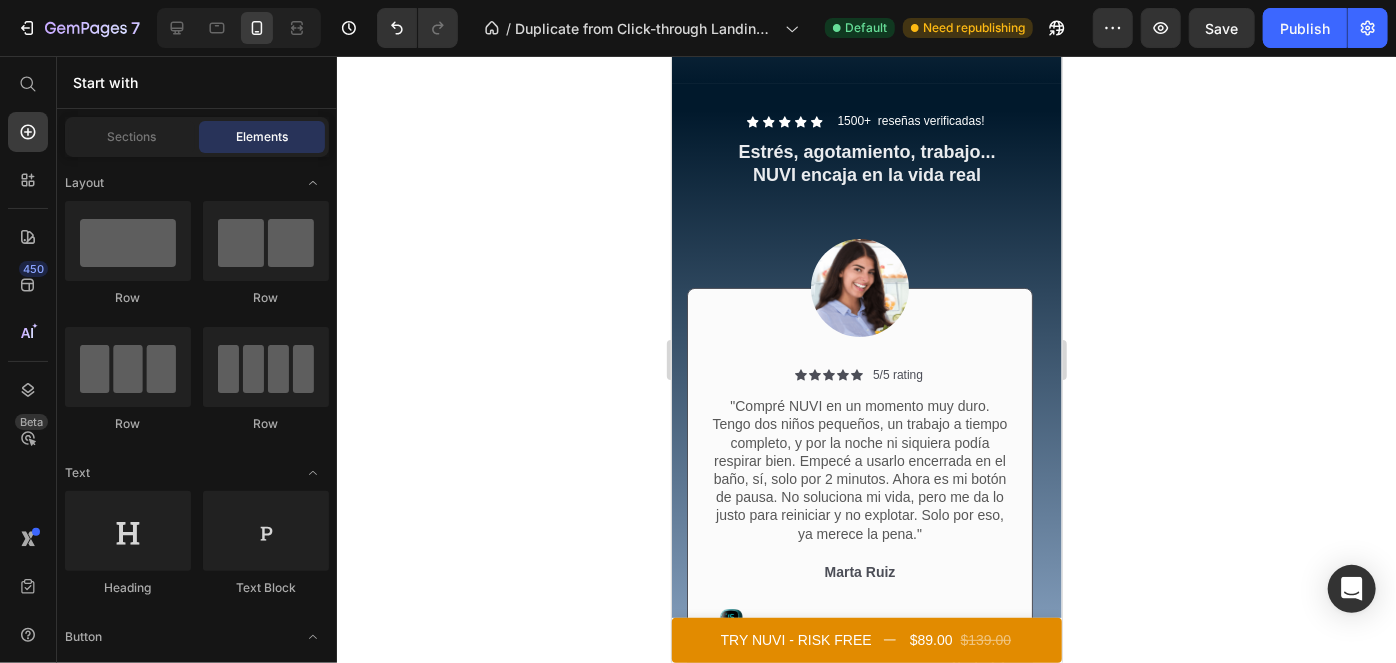 scroll, scrollTop: 4197, scrollLeft: 0, axis: vertical 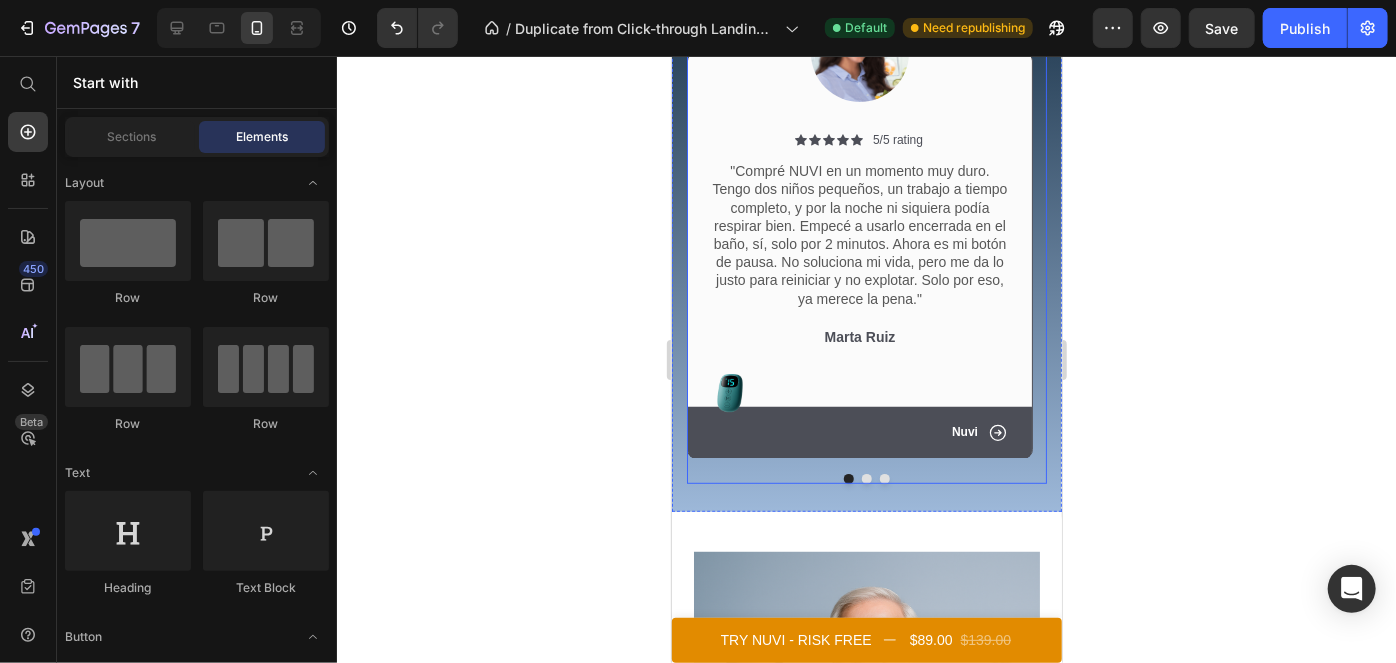 click at bounding box center (866, 478) 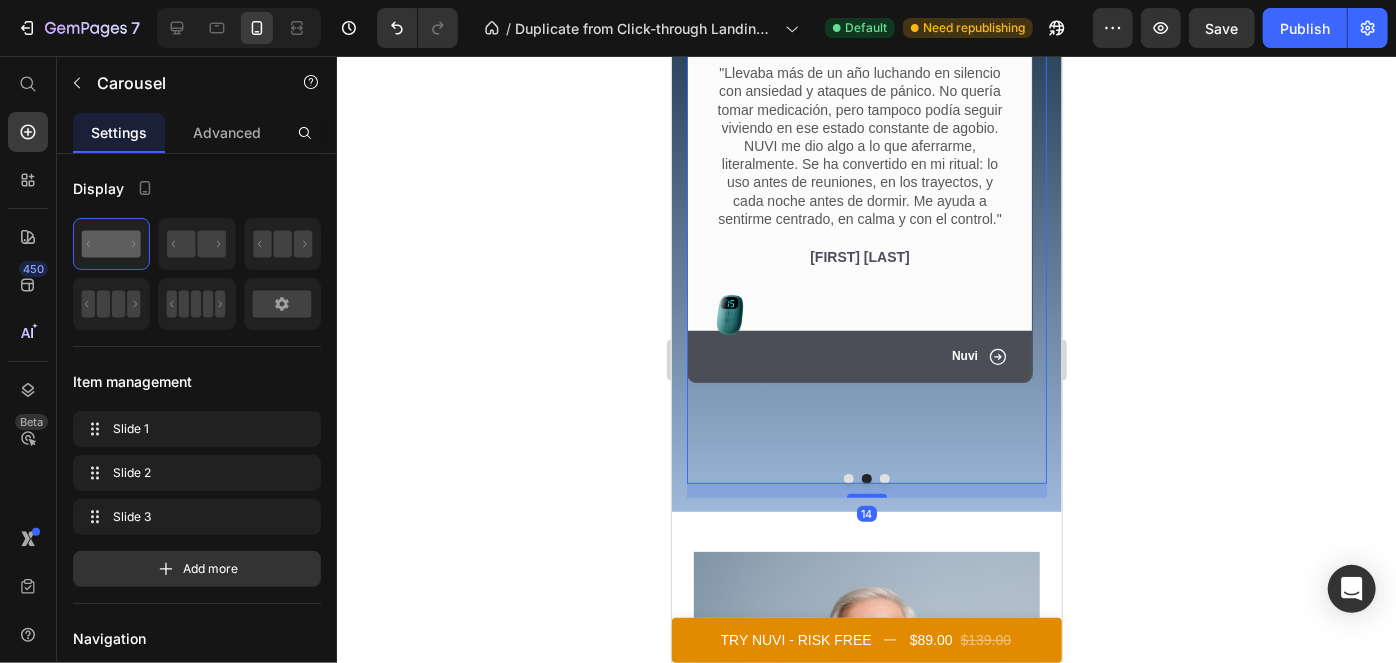 scroll, scrollTop: 4146, scrollLeft: 0, axis: vertical 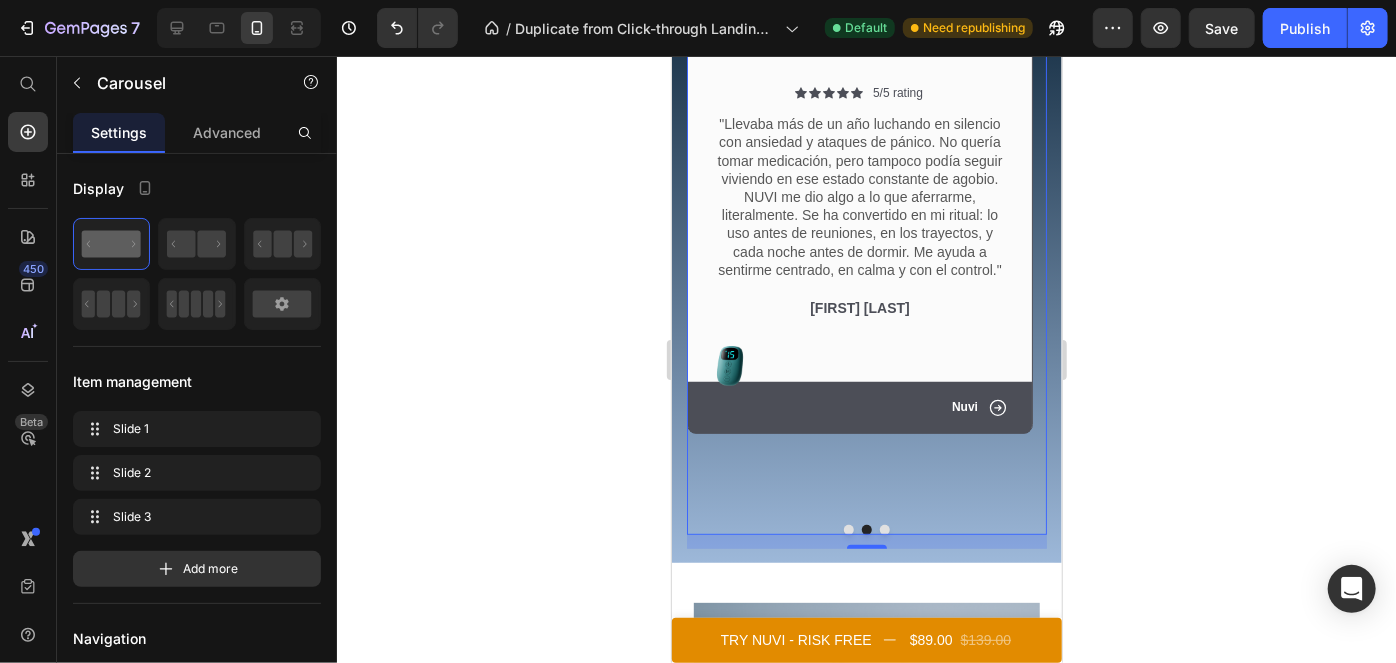 click at bounding box center (884, 529) 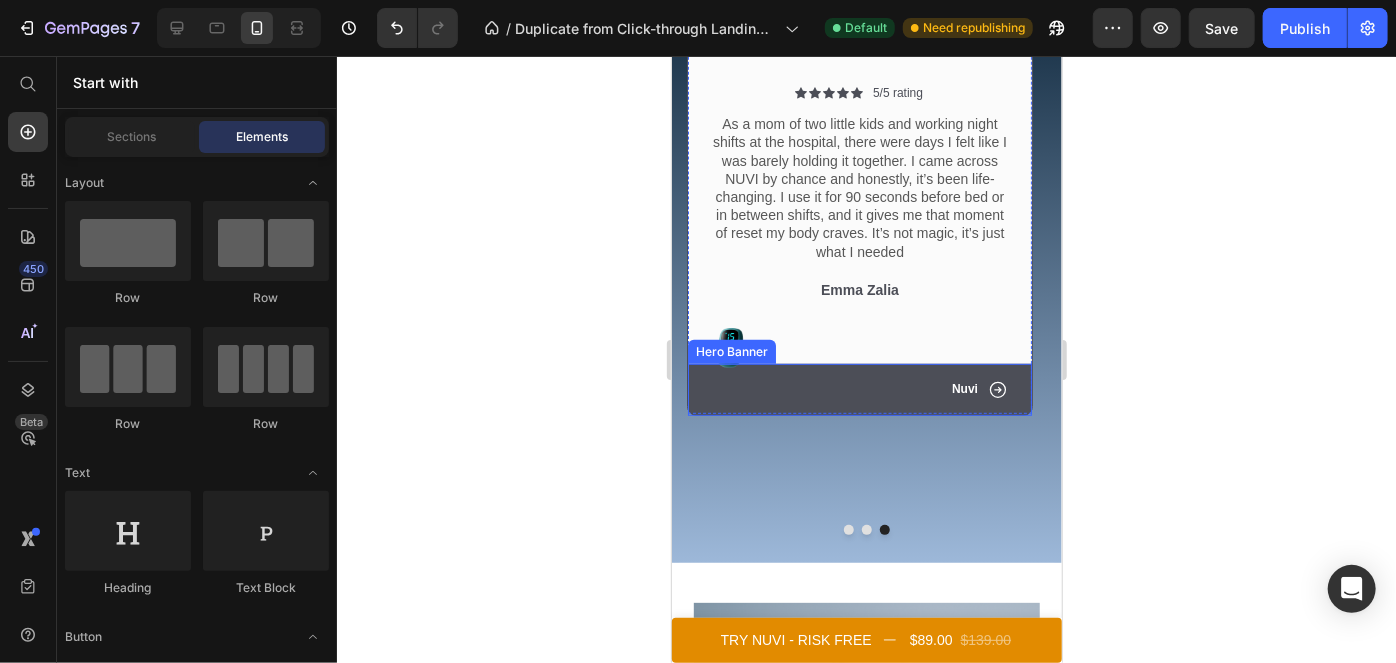 scroll, scrollTop: 4106, scrollLeft: 0, axis: vertical 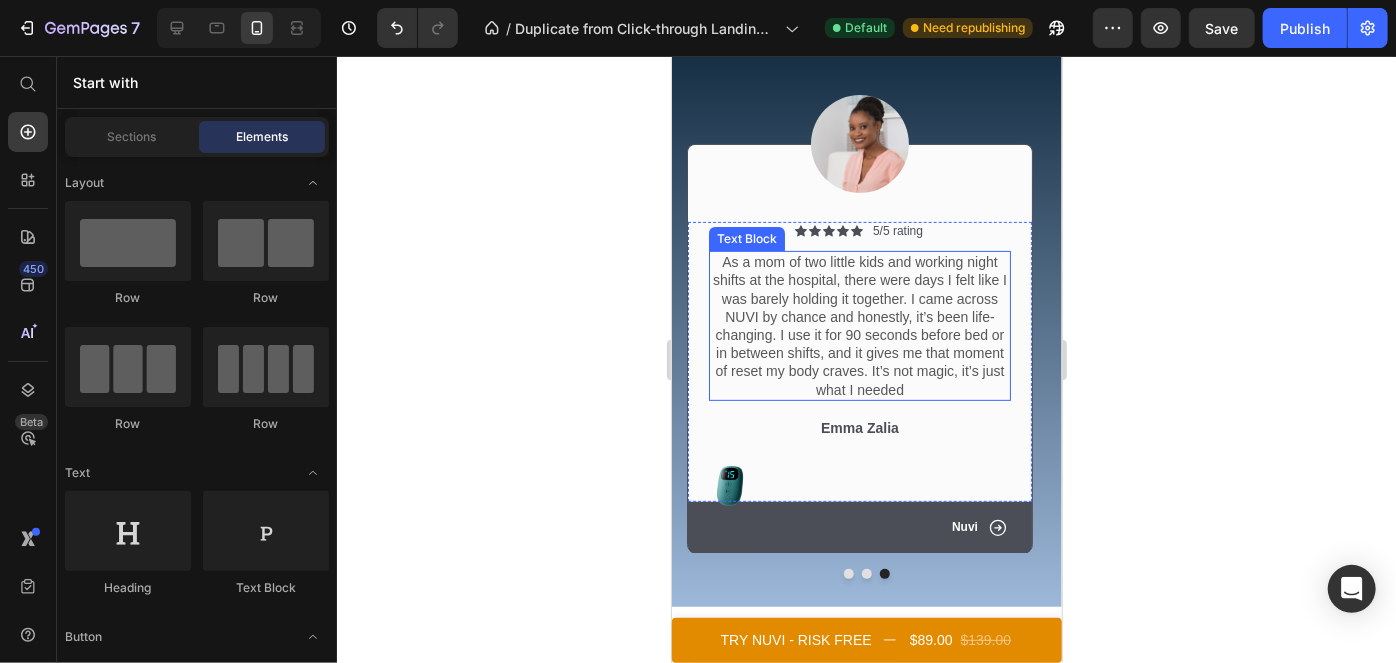 click on "As a mom of two little kids and working night shifts at the hospital, there were days I felt like I was barely holding it together. I came across NUVI by chance and honestly, it’s been life-changing. I use it for 90 seconds before bed or in between shifts, and it gives me that moment of reset my body craves. It’s not magic, it’s just what I needed" at bounding box center [859, 325] 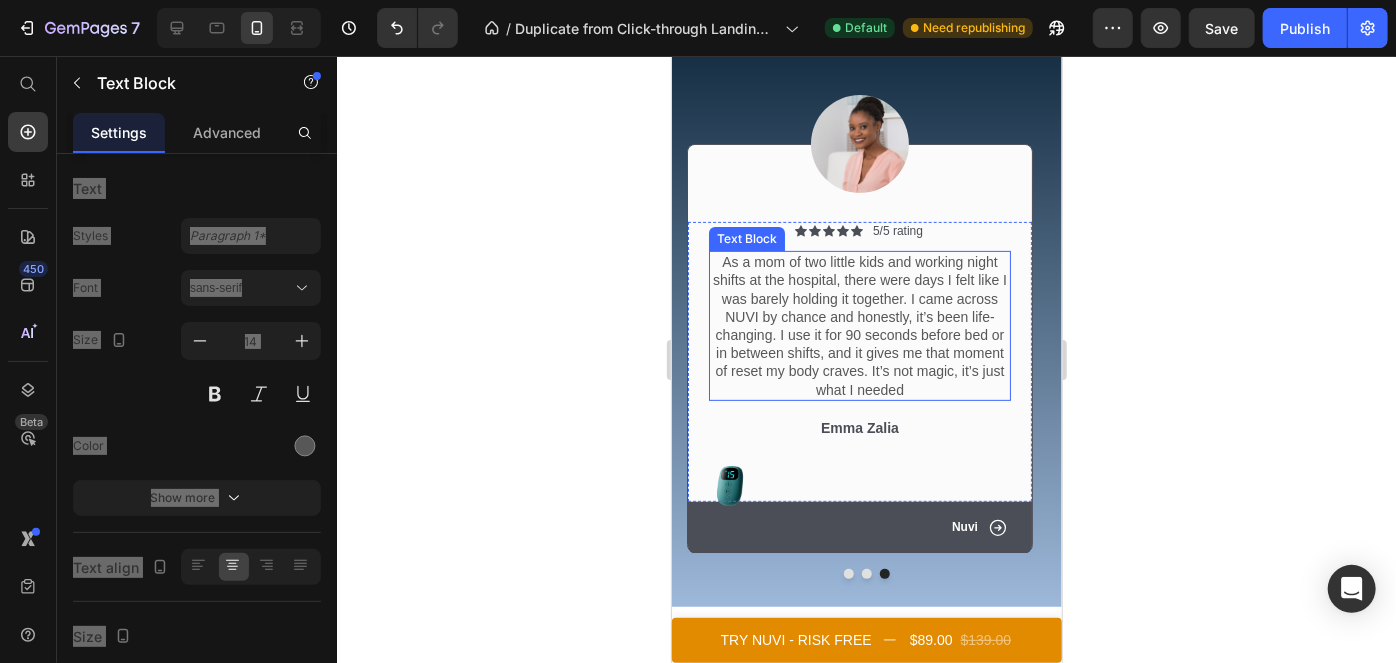 click on "As a mom of two little kids and working night shifts at the hospital, there were days I felt like I was barely holding it together. I came across NUVI by chance and honestly, it’s been life-changing. I use it for 90 seconds before bed or in between shifts, and it gives me that moment of reset my body craves. It’s not magic, it’s just what I needed" at bounding box center (859, 325) 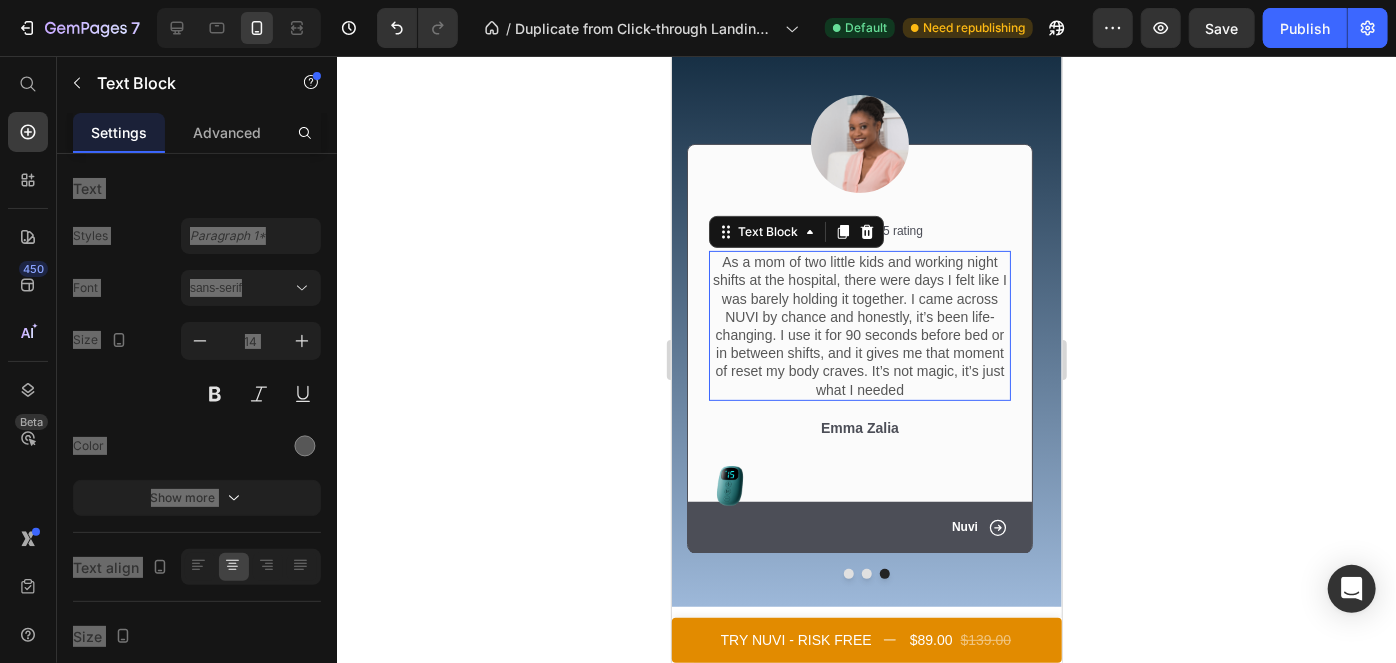 click on "As a mom of two little kids and working night shifts at the hospital, there were days I felt like I was barely holding it together. I came across NUVI by chance and honestly, it’s been life-changing. I use it for 90 seconds before bed or in between shifts, and it gives me that moment of reset my body craves. It’s not magic, it’s just what I needed" at bounding box center (859, 325) 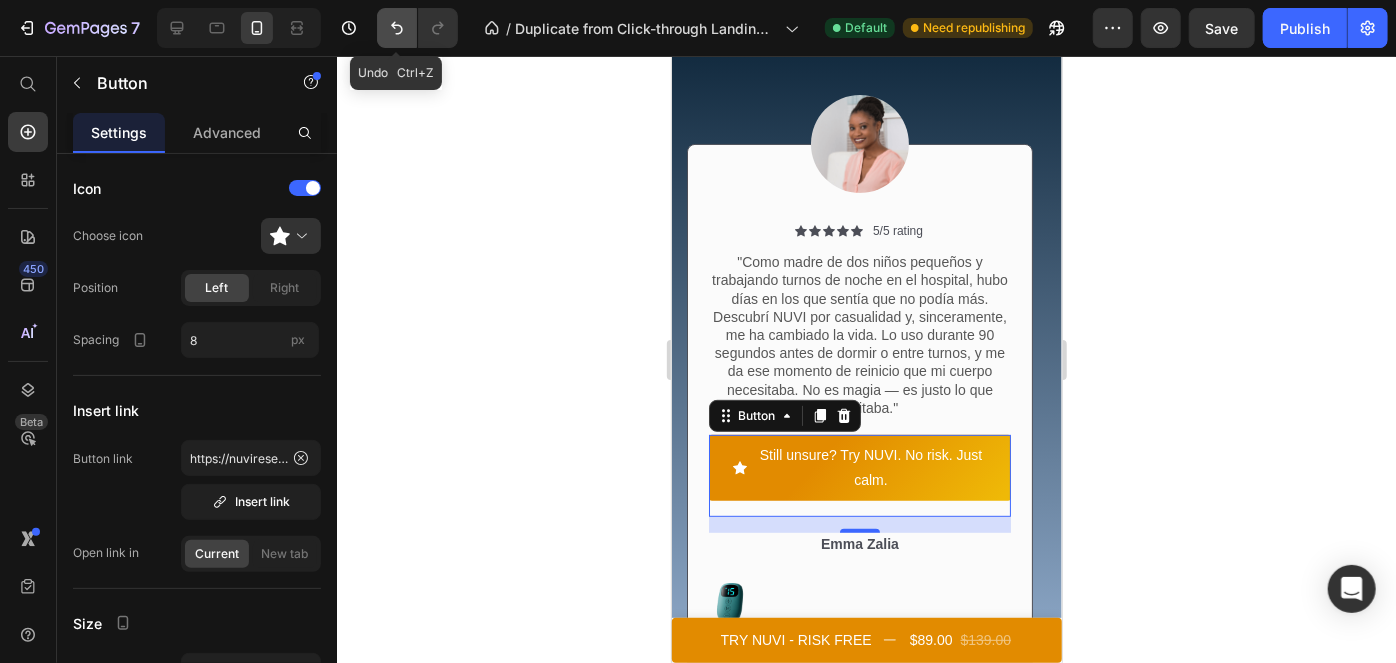 click 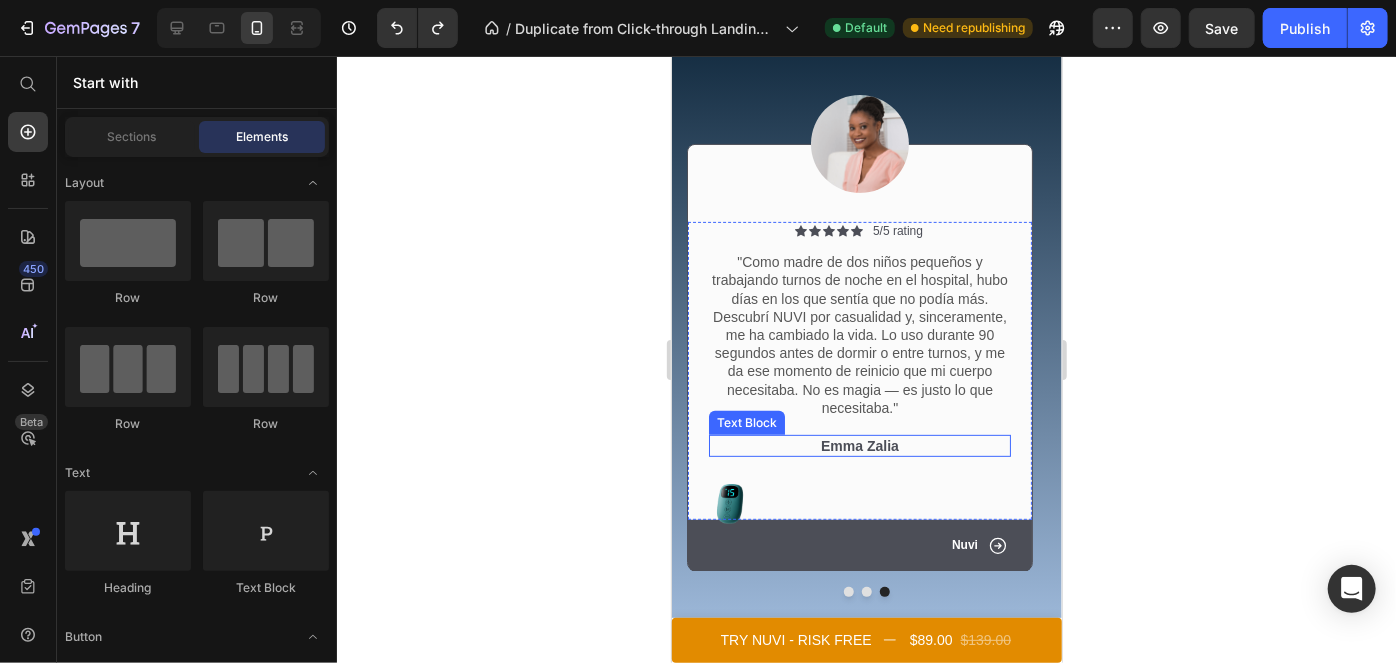 click on "Emma Zalia" at bounding box center [859, 445] 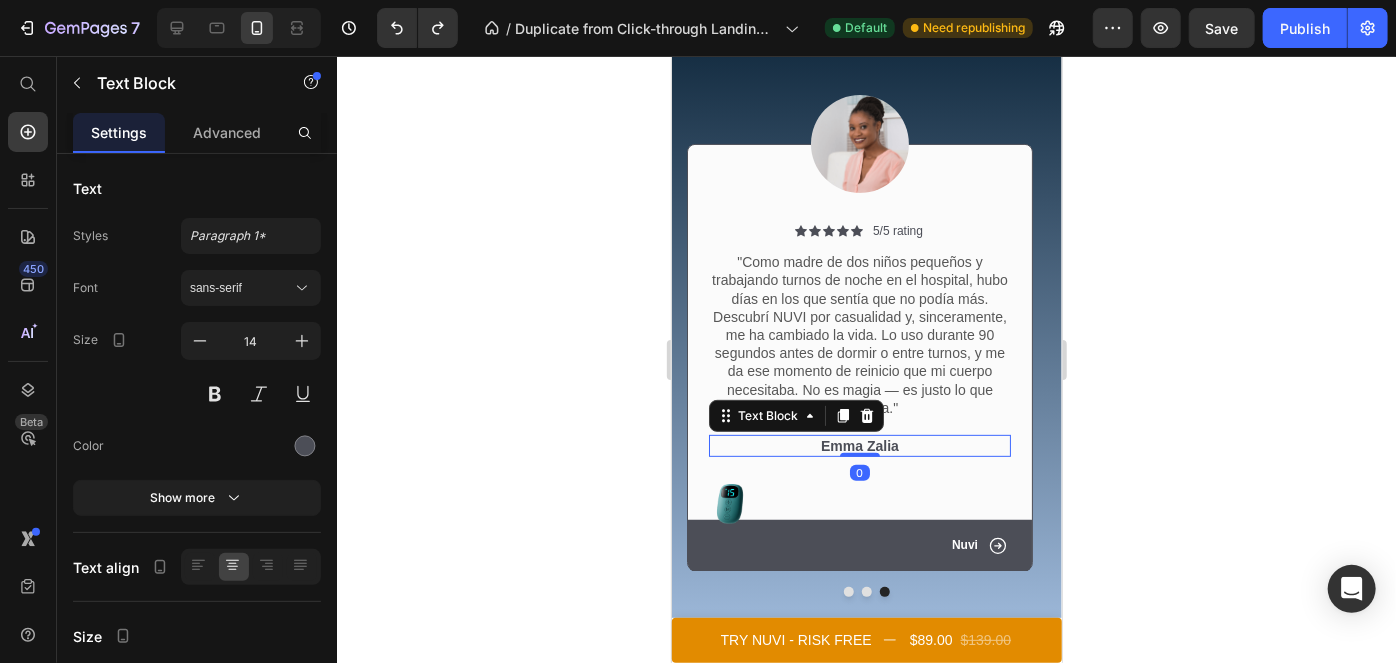 click on "Emma Zalia" at bounding box center (859, 445) 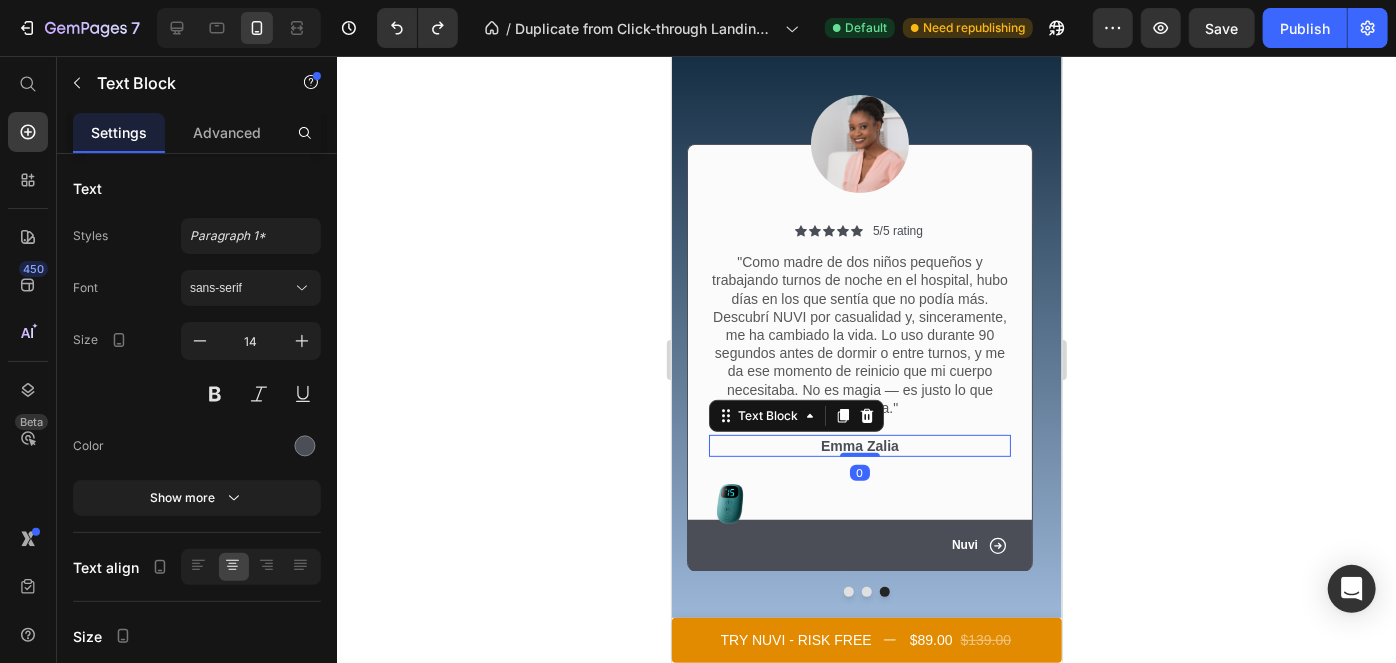 click on "Emma Zalia" at bounding box center (859, 445) 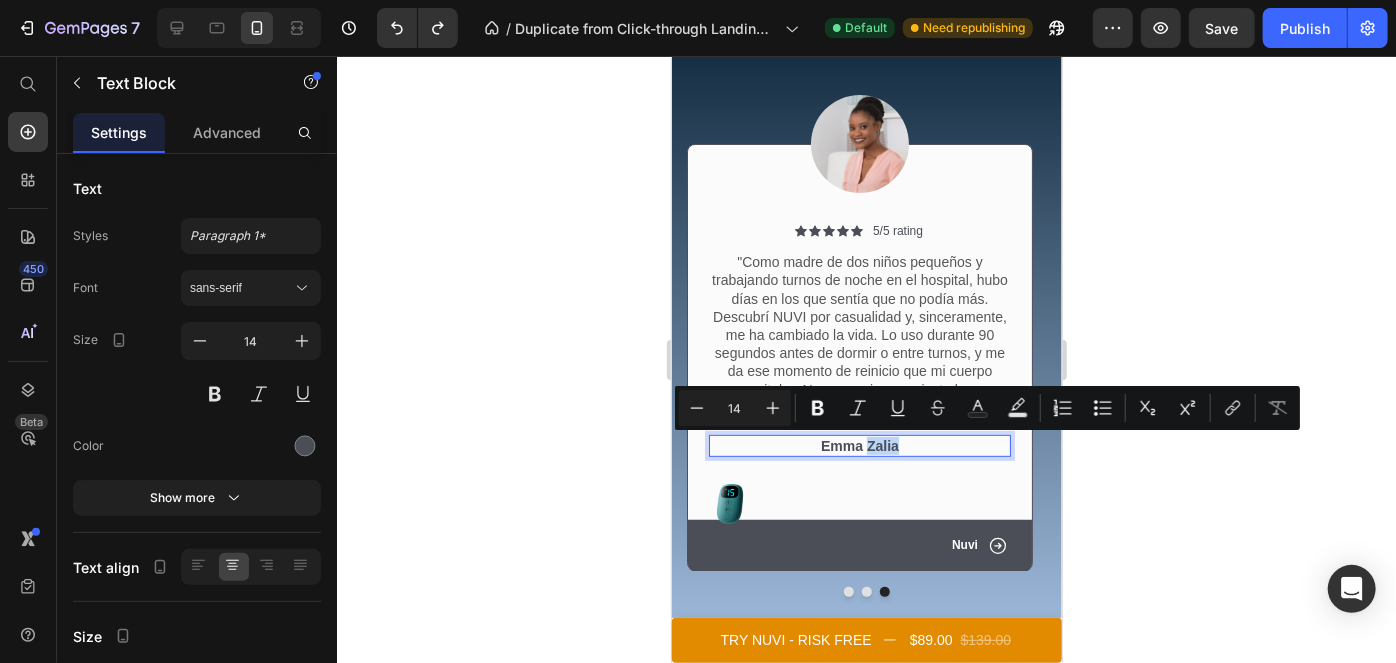 click on "Emma Zalia" at bounding box center (859, 445) 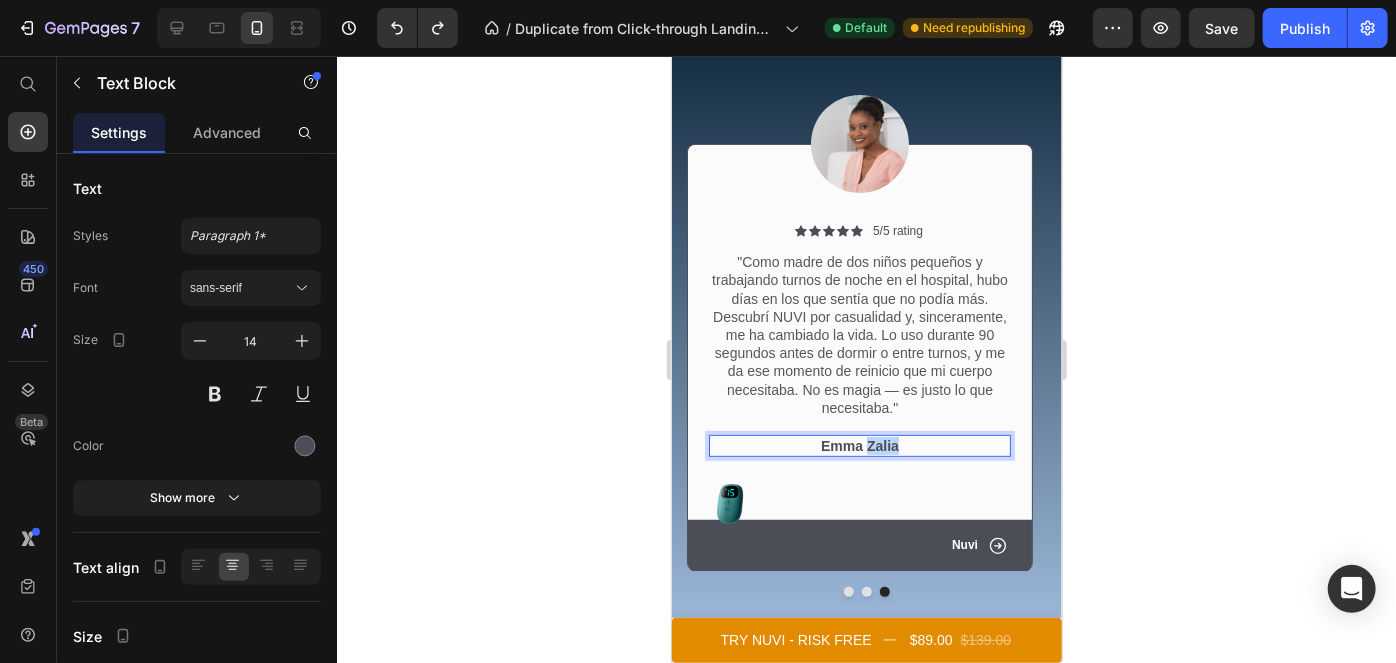 click on "Emma Zalia" at bounding box center [859, 445] 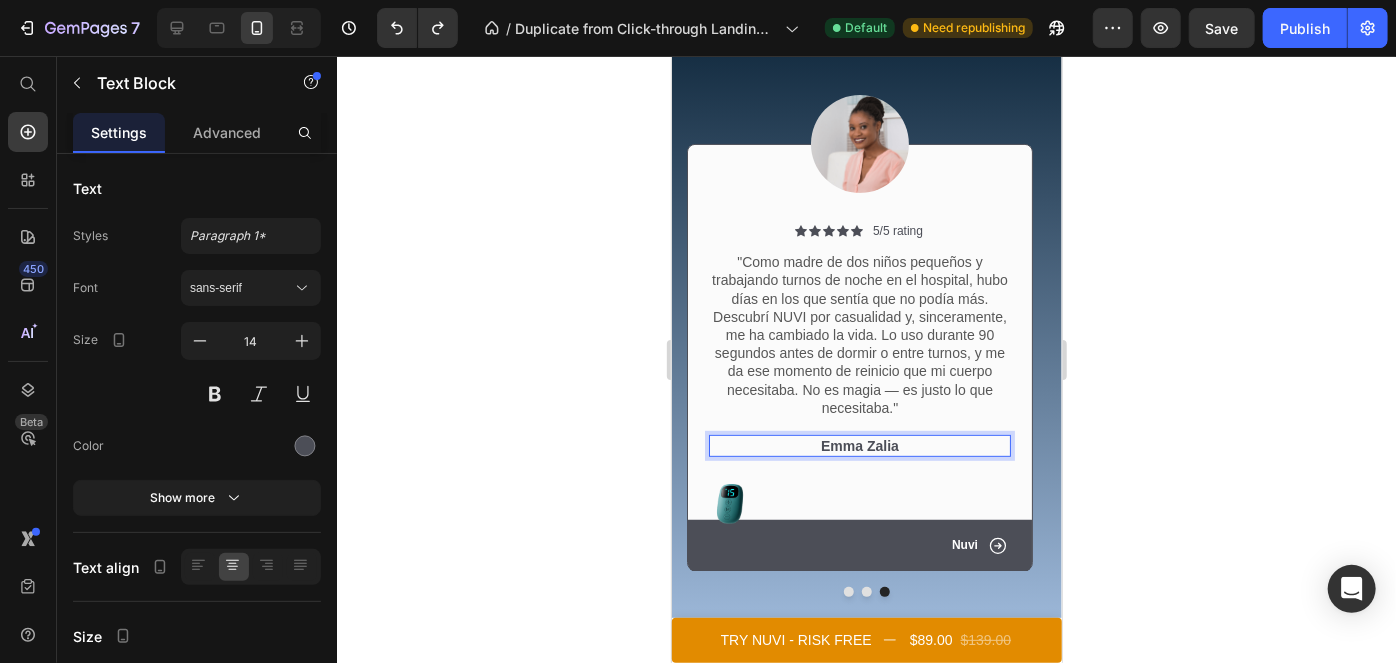 click on "Emma Zalia" at bounding box center [859, 445] 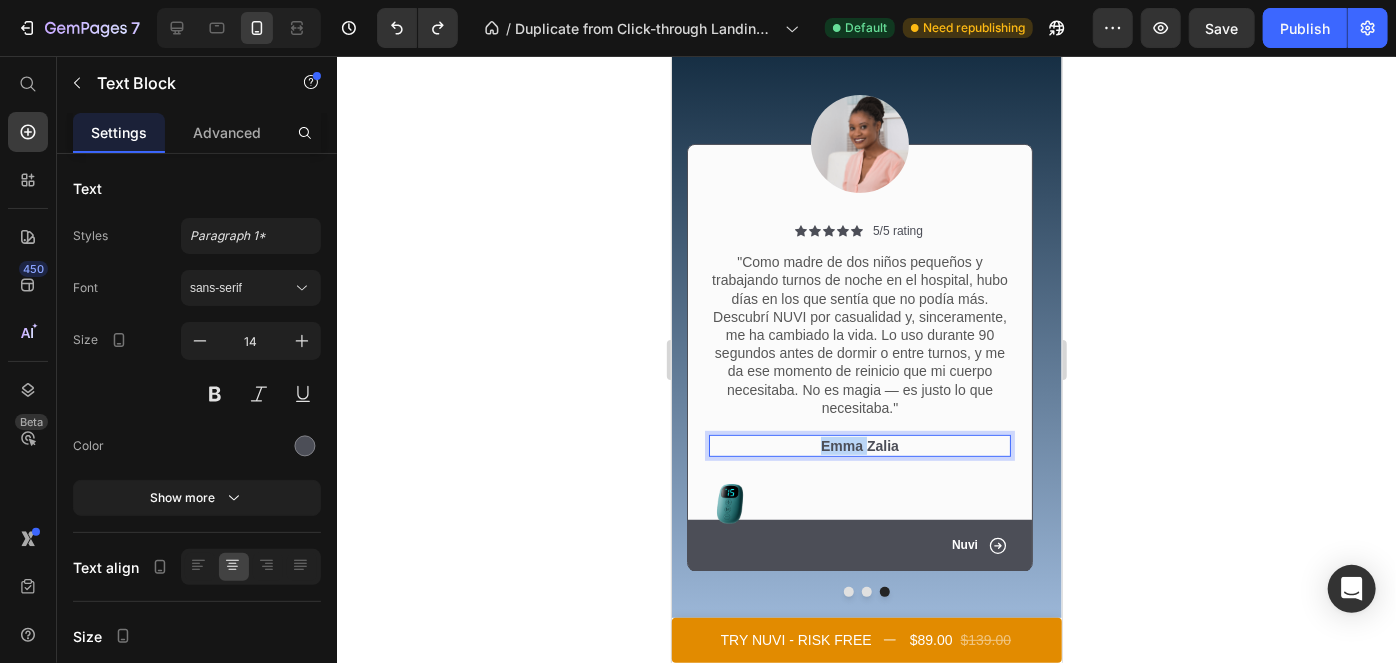 click on "Emma Zalia" at bounding box center [859, 445] 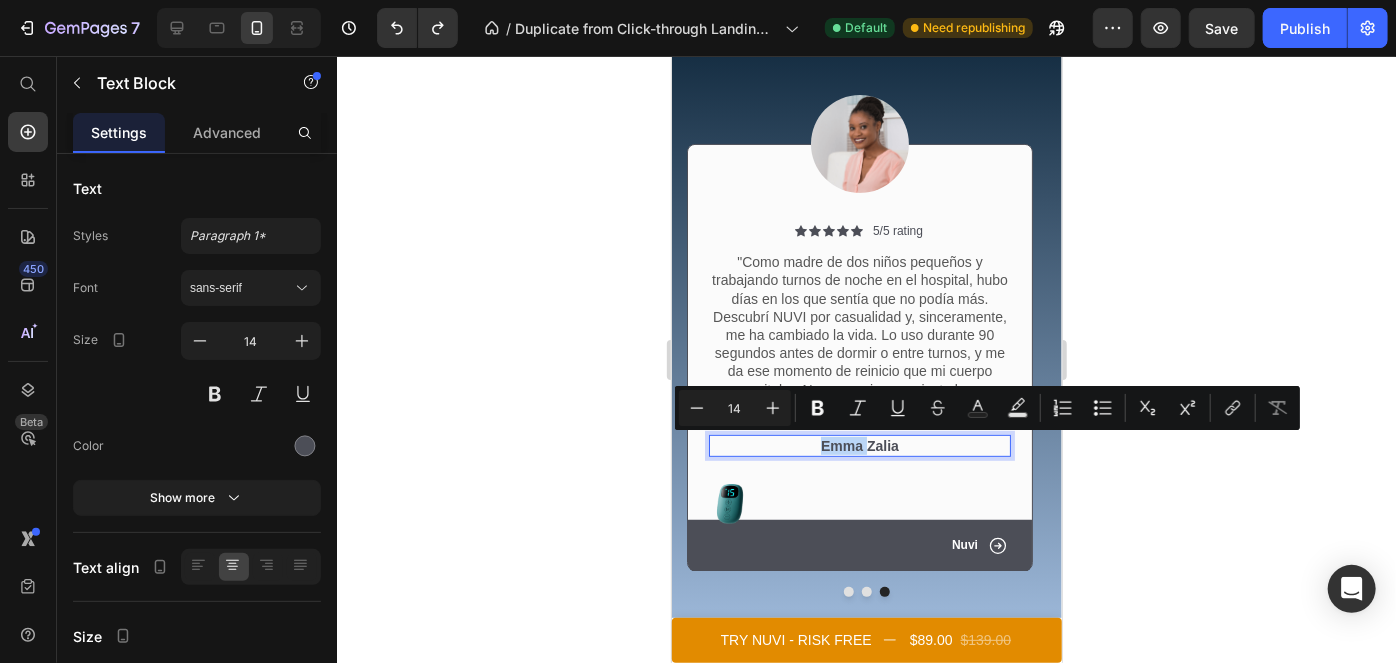 click on "Emma Zalia" at bounding box center [859, 445] 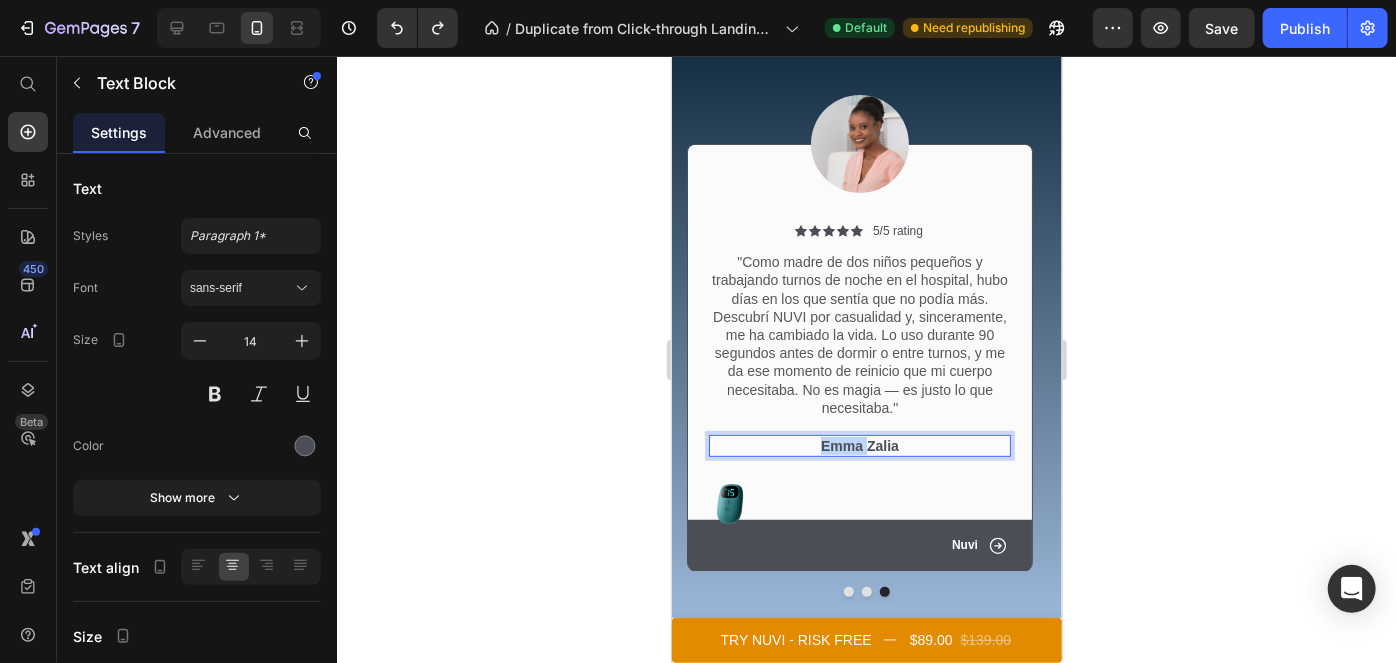 click on "Emma Zalia" at bounding box center [859, 445] 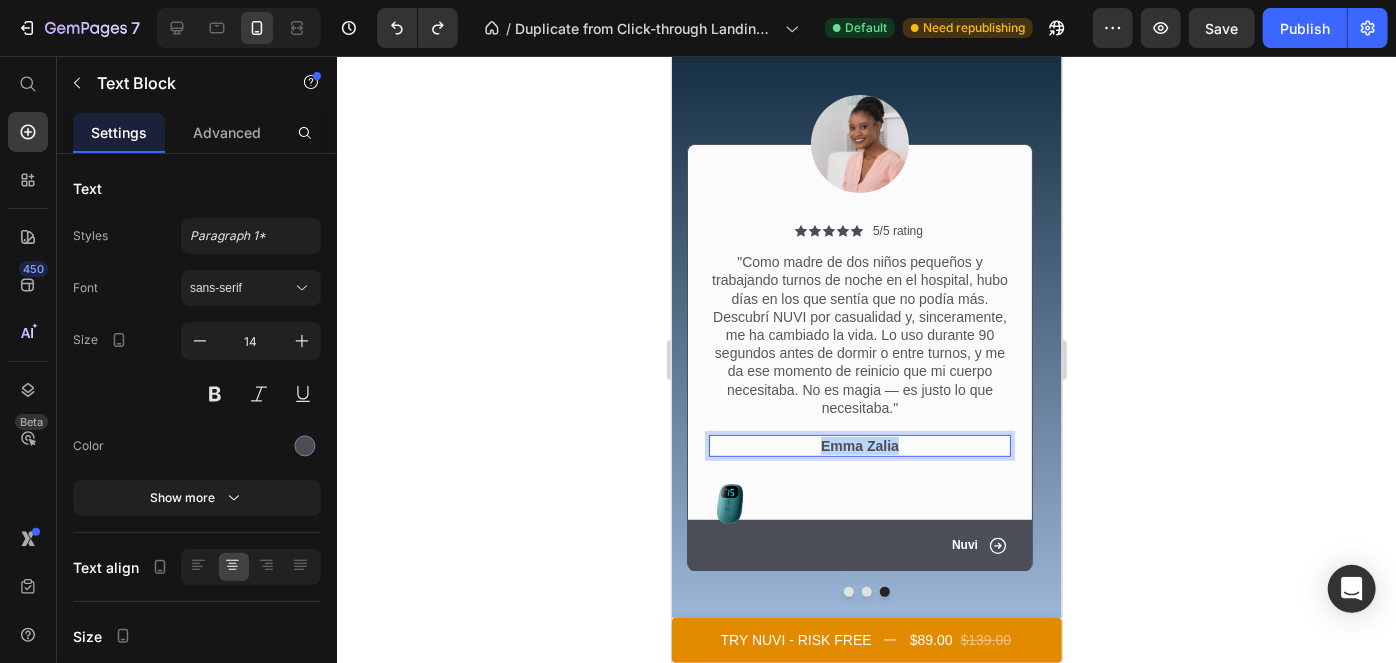 click on "Emma Zalia" at bounding box center (859, 445) 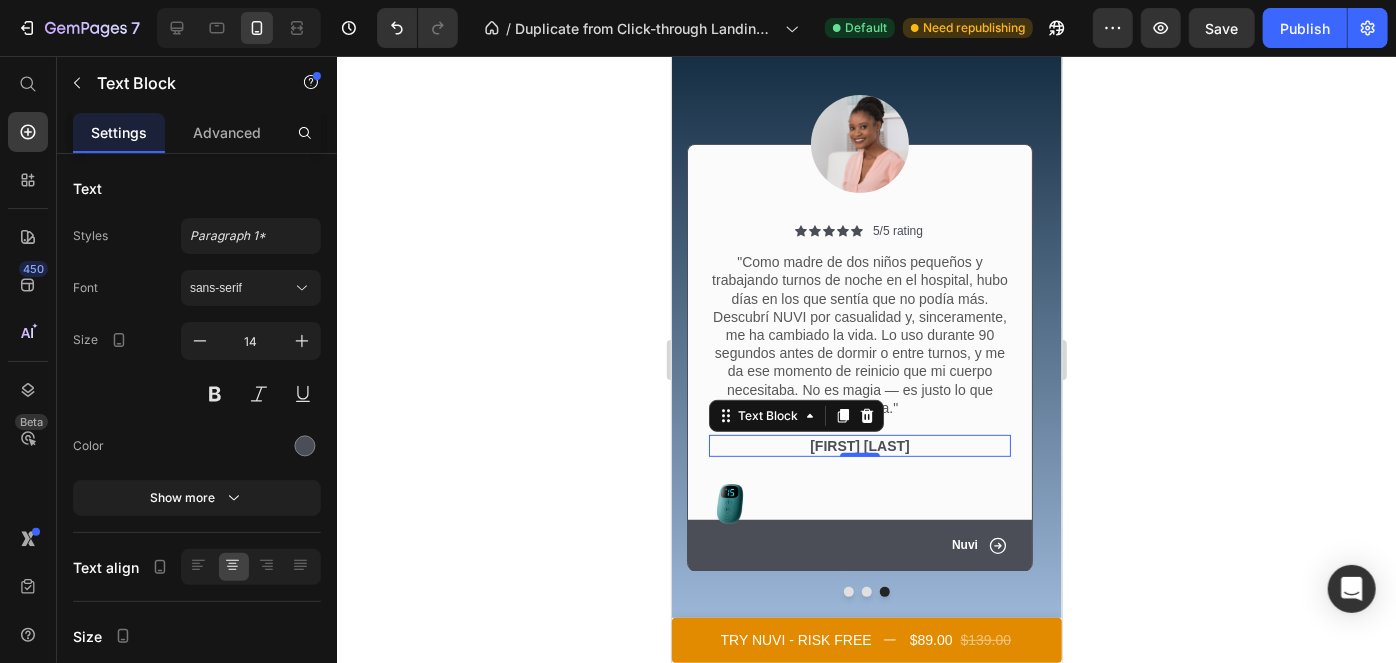 click 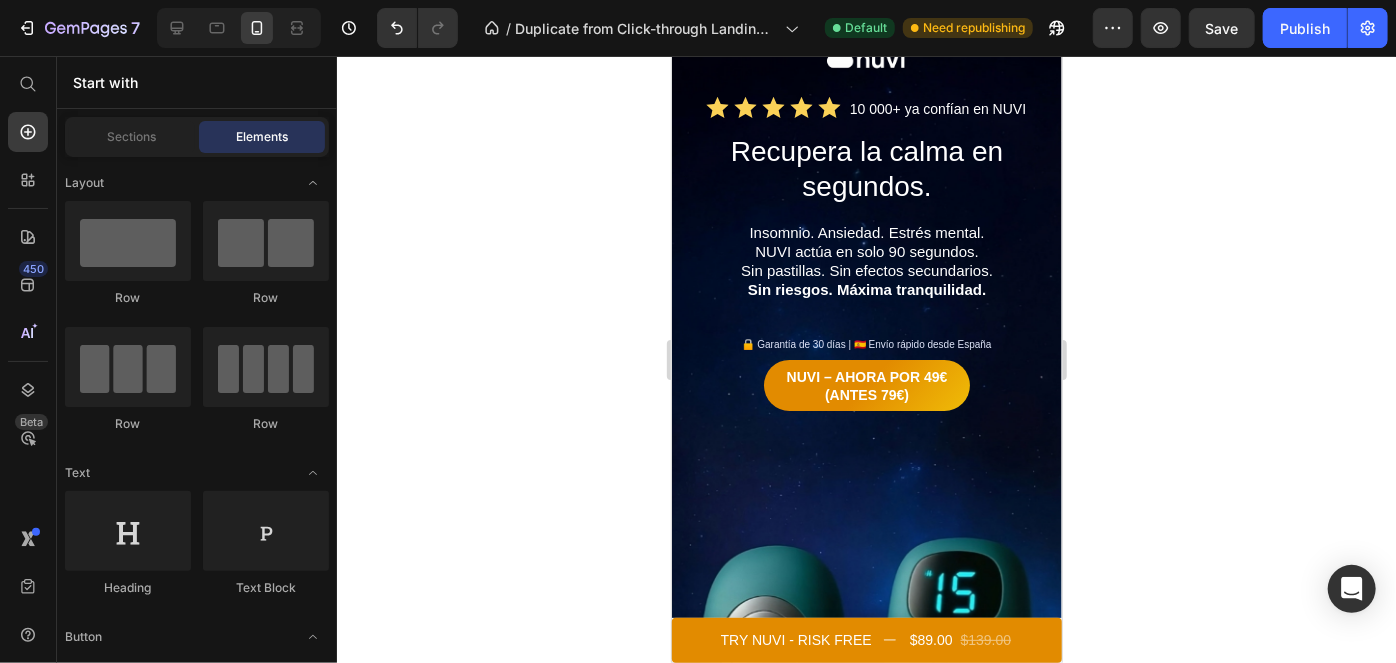 scroll, scrollTop: 0, scrollLeft: 0, axis: both 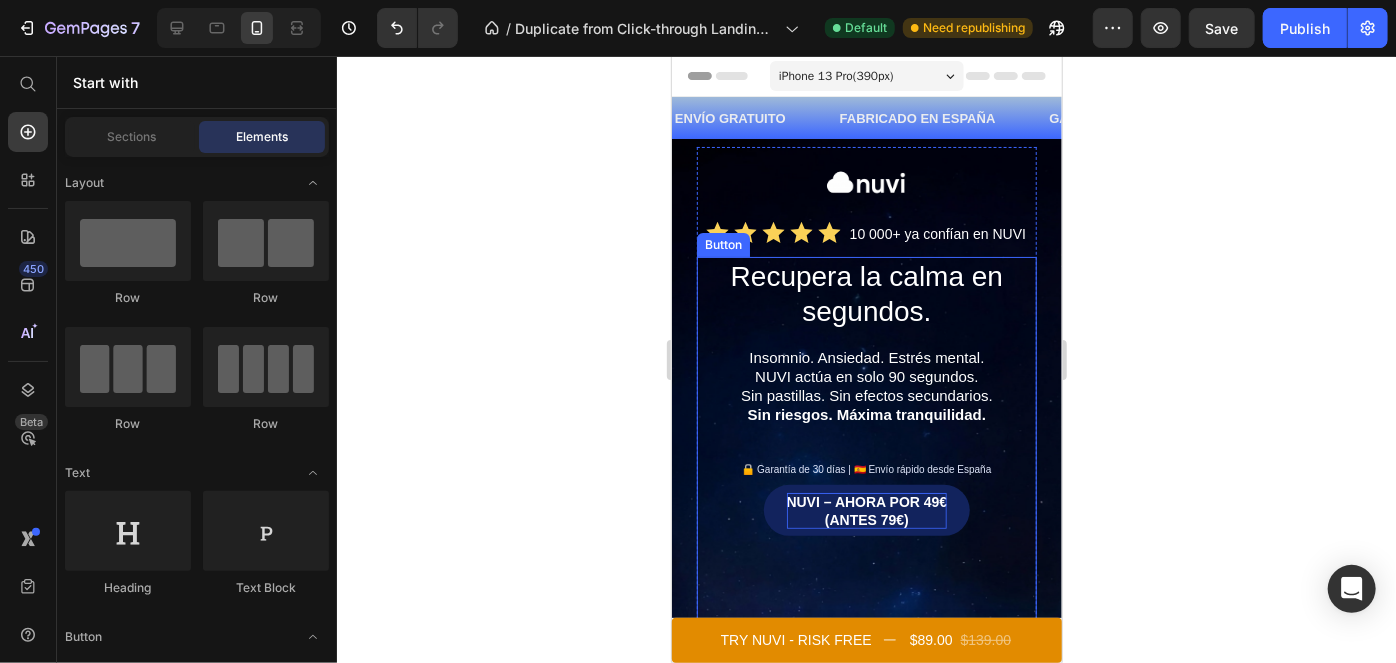 click on "NUVI – AHORA POR 49€ ( ANTES 79€ )" at bounding box center (866, 510) 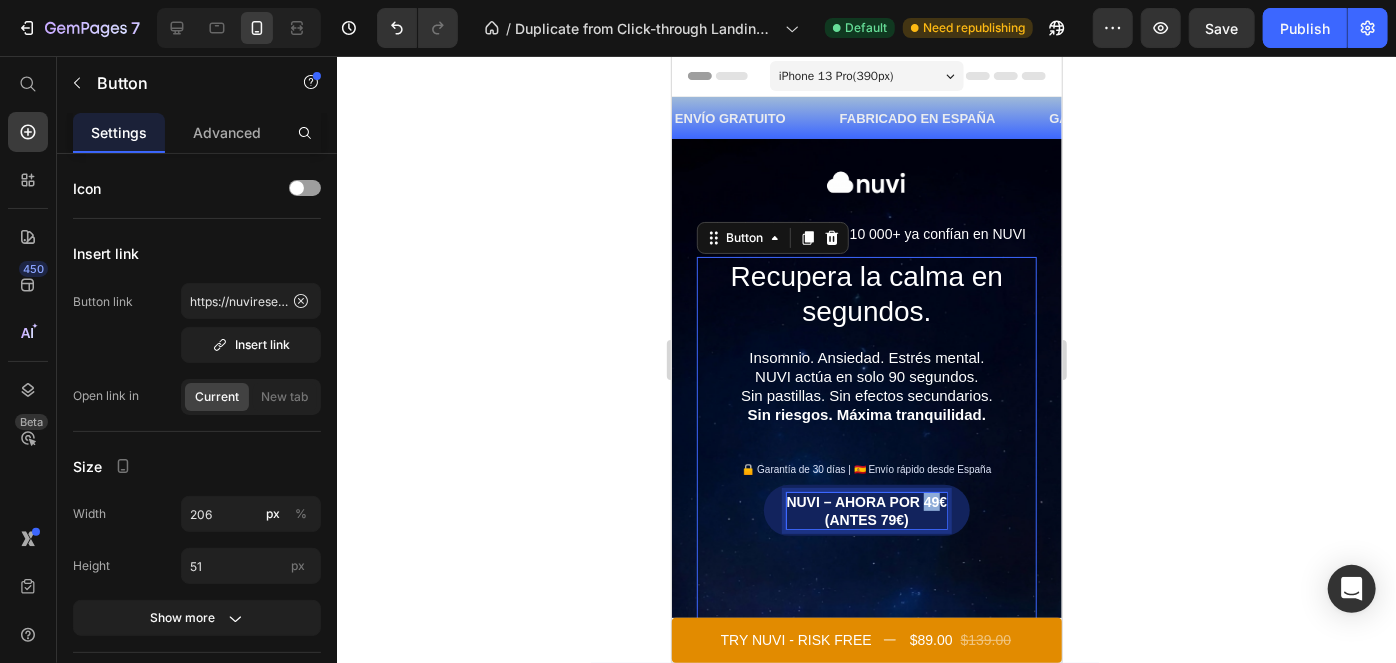 click on "NUVI – AHORA POR 49€ ( ANTES 79€ )" at bounding box center (866, 510) 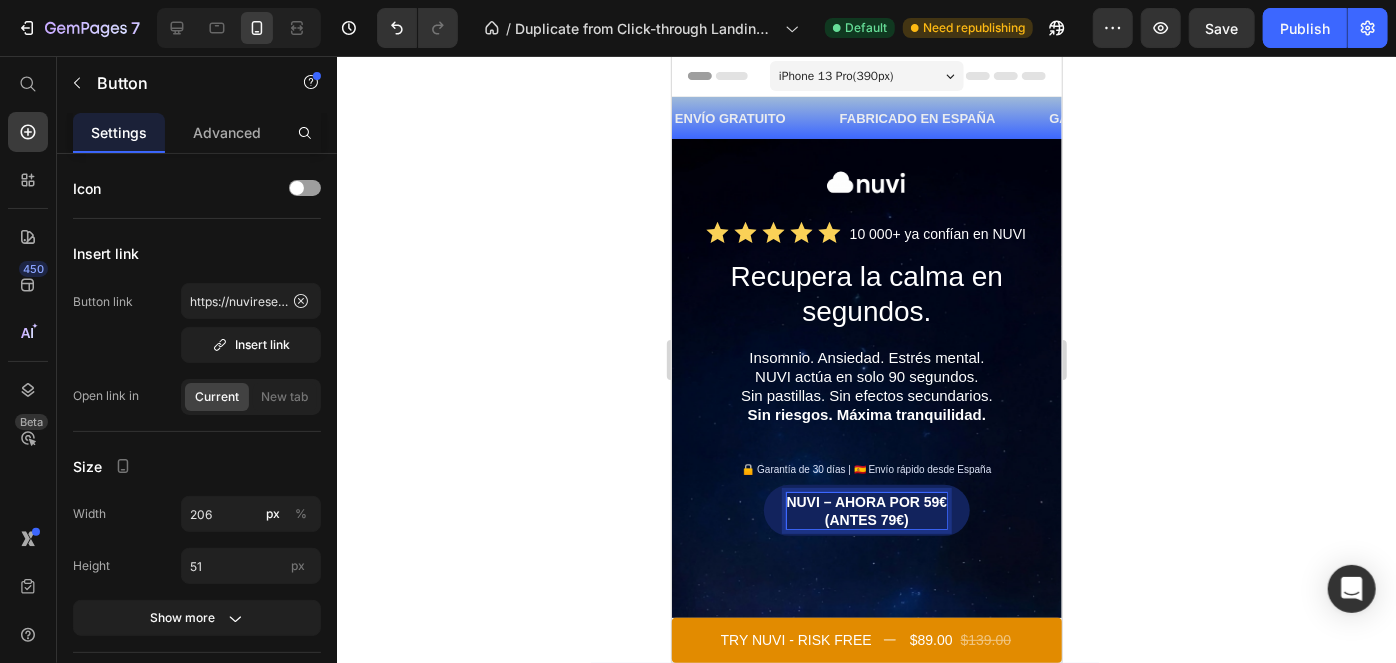 click on "ANTES 79€" at bounding box center (866, 519) 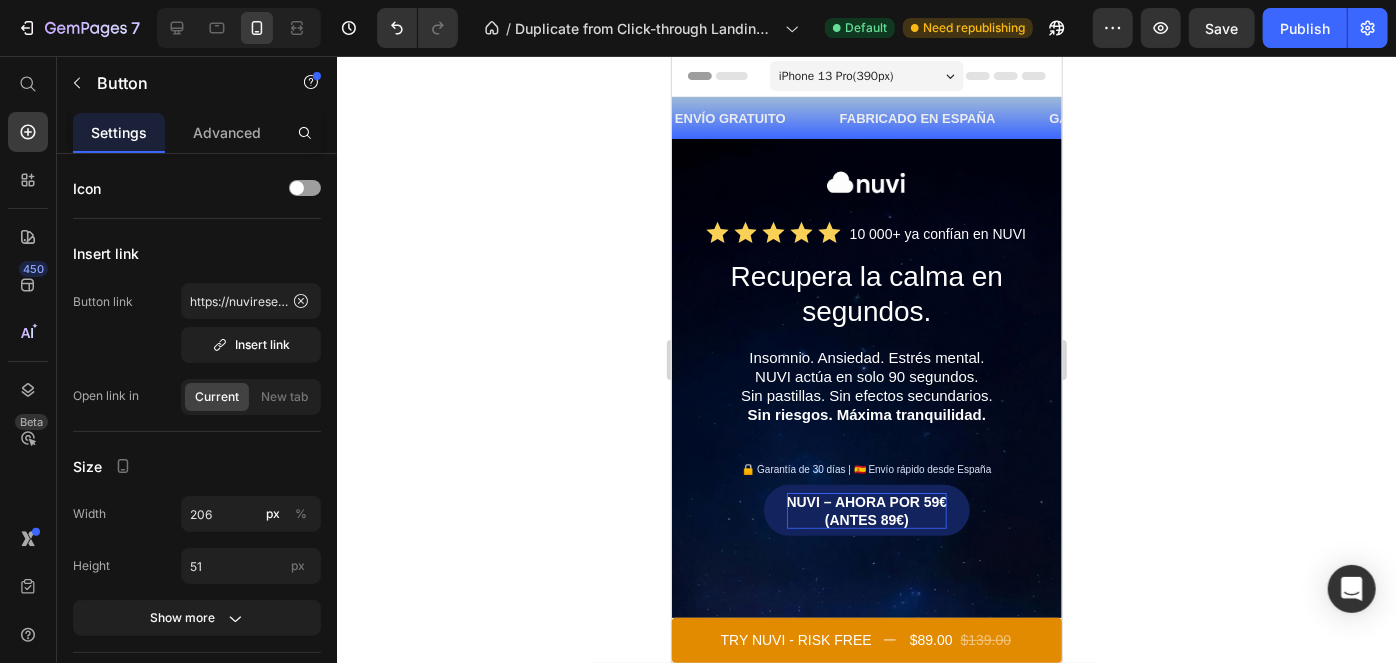 click 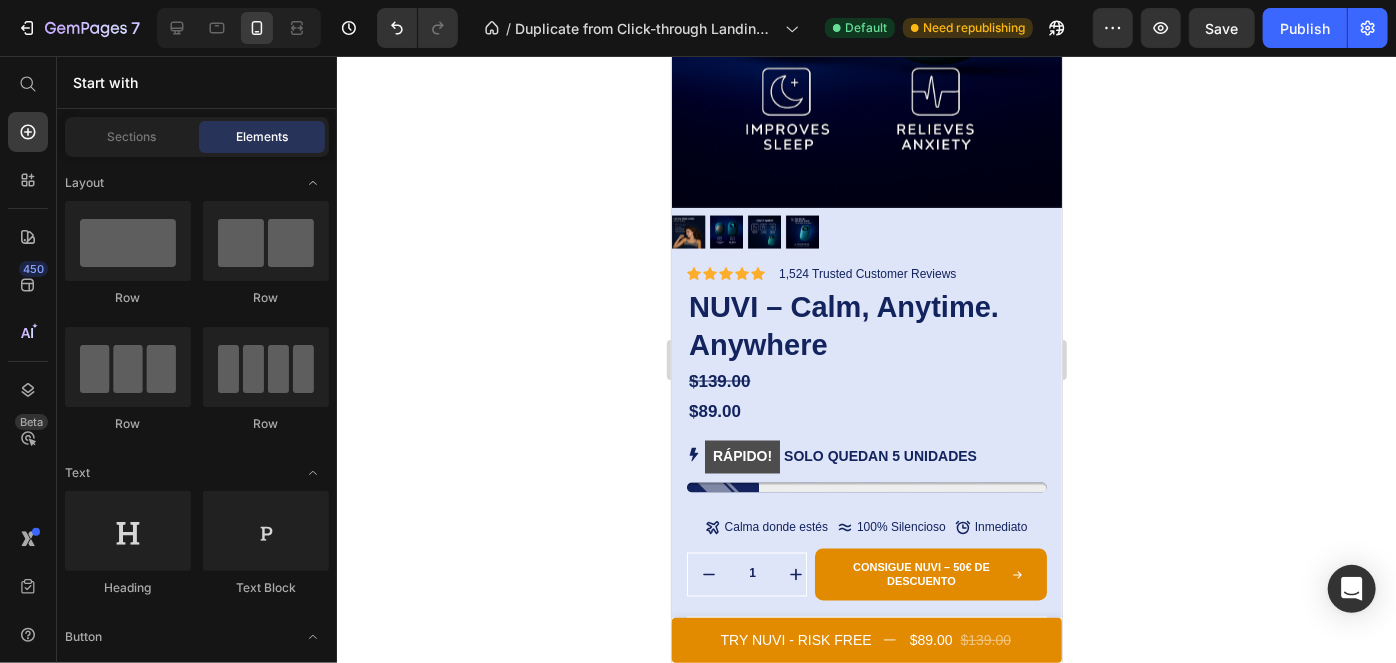 scroll, scrollTop: 1650, scrollLeft: 0, axis: vertical 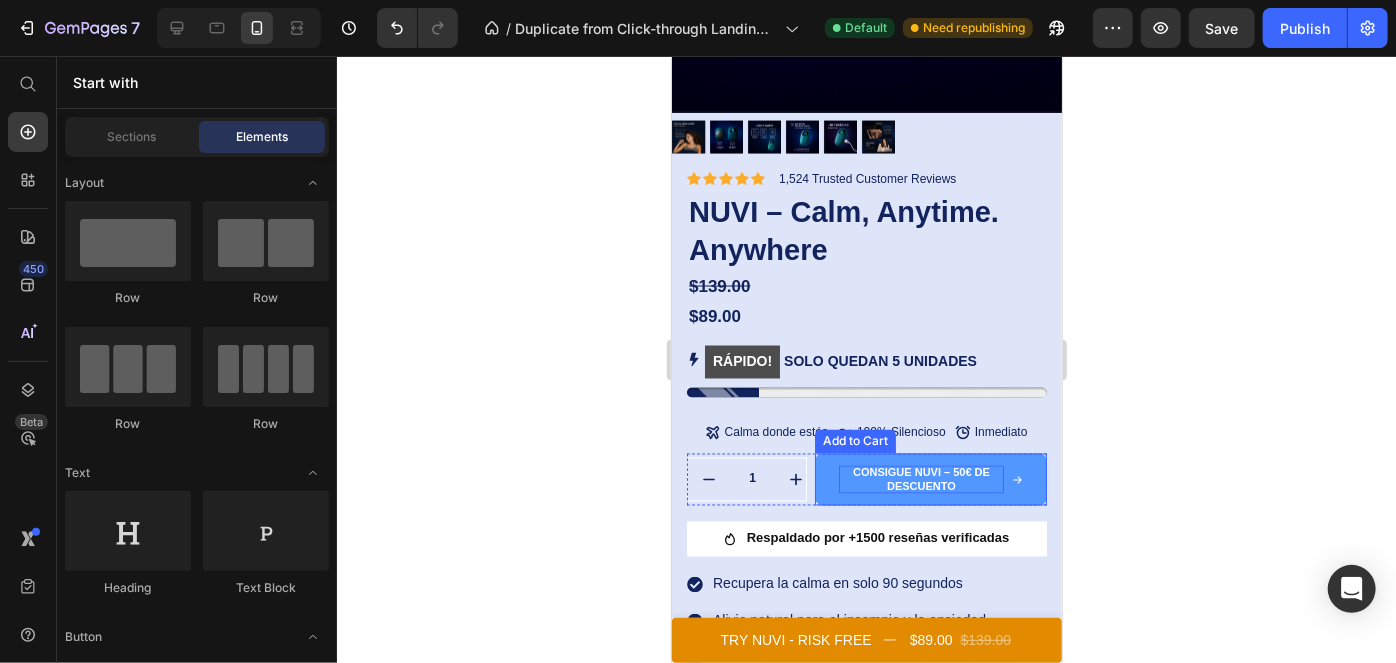 click on "CONSIGUE NUVI – 50€ DE DESCUENTO" at bounding box center (920, 479) 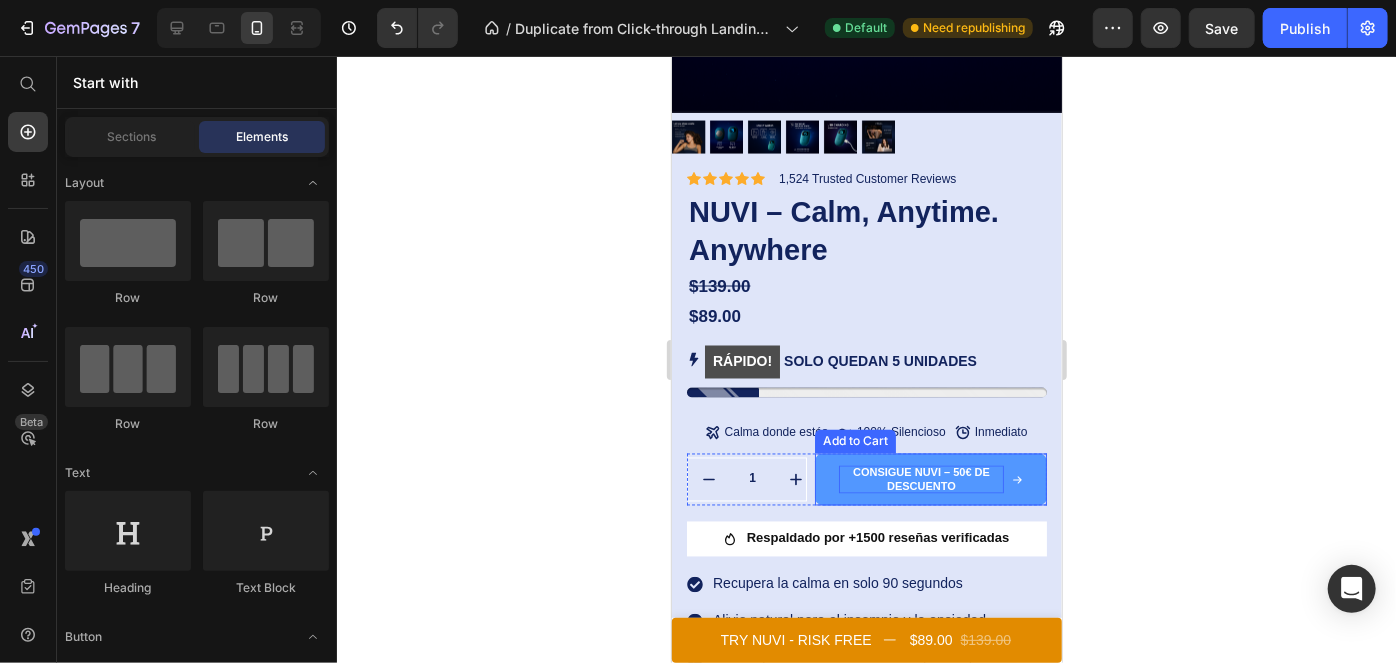 click on "CONSIGUE NUVI – 50€ DE DESCUENTO" at bounding box center (920, 479) 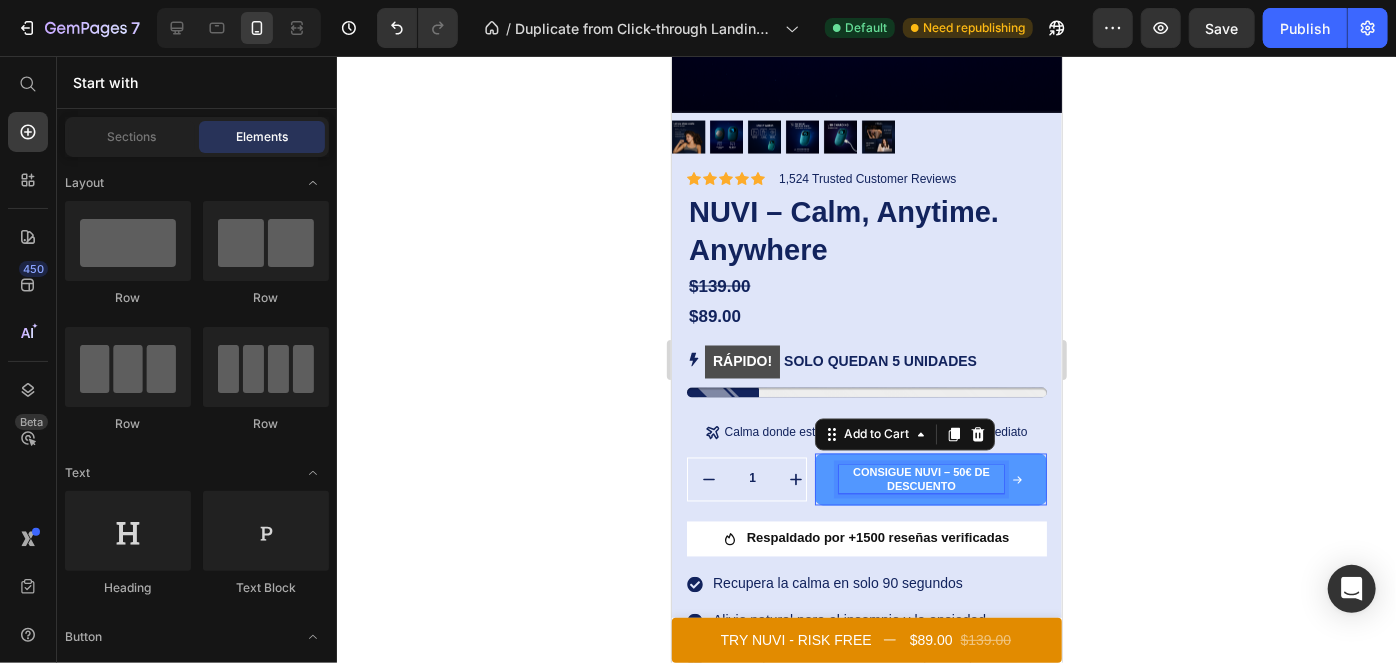 click on "CONSIGUE NUVI – 50€ DE DESCUENTO" at bounding box center (920, 479) 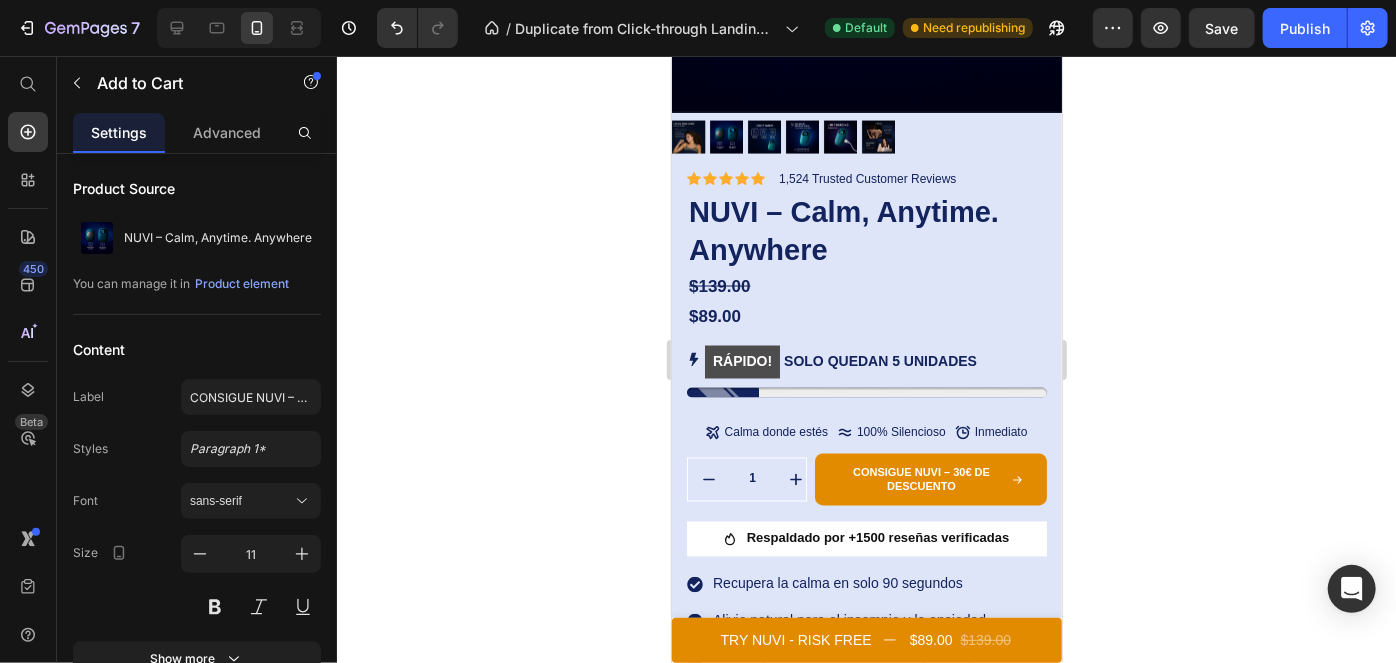 click 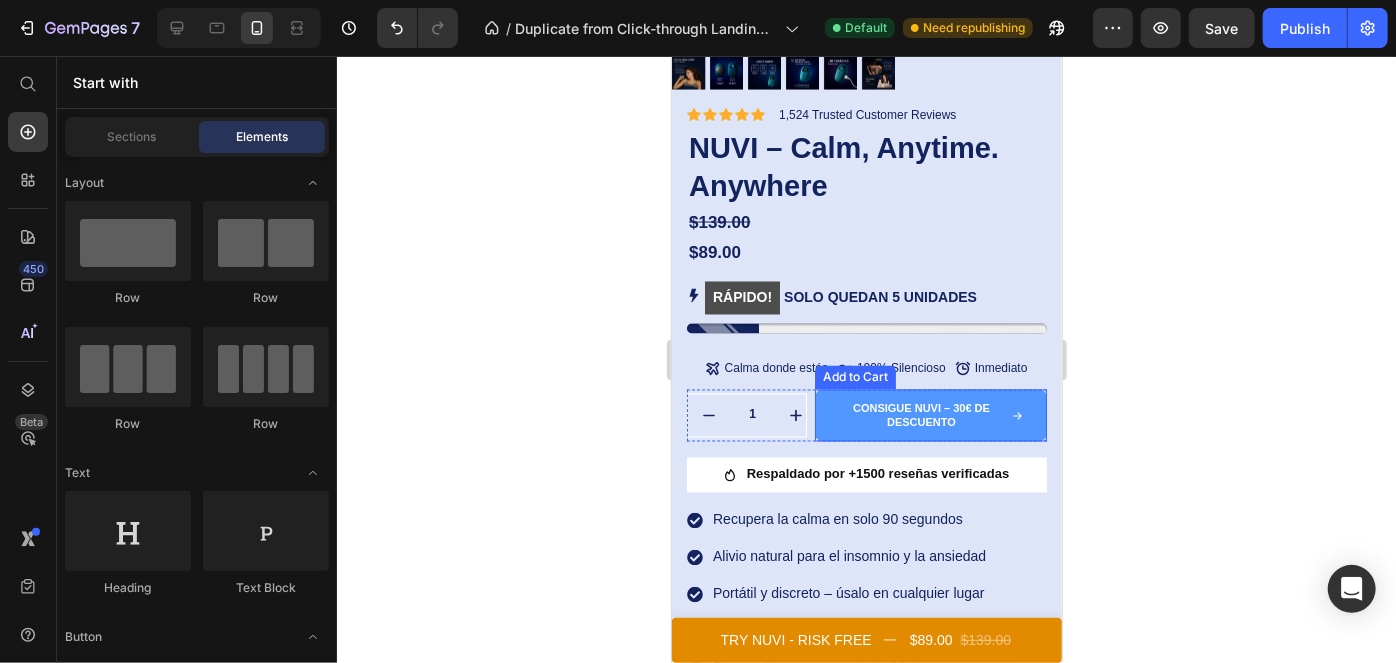 scroll, scrollTop: 1713, scrollLeft: 0, axis: vertical 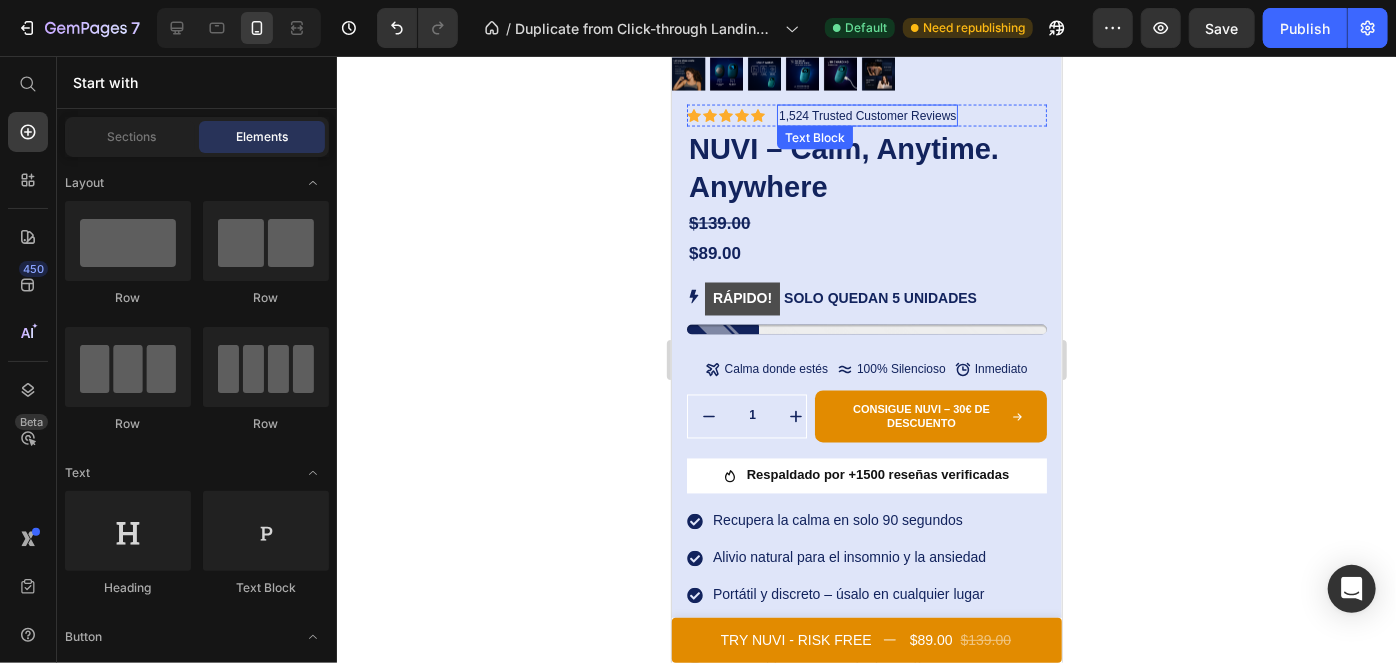 click on "1,524 Trusted Customer Reviews" at bounding box center [866, 115] 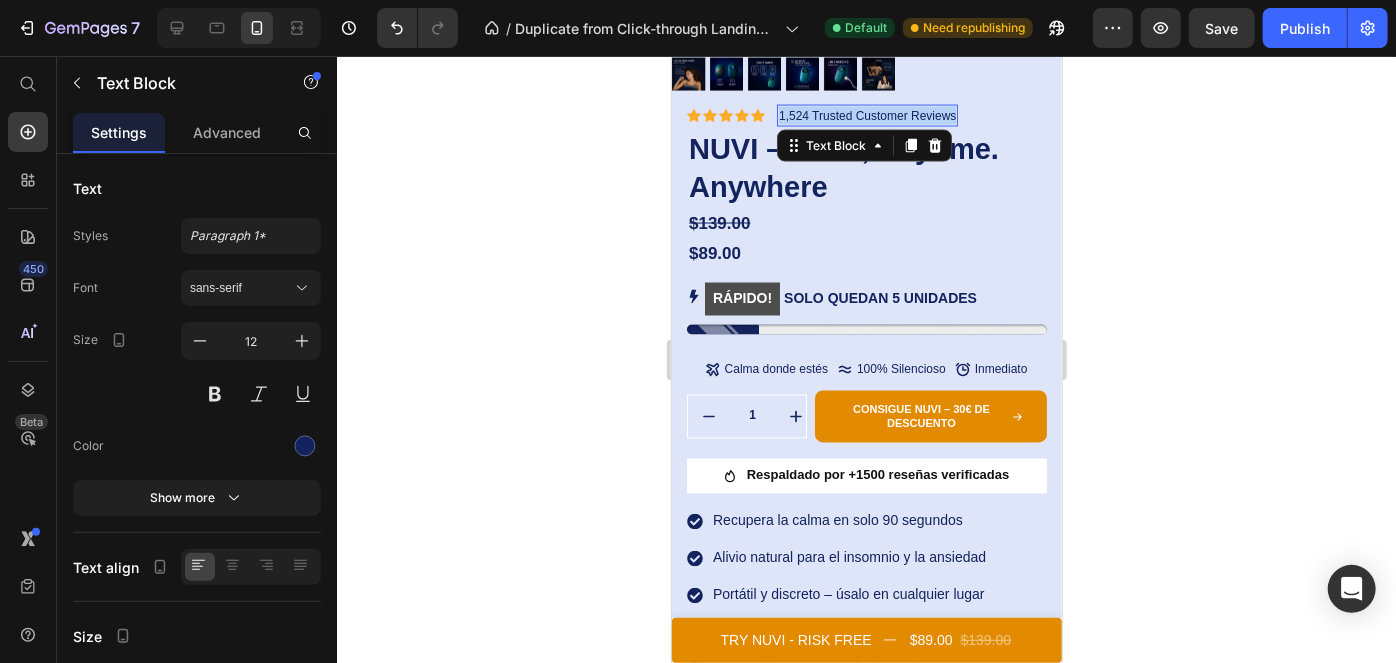 click on "1,524 Trusted Customer Reviews" at bounding box center (866, 115) 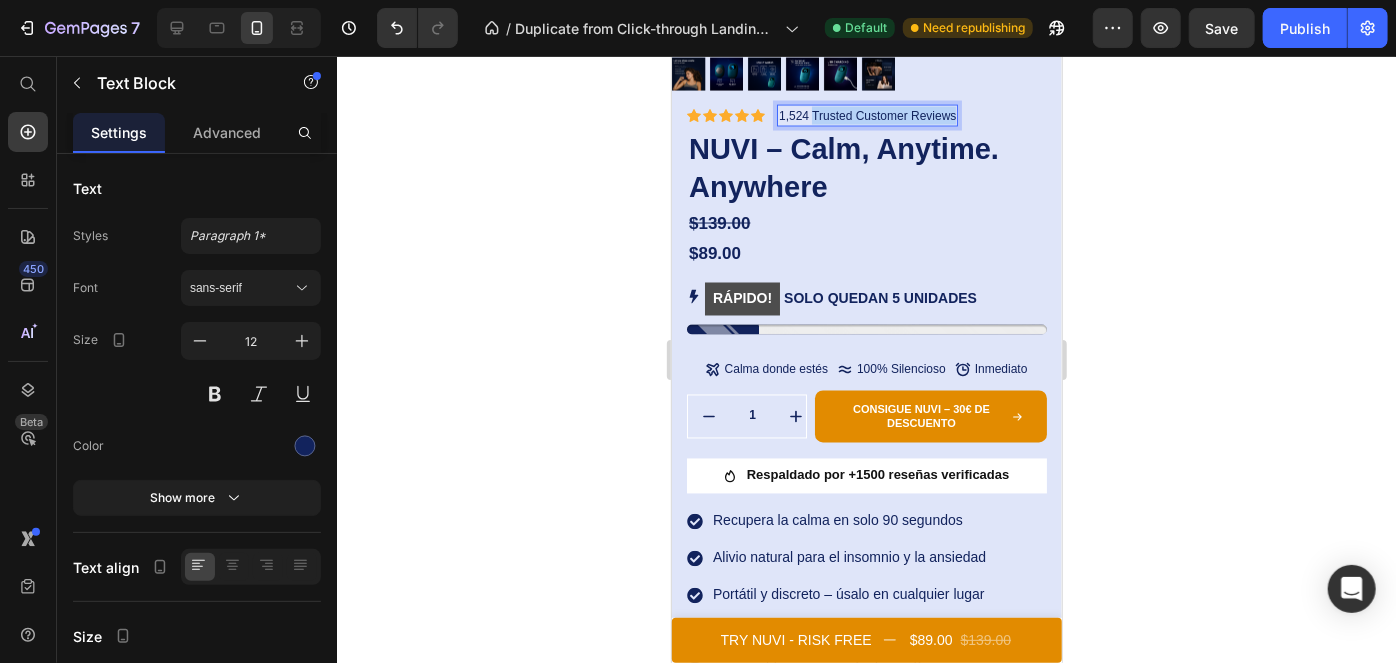 drag, startPoint x: 814, startPoint y: 95, endPoint x: 956, endPoint y: 97, distance: 142.01408 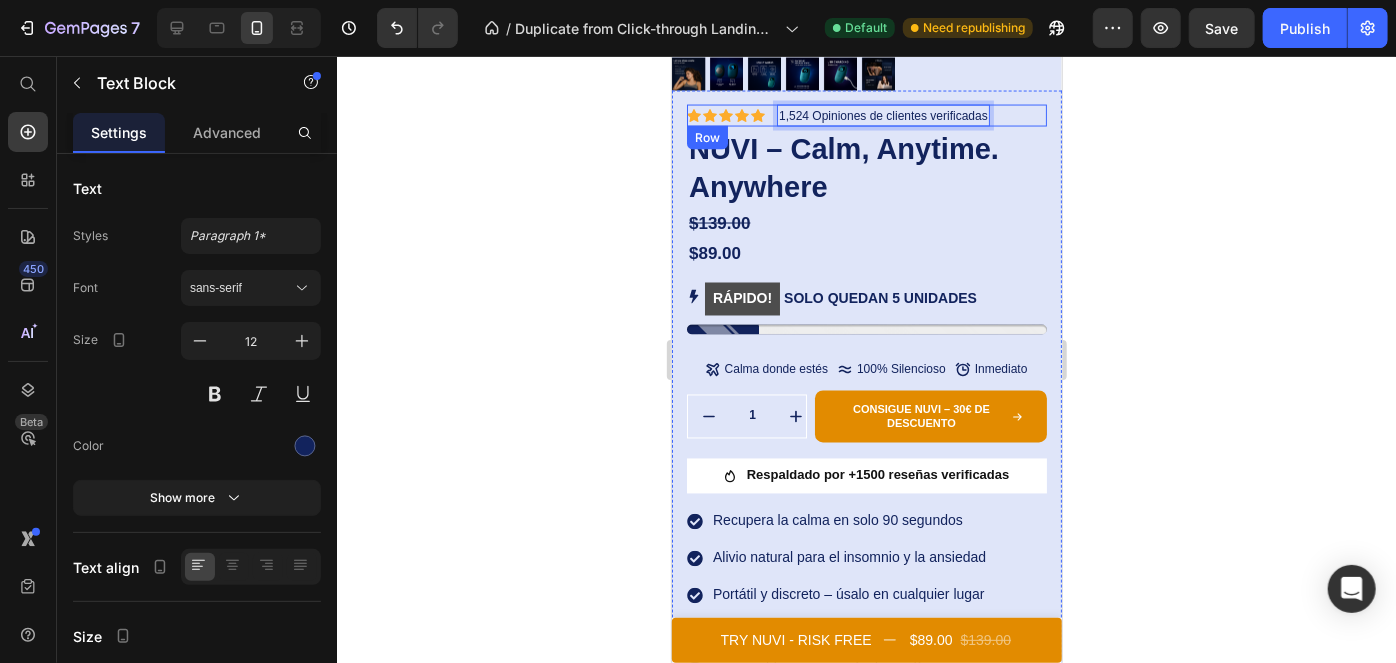 click 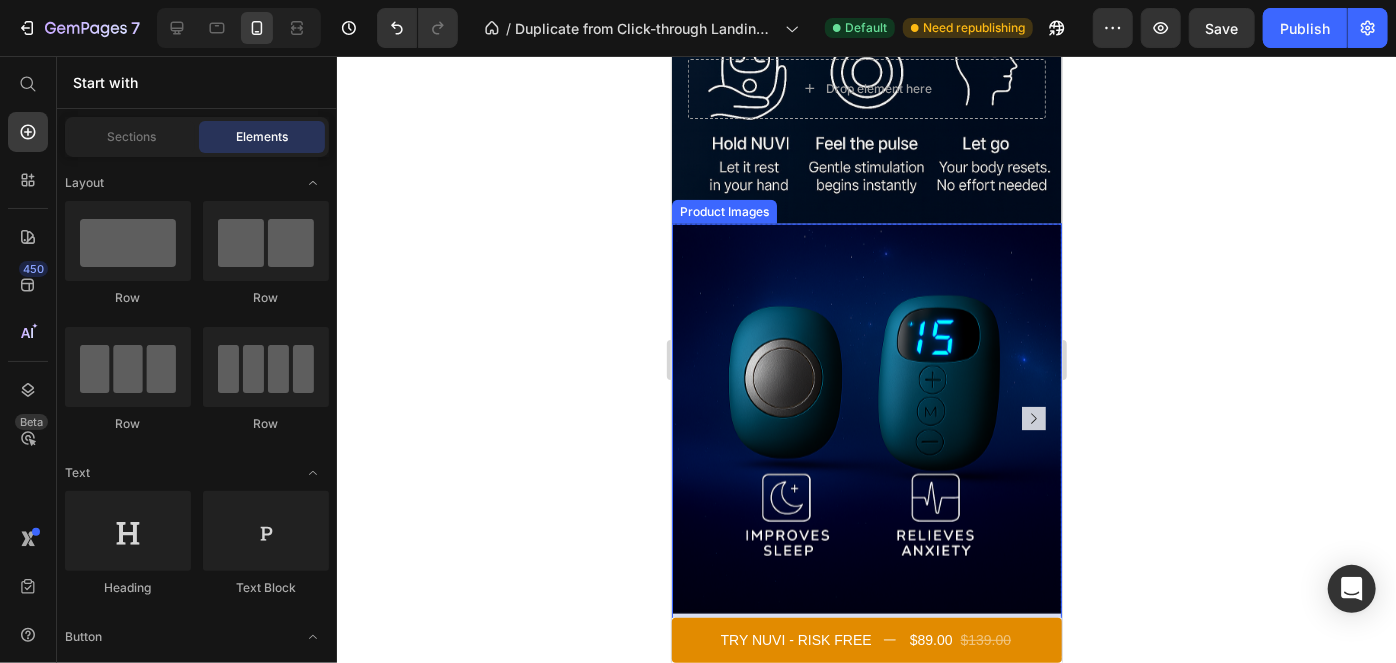 scroll, scrollTop: 1307, scrollLeft: 0, axis: vertical 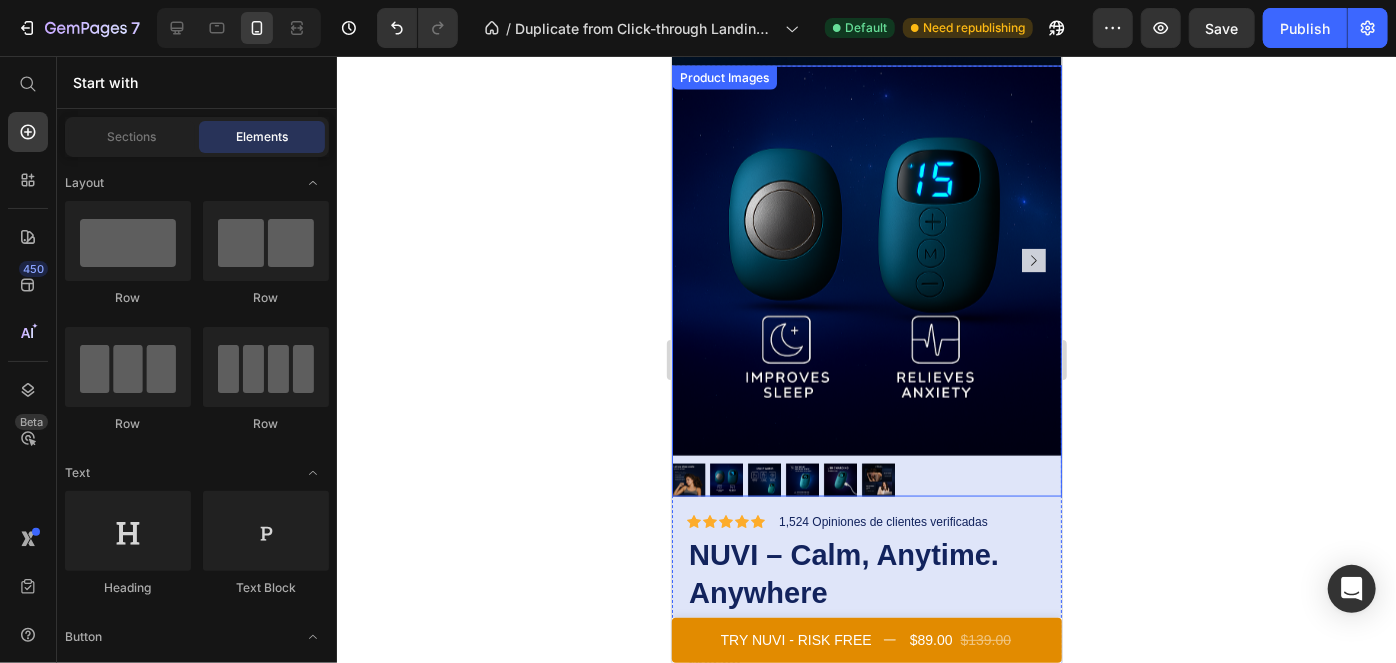 click at bounding box center (687, 479) 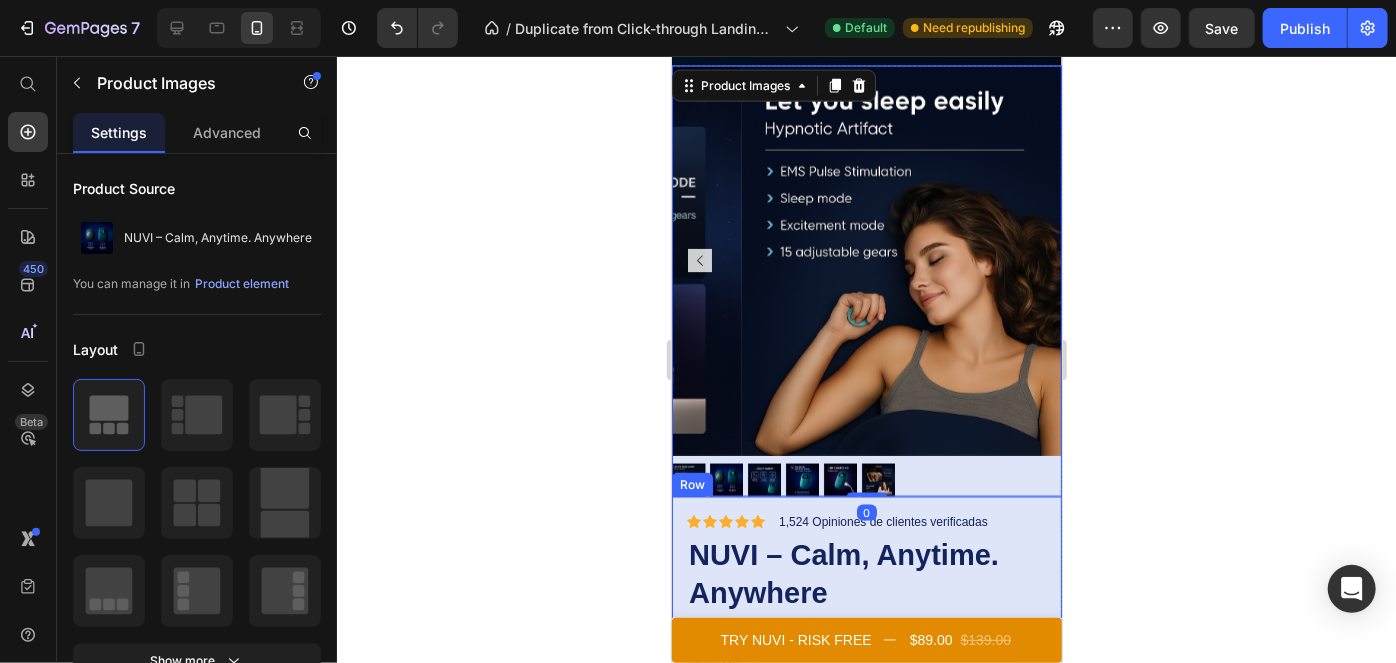 scroll, scrollTop: 1255, scrollLeft: 0, axis: vertical 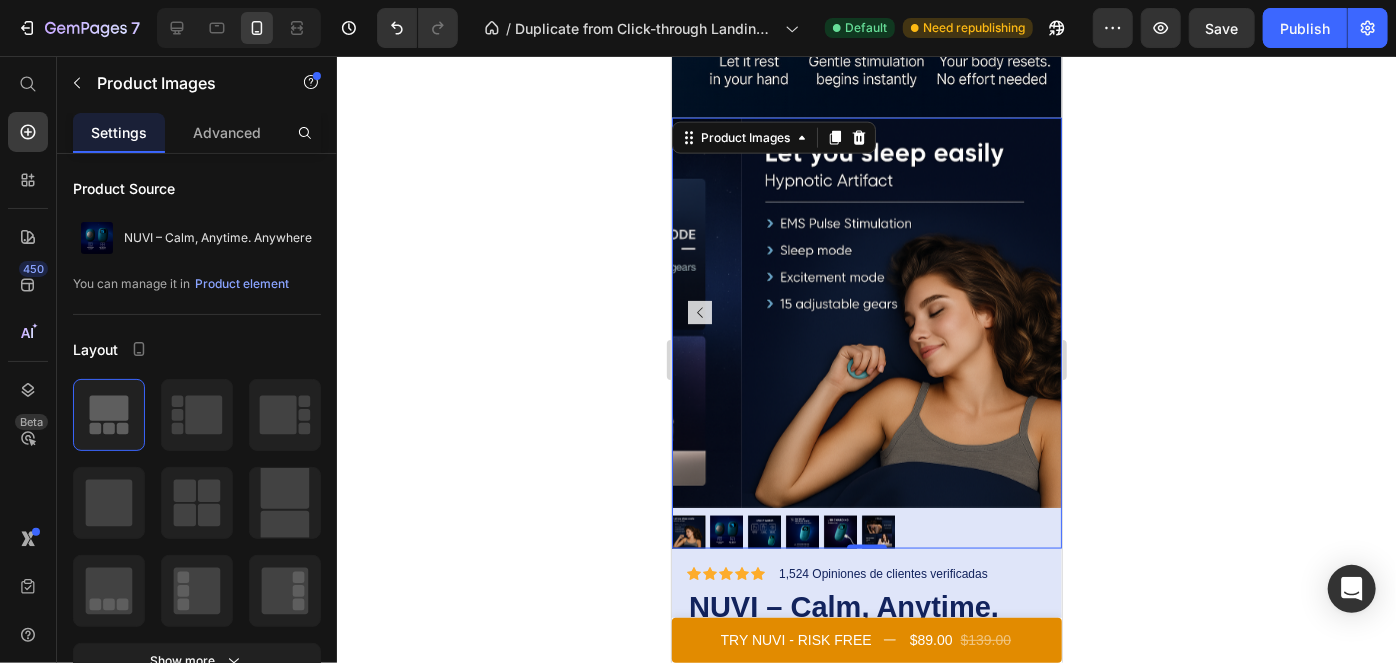 click 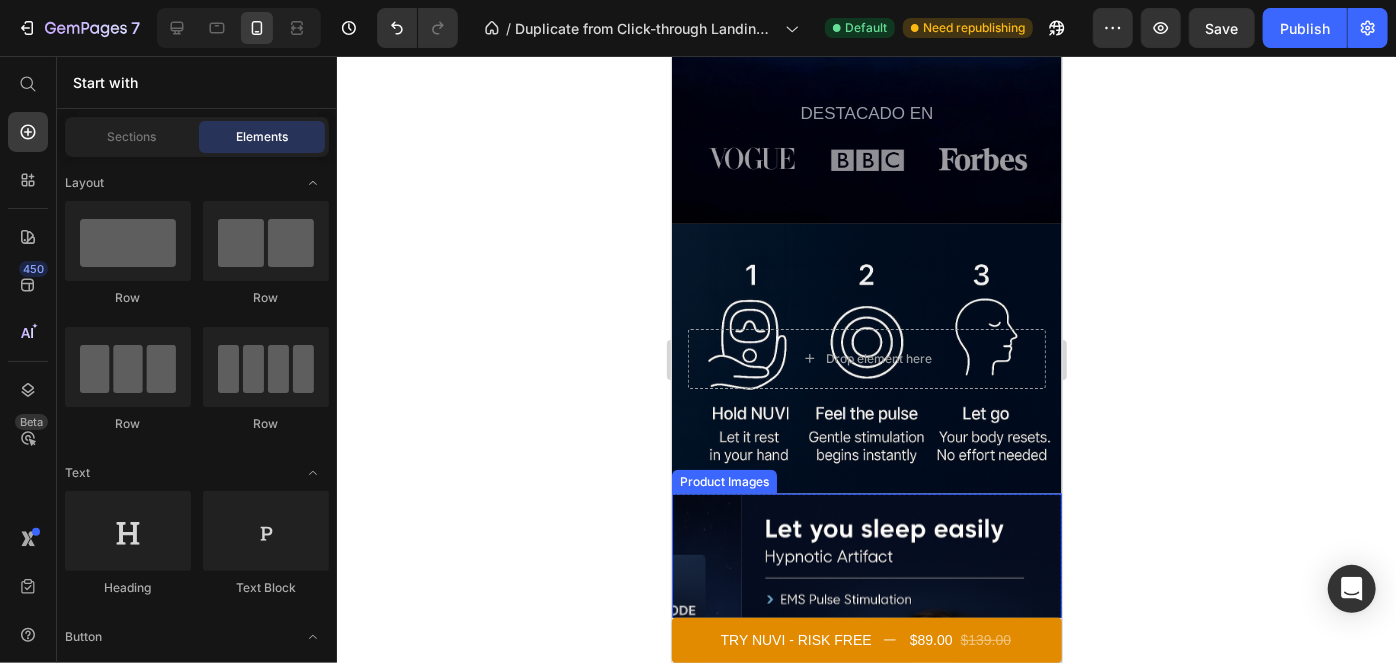 scroll, scrollTop: 878, scrollLeft: 0, axis: vertical 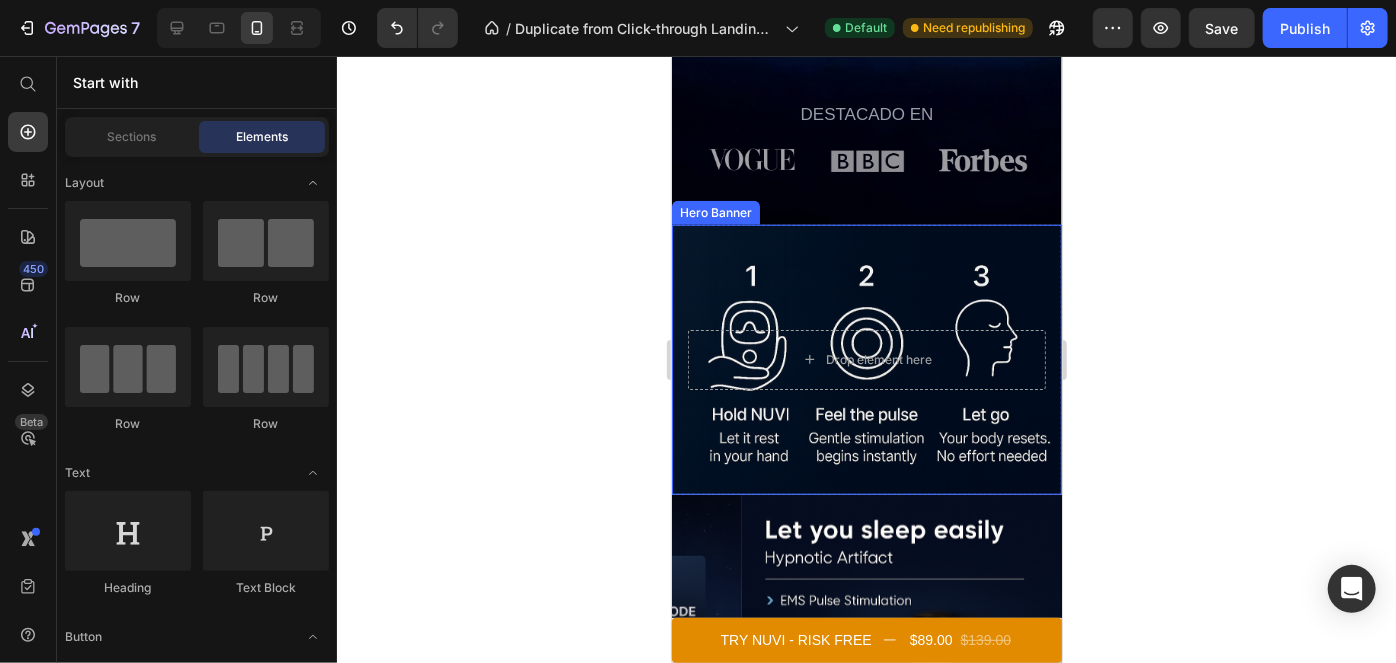 click at bounding box center [866, 359] 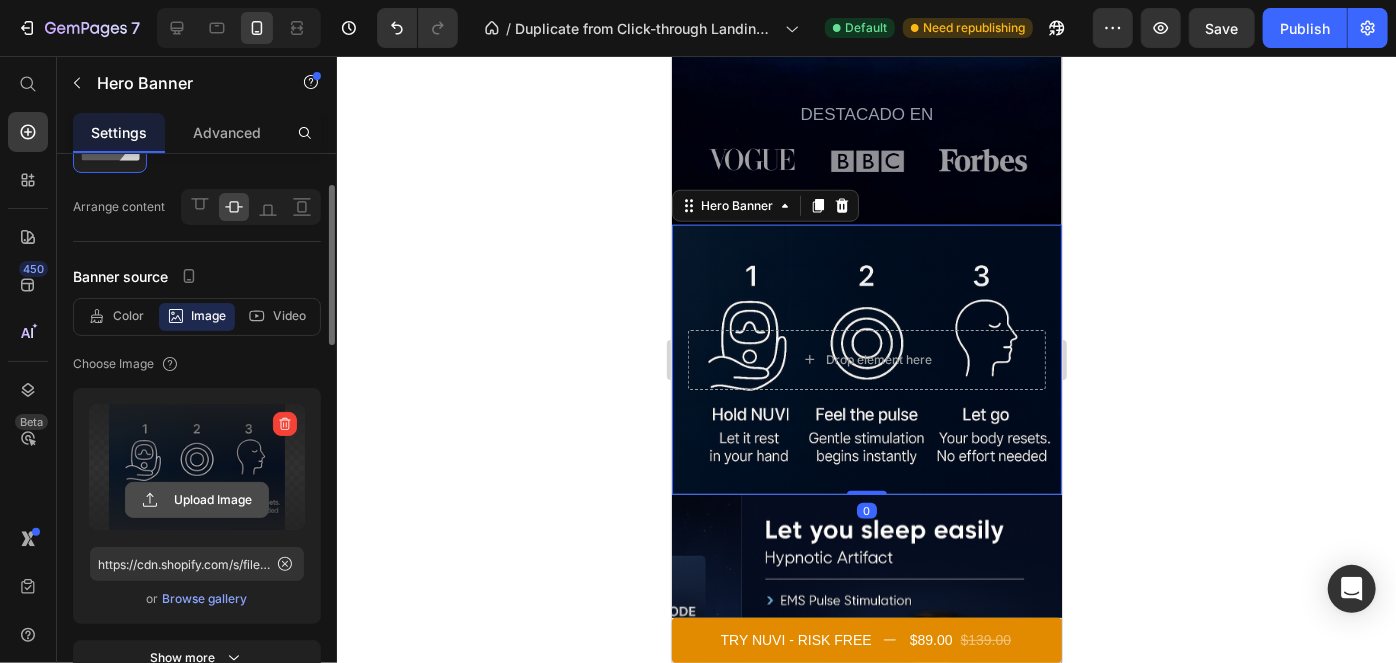scroll, scrollTop: 105, scrollLeft: 0, axis: vertical 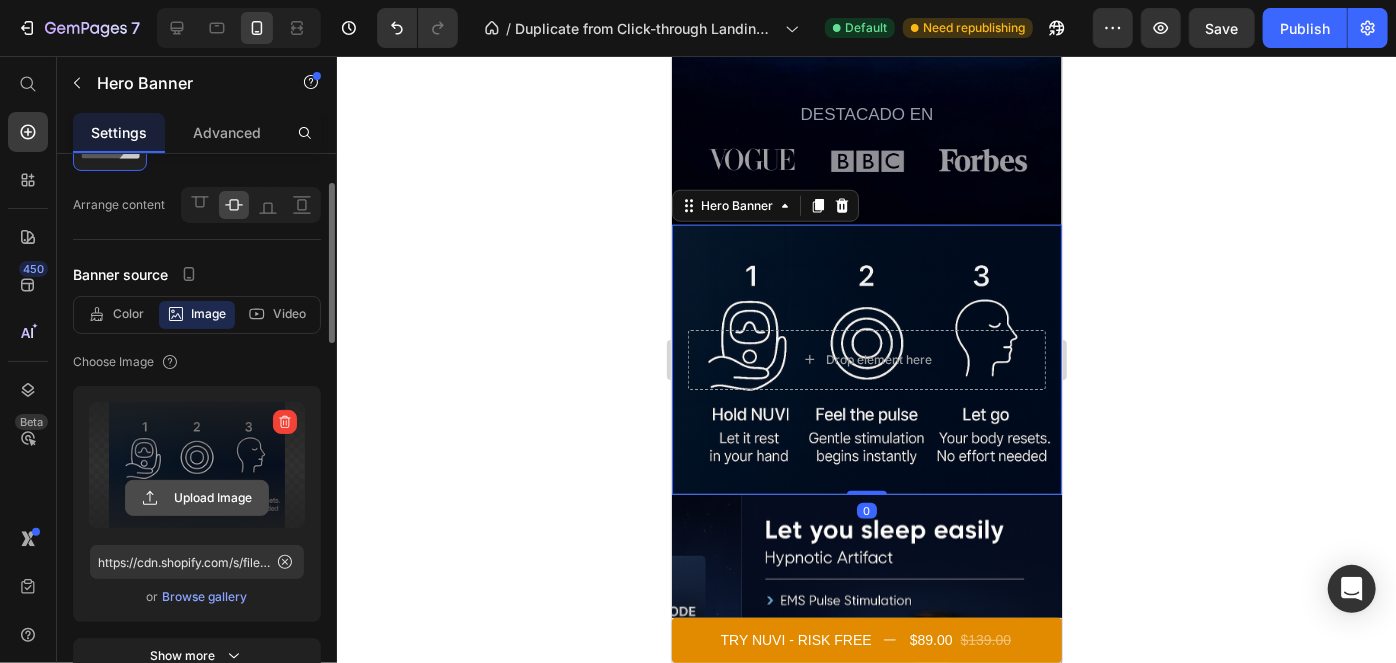 click 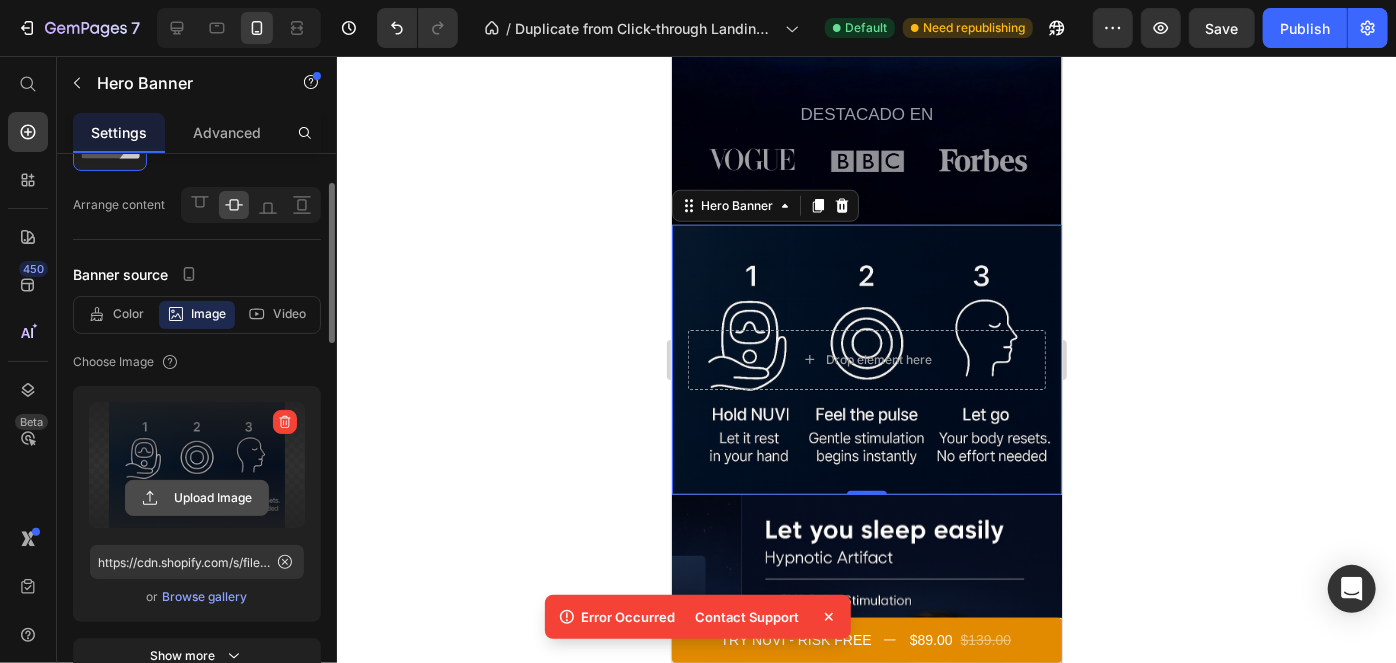 click 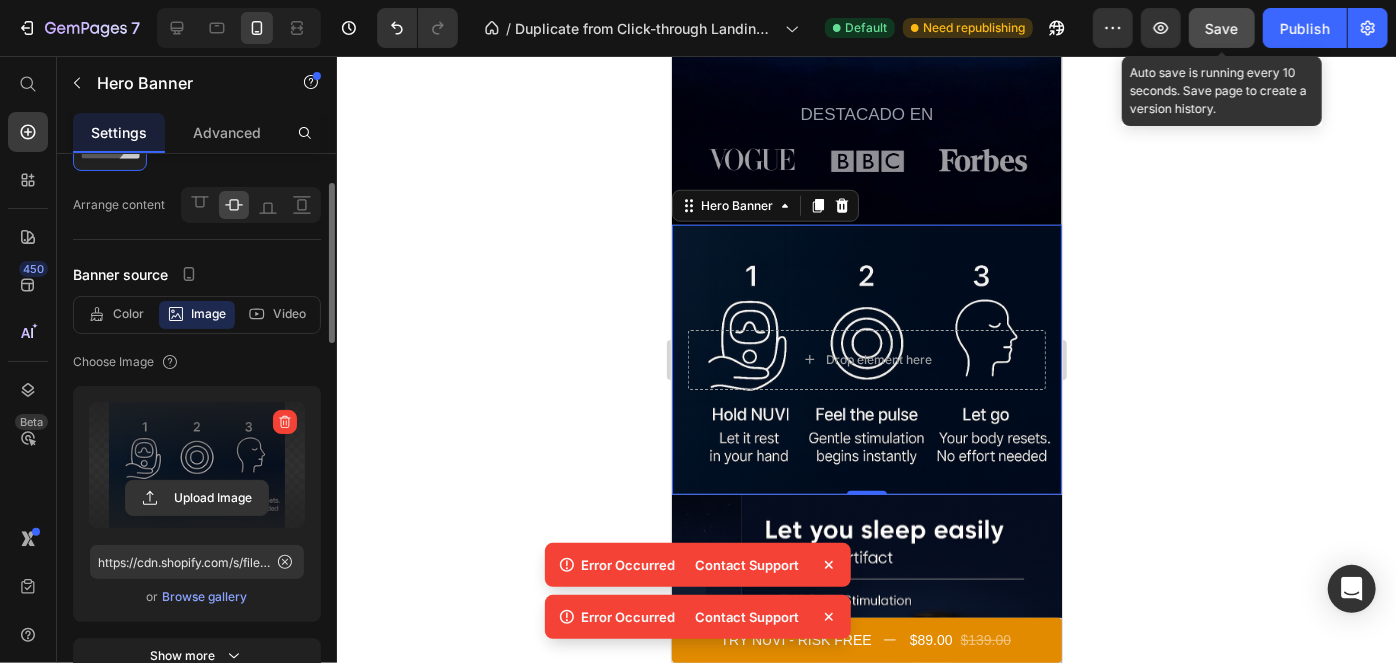 click on "Save" 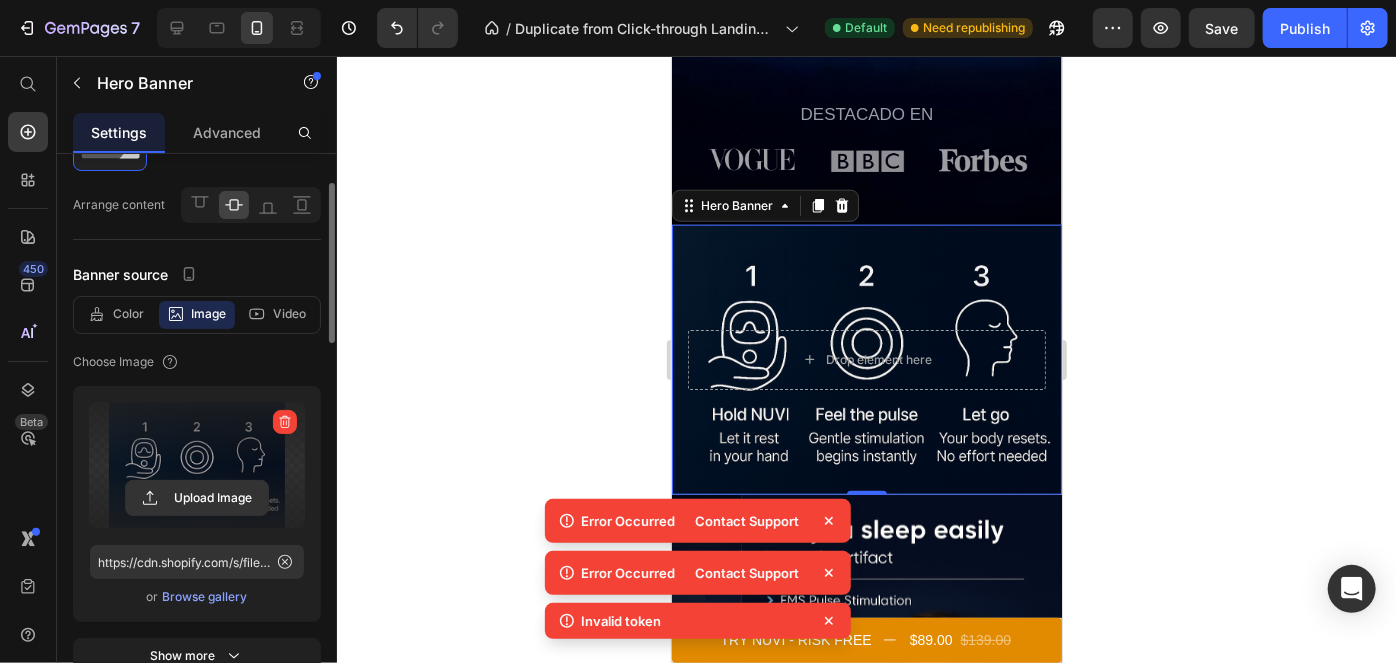 click 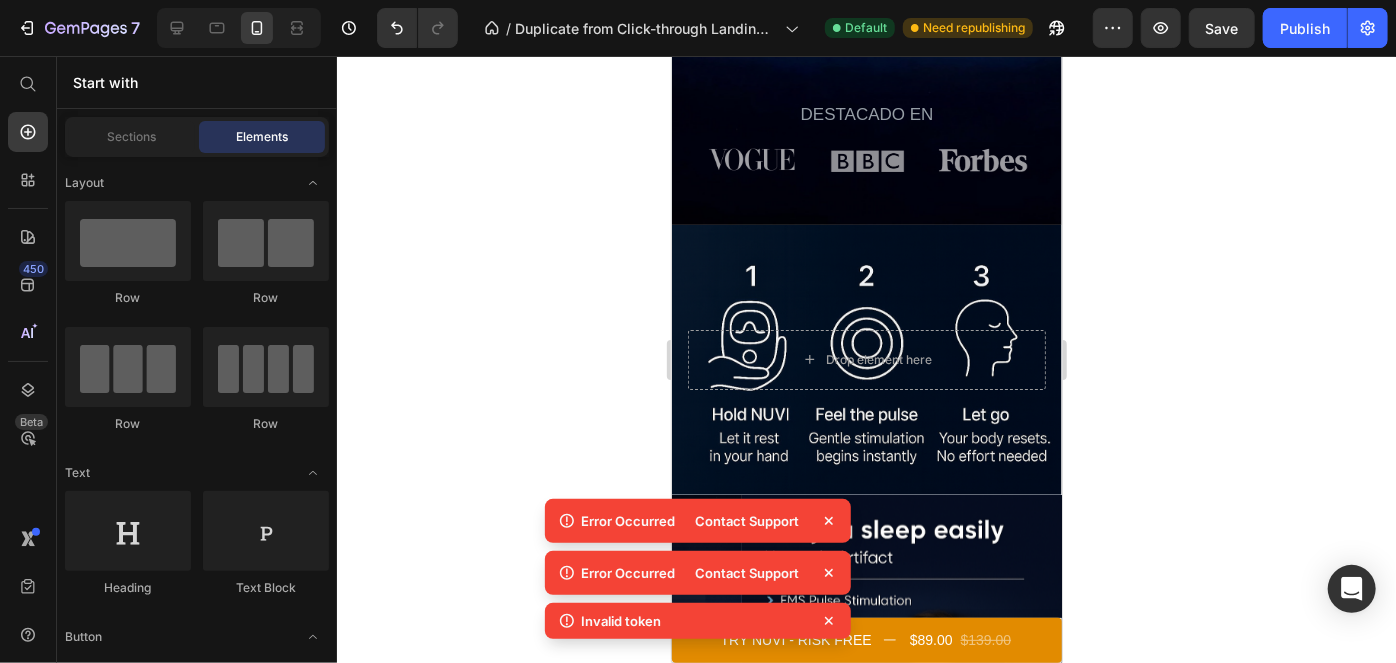 click 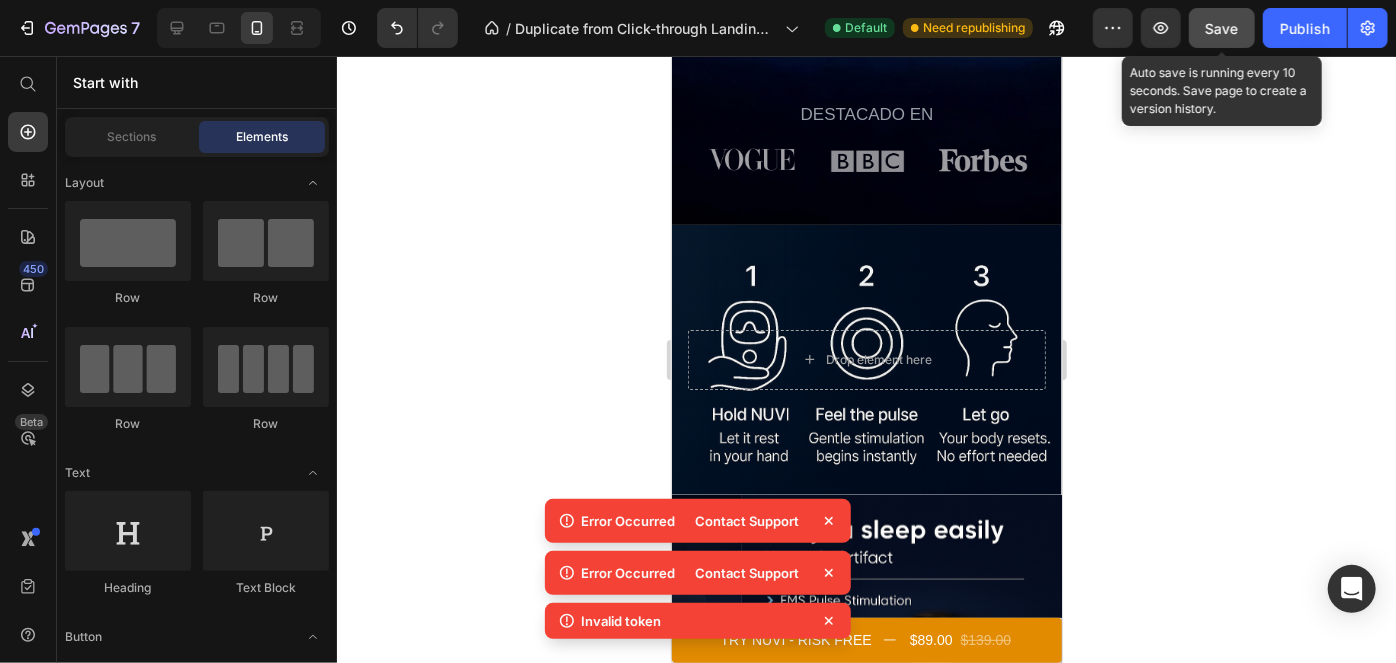 click on "Save" at bounding box center [1222, 28] 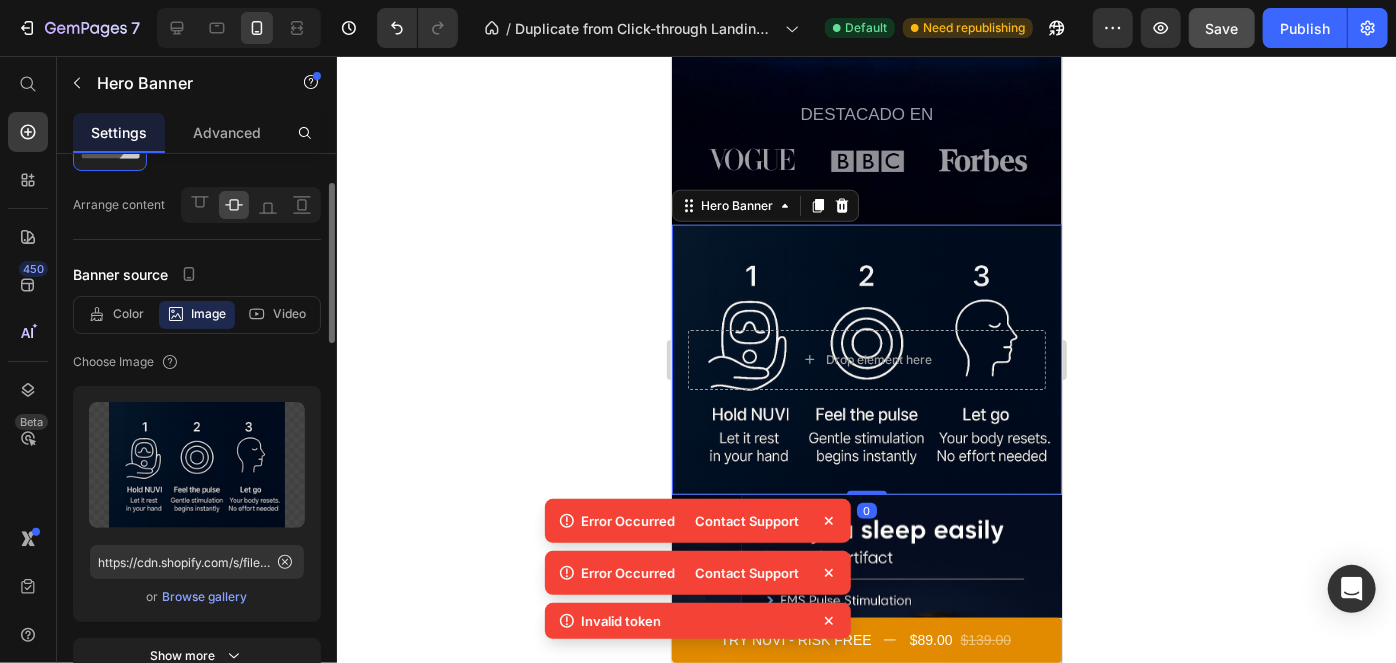 click at bounding box center [866, 359] 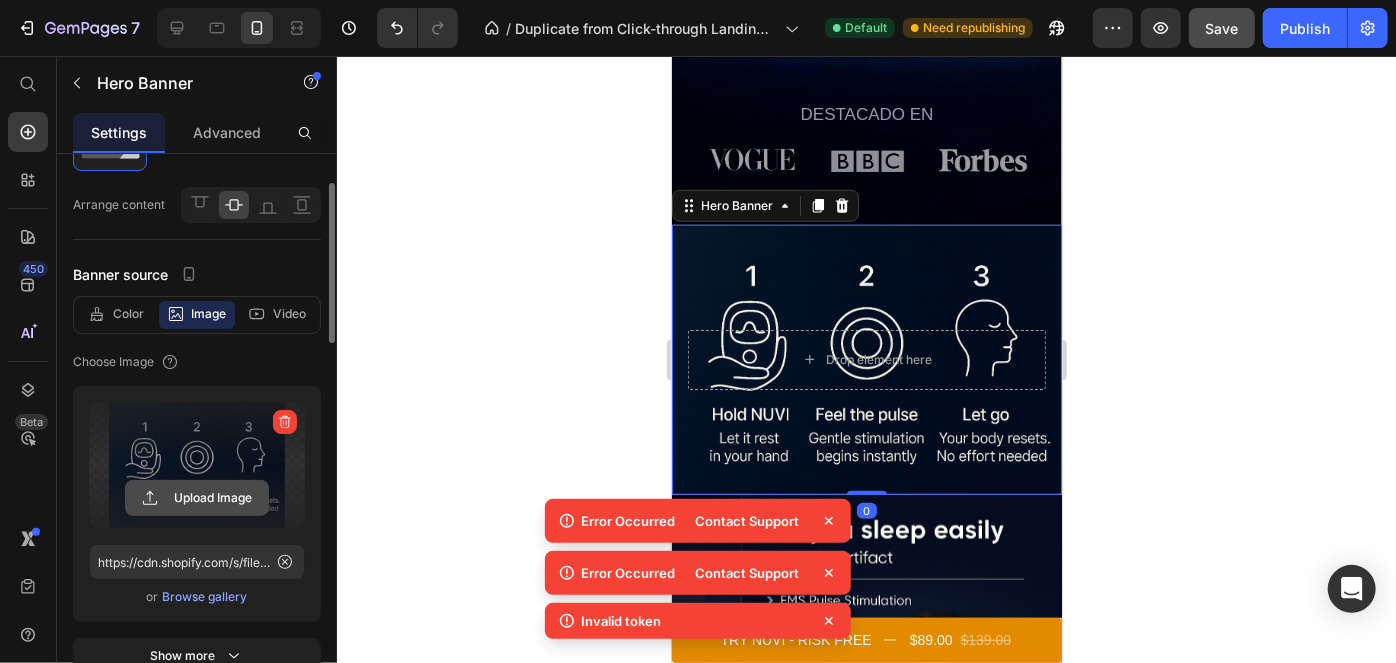 click 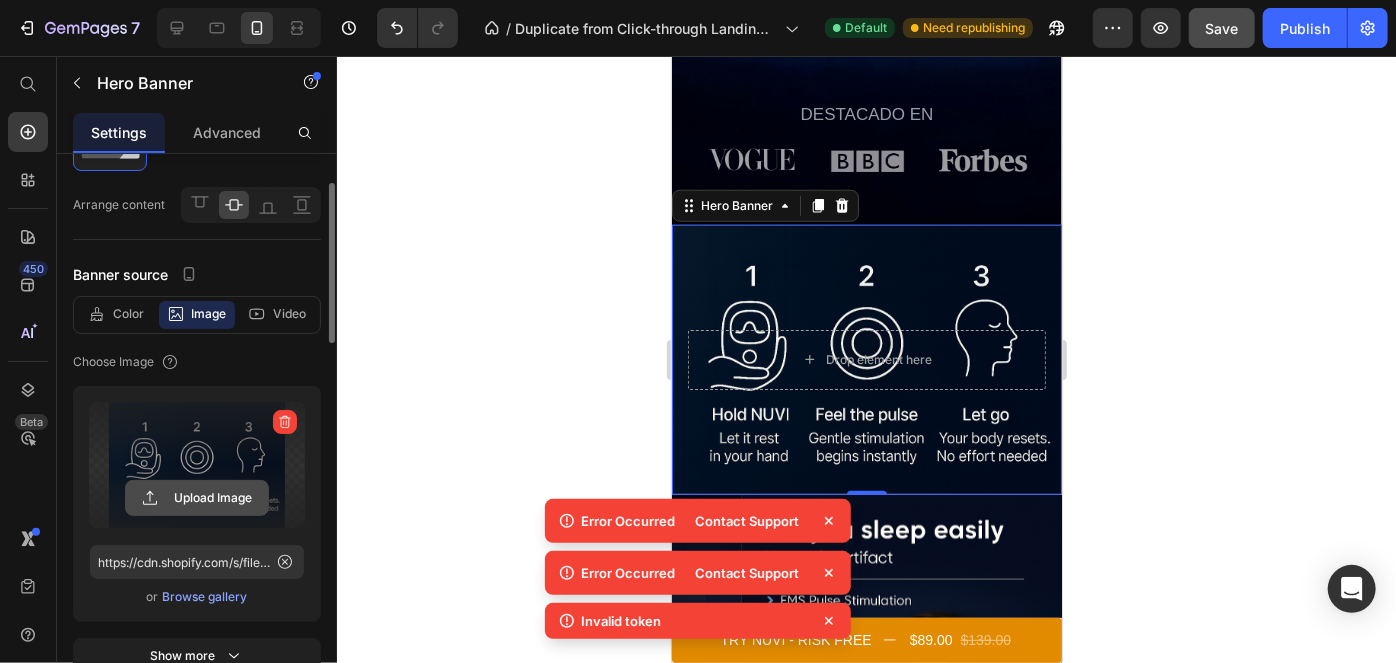 click 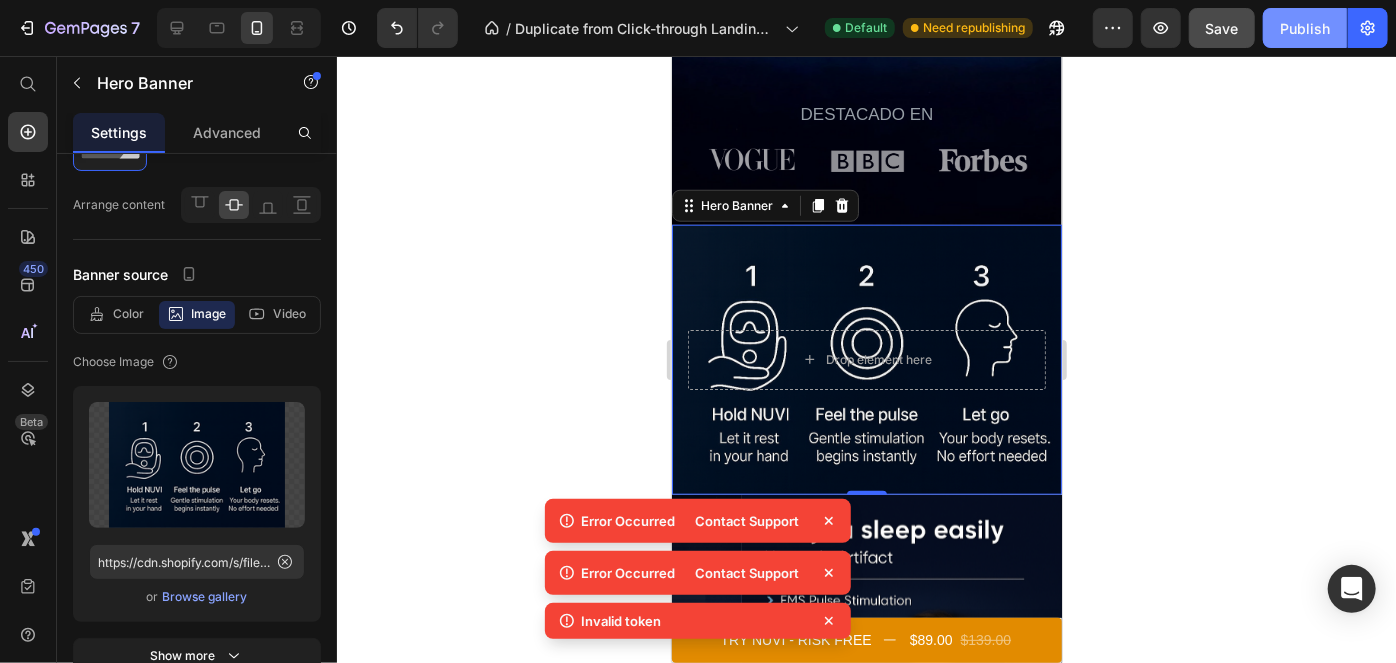 click on "Publish" at bounding box center (1305, 28) 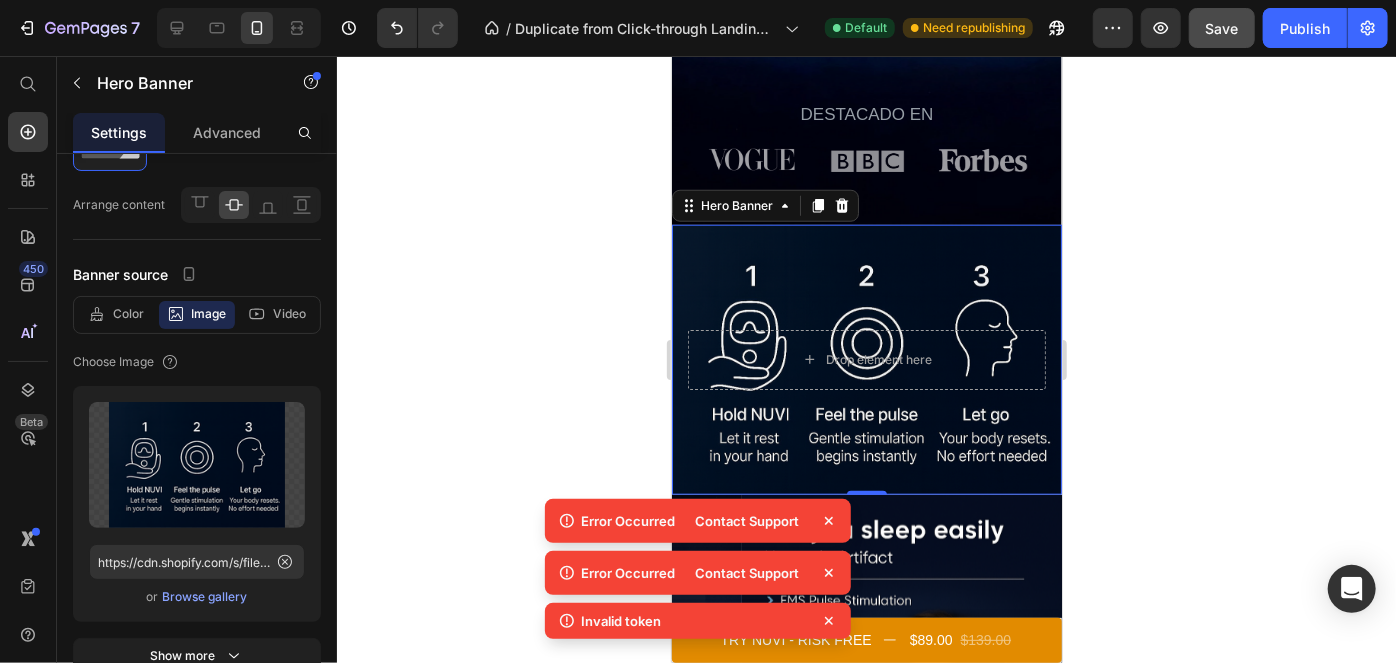 click 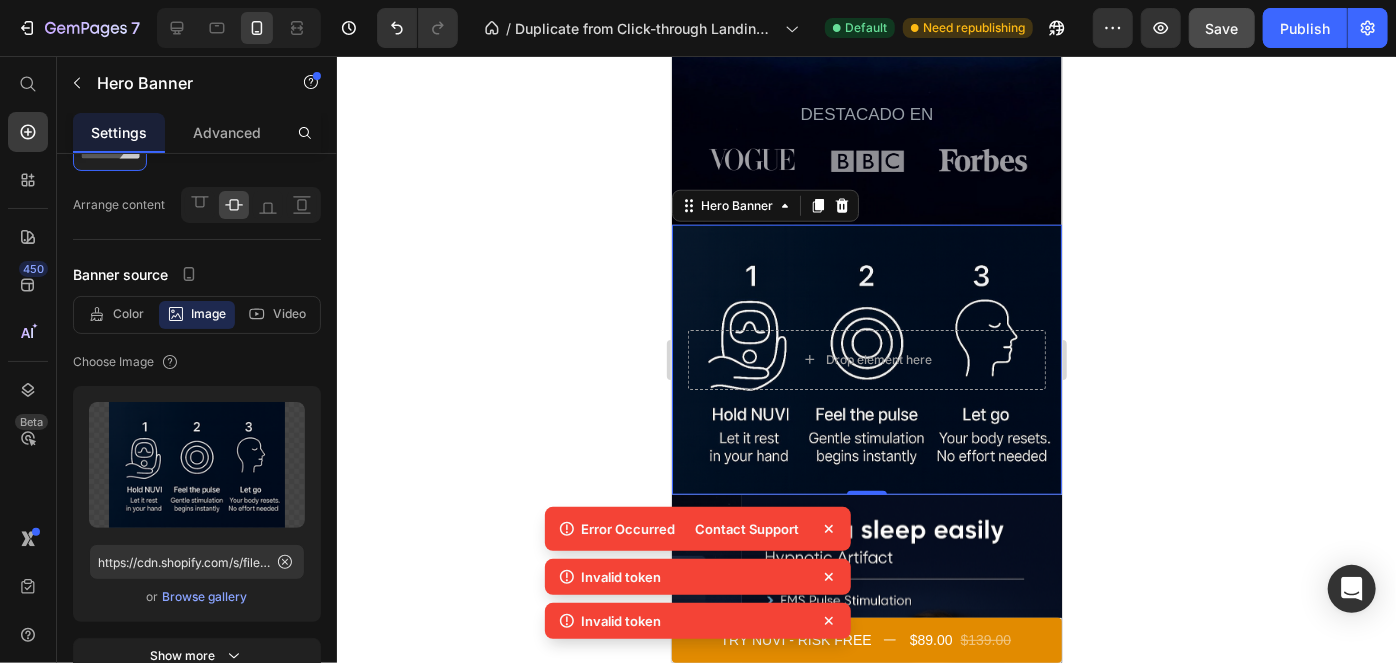 click 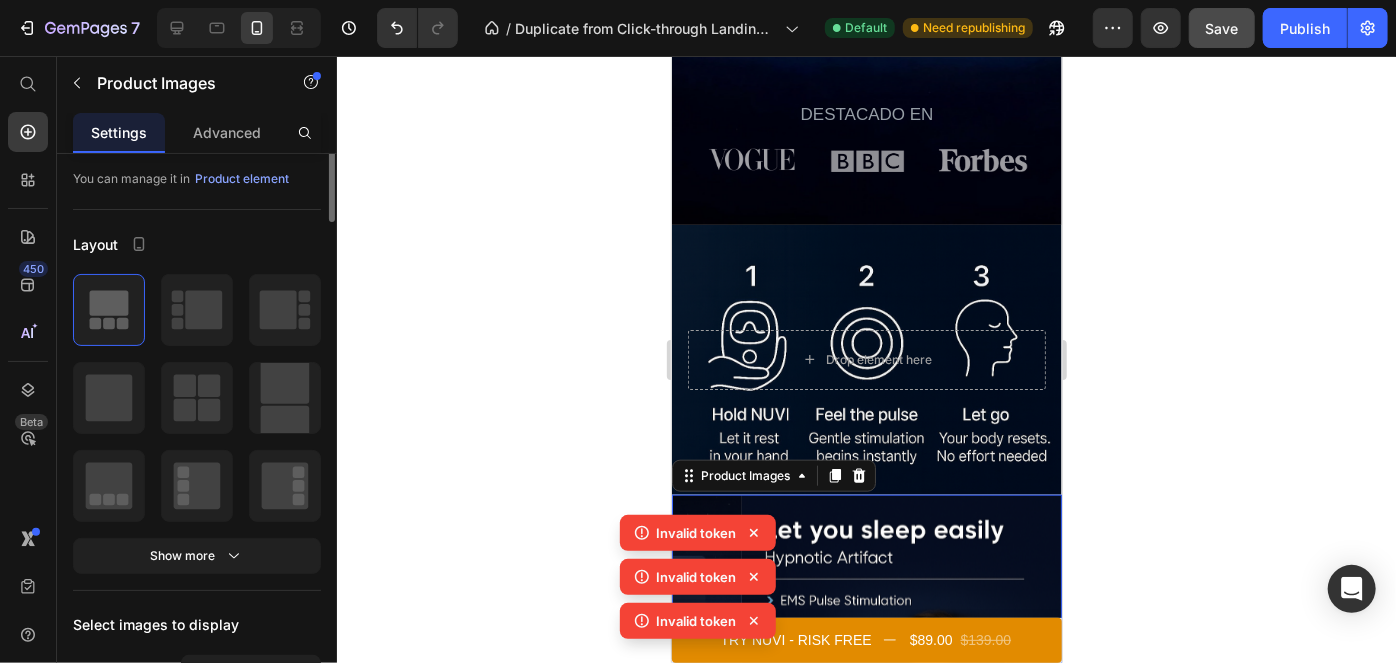 scroll, scrollTop: 0, scrollLeft: 0, axis: both 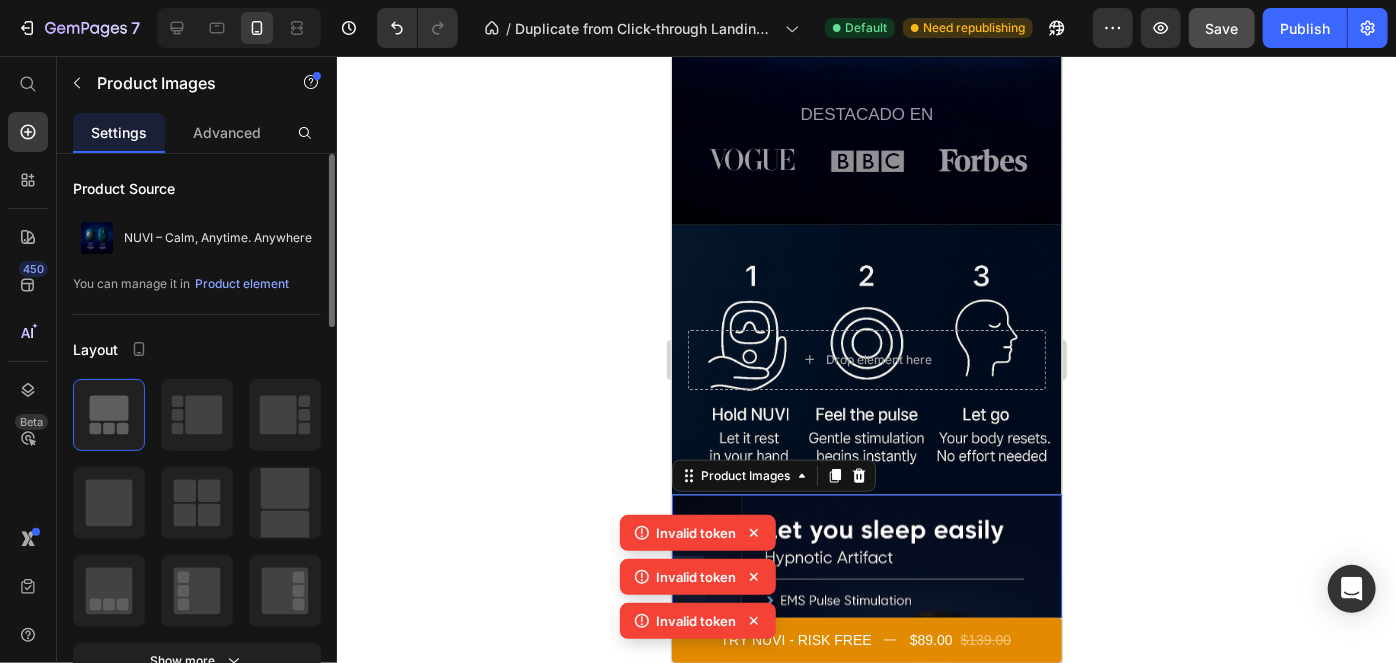 click 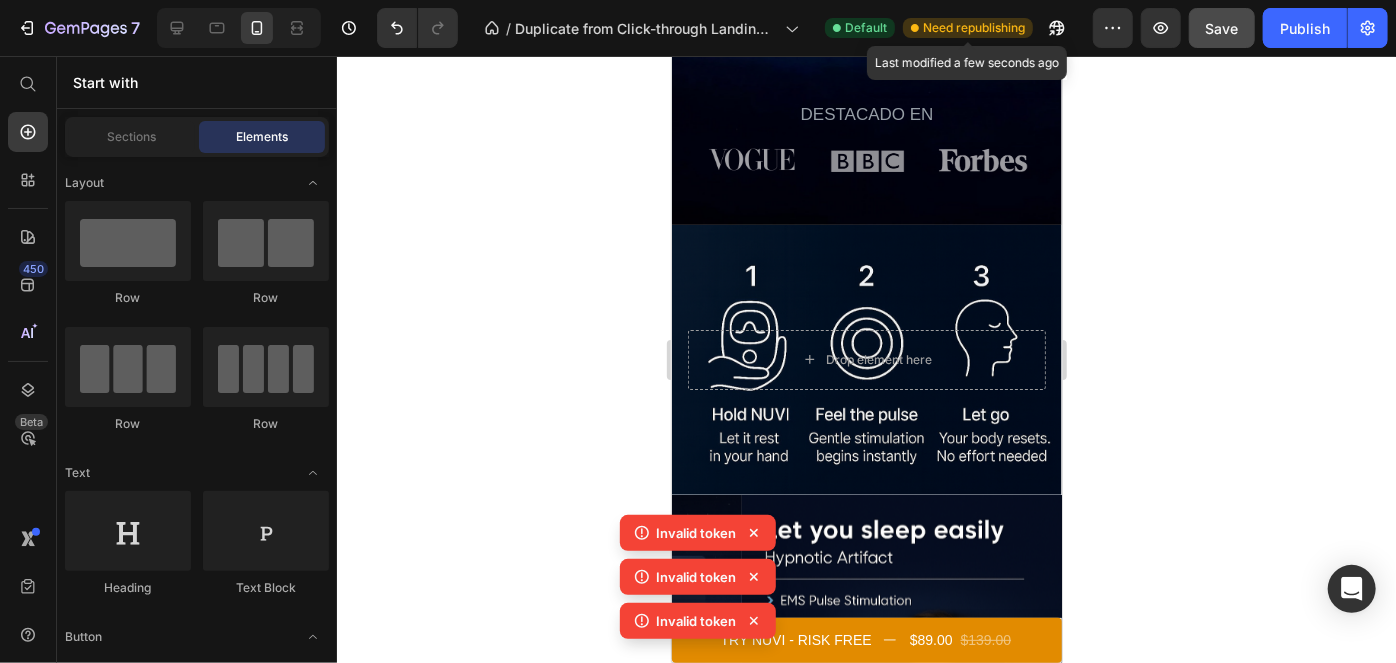 click on "Need republishing" at bounding box center (974, 28) 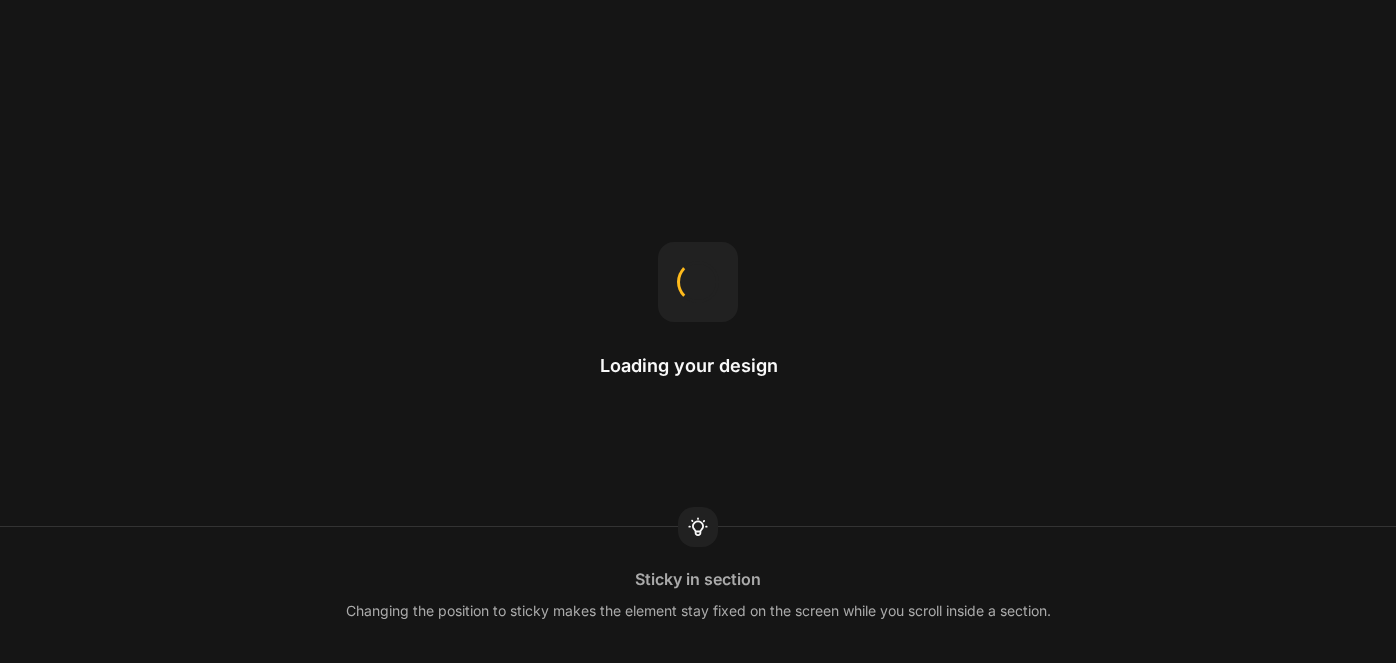 scroll, scrollTop: 0, scrollLeft: 0, axis: both 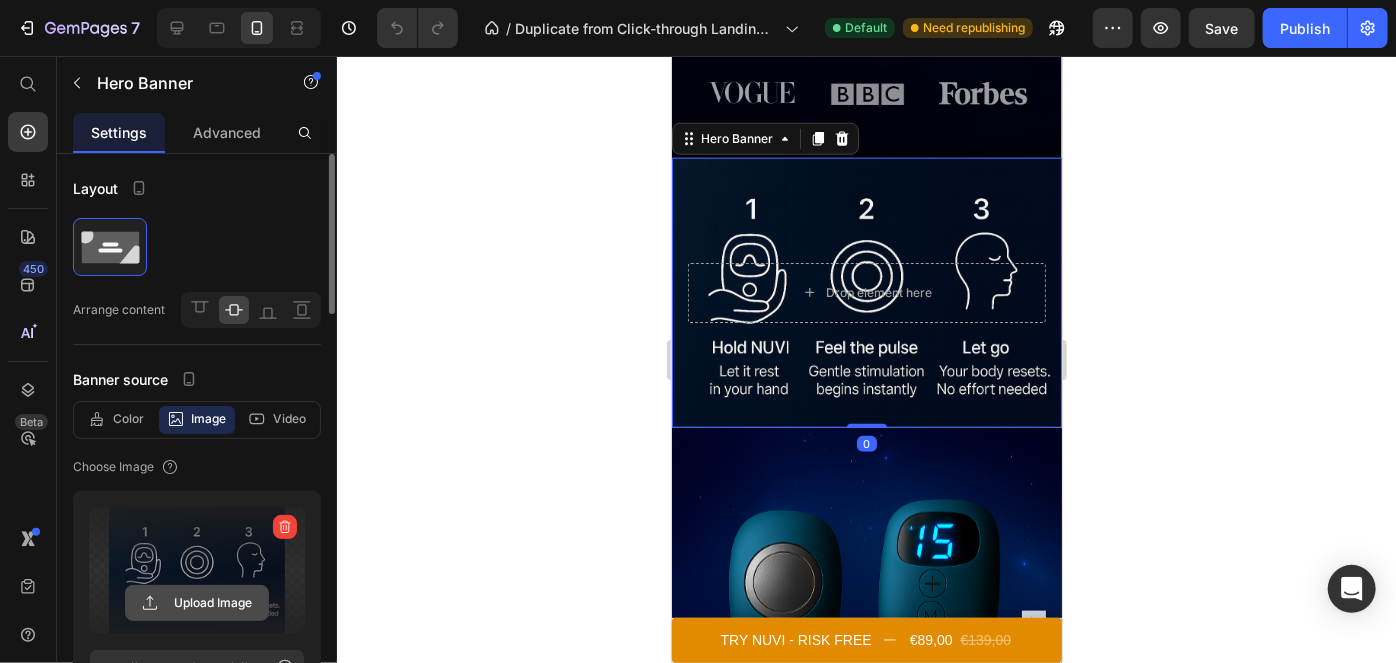 click 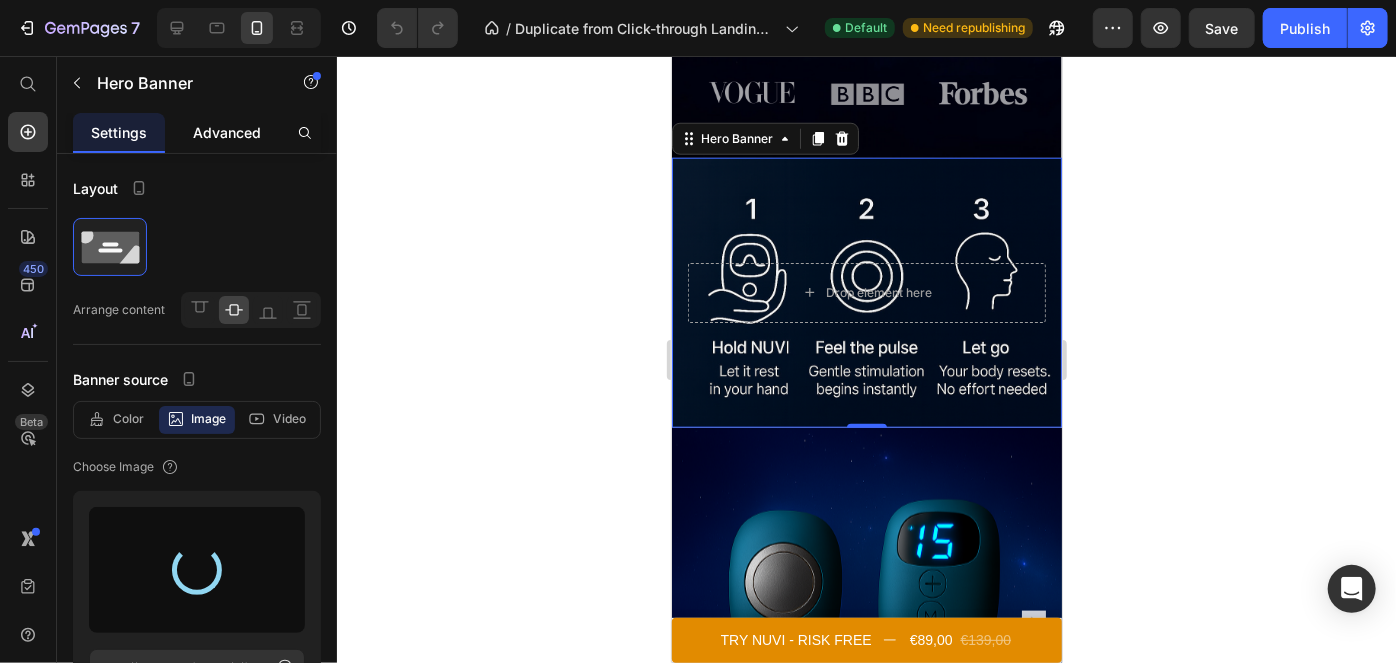 type on "https://cdn.shopify.com/s/files/1/0948/3711/3150/files/gempages_569838937183355776-ffe66e97-1863-4880-a701-f4b8a0817b67.png" 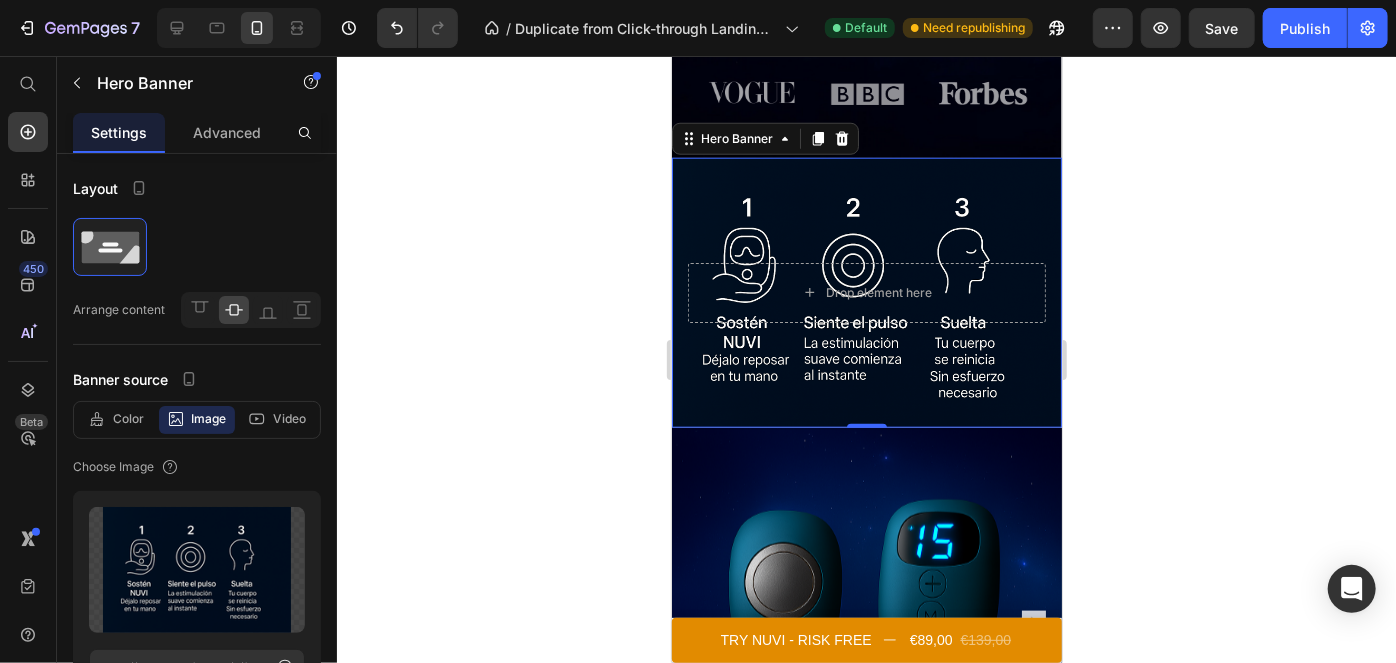 click 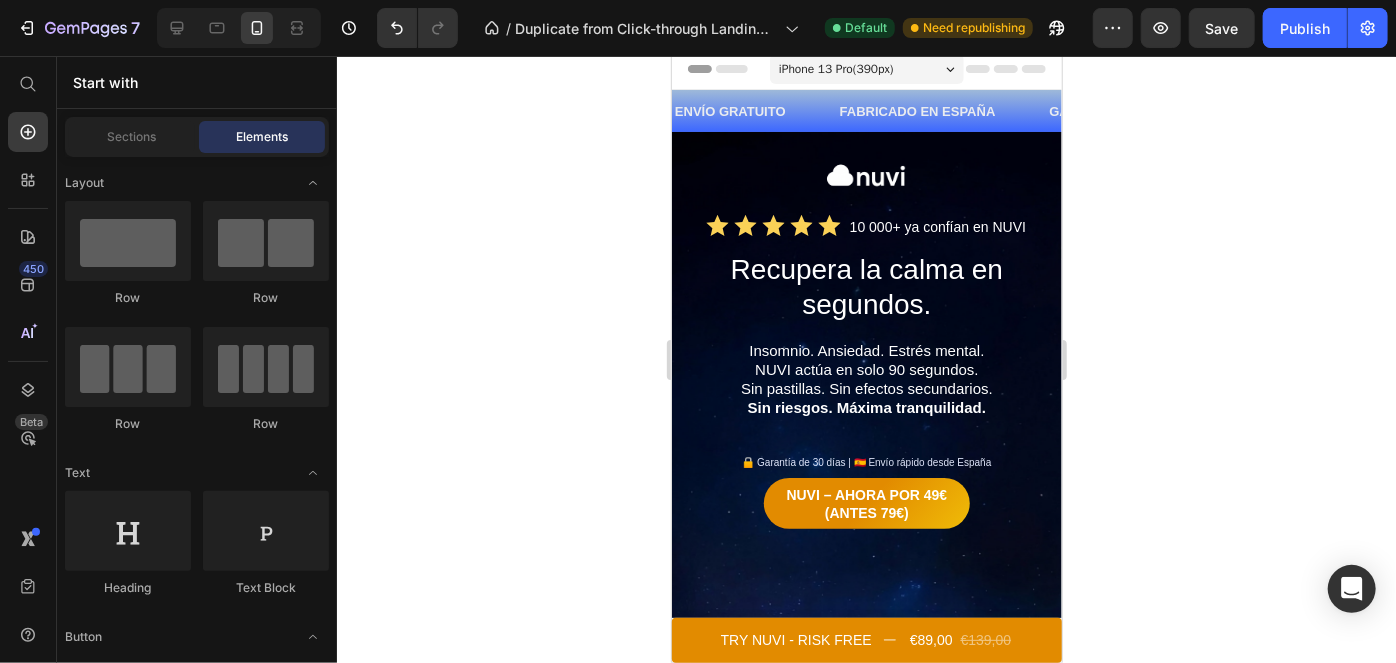 scroll, scrollTop: 6, scrollLeft: 0, axis: vertical 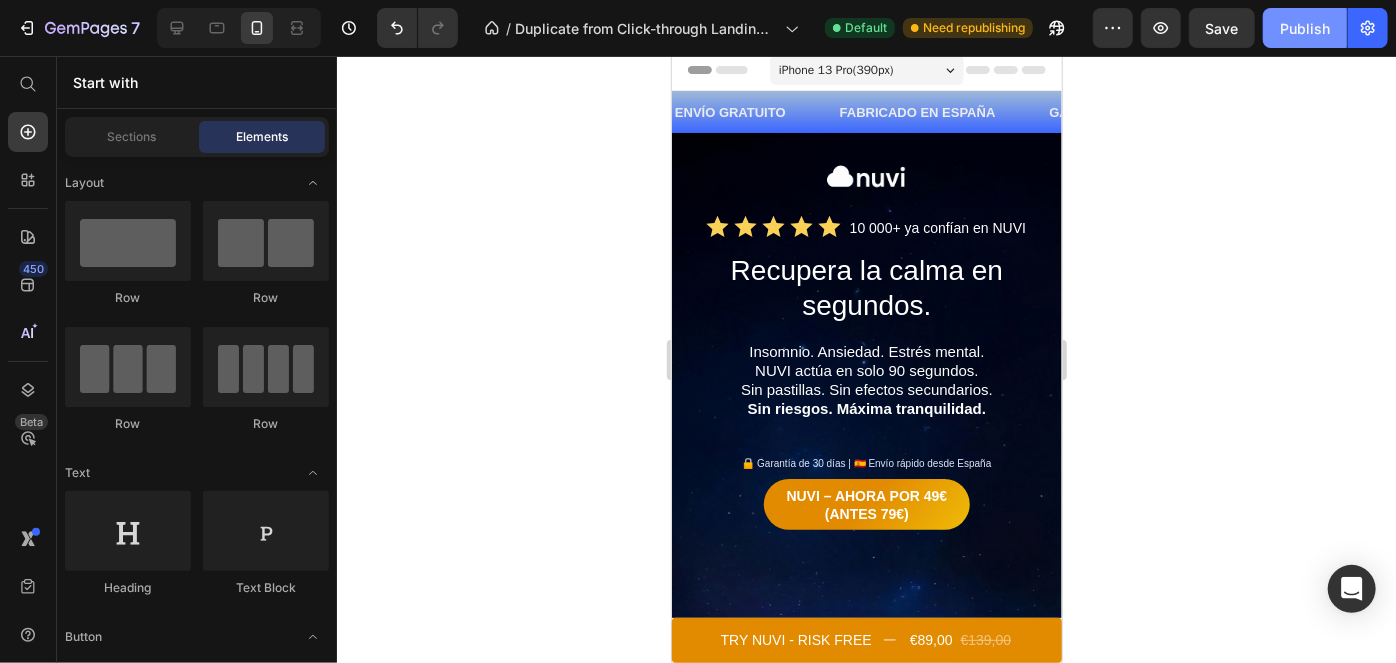 click on "Publish" at bounding box center (1305, 28) 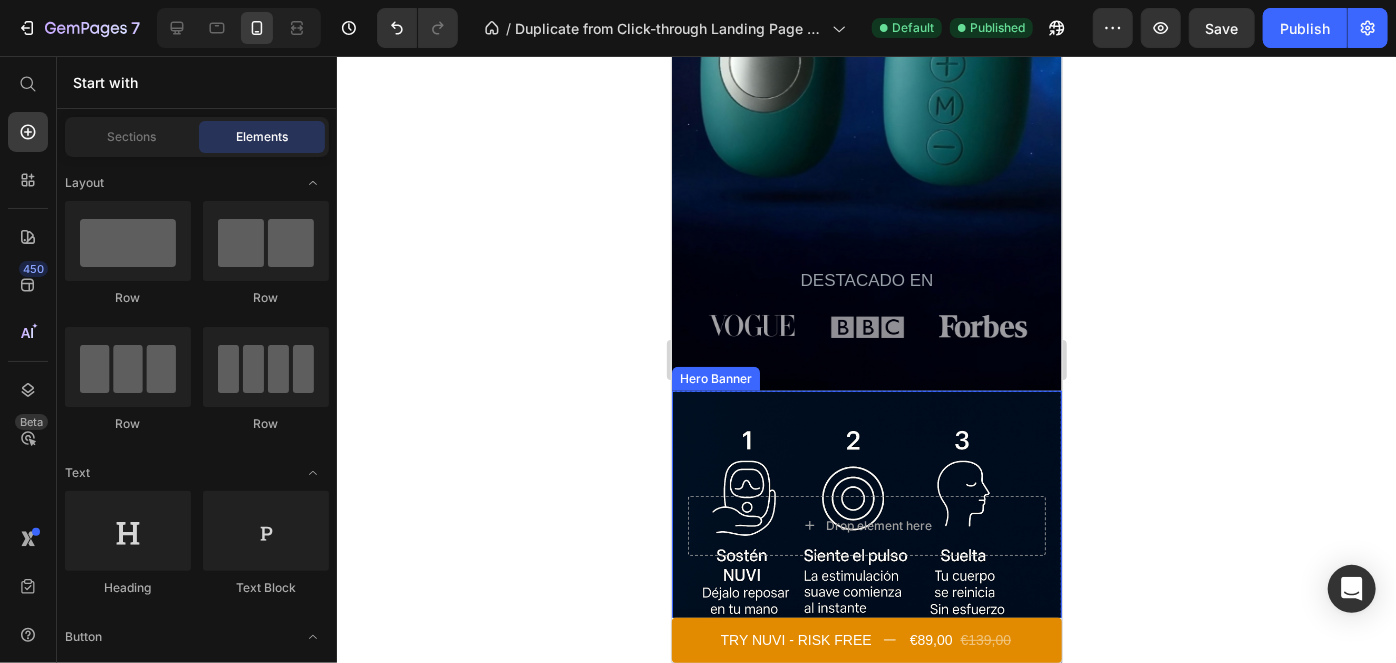 scroll, scrollTop: 761, scrollLeft: 0, axis: vertical 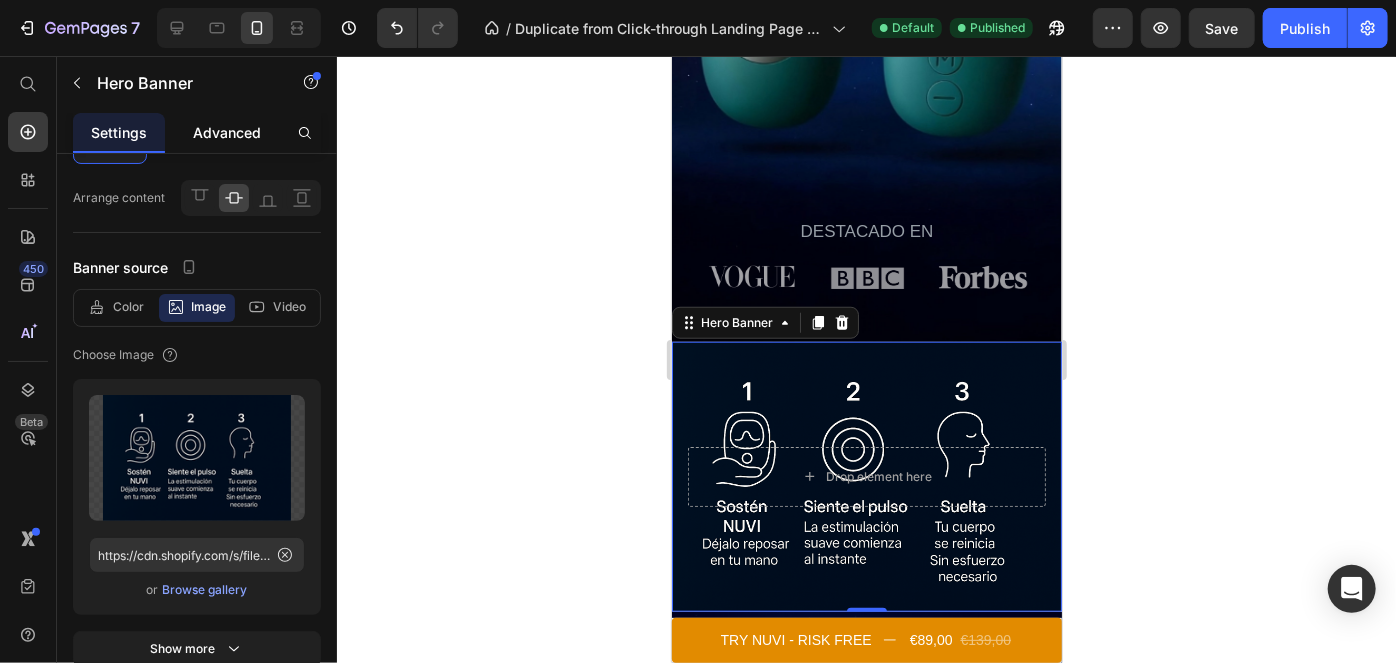 click on "Advanced" at bounding box center (227, 132) 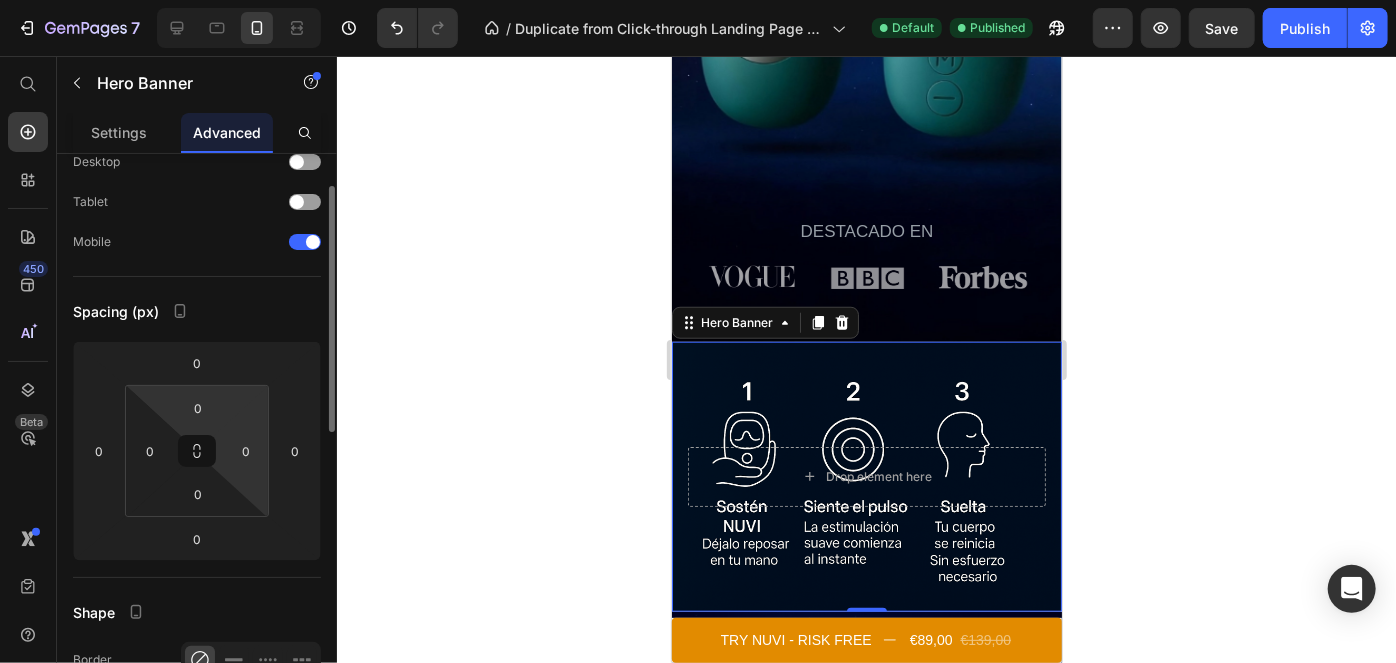 scroll, scrollTop: 0, scrollLeft: 0, axis: both 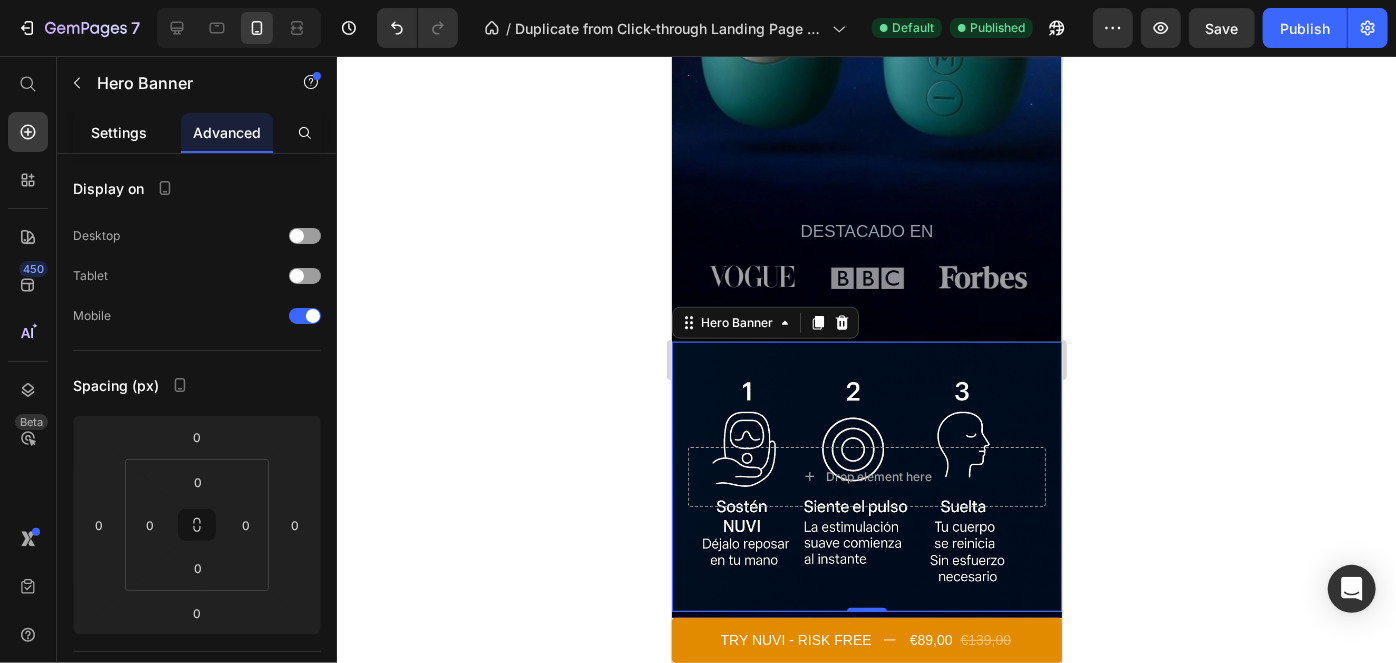 click on "Settings" 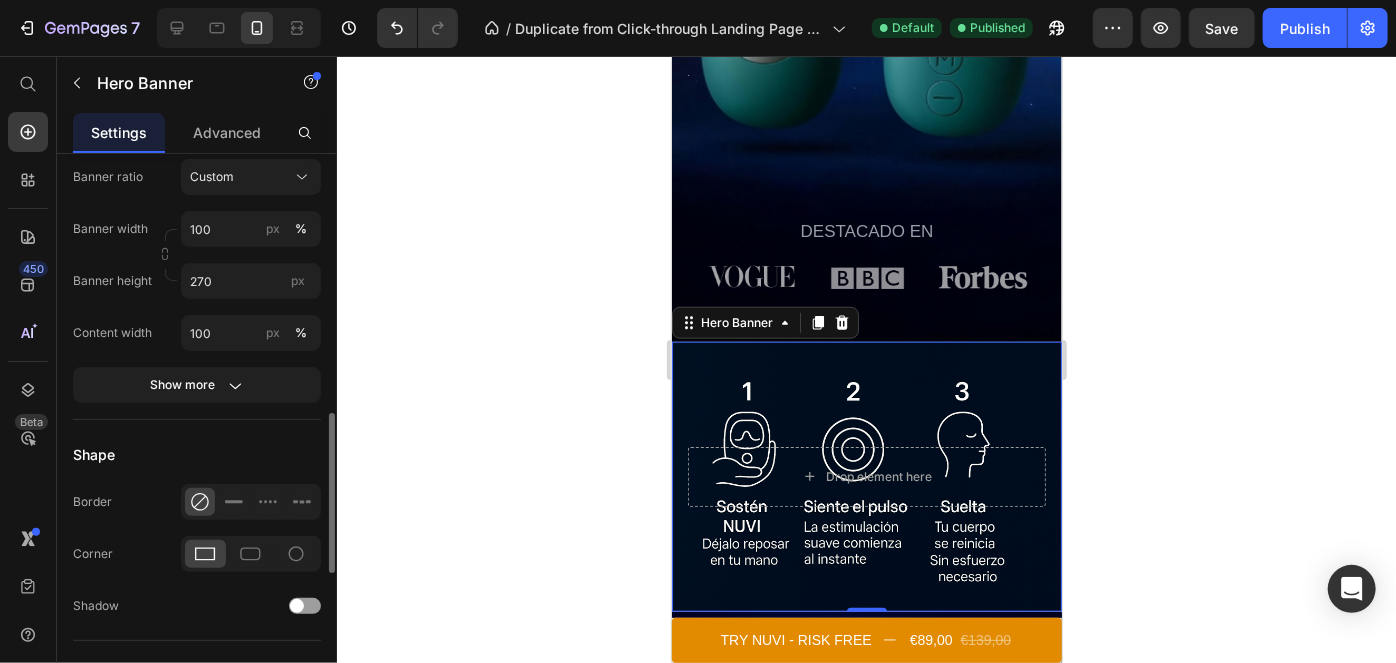 scroll, scrollTop: 914, scrollLeft: 0, axis: vertical 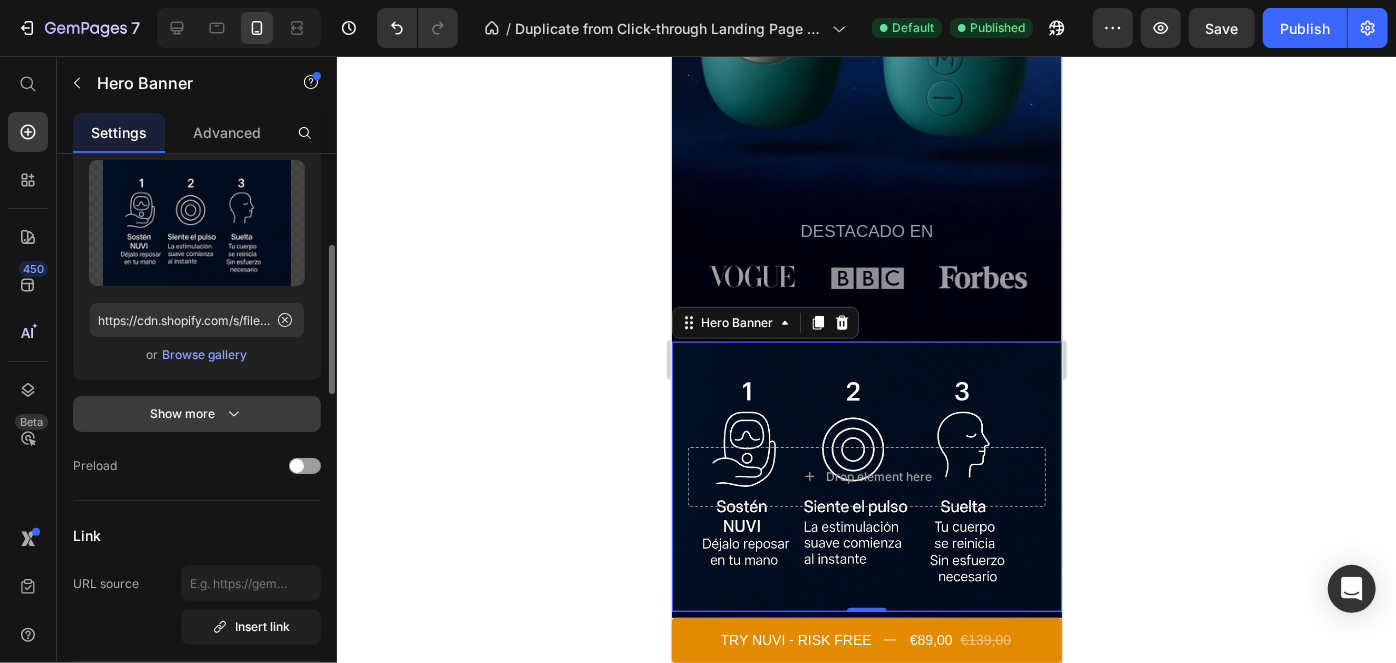 click on "Show more" at bounding box center [197, 414] 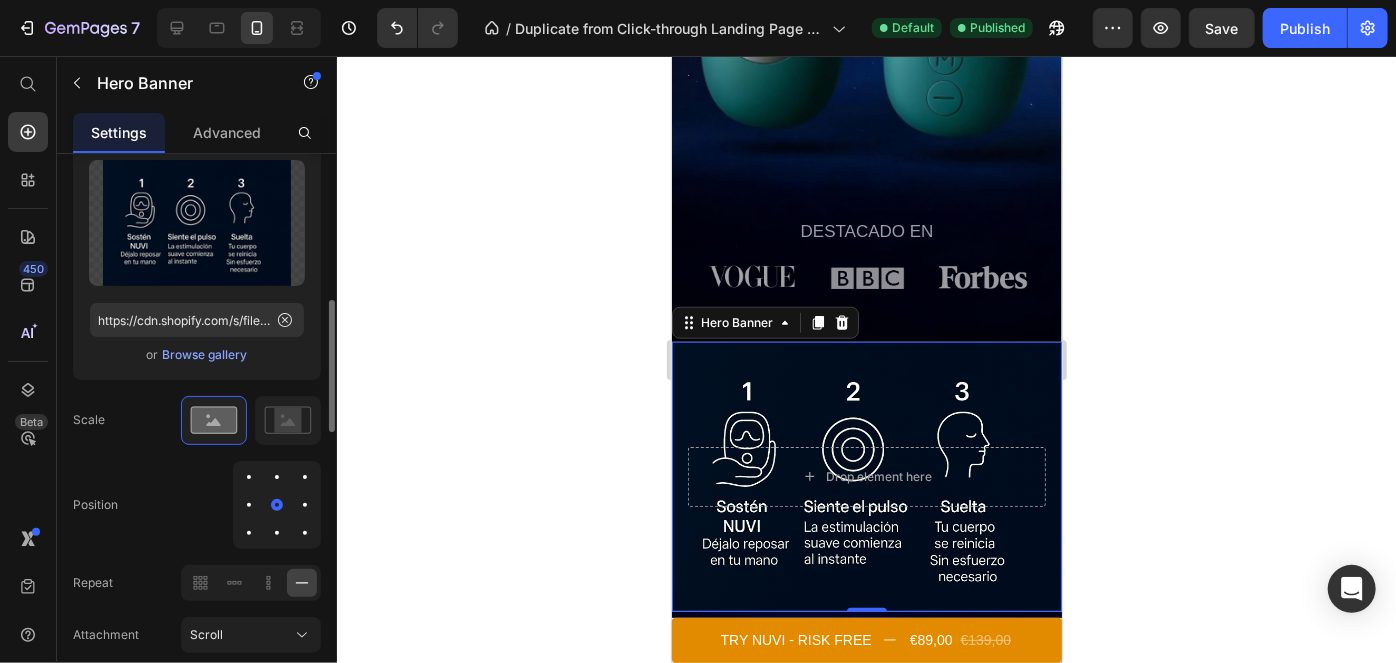 scroll, scrollTop: 448, scrollLeft: 0, axis: vertical 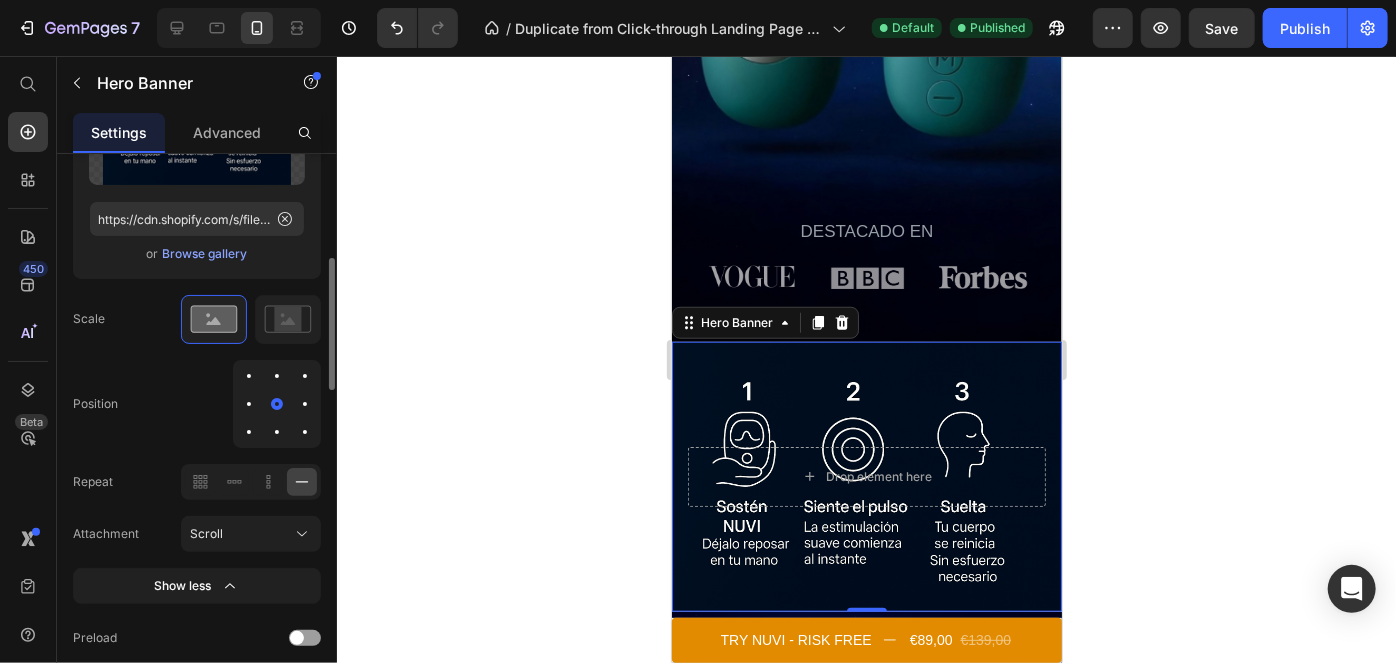 click at bounding box center [305, 404] 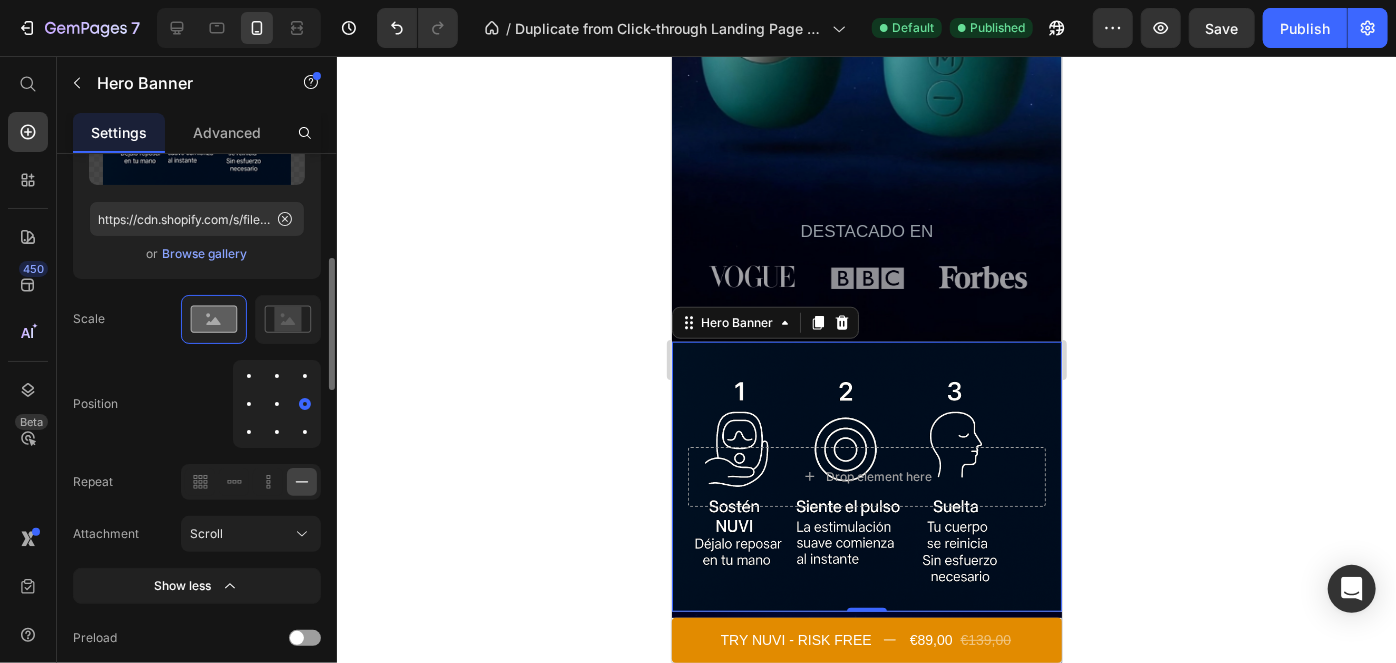 click at bounding box center [249, 404] 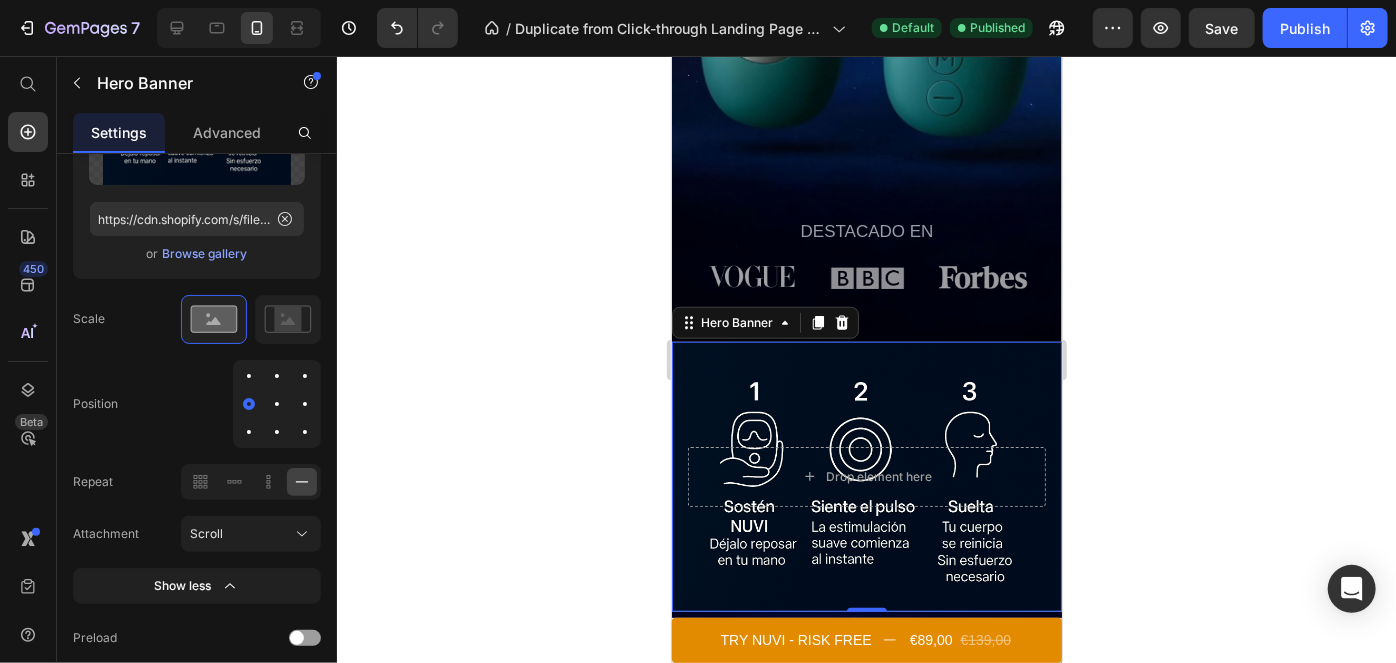 click 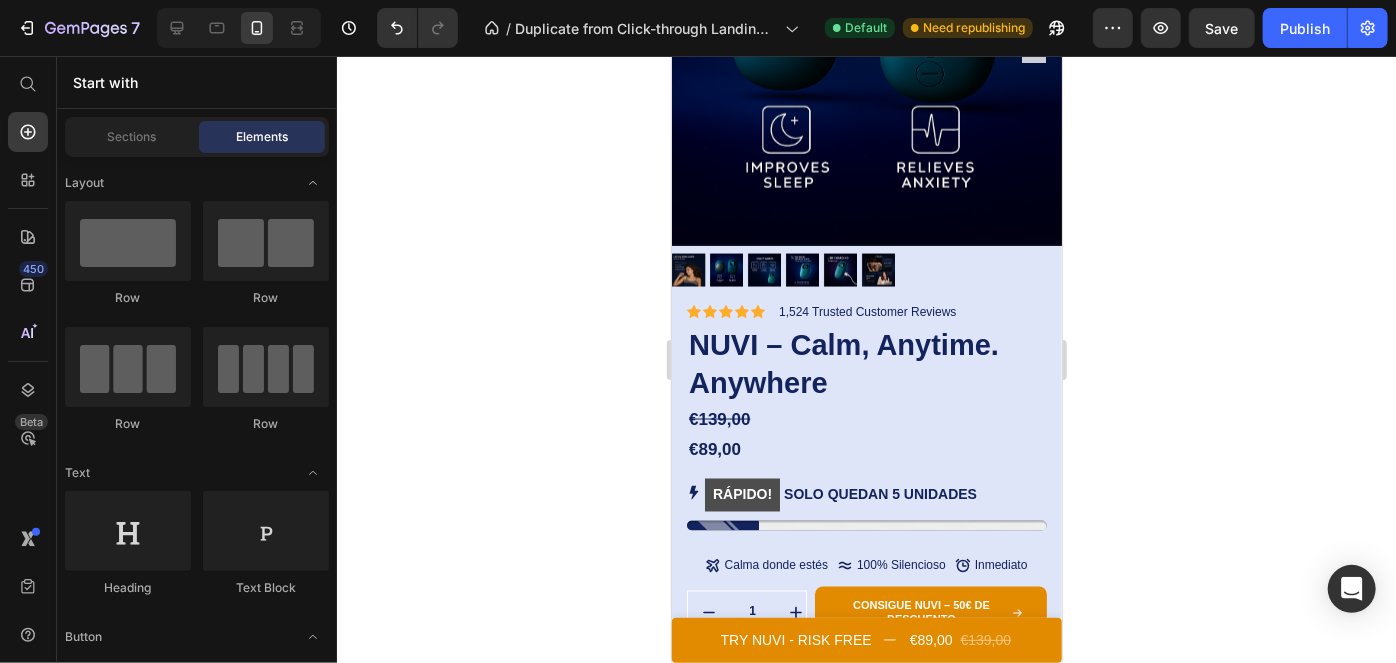 scroll, scrollTop: 1656, scrollLeft: 0, axis: vertical 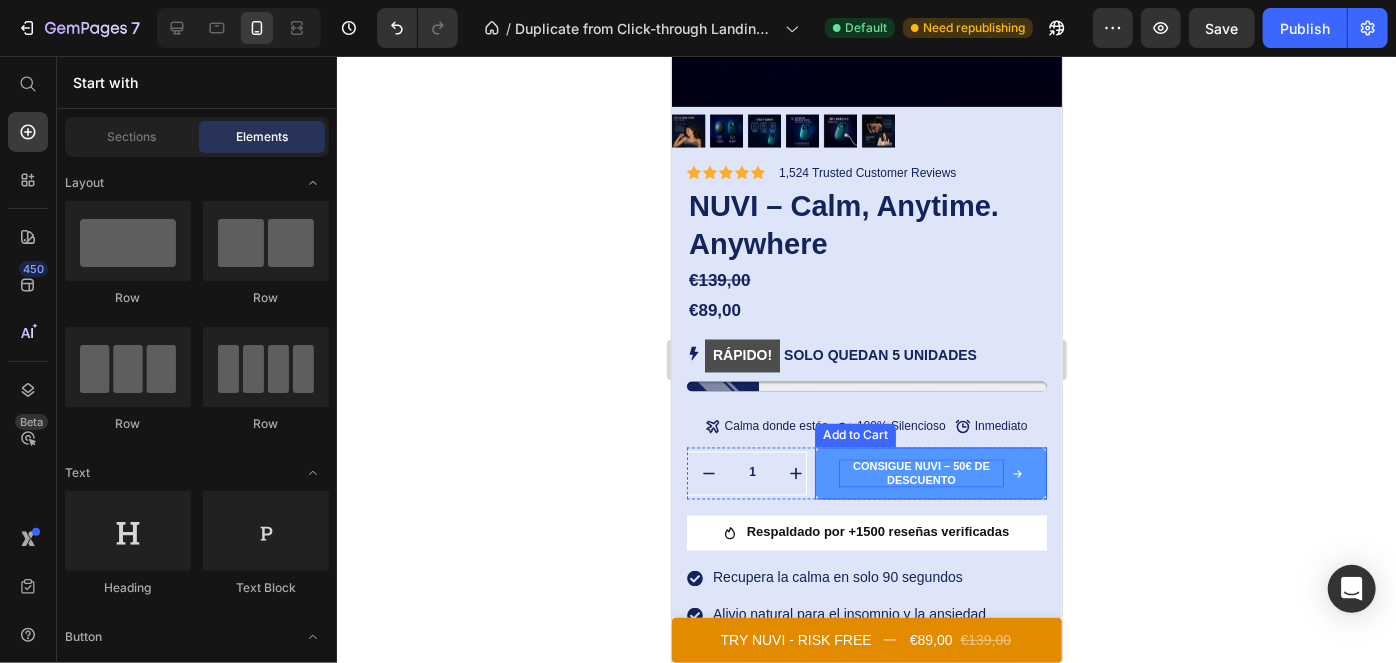 click on "CONSIGUE NUVI – 50€ DE DESCUENTO" at bounding box center [920, 473] 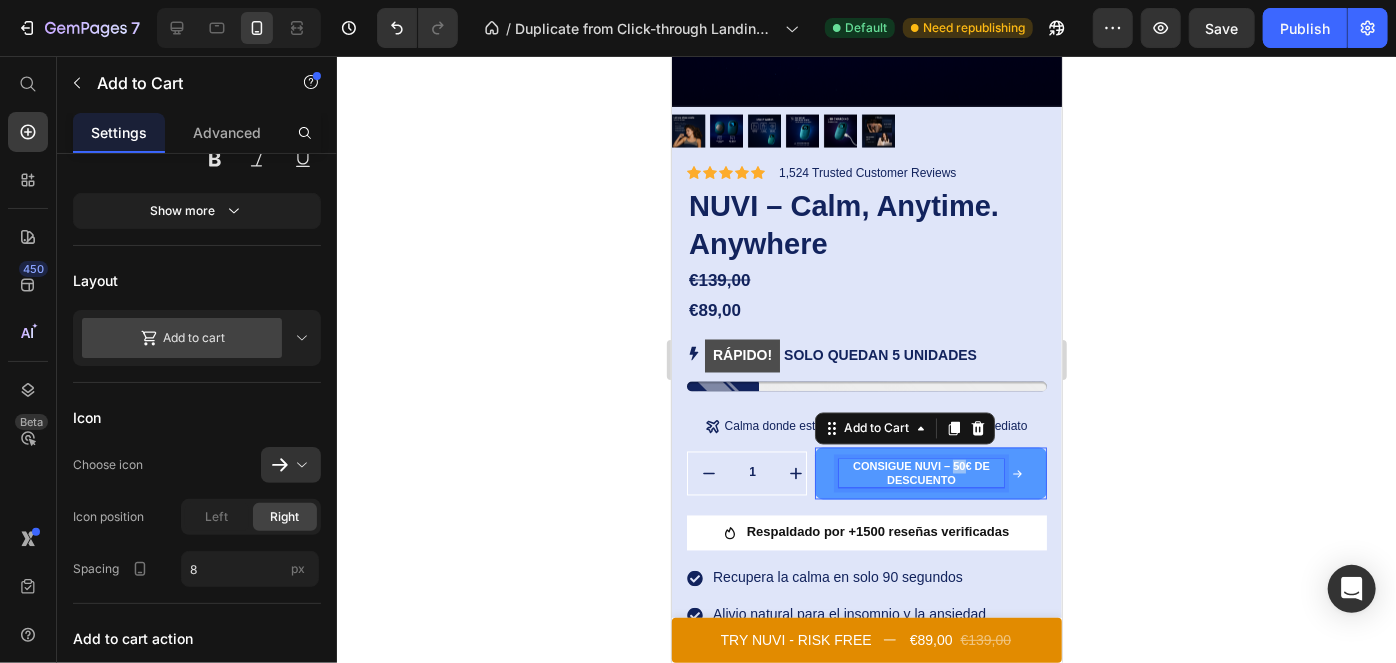 click on "CONSIGUE NUVI – 50€ DE DESCUENTO" at bounding box center [920, 473] 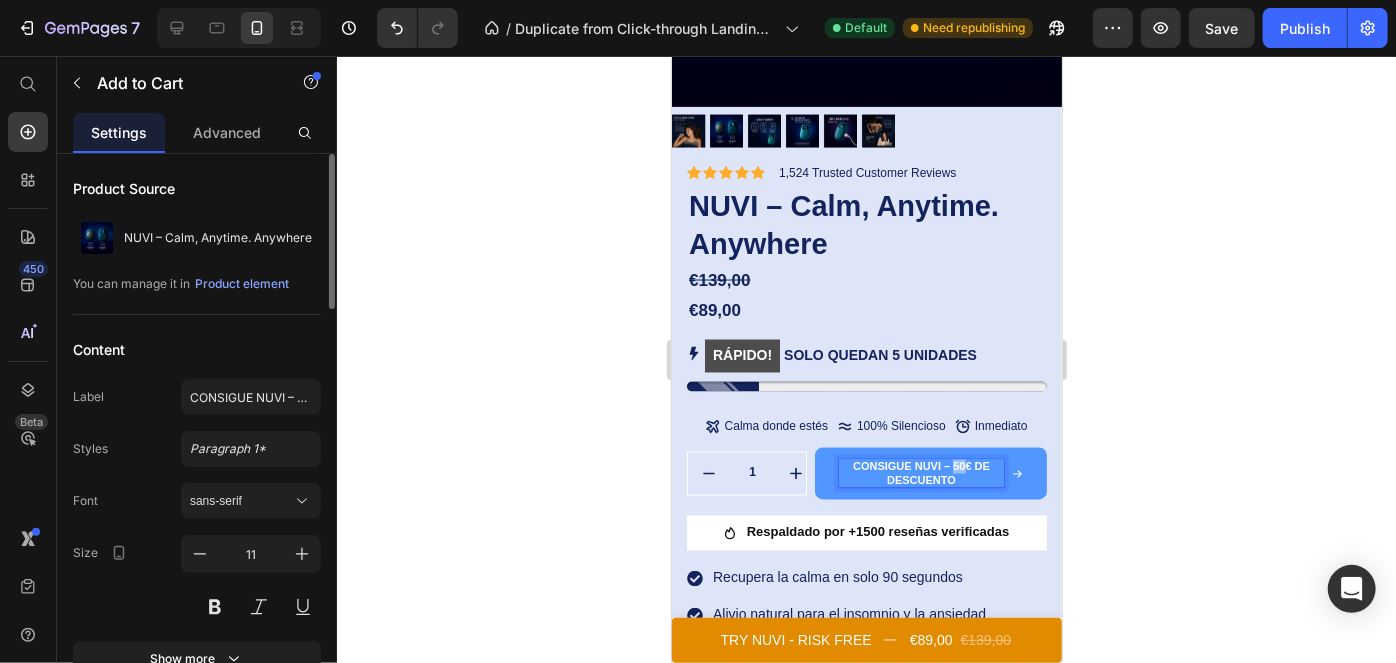 click on "CONSIGUE NUVI – 50€ DE DESCUENTO" at bounding box center [920, 473] 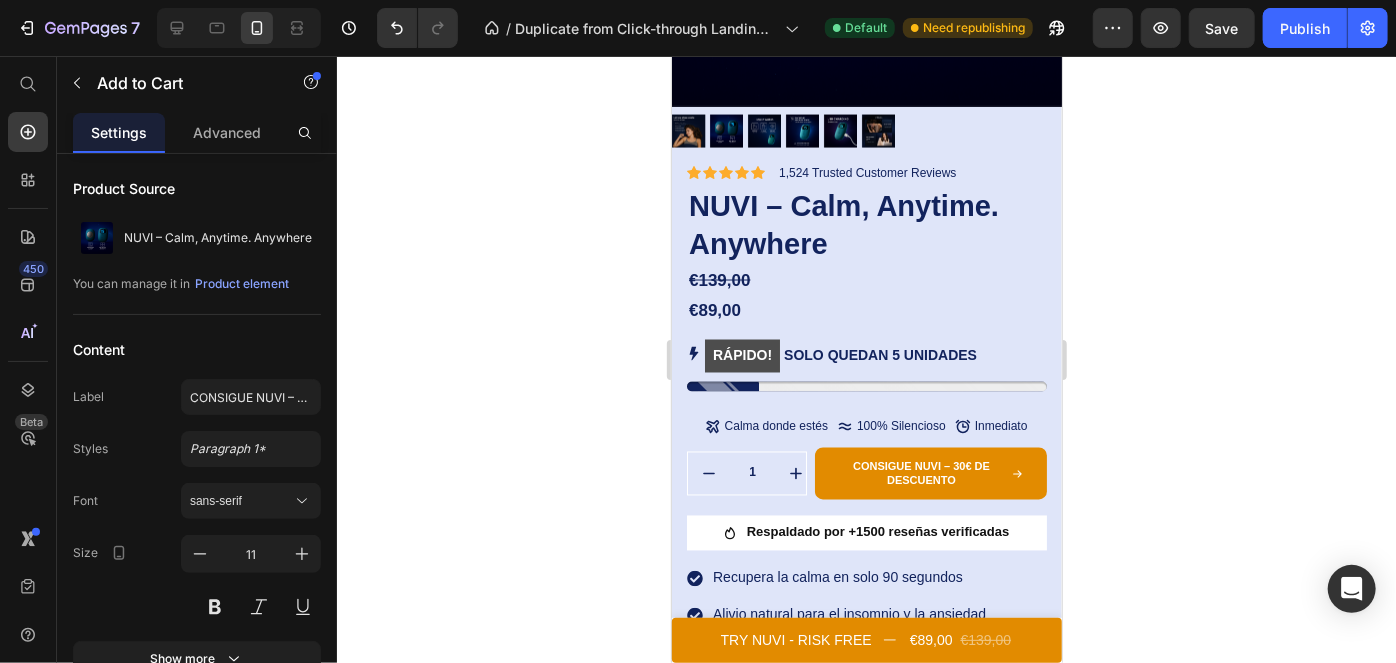 click 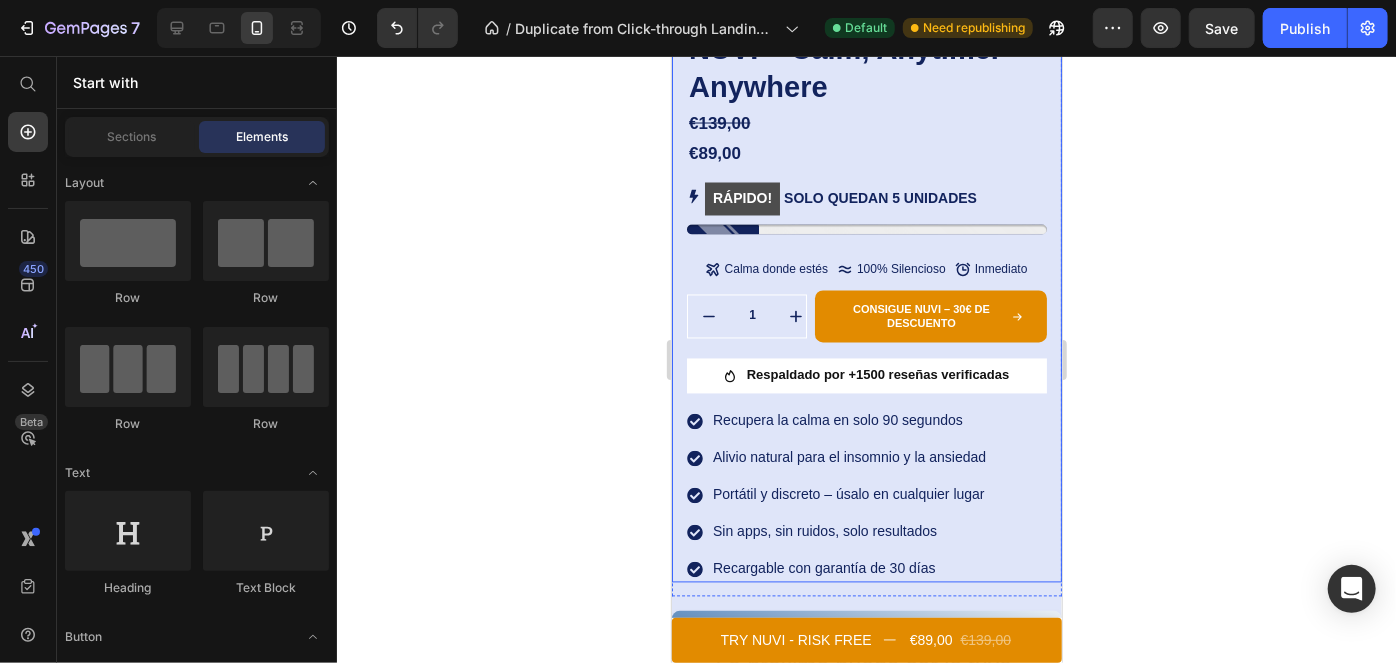scroll, scrollTop: 1814, scrollLeft: 0, axis: vertical 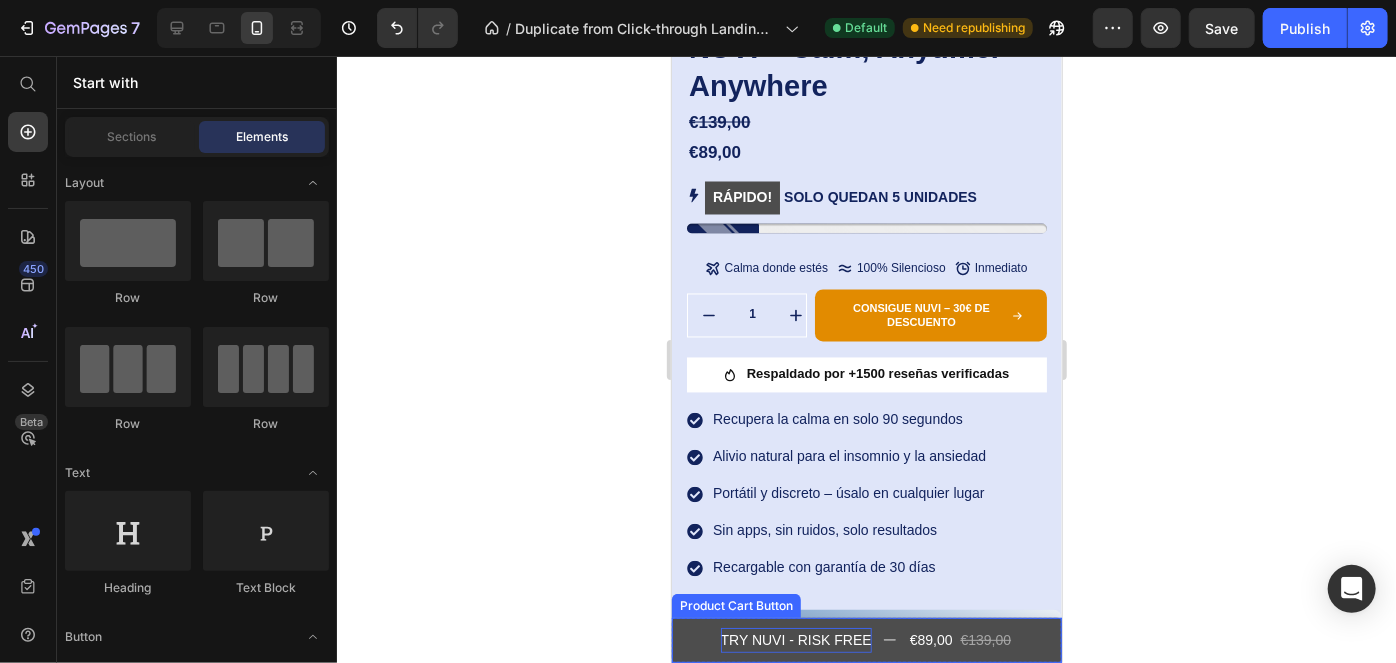 click on "TRY NUVI - RISK FREE" at bounding box center [795, 639] 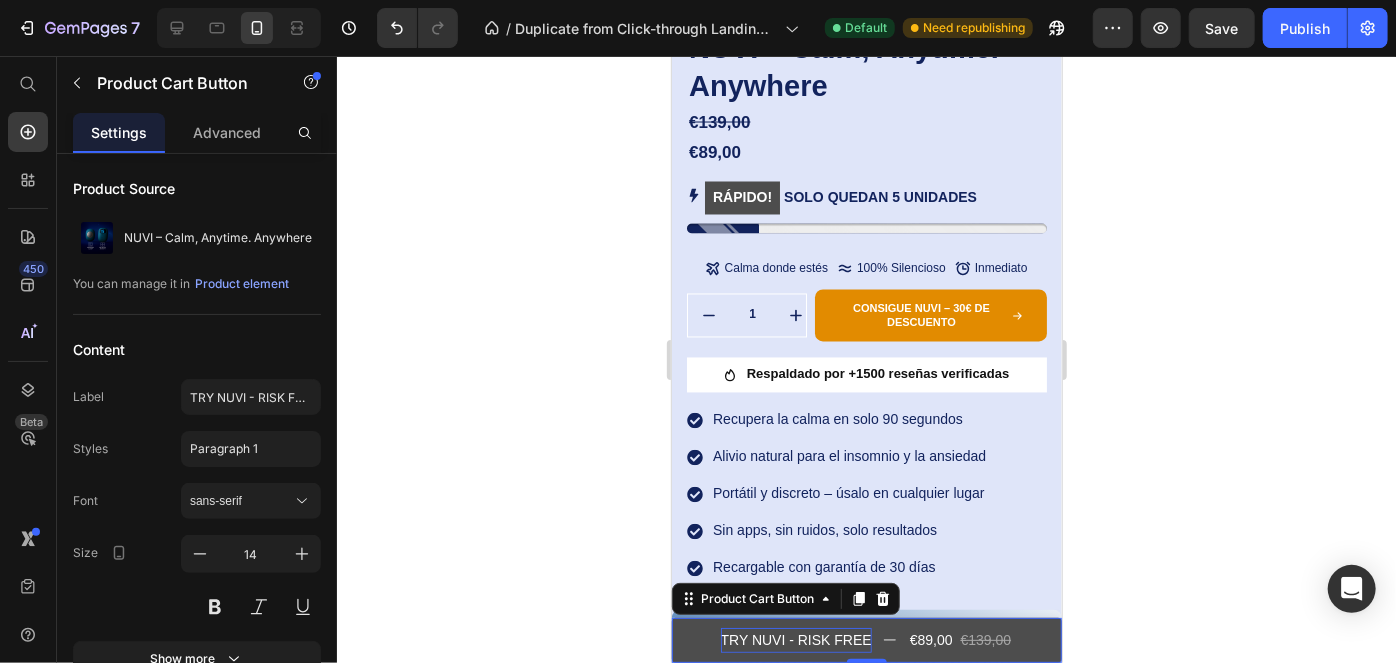 click on "TRY NUVI - RISK FREE" at bounding box center [795, 639] 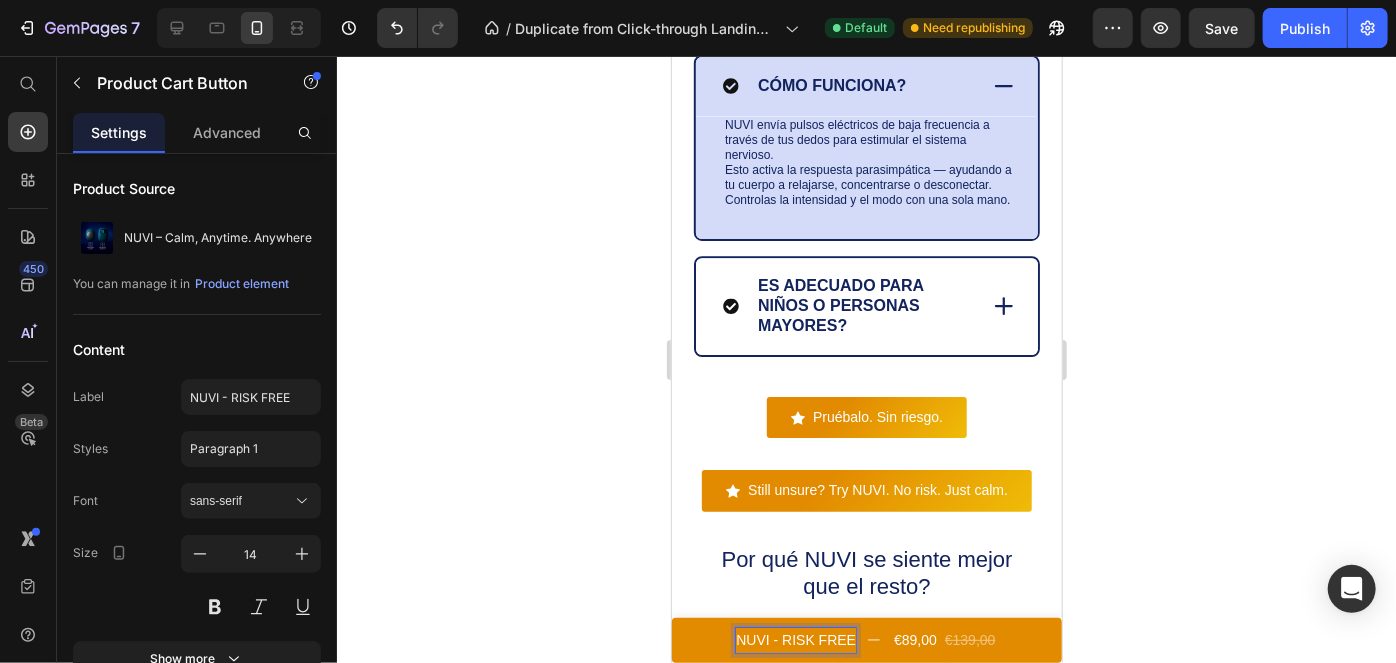 scroll, scrollTop: 6929, scrollLeft: 0, axis: vertical 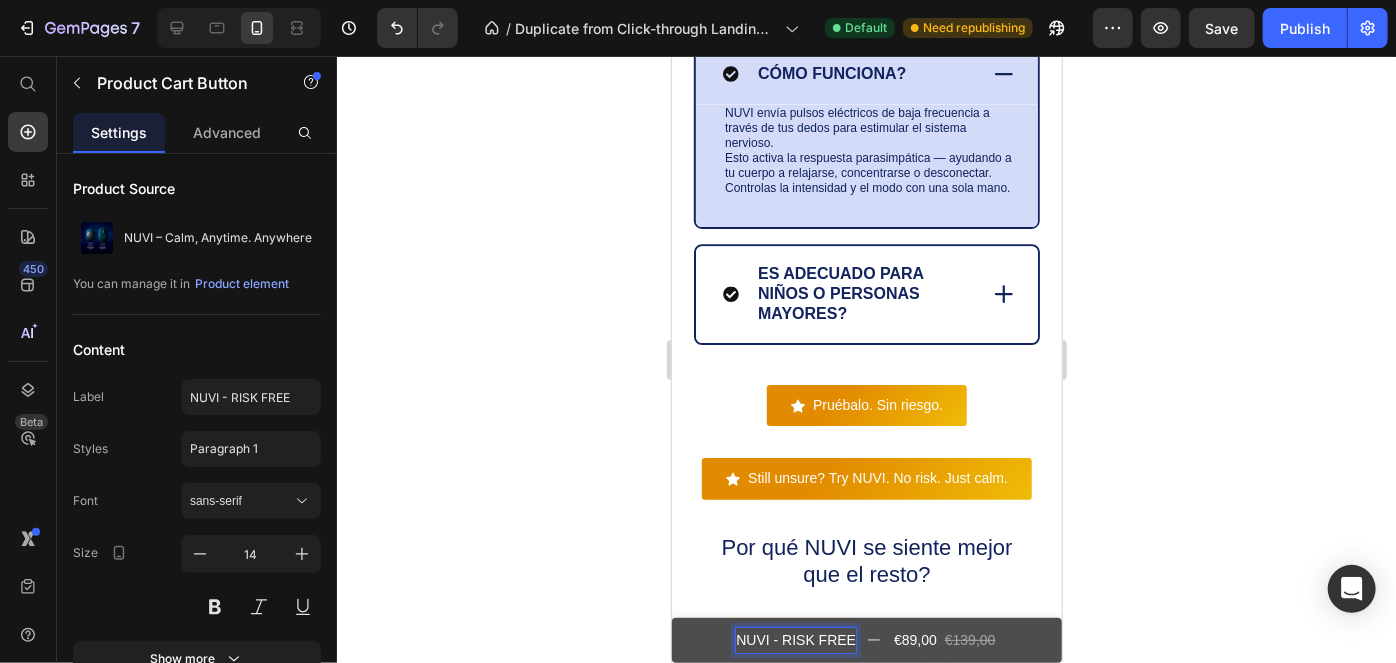 click on "NUVI - RISK FREE" at bounding box center (795, 639) 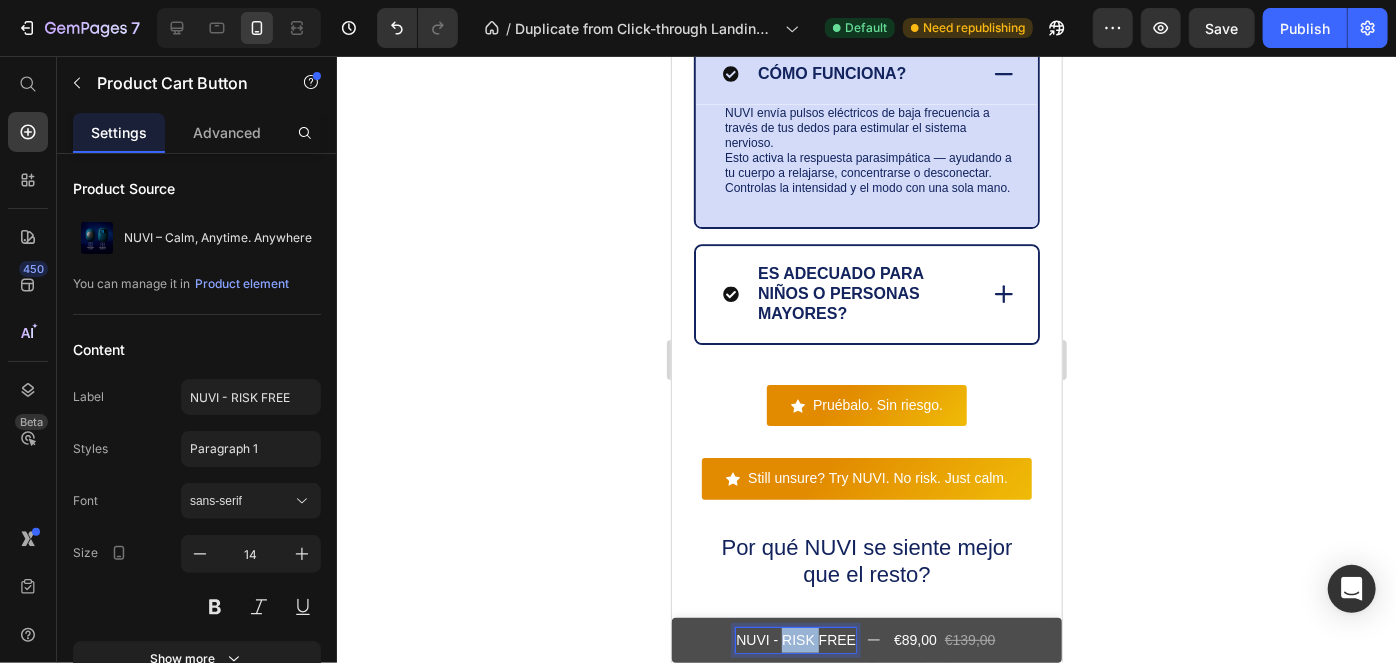 click on "NUVI - RISK FREE" at bounding box center (795, 639) 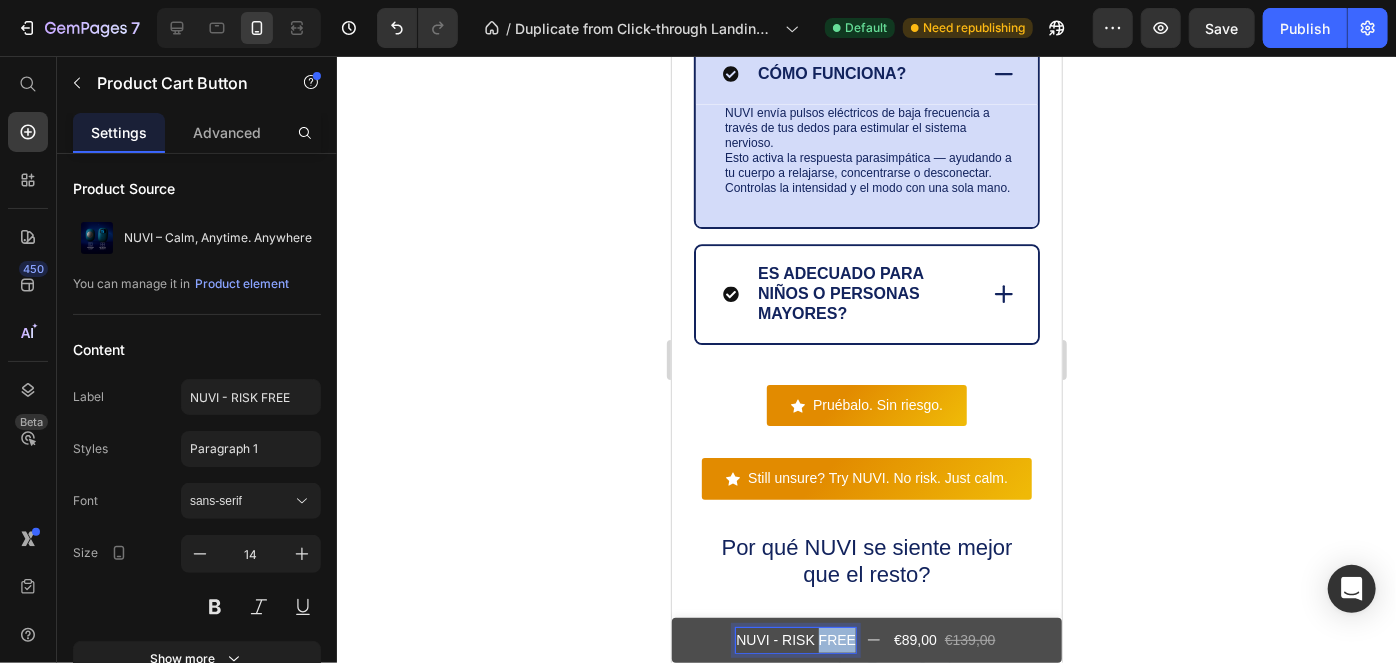 click on "NUVI - RISK FREE" at bounding box center (795, 639) 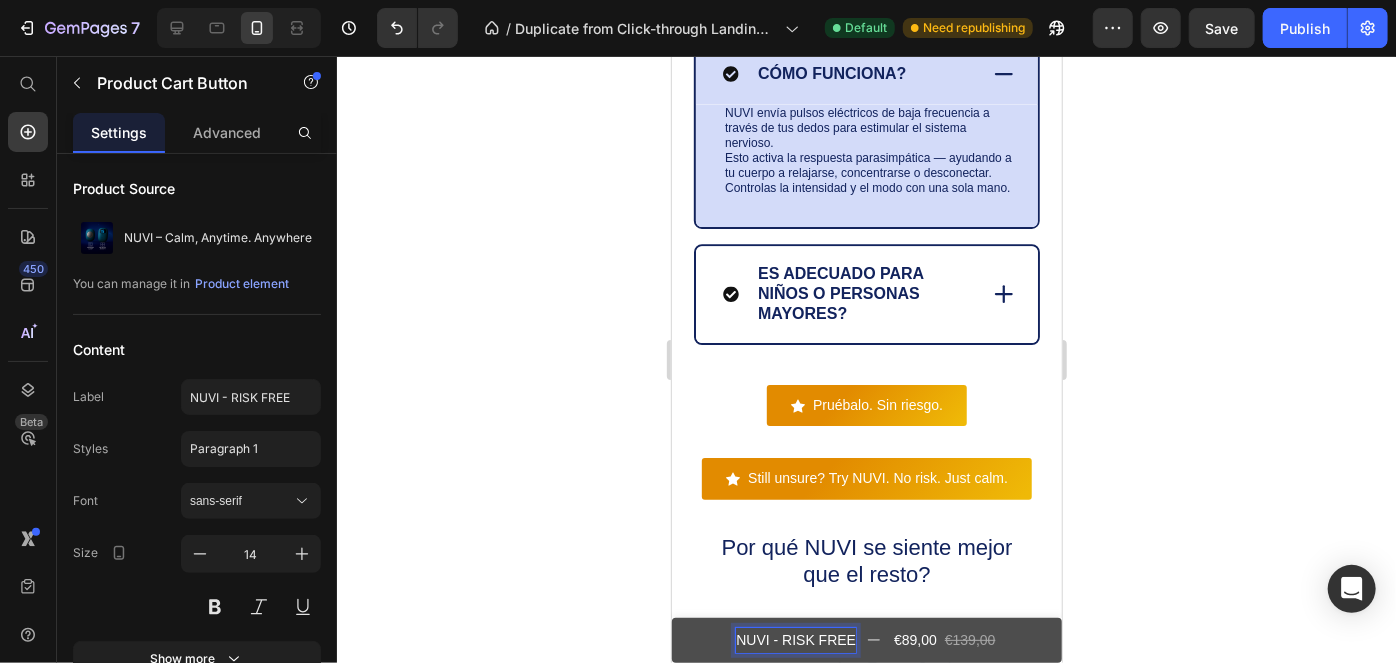 click on "NUVI - RISK FREE" at bounding box center [795, 639] 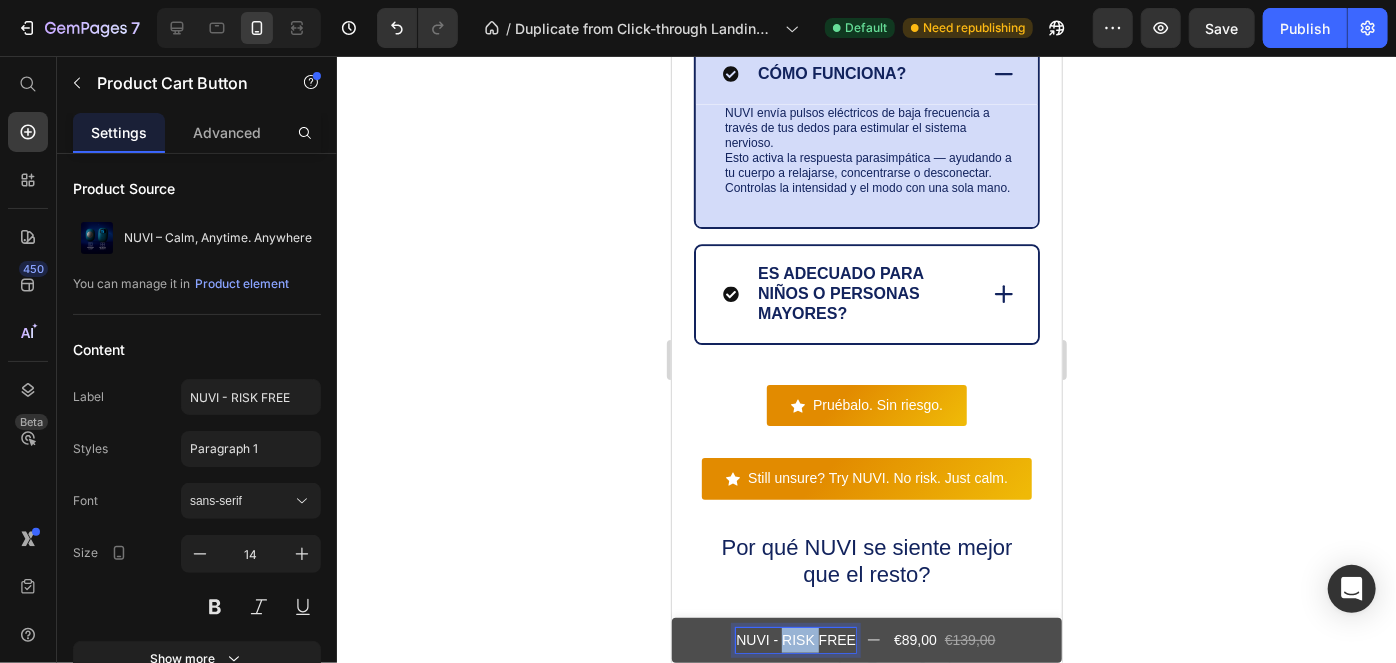 click on "NUVI - RISK FREE" at bounding box center (795, 639) 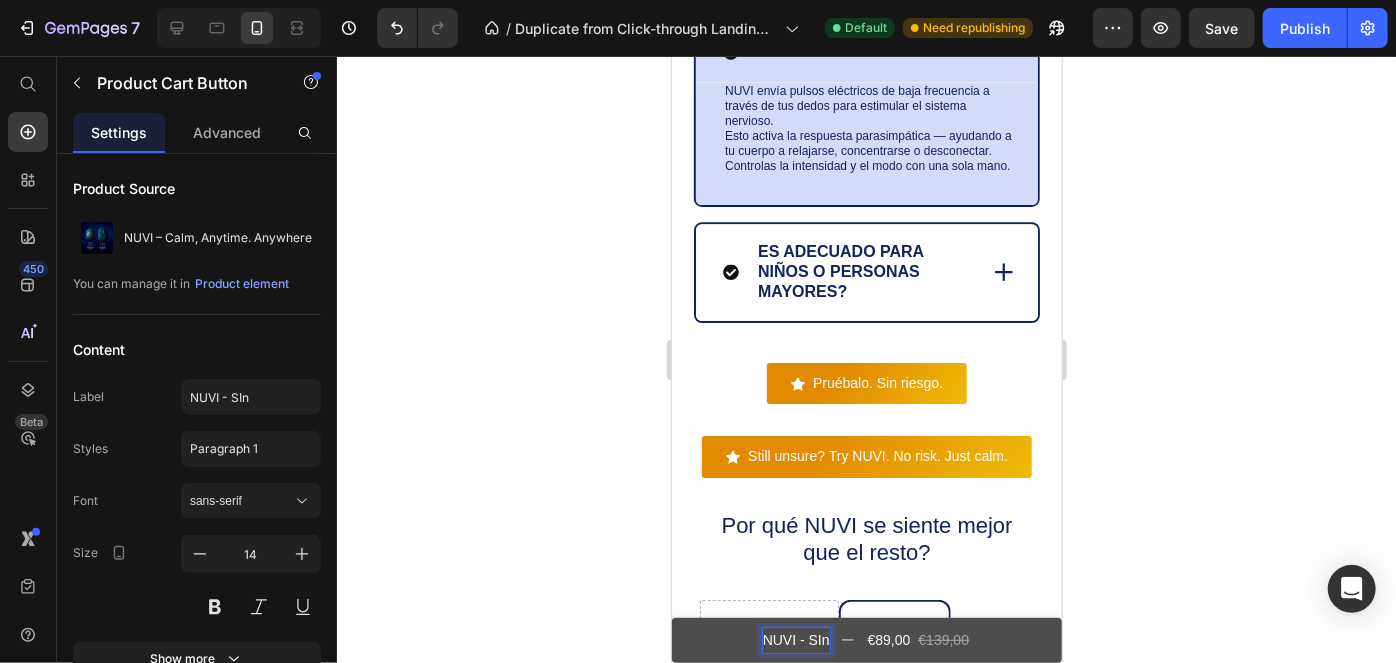 scroll, scrollTop: 6955, scrollLeft: 0, axis: vertical 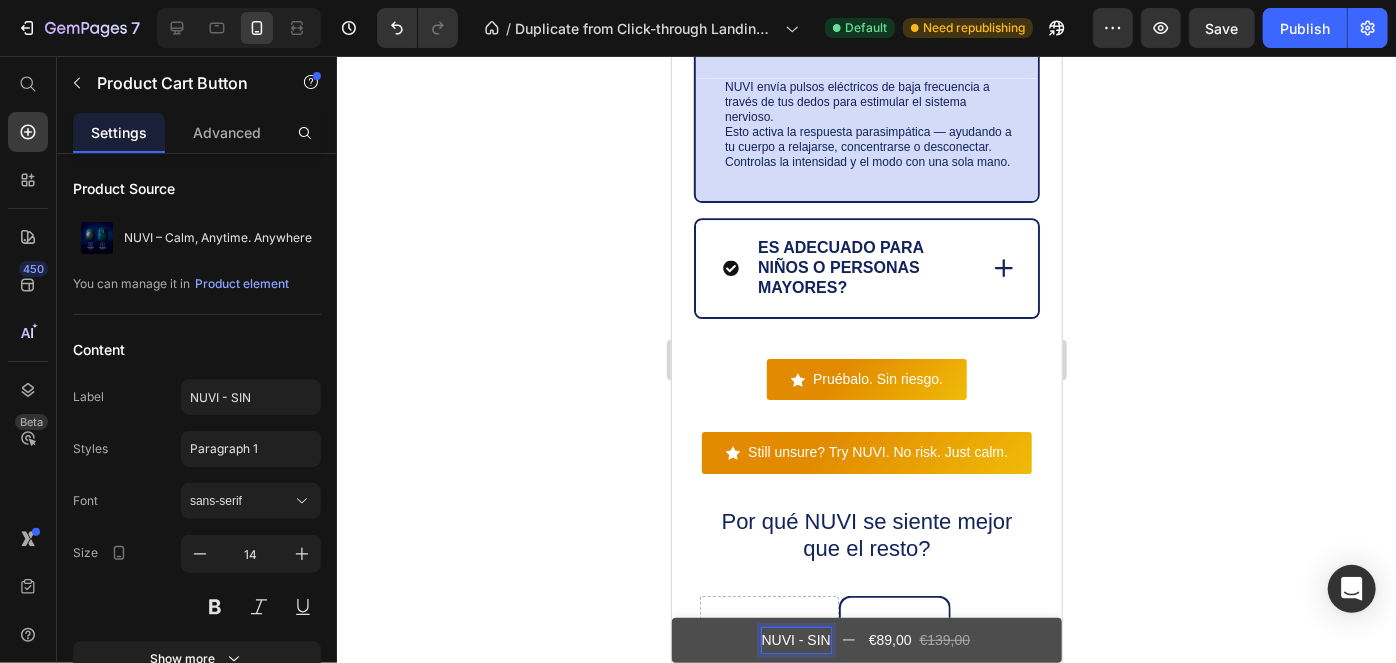 click on "NUVI - SIN
€89,00 €139,00" at bounding box center (866, 639) 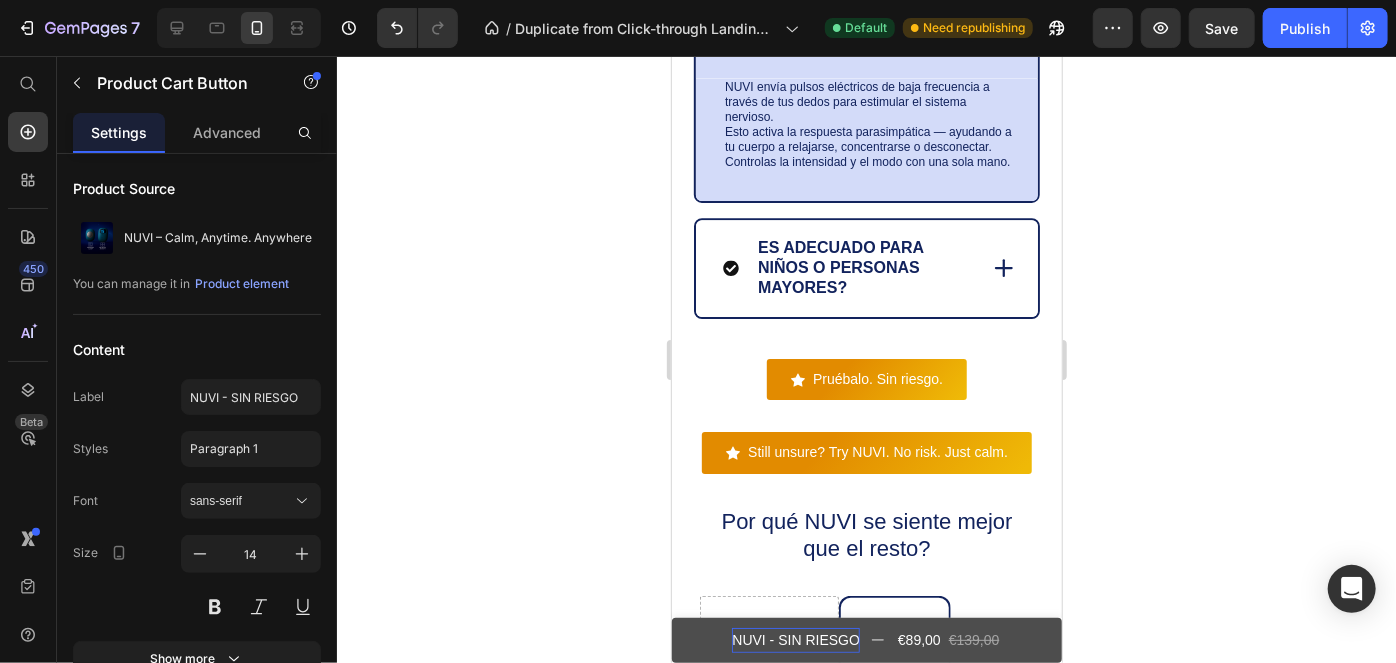 click 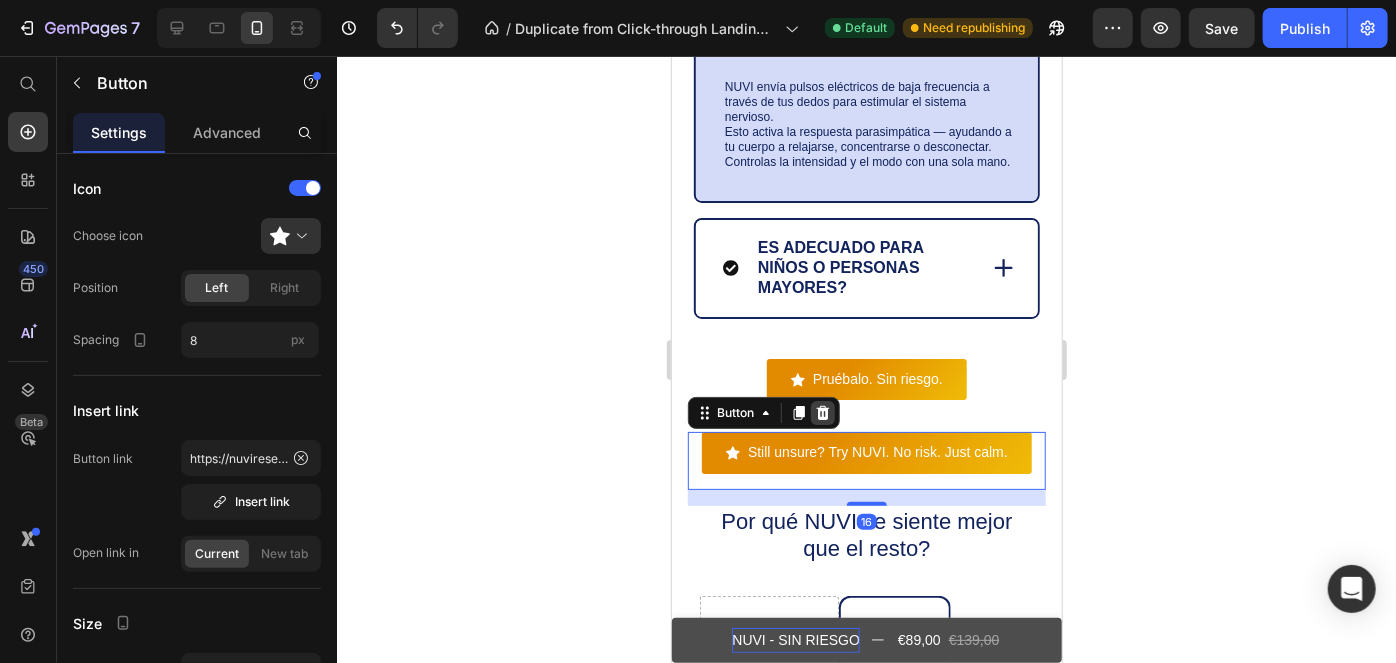 click 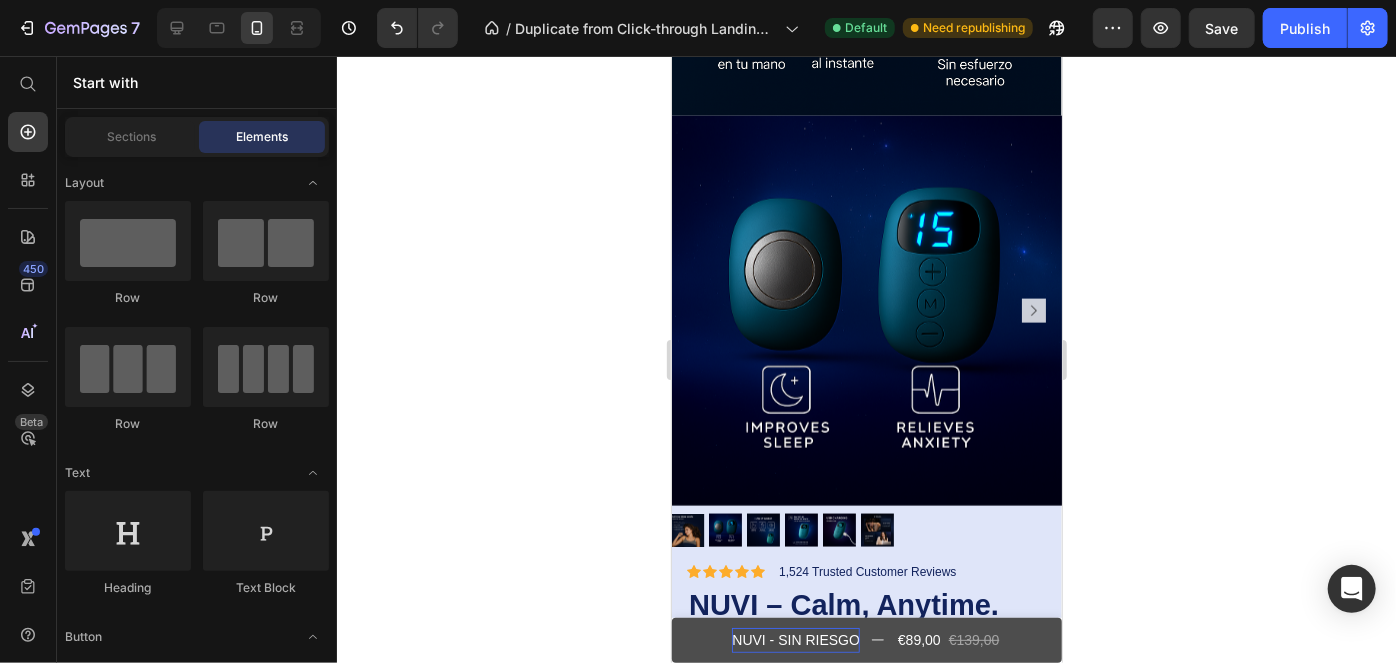 scroll, scrollTop: 0, scrollLeft: 0, axis: both 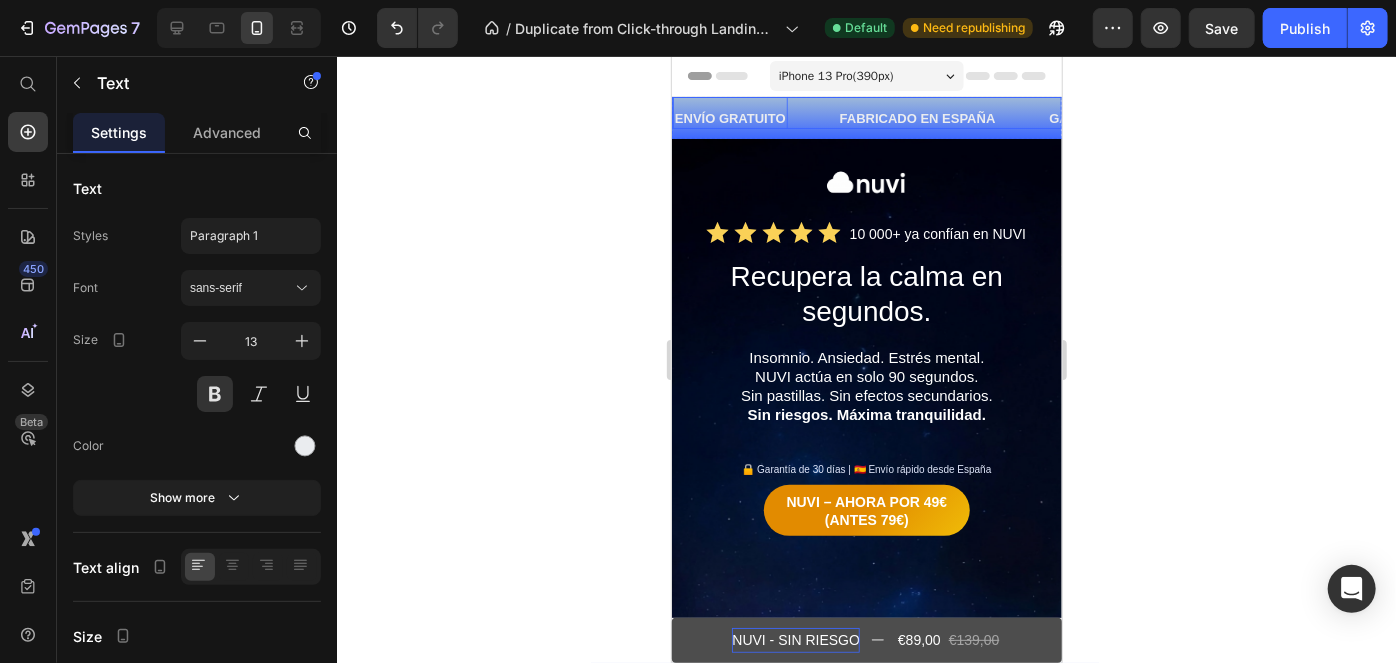 click on "ENVÍO GRATUITO Text   0" at bounding box center (754, 117) 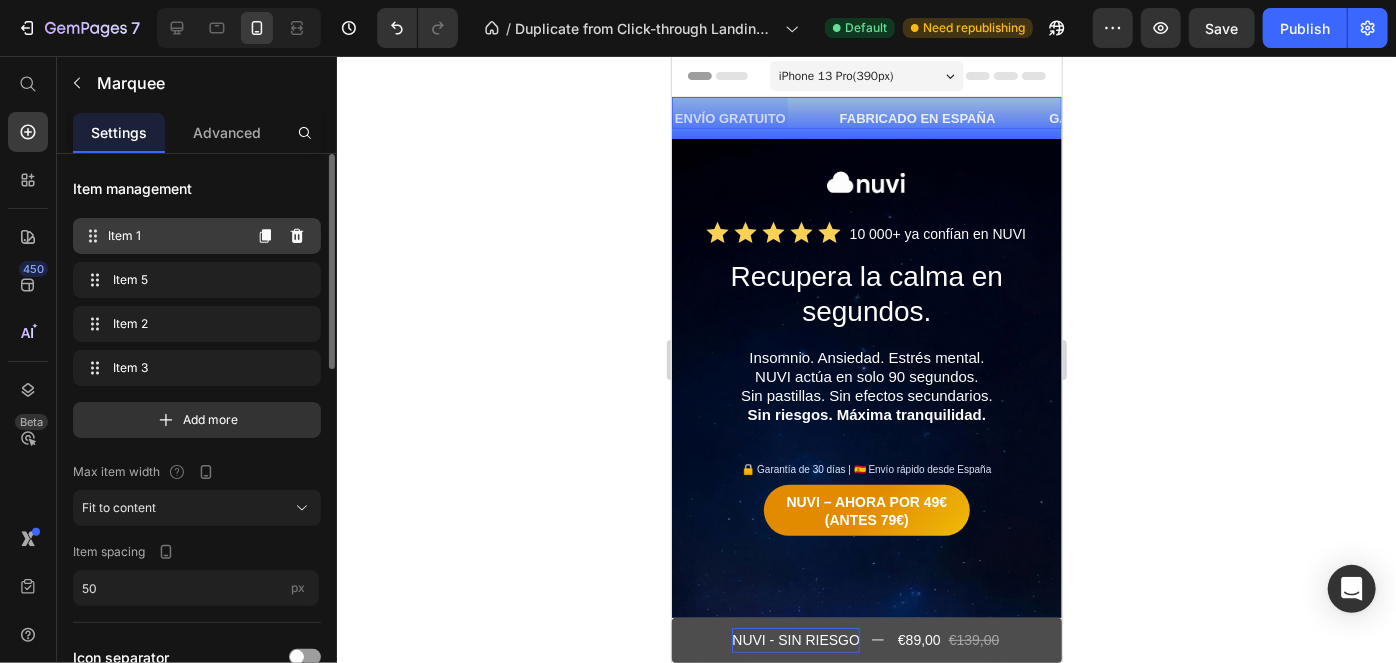 click on "Item 1" at bounding box center [174, 236] 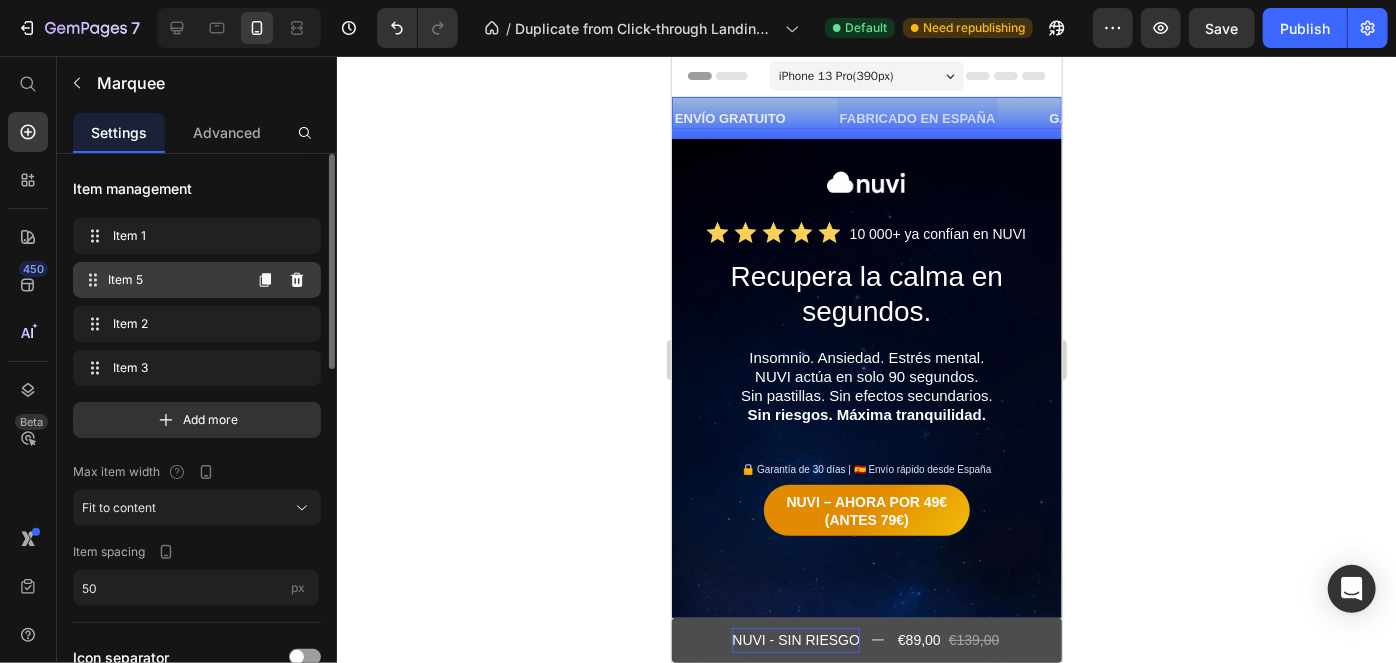 click on "Item 5" at bounding box center (174, 280) 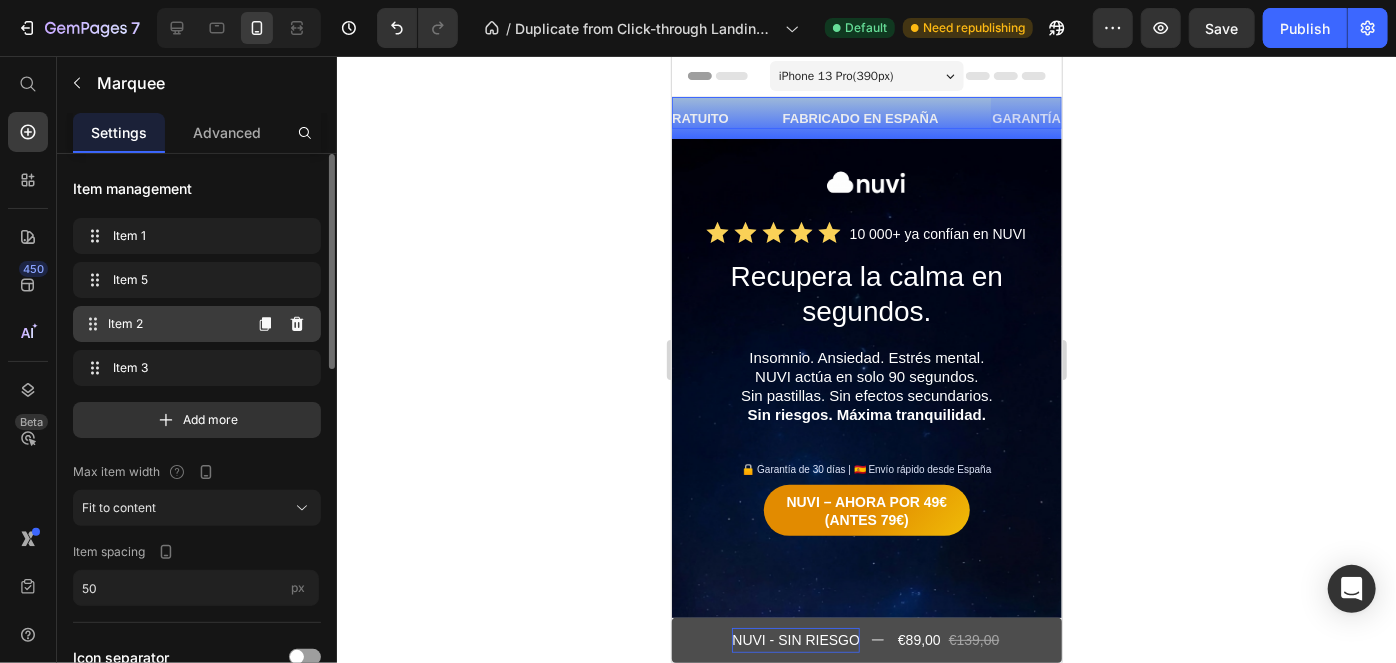 click on "Item 2 Item 2" at bounding box center [161, 324] 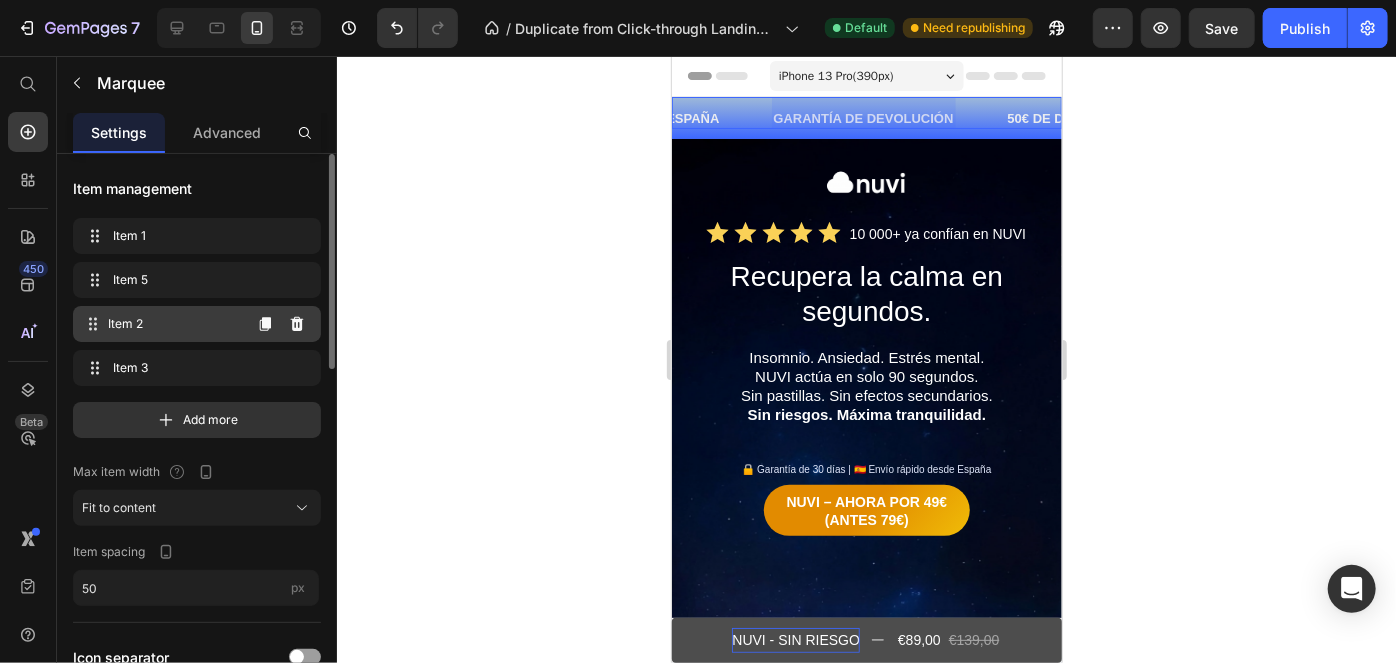 scroll, scrollTop: 0, scrollLeft: 279, axis: horizontal 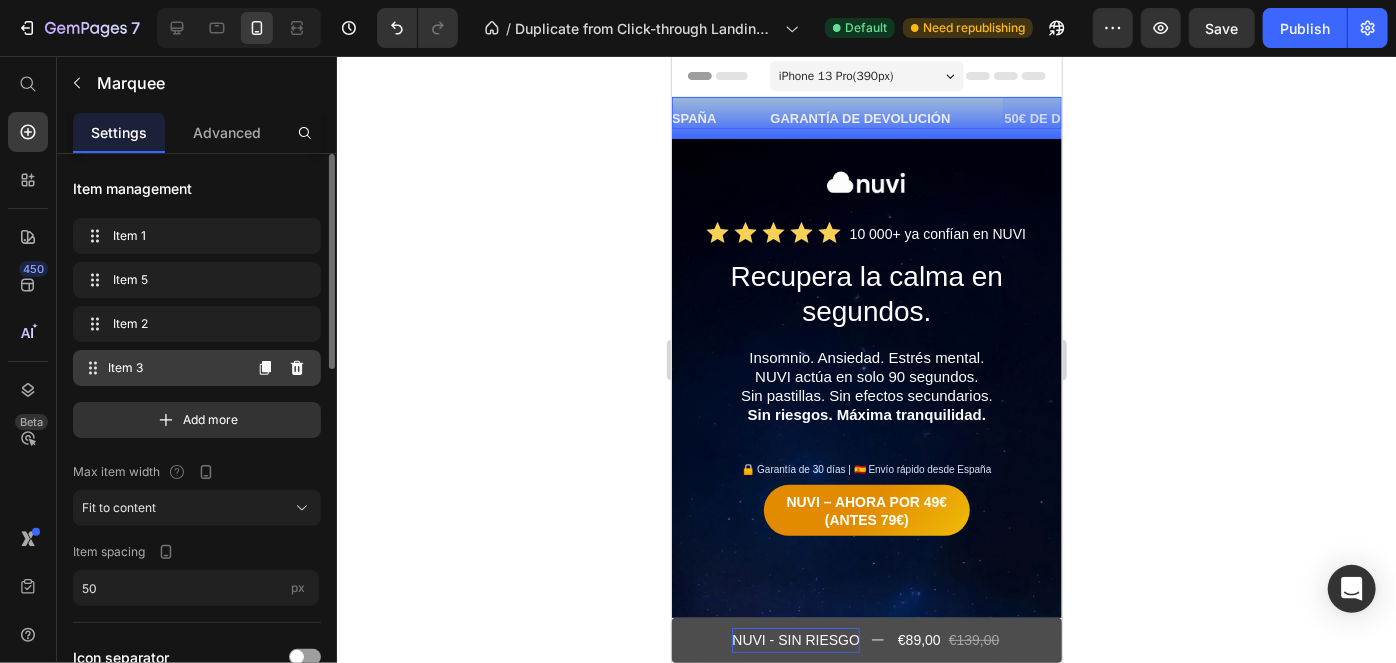 click on "Item 3 Item 3" at bounding box center (197, 368) 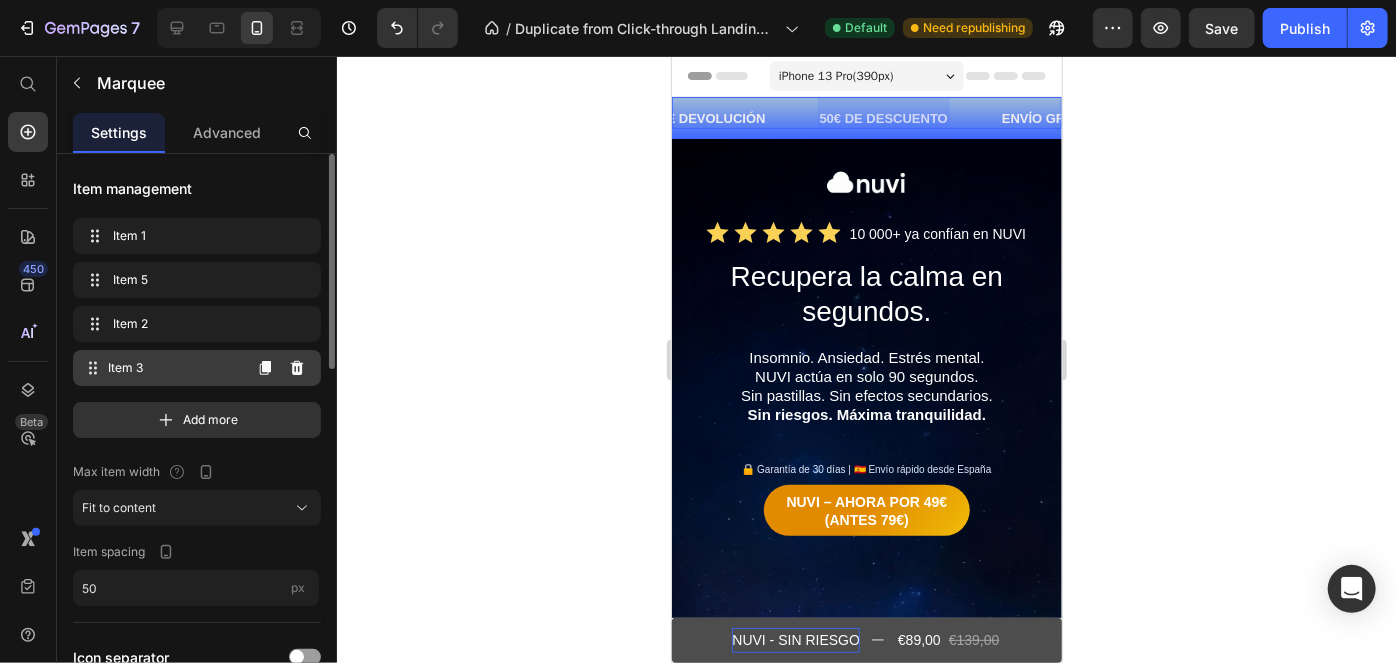 scroll, scrollTop: 0, scrollLeft: 488, axis: horizontal 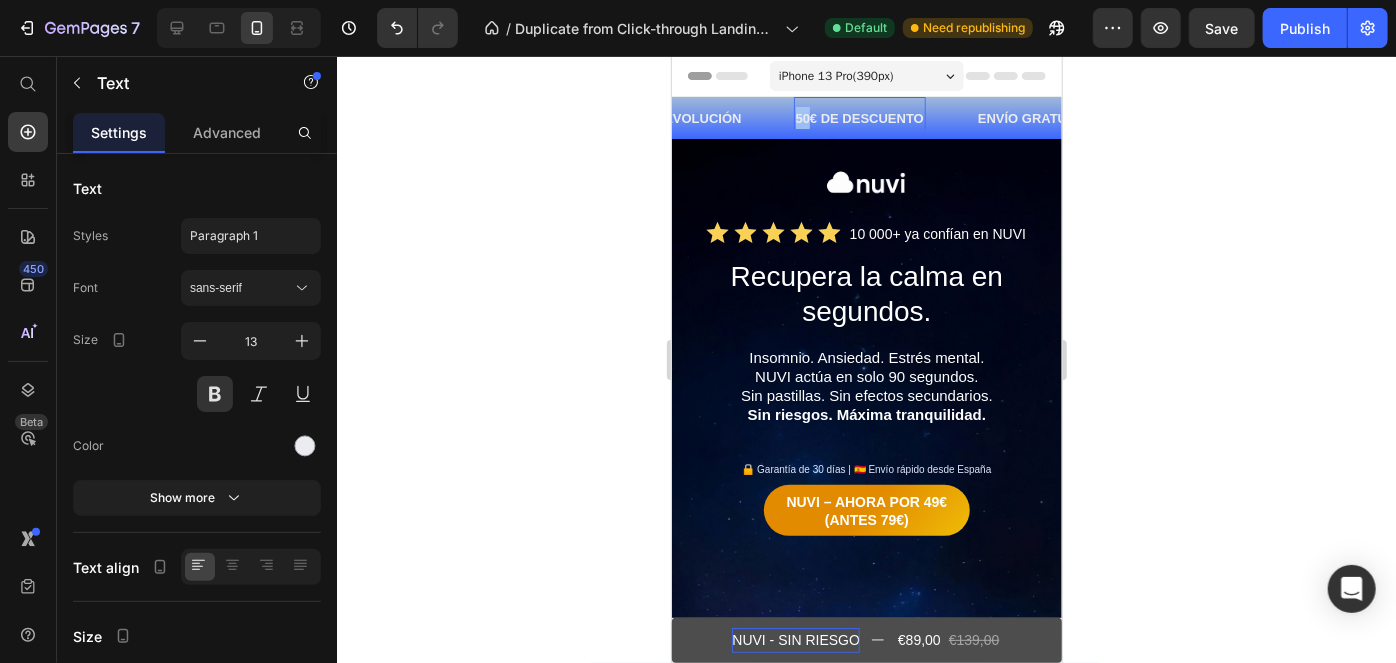 click on "50€ DE DESCUENTO" at bounding box center (859, 117) 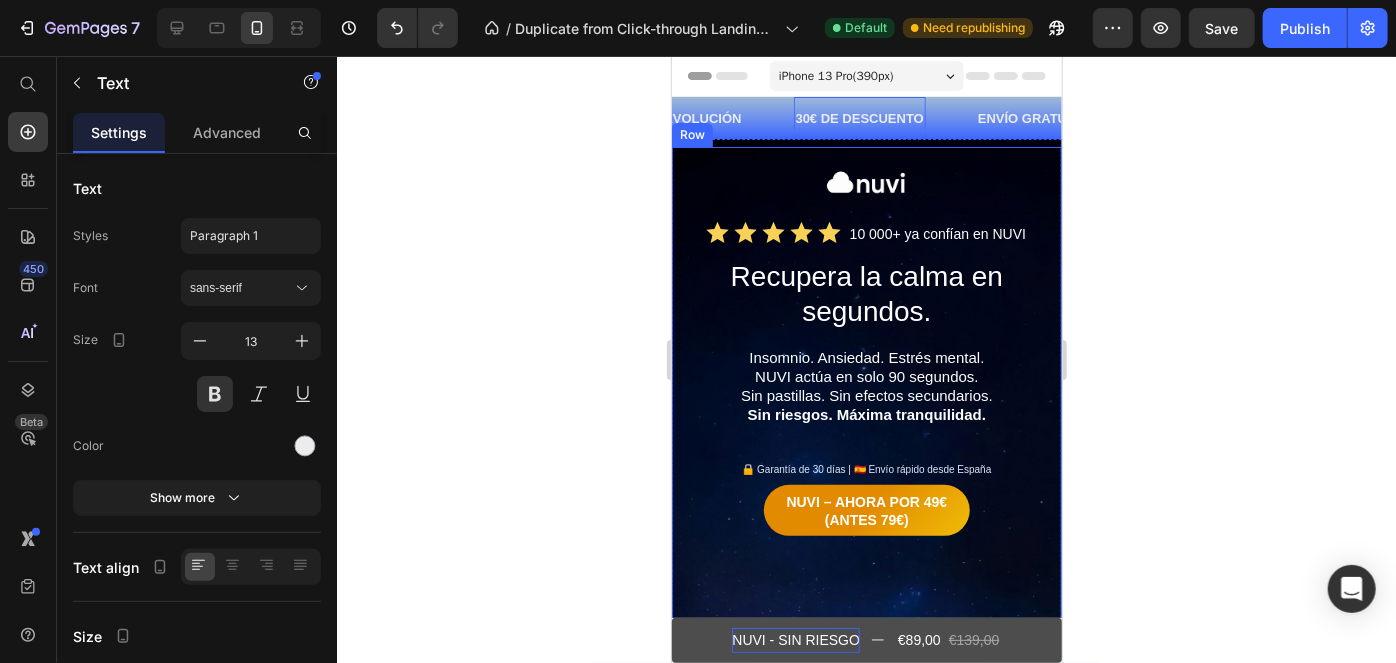 click 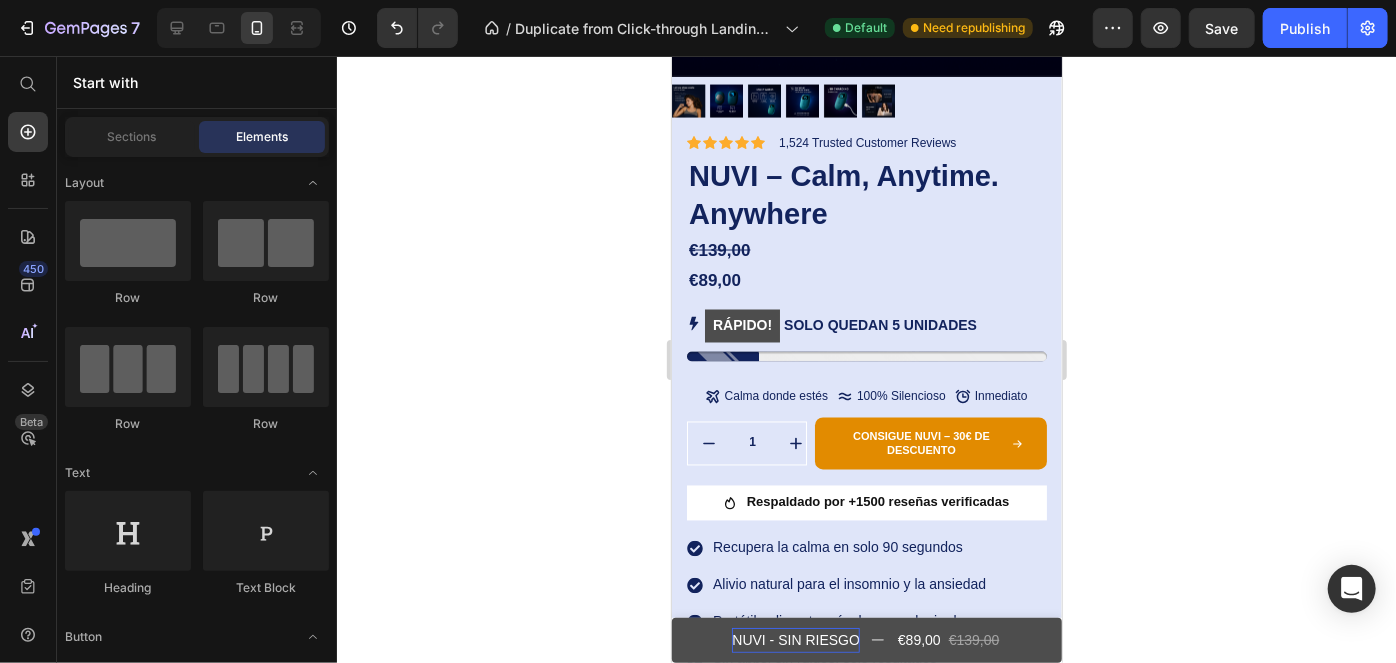 scroll, scrollTop: 1610, scrollLeft: 0, axis: vertical 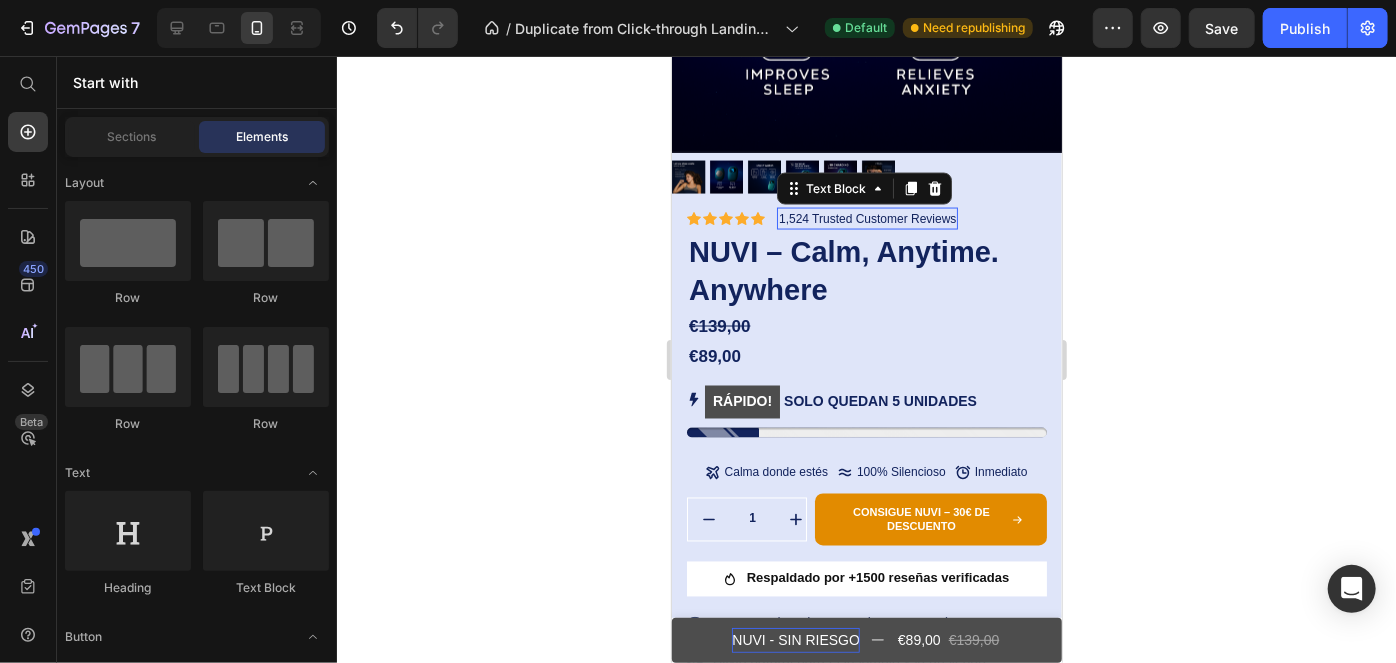 click on "1,524 Trusted Customer Reviews" at bounding box center (866, 218) 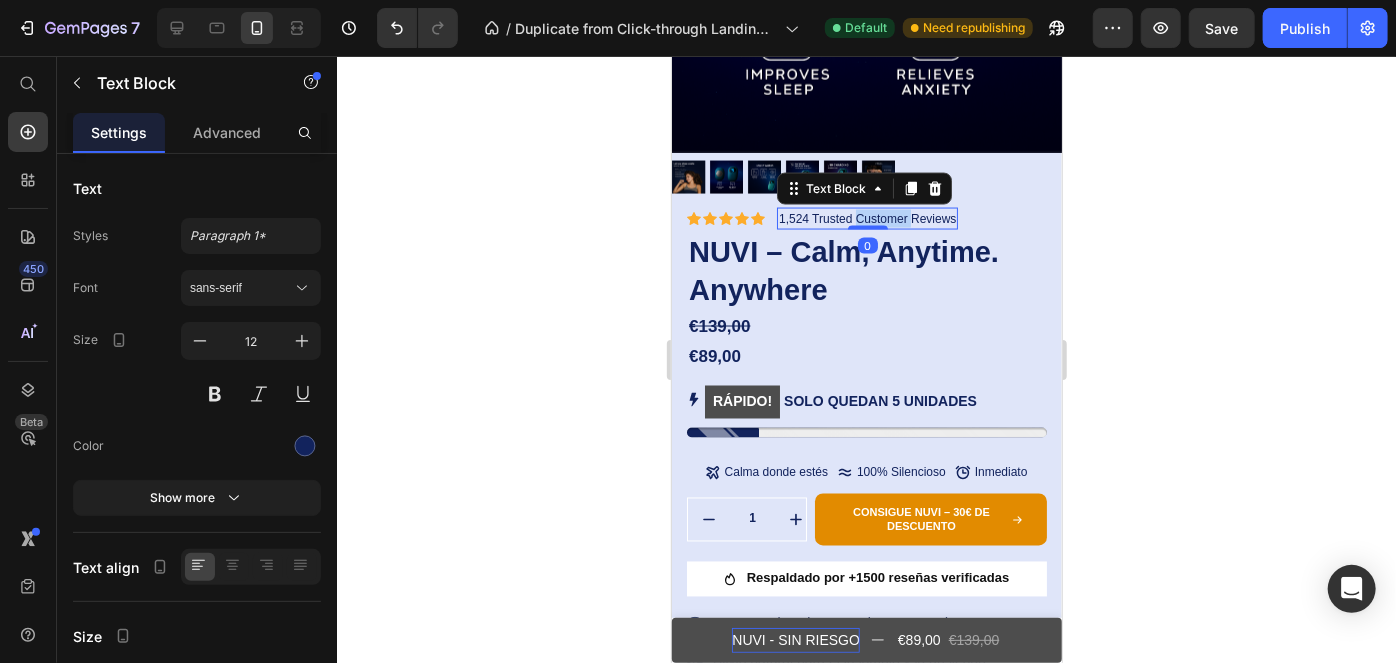 click on "1,524 Trusted Customer Reviews" at bounding box center (866, 218) 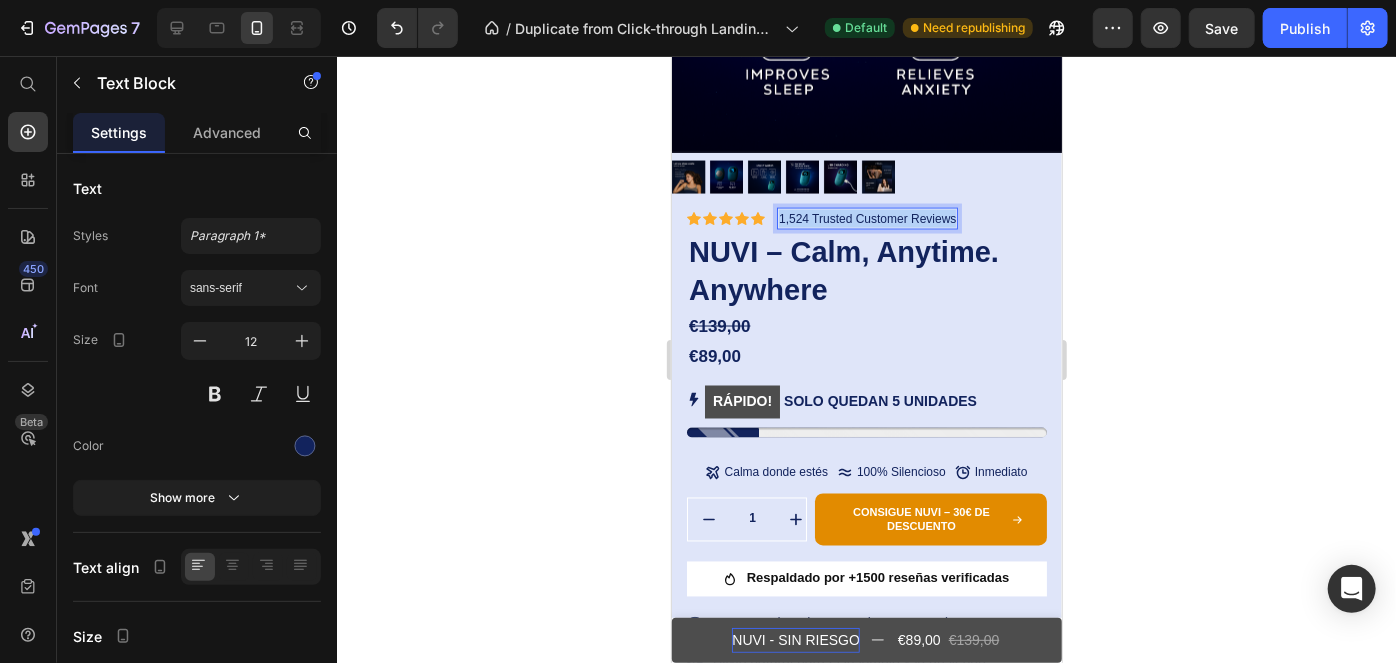 click on "1,524 Trusted Customer Reviews" at bounding box center (866, 218) 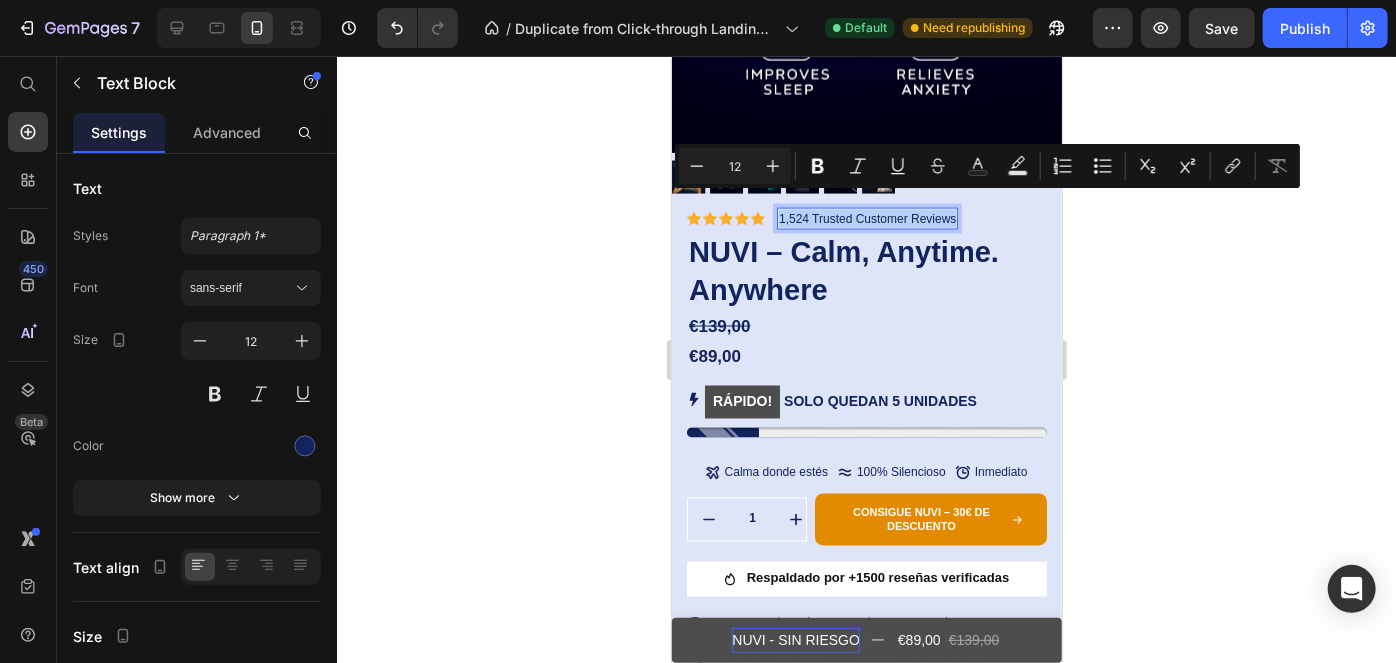 click on "1,524 Trusted Customer Reviews" at bounding box center [866, 218] 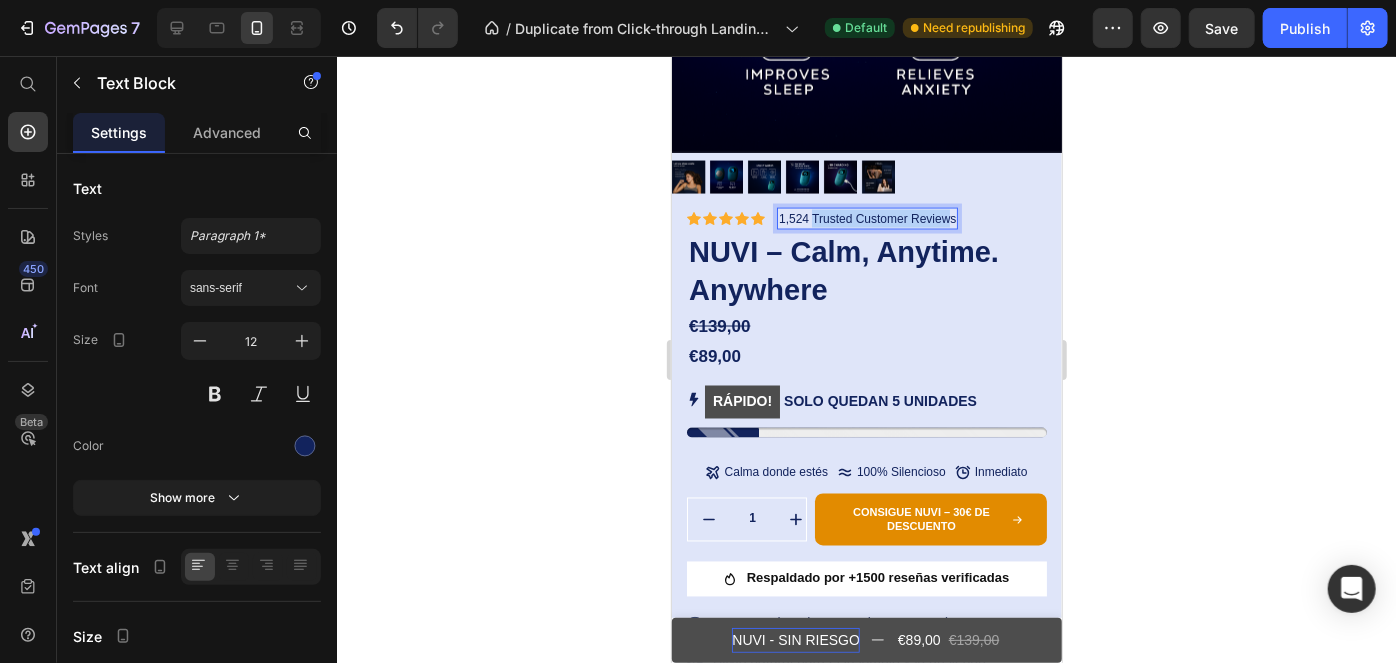 drag, startPoint x: 952, startPoint y: 204, endPoint x: 813, endPoint y: 199, distance: 139.0899 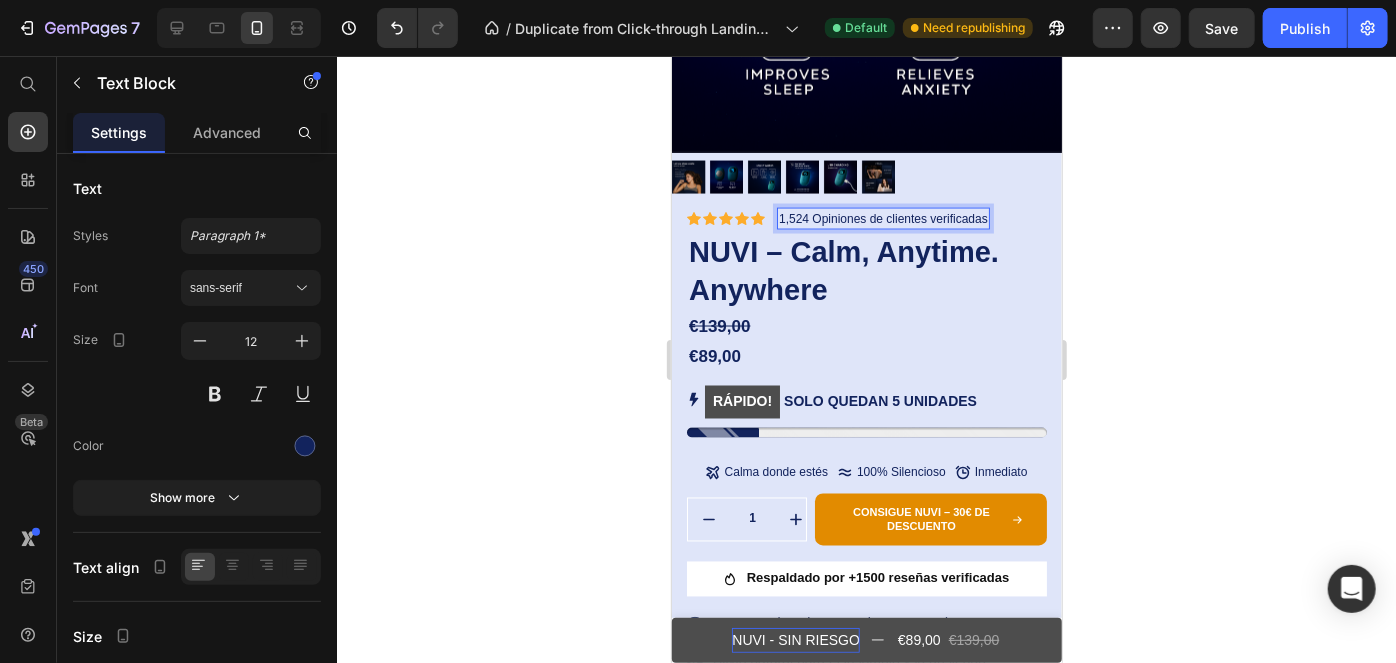 click 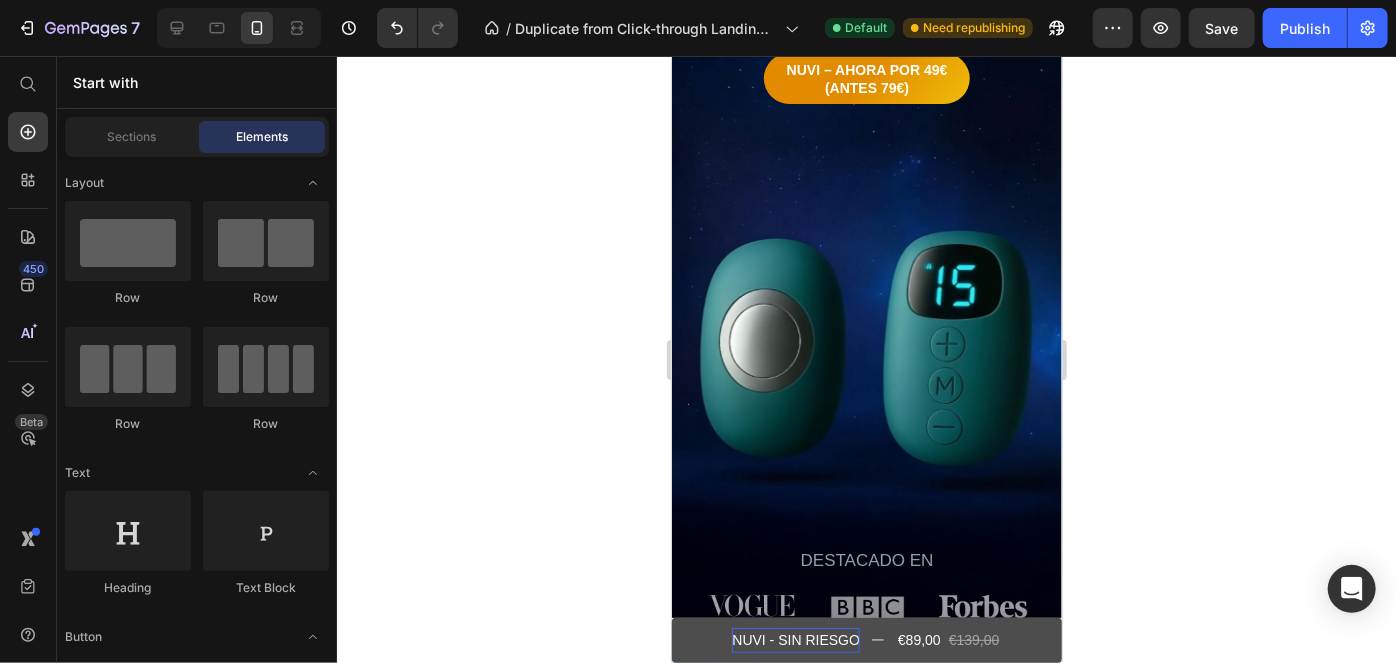 scroll, scrollTop: 0, scrollLeft: 0, axis: both 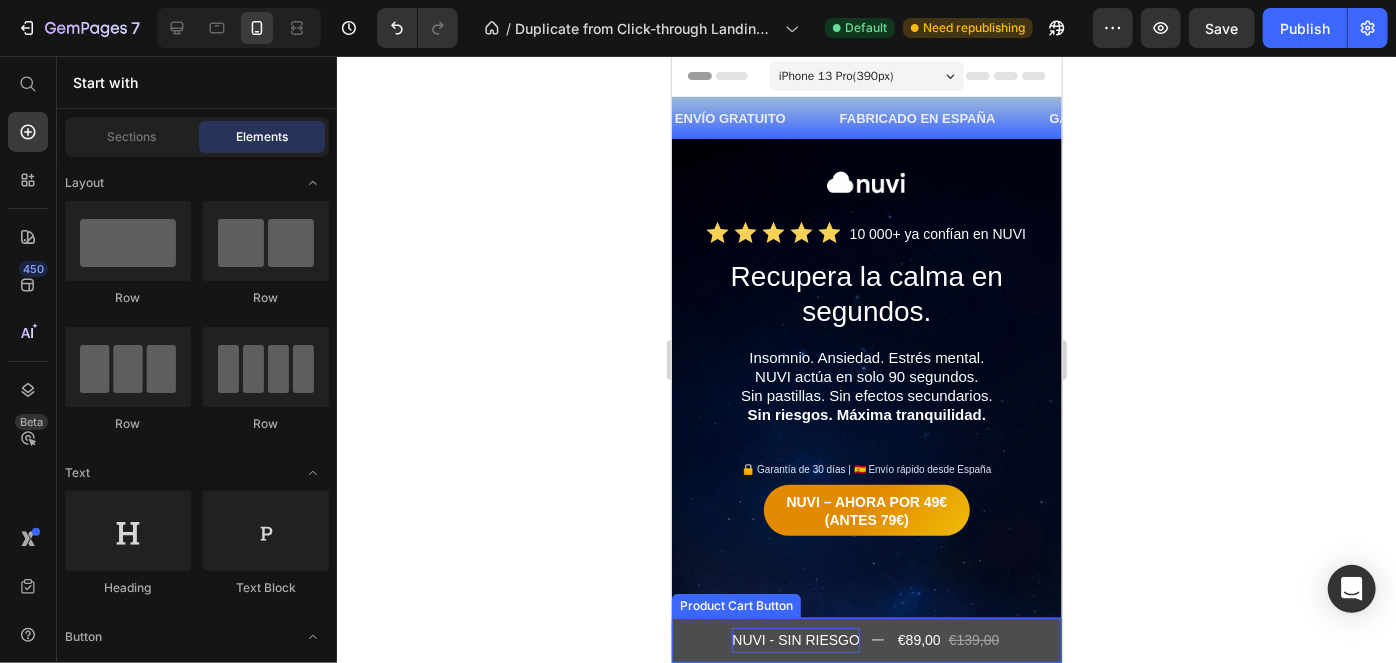 click on "NUVI - SIN RIESGO" at bounding box center (795, 639) 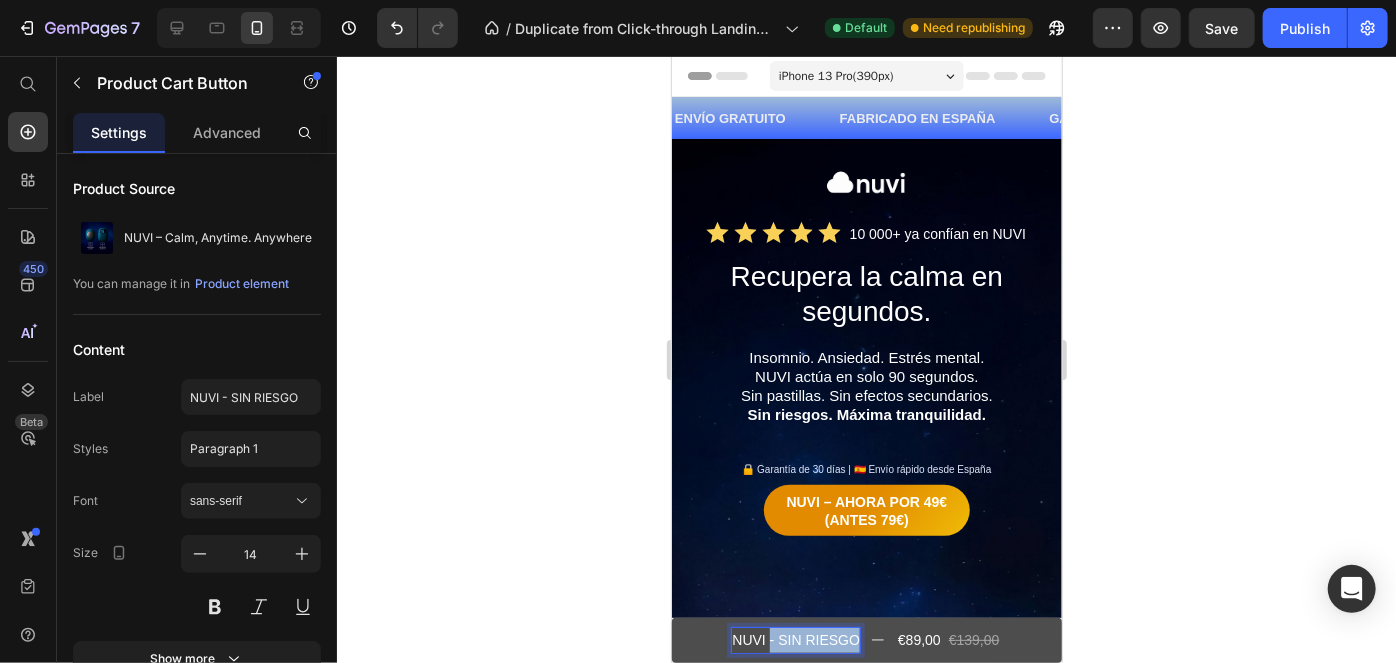 drag, startPoint x: 850, startPoint y: 636, endPoint x: 763, endPoint y: 632, distance: 87.0919 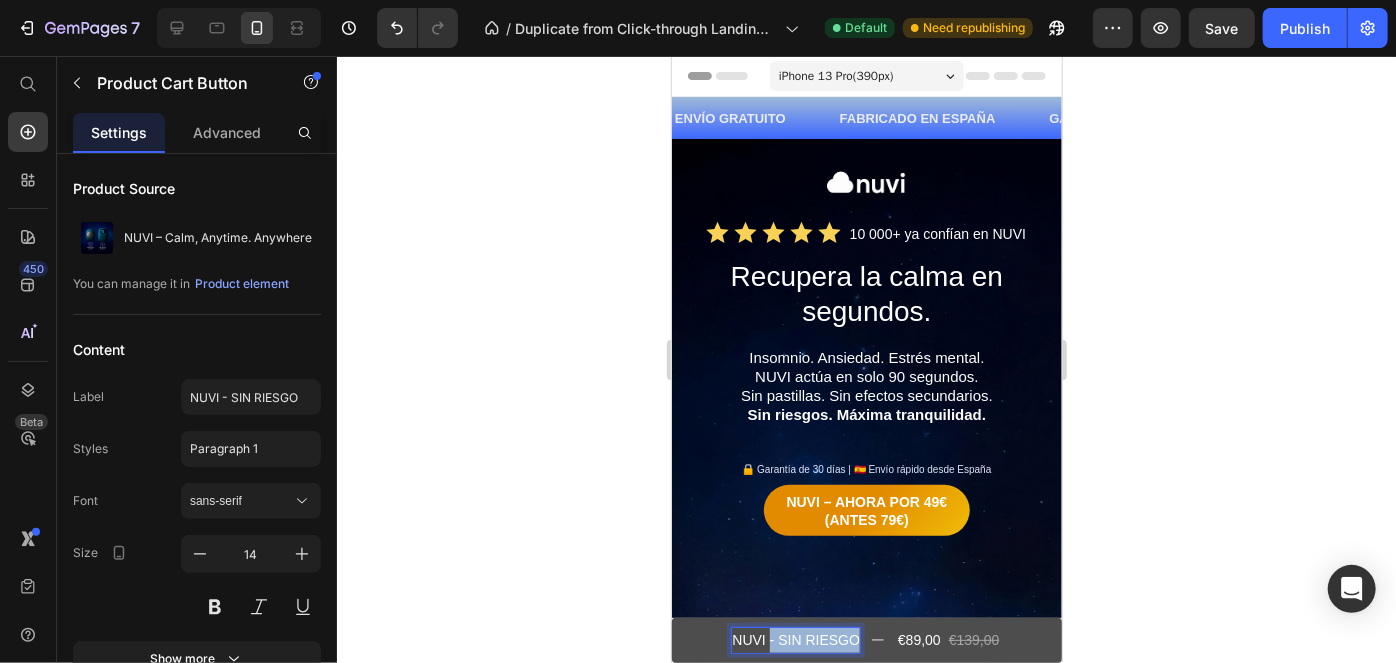 click on "NUVI - SIN RIESGO" at bounding box center [795, 639] 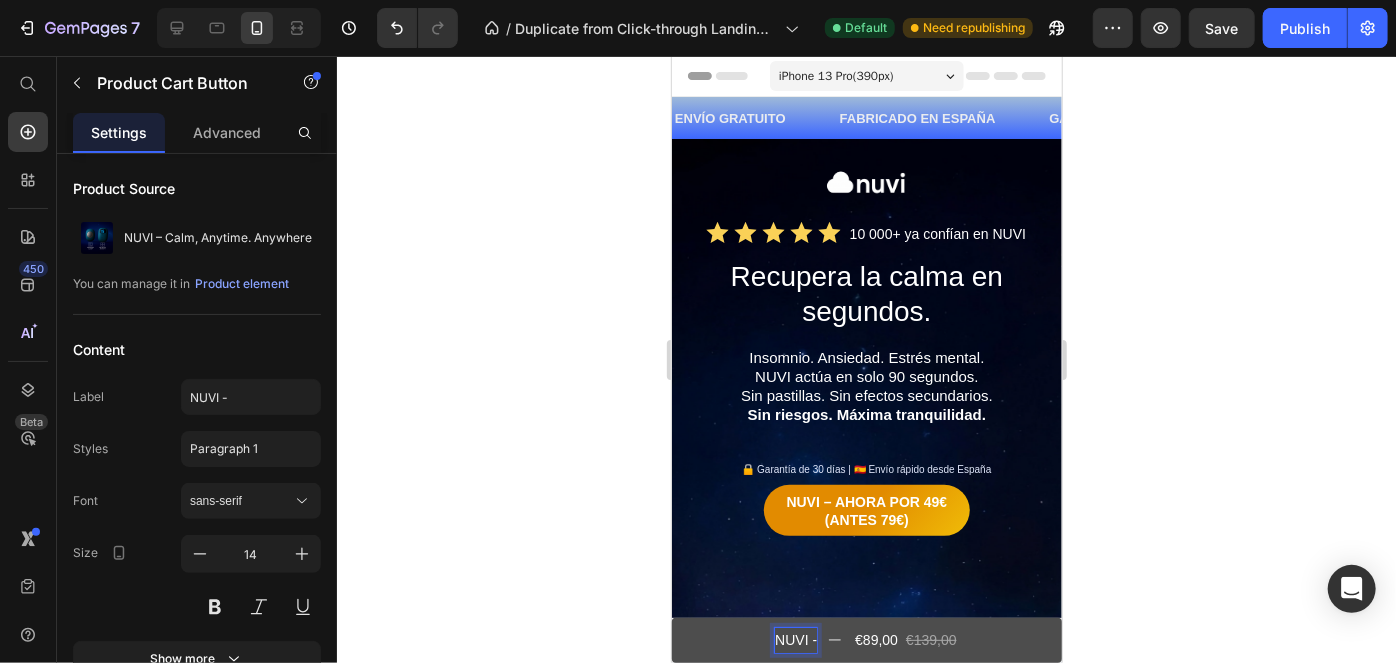 click on "NUVI -
€89,00 €139,00" at bounding box center (866, 639) 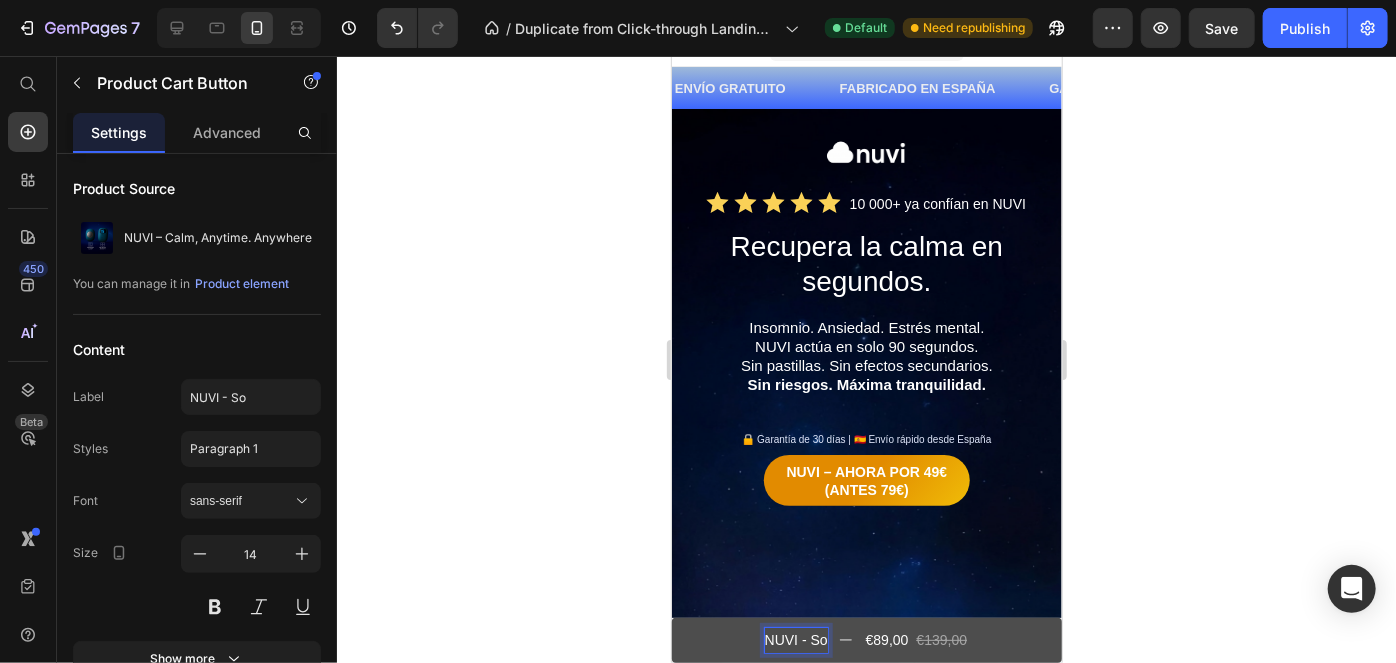 scroll, scrollTop: 34, scrollLeft: 0, axis: vertical 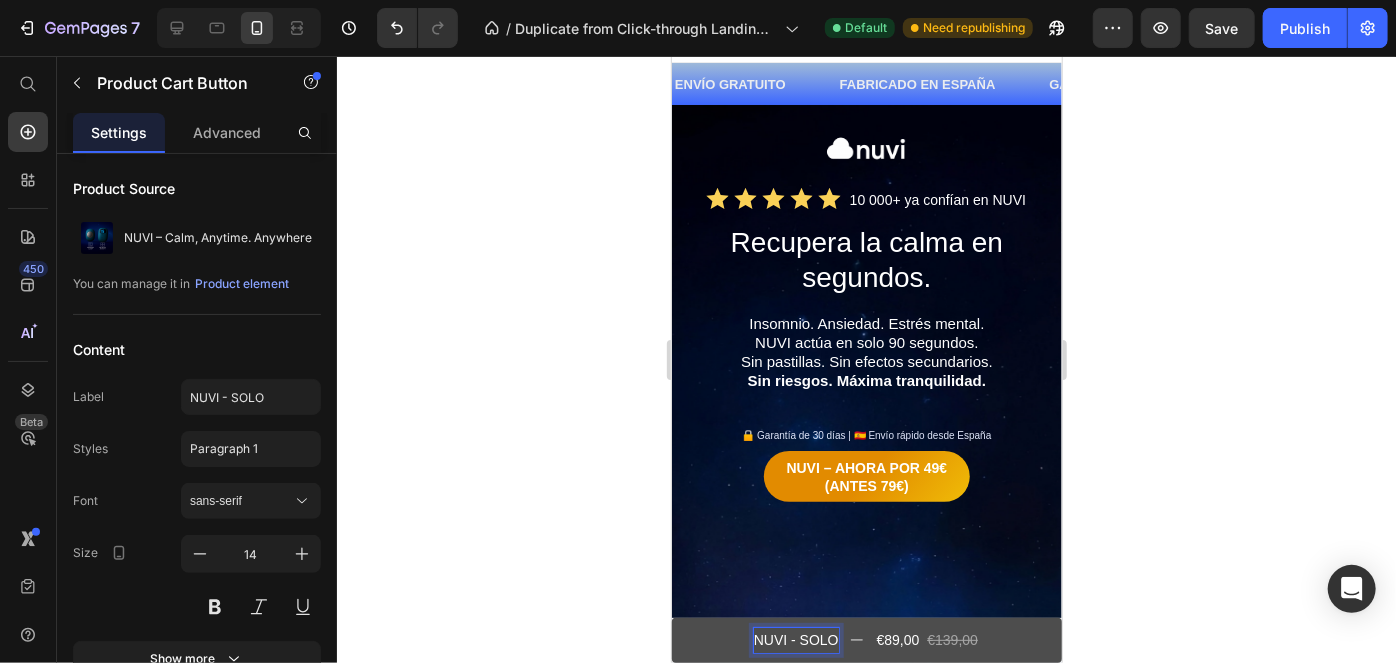 click on "NUVI - SOLO
€89,00 €139,00" at bounding box center [866, 639] 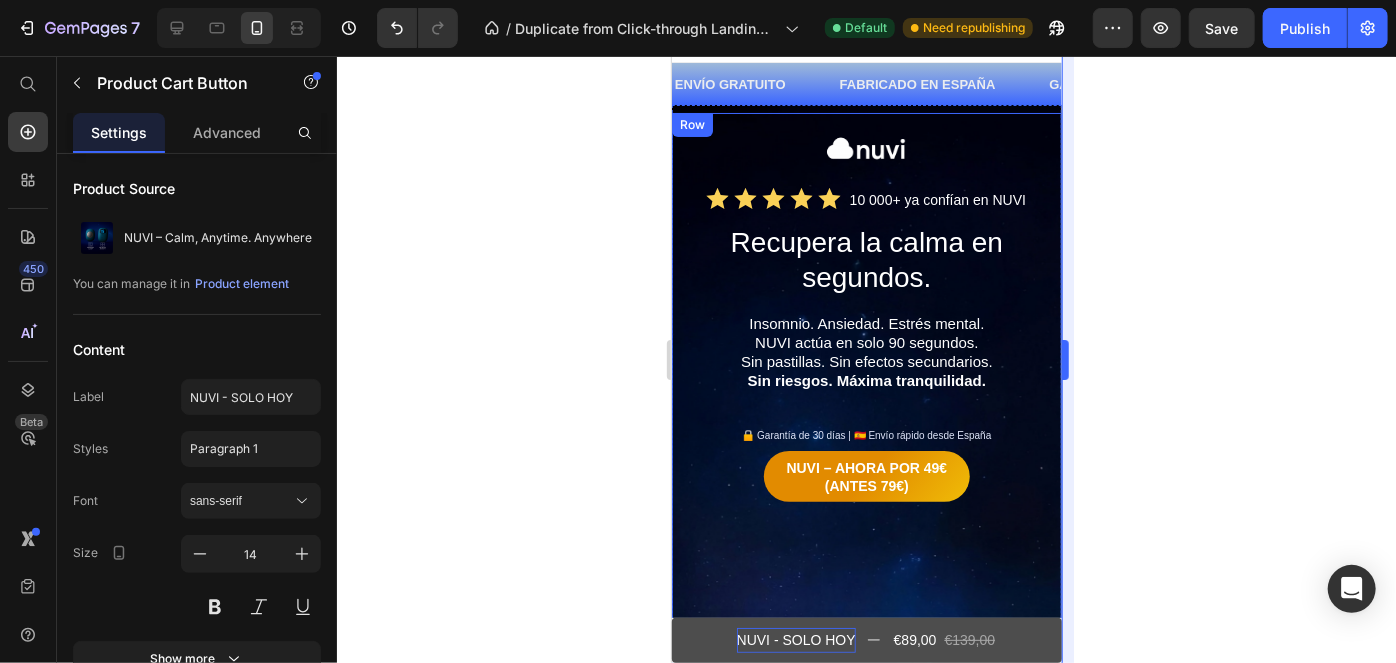 click 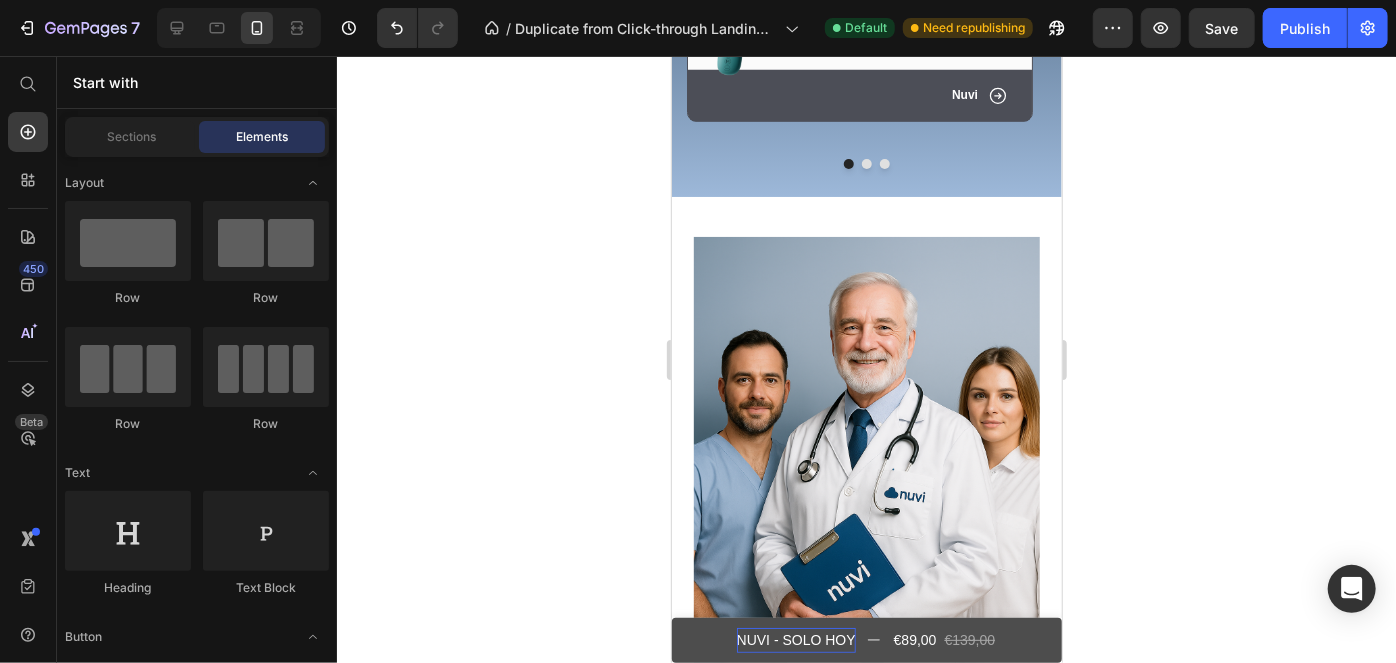 scroll, scrollTop: 4155, scrollLeft: 0, axis: vertical 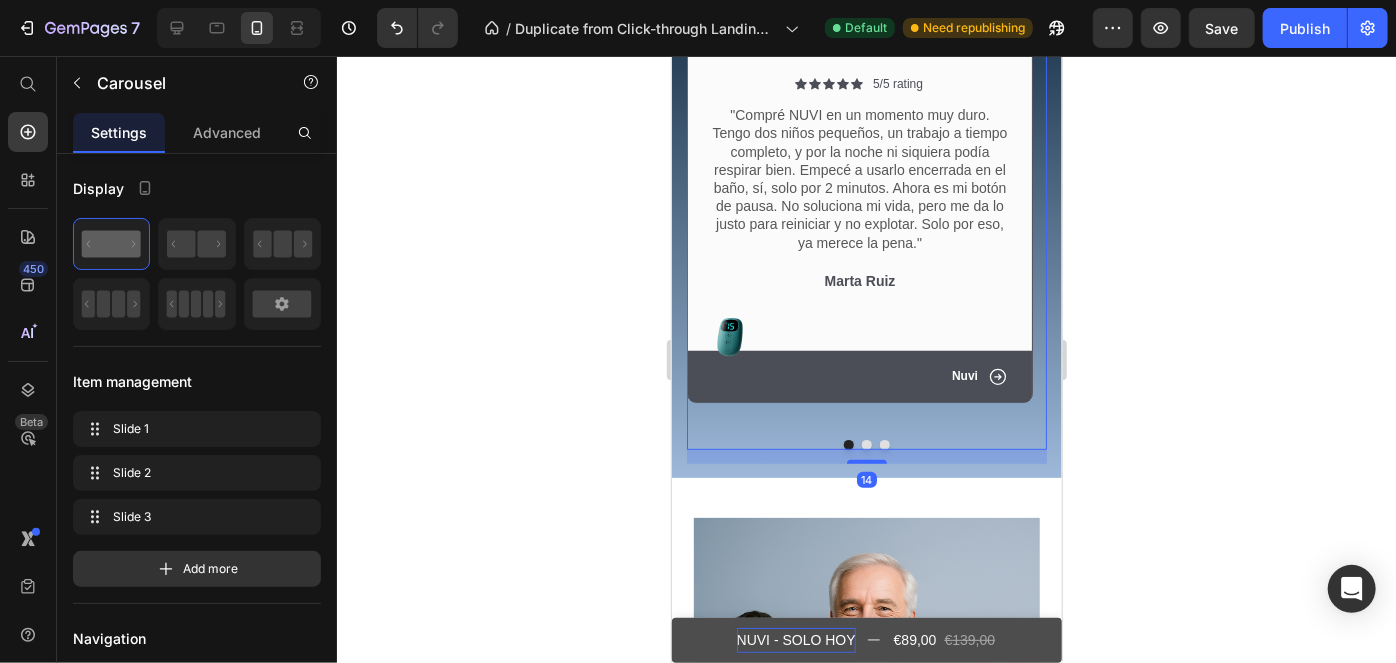 click at bounding box center (866, 444) 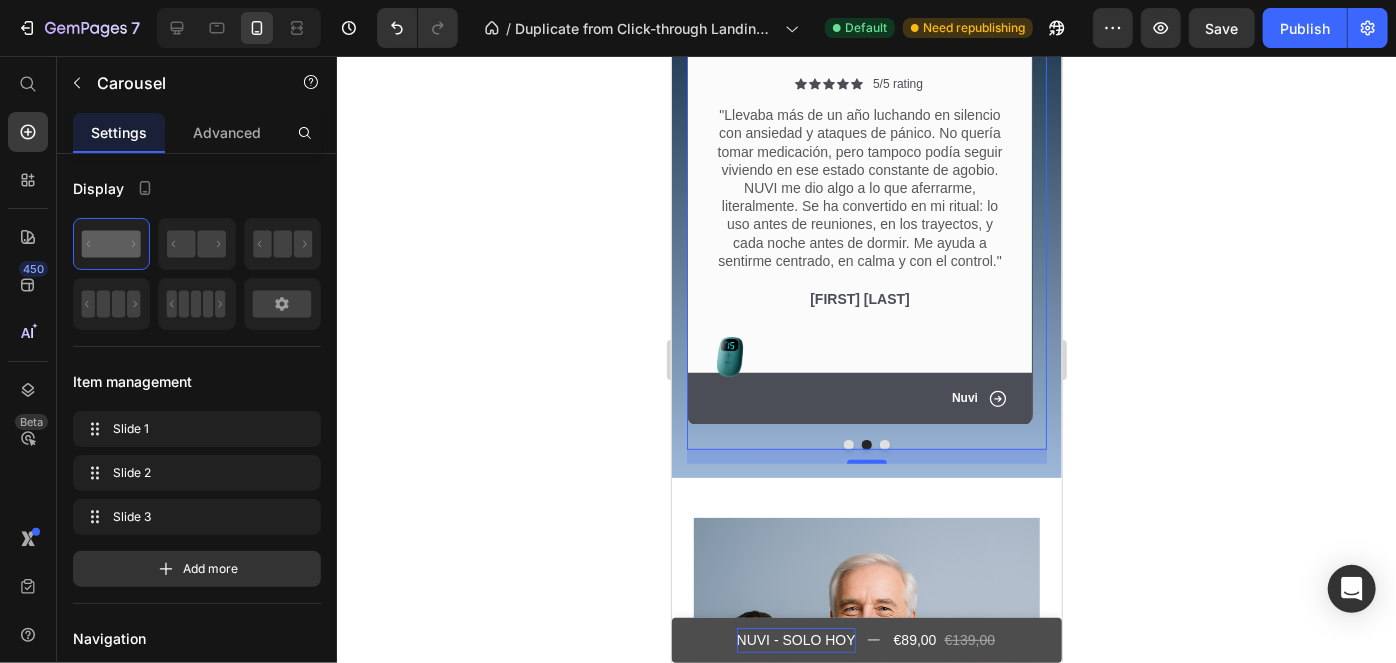 click on "14" at bounding box center (866, 456) 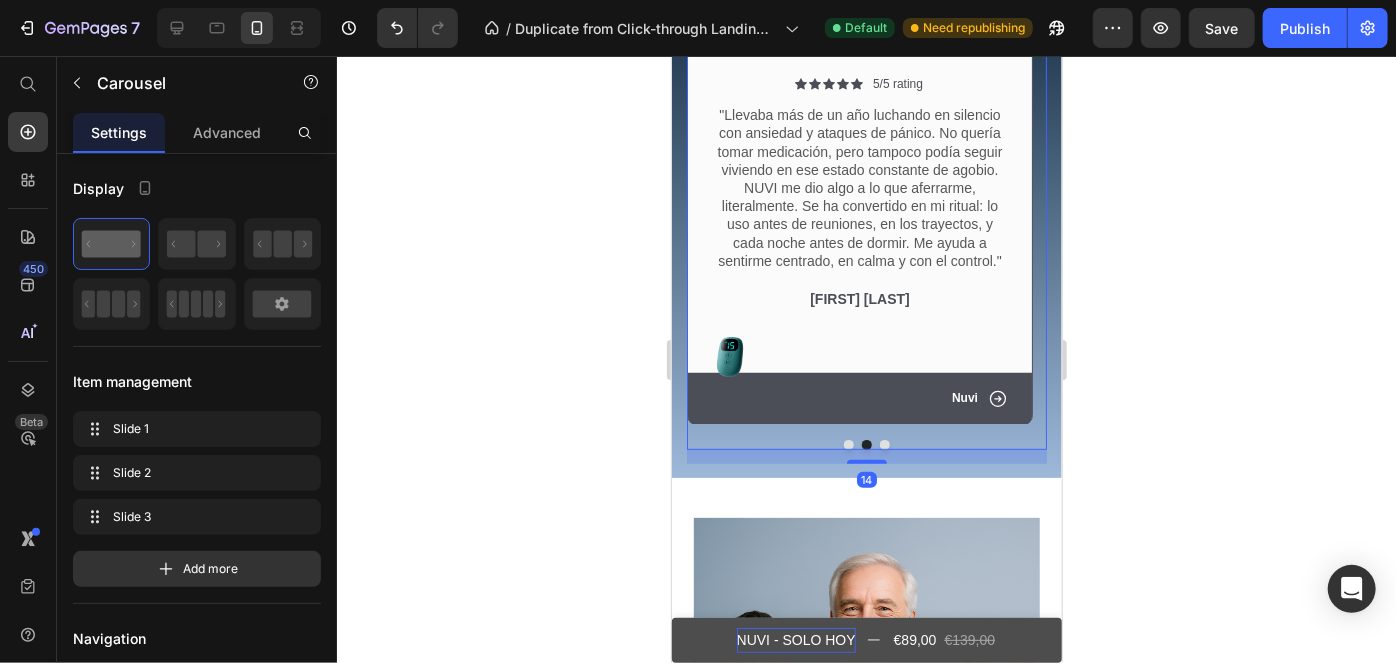 click at bounding box center [884, 444] 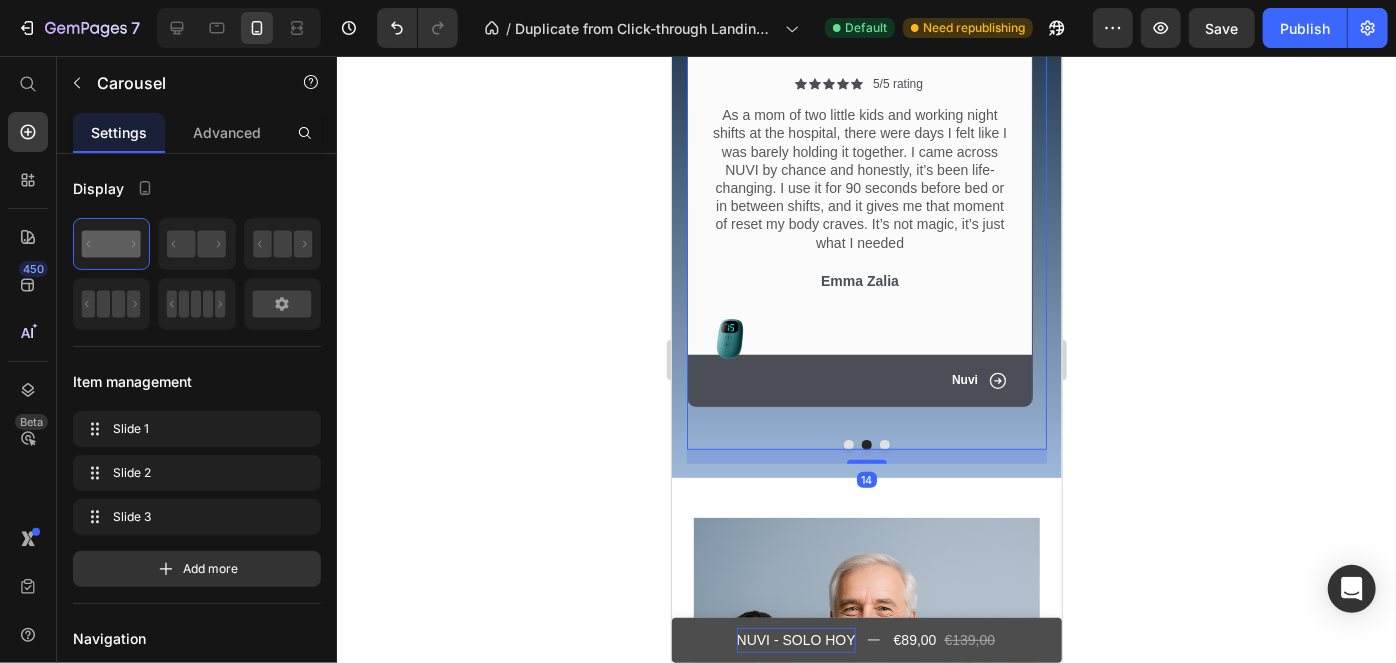 click at bounding box center [884, 444] 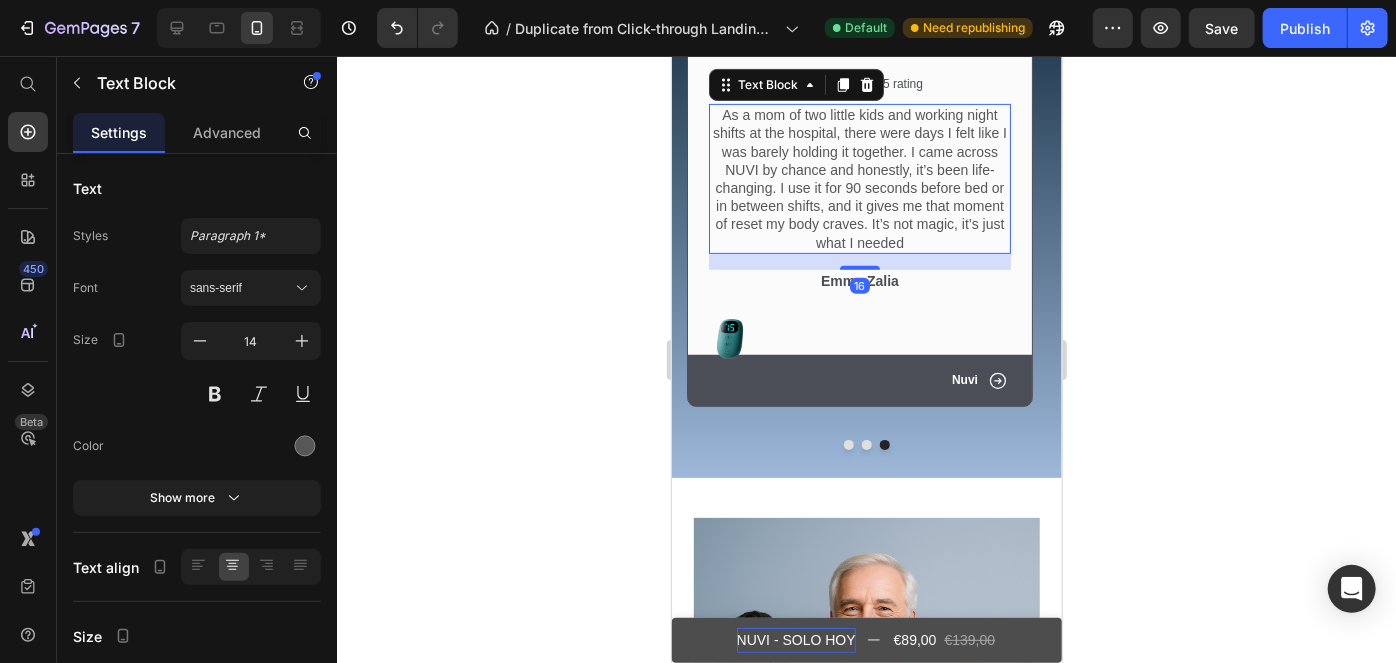 click on "As a mom of two little kids and working night shifts at the hospital, there were days I felt like I was barely holding it together. I came across NUVI by chance and honestly, it’s been life-changing. I use it for 90 seconds before bed or in between shifts, and it gives me that moment of reset my body craves. It’s not magic, it’s just what I needed" at bounding box center (859, 178) 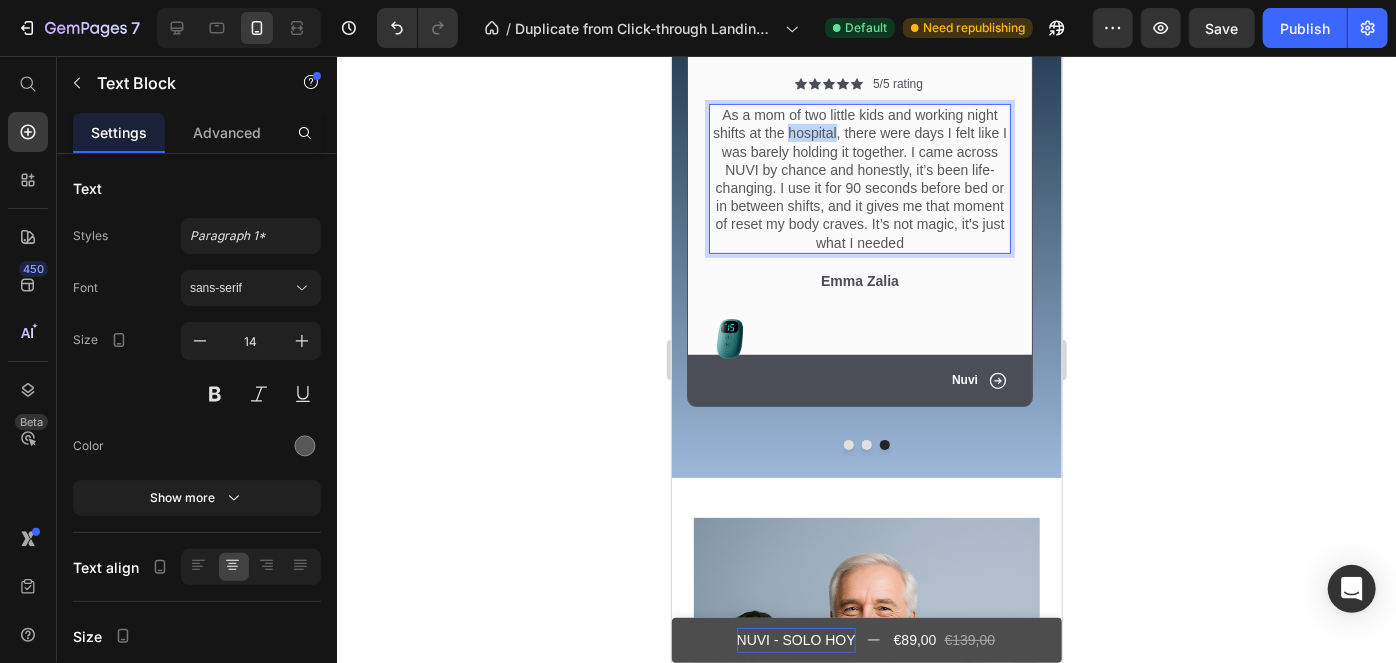 click on "As a mom of two little kids and working night shifts at the hospital, there were days I felt like I was barely holding it together. I came across NUVI by chance and honestly, it’s been life-changing. I use it for 90 seconds before bed or in between shifts, and it gives me that moment of reset my body craves. It’s not magic, it’s just what I needed" at bounding box center (859, 178) 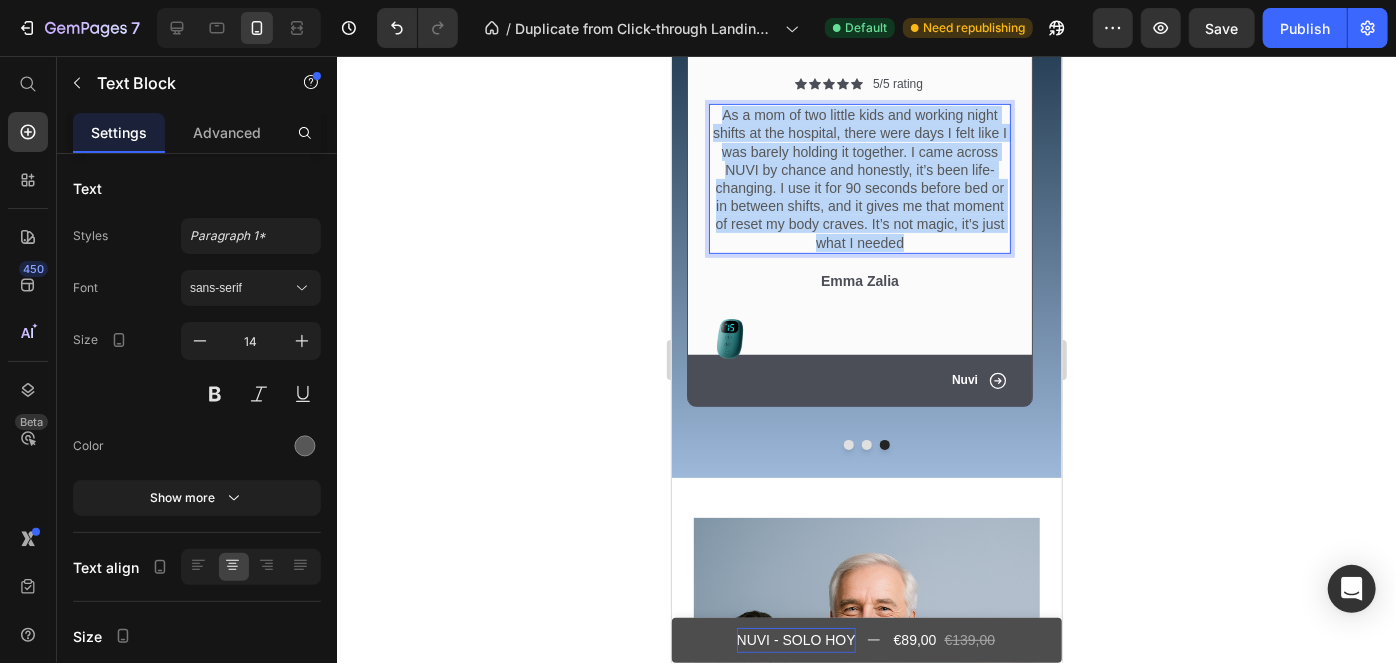 click on "As a mom of two little kids and working night shifts at the hospital, there were days I felt like I was barely holding it together. I came across NUVI by chance and honestly, it’s been life-changing. I use it for 90 seconds before bed or in between shifts, and it gives me that moment of reset my body craves. It’s not magic, it’s just what I needed" at bounding box center (859, 178) 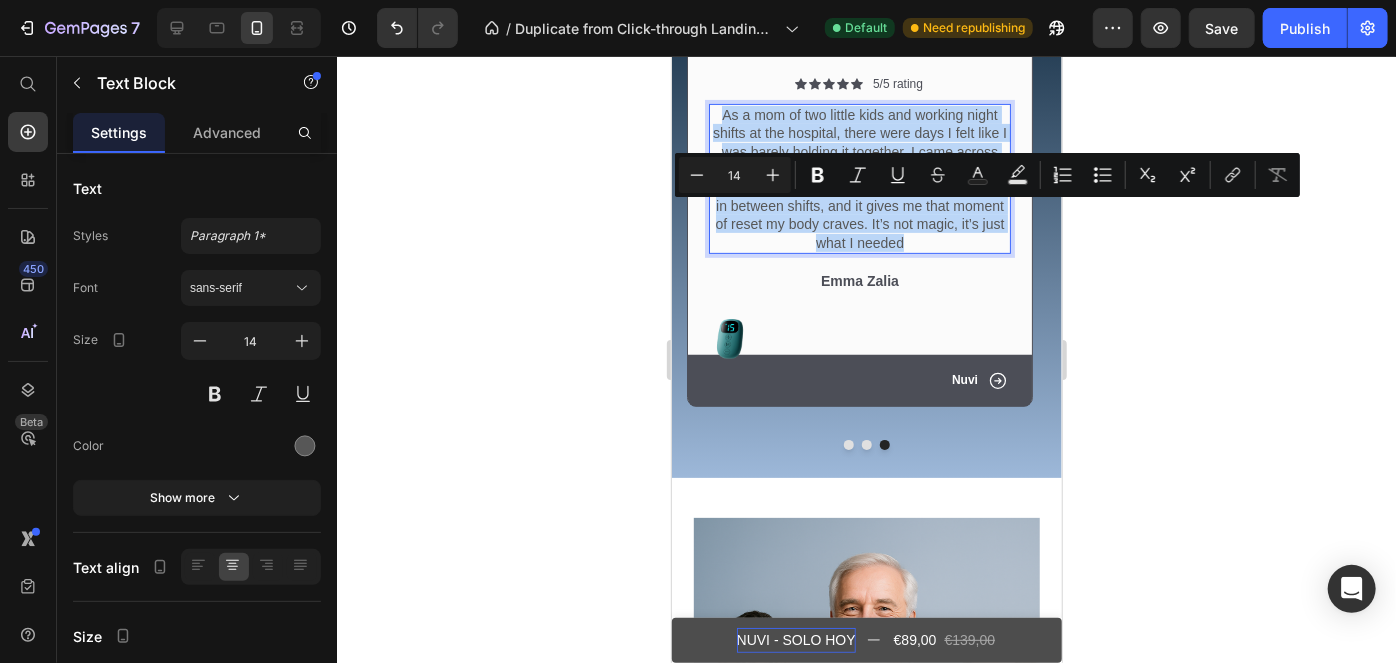 copy on "As a mom of two little kids and working night shifts at the hospital, there were days I felt like I was barely holding it together. I came across NUVI by chance and honestly, it’s been life-changing. I use it for 90 seconds before bed or in between shifts, and it gives me that moment of reset my body craves. It’s not magic, it’s just what I needed" 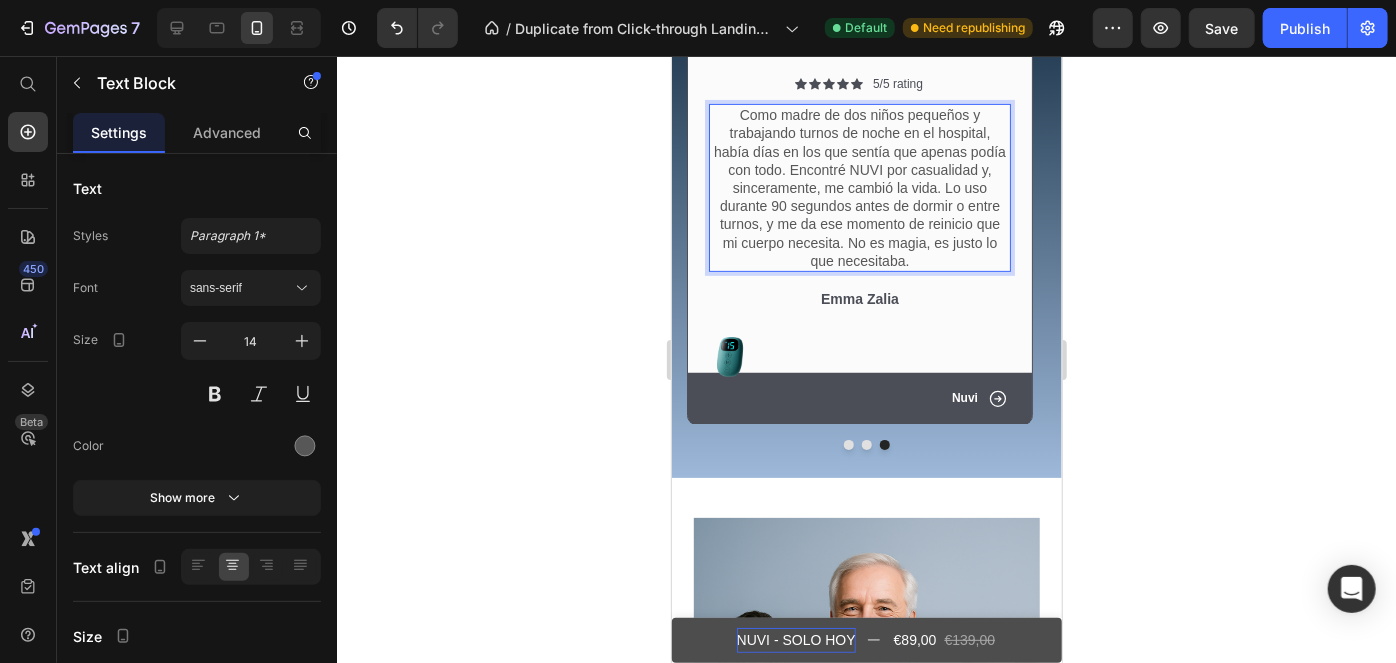 click on "Como madre de dos niños pequeños y trabajando turnos de noche en el hospital, había días en los que sentía que apenas podía con todo. Encontré NUVI por casualidad y, sinceramente, me cambió la vida. Lo uso durante 90 segundos antes de dormir o entre turnos, y me da ese momento de reinicio que mi cuerpo necesita. No es magia, es justo lo que necesitaba." at bounding box center (859, 187) 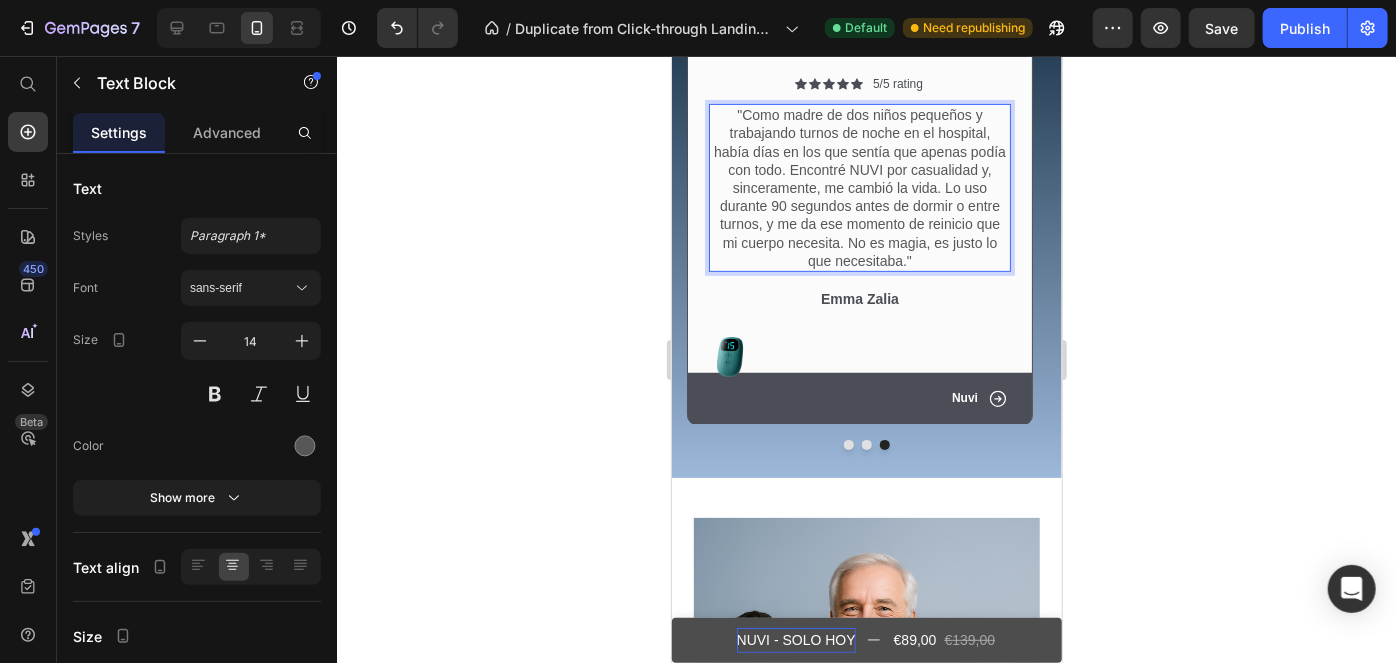 click on ""Como madre de dos niños pequeños y trabajando turnos de noche en el hospital, había días en los que sentía que apenas podía con todo. Encontré NUVI por casualidad y, sinceramente, me cambió la vida. Lo uso durante 90 segundos antes de dormir o entre turnos, y me da ese momento de reinicio que mi cuerpo necesita. No es magia, es justo lo que necesitaba." at bounding box center [859, 187] 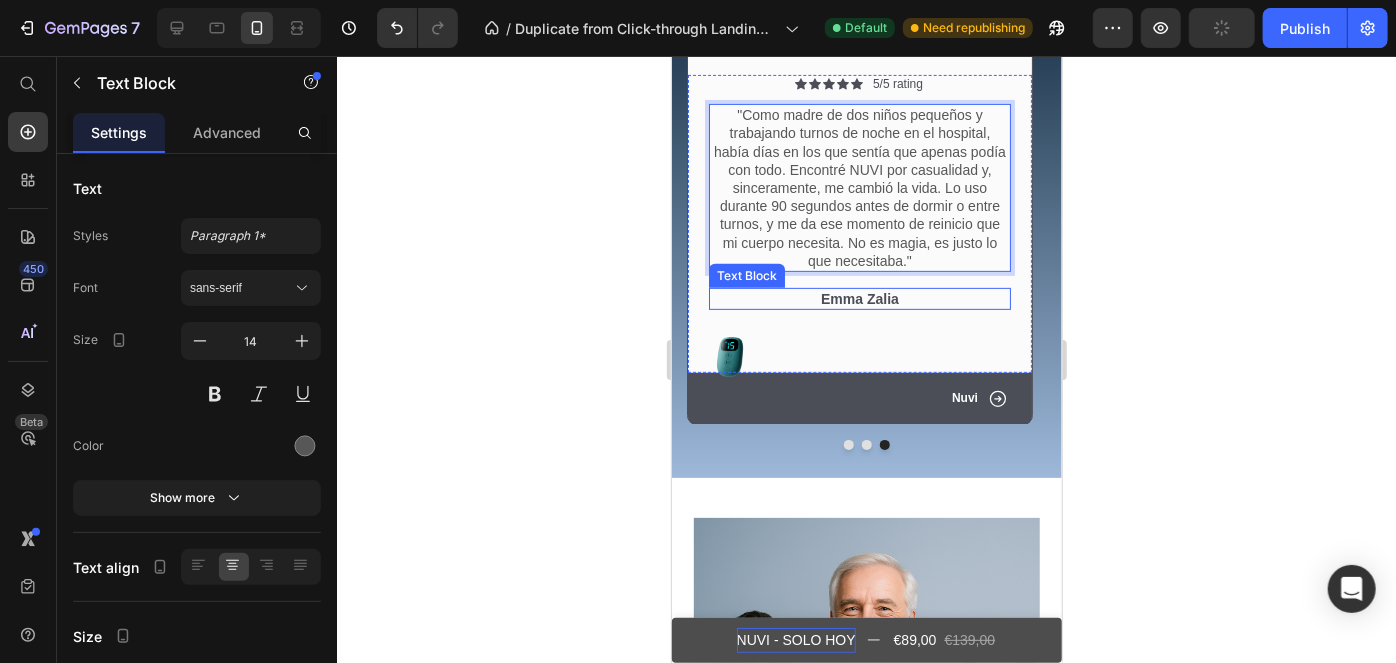 click on "Emma Zalia" at bounding box center [859, 298] 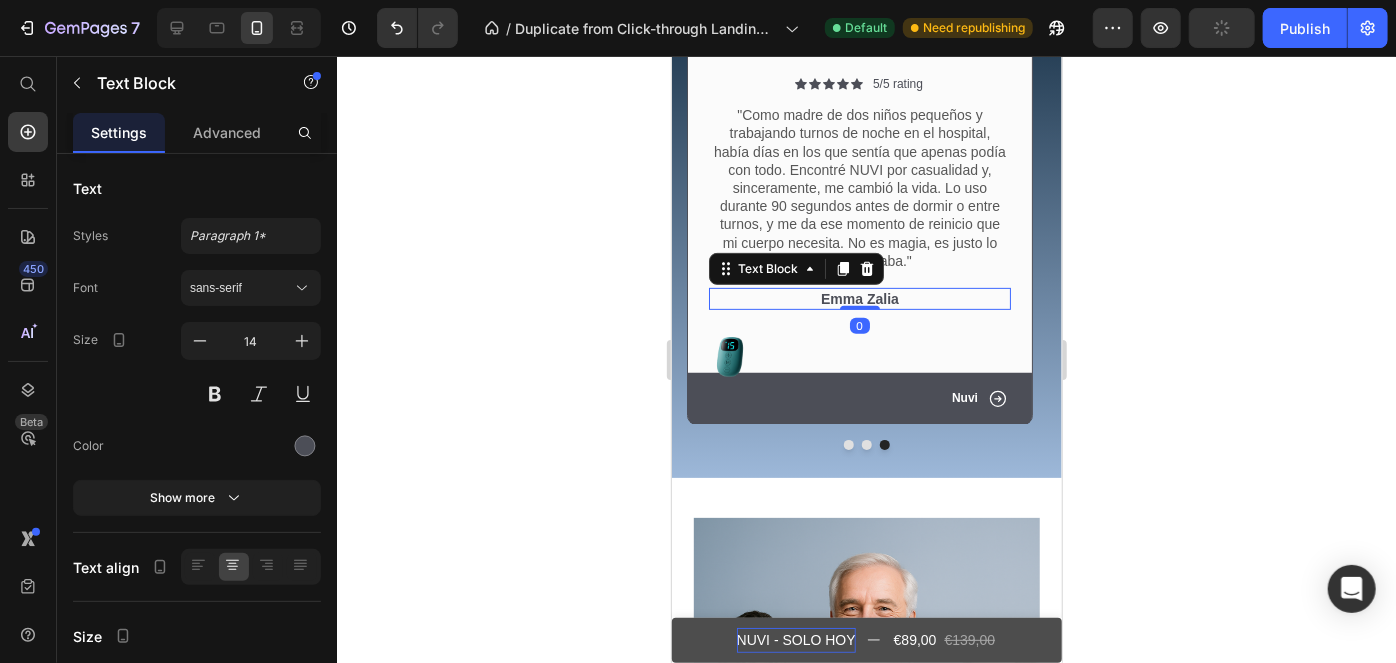 click on "Emma Zalia" at bounding box center [859, 298] 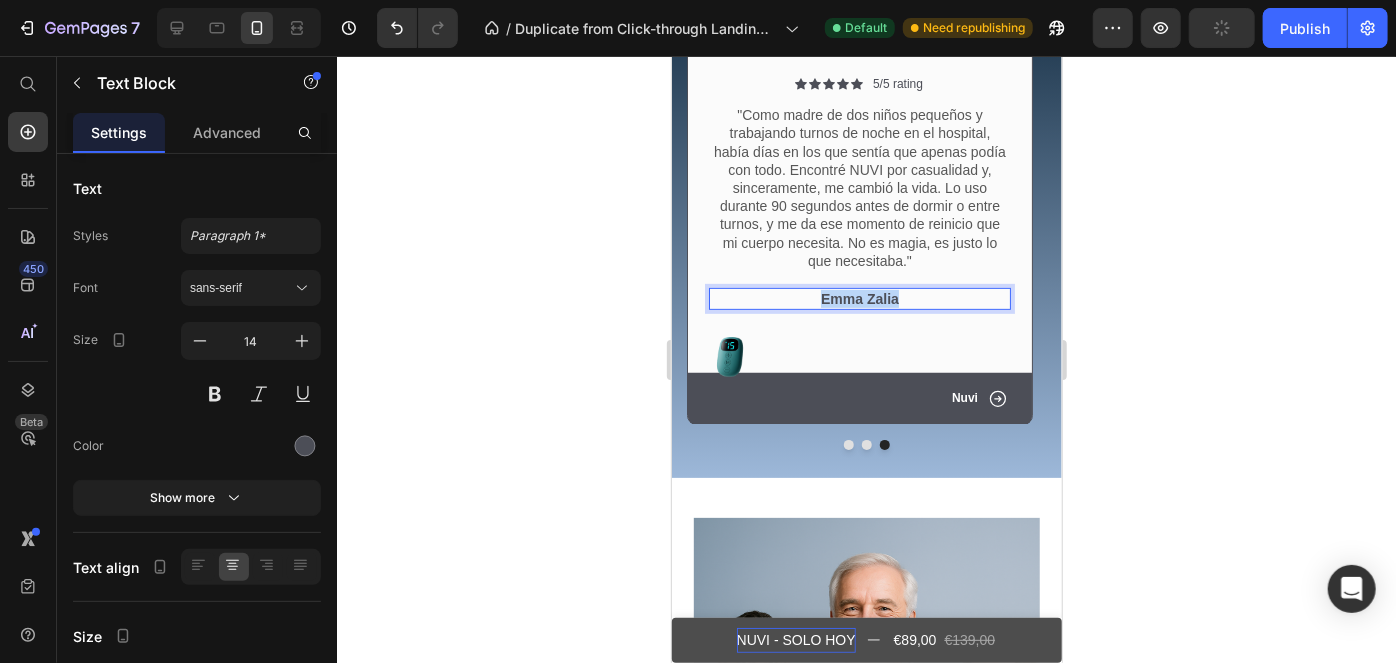 click on "Emma Zalia" at bounding box center [859, 298] 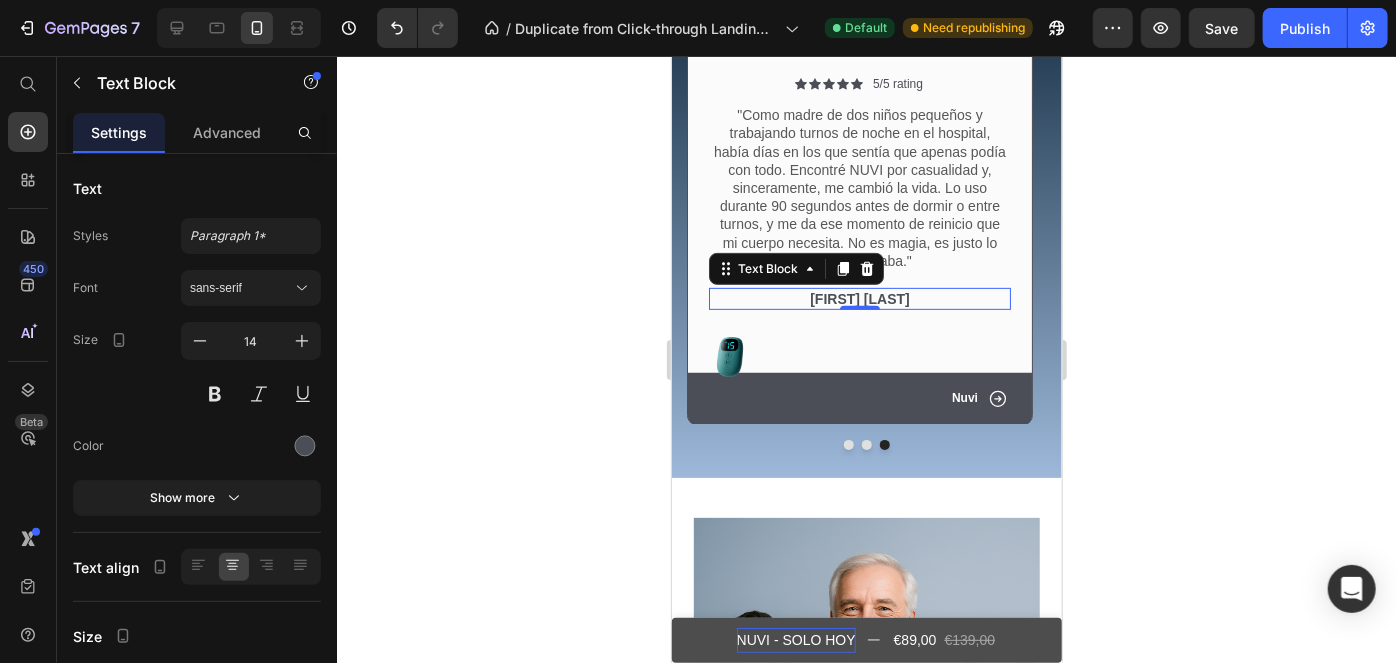 click 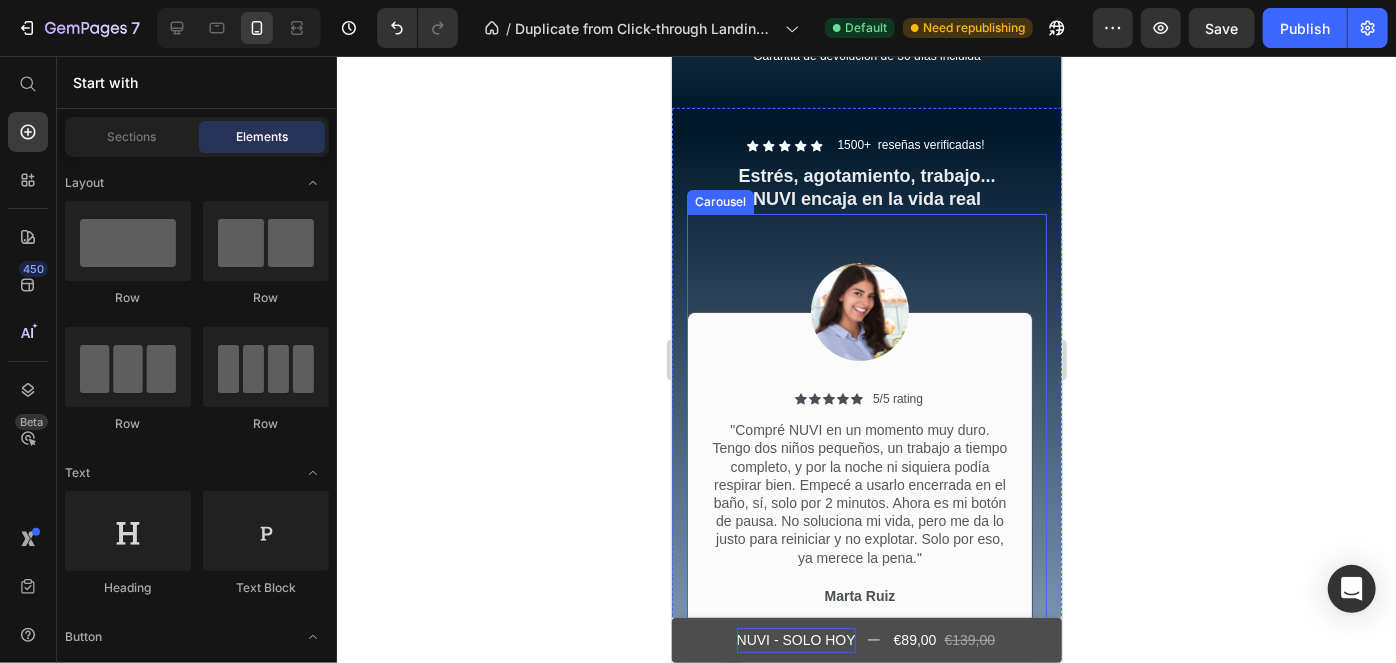 scroll, scrollTop: 3939, scrollLeft: 0, axis: vertical 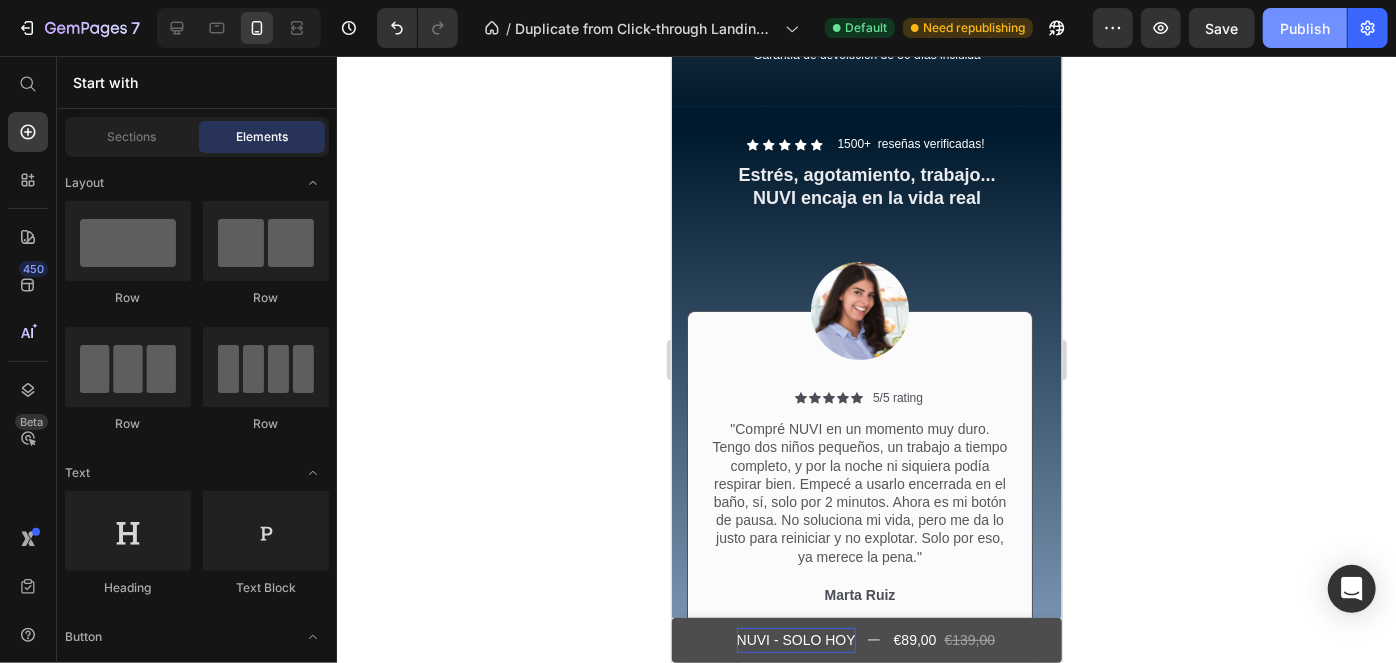 click on "Publish" at bounding box center [1305, 28] 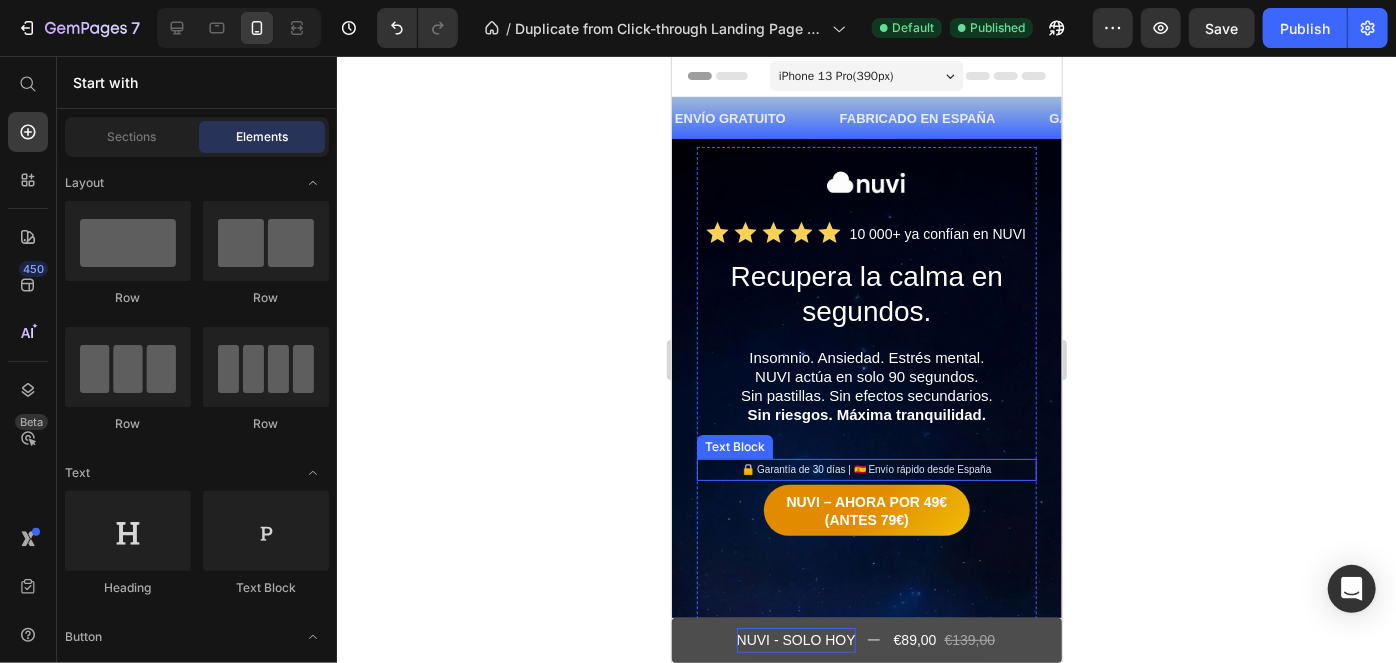 scroll, scrollTop: 78, scrollLeft: 0, axis: vertical 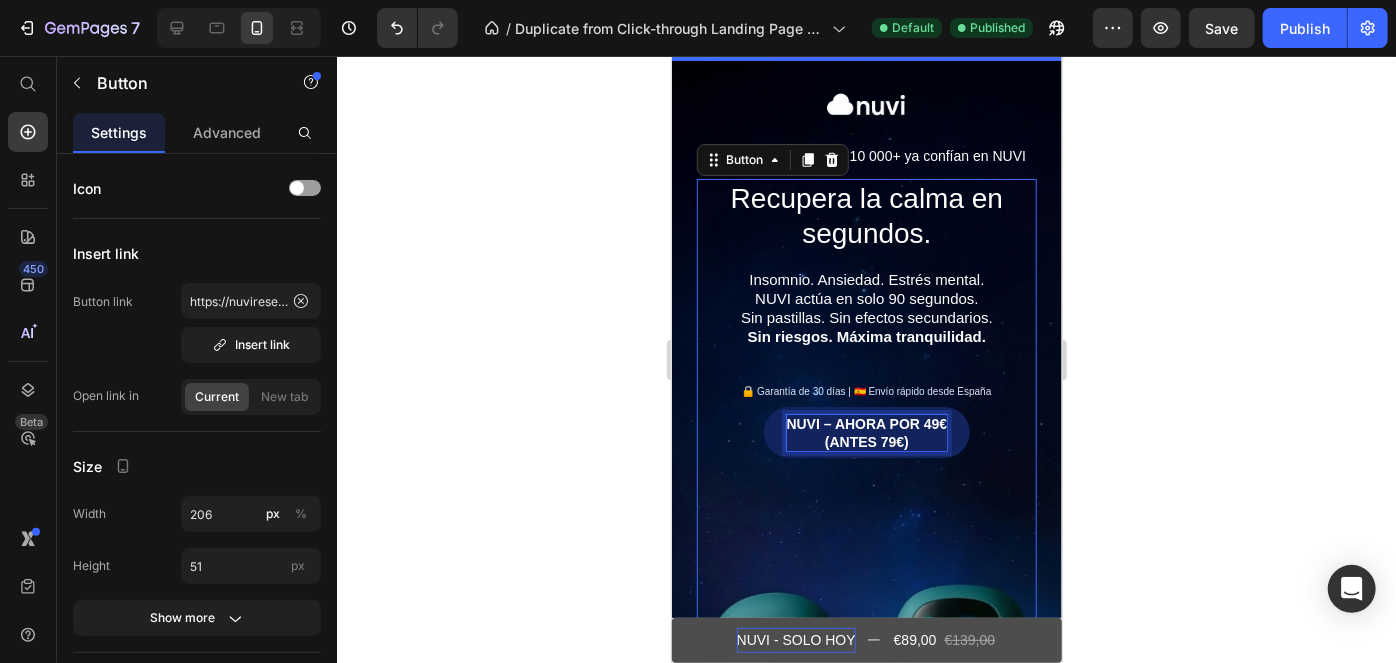 click on "NUVI – AHORA POR 49€ ( ANTES 79€ )" at bounding box center (866, 432) 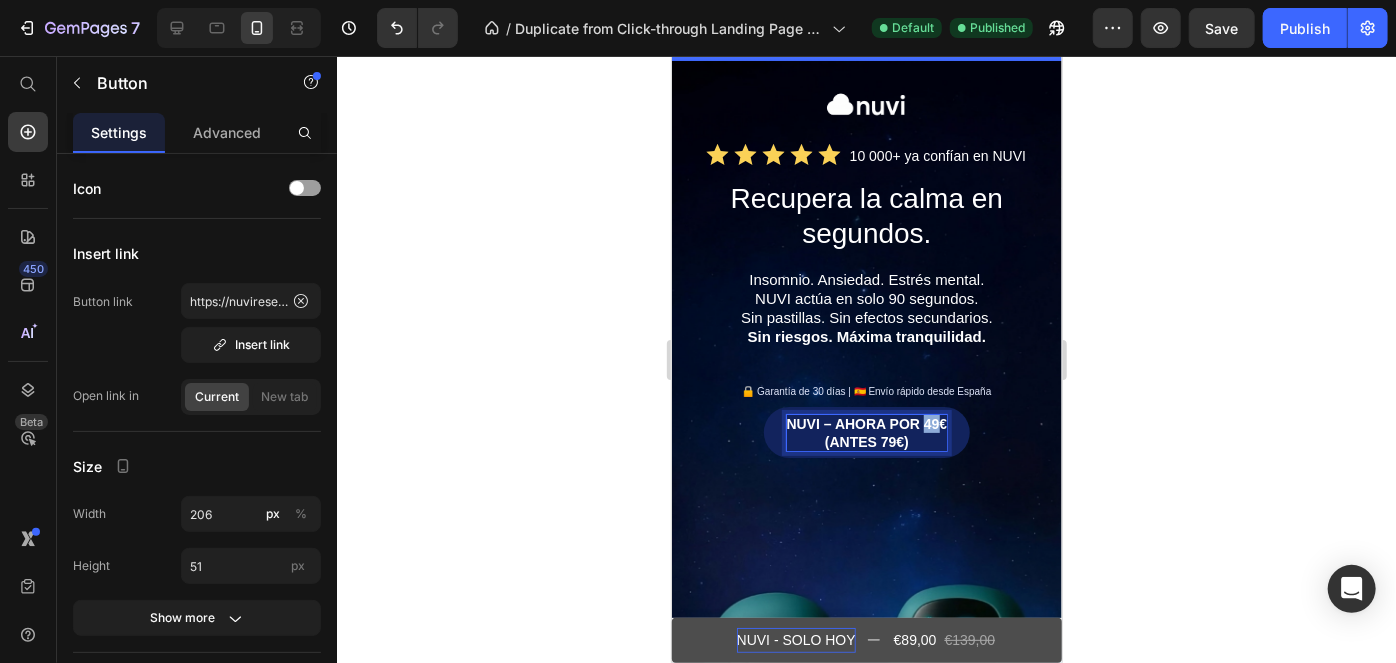 click on "NUVI – AHORA POR 49€ ( ANTES 79€ )" at bounding box center (866, 432) 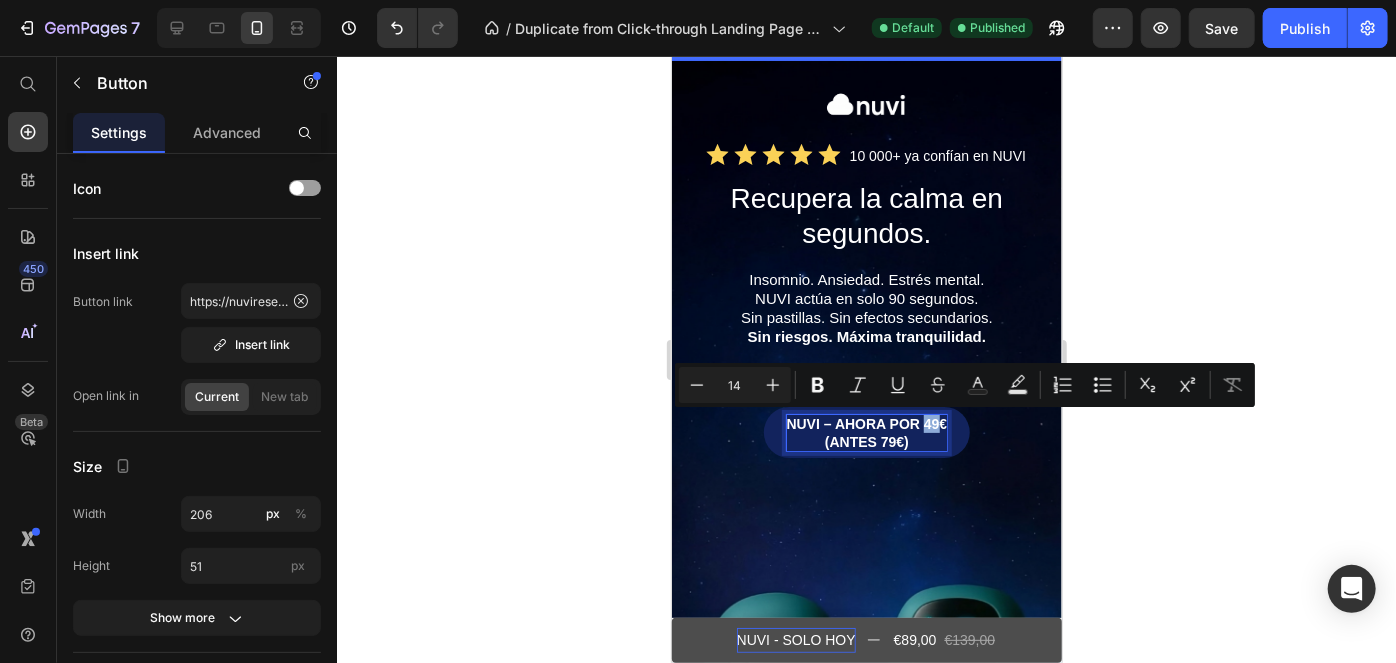 click on "NUVI – AHORA POR 49€ ( ANTES 79€ )" at bounding box center [866, 432] 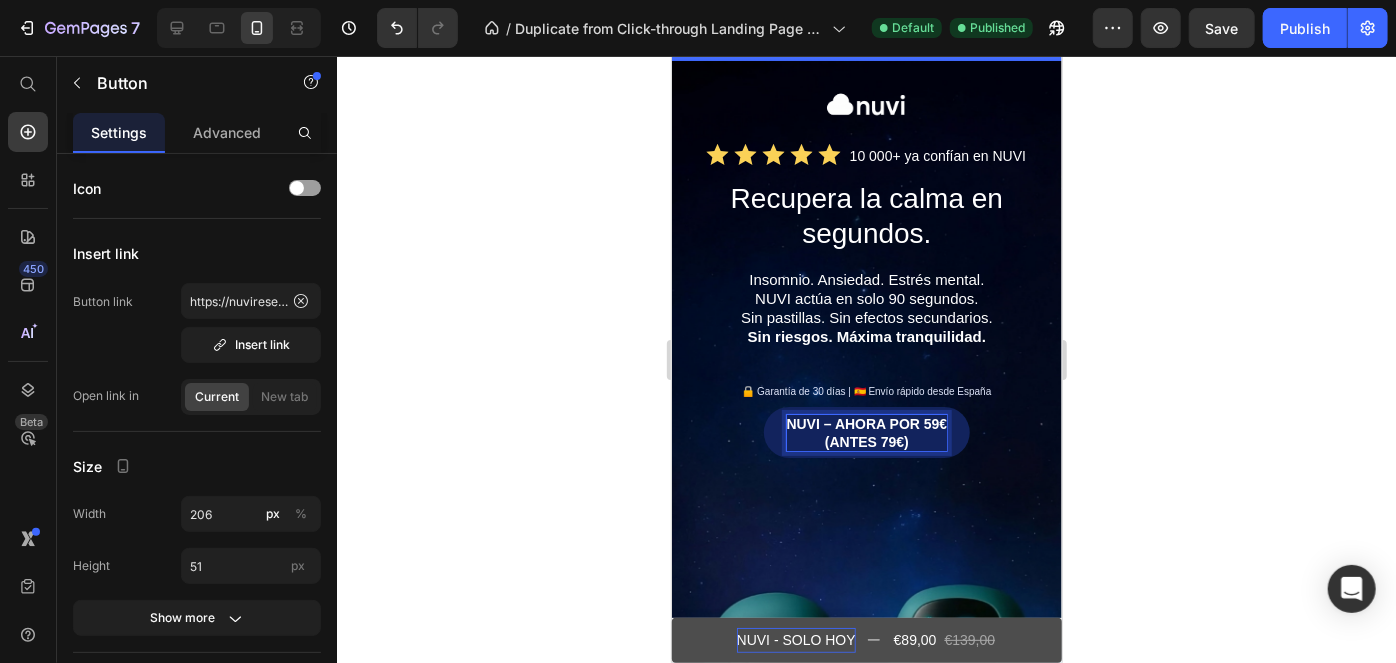 click on "ANTES 79€" at bounding box center [866, 441] 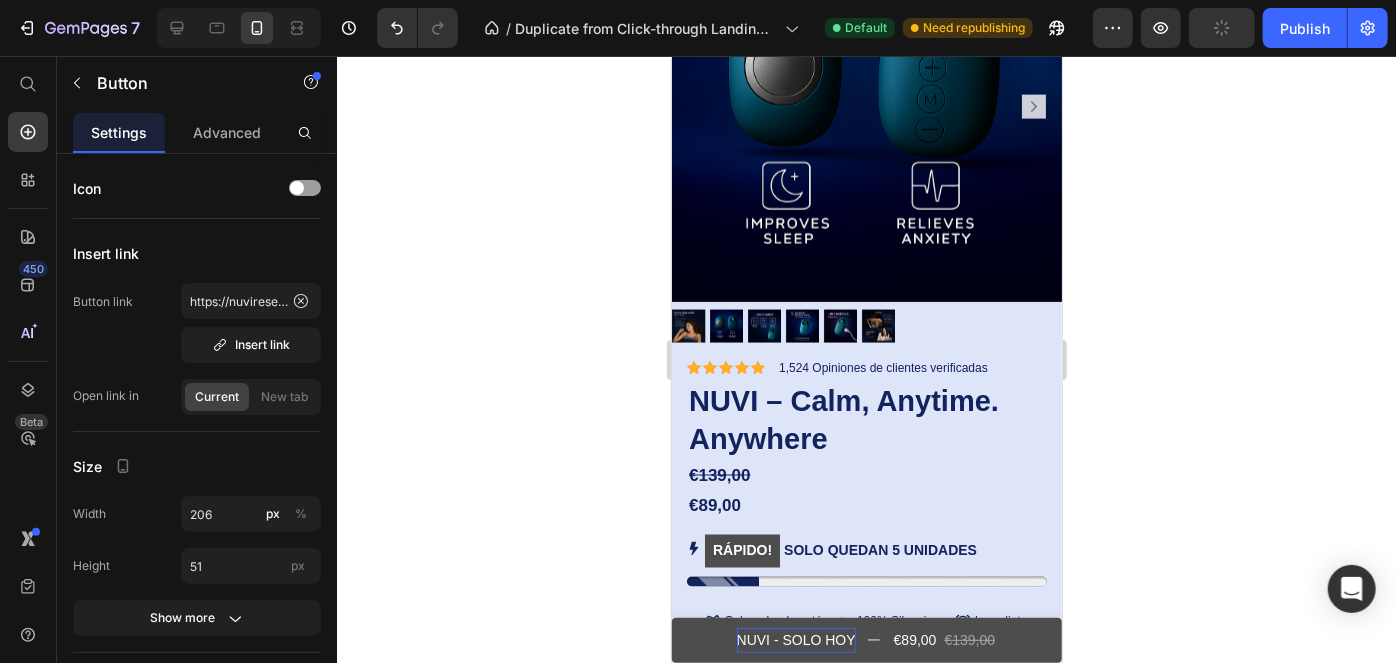 scroll, scrollTop: 1650, scrollLeft: 0, axis: vertical 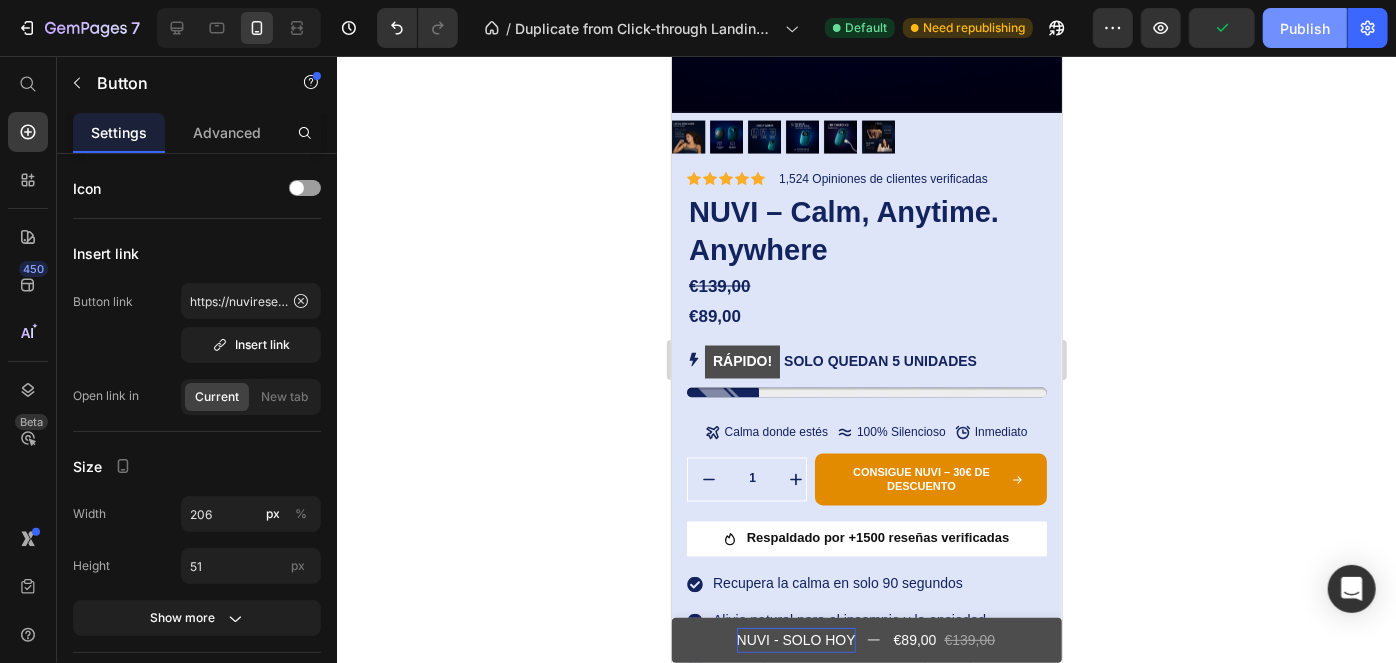 click on "Publish" 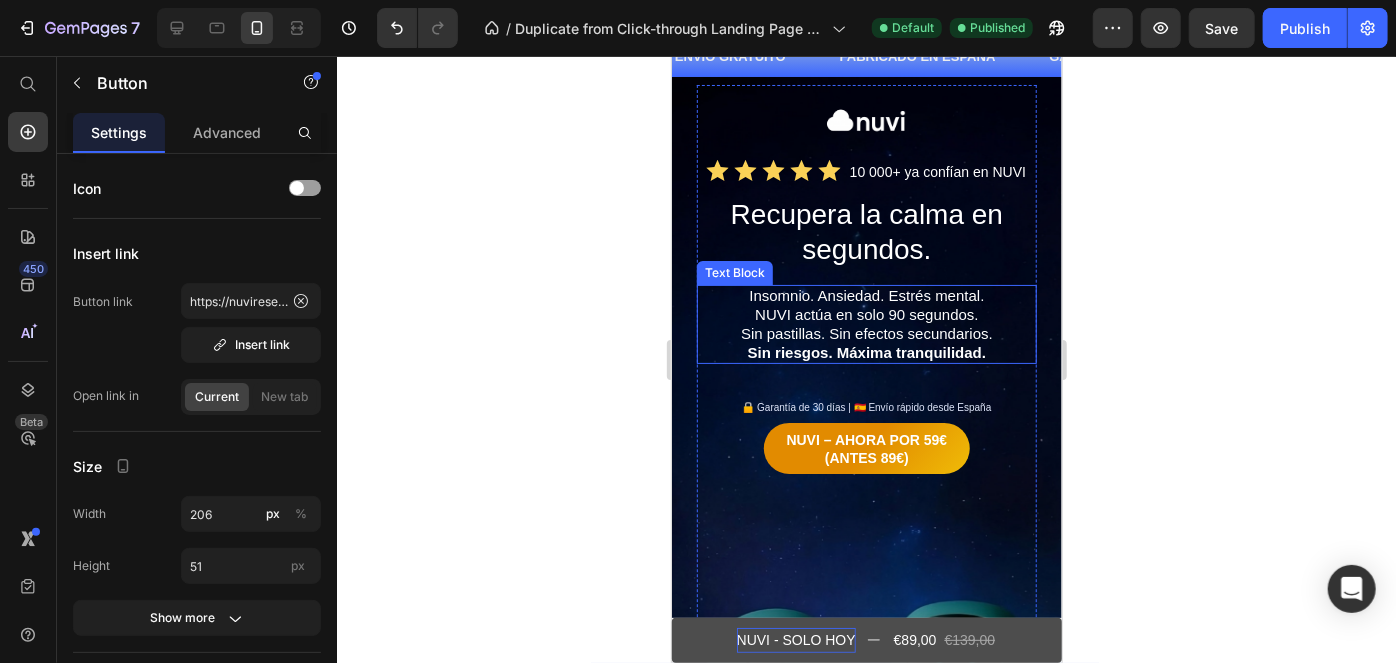 scroll, scrollTop: 0, scrollLeft: 0, axis: both 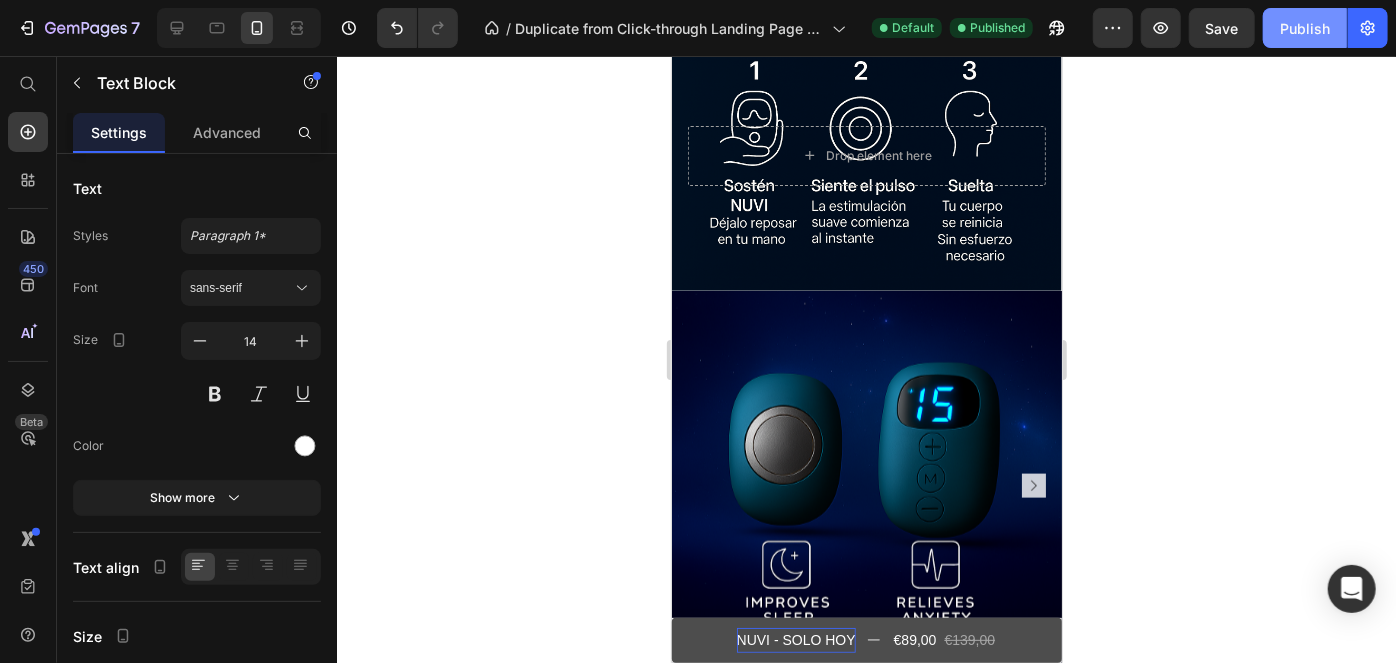 click on "Publish" at bounding box center [1305, 28] 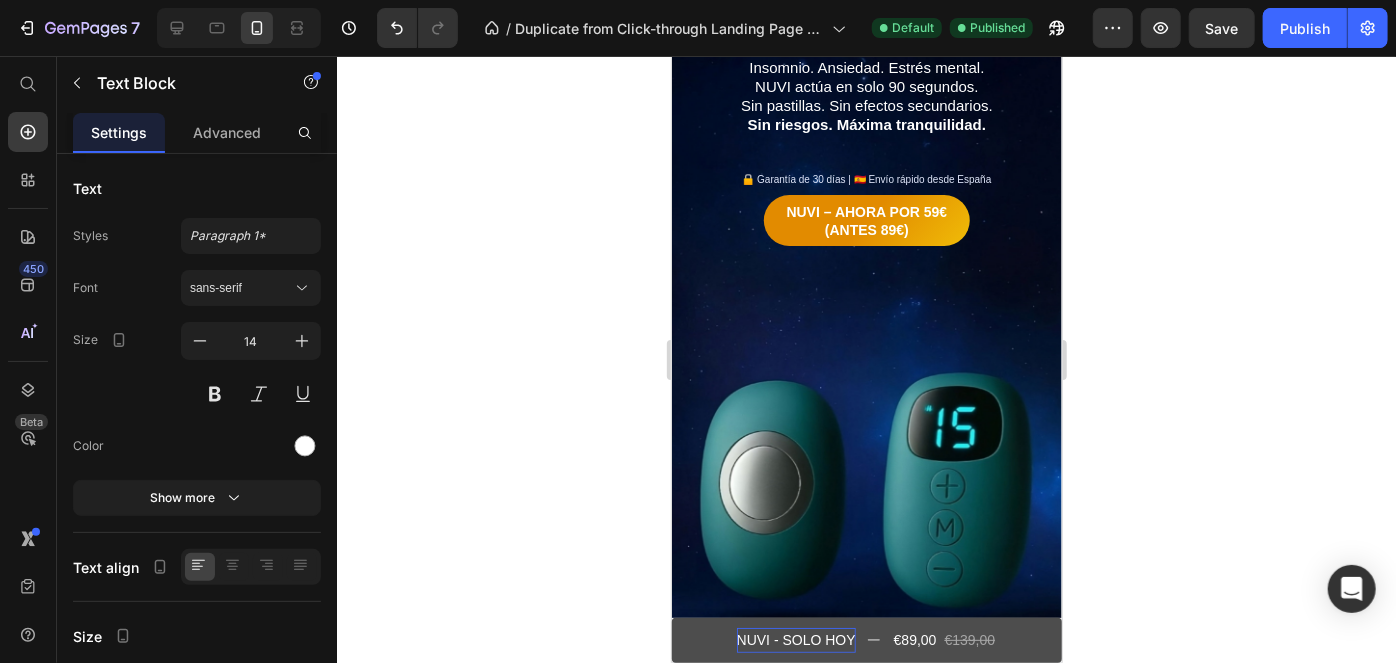 scroll, scrollTop: 0, scrollLeft: 0, axis: both 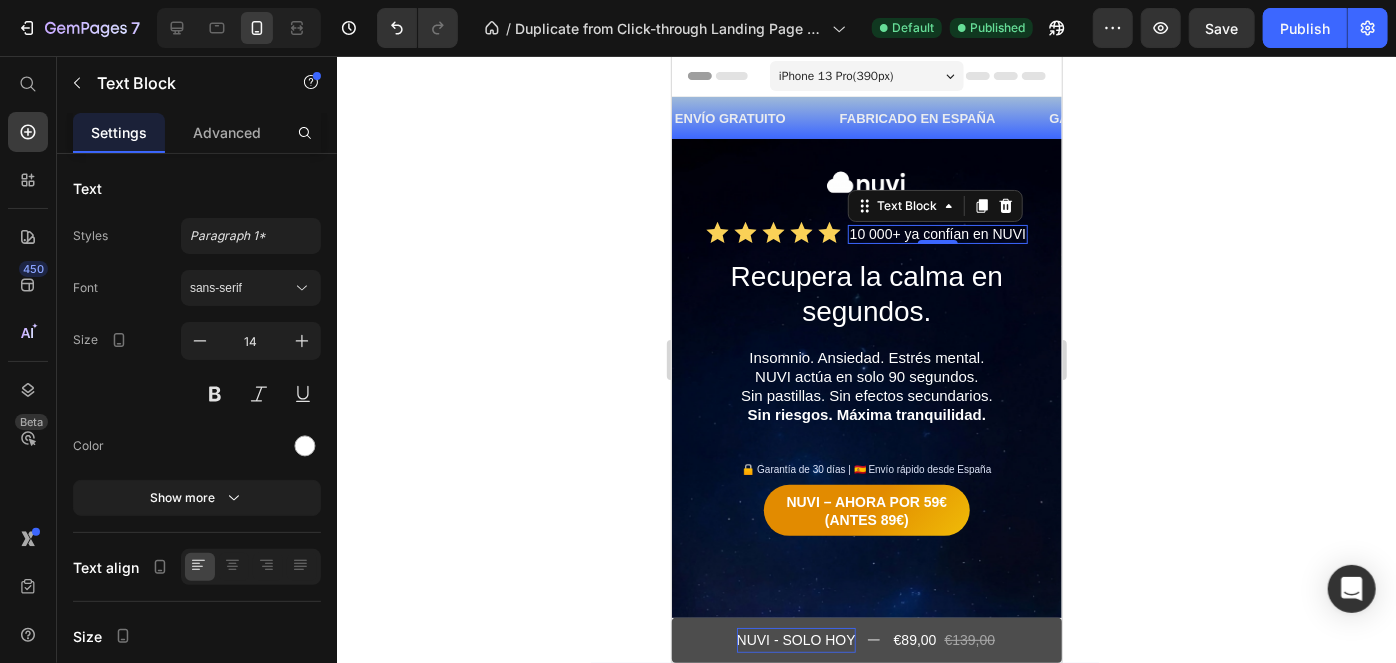 click 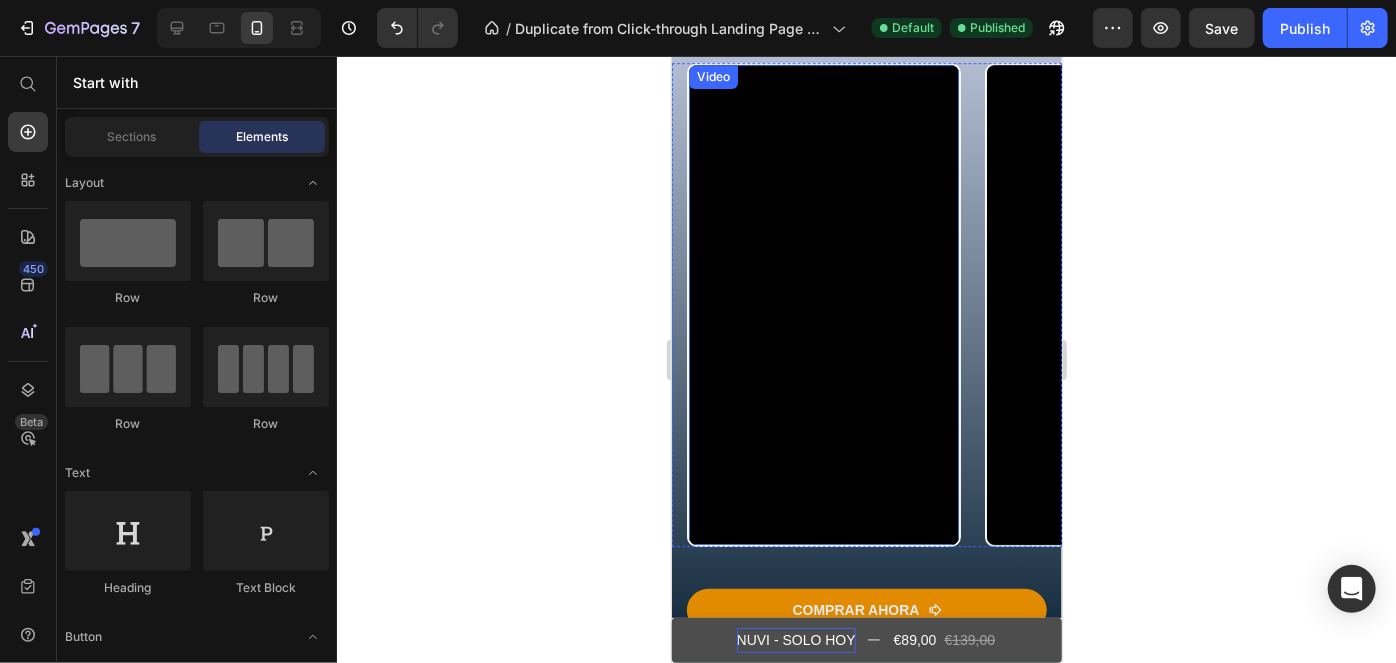scroll, scrollTop: 3211, scrollLeft: 0, axis: vertical 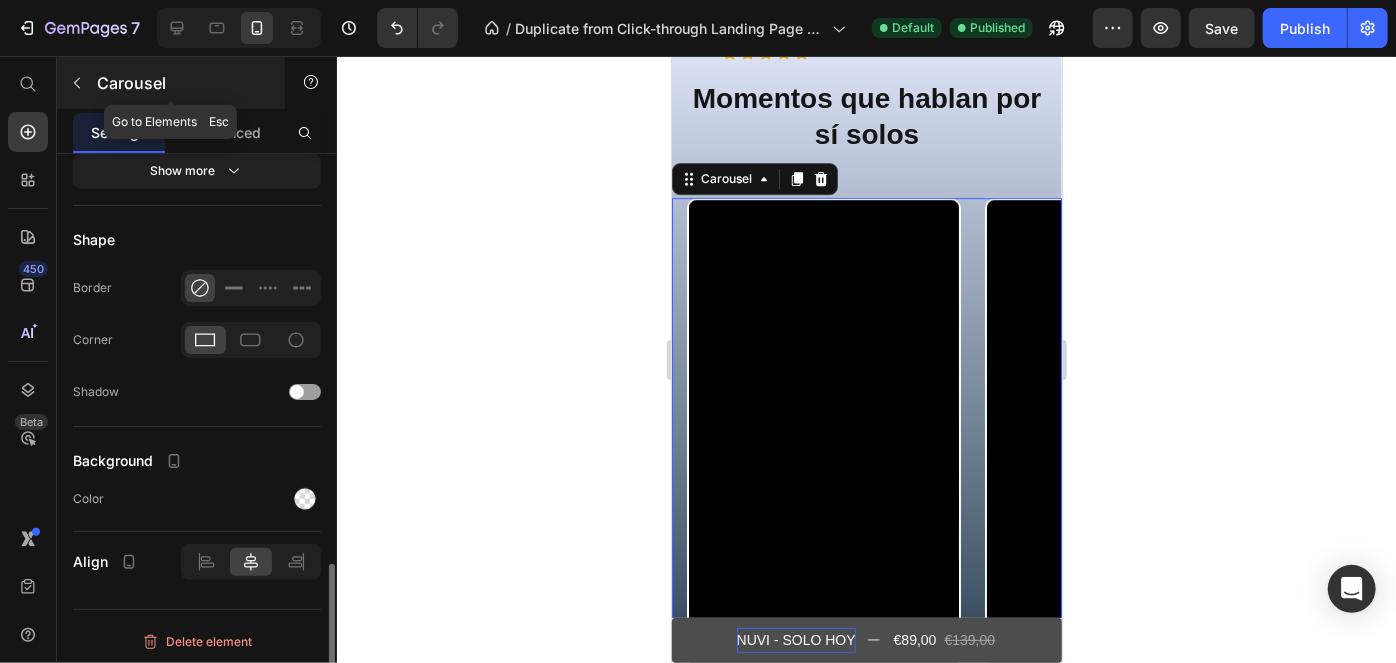 click 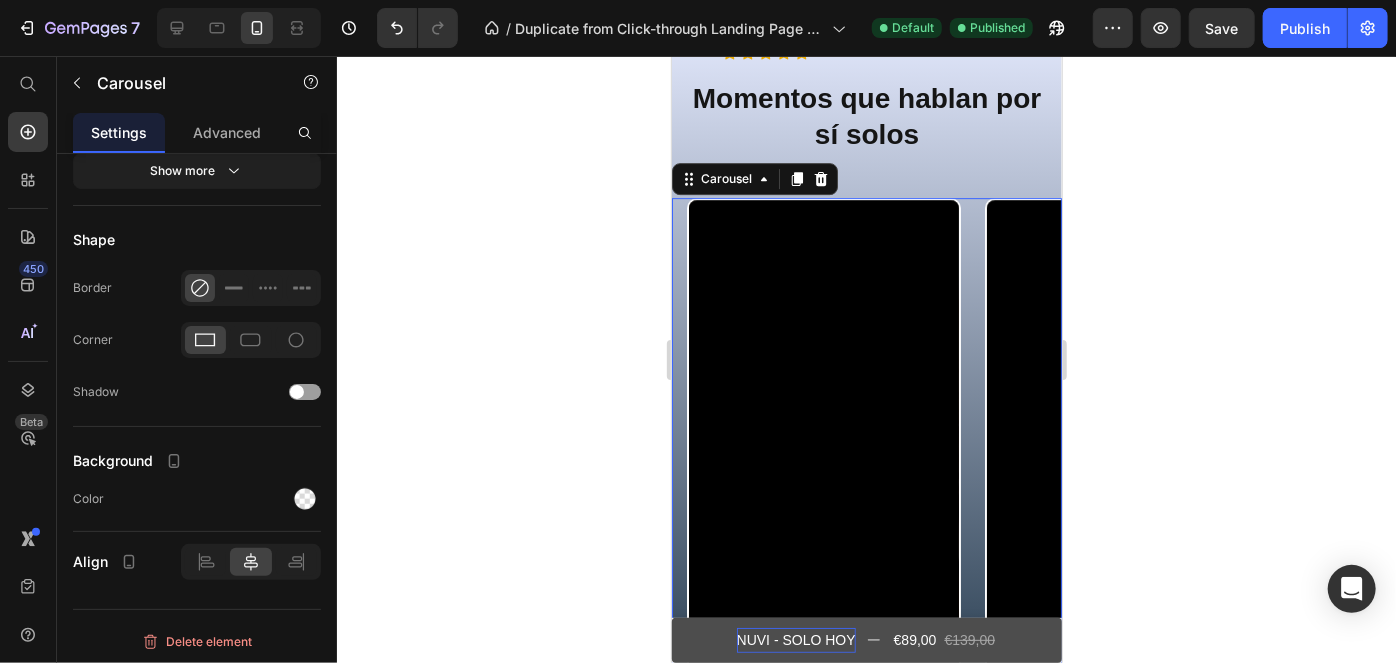 click on "Video Video Video Video Carousel   42" at bounding box center [866, 439] 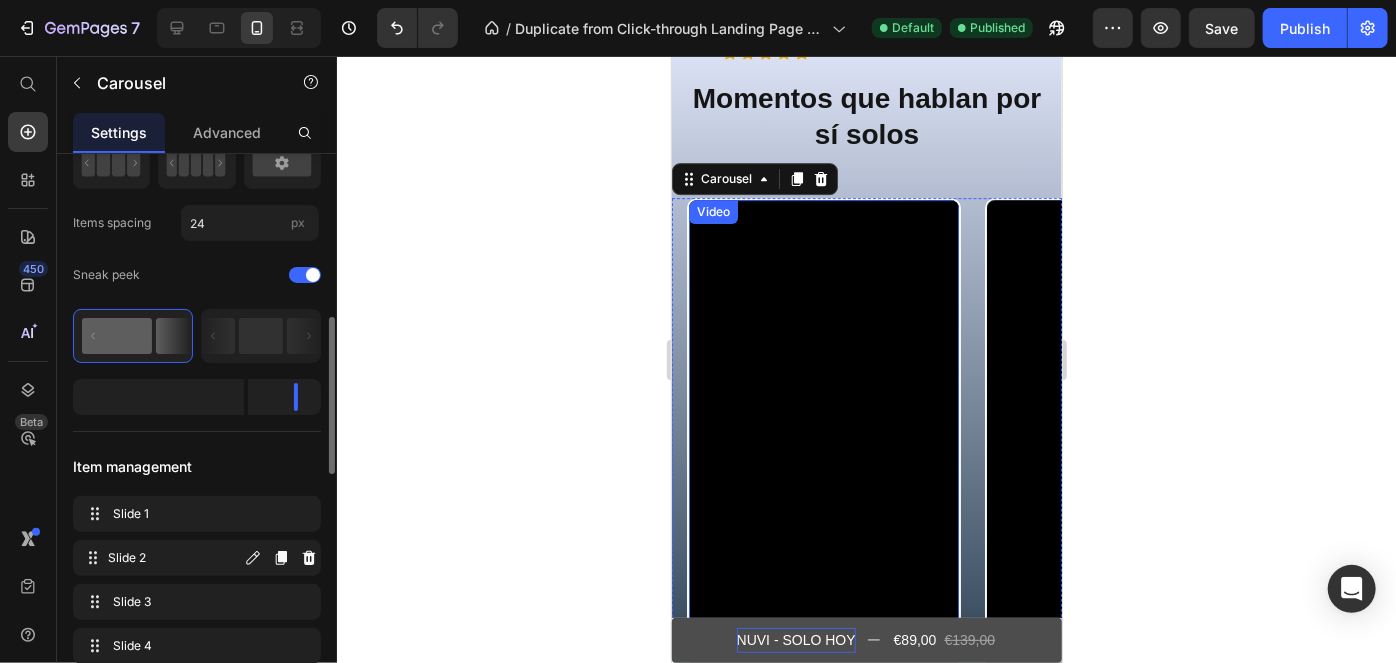 scroll, scrollTop: 257, scrollLeft: 0, axis: vertical 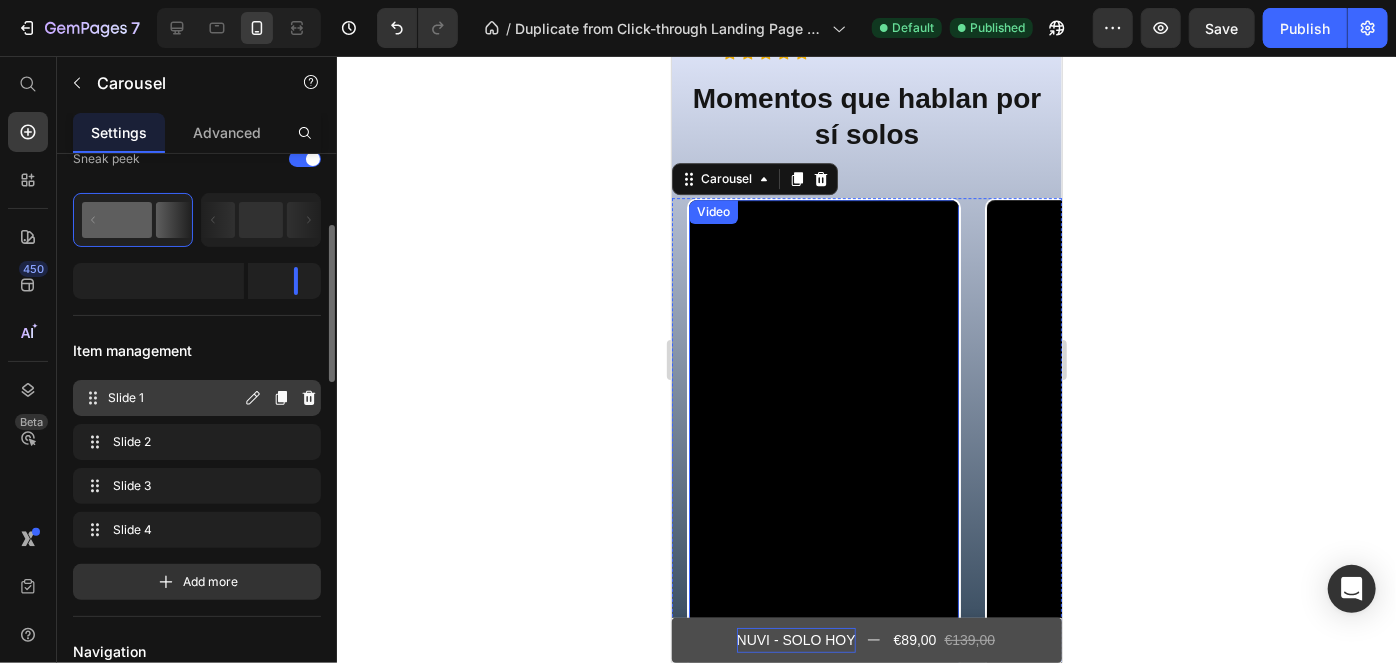 click on "Slide 1" at bounding box center [174, 398] 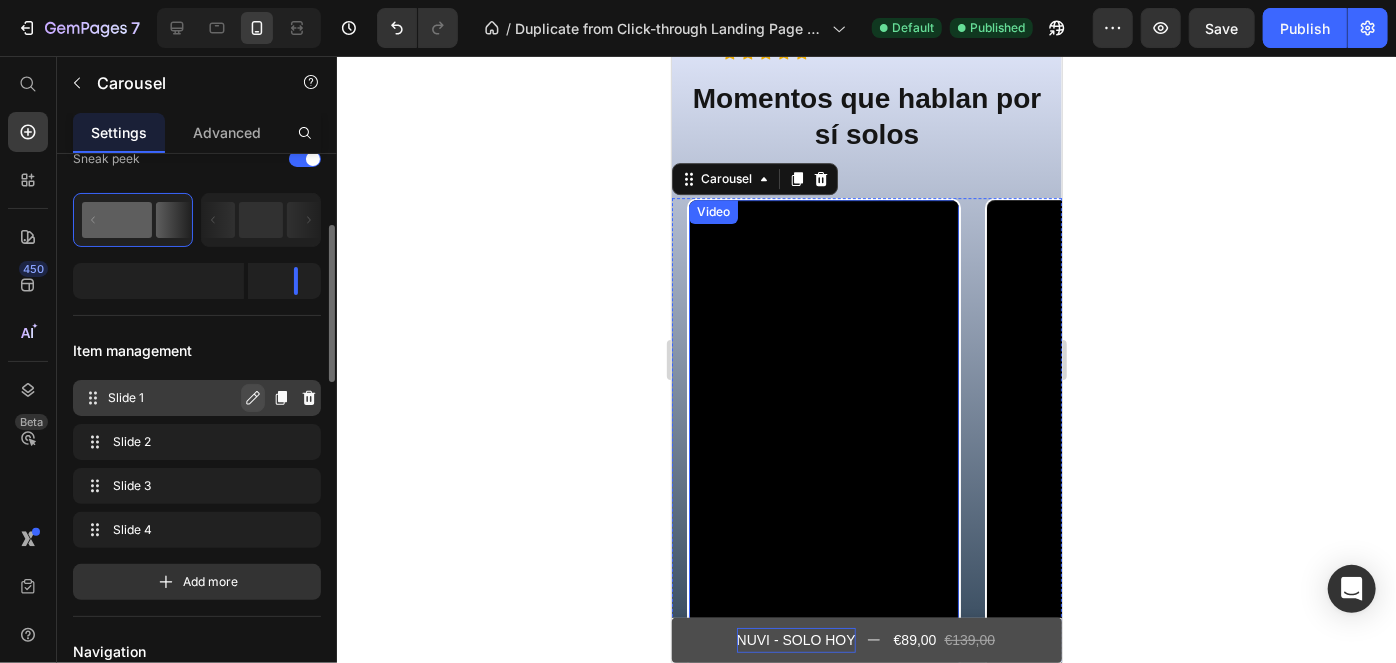 click 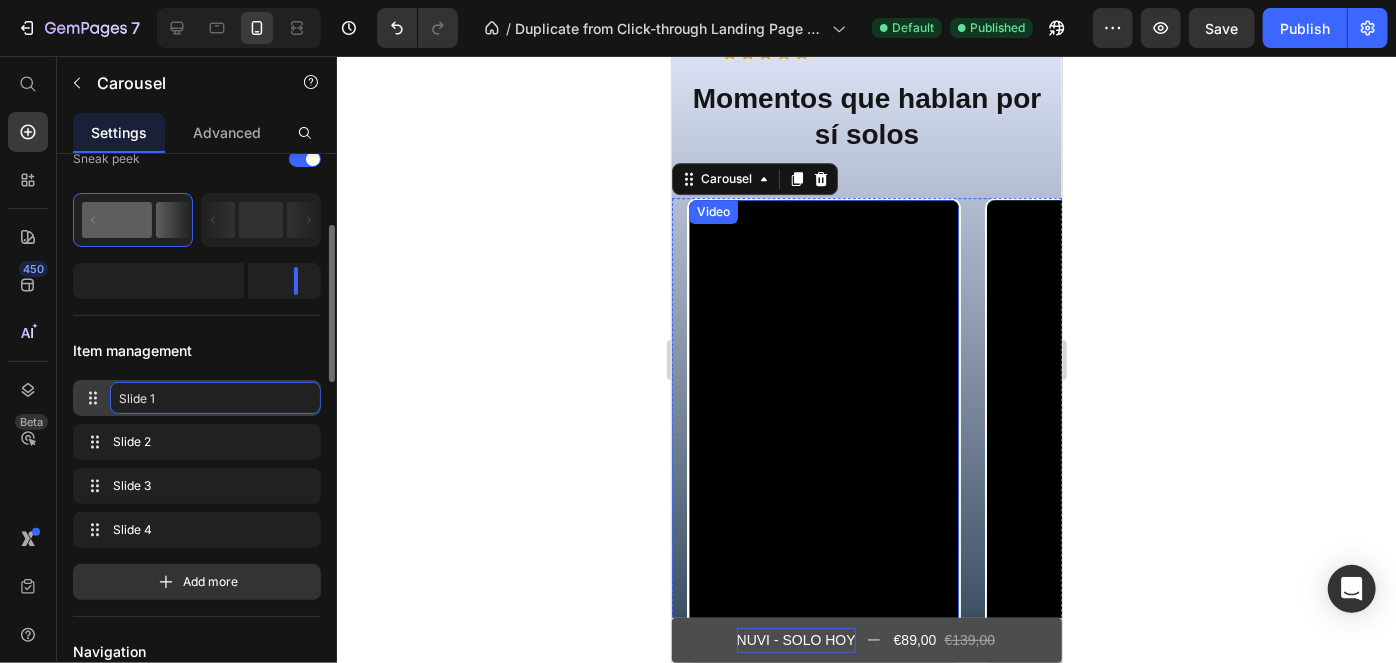 click on "Slide 1" 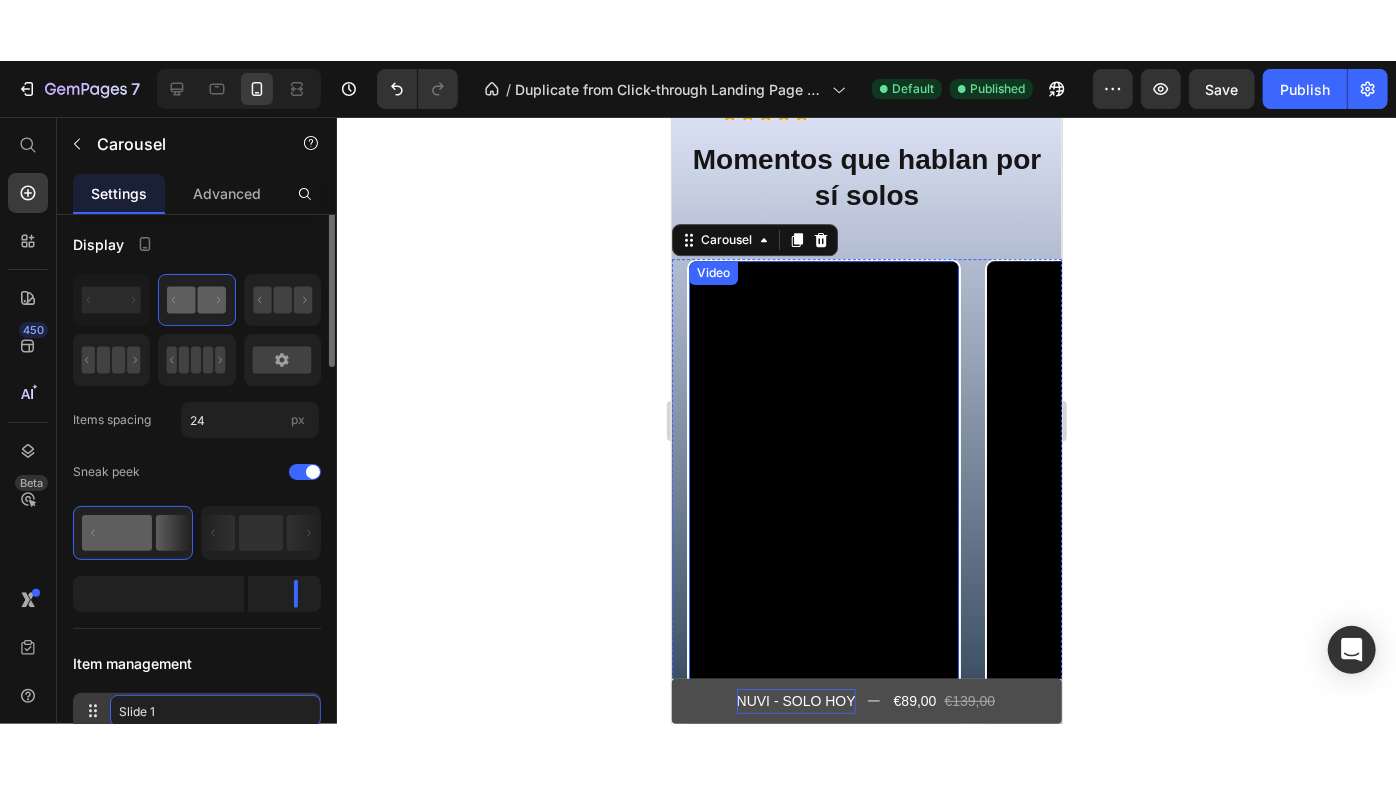 scroll, scrollTop: 0, scrollLeft: 0, axis: both 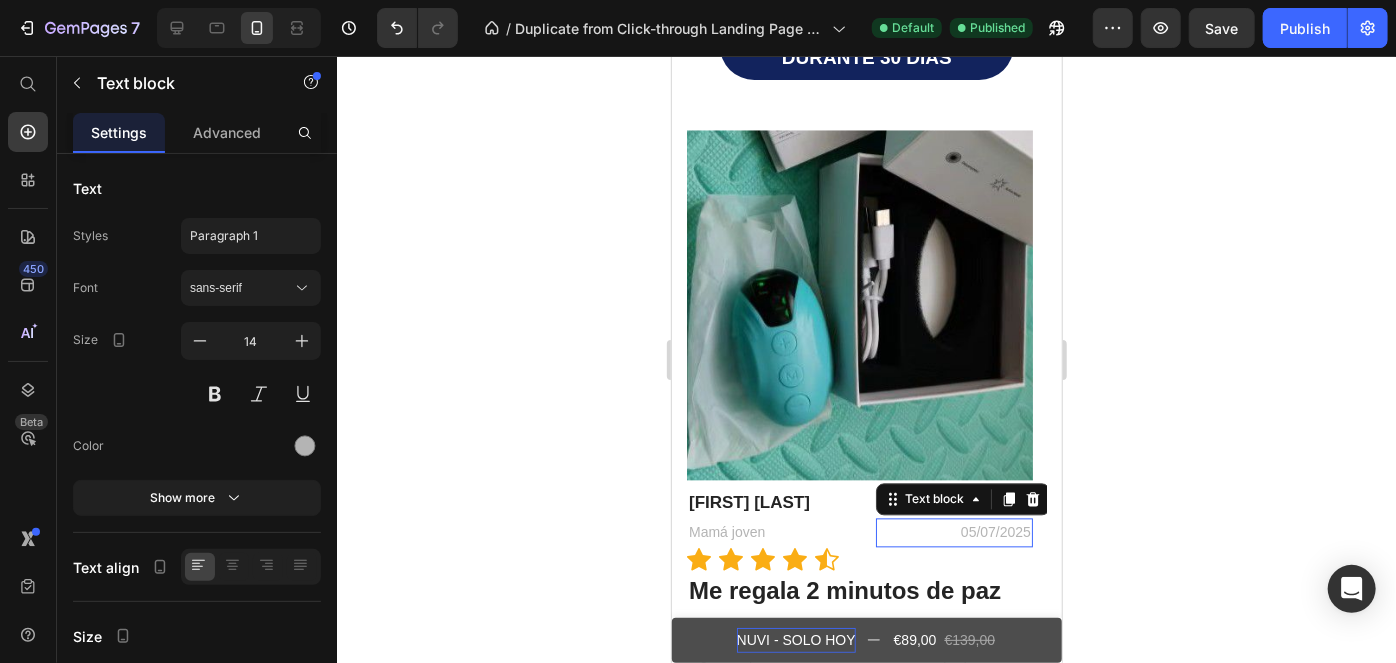 drag, startPoint x: 880, startPoint y: 505, endPoint x: 1039, endPoint y: 538, distance: 162.38843 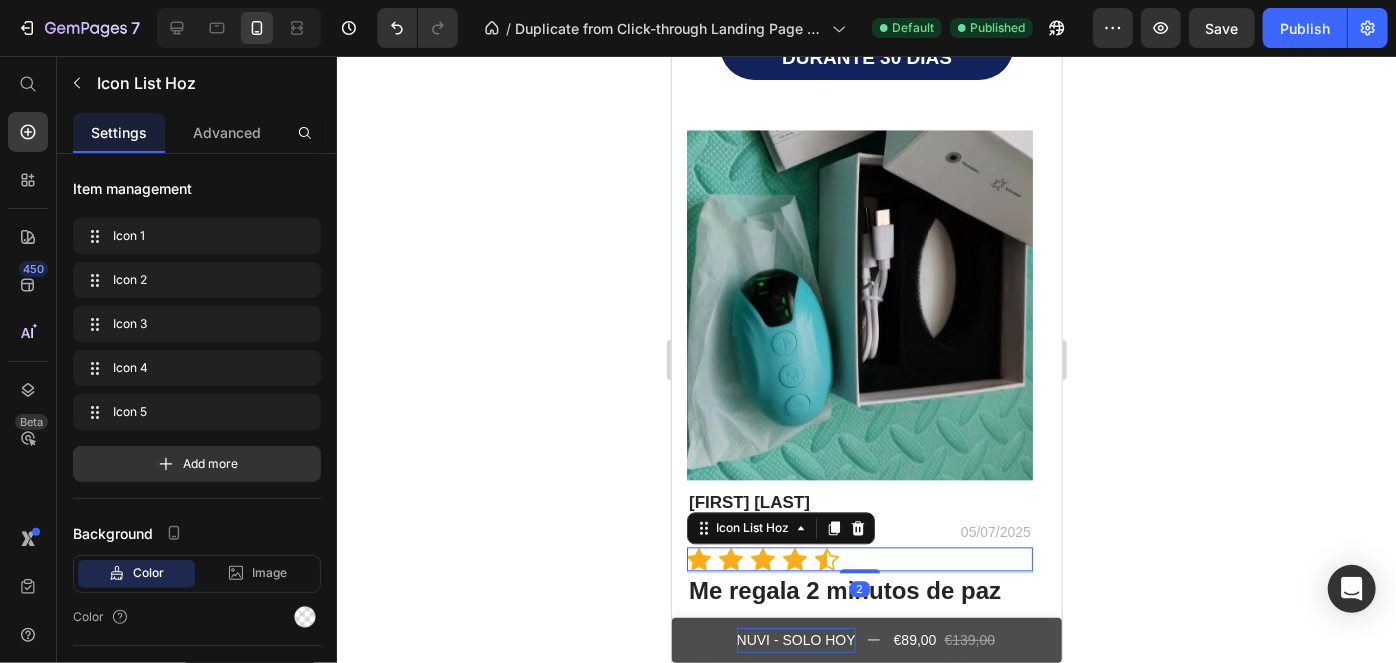 scroll, scrollTop: 5973, scrollLeft: 0, axis: vertical 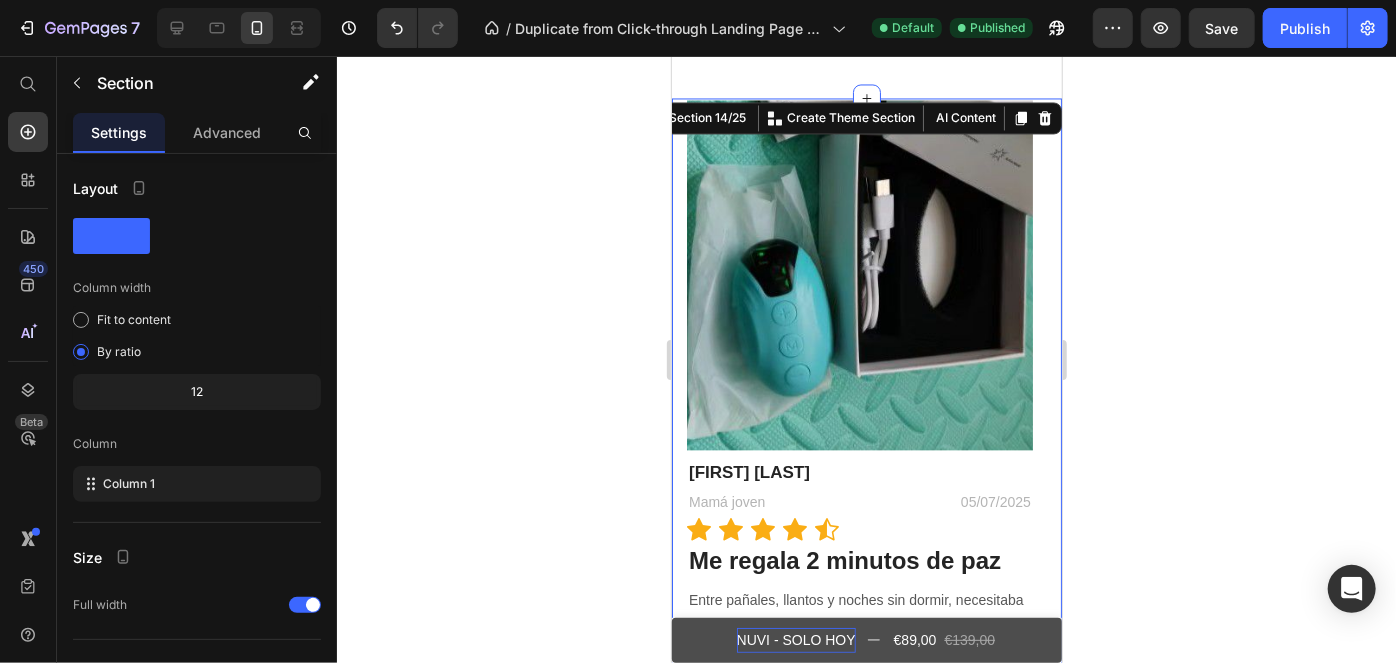click 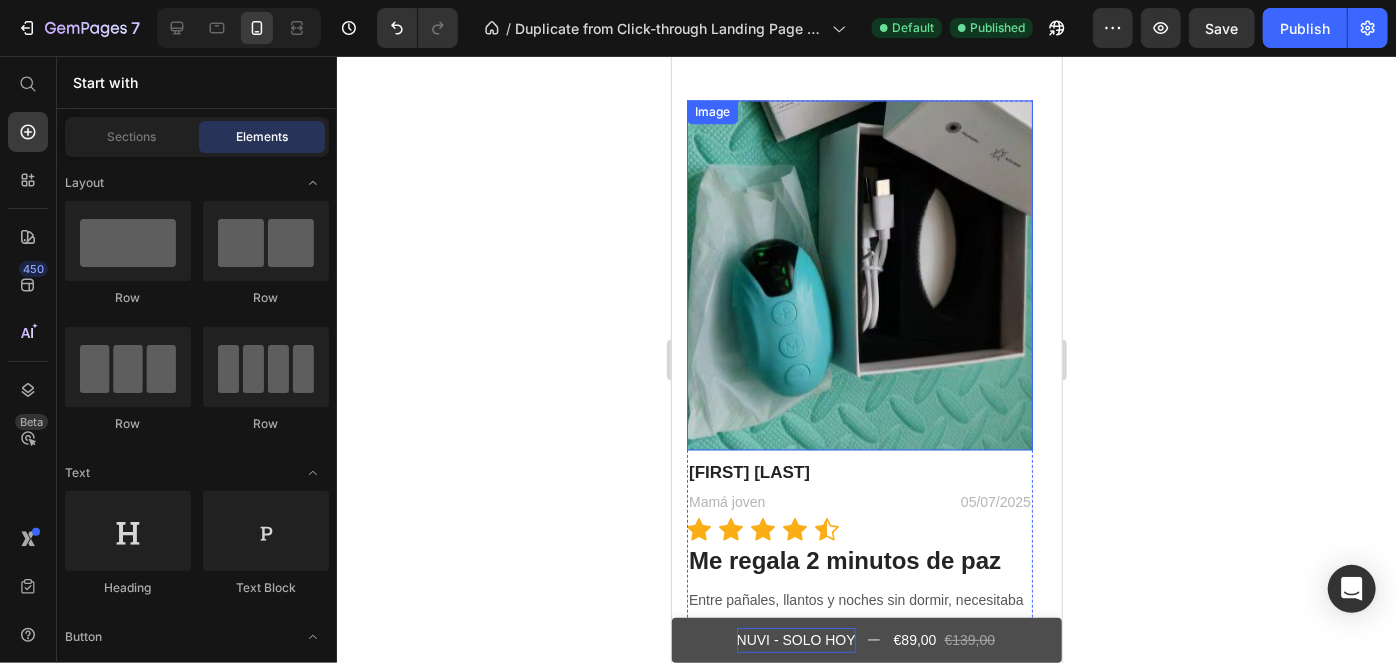 scroll, scrollTop: 5683, scrollLeft: 0, axis: vertical 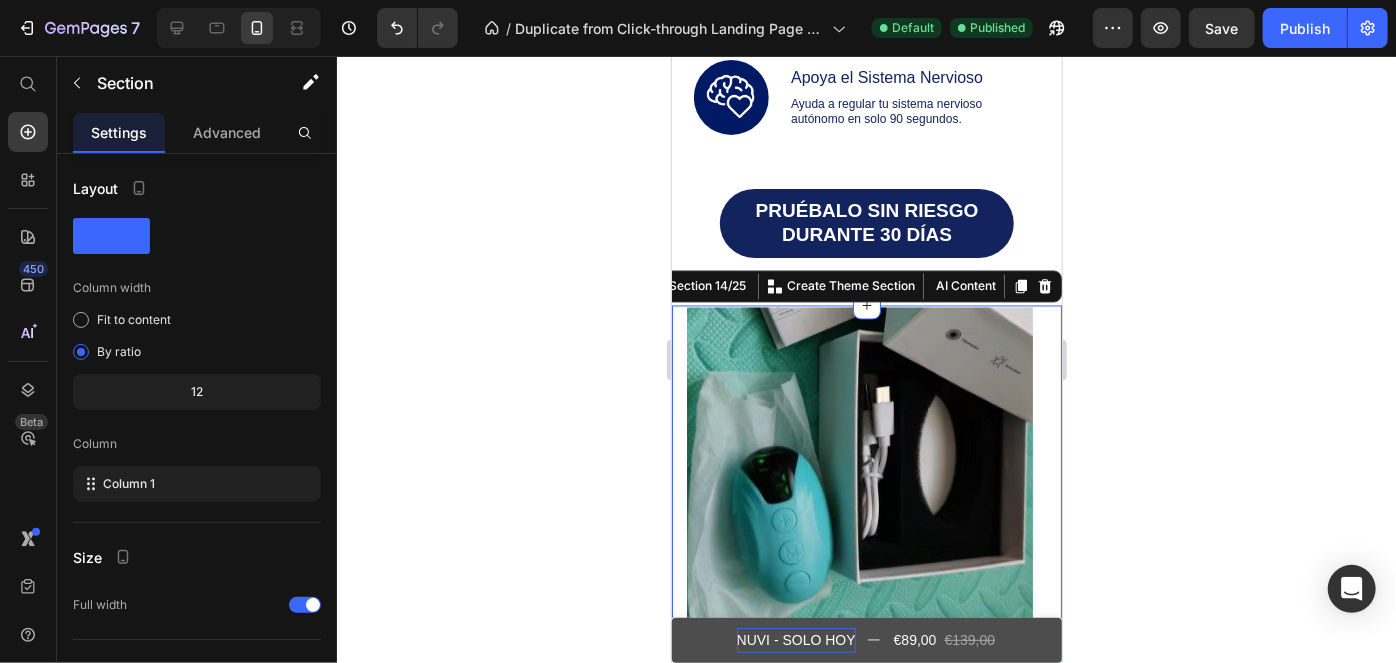 click on "Image Sofía Morales Text block Mamá joven Text block 05/07/2025 Text block Row                Icon                Icon                Icon                Icon
Icon Icon List Hoz Me regala 2 minutos de paz Heading Entre pañales, llantos y noches sin dormir, necesitaba algo solo para mí. NUVI me lo dio: es mi pequeño respiro mental, aunque sea por uno o dos minutos mientras el bebé duerme. Text block Producto adquirido: Text block Product Images & Gallery €89,00 Product Price €139,00 Product Price Row NUVI – Calm, Anytime. Anywhere Product Title Product Row Image Rachel Brooks Text block Marketing Manager Text block May 10 , 2025 Text block Row                Icon                Icon                Icon                Icon
Icon Icon List Hoz Helps me reset. Heading My mind runs nonstop between meetings and deadlines. NUVI is the first thing that gets me to pause. No noise, no app, no effort. Just relief , and that’s exactly what I needed Text block Purchased item:" at bounding box center [866, 662] 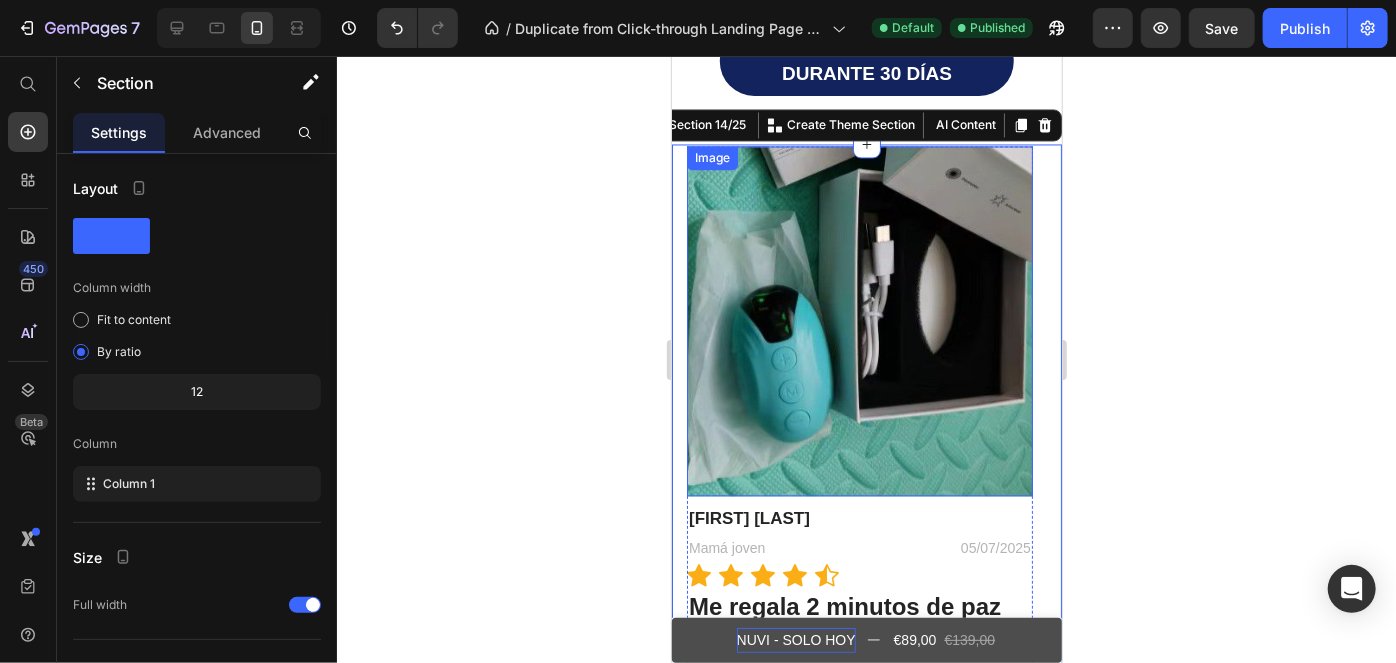 scroll, scrollTop: 5966, scrollLeft: 0, axis: vertical 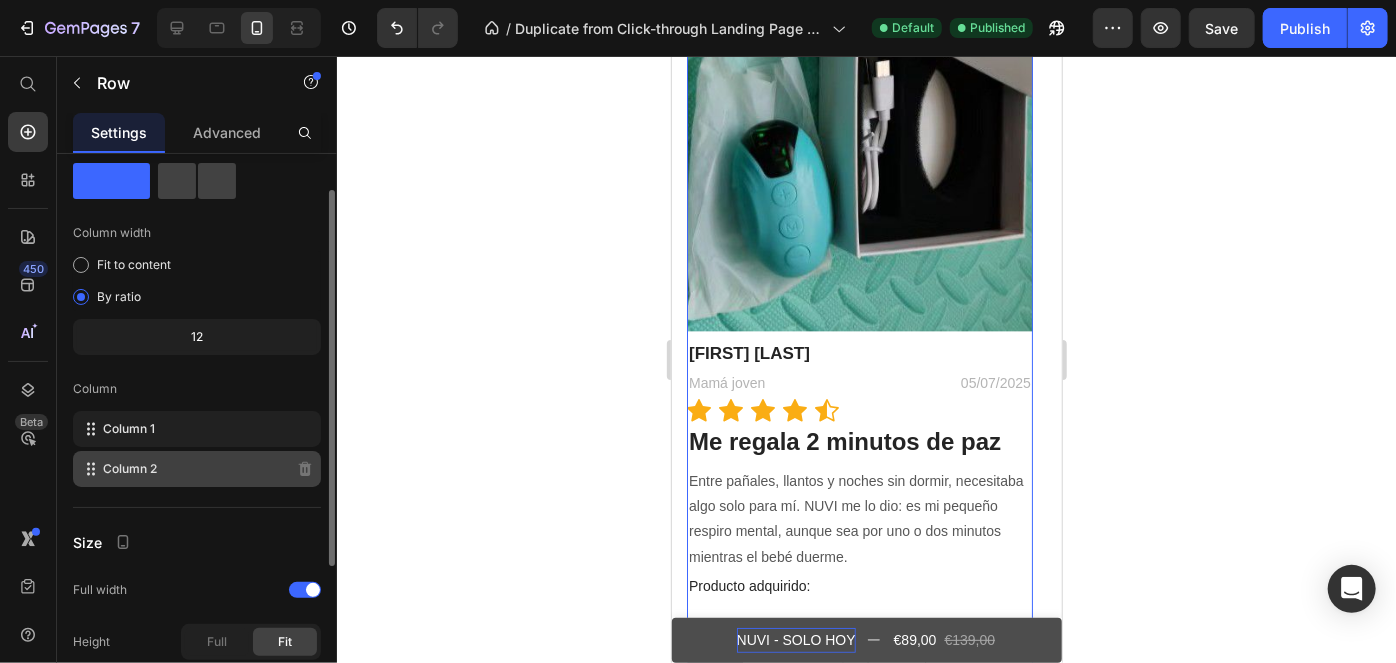 click on "Column 2" at bounding box center (130, 469) 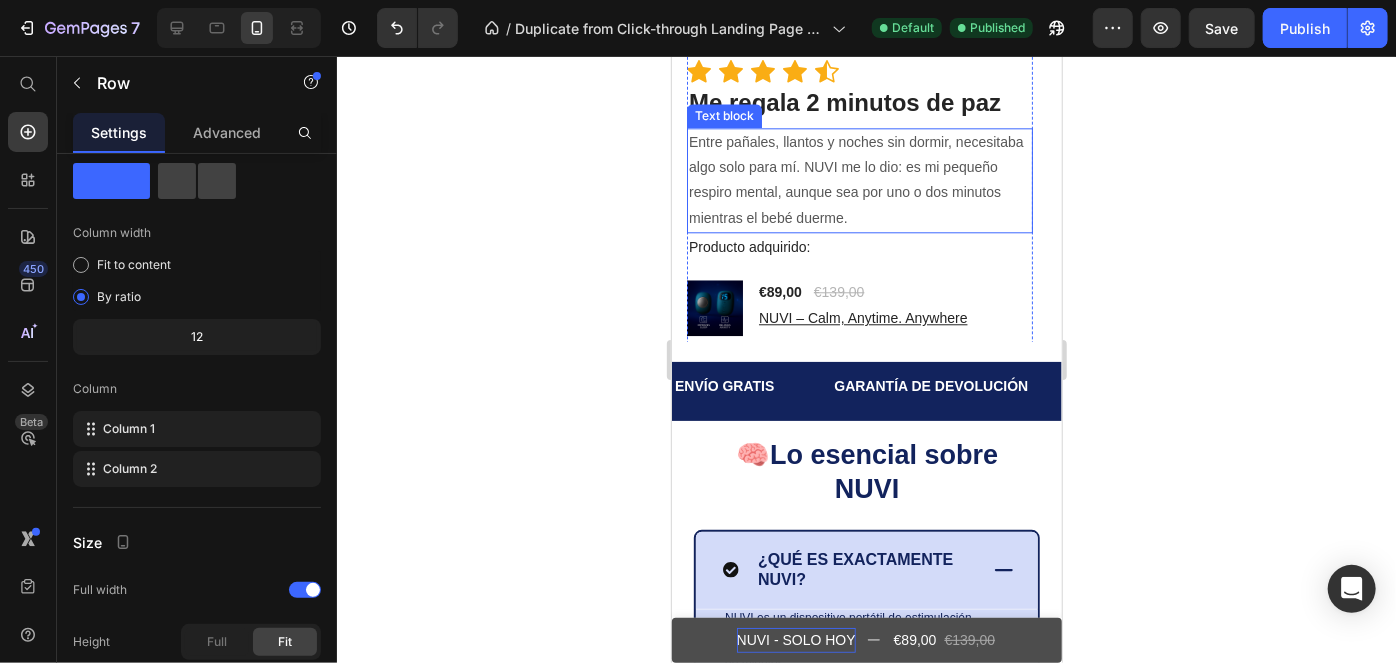 scroll, scrollTop: 6350, scrollLeft: 0, axis: vertical 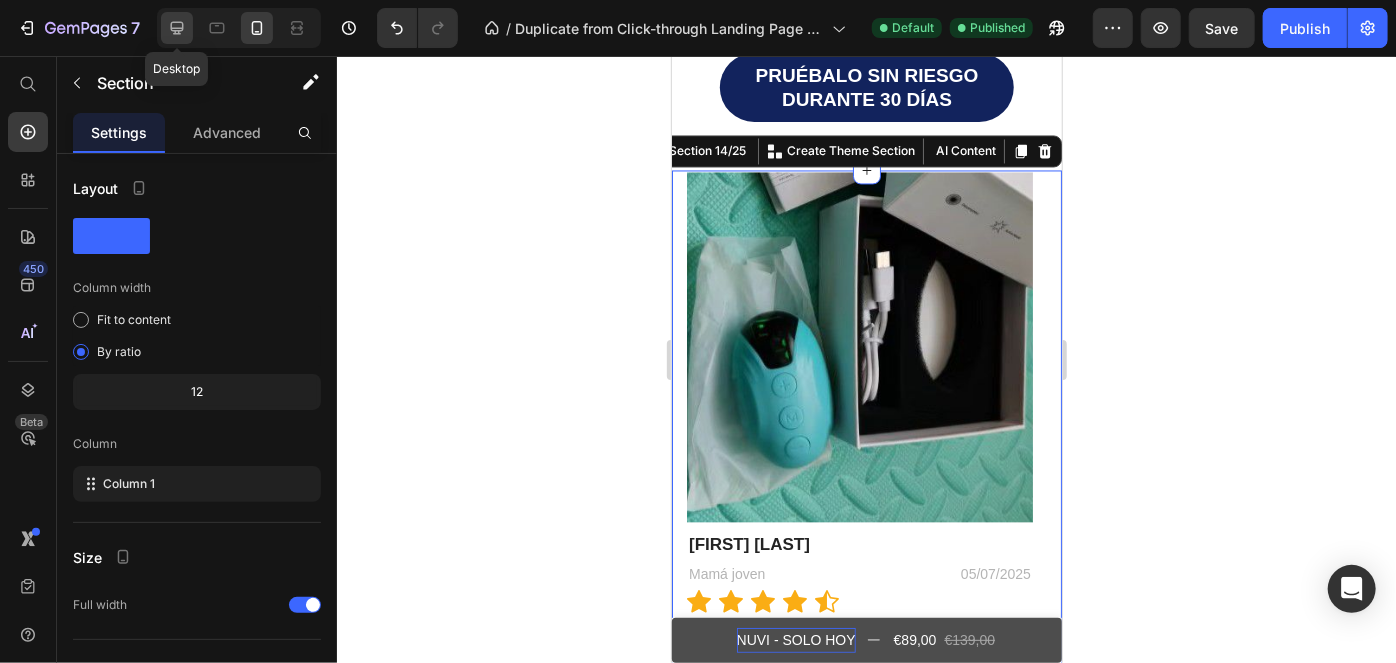 click 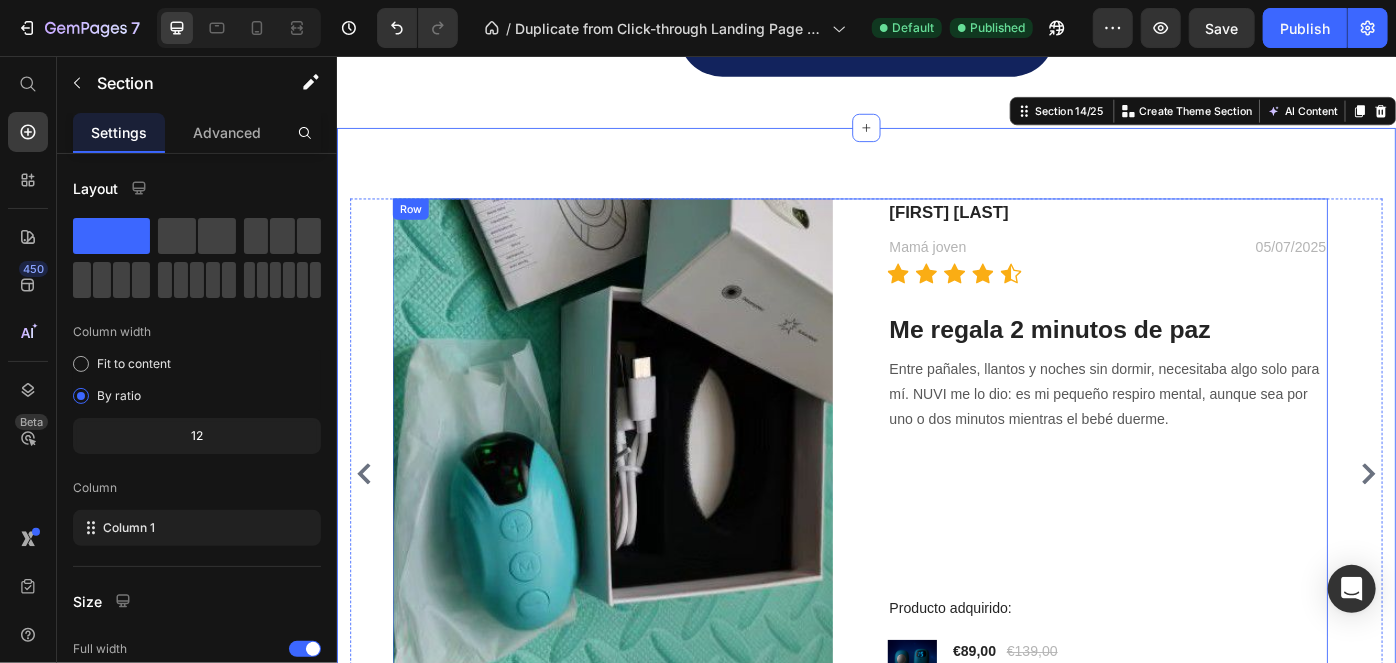 scroll, scrollTop: 4986, scrollLeft: 0, axis: vertical 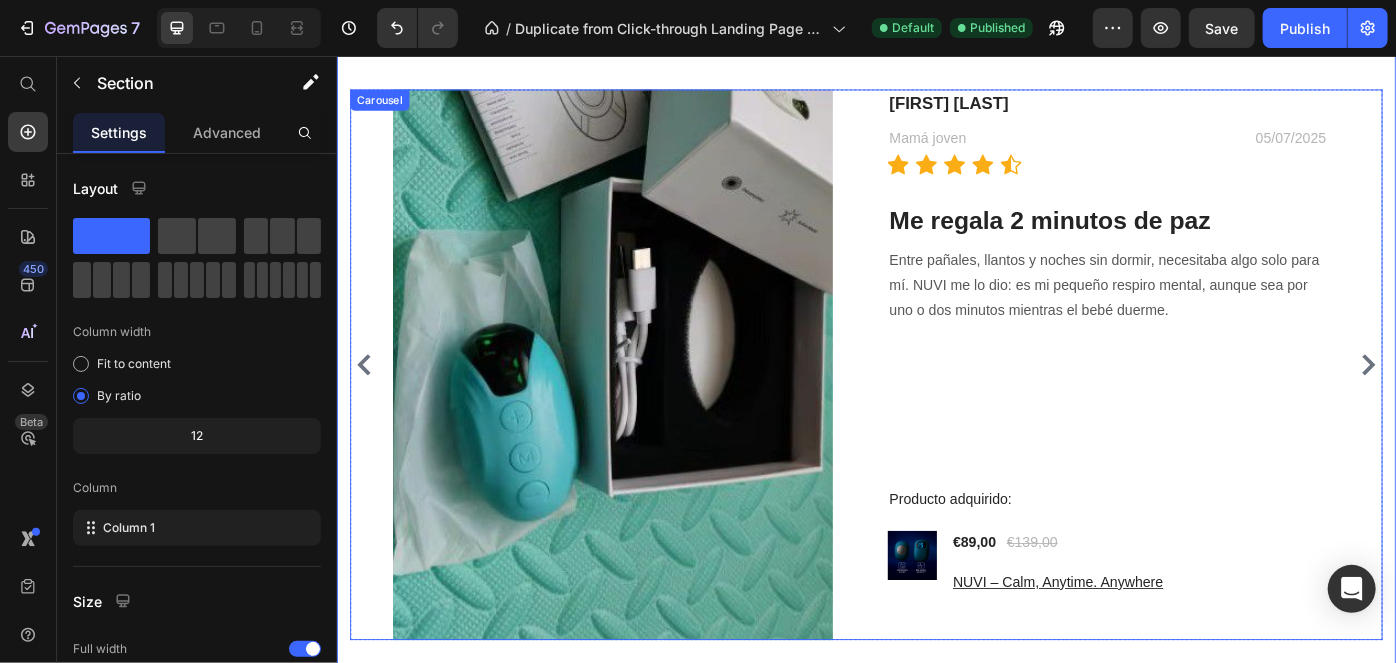click 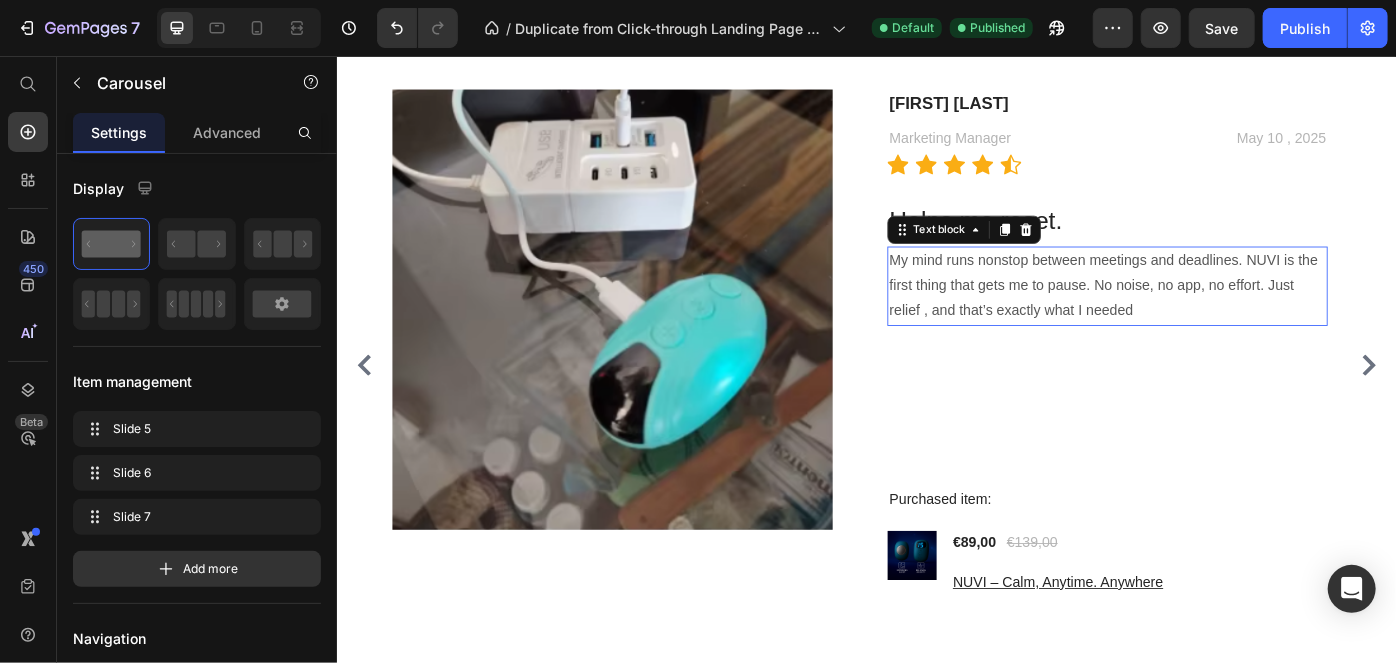 click on "My mind runs nonstop between meetings and deadlines. NUVI is the first thing that gets me to pause. No noise, no app, no effort. Just relief , and that’s exactly what I needed" at bounding box center (1209, 316) 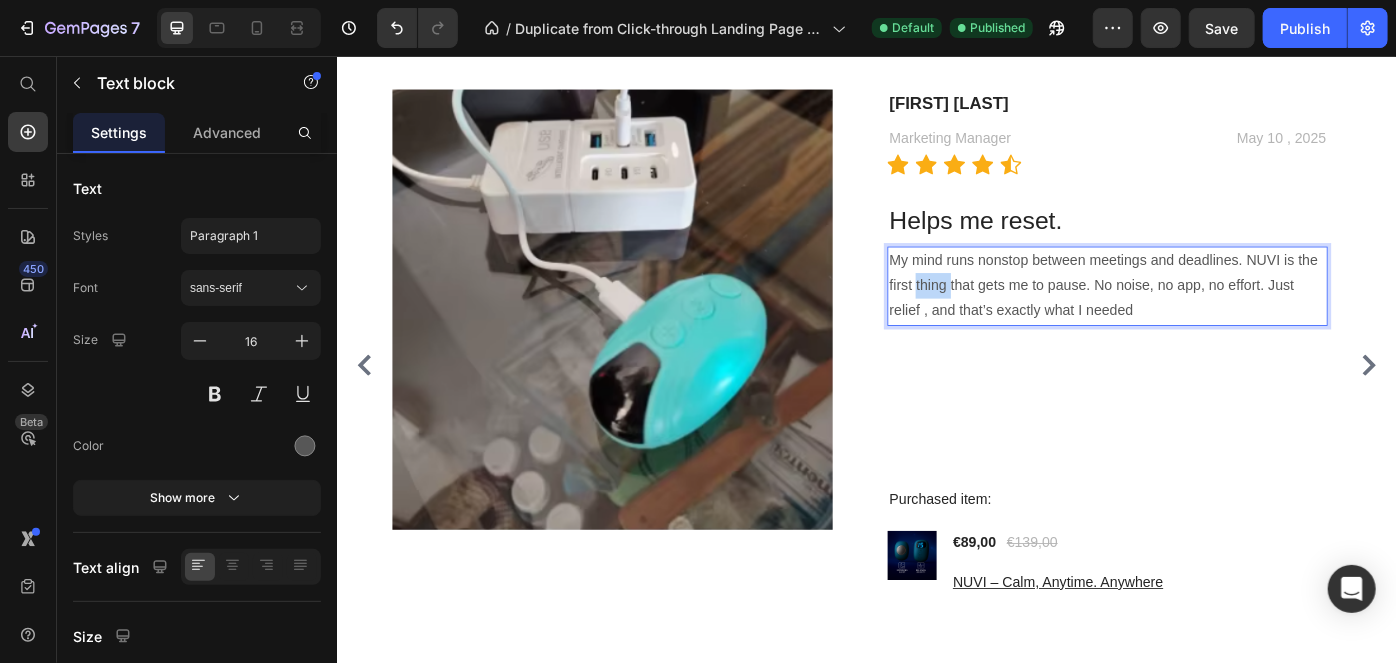 click on "My mind runs nonstop between meetings and deadlines. NUVI is the first thing that gets me to pause. No noise, no app, no effort. Just relief , and that’s exactly what I needed" at bounding box center (1209, 316) 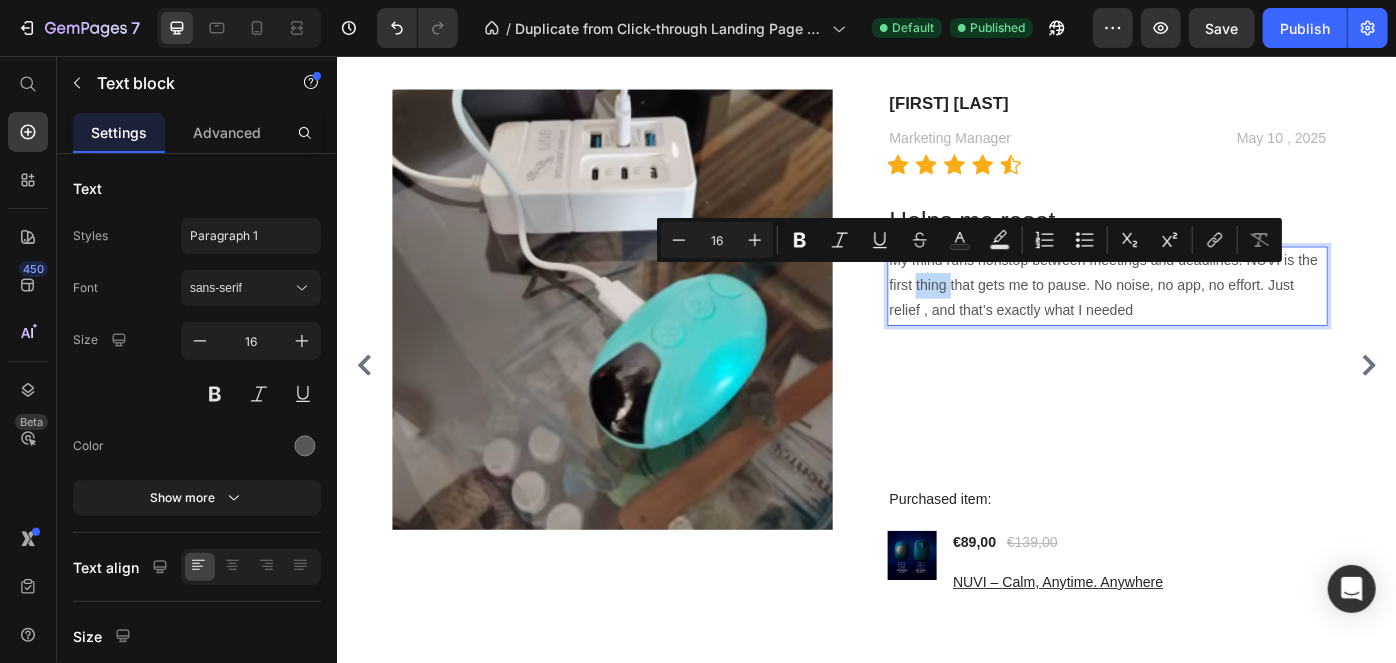 click on "My mind runs nonstop between meetings and deadlines. NUVI is the first thing that gets me to pause. No noise, no app, no effort. Just relief , and that’s exactly what I needed" at bounding box center [1209, 316] 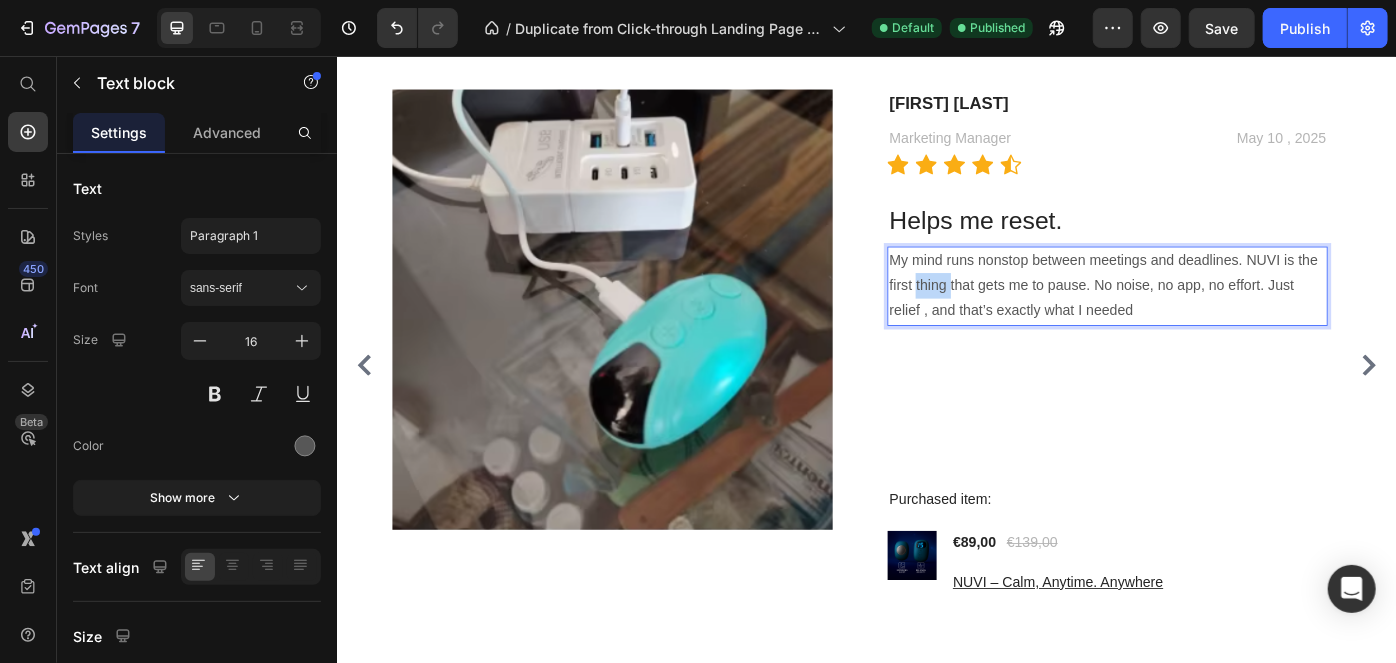 click on "My mind runs nonstop between meetings and deadlines. NUVI is the first thing that gets me to pause. No noise, no app, no effort. Just relief , and that’s exactly what I needed" at bounding box center (1209, 316) 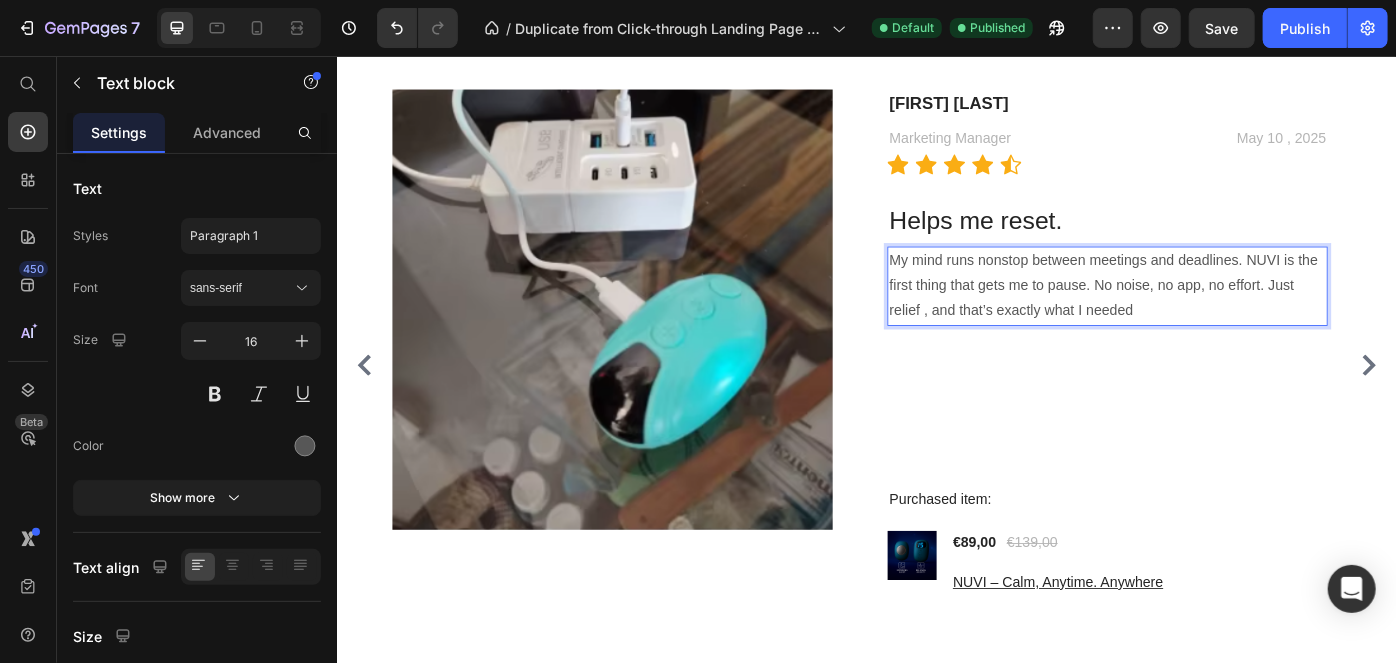 click on "My mind runs nonstop between meetings and deadlines. NUVI is the first thing that gets me to pause. No noise, no app, no effort. Just relief , and that’s exactly what I needed" at bounding box center (1209, 316) 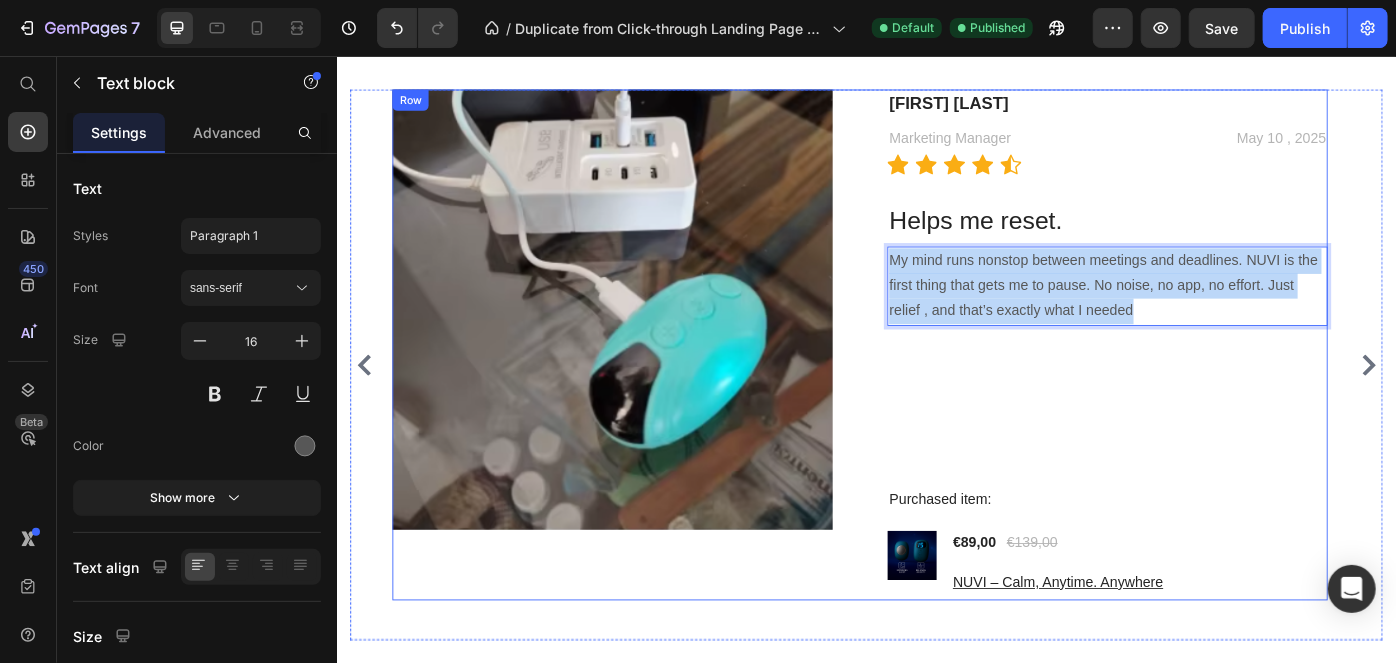 drag, startPoint x: 1269, startPoint y: 328, endPoint x: 914, endPoint y: 269, distance: 359.86942 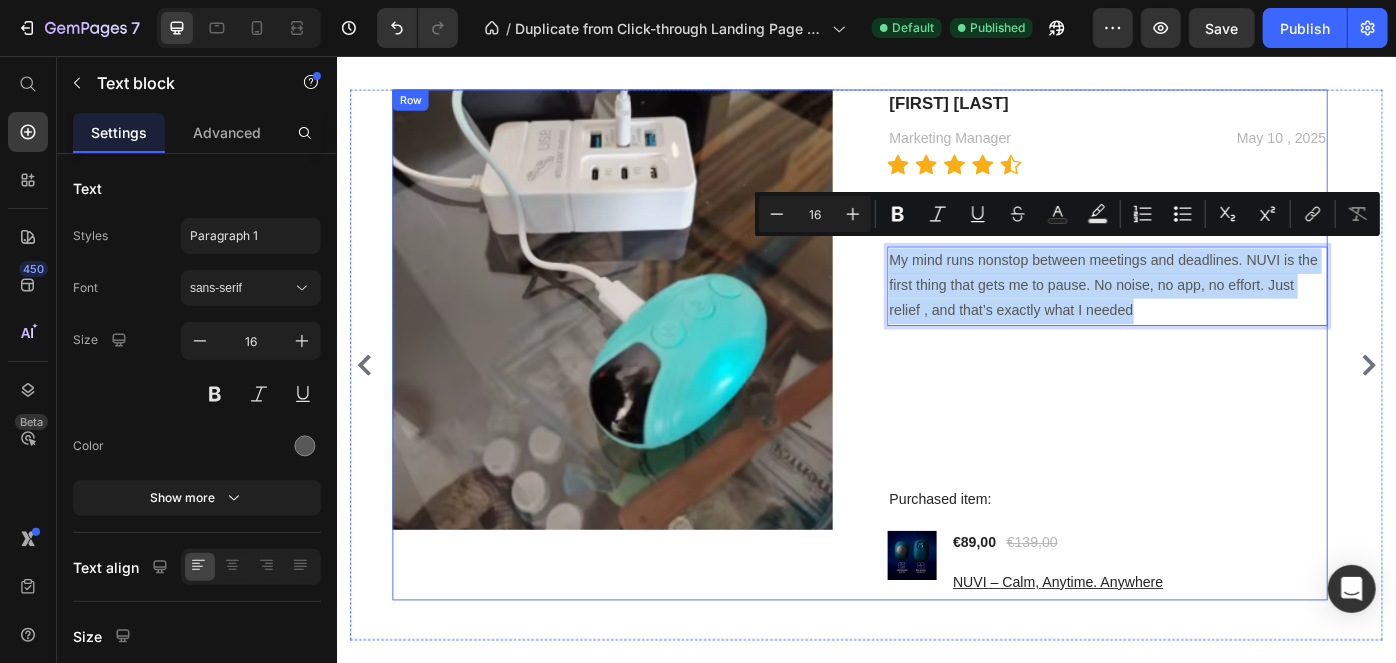 copy on "My mind runs nonstop between meetings and deadlines. NUVI is the first thing that gets me to pause. No noise, no app, no effort. Just relief , and that’s exactly what I needed" 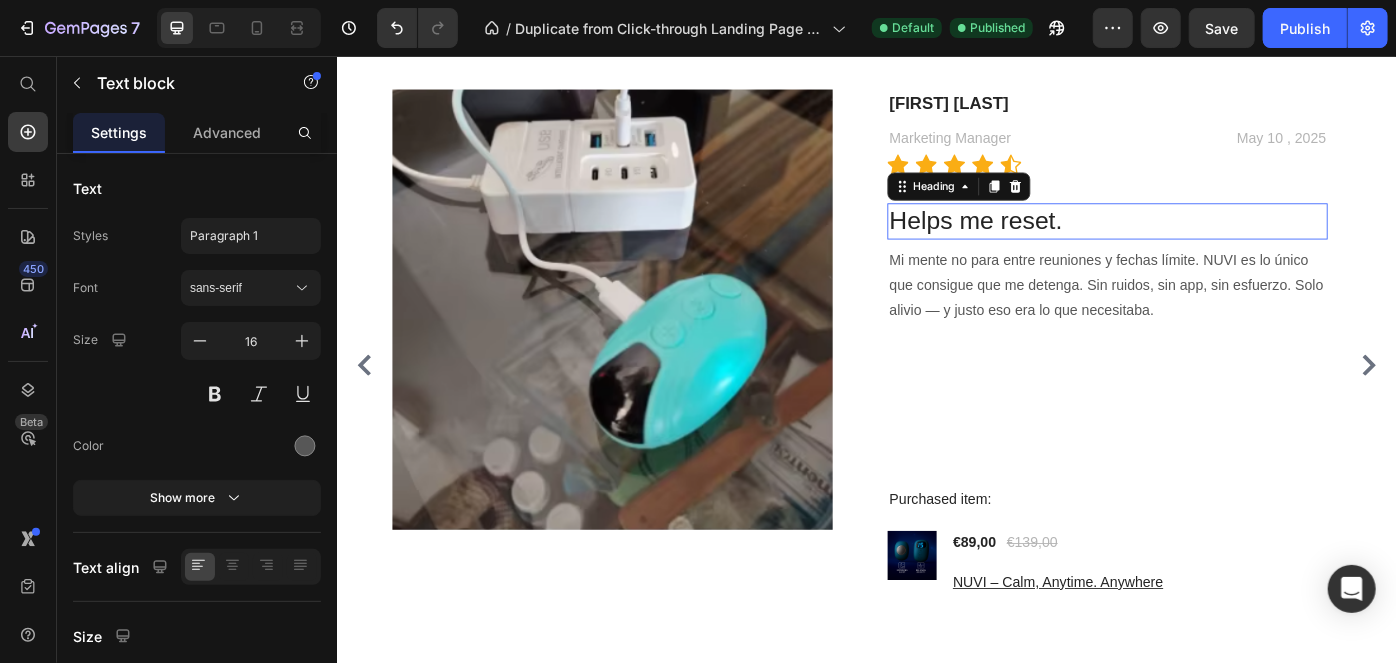 click on "Helps me reset." at bounding box center [1209, 242] 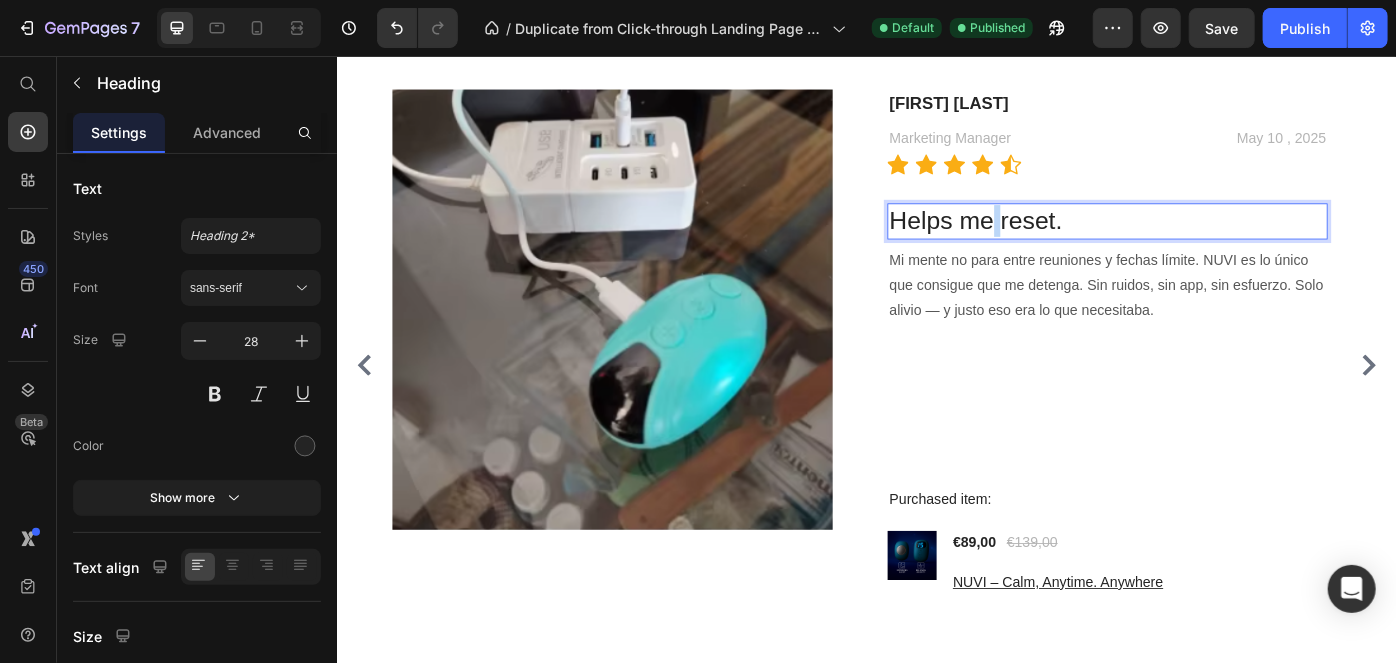 click on "Helps me reset." at bounding box center (1209, 242) 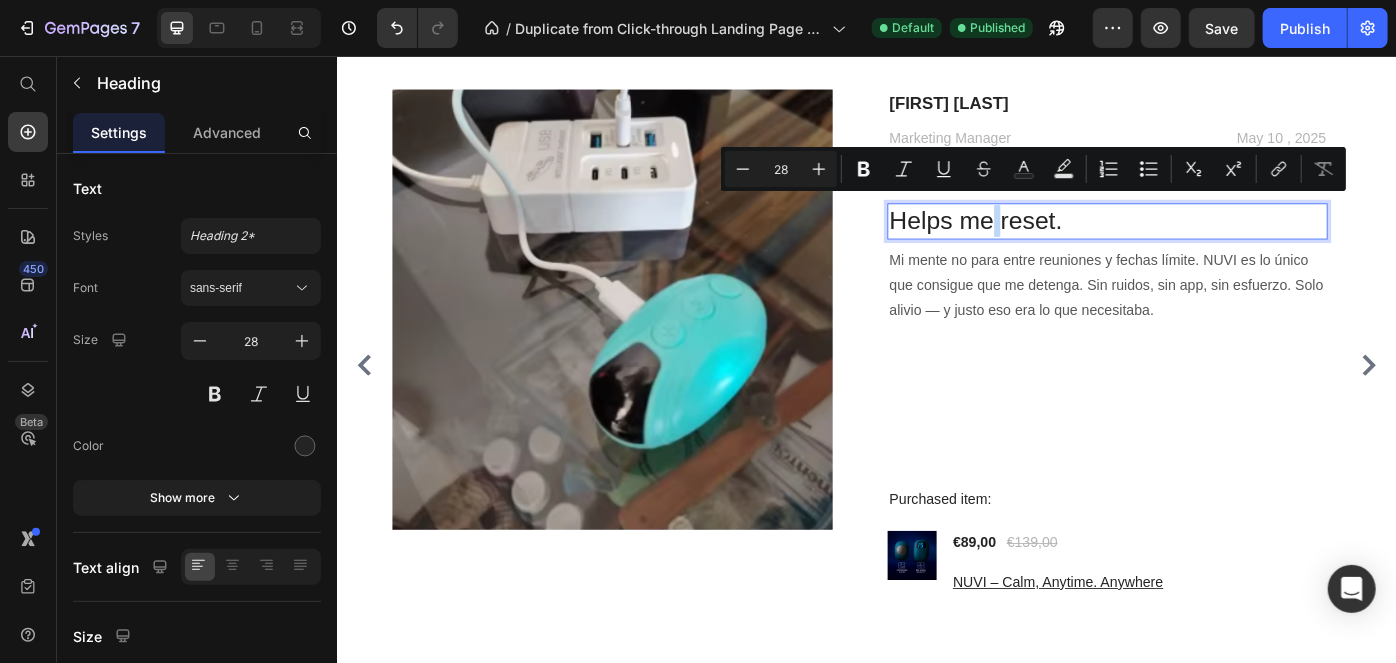 click on "Helps me reset." at bounding box center (1209, 242) 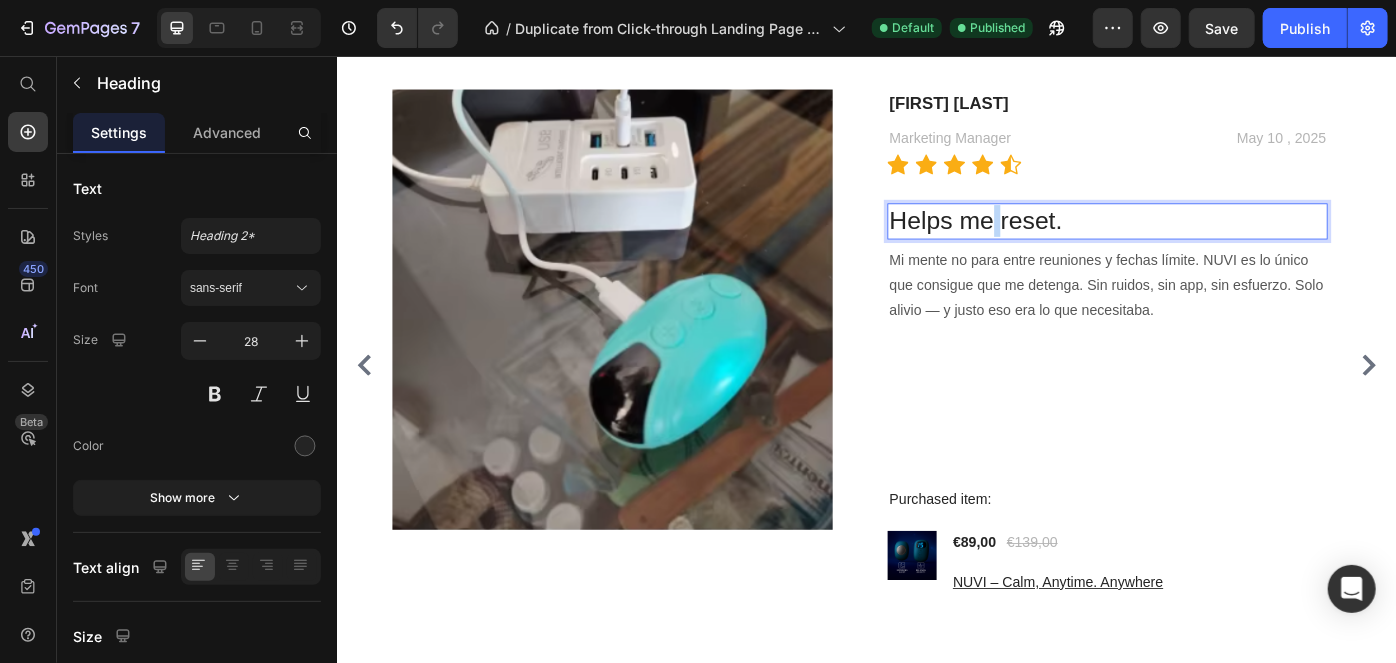 click on "Helps me reset." at bounding box center (1209, 242) 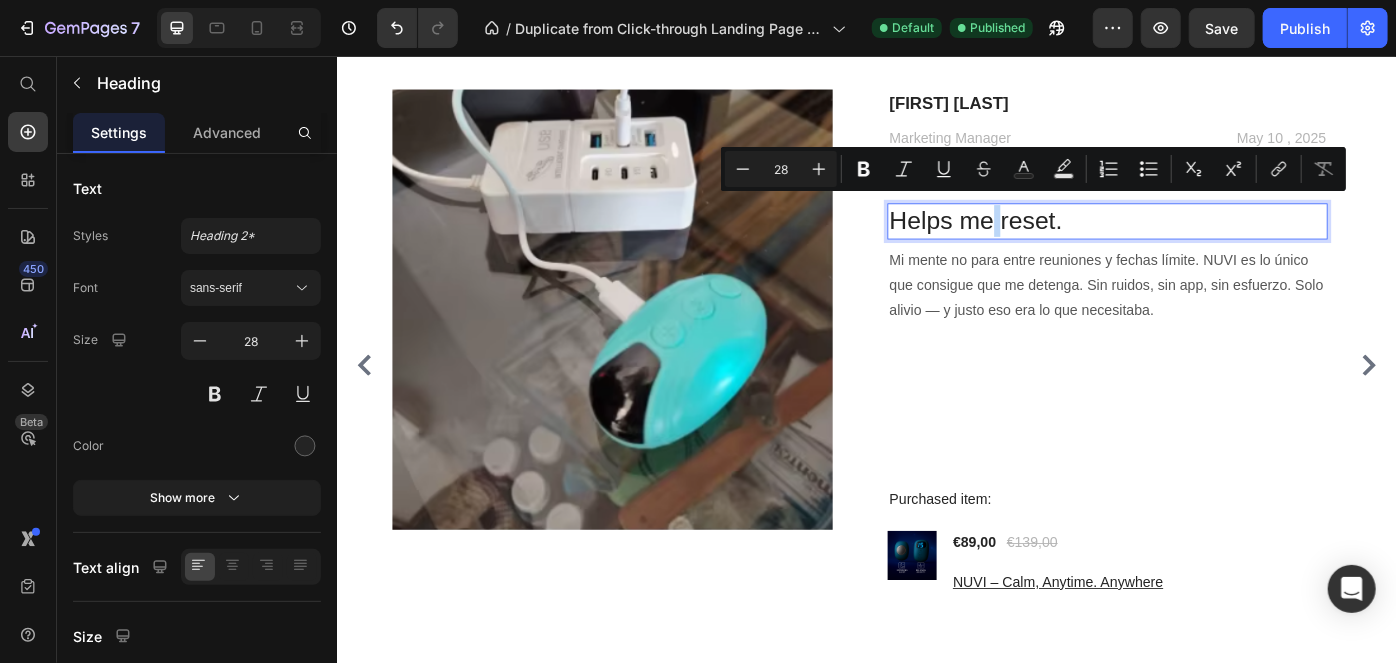 click on "Helps me reset." at bounding box center (1209, 242) 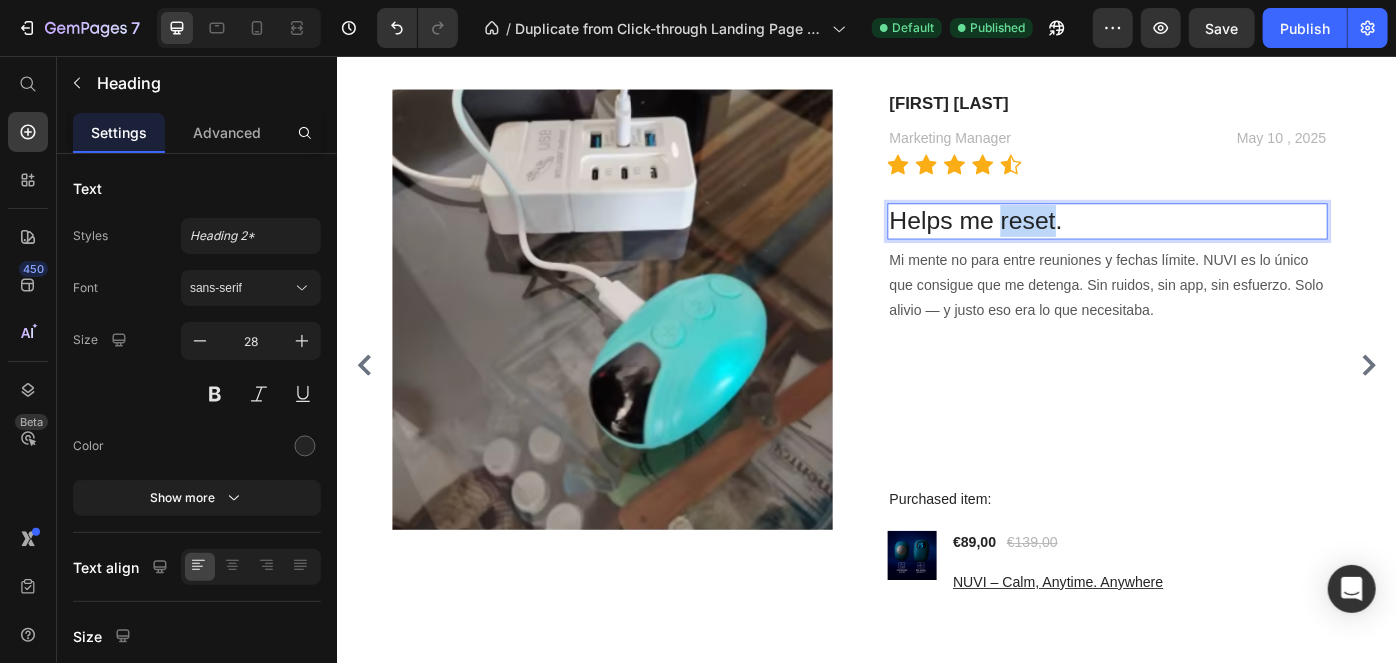click on "Helps me reset." at bounding box center (1209, 242) 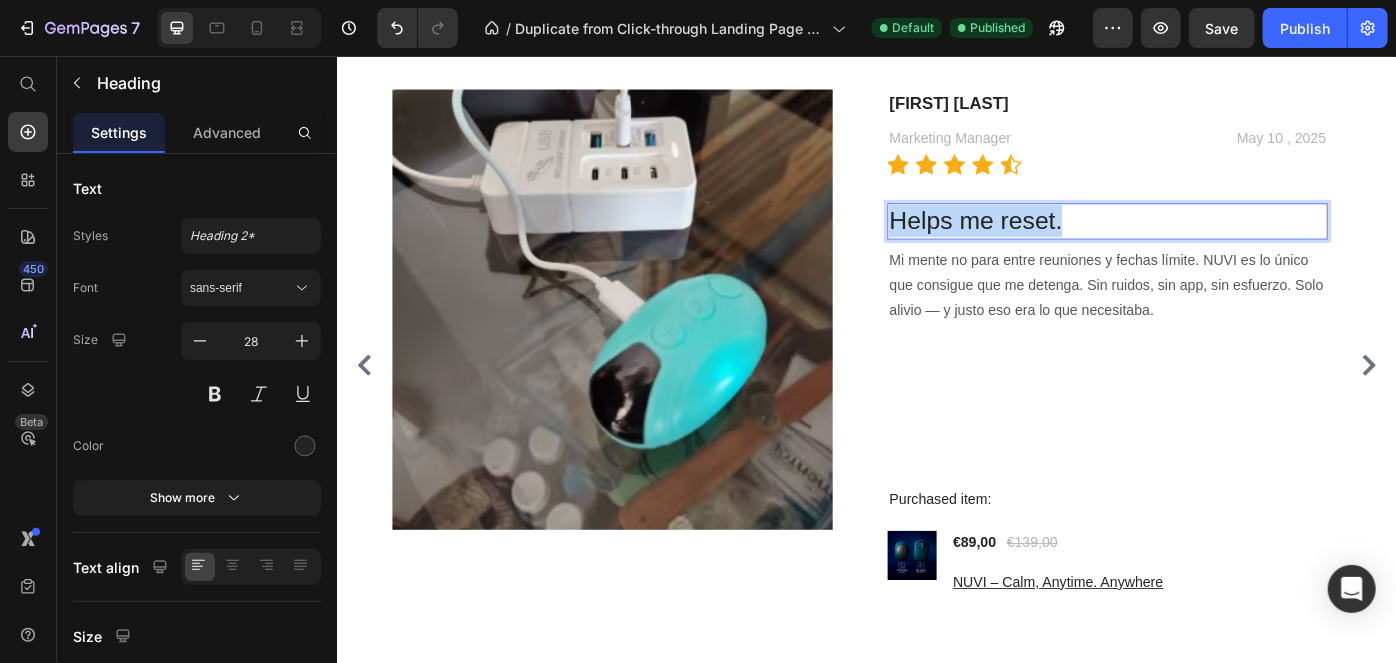 click on "Helps me reset." at bounding box center (1209, 242) 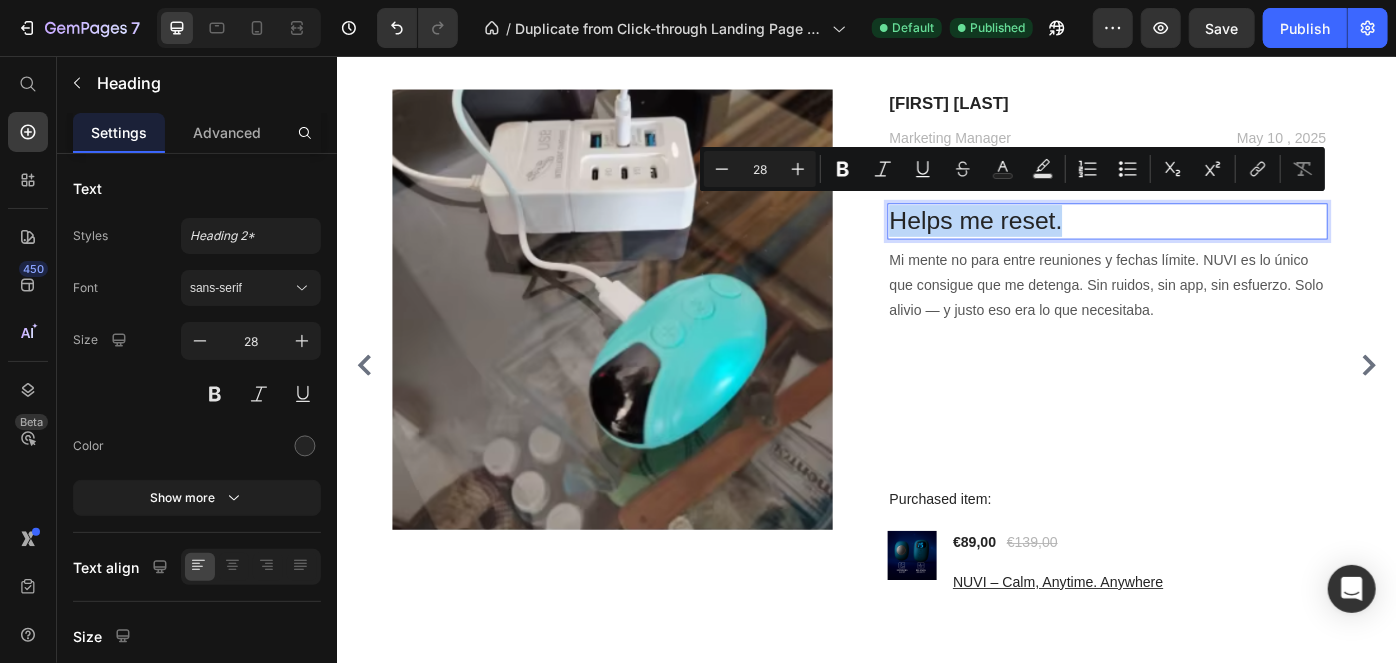 copy on "Helps me reset." 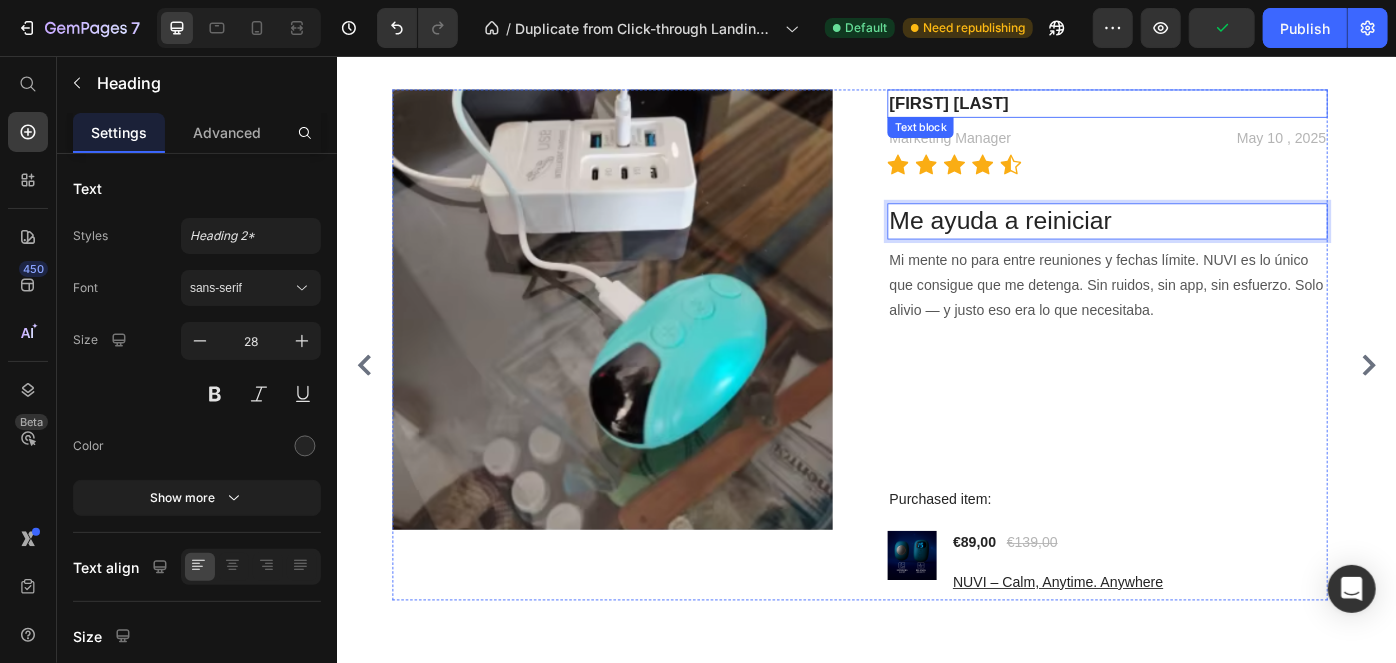 click on "Rachel Brooks" at bounding box center [1029, 108] 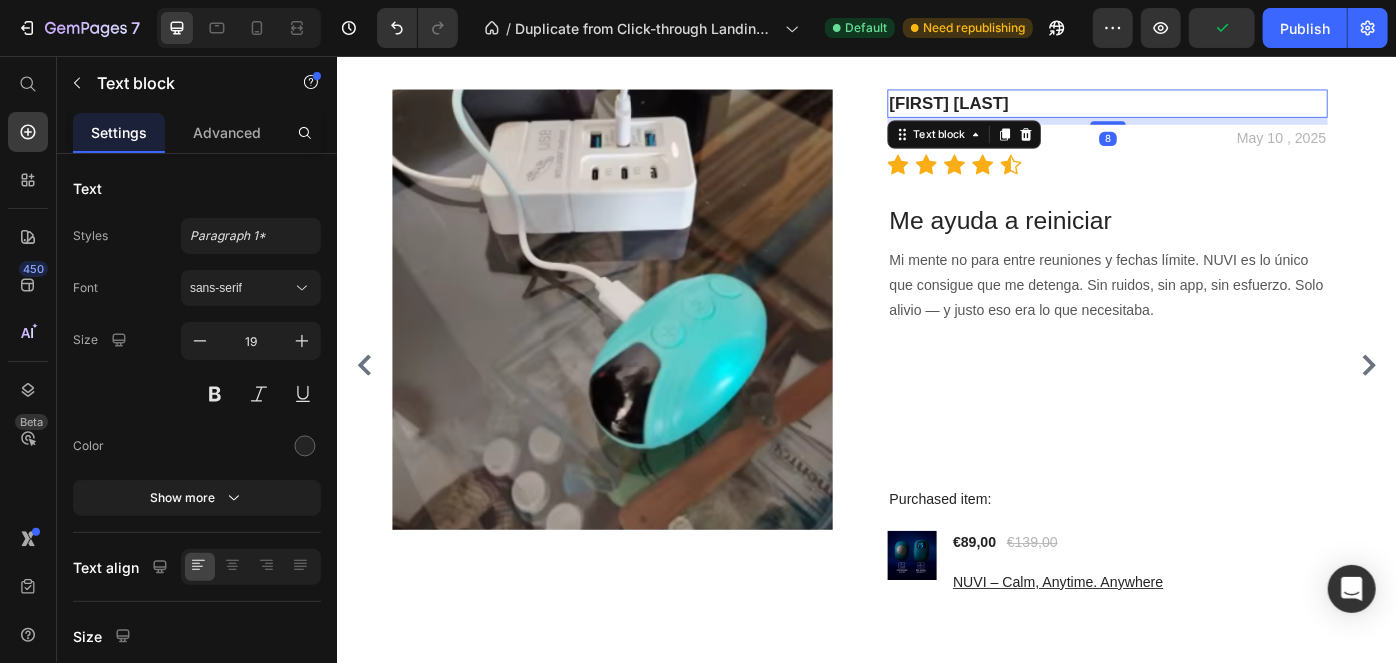 click on "Rachel Brooks" at bounding box center [1029, 108] 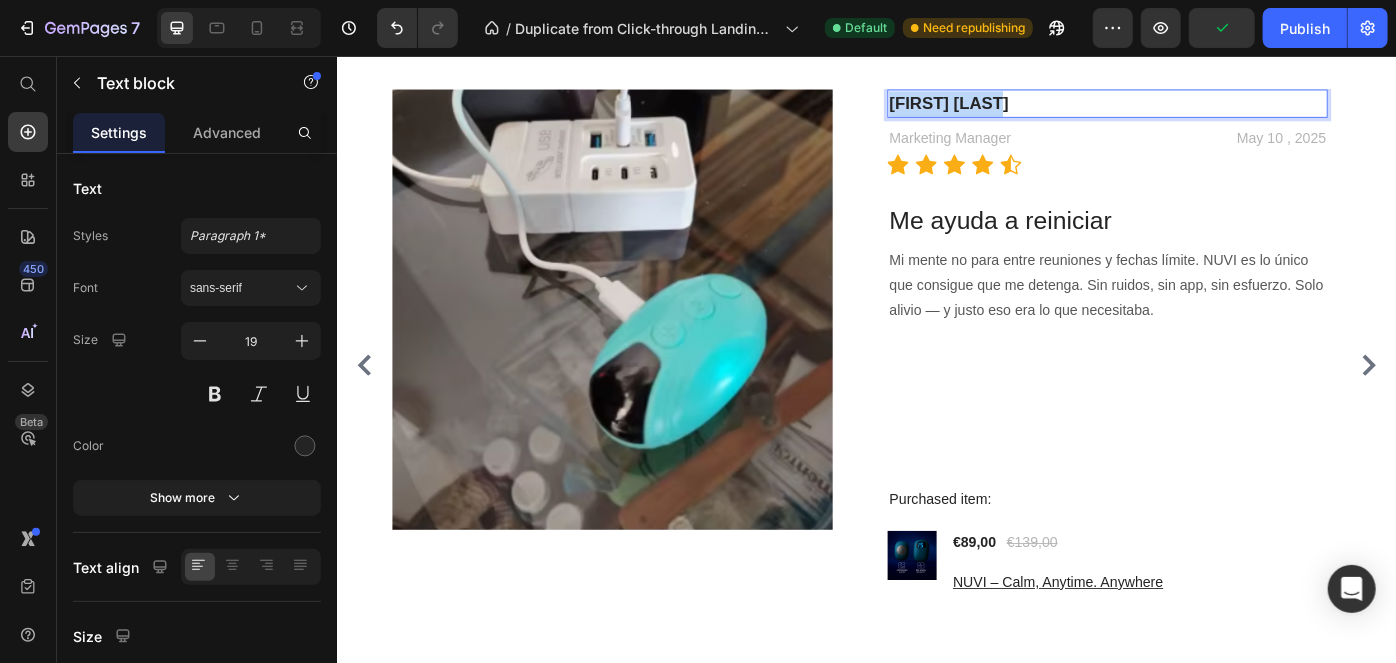click on "Rachel Brooks" at bounding box center (1029, 108) 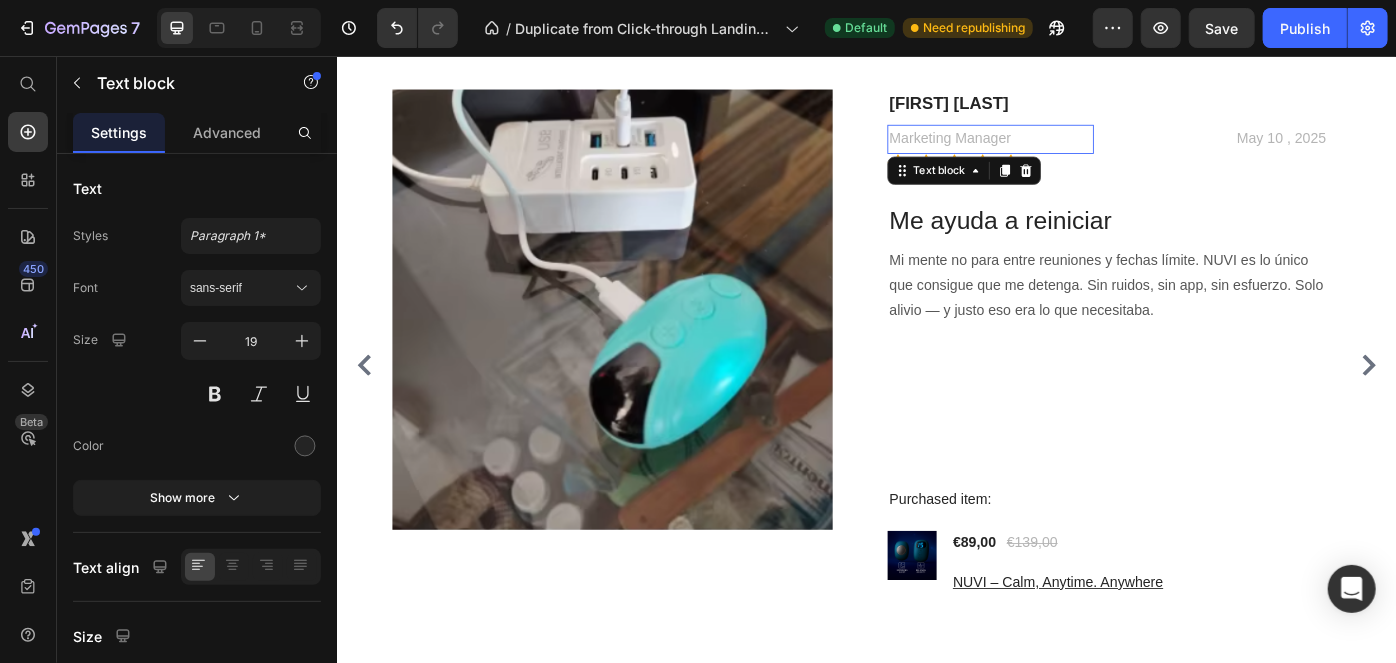 click on "Marketing Manager" at bounding box center (1077, 149) 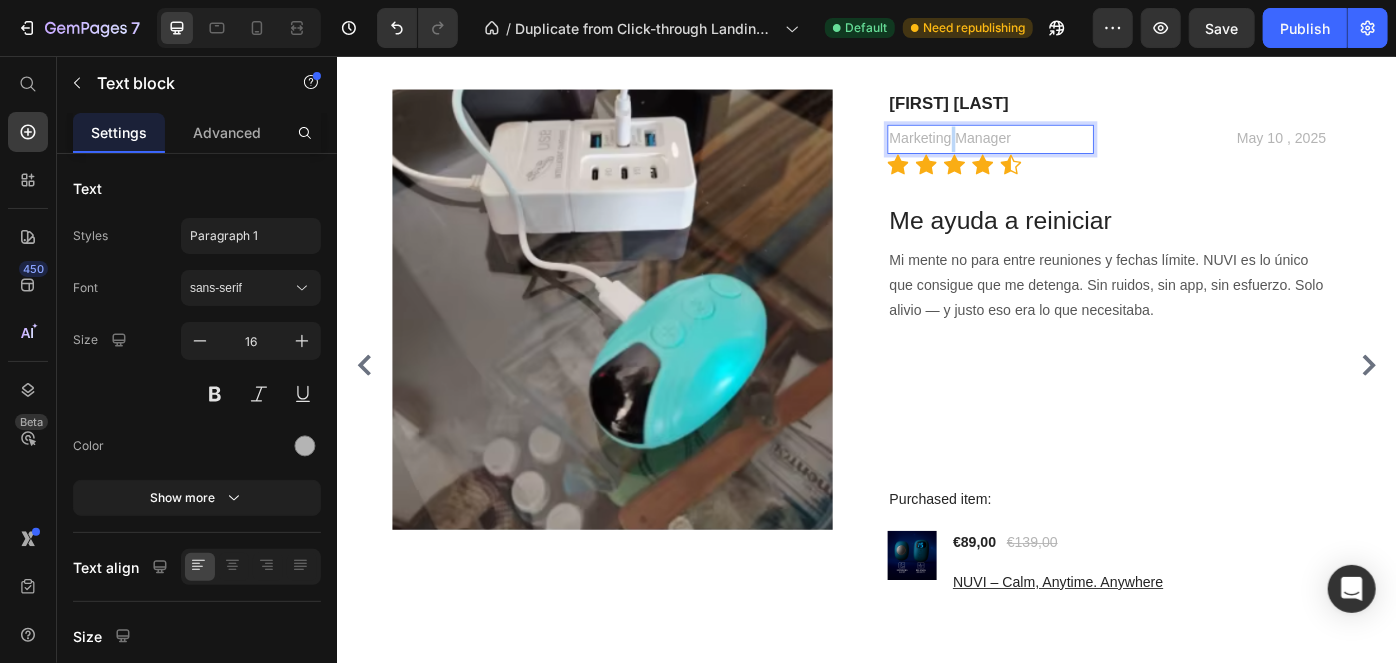 click on "Marketing Manager" at bounding box center (1077, 149) 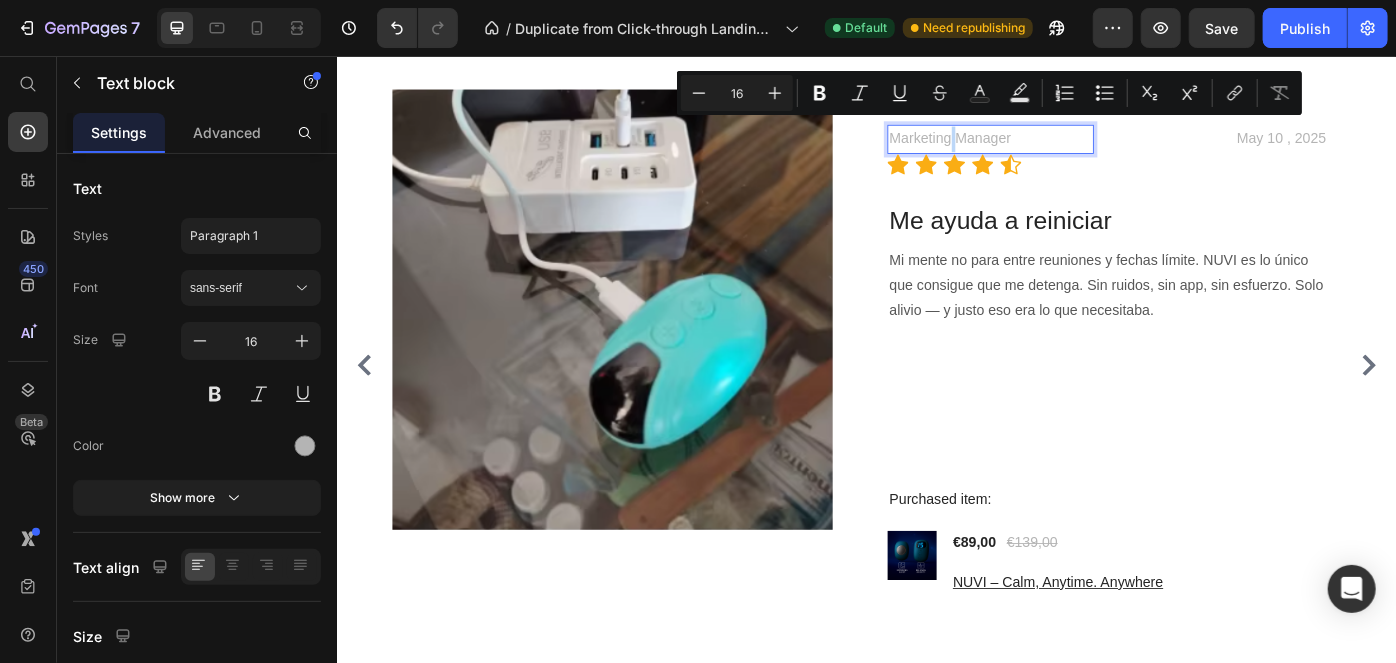click on "Marketing Manager" at bounding box center (1077, 149) 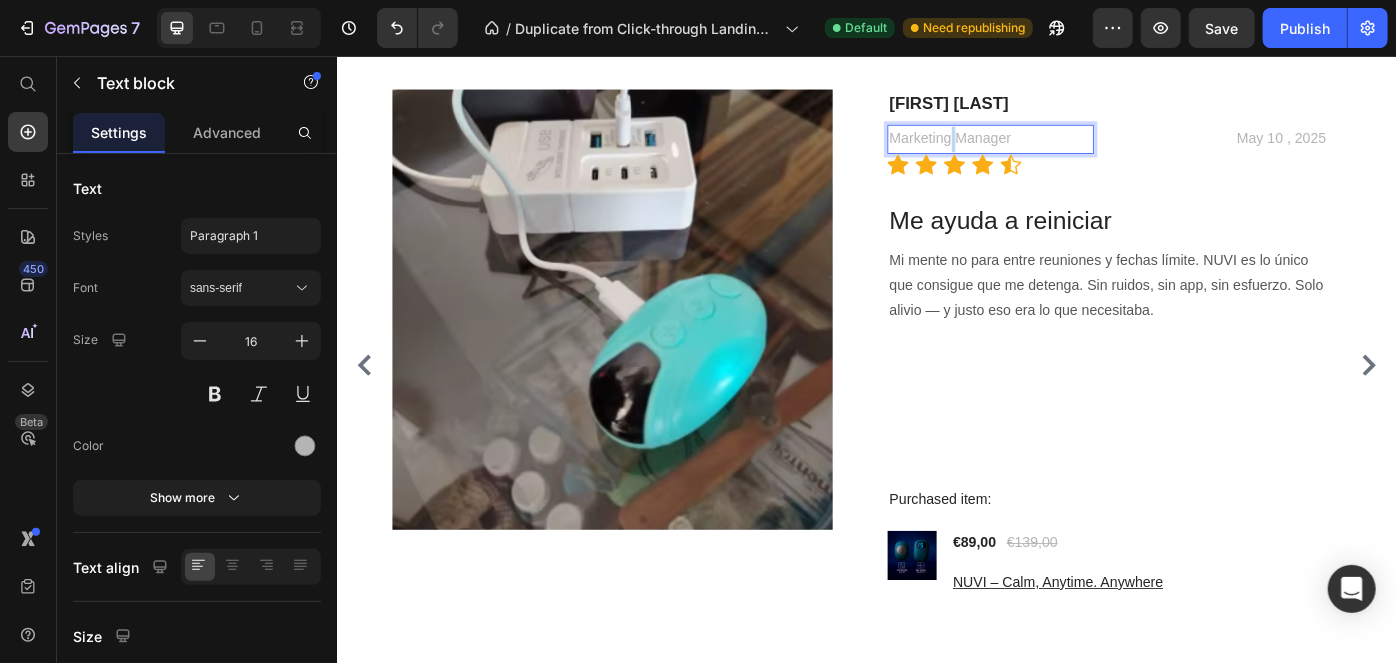 click on "Marketing Manager" at bounding box center [1077, 149] 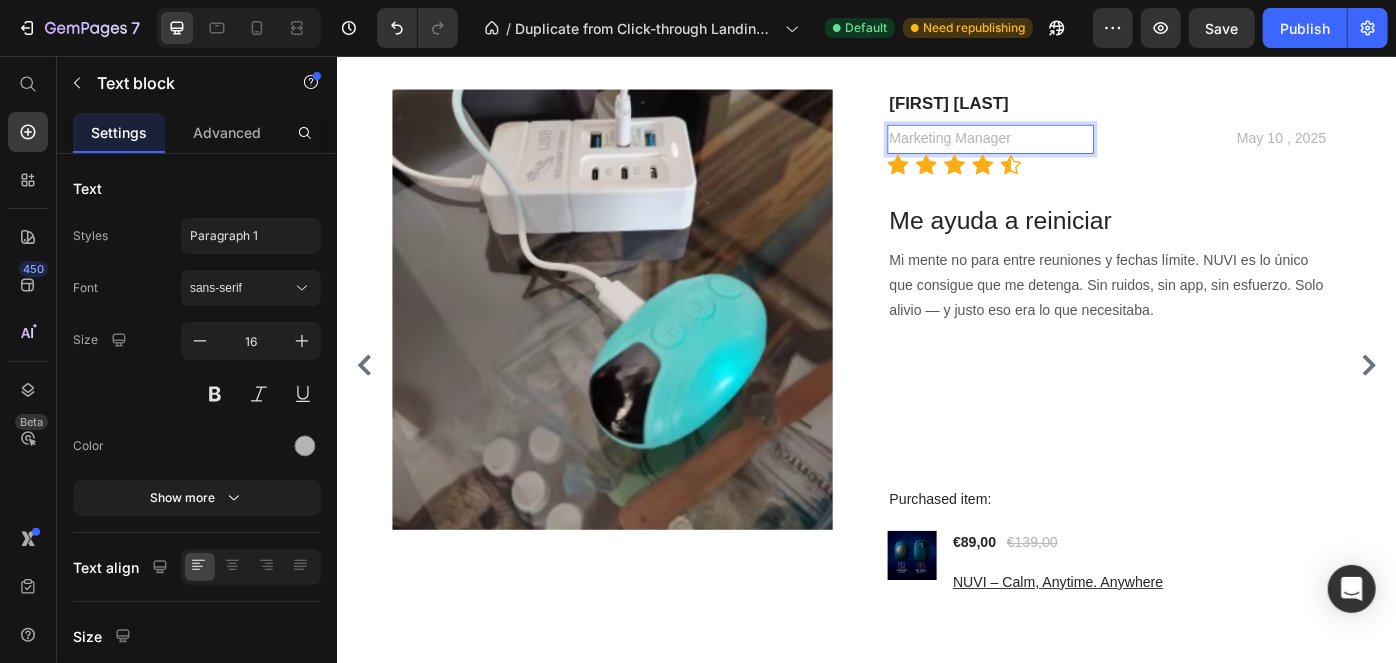 click on "Marketing Manager" at bounding box center [1077, 149] 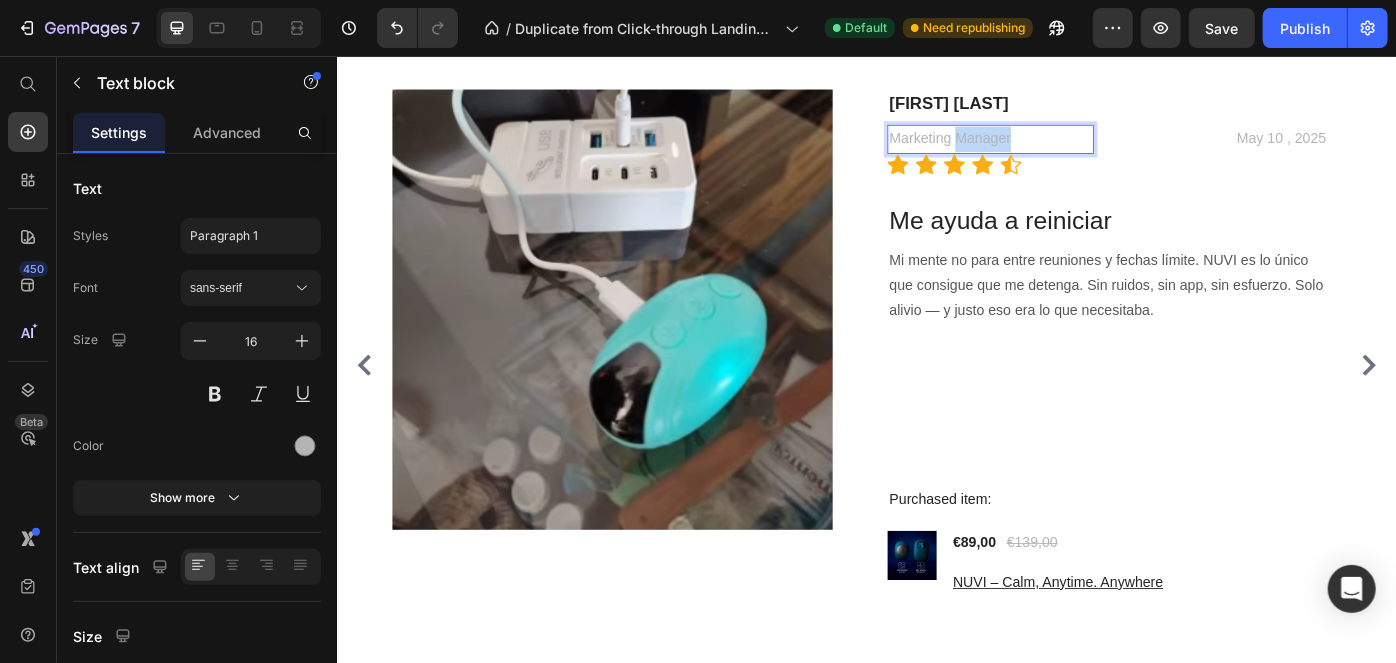 click on "Marketing Manager" at bounding box center [1077, 149] 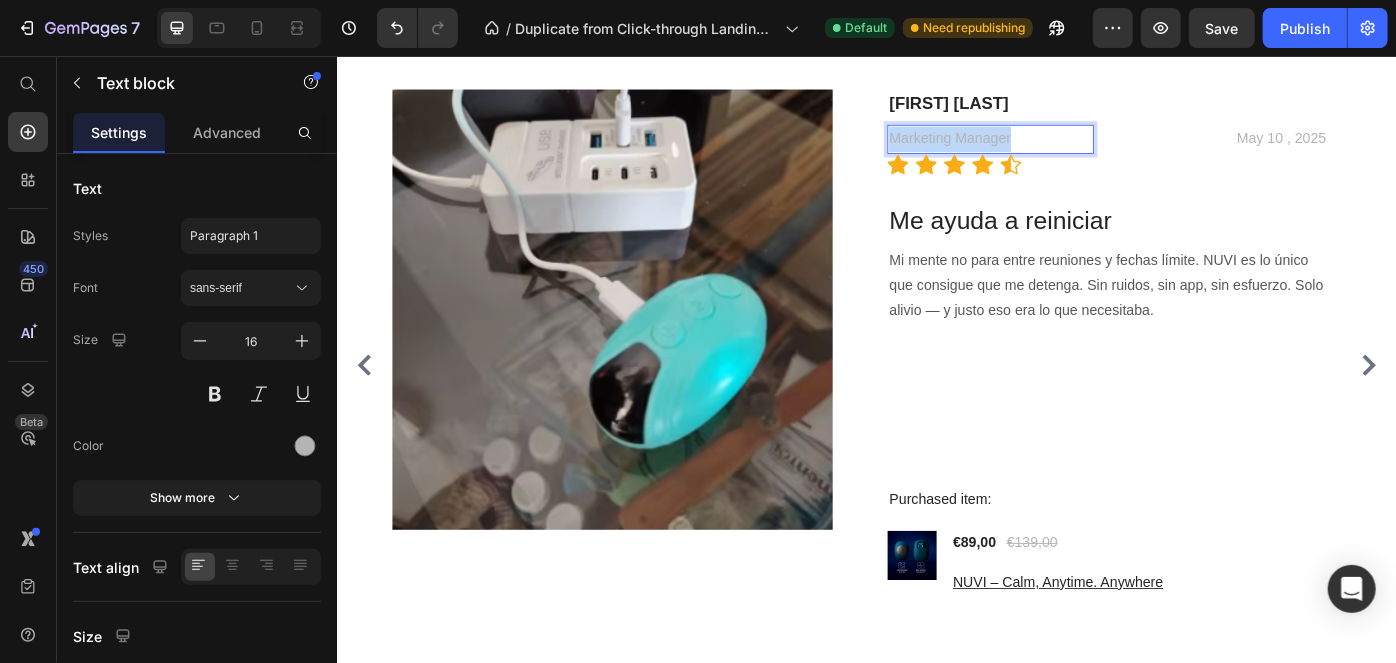 click on "Marketing Manager" at bounding box center [1077, 149] 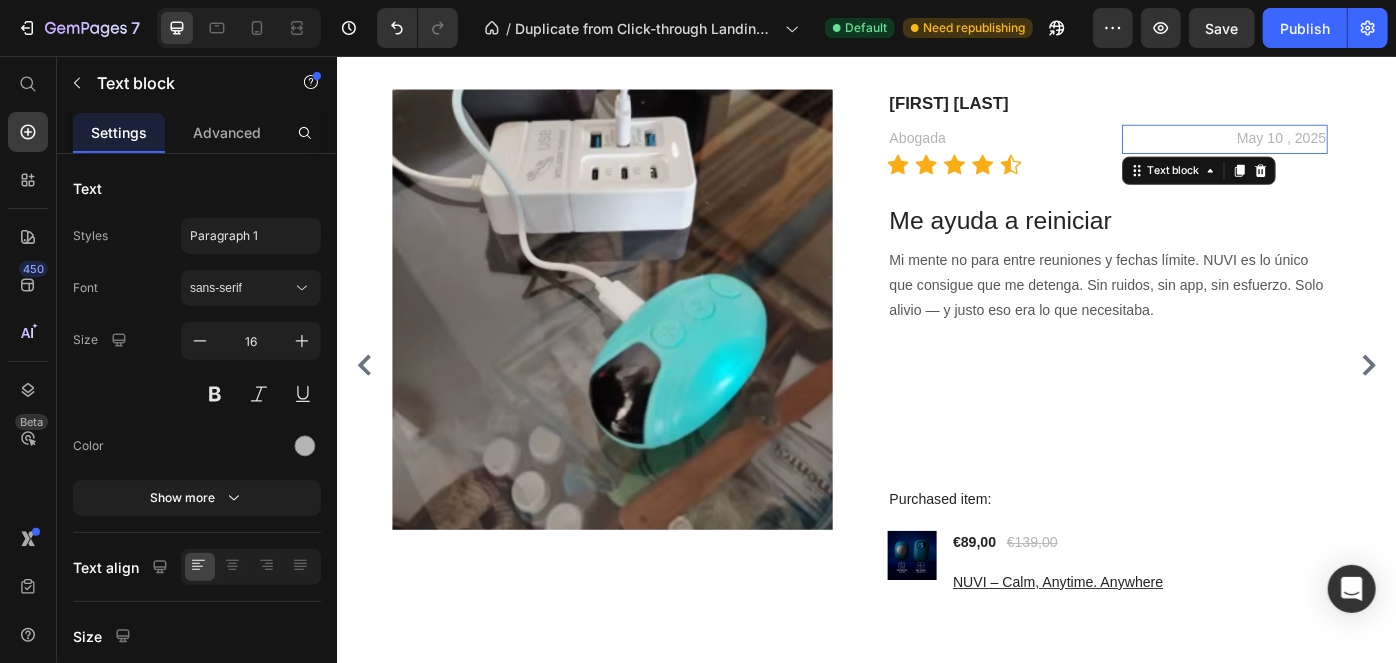 click on "May 10 , 2025" at bounding box center [1343, 149] 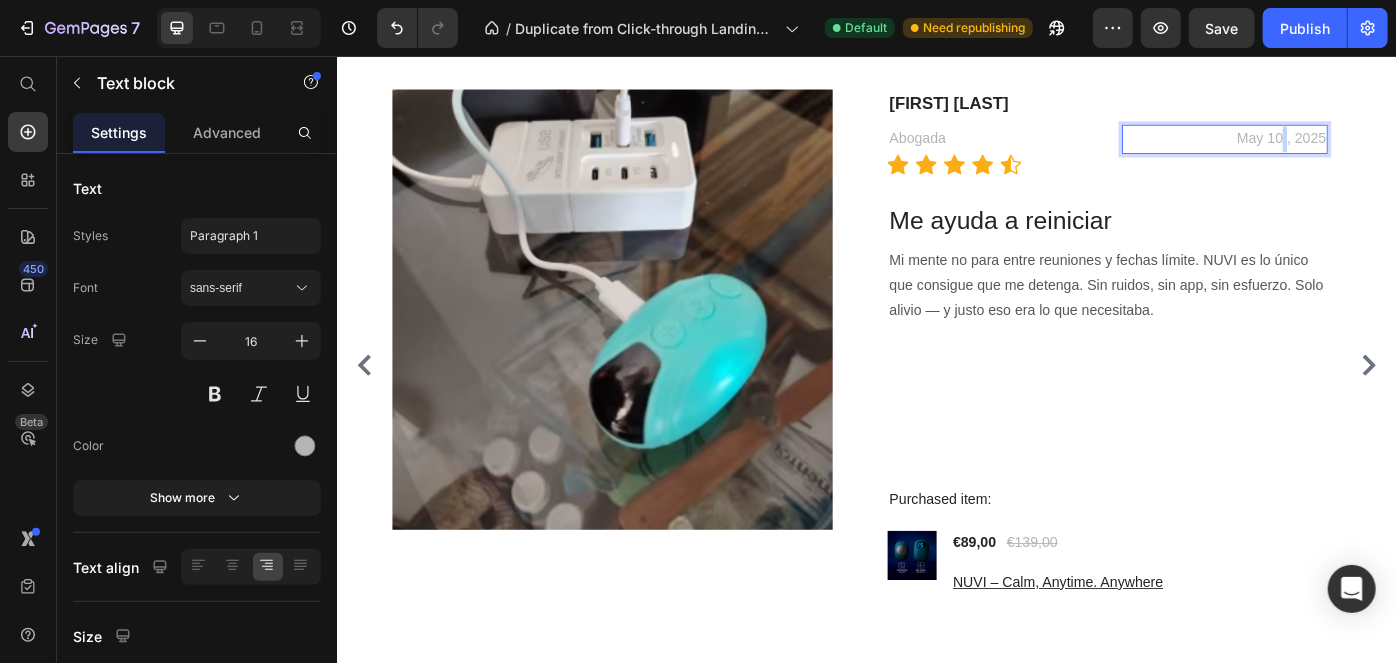 click on "May 10 , 2025" at bounding box center (1343, 149) 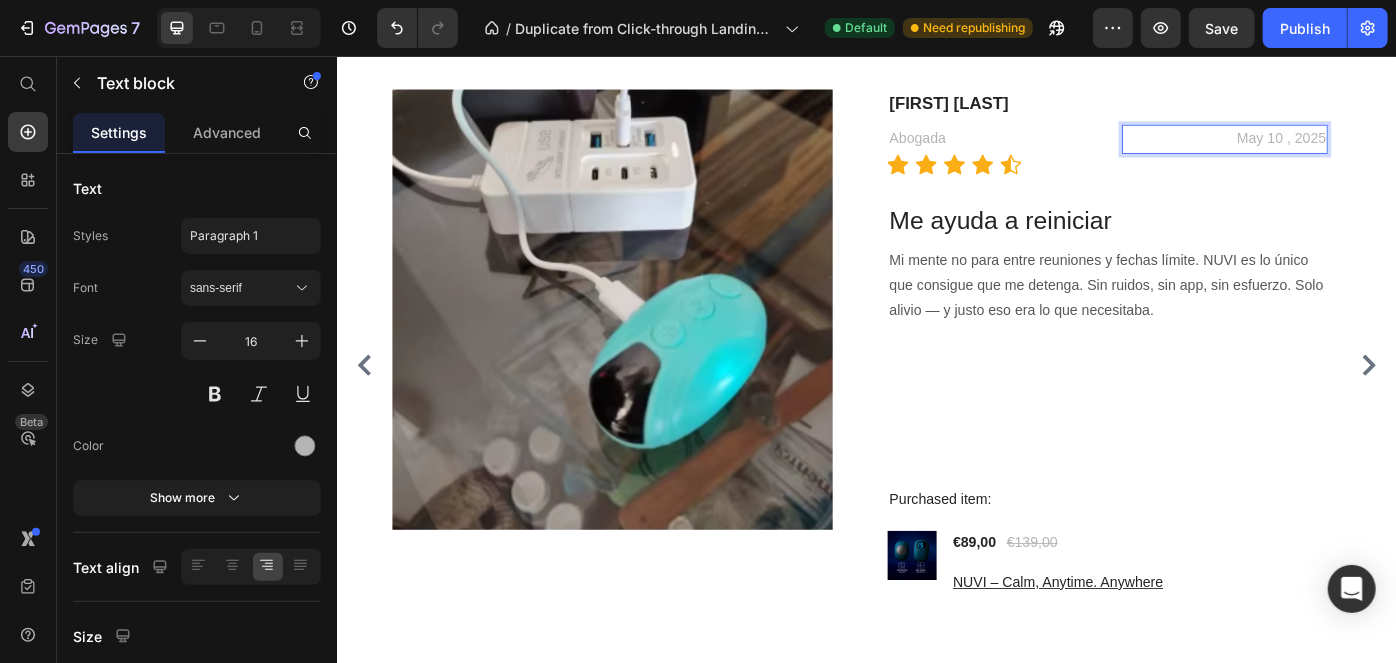 click on "May 10 , 2025" at bounding box center (1343, 149) 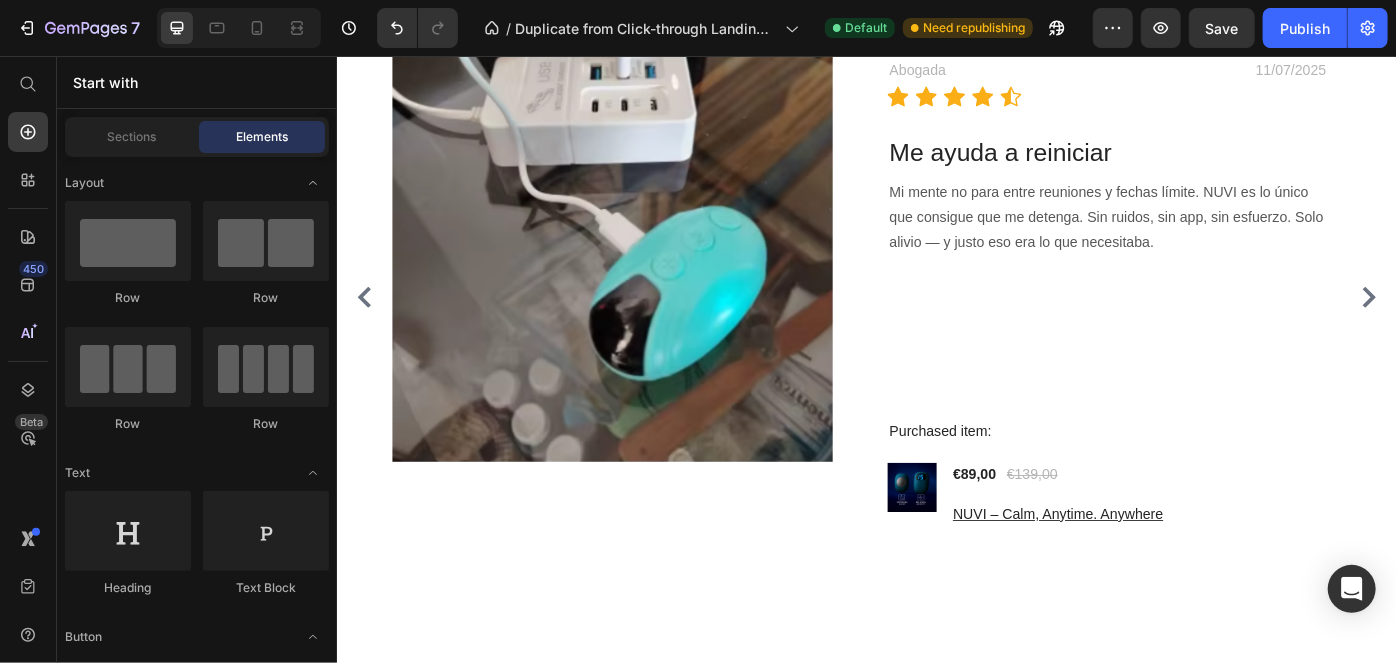 scroll, scrollTop: 5068, scrollLeft: 0, axis: vertical 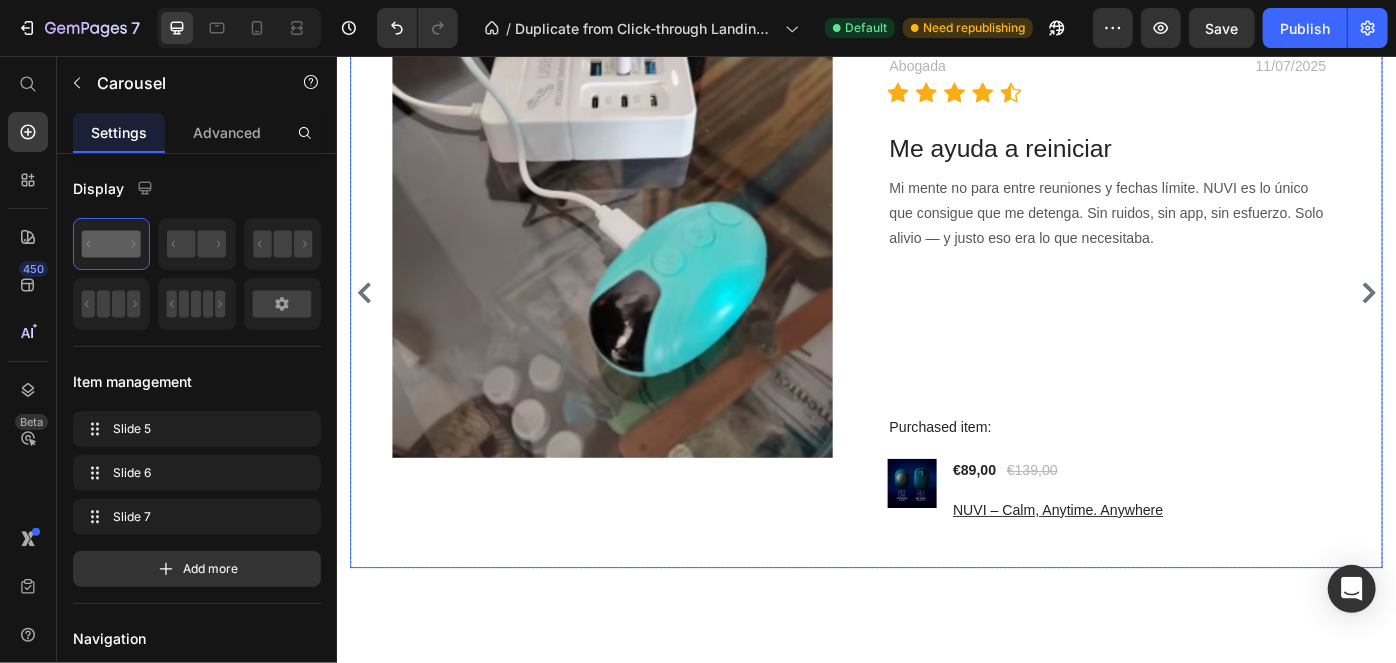 click 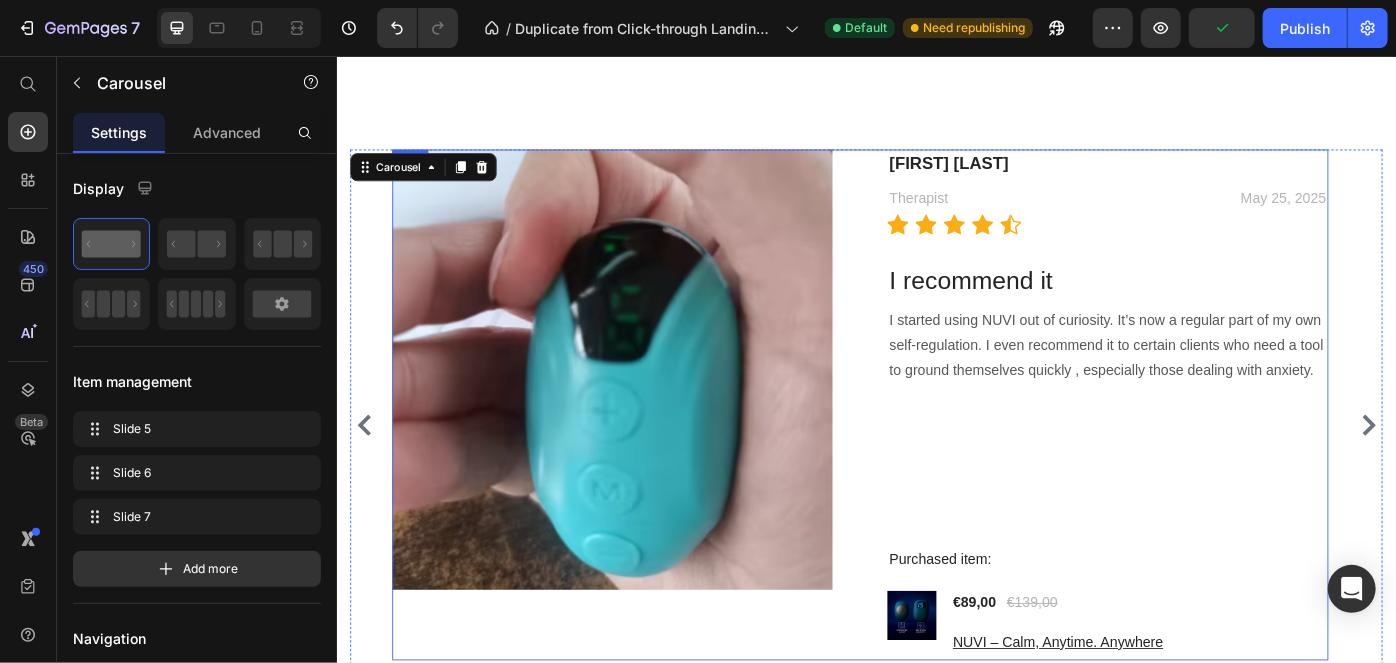 scroll, scrollTop: 4943, scrollLeft: 0, axis: vertical 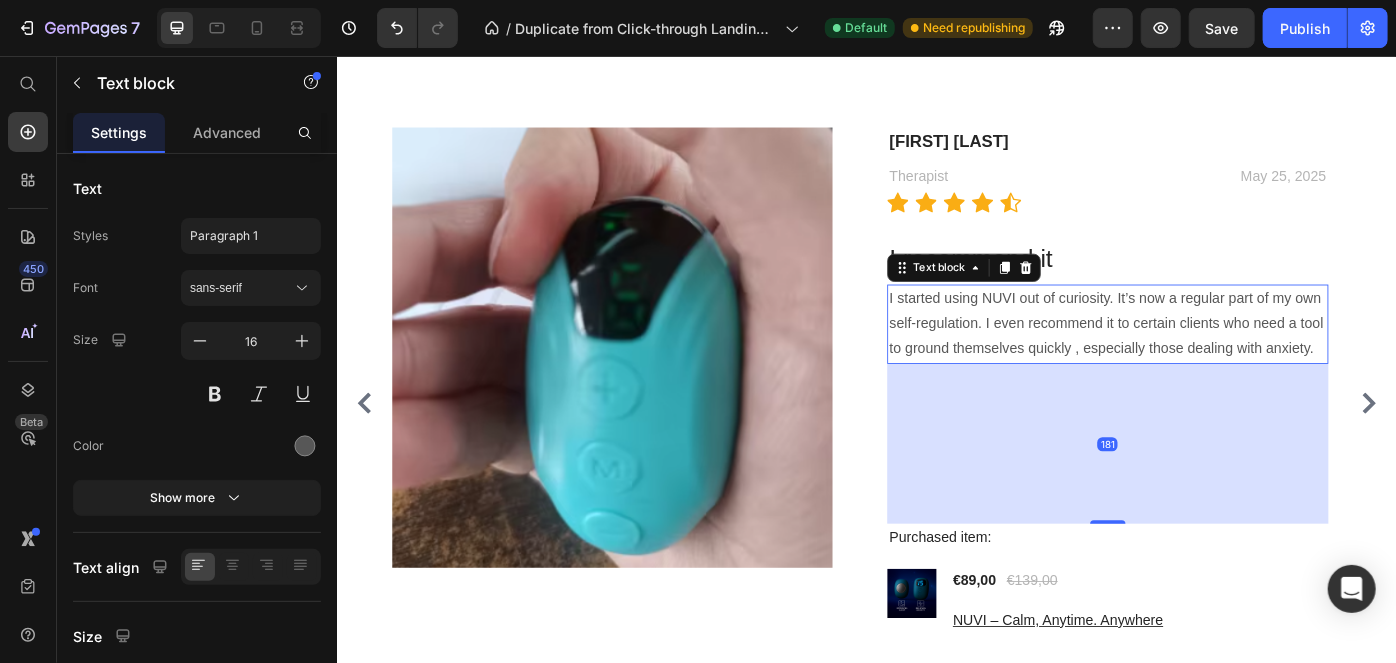 click on "I started using NUVI out of curiosity. It’s now a regular part of my own self-regulation. I even recommend it to certain clients who need a tool to ground themselves quickly , especially those dealing with anxiety." at bounding box center (1209, 359) 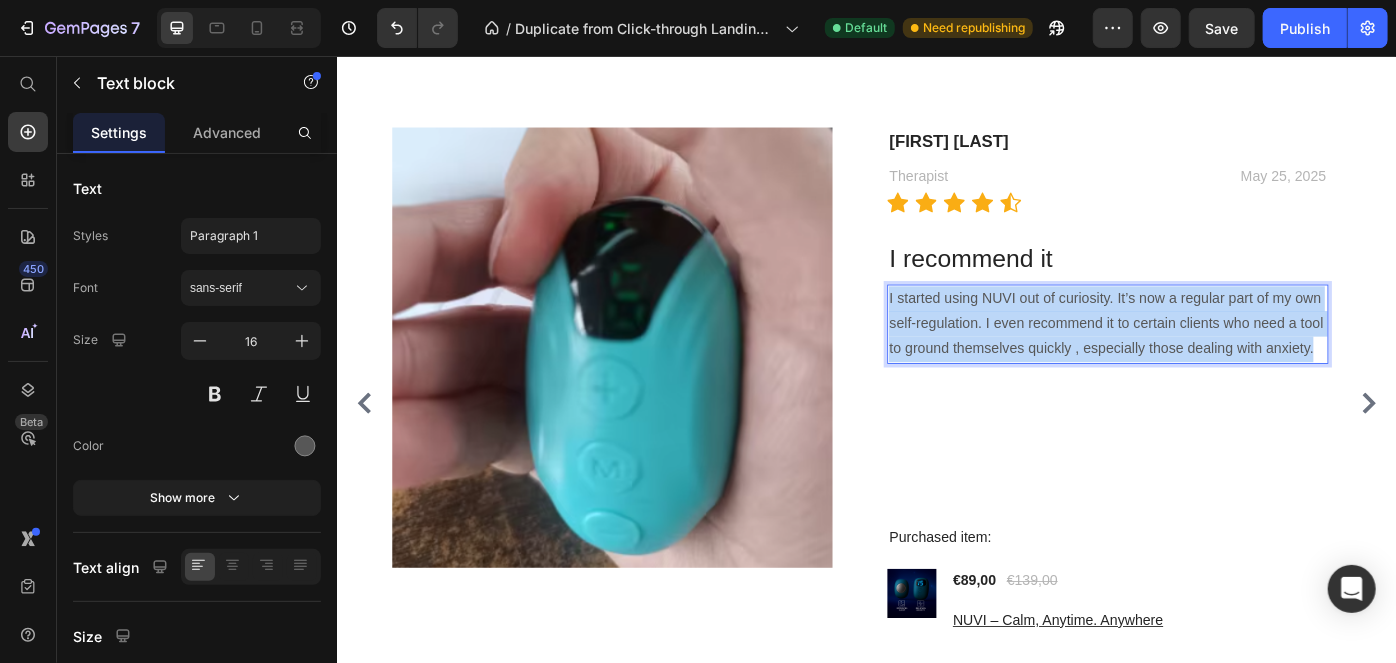 click on "I started using NUVI out of curiosity. It’s now a regular part of my own self-regulation. I even recommend it to certain clients who need a tool to ground themselves quickly , especially those dealing with anxiety." at bounding box center (1209, 359) 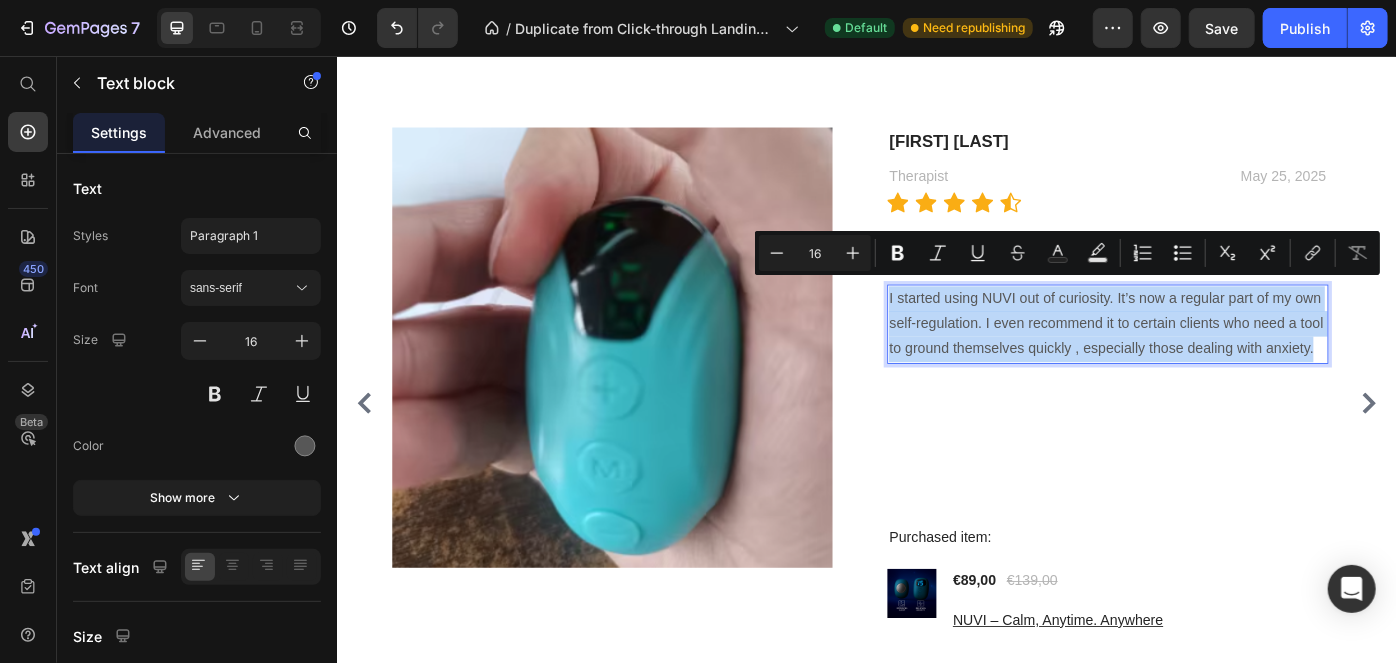 click on "I started using NUVI out of curiosity. It’s now a regular part of my own self-regulation. I even recommend it to certain clients who need a tool to ground themselves quickly , especially those dealing with anxiety." at bounding box center (1209, 359) 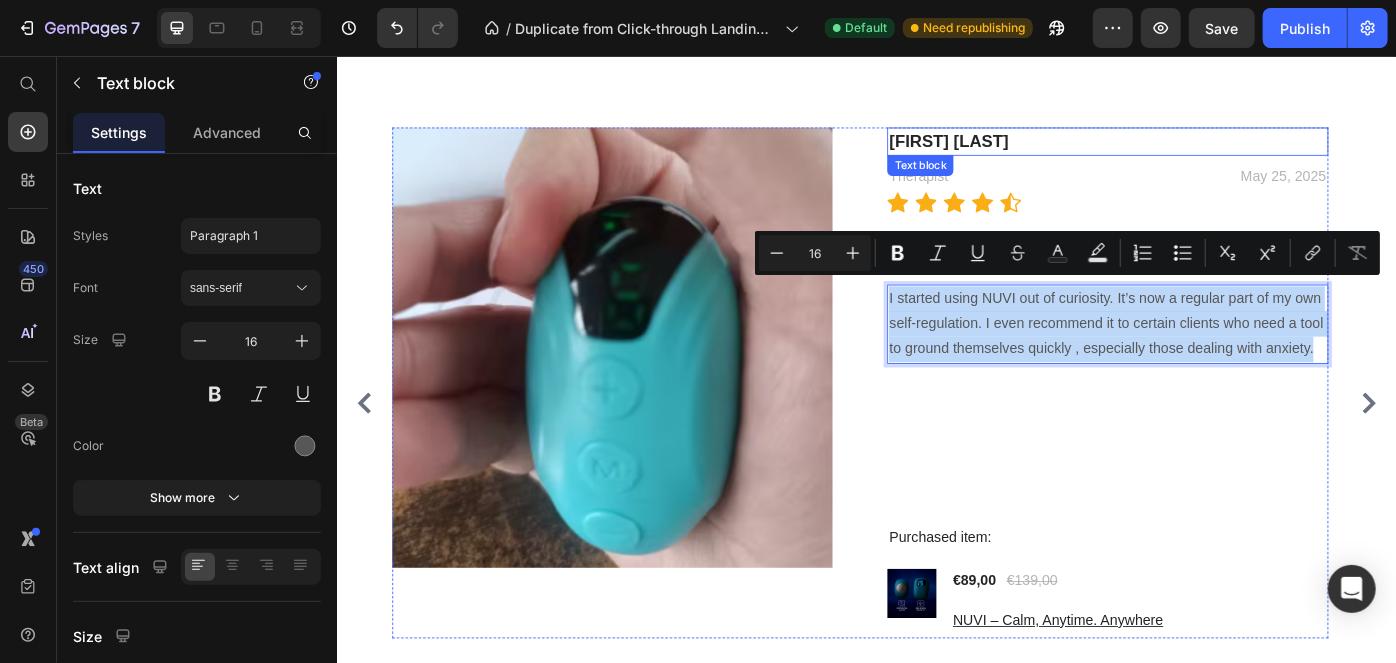 click on "Megan Rivers" at bounding box center (1029, 151) 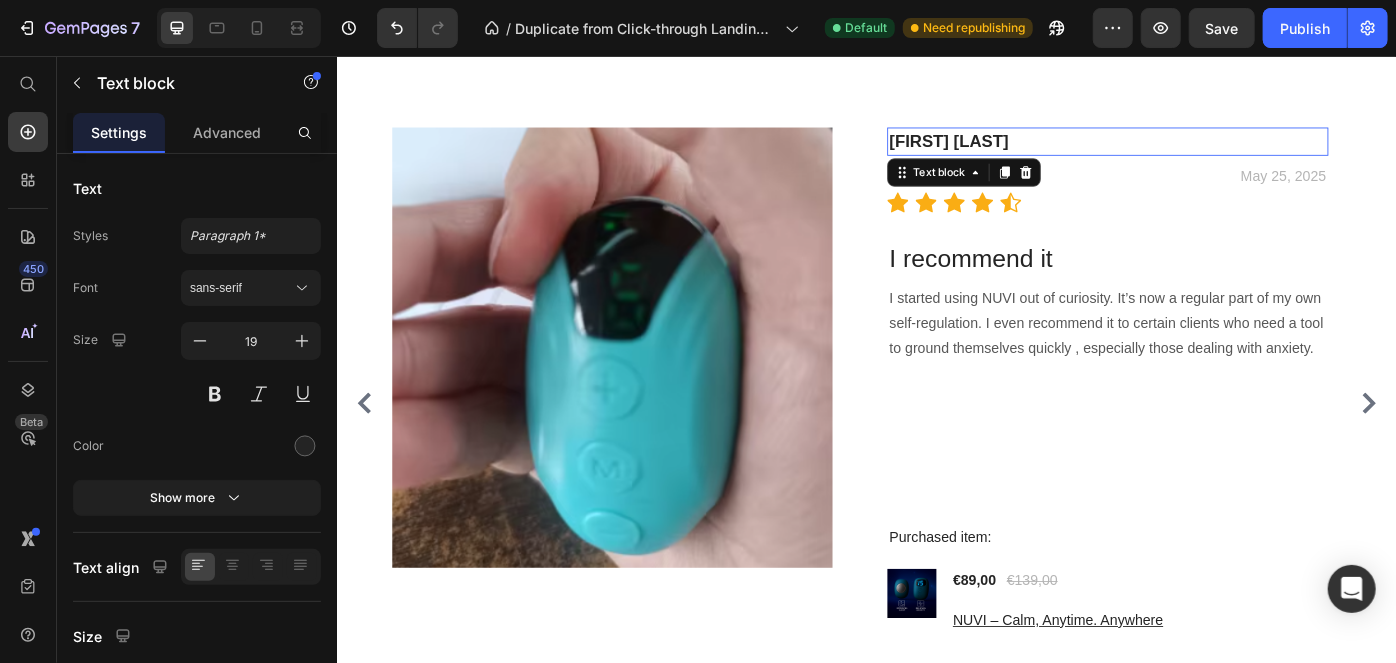 click on "Megan Rivers" at bounding box center (1029, 151) 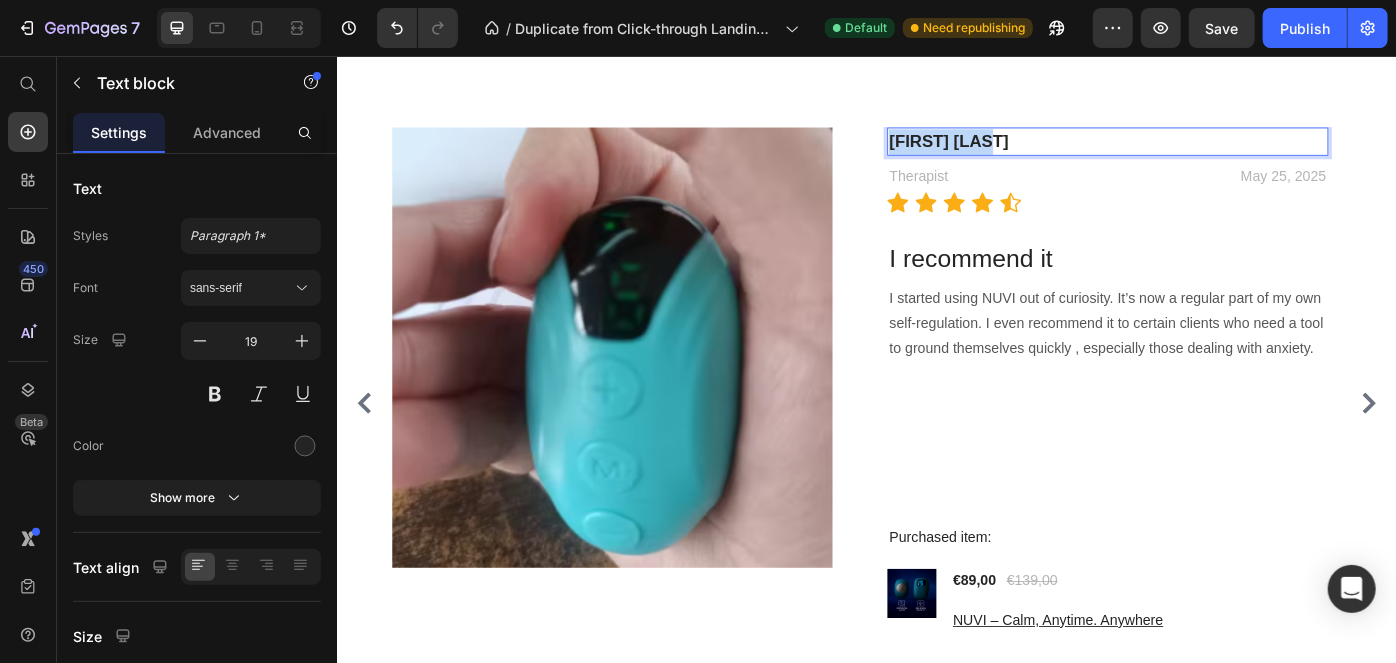 click on "Megan Rivers" at bounding box center [1029, 151] 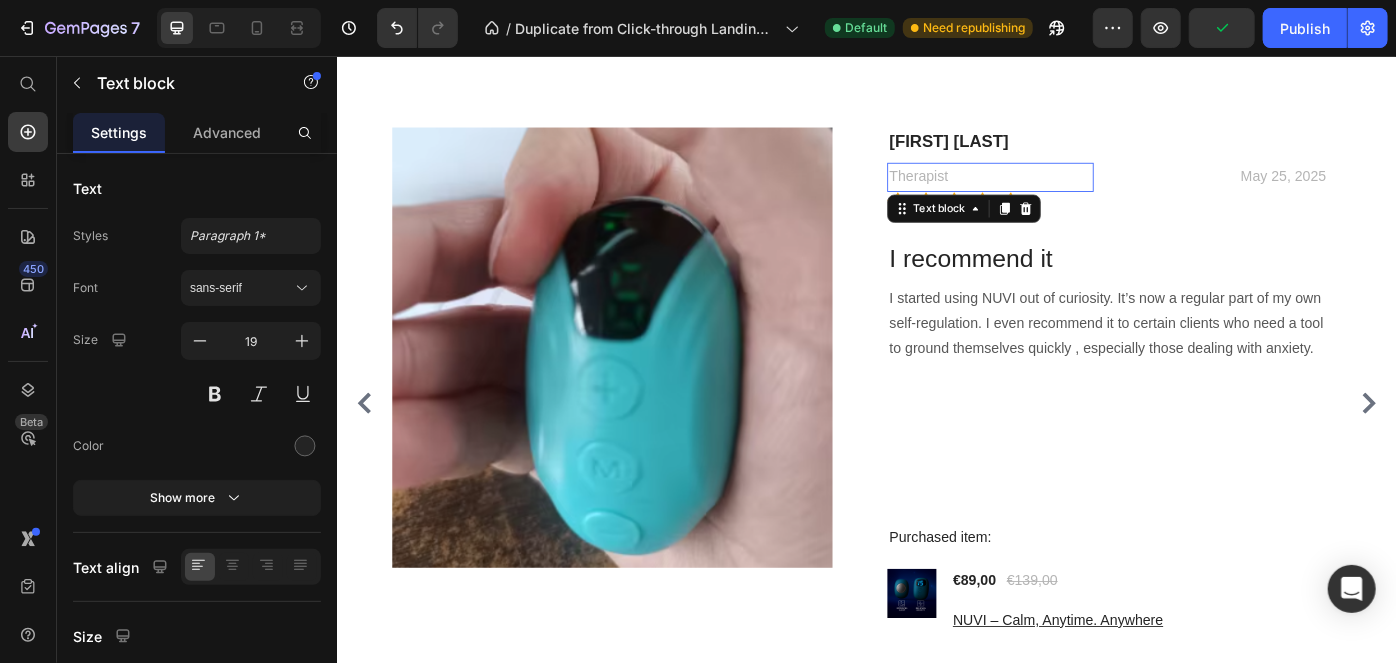 click on "Therapist" at bounding box center [1077, 192] 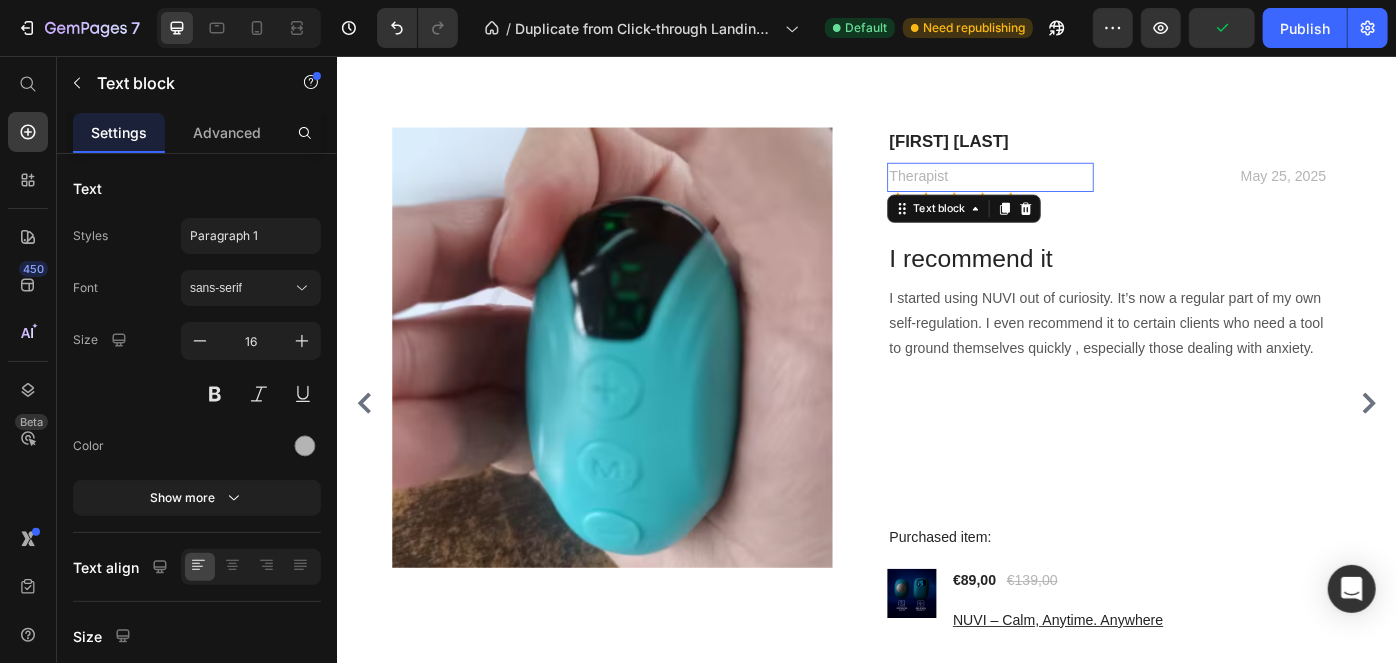 click on "Therapist" at bounding box center [1077, 192] 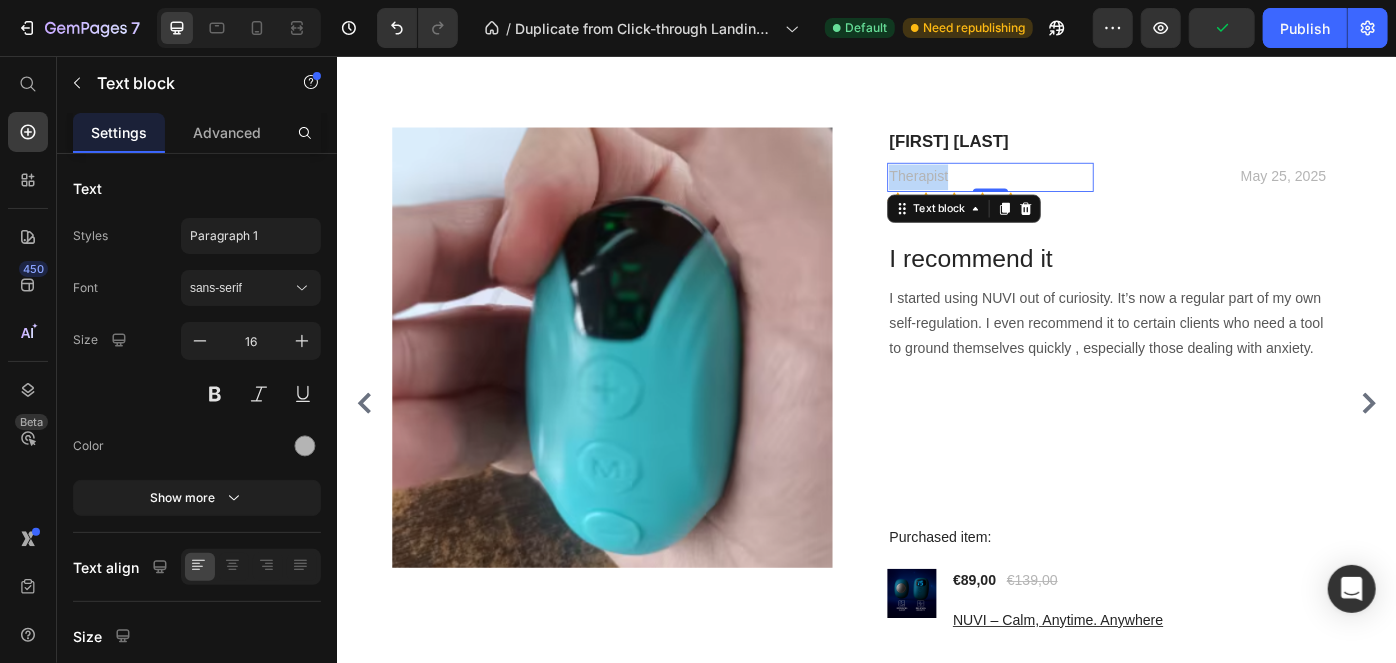 click on "Therapist" at bounding box center [1077, 192] 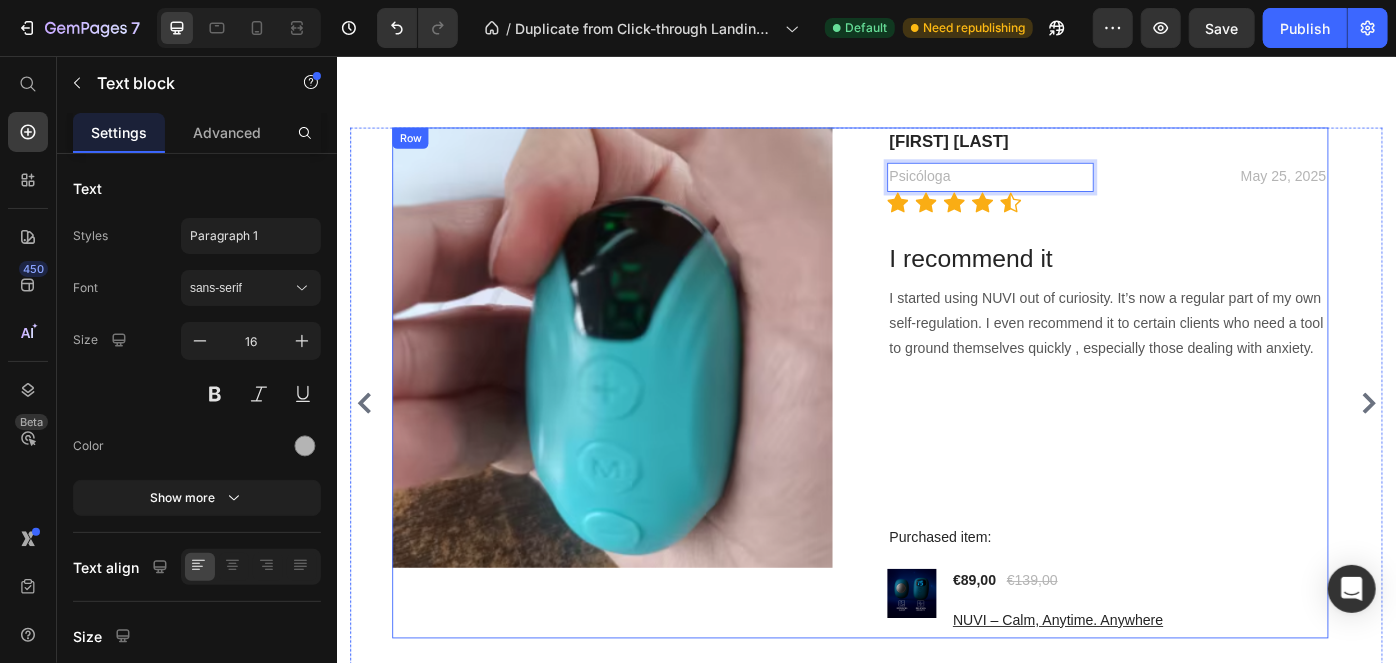 scroll, scrollTop: 4981, scrollLeft: 0, axis: vertical 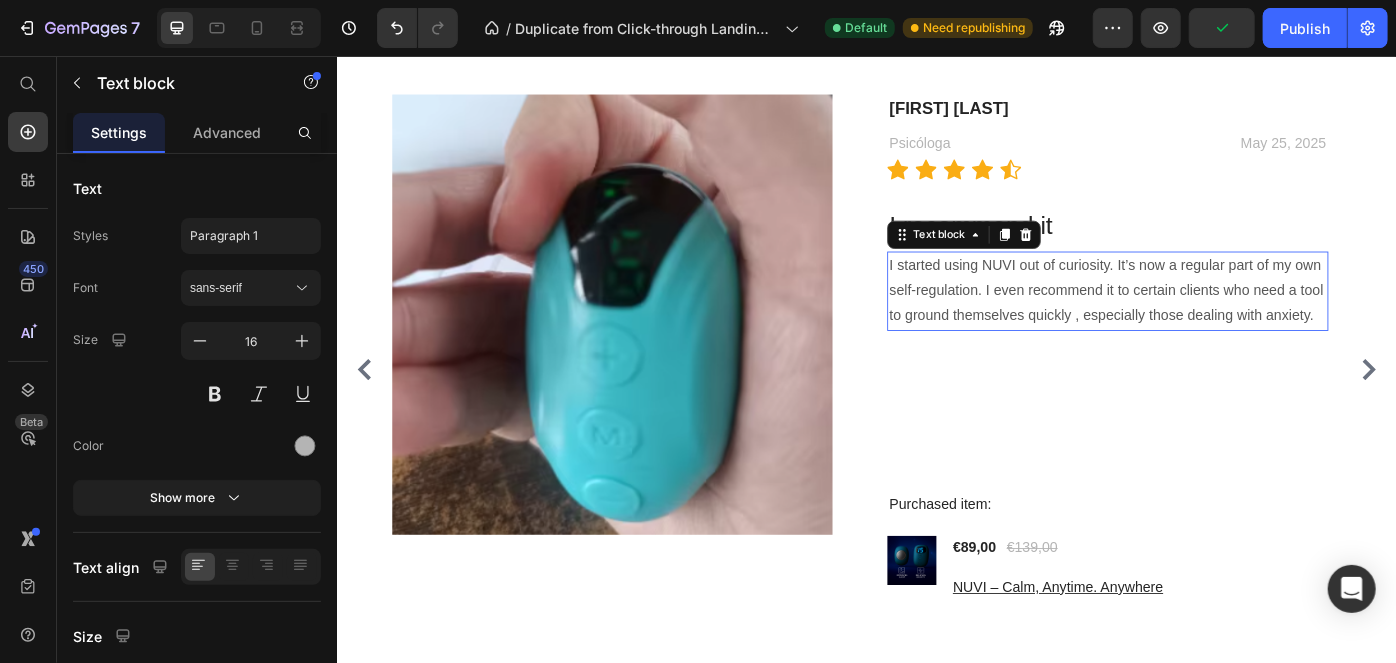 click on "I started using NUVI out of curiosity. It’s now a regular part of my own self-regulation. I even recommend it to certain clients who need a tool to ground themselves quickly , especially those dealing with anxiety." at bounding box center (1209, 321) 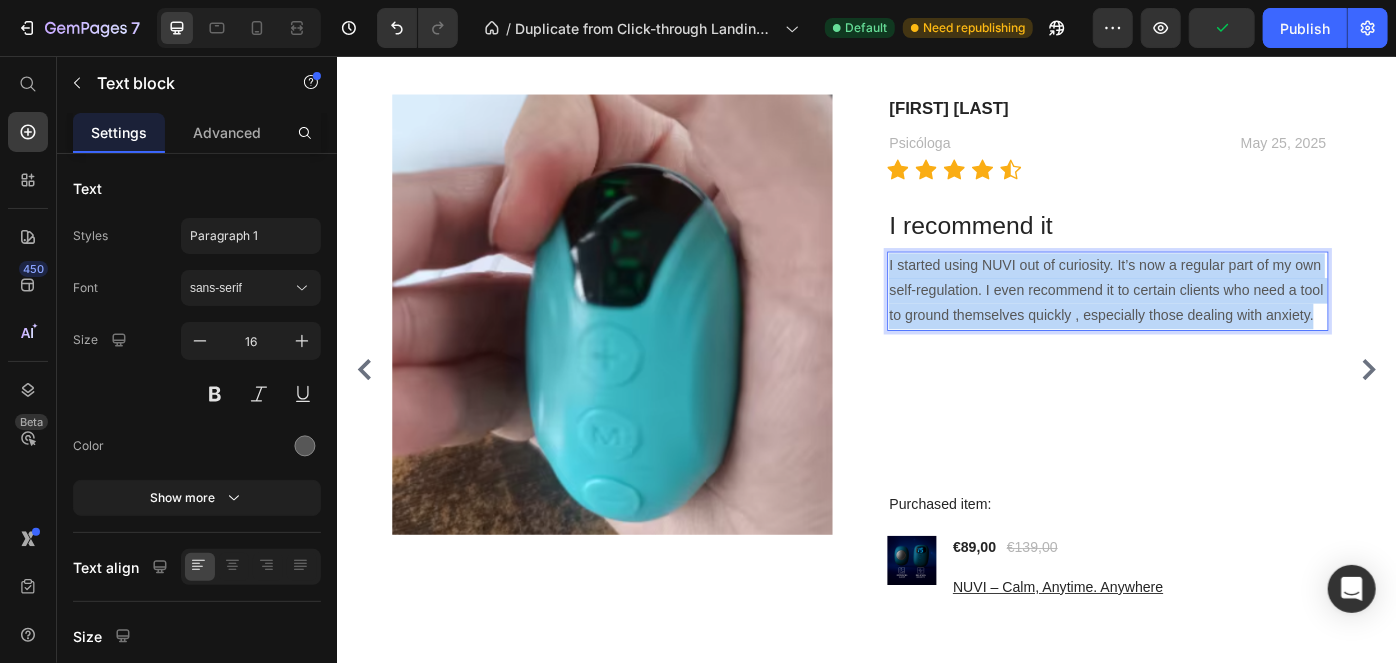 click on "I started using NUVI out of curiosity. It’s now a regular part of my own self-regulation. I even recommend it to certain clients who need a tool to ground themselves quickly , especially those dealing with anxiety." at bounding box center [1209, 321] 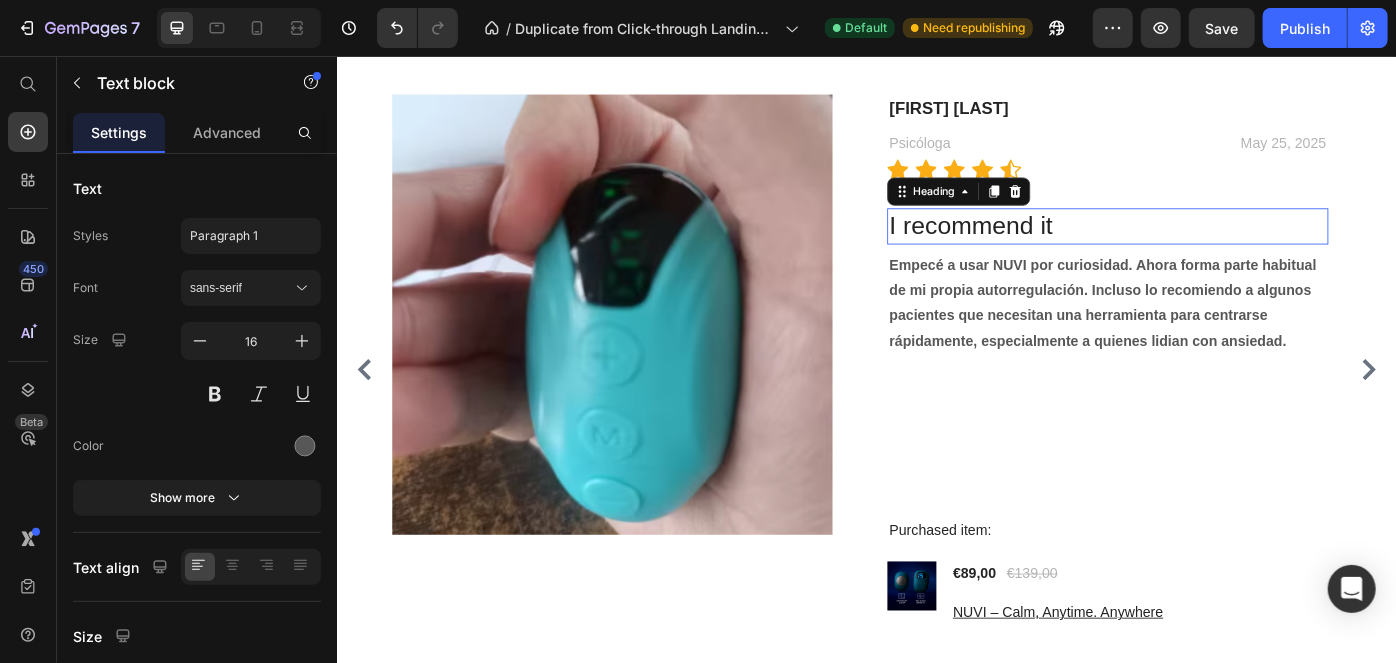 click on "I recommend it" at bounding box center (1209, 247) 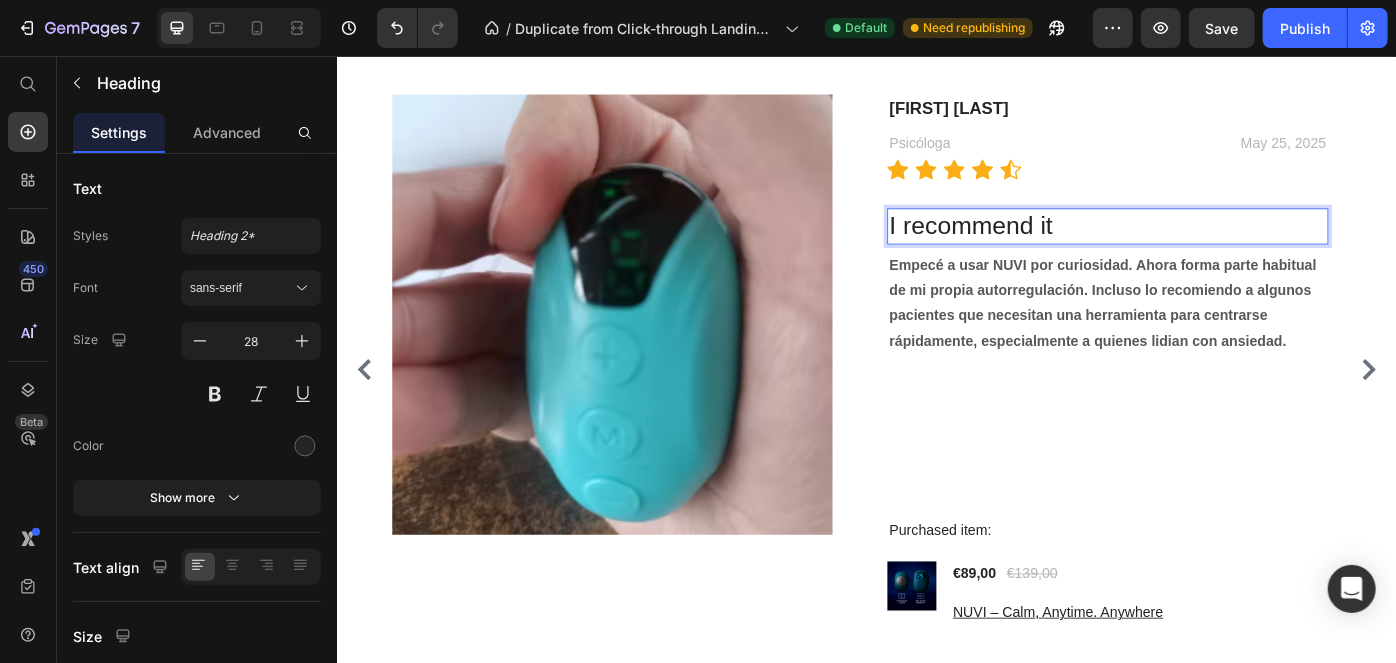 click on "I recommend it" at bounding box center [1209, 247] 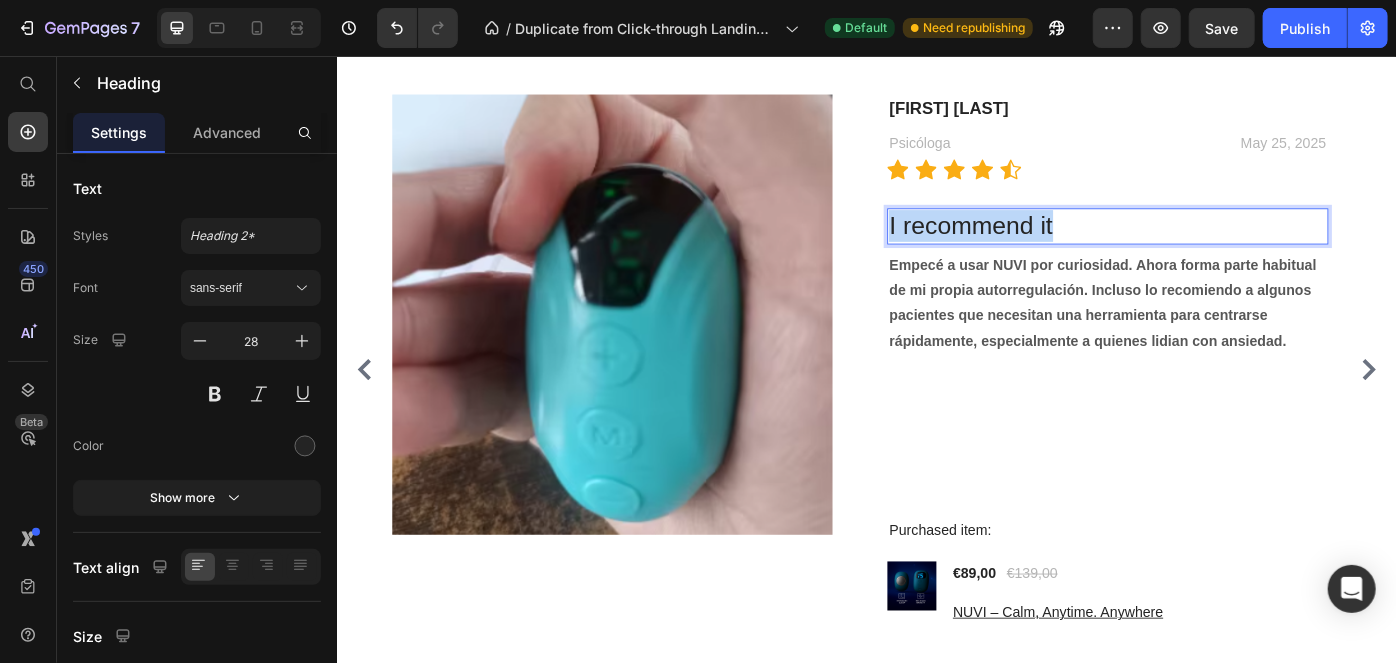 click on "I recommend it" at bounding box center (1209, 247) 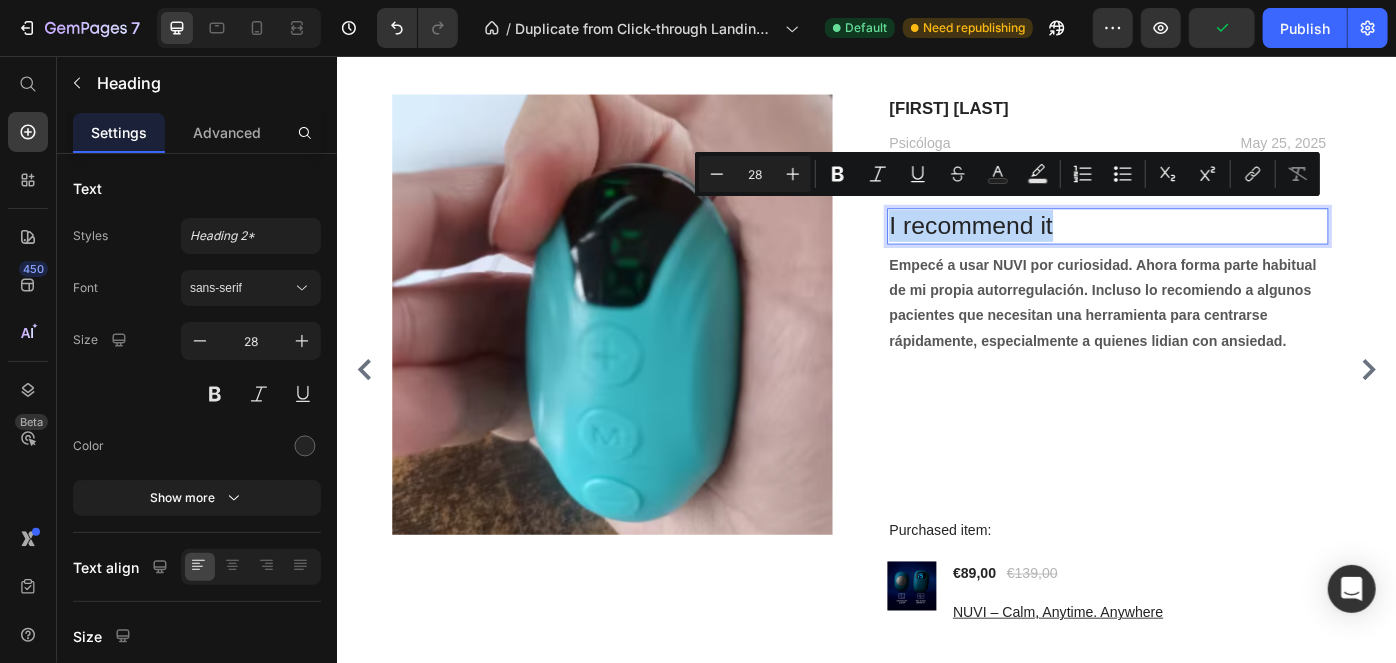 click on "I recommend it" at bounding box center [1209, 247] 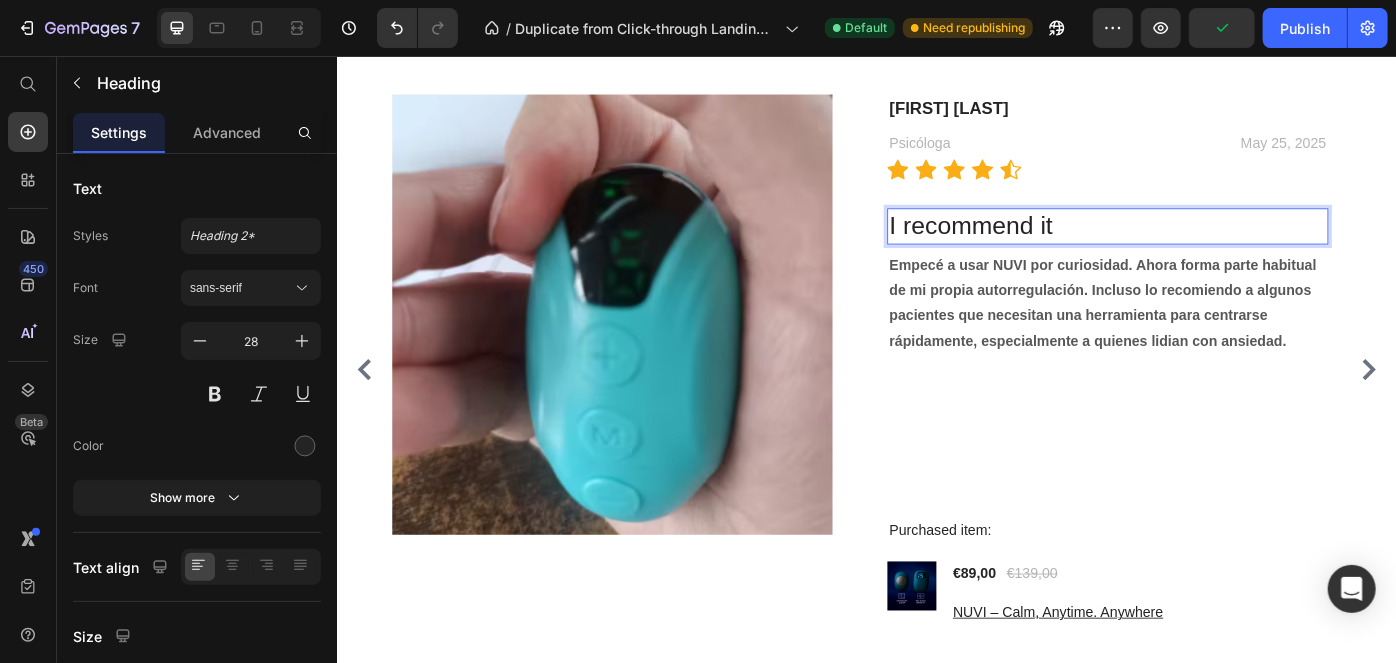 click on "I recommend it" at bounding box center [1209, 247] 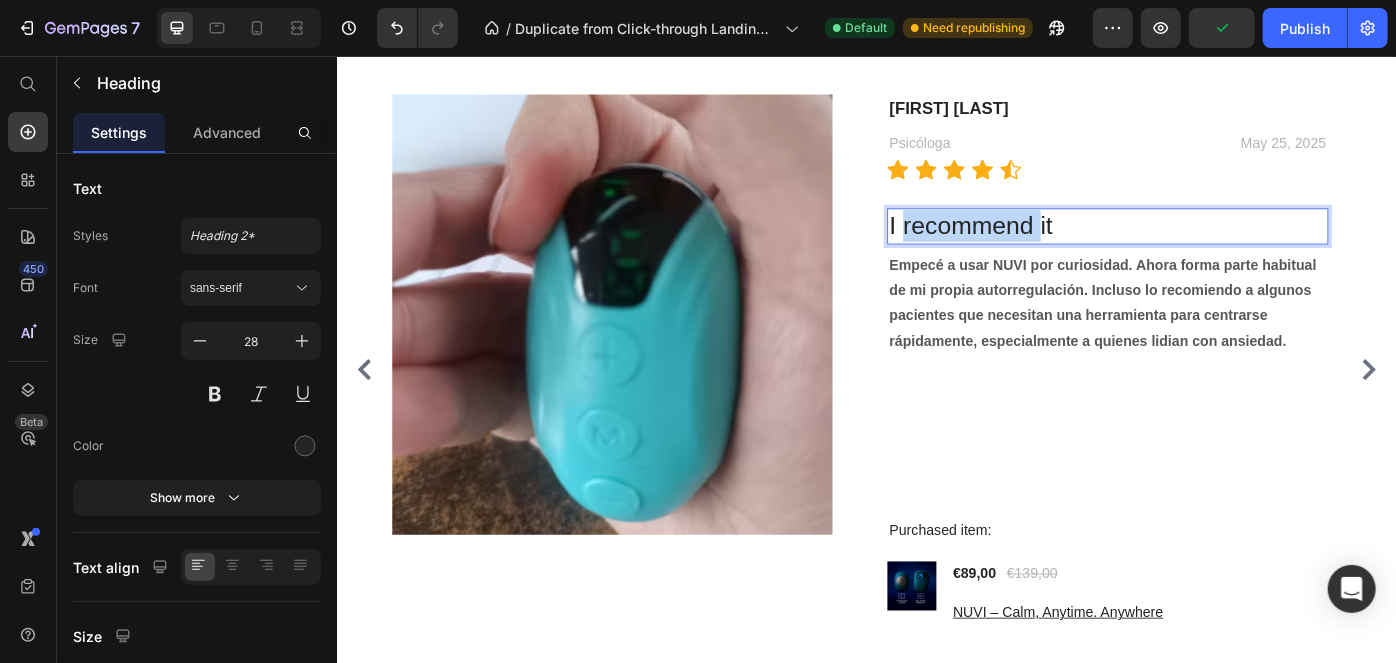 click on "I recommend it" at bounding box center (1209, 247) 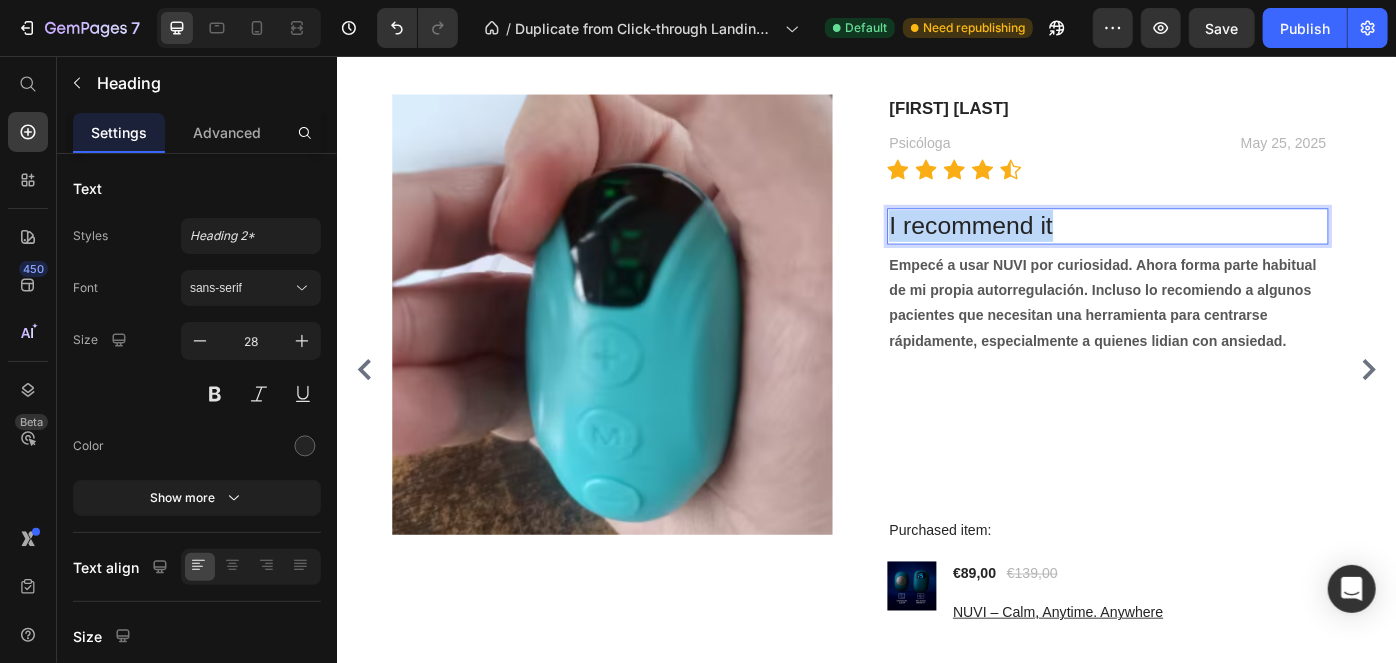click on "I recommend it" at bounding box center [1209, 247] 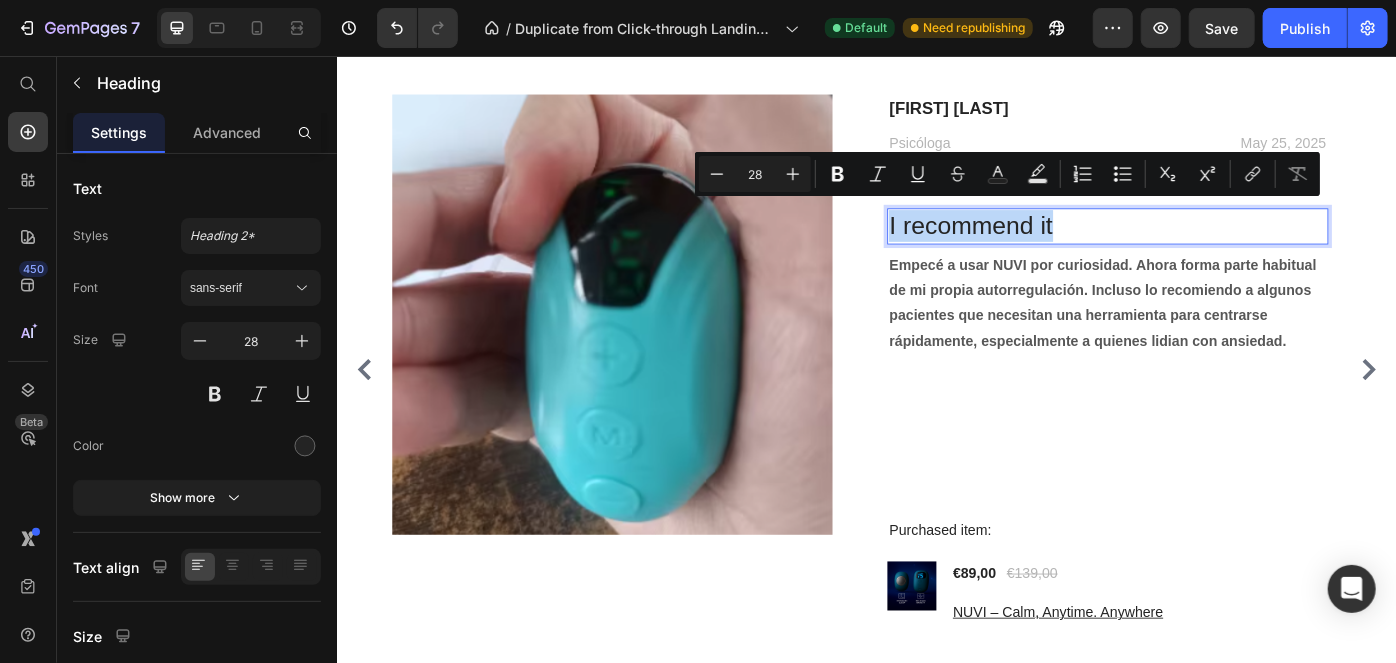 click on "I recommend it" at bounding box center [1209, 247] 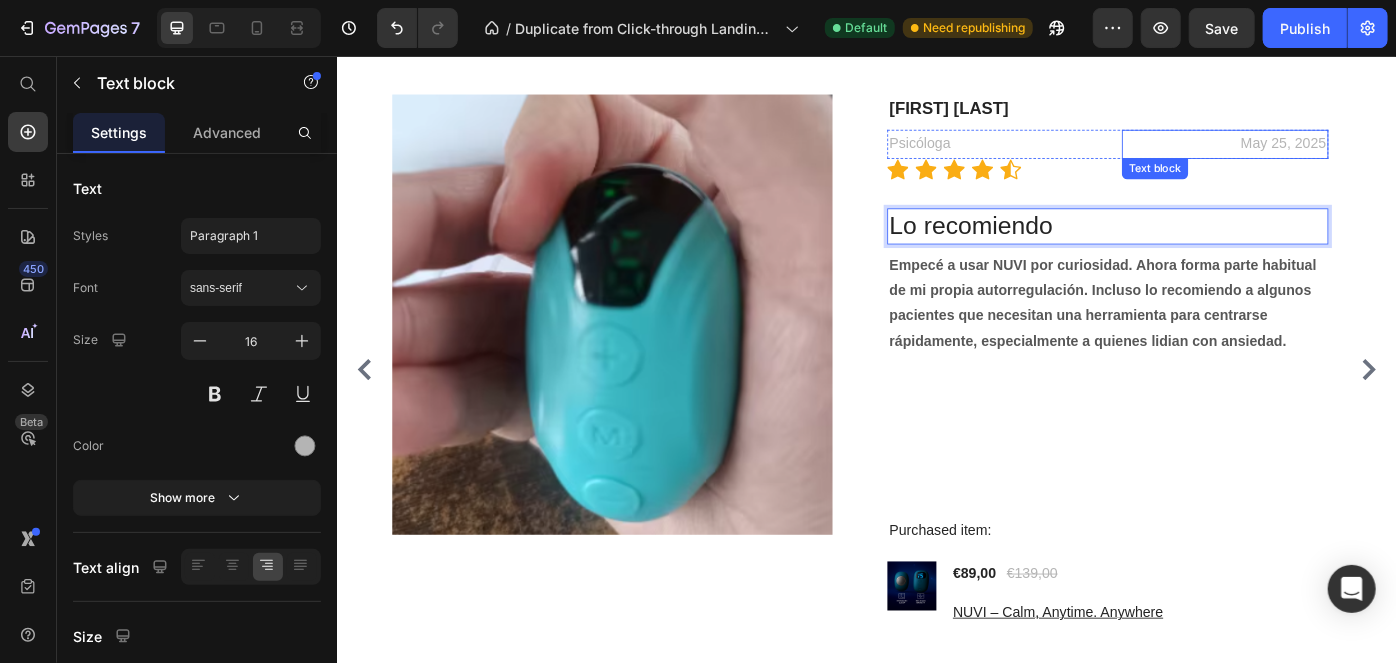click on "May 25, 2025" at bounding box center [1343, 154] 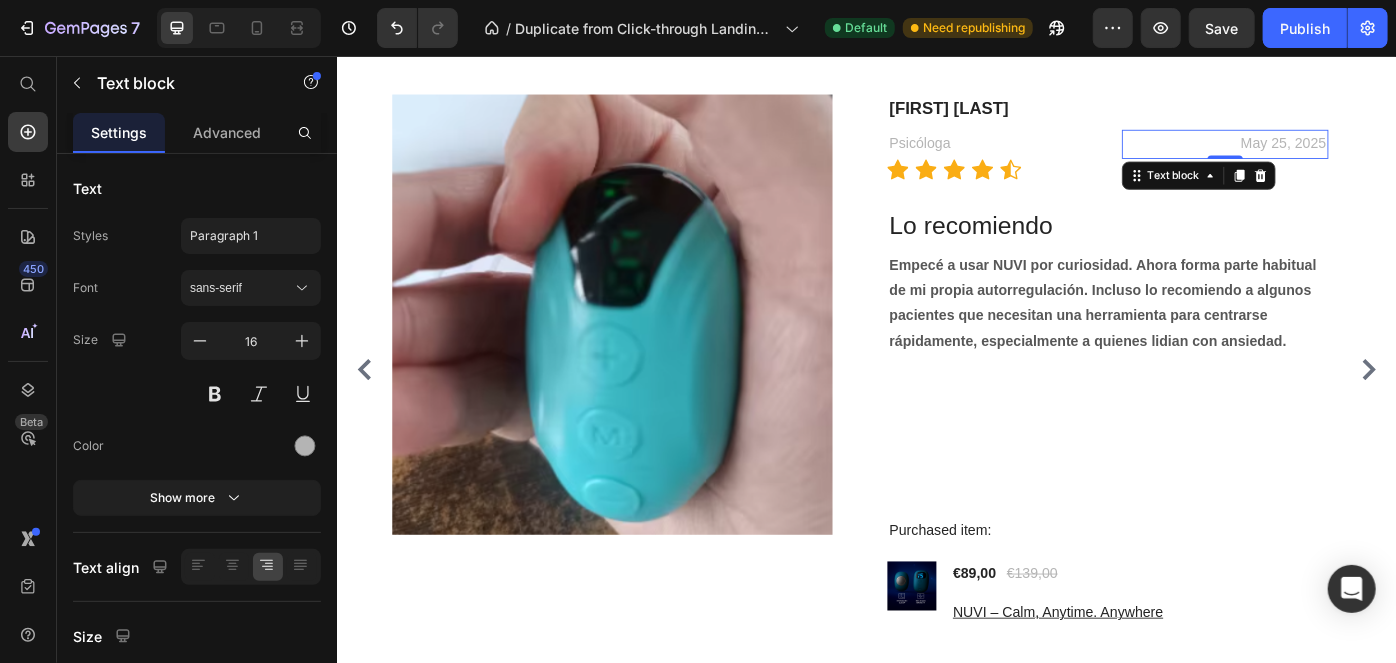 click on "May 25, 2025" at bounding box center [1343, 154] 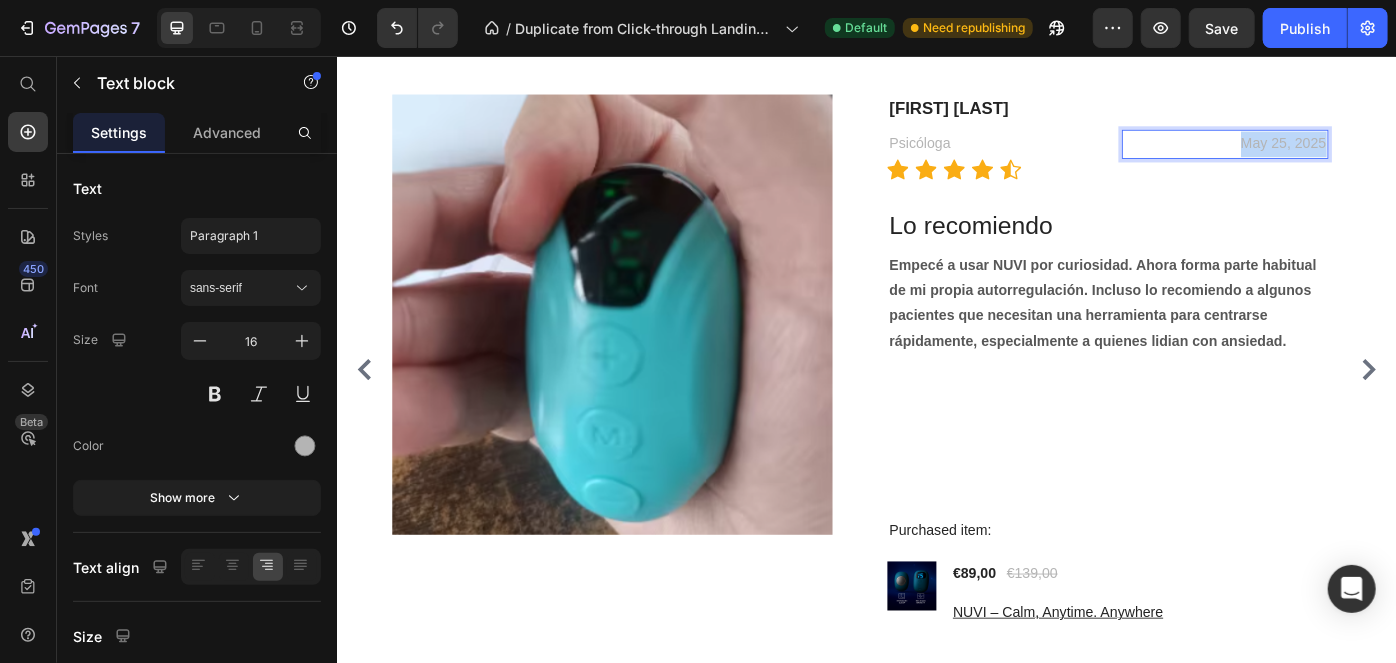 click on "May 25, 2025" at bounding box center (1343, 154) 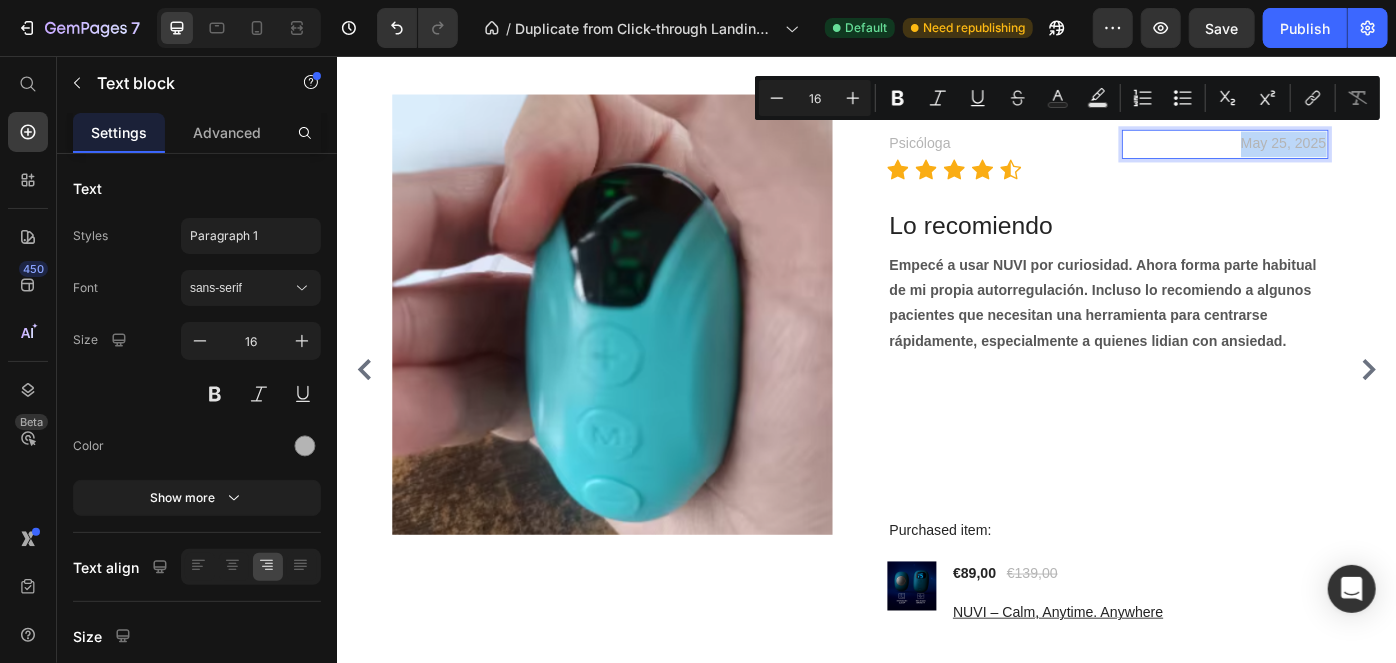 click on "May 25, 2025" at bounding box center [1343, 154] 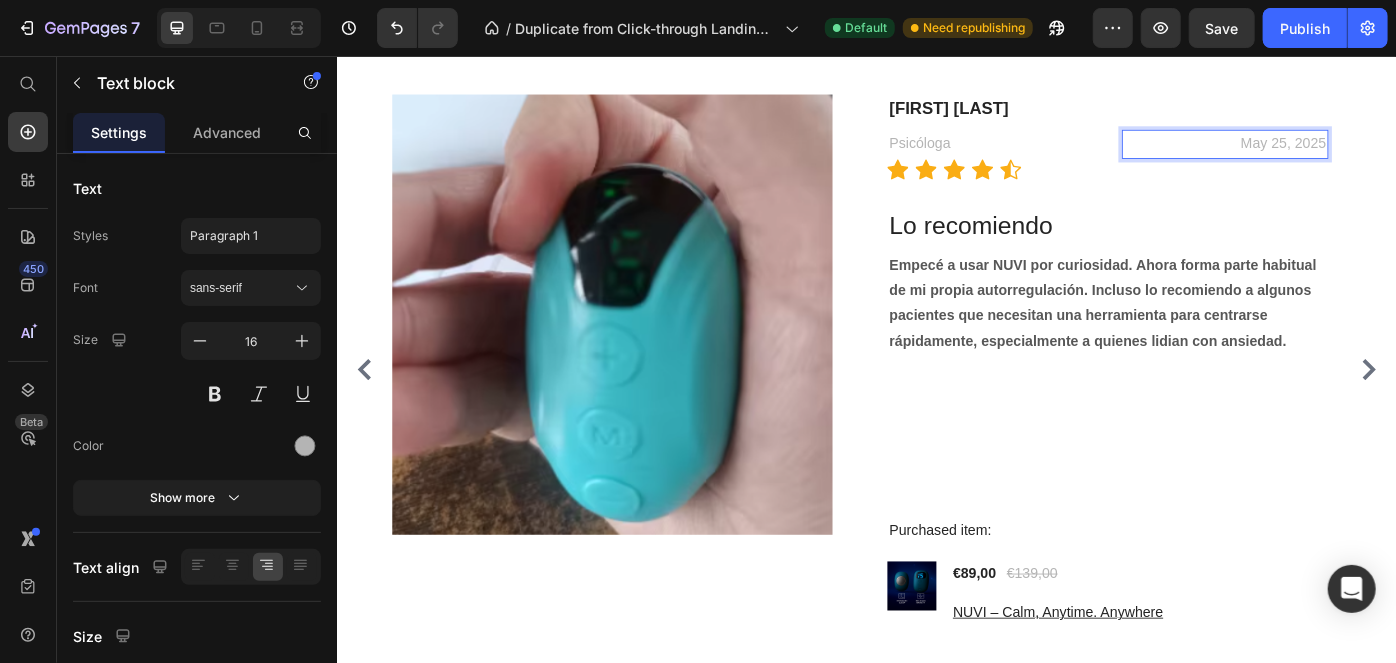 click on "May 25, 2025" at bounding box center (1343, 154) 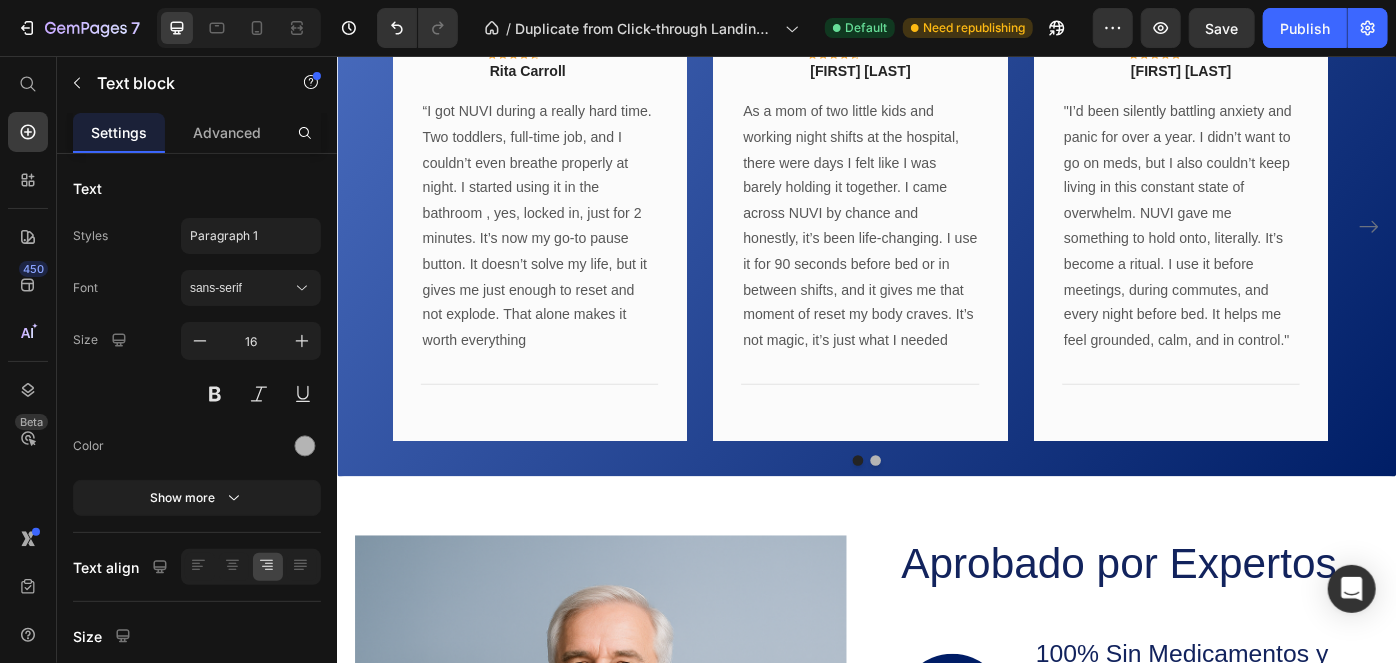 scroll, scrollTop: 2957, scrollLeft: 0, axis: vertical 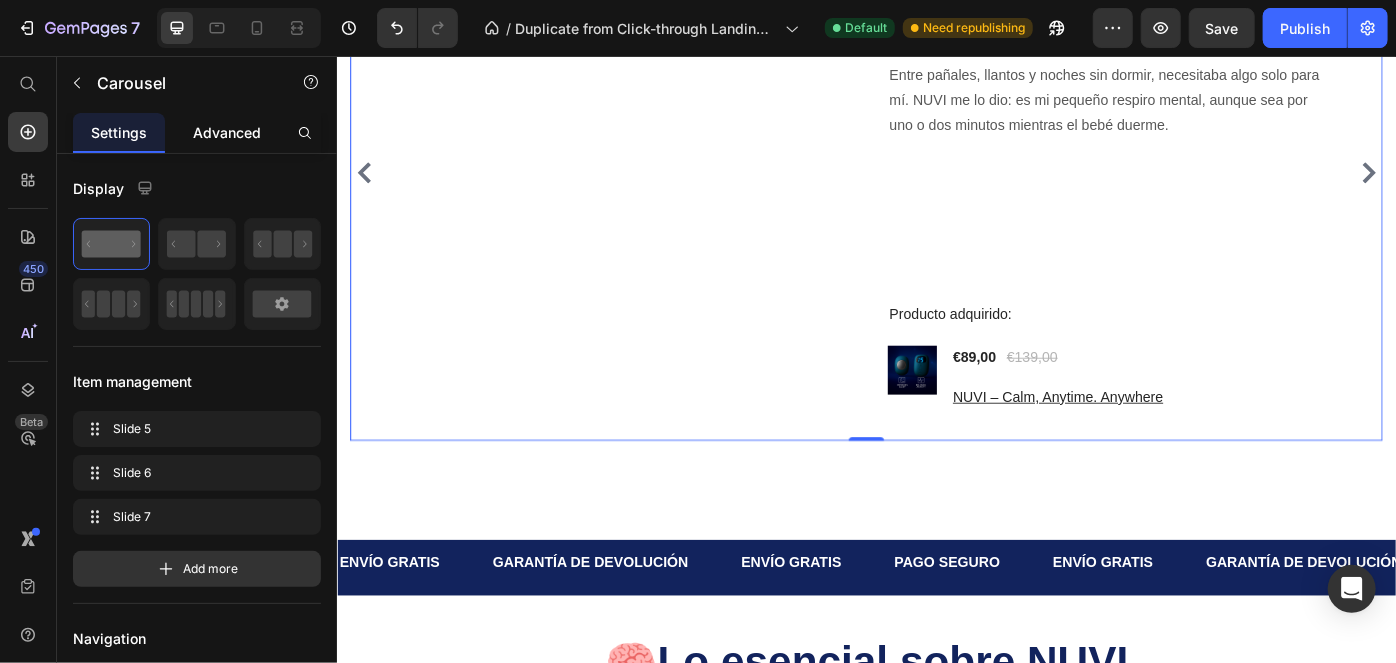 click on "Advanced" at bounding box center (227, 132) 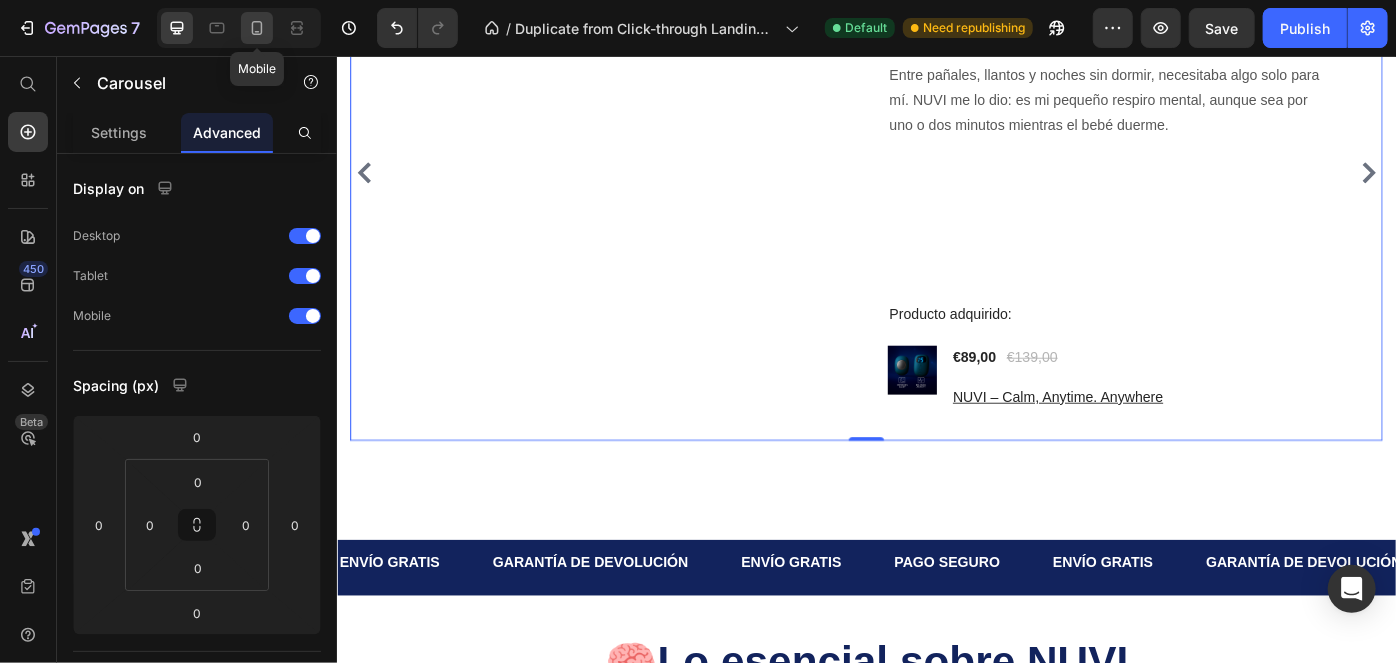 click 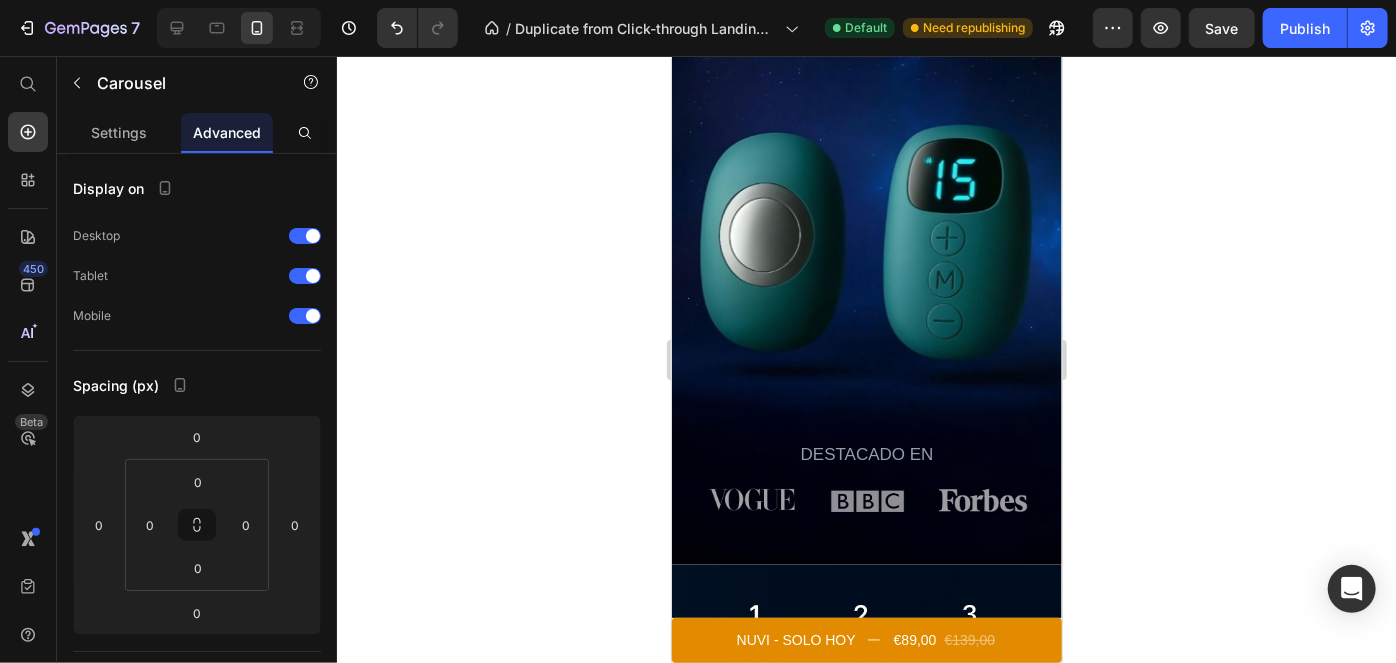 scroll, scrollTop: 0, scrollLeft: 0, axis: both 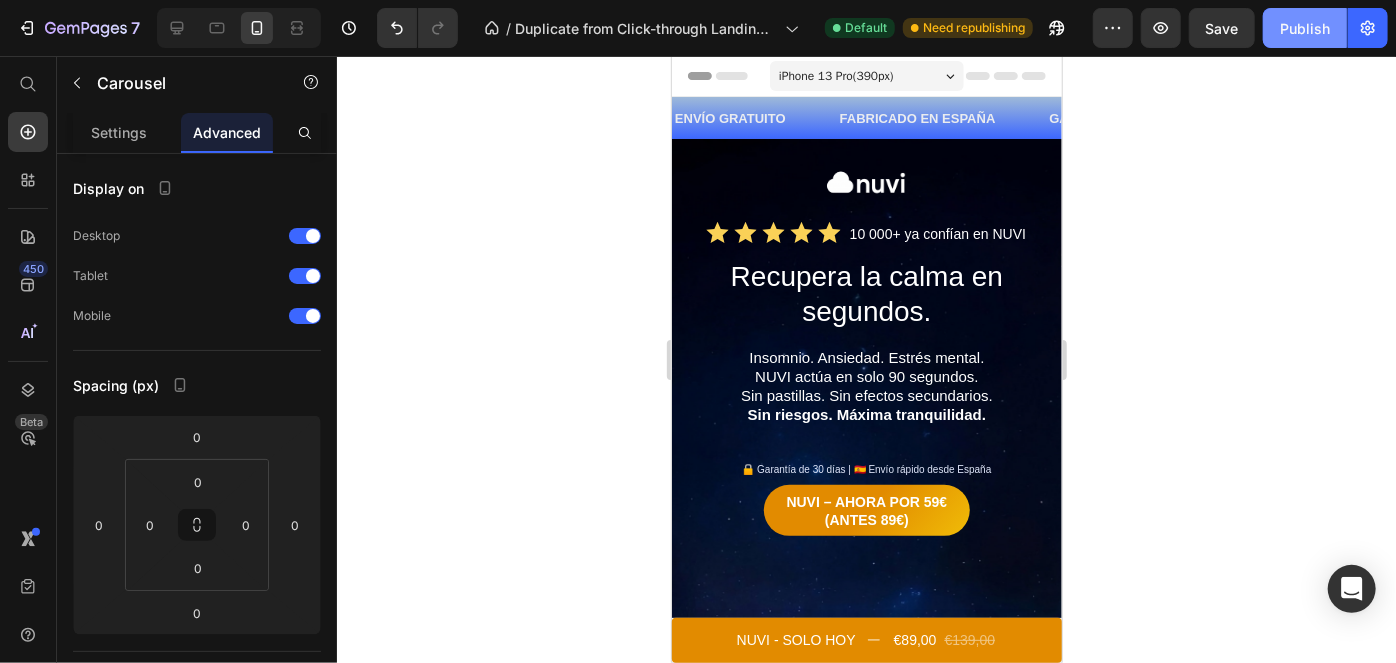 click on "Publish" at bounding box center (1305, 28) 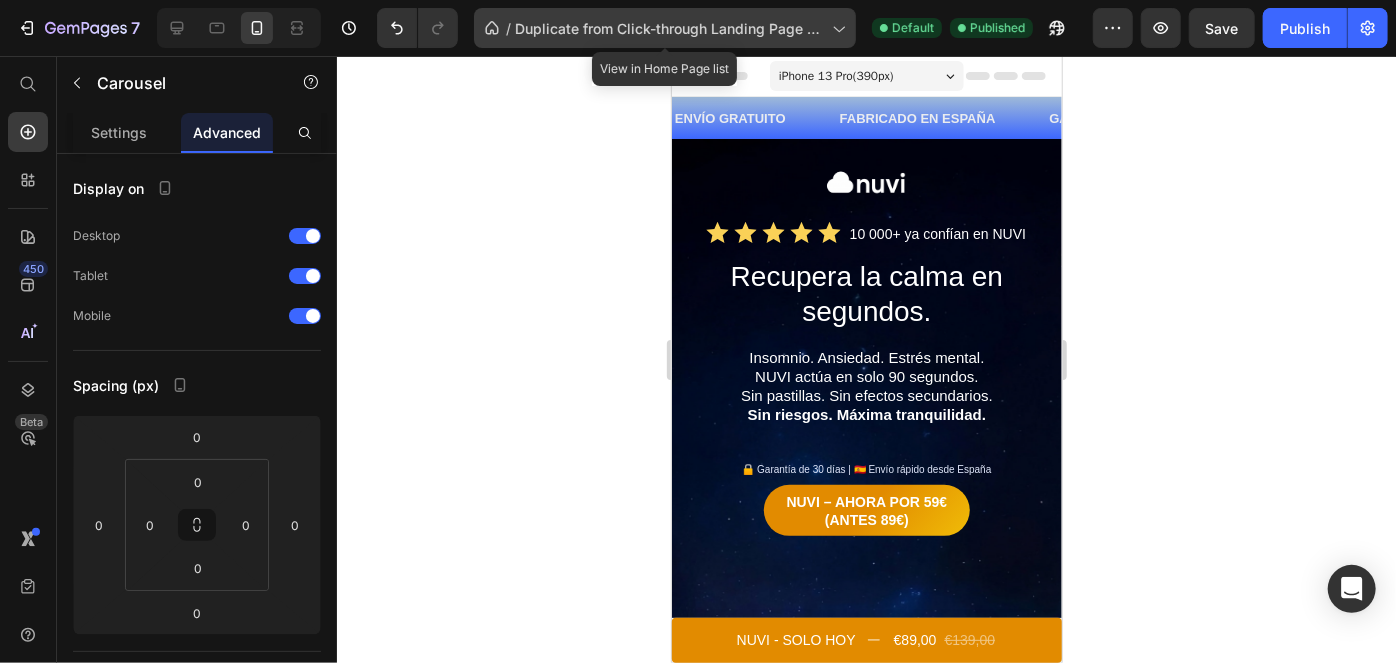 click 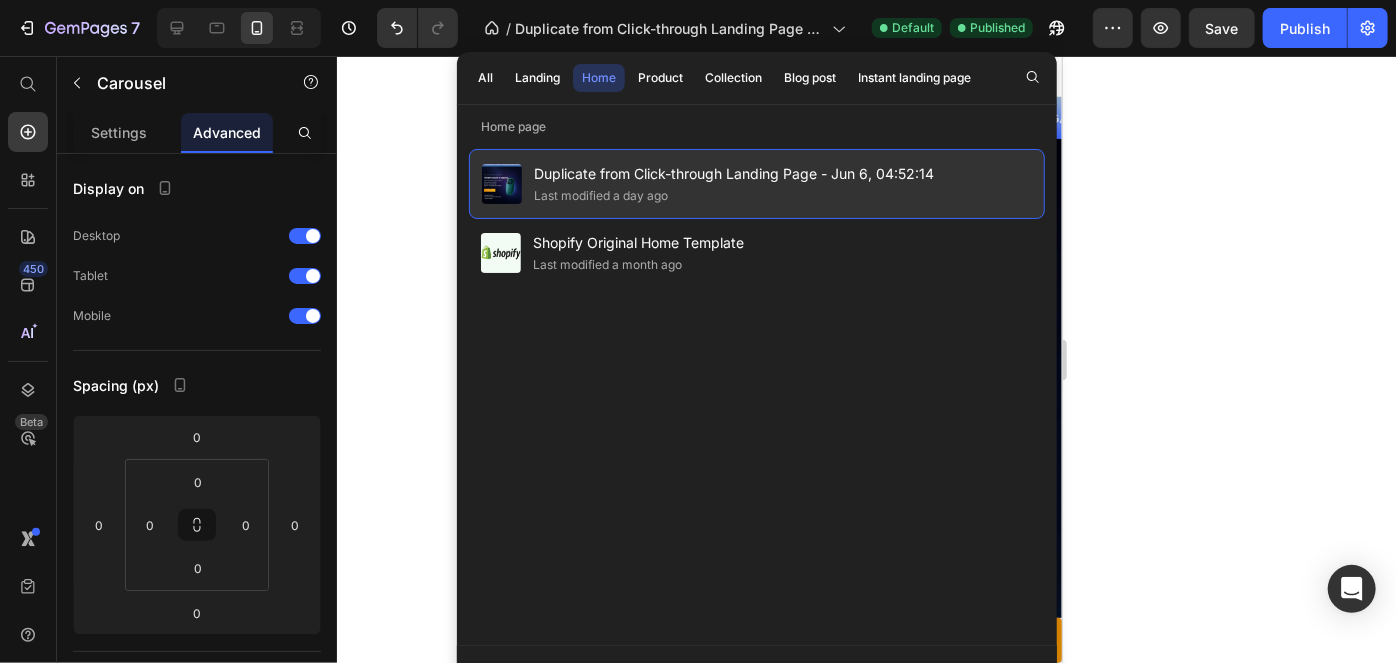 click on "Last modified a day ago" at bounding box center [734, 196] 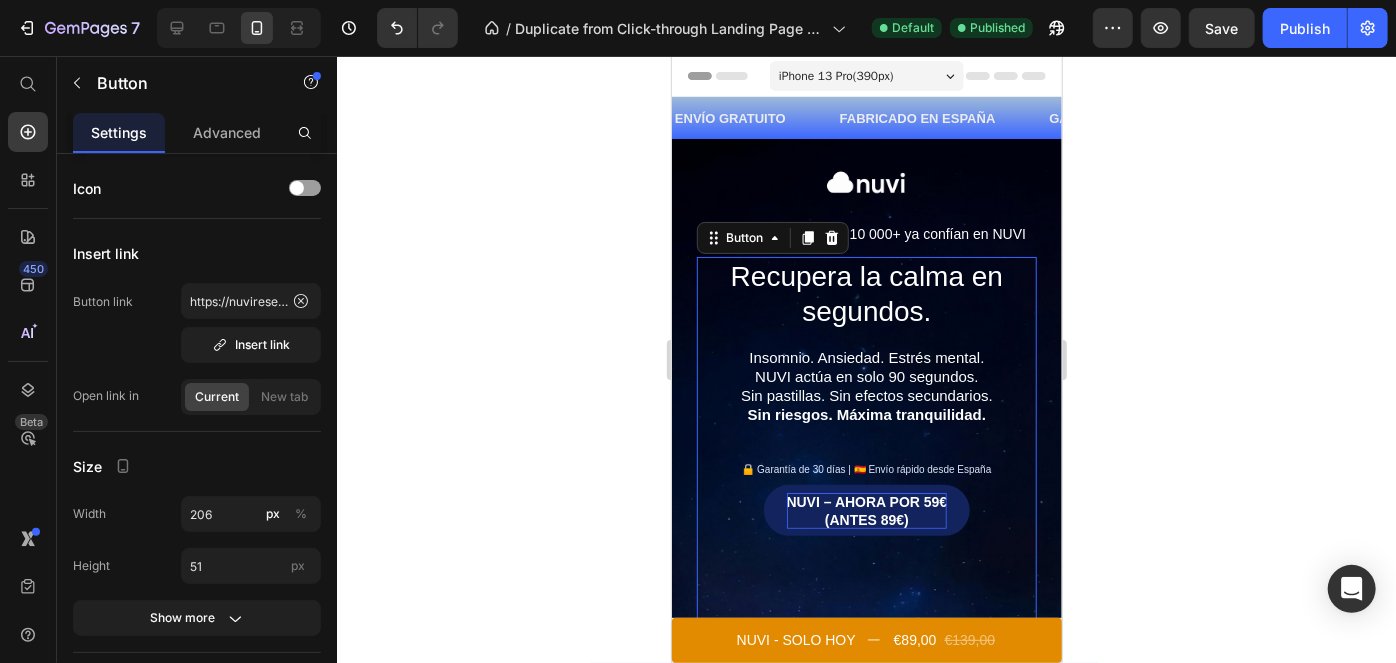 click on "NUVI – AHORA POR 59€ ( ANTES 89€ )" at bounding box center (866, 510) 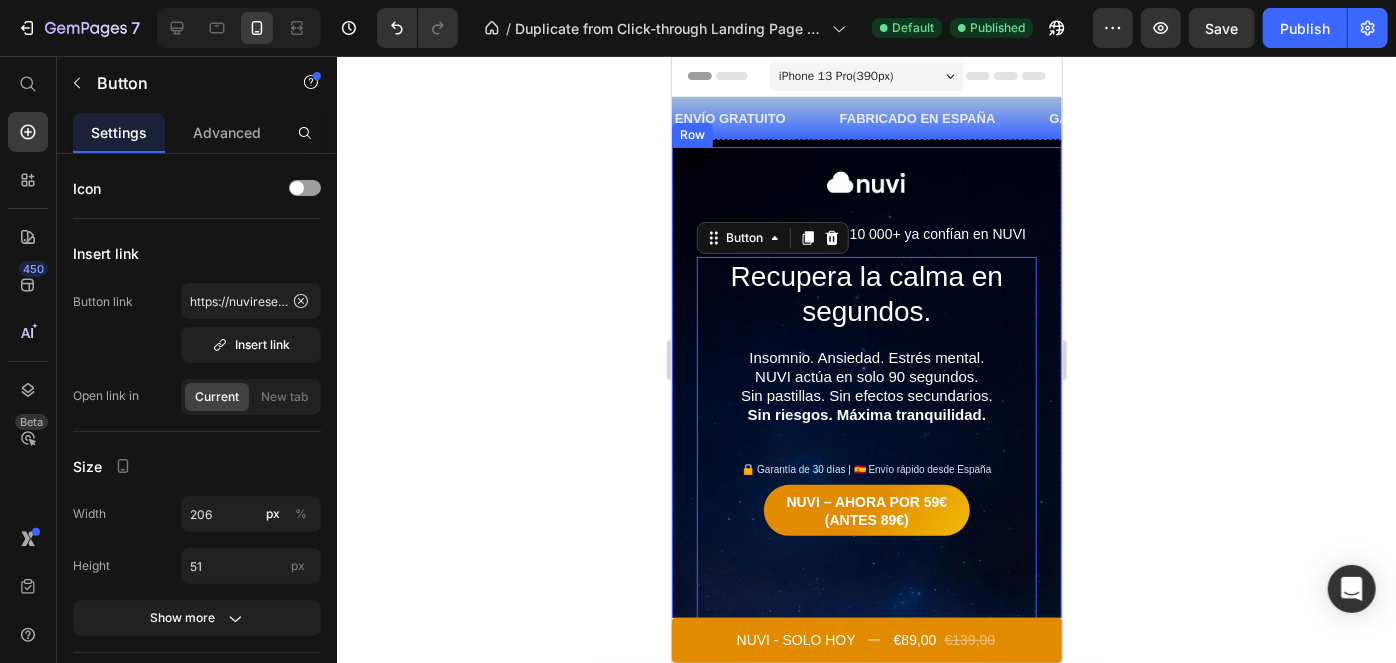 click 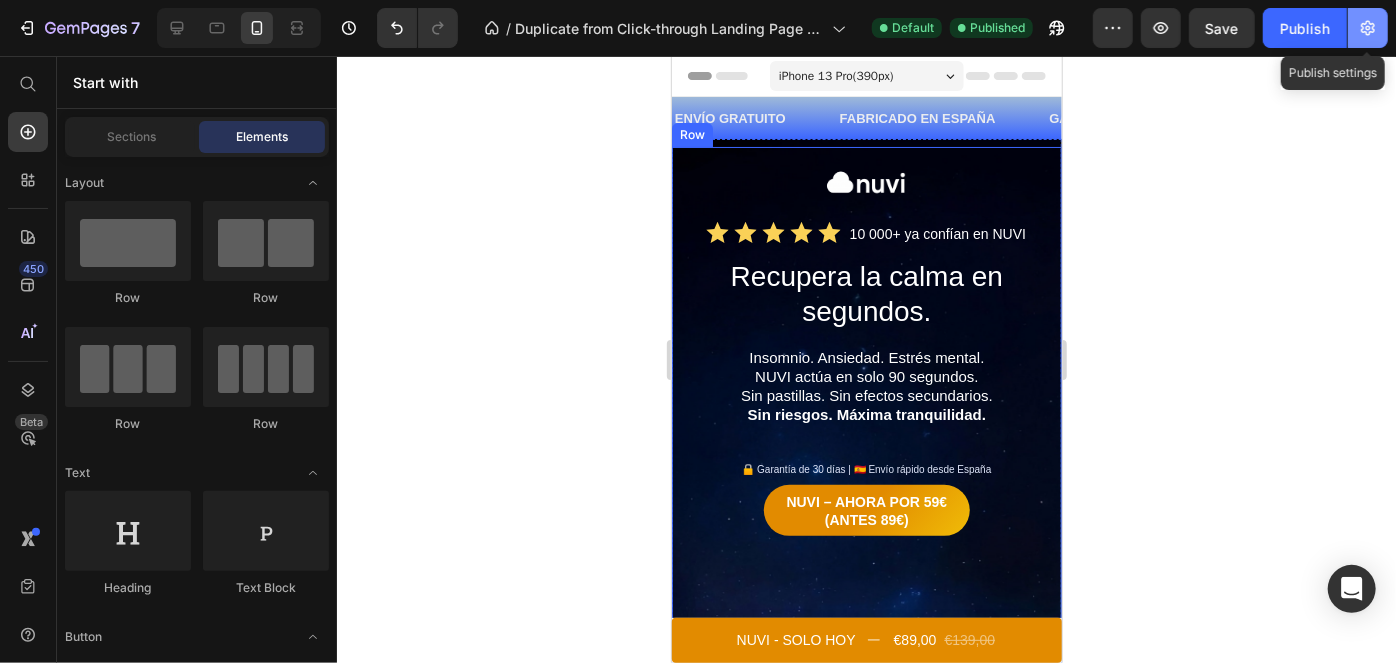click 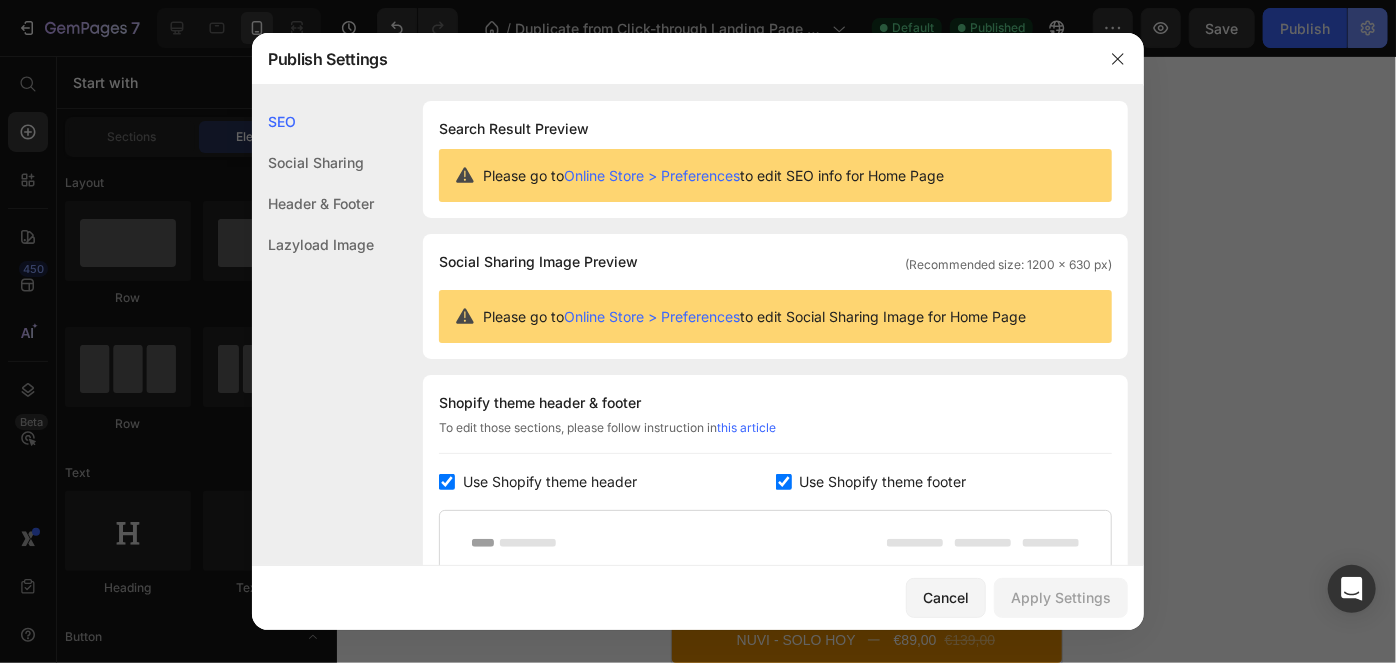 click at bounding box center (698, 331) 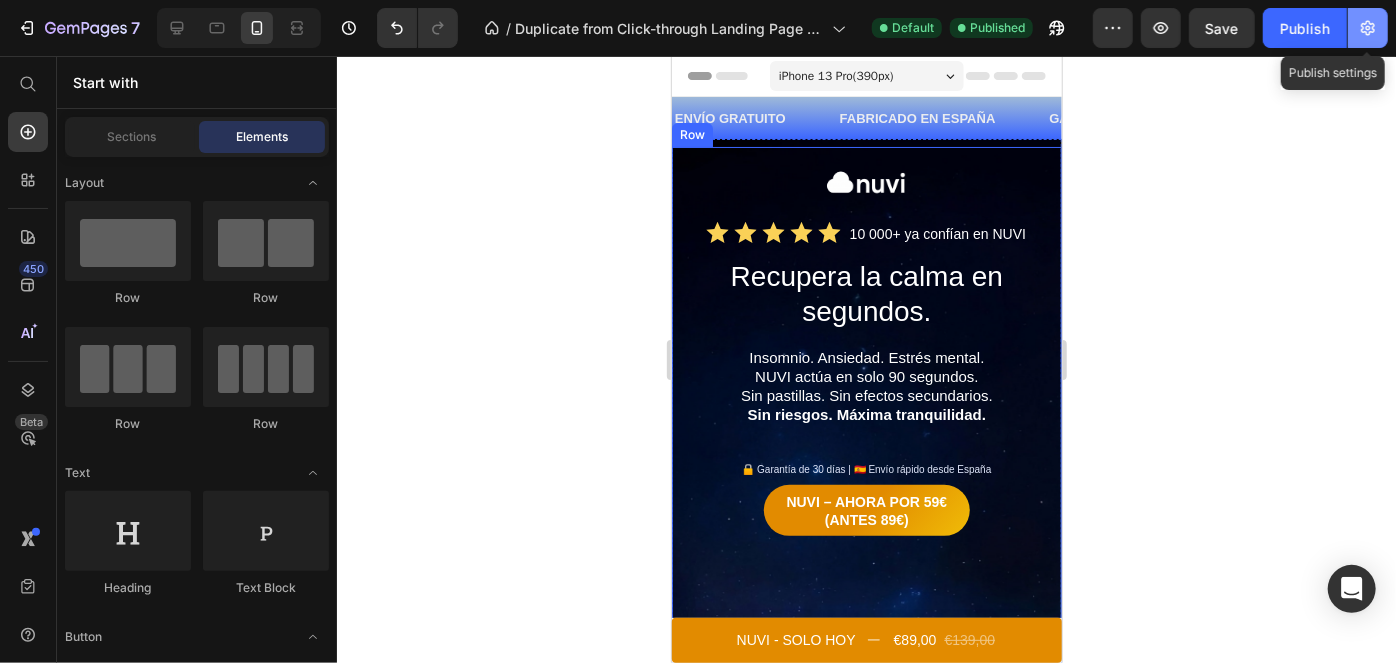 click 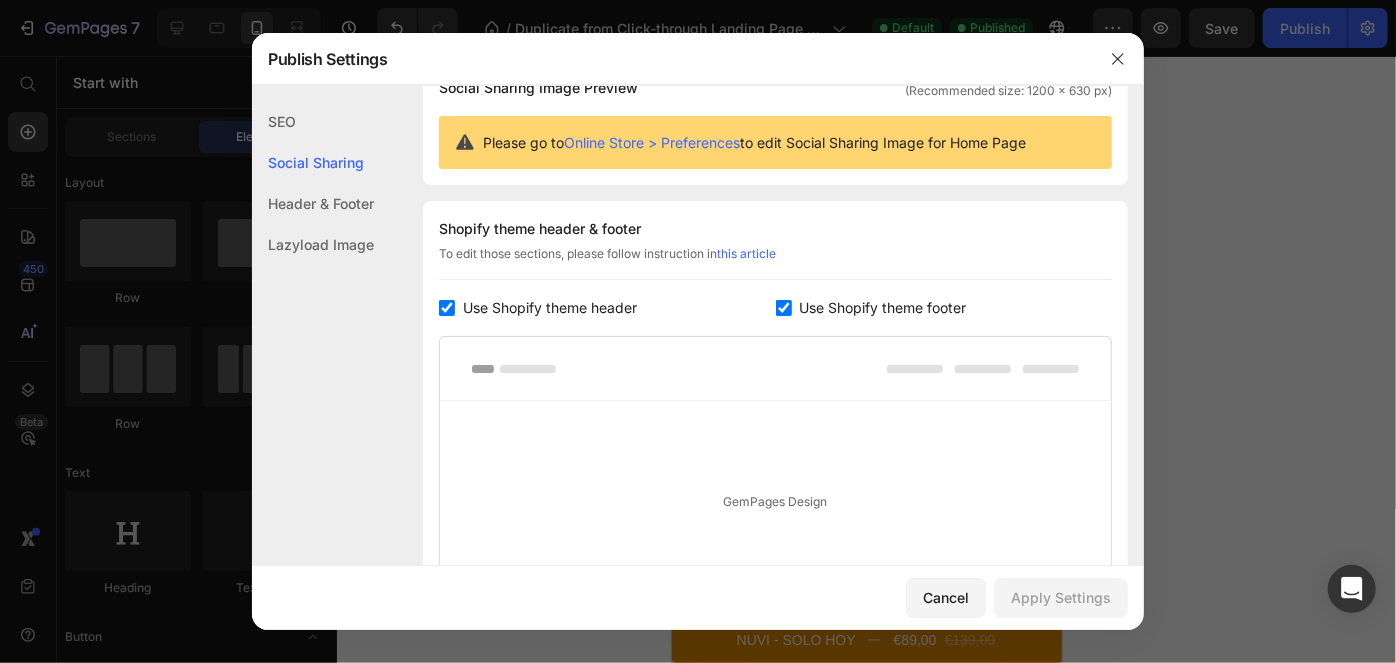 scroll, scrollTop: 438, scrollLeft: 0, axis: vertical 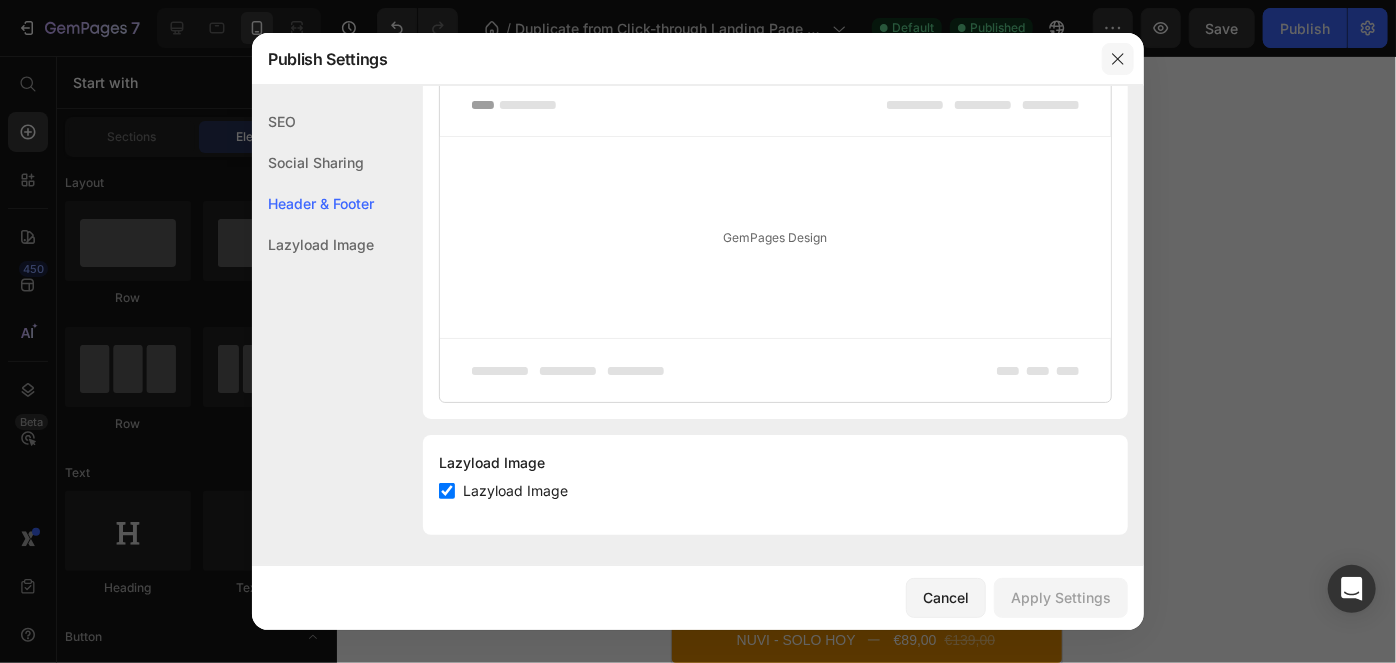 click 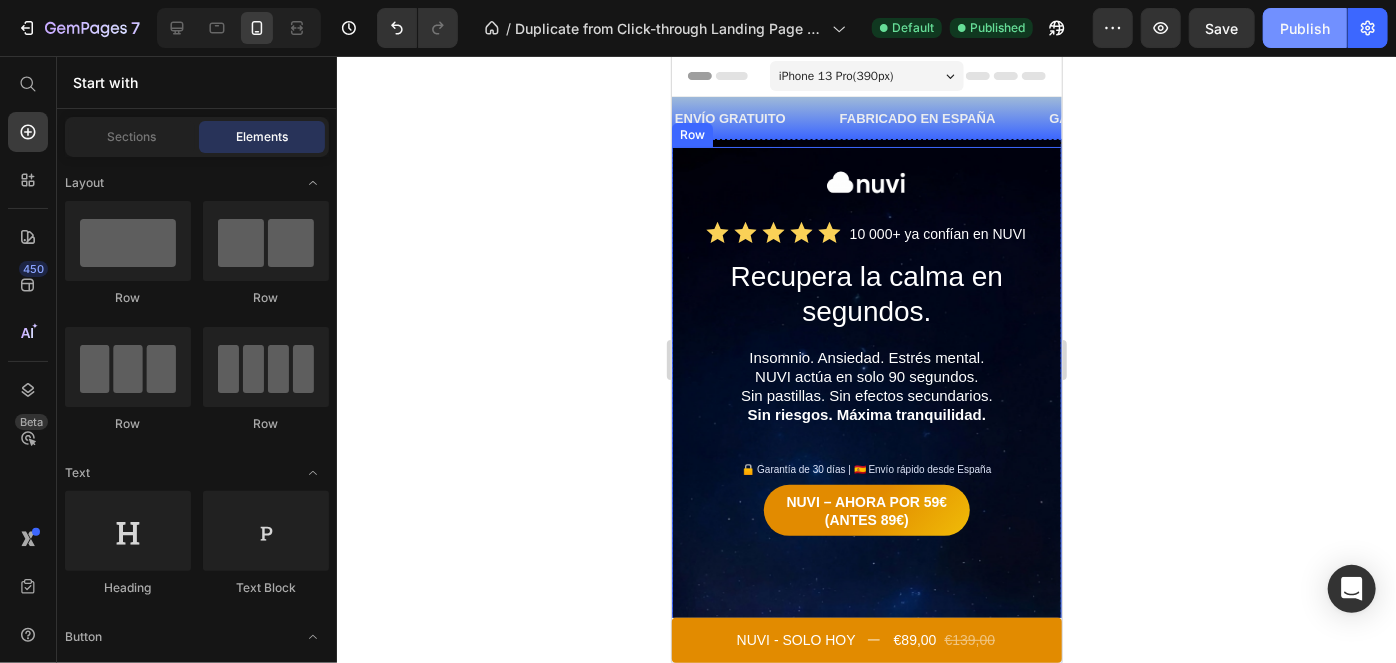 click on "Publish" at bounding box center (1305, 28) 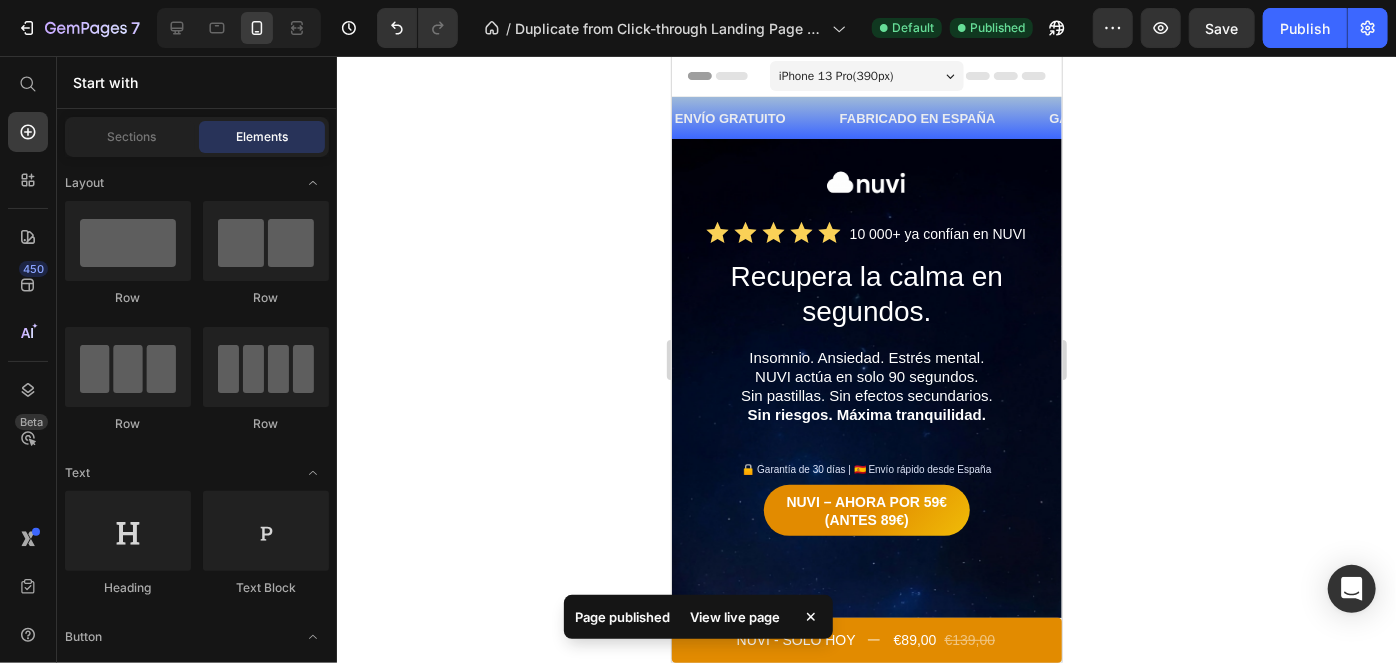 click on "Page published View live page" 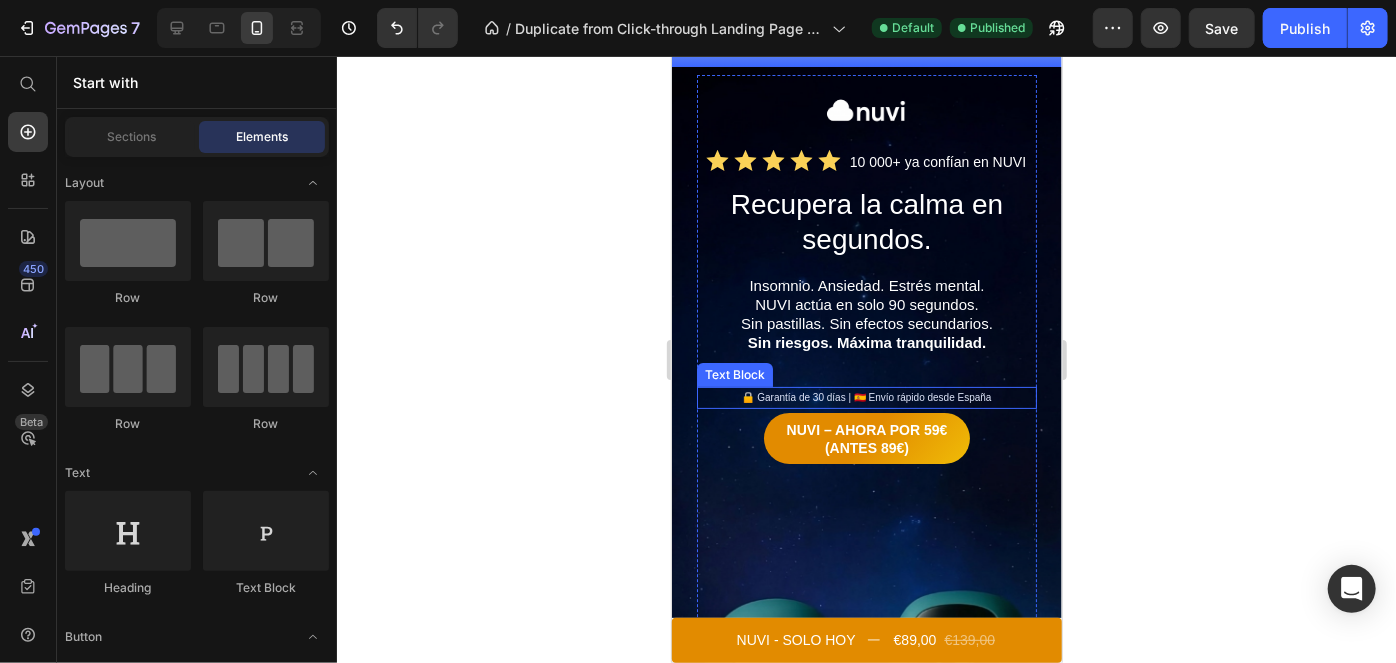 scroll, scrollTop: 72, scrollLeft: 0, axis: vertical 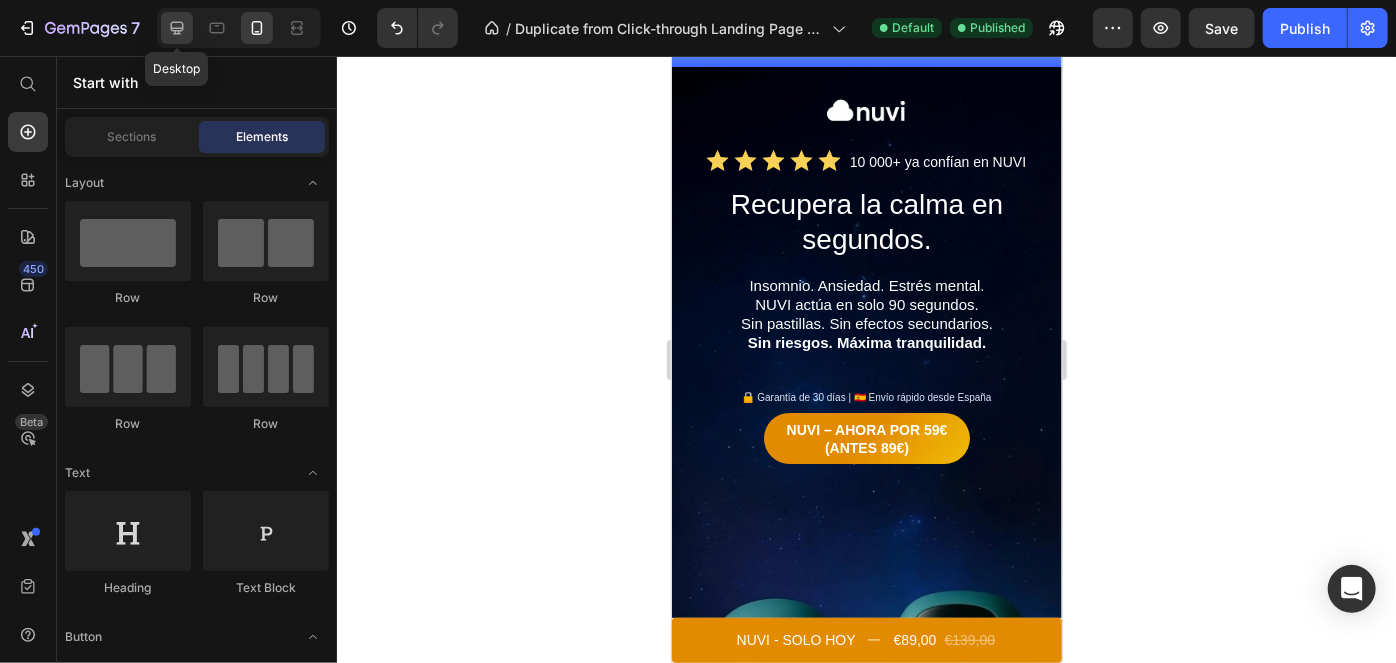 click 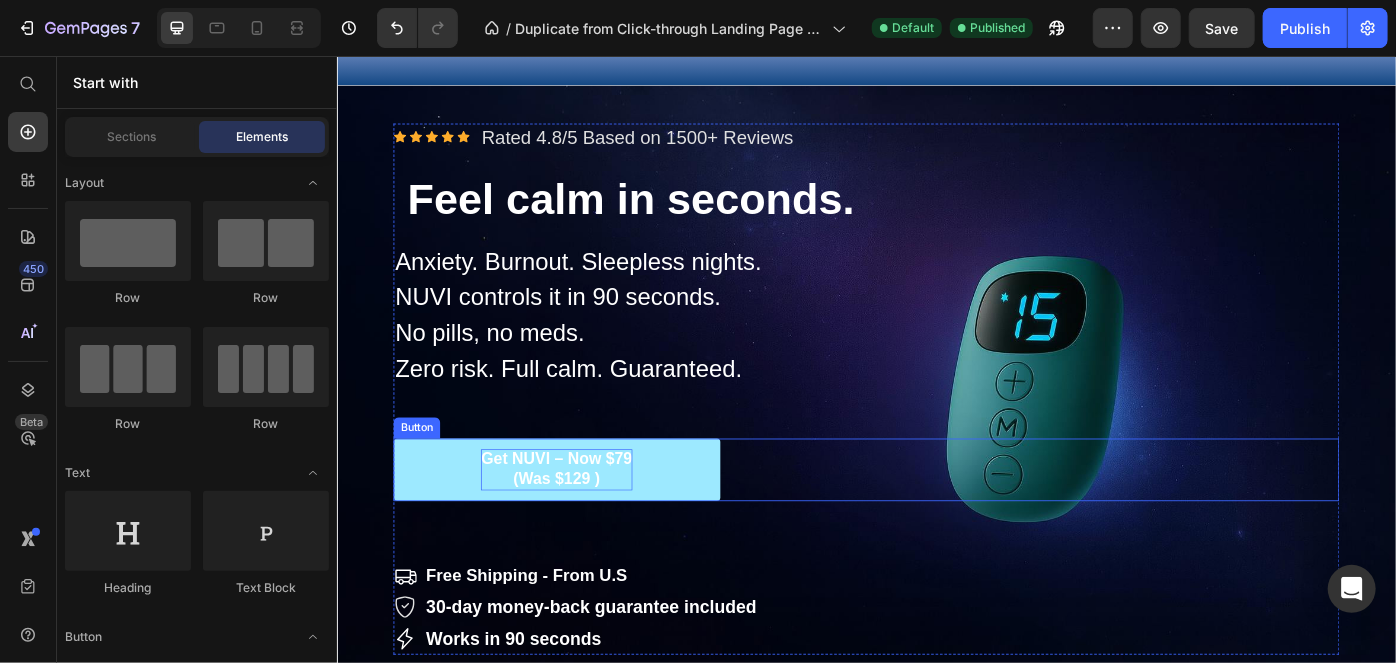 click on "Get NUVI – Now $79   (Was $129 )" at bounding box center (584, 523) 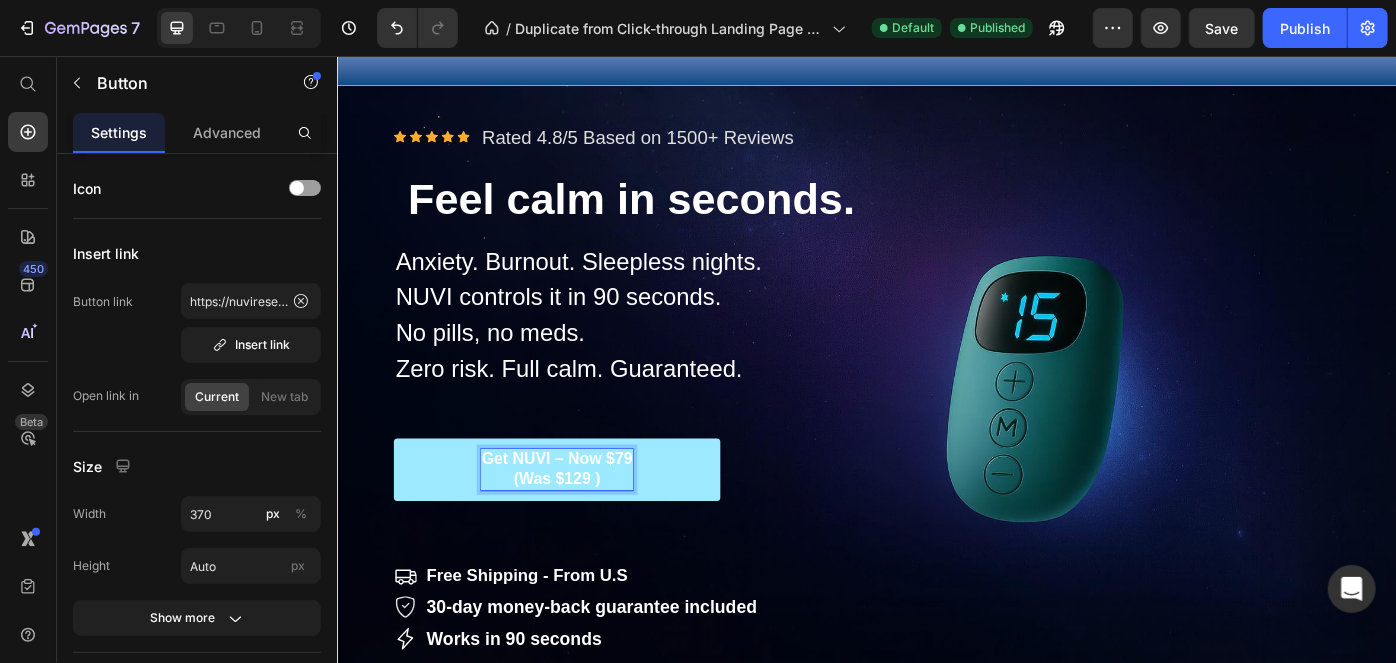 click on "Get NUVI – Now $79  (Was $129 )" at bounding box center [584, 523] 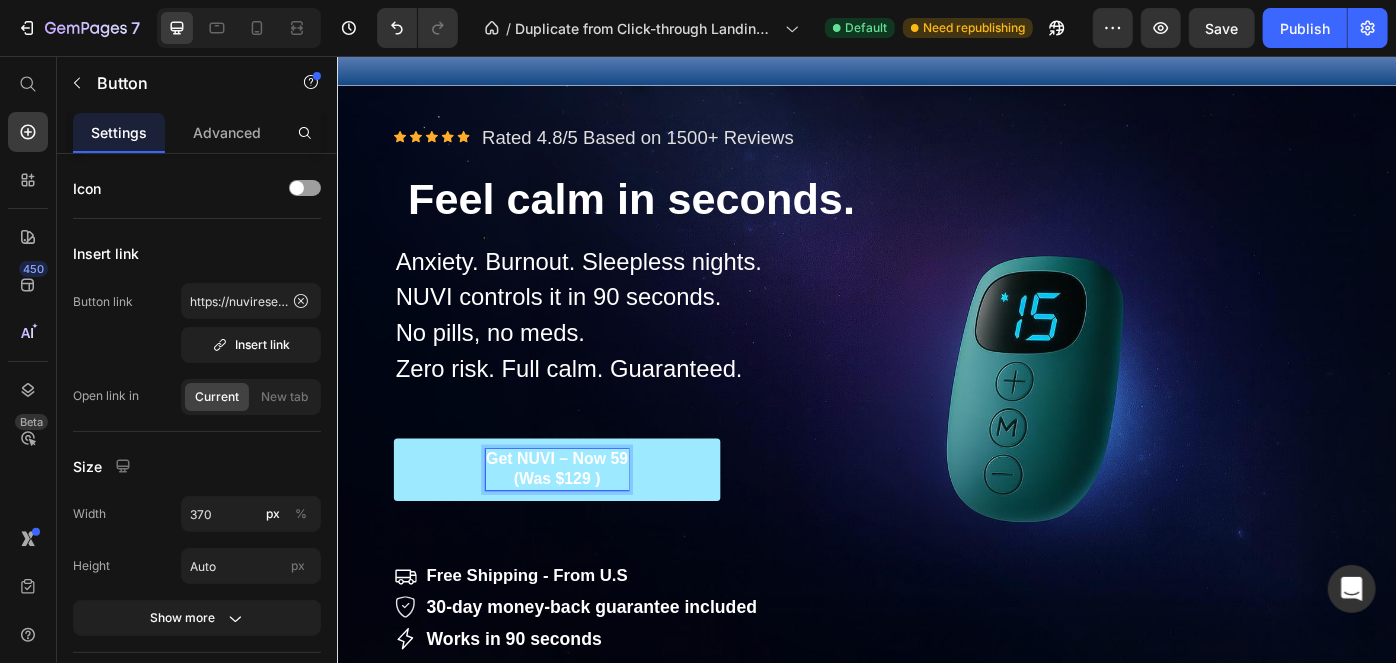 click on "Get NUVI – Now 59 (Was $129 )" at bounding box center [584, 523] 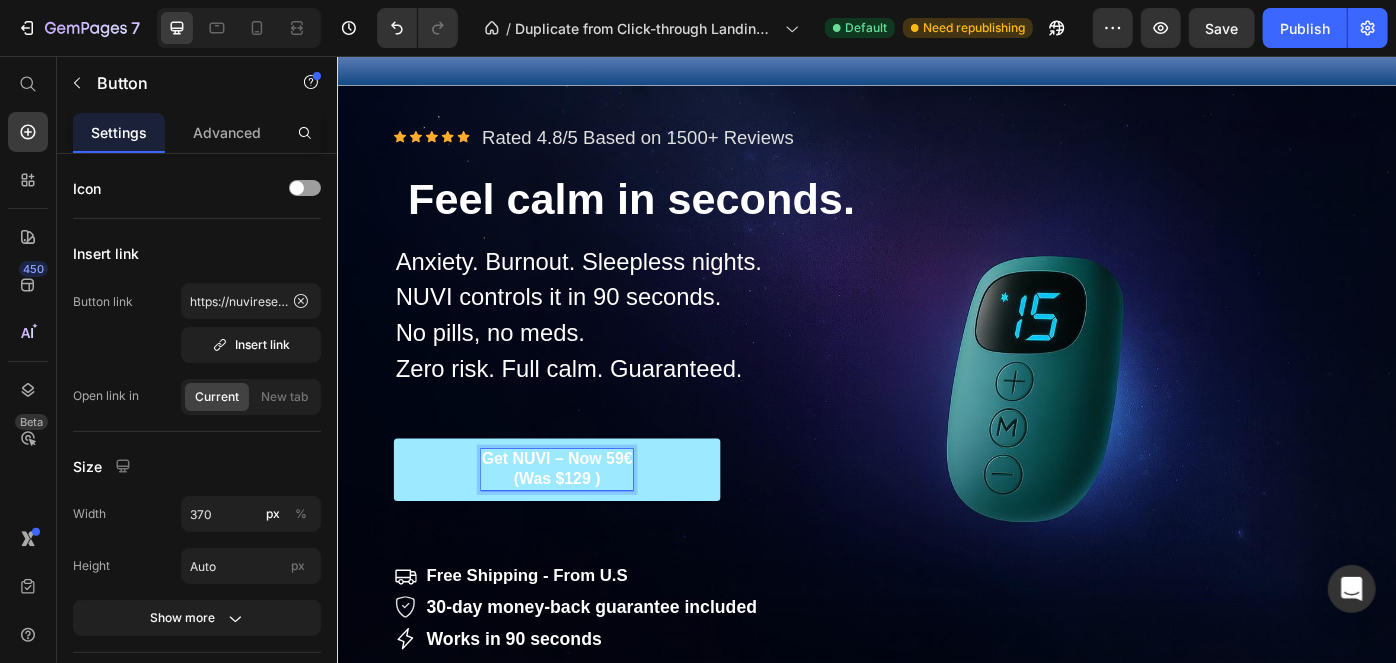 click on "Get NUVI – Now 59€ (Was $129 )" at bounding box center [584, 523] 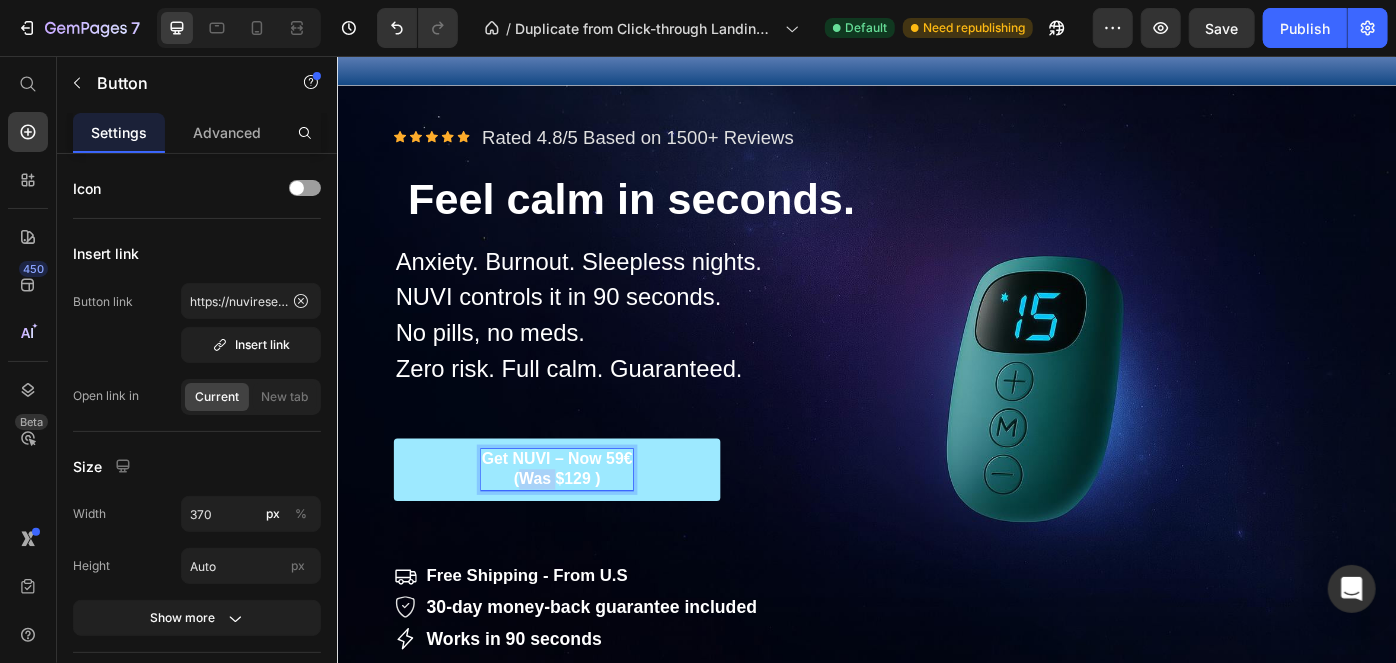 click on "Get NUVI – Now 59€ (Was $129 )" at bounding box center (584, 523) 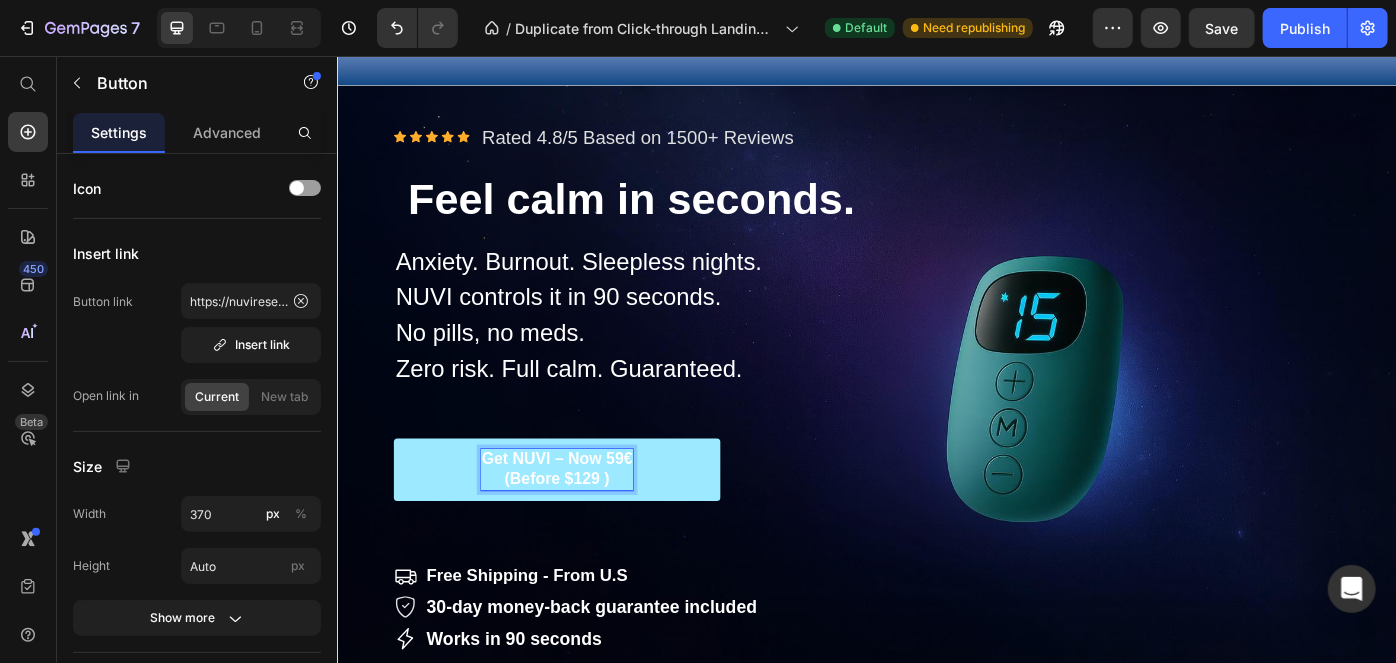 click on "Get NUVI – Now 59€ (Before $129 )" at bounding box center (584, 523) 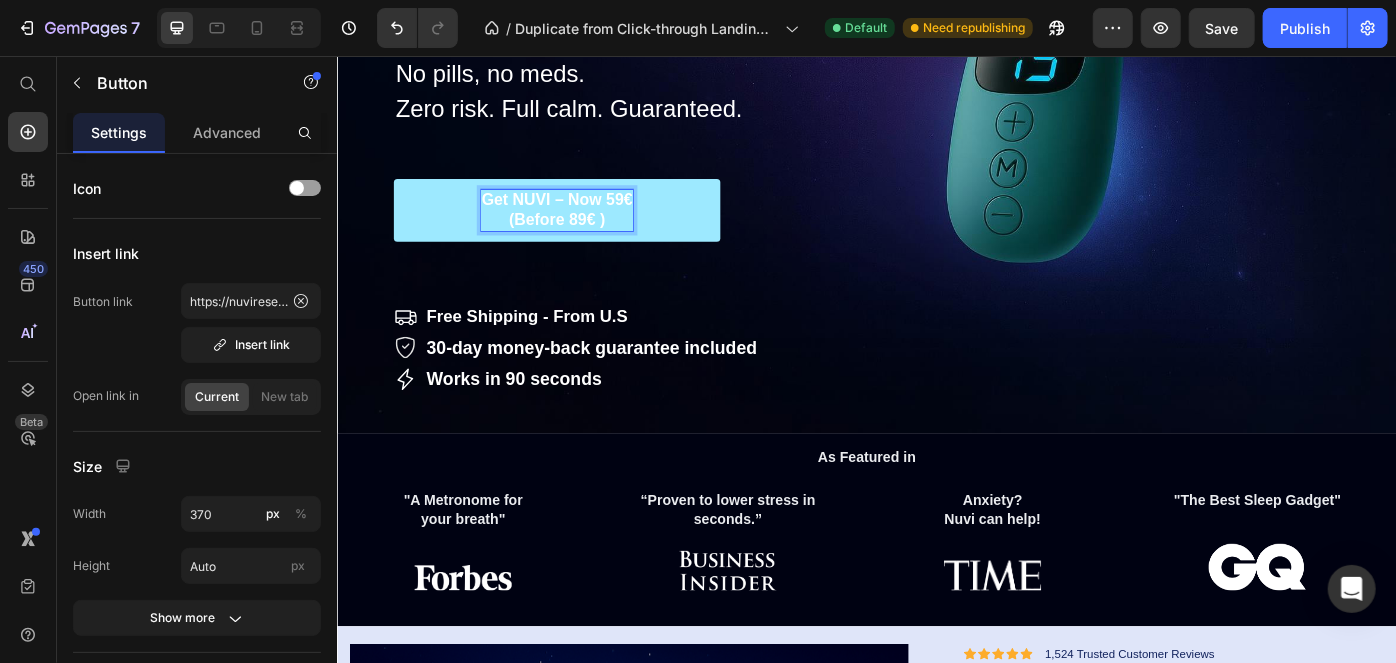 scroll, scrollTop: 375, scrollLeft: 0, axis: vertical 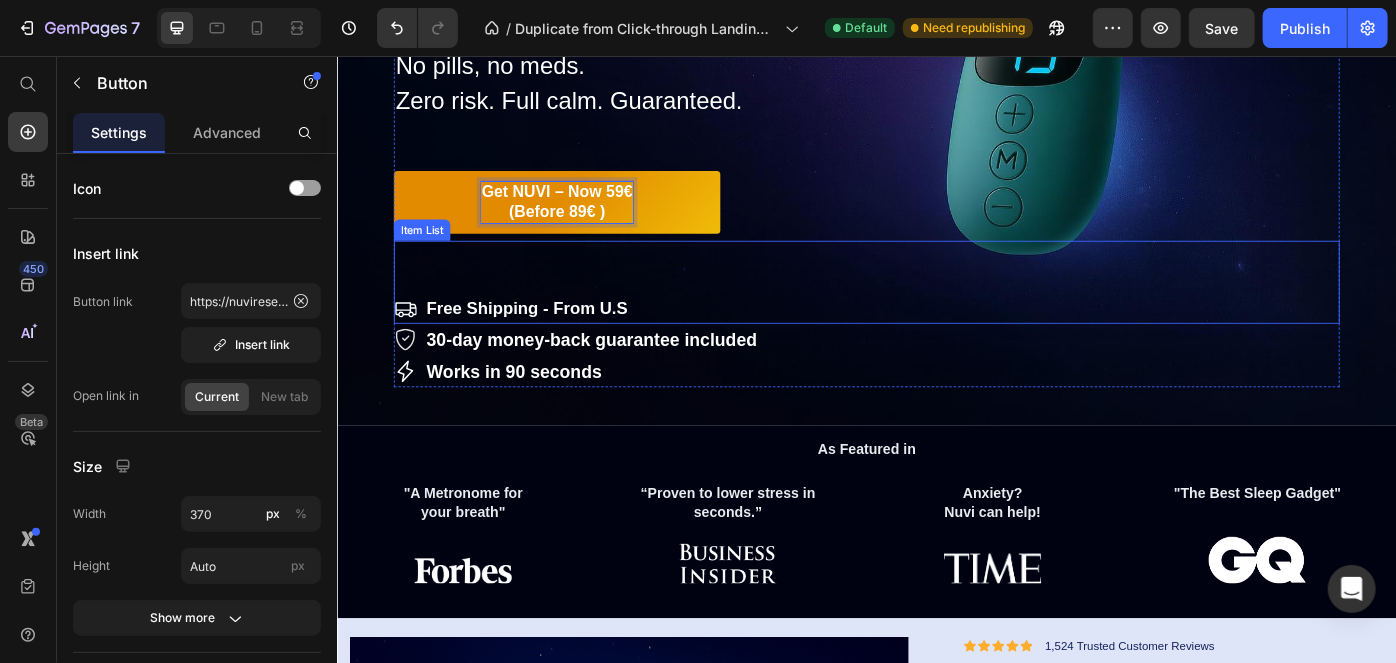 click on "Free Shipping - From U.S" at bounding box center (551, 341) 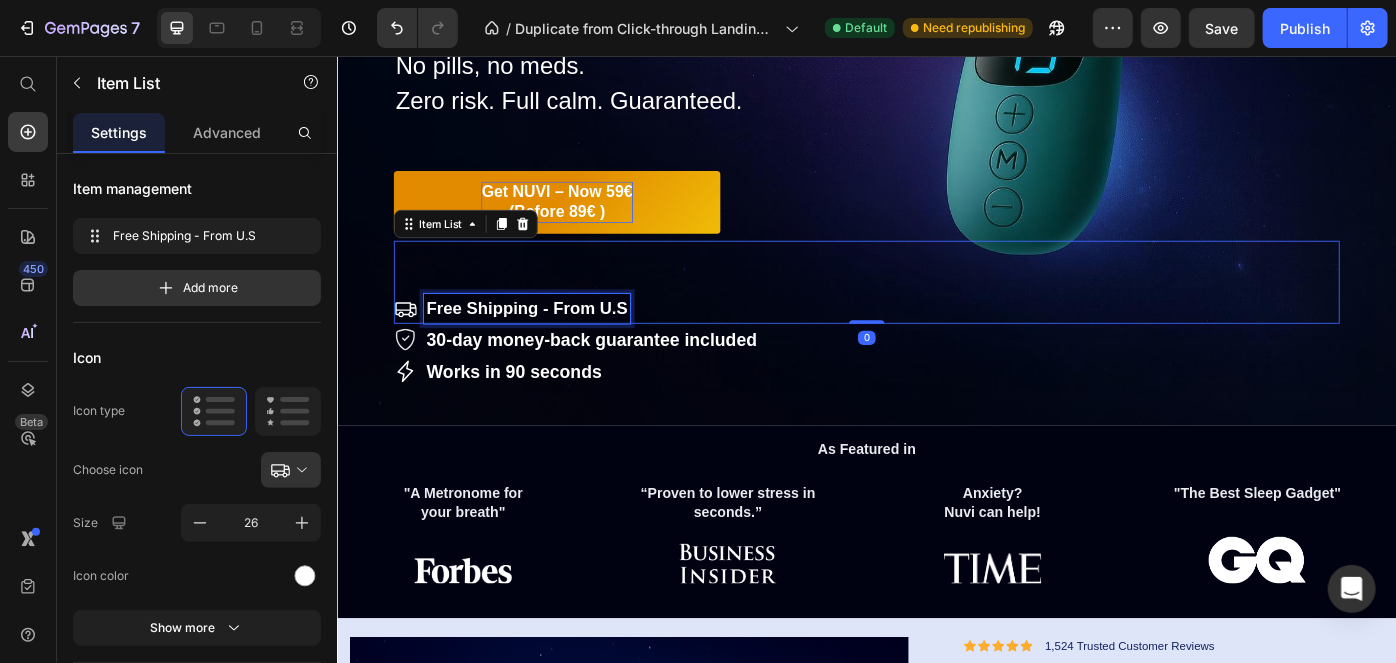 click on "Free Shipping - From U.S" at bounding box center [551, 341] 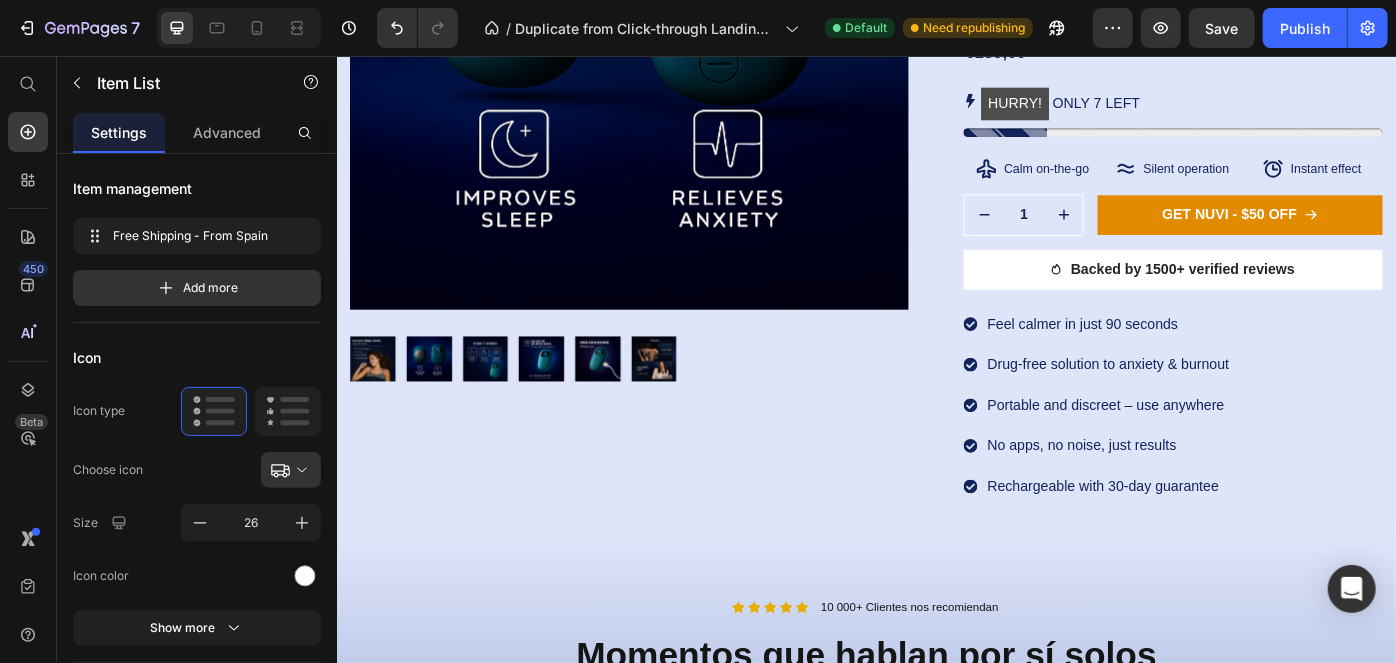 scroll, scrollTop: 1381, scrollLeft: 0, axis: vertical 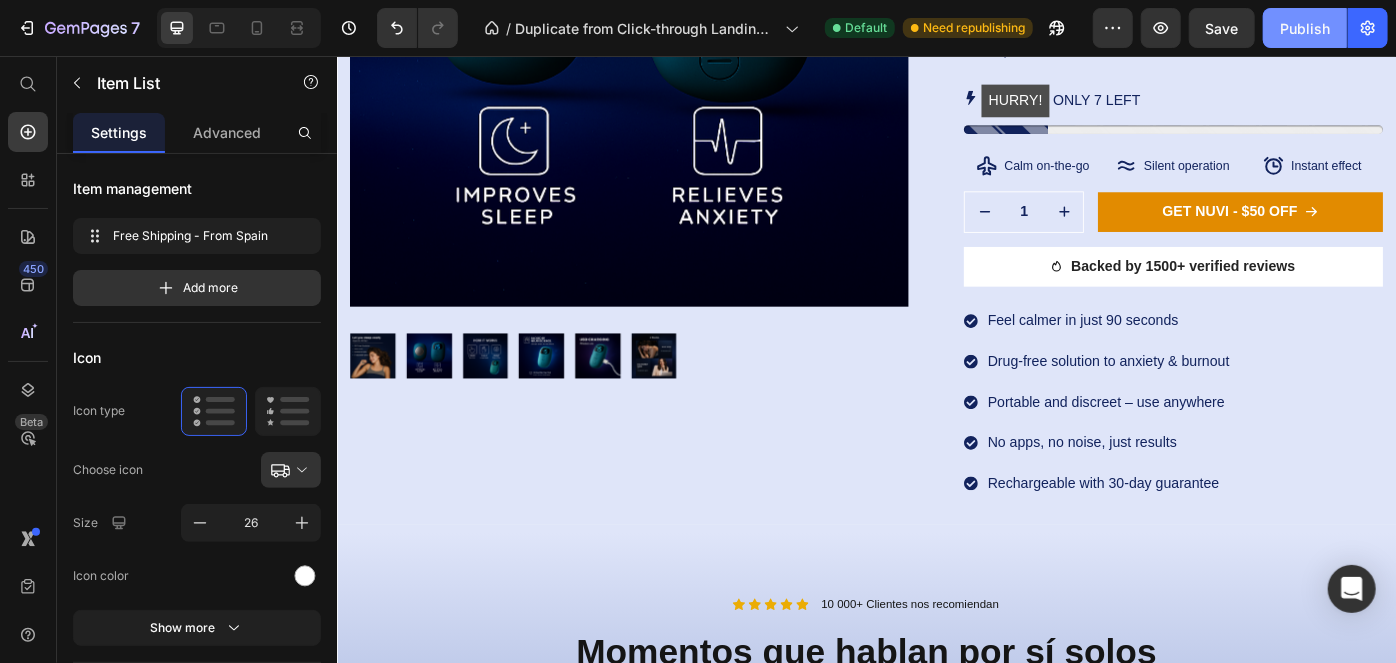 click on "Publish" 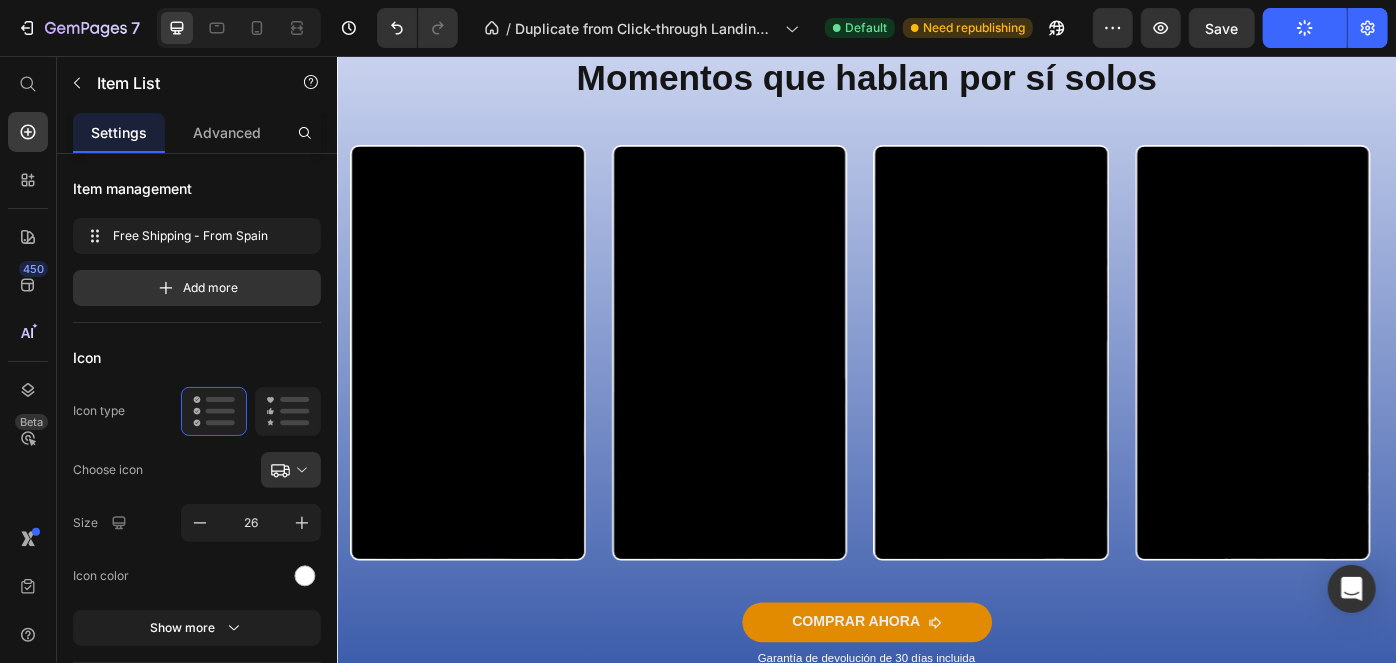 scroll, scrollTop: 2032, scrollLeft: 0, axis: vertical 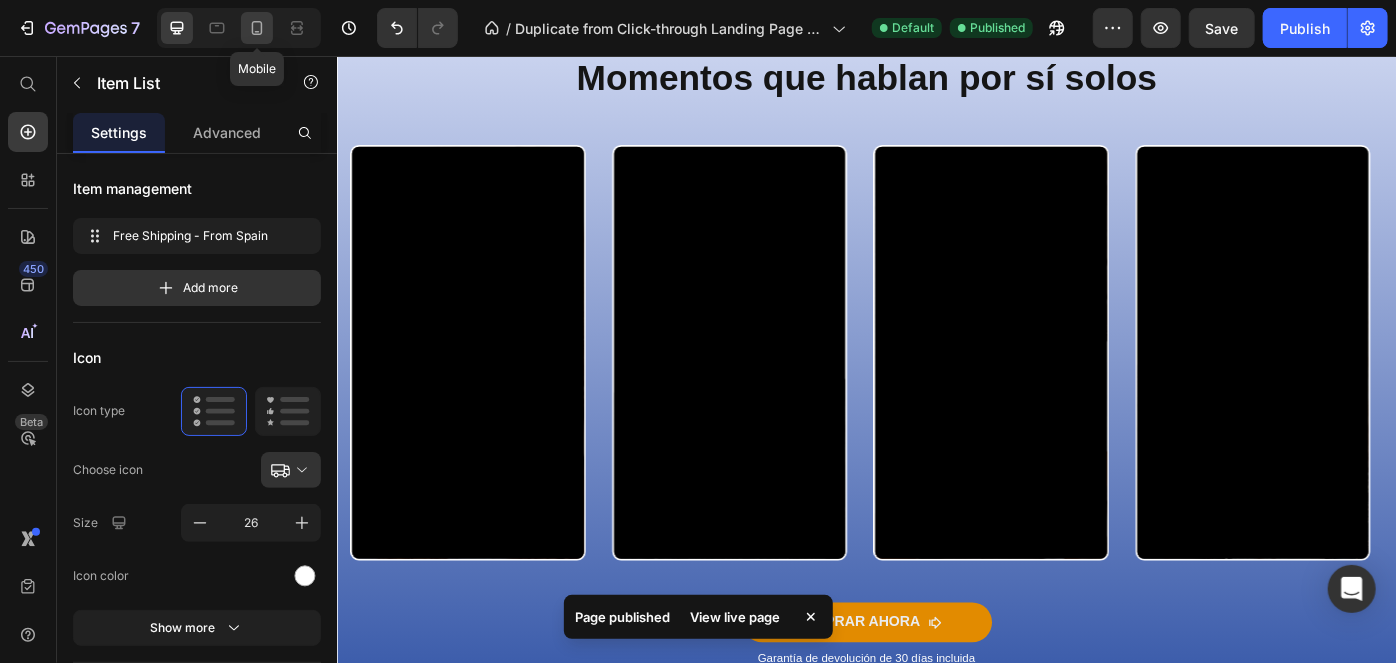 click 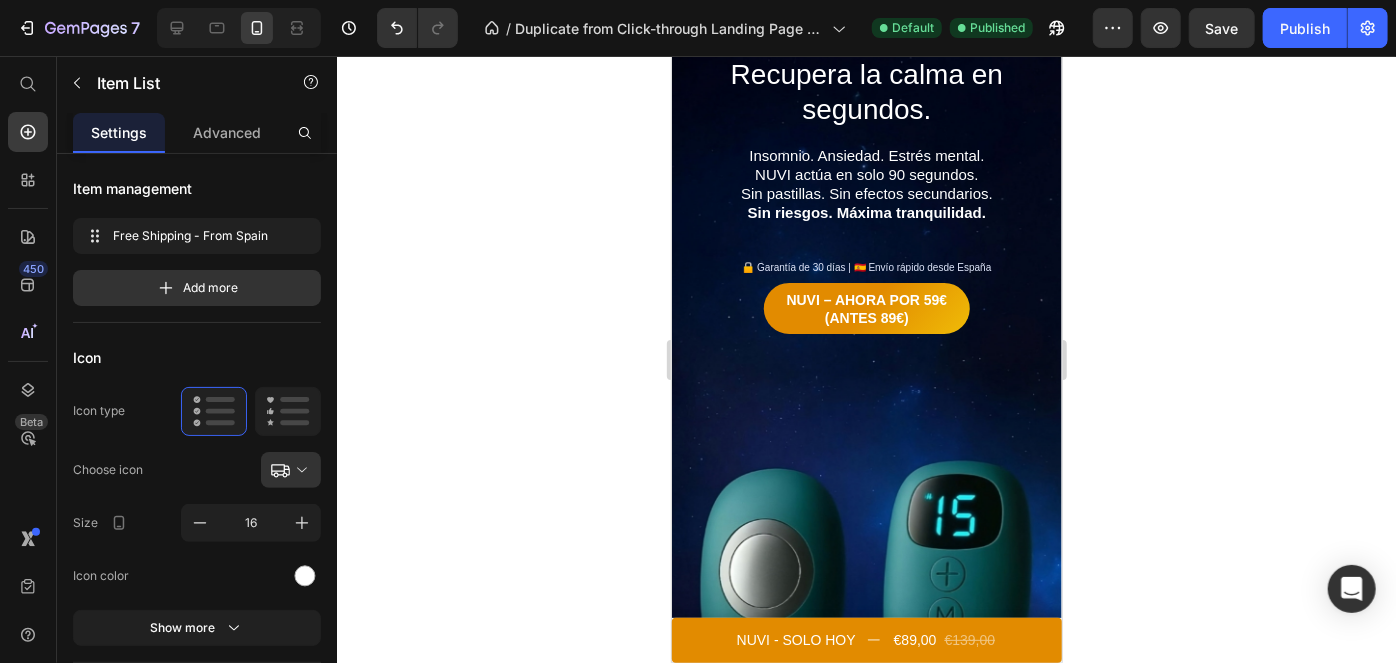 scroll, scrollTop: 198, scrollLeft: 0, axis: vertical 